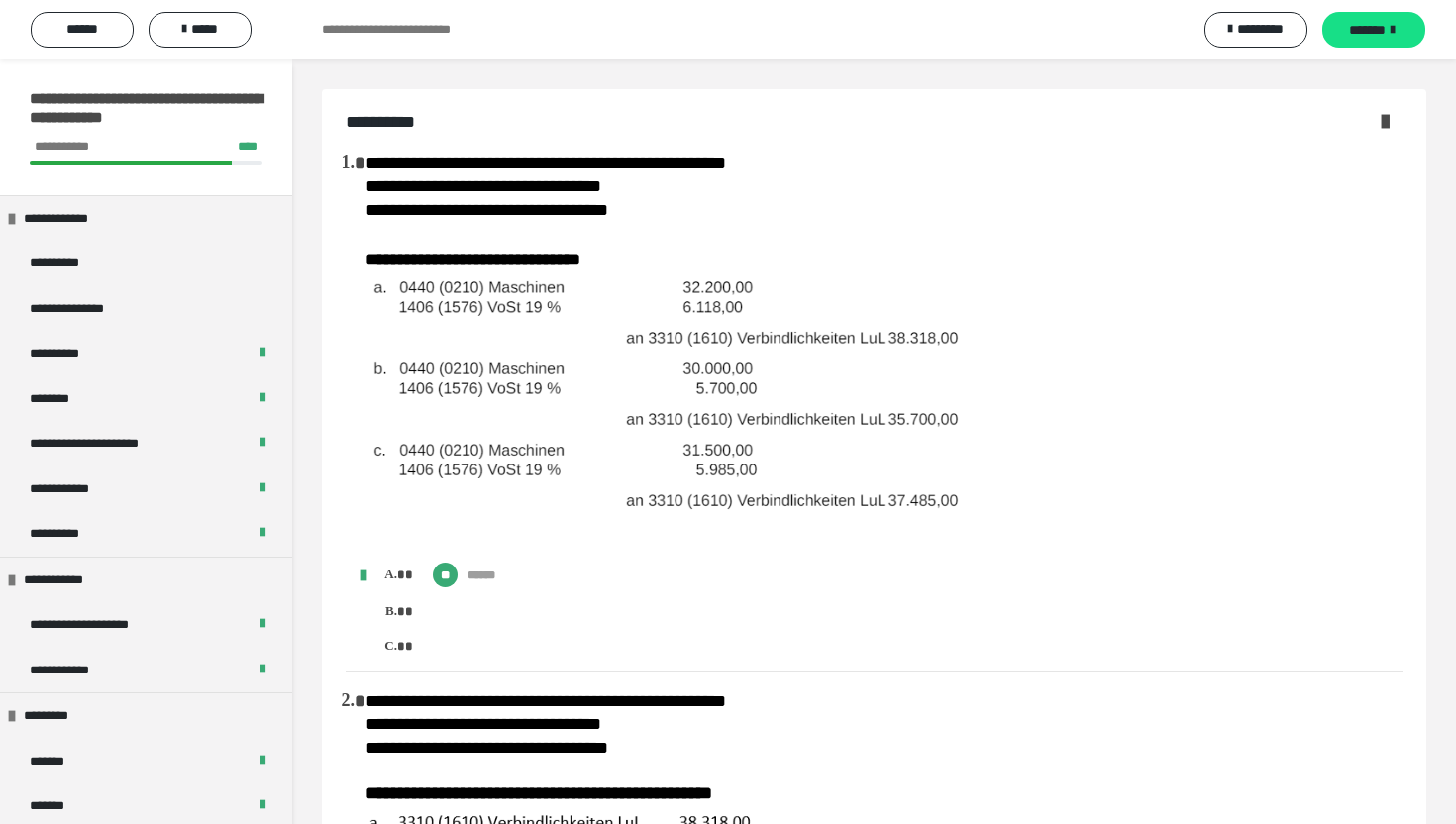 scroll, scrollTop: 1591, scrollLeft: 0, axis: vertical 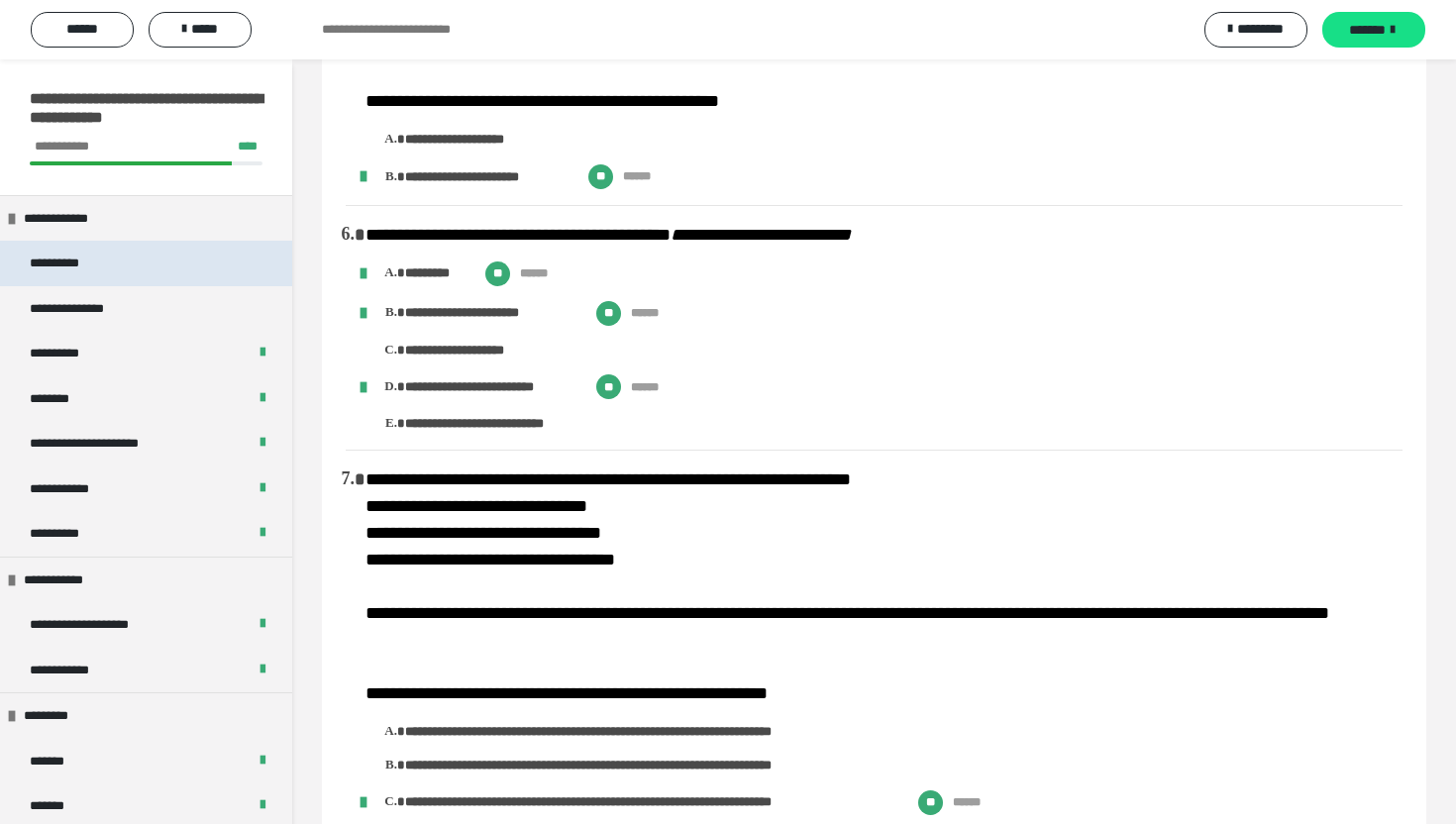 click on "**********" at bounding box center (77, 263) 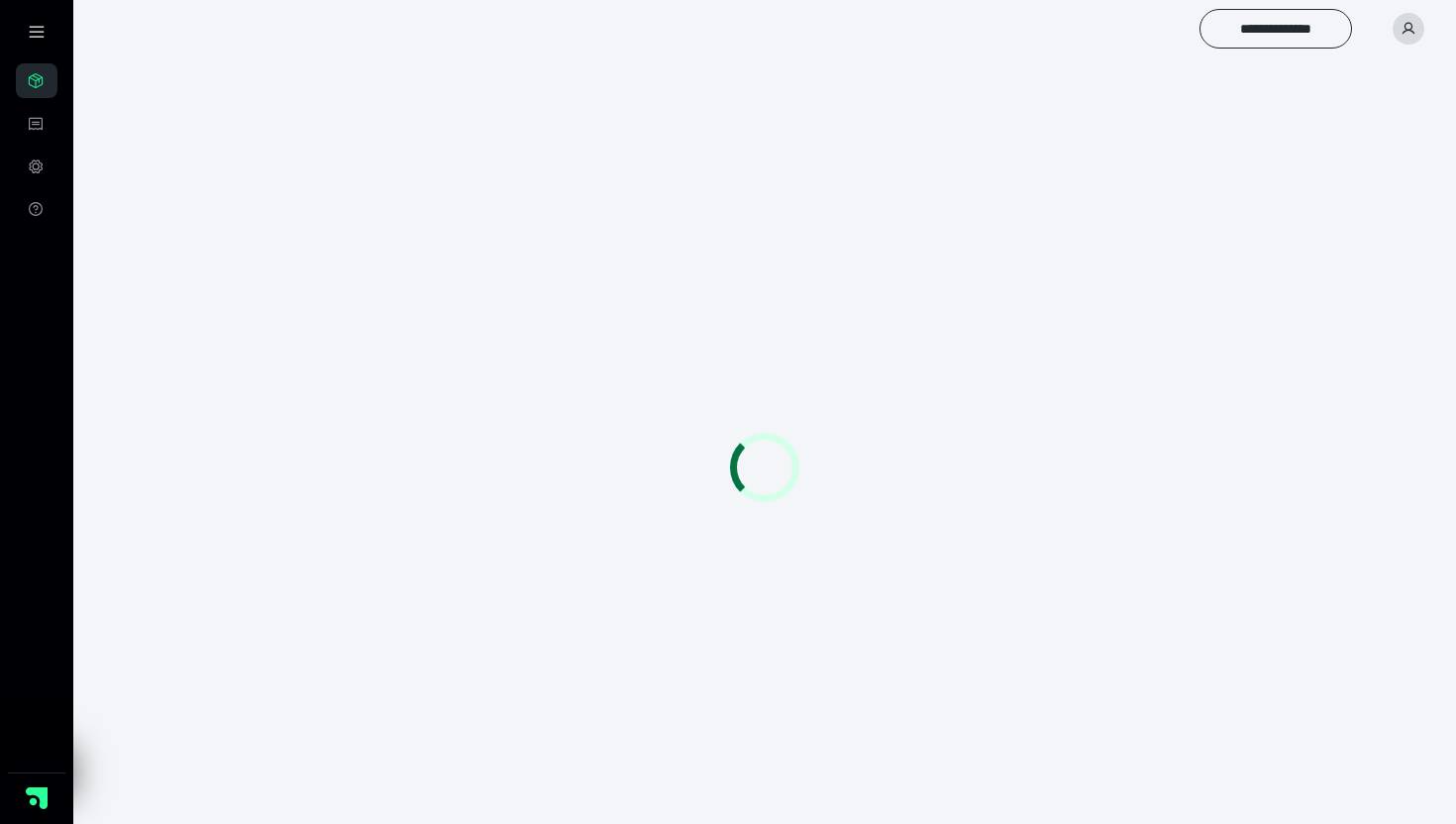 scroll, scrollTop: 0, scrollLeft: 0, axis: both 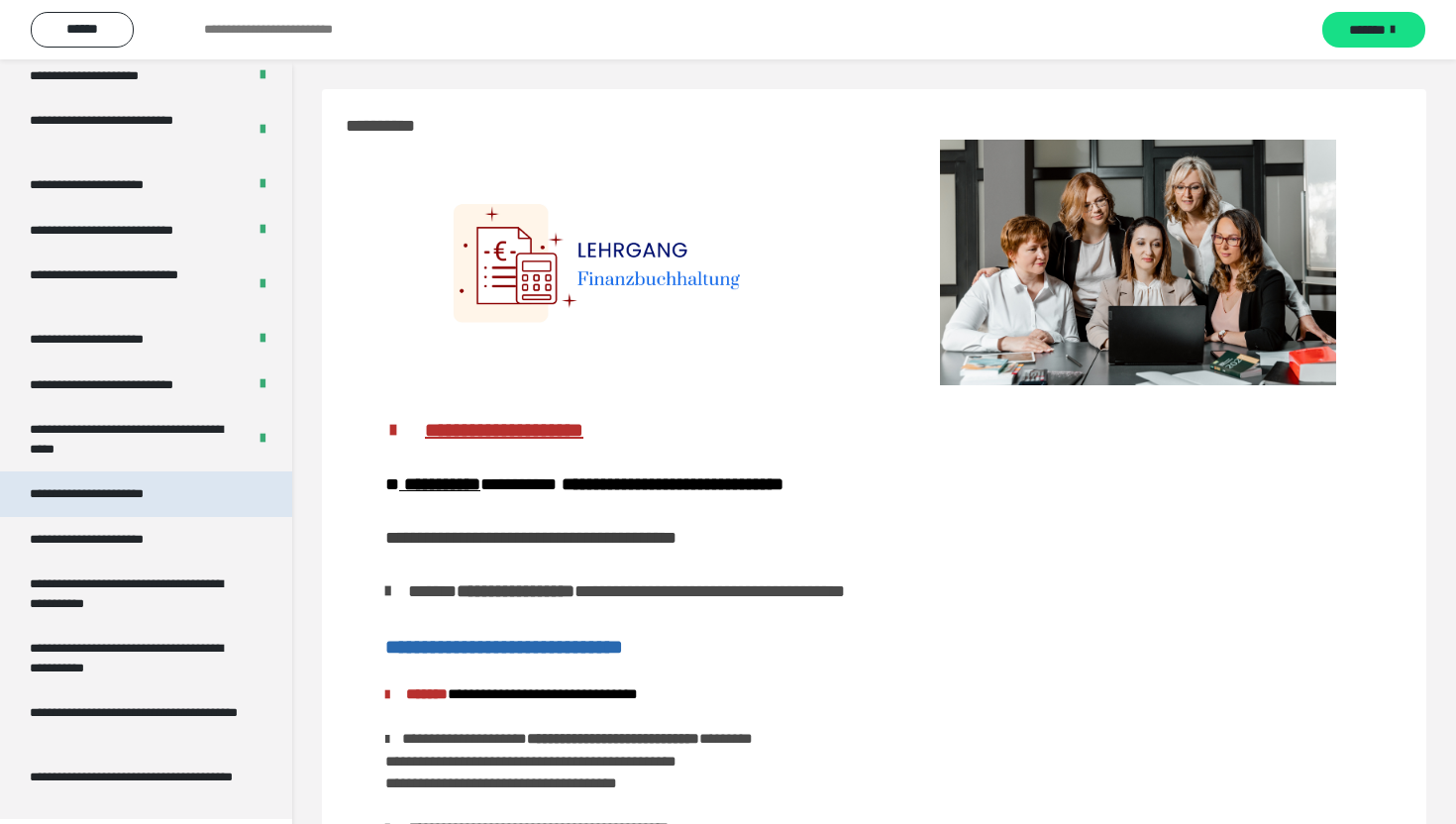 click on "**********" at bounding box center [109, 494] 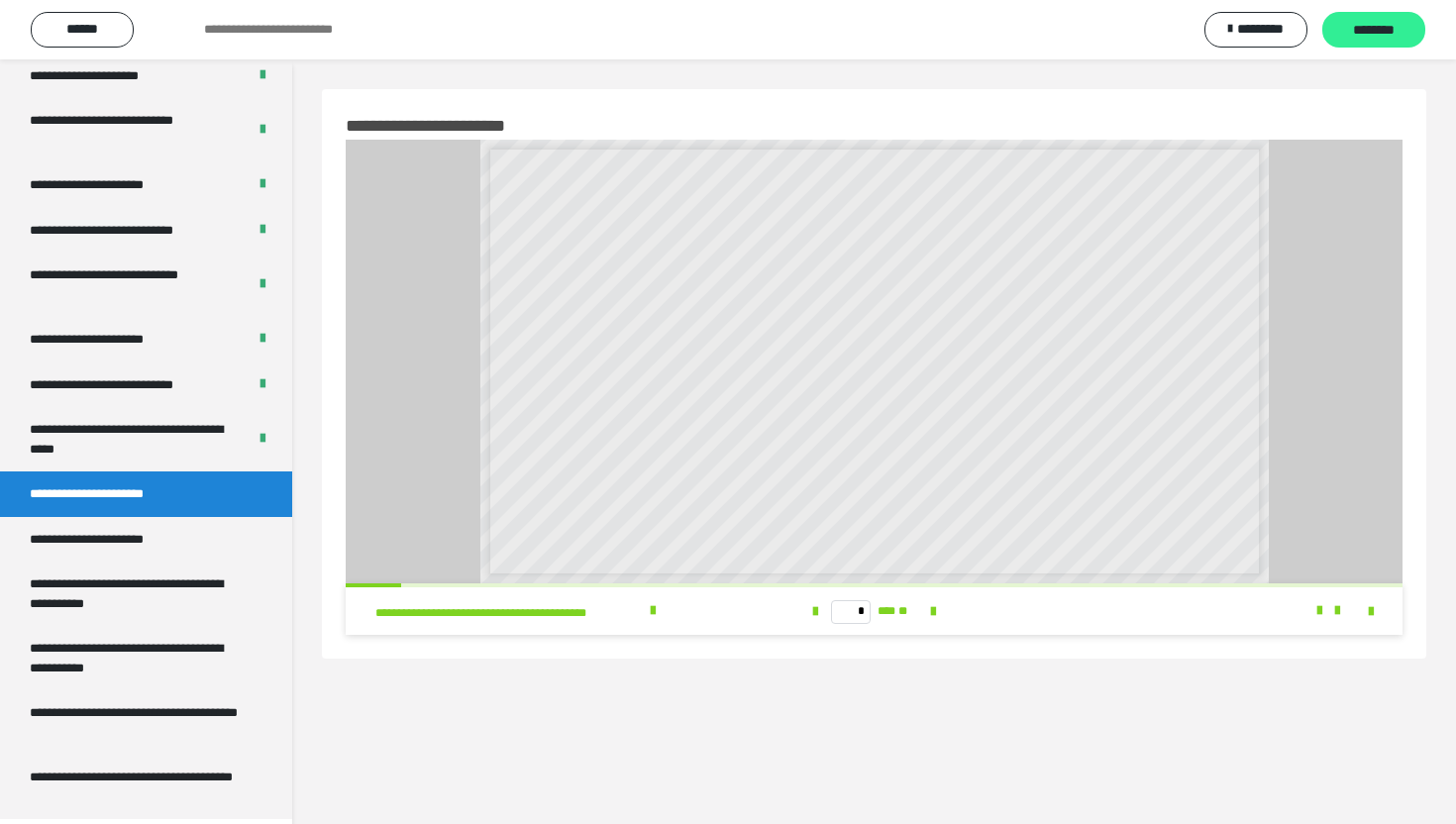 click on "********" at bounding box center [1374, 31] 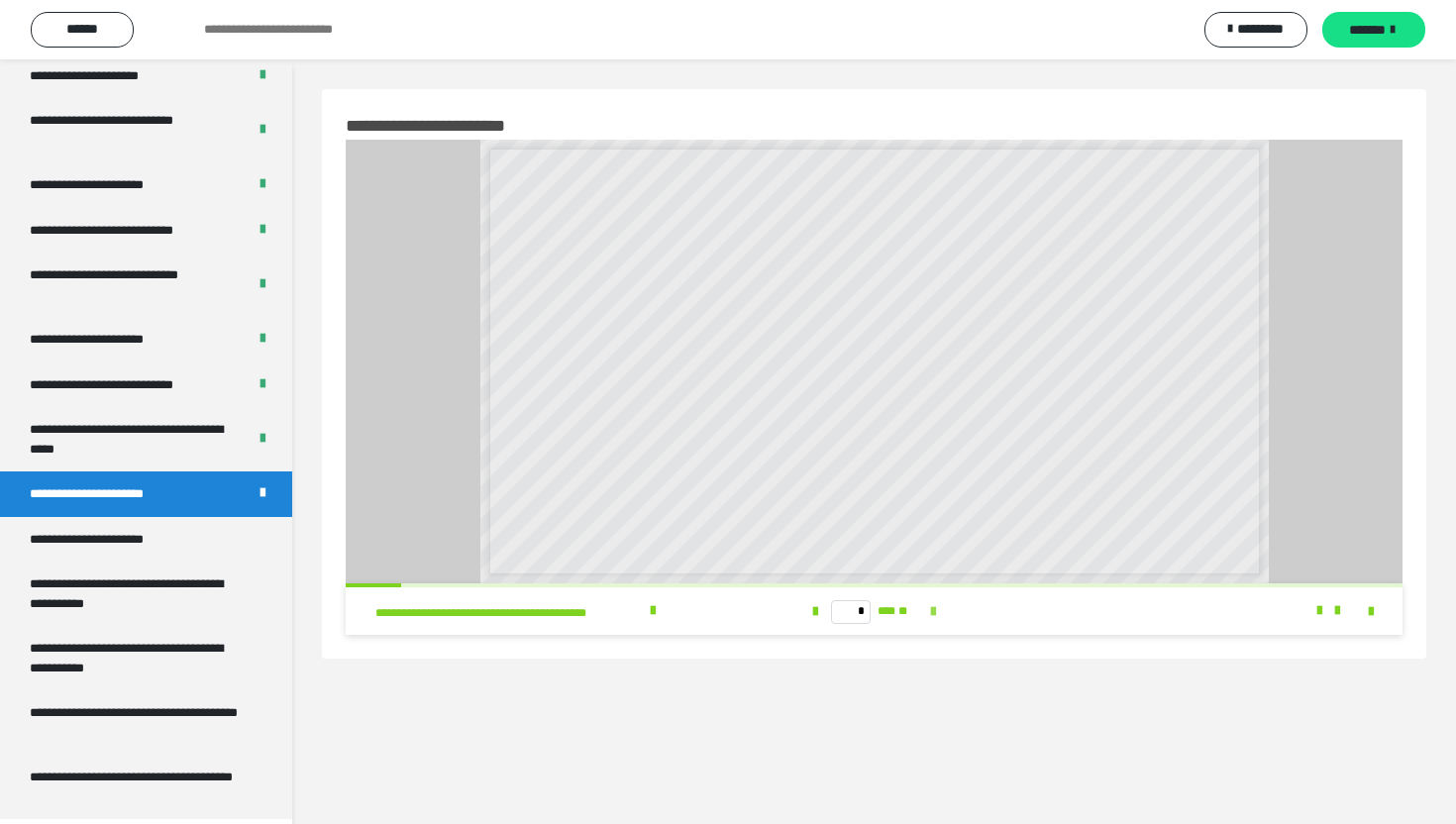 click at bounding box center (933, 612) 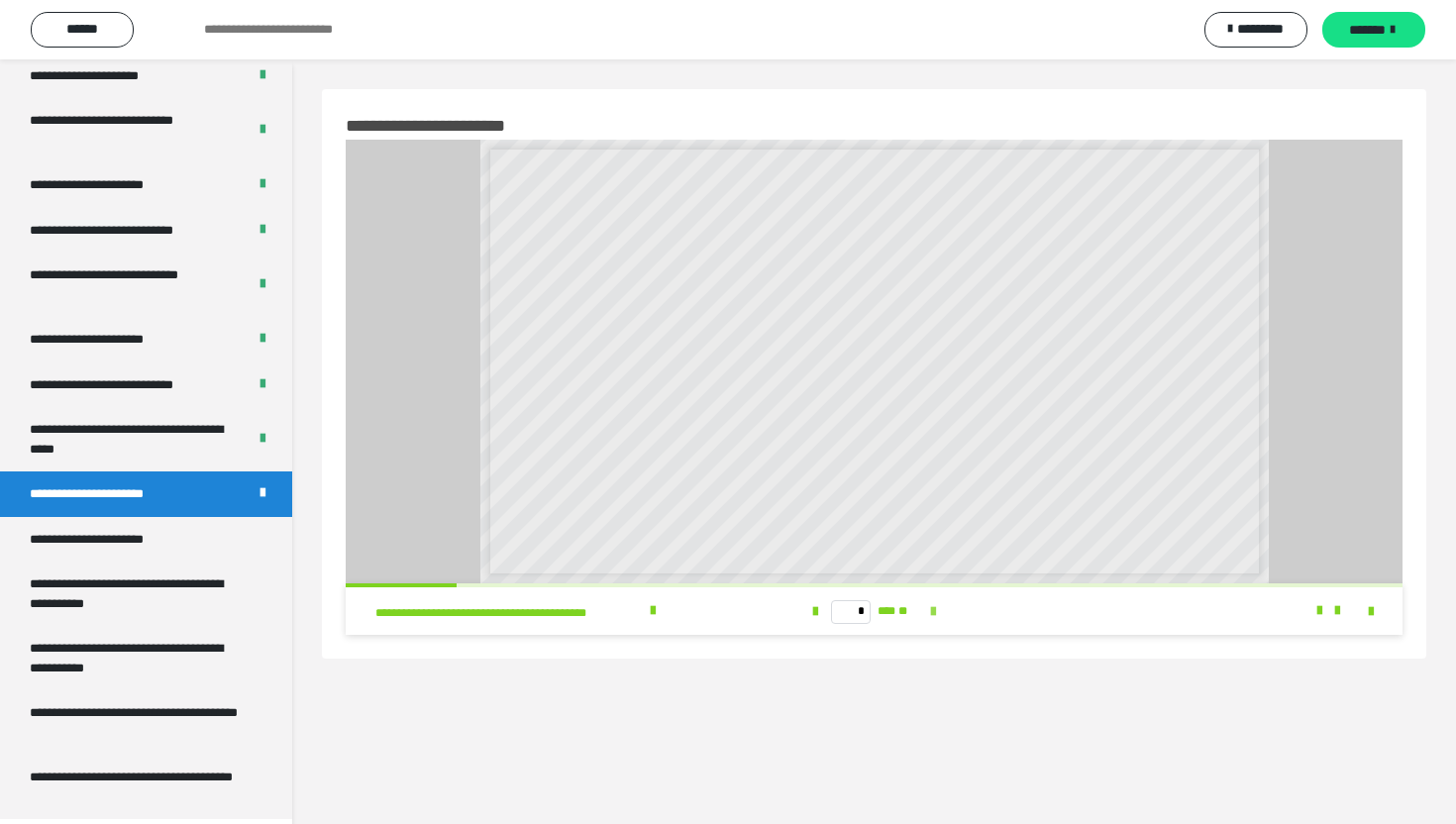 click at bounding box center [933, 612] 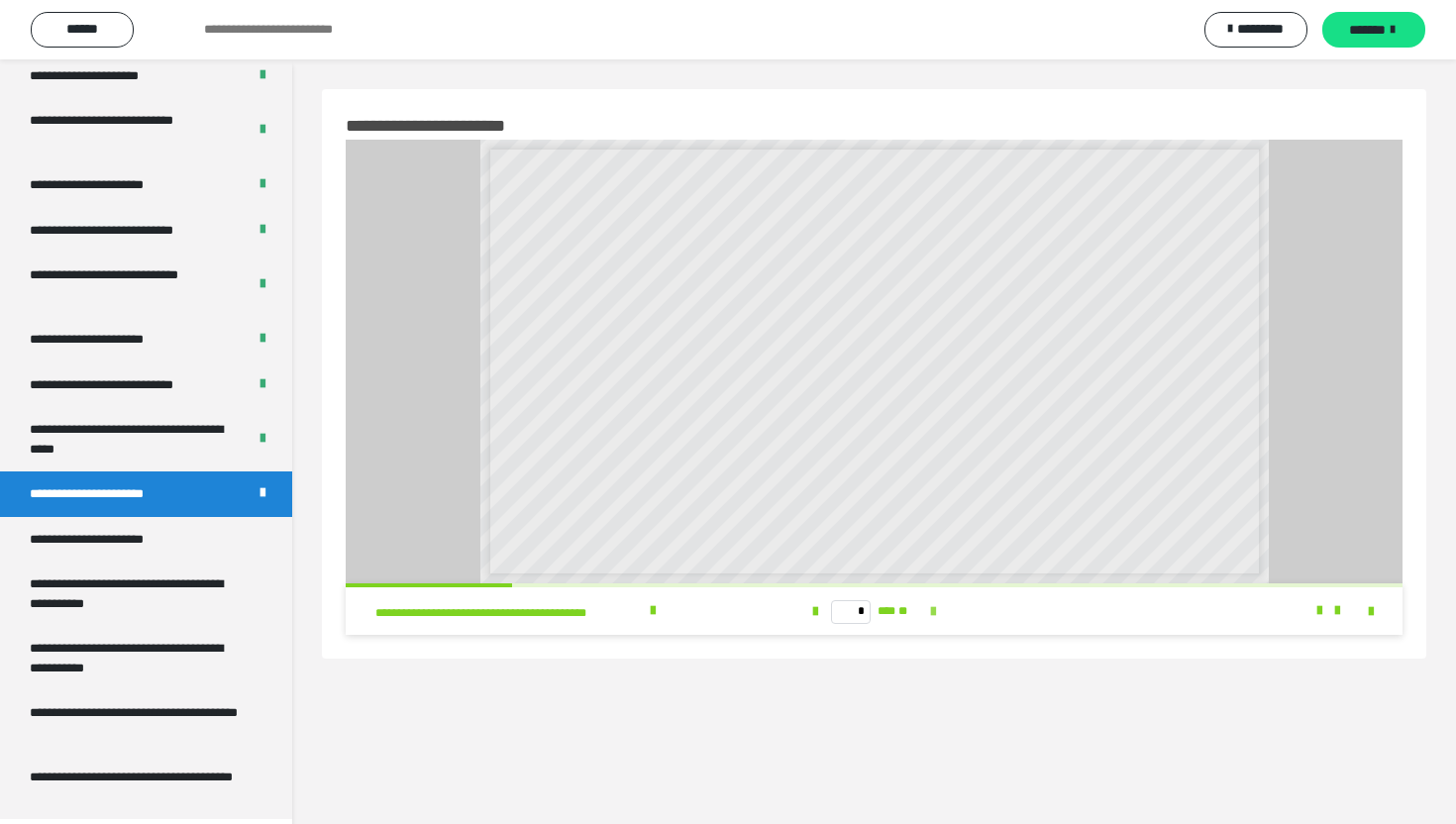 click at bounding box center [933, 612] 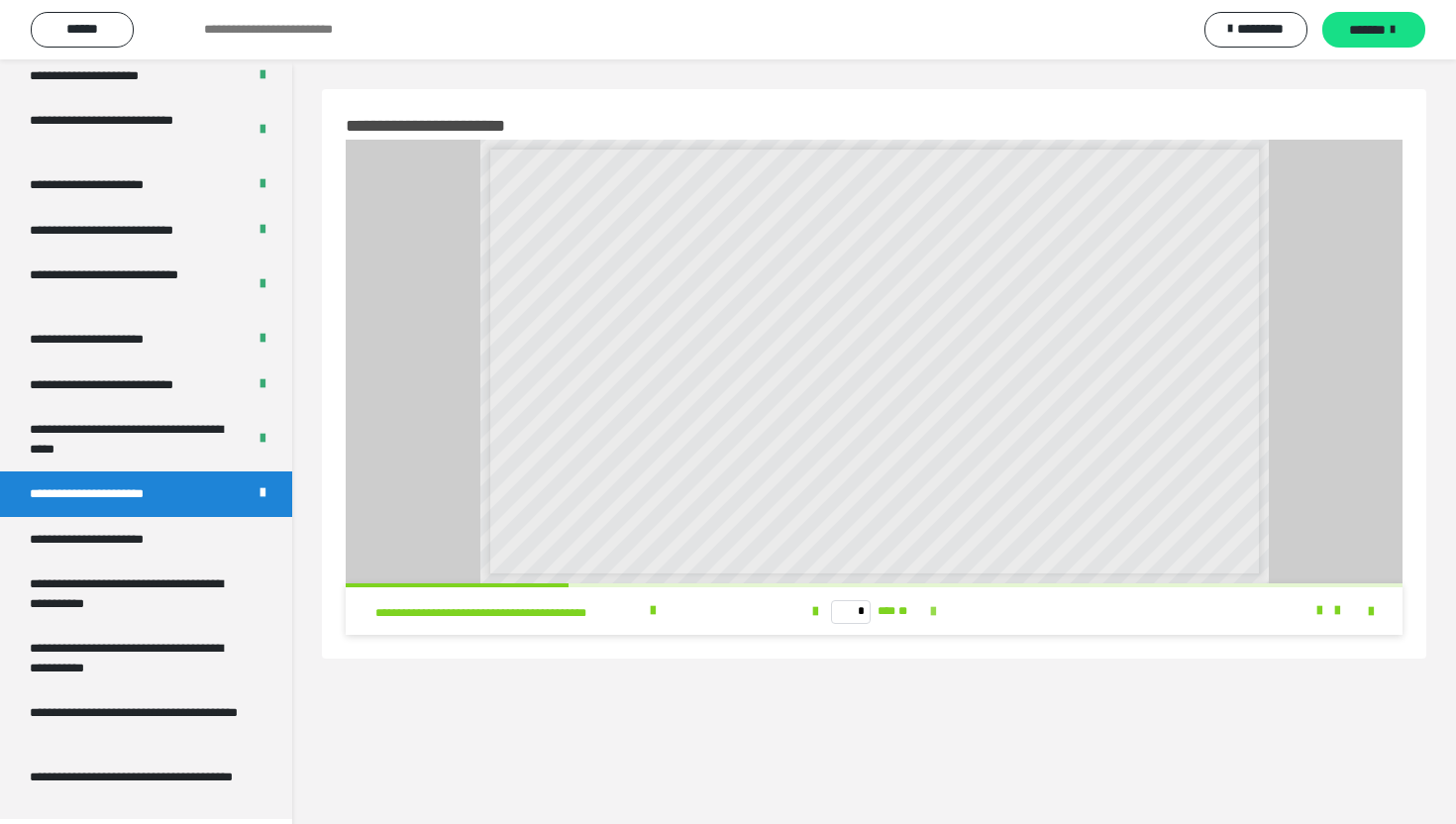 click at bounding box center [933, 612] 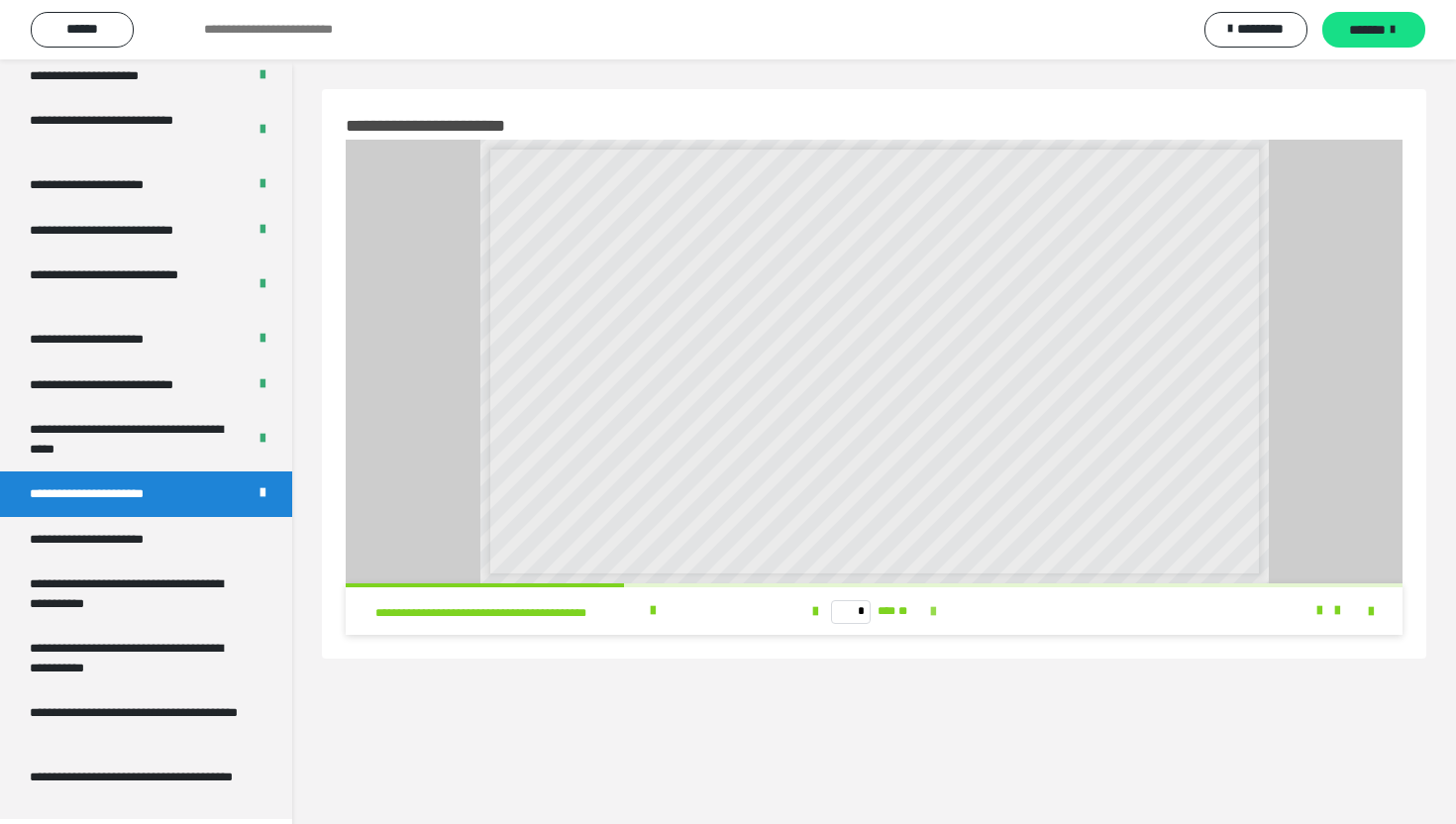 click at bounding box center (933, 612) 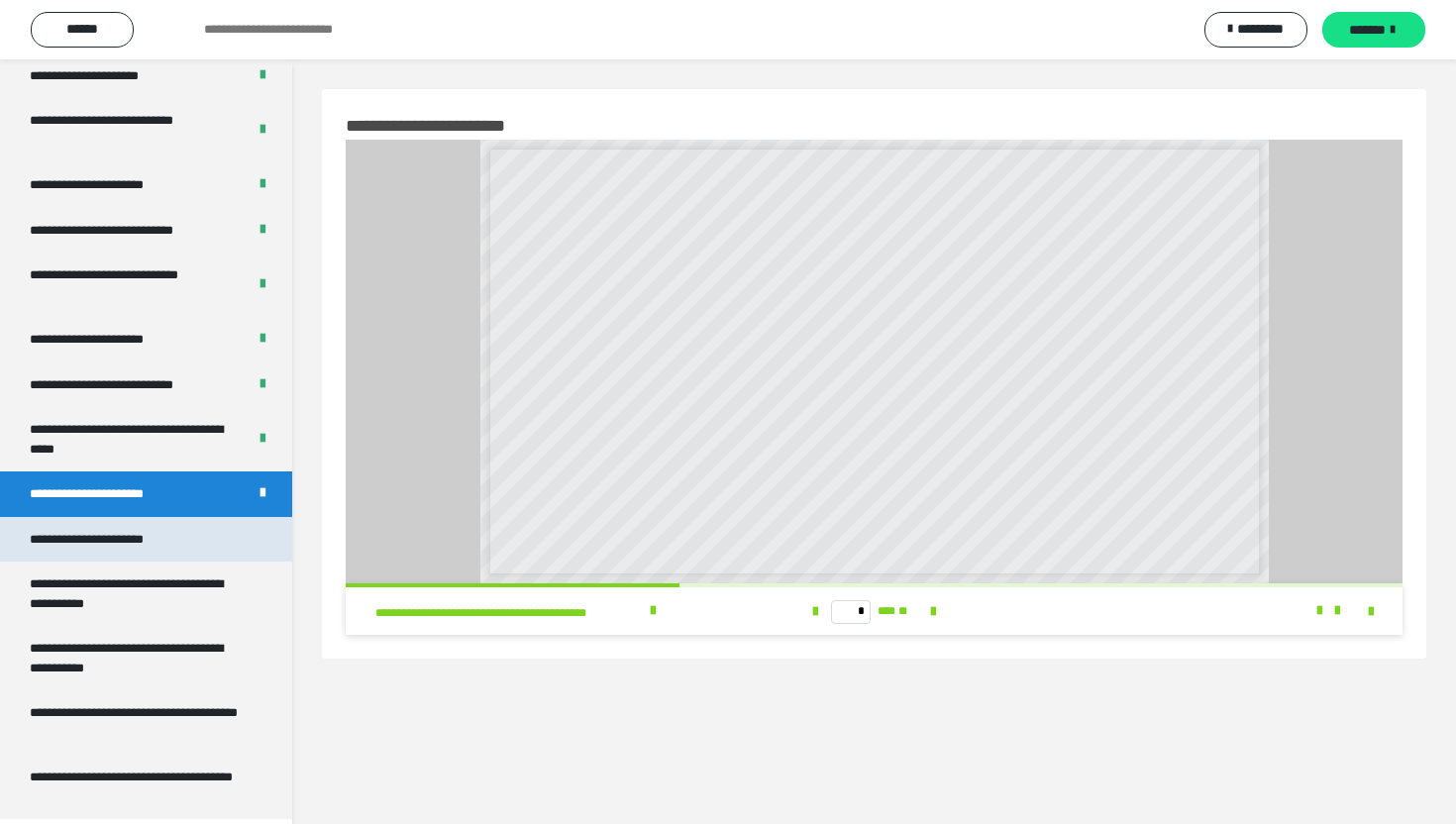 click on "**********" at bounding box center (110, 540) 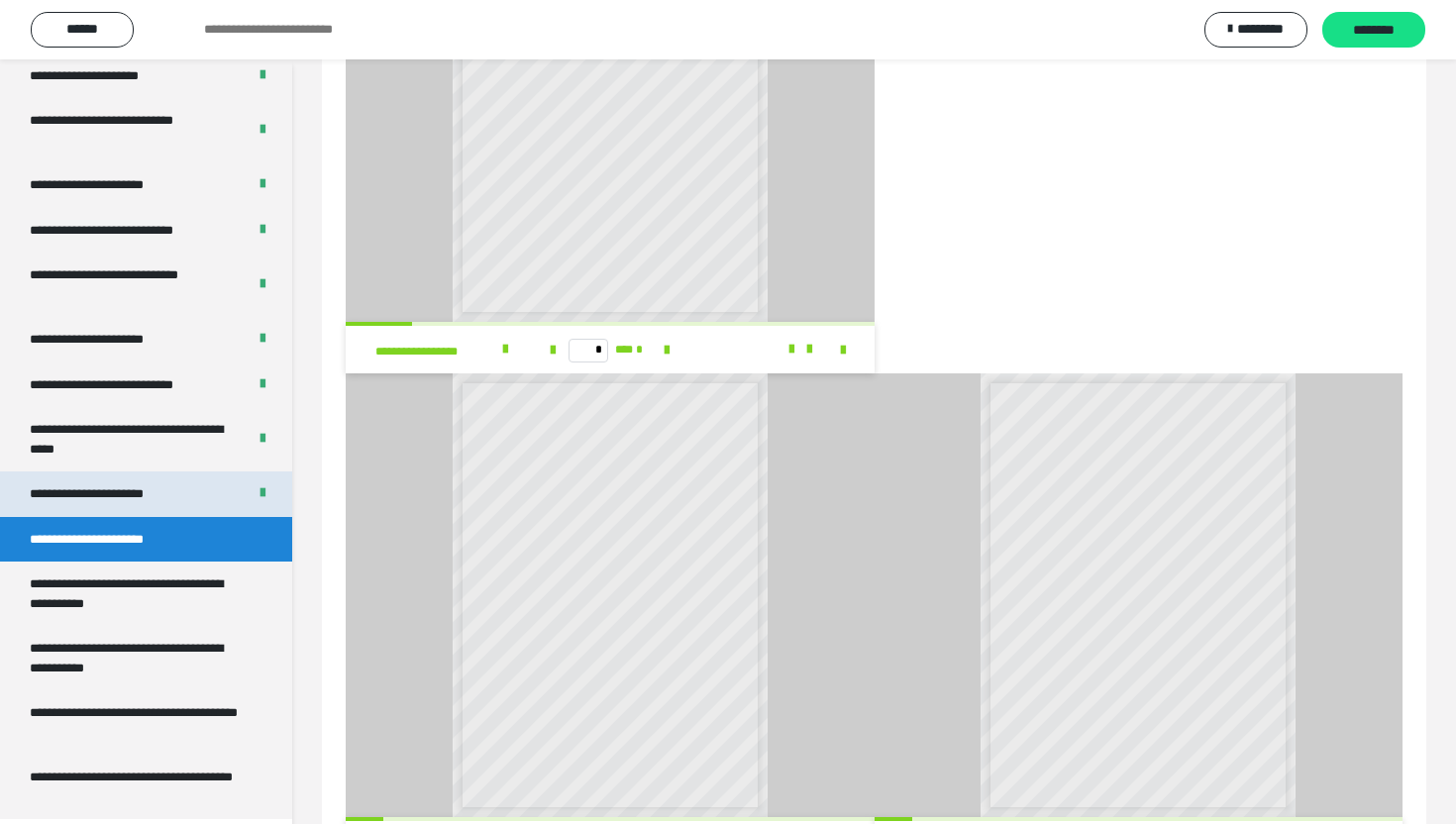 scroll, scrollTop: 2046, scrollLeft: 0, axis: vertical 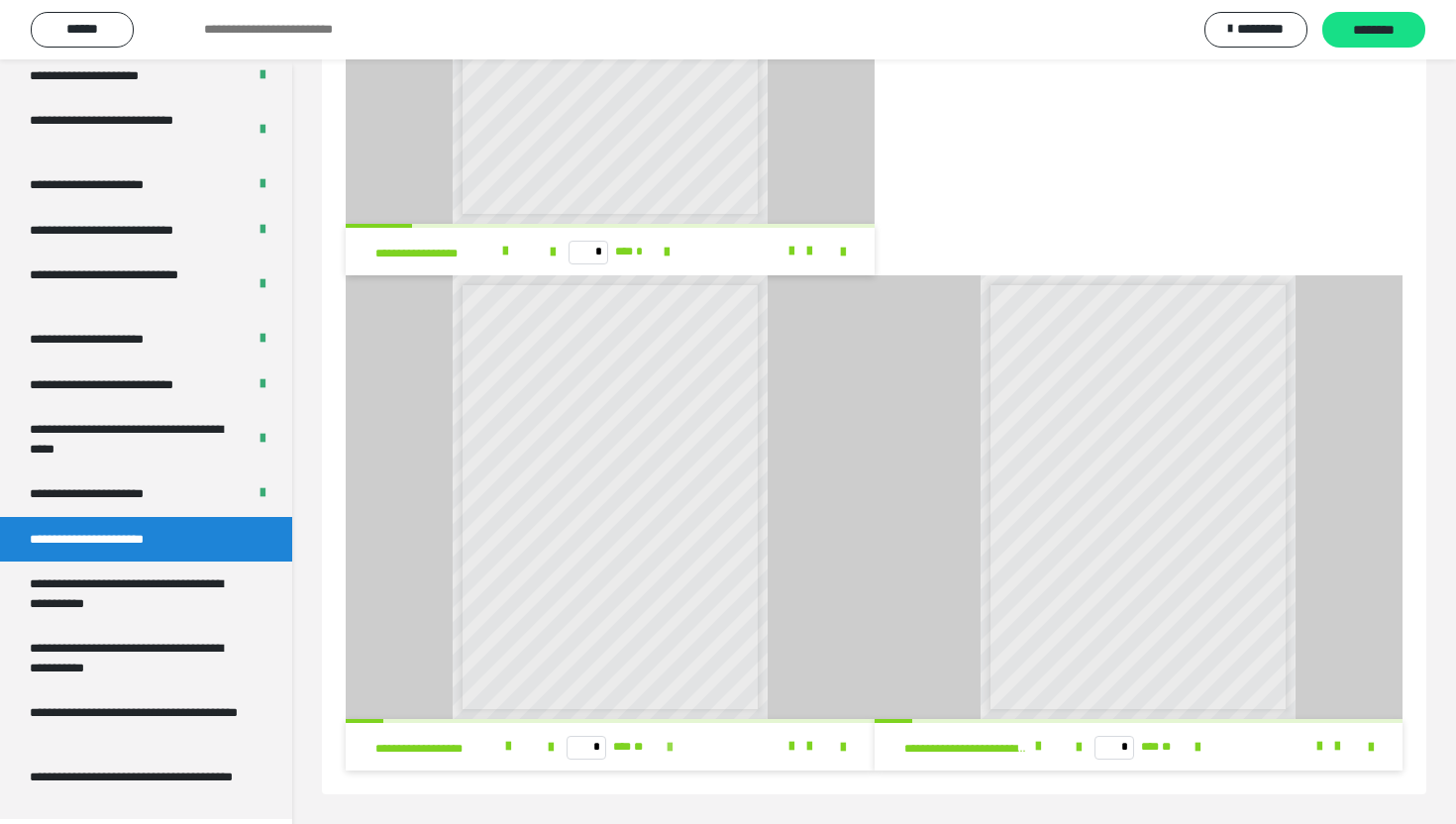 click at bounding box center [670, 748] 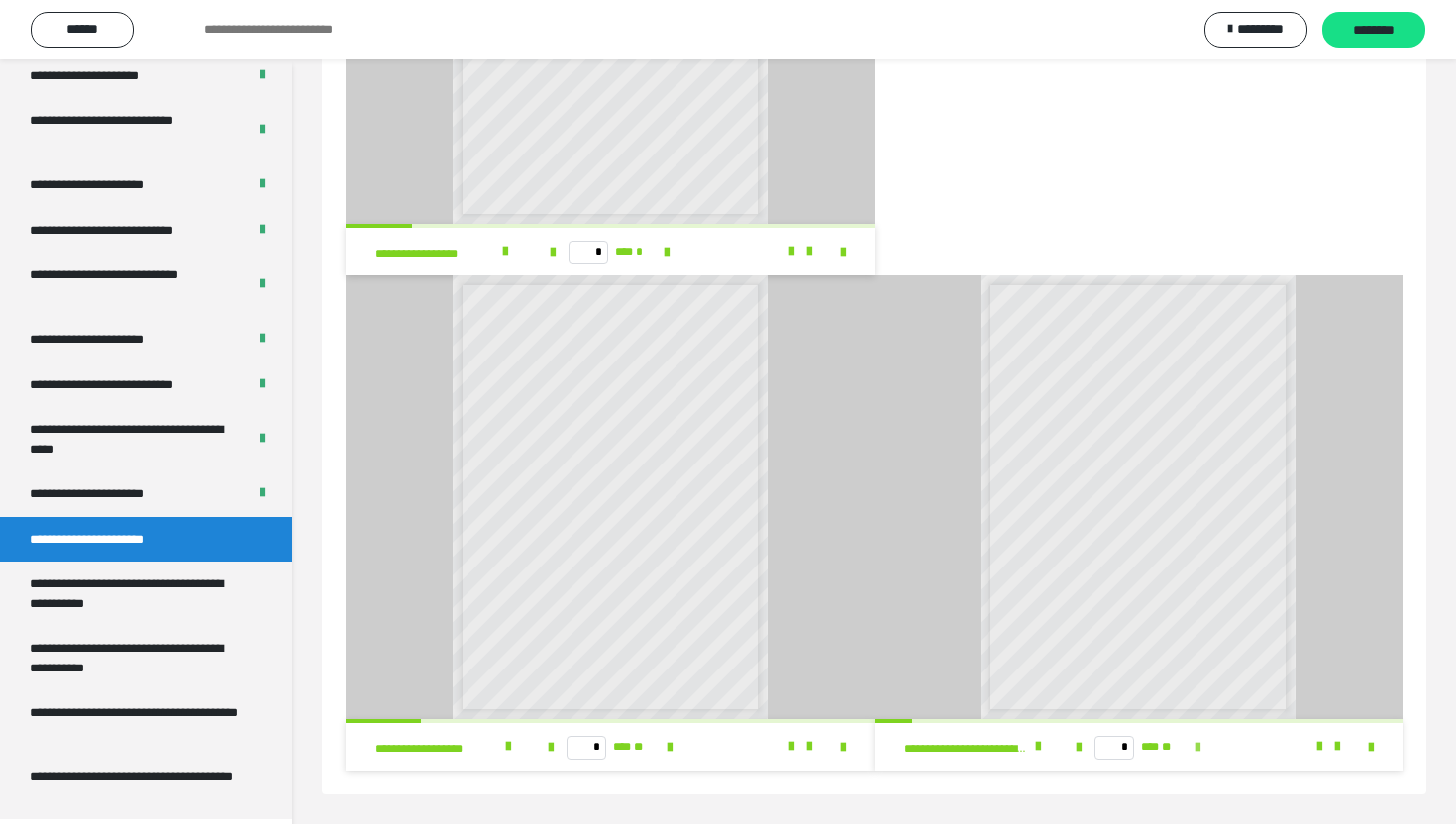 click at bounding box center [1197, 748] 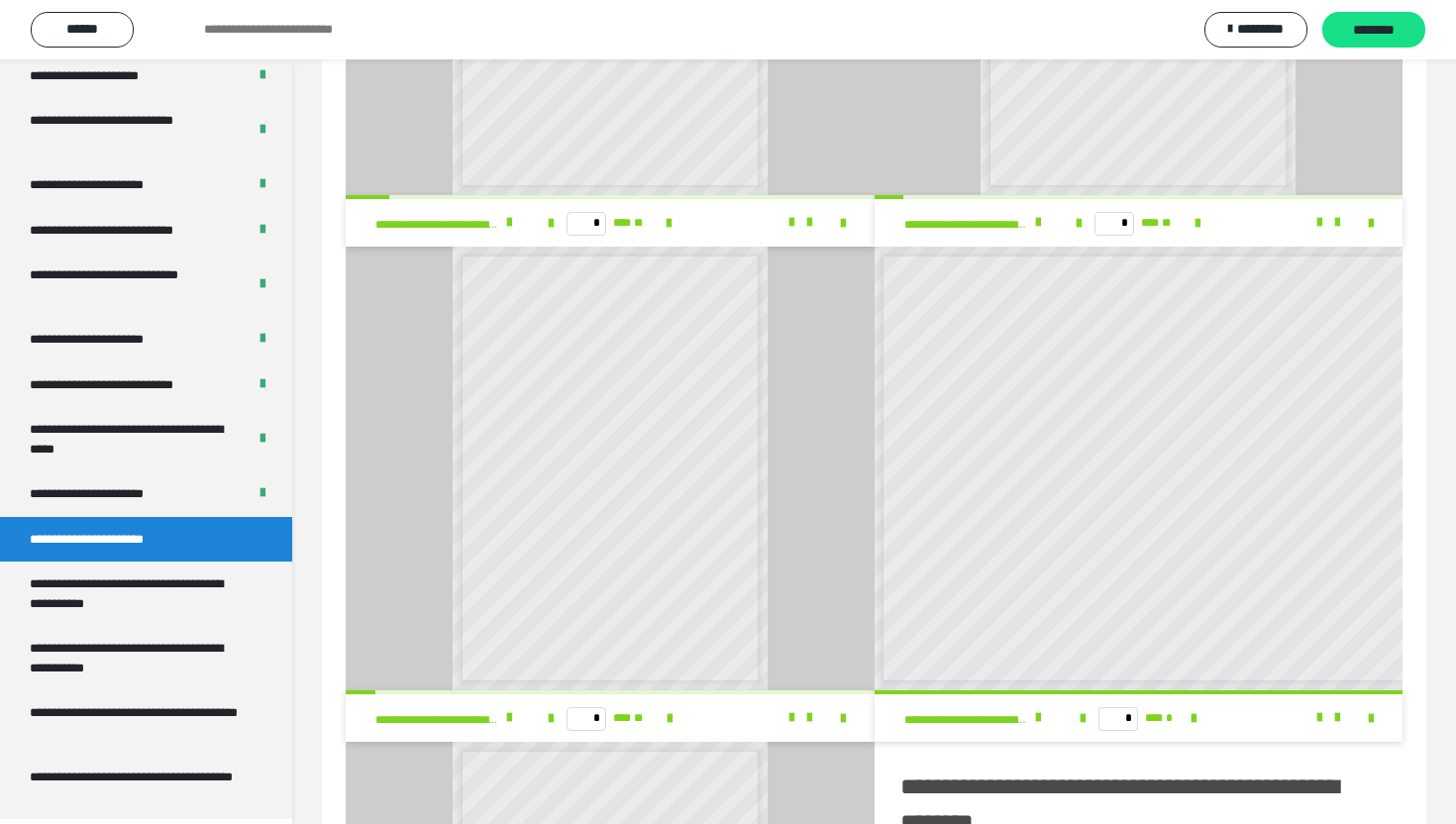 scroll, scrollTop: 1062, scrollLeft: 0, axis: vertical 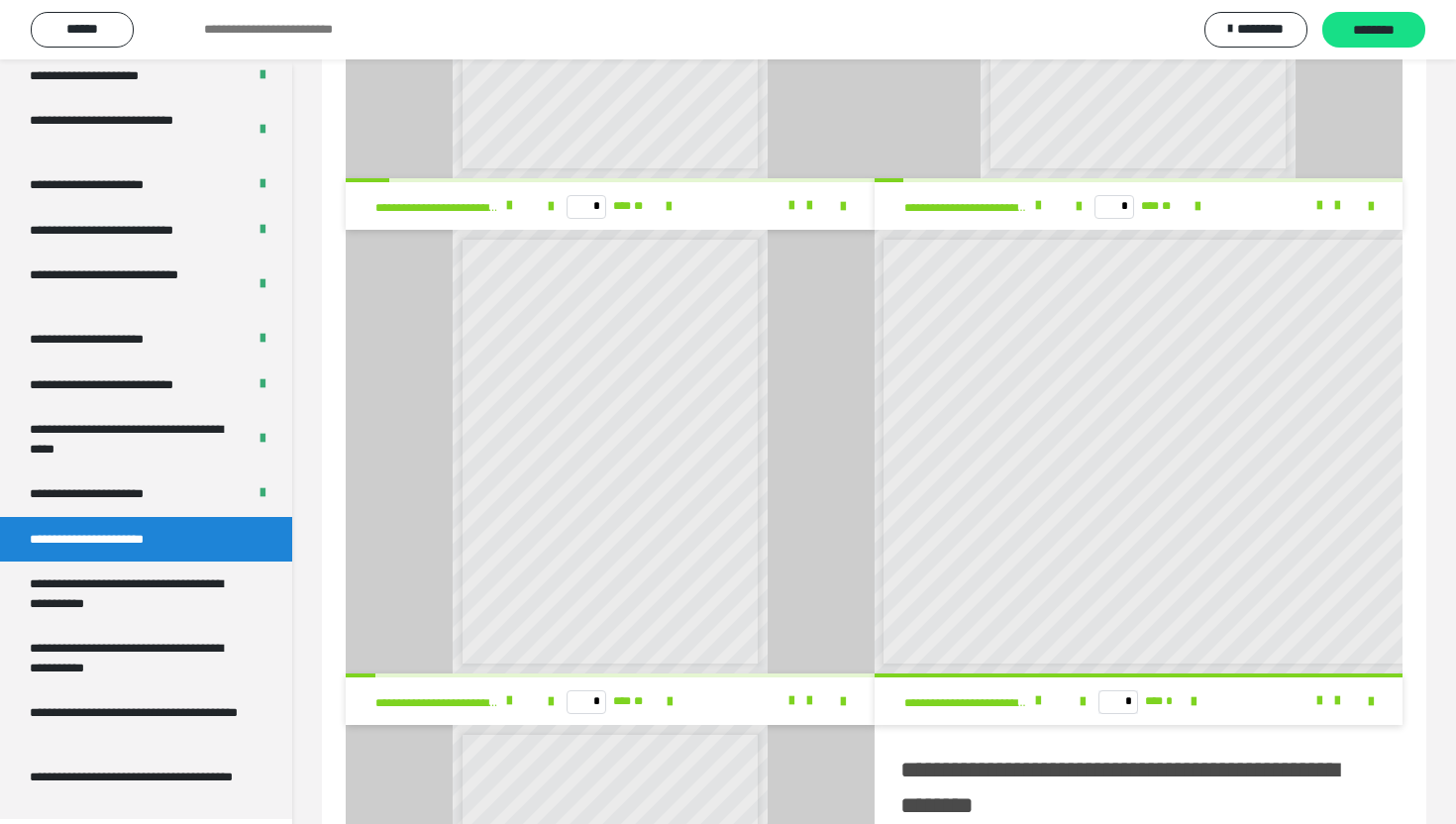 click on "* *** *" at bounding box center (1138, 701) 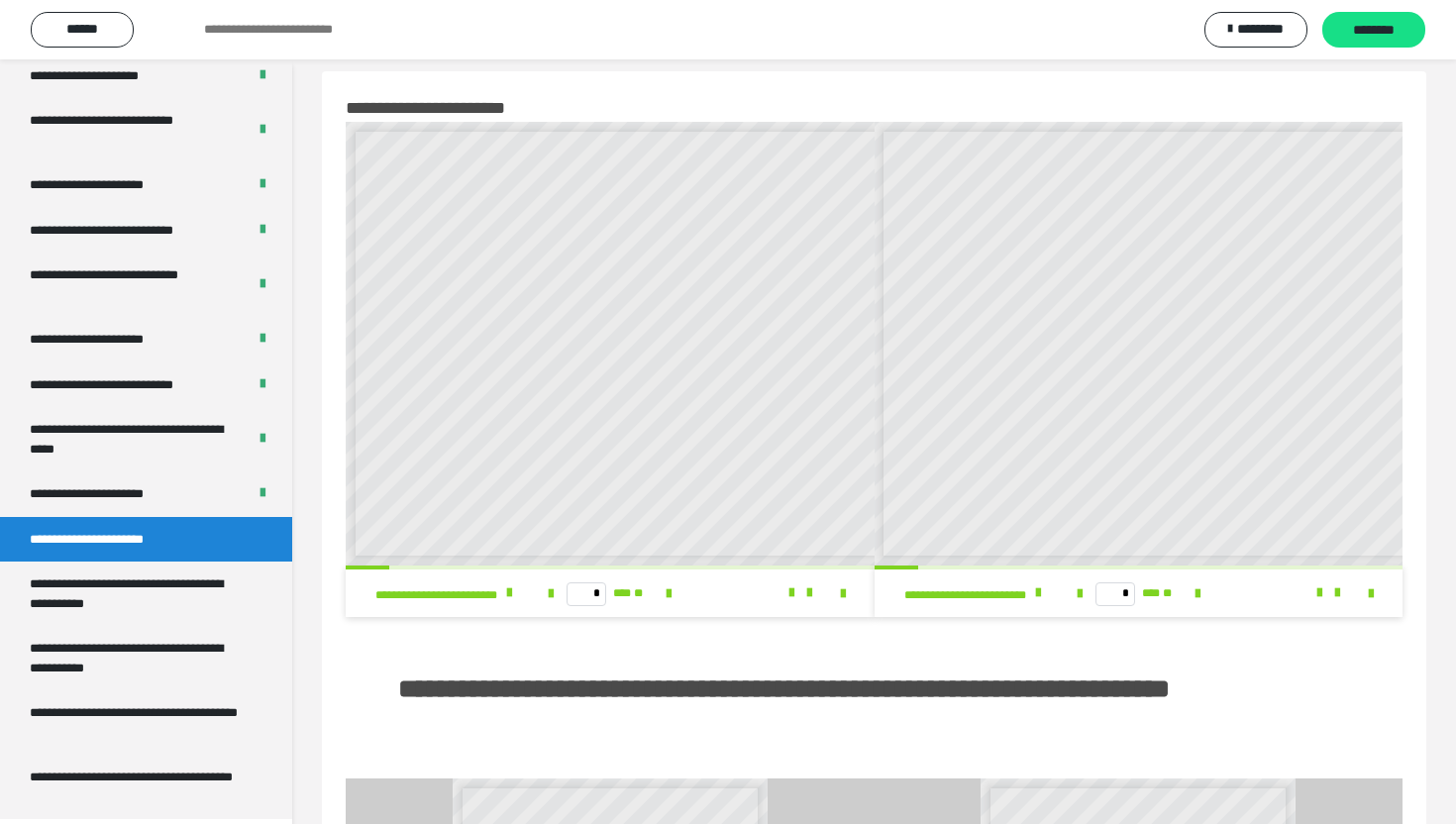 scroll, scrollTop: 0, scrollLeft: 0, axis: both 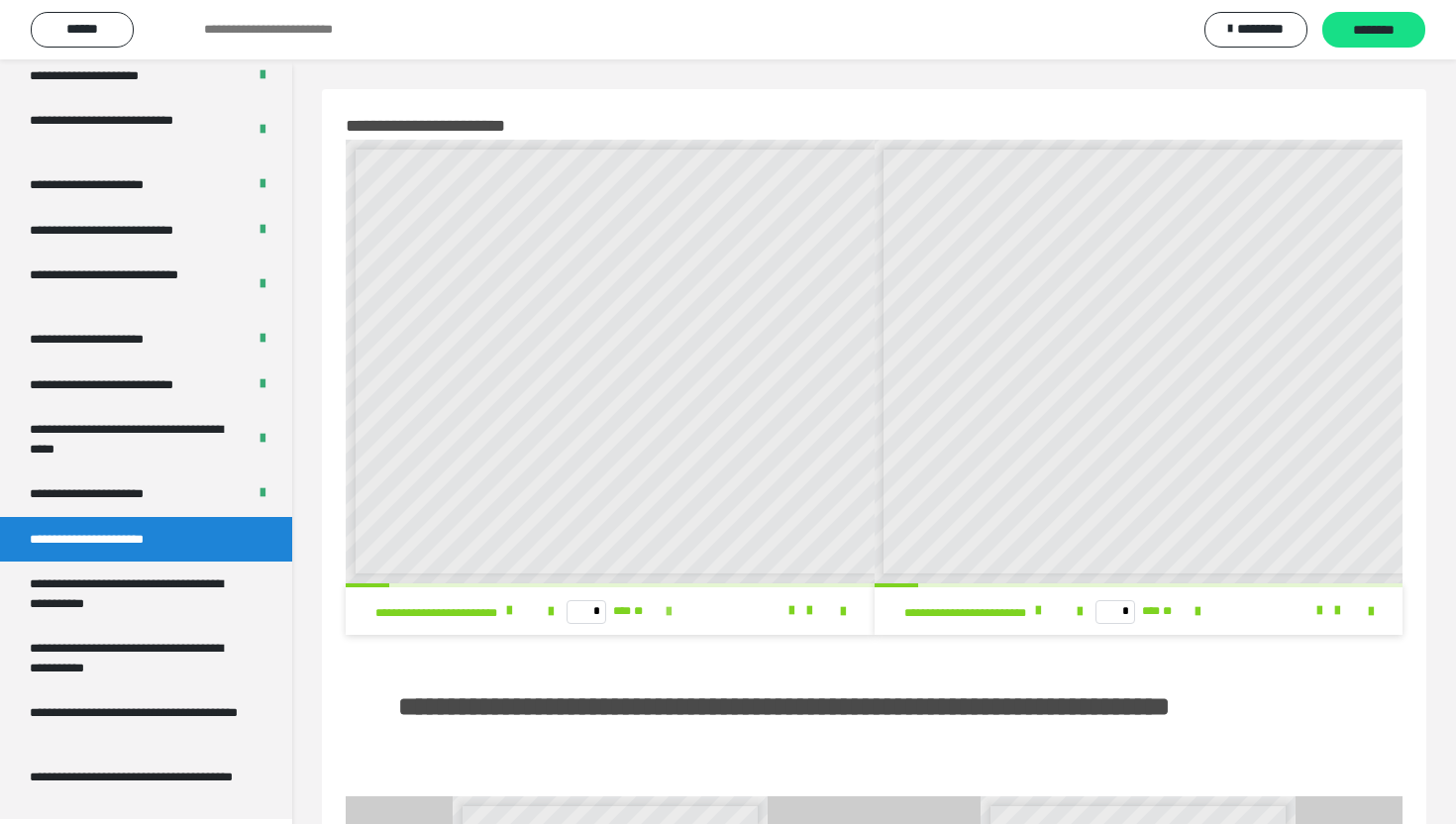 click at bounding box center (669, 612) 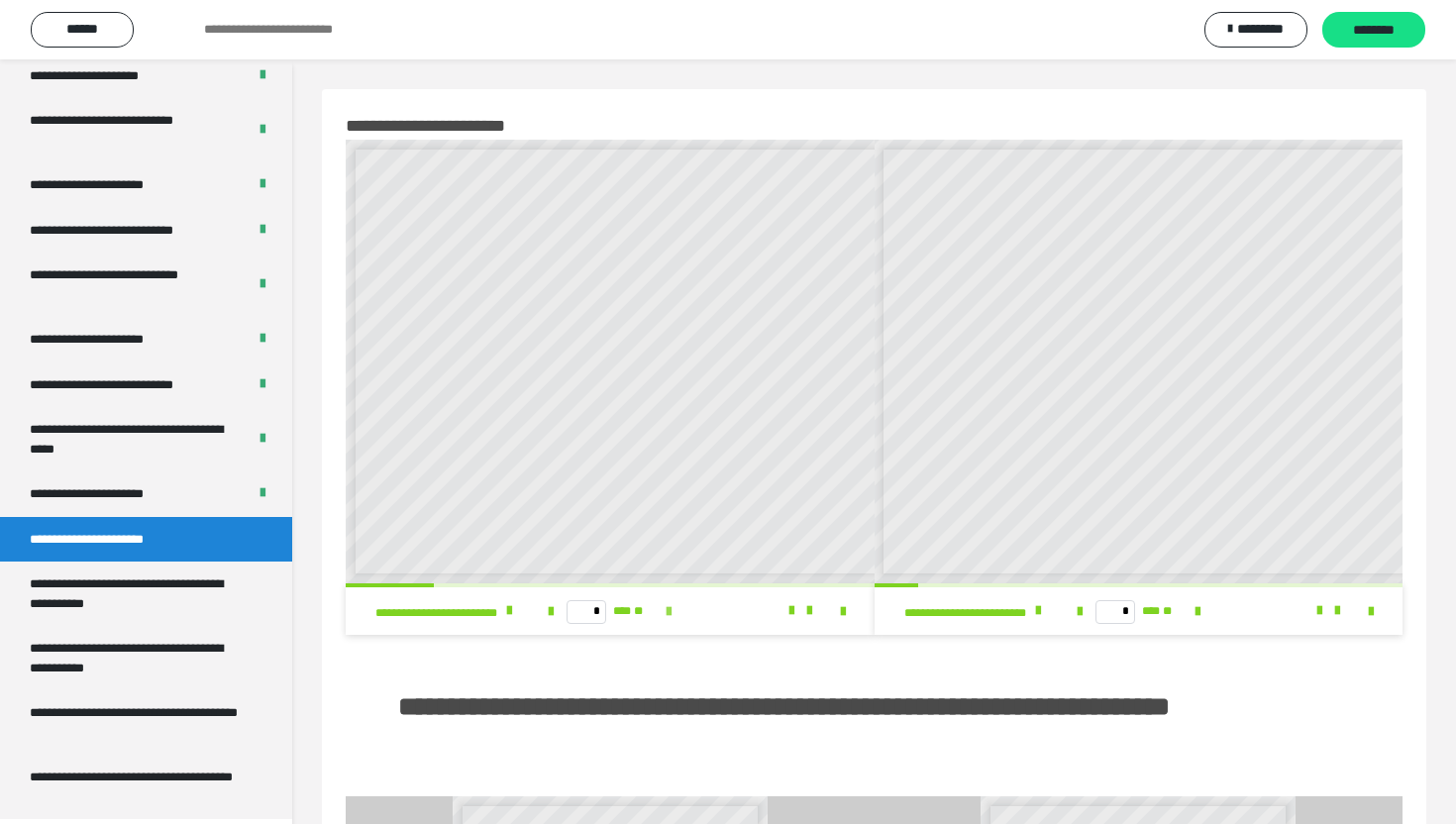 click at bounding box center (669, 612) 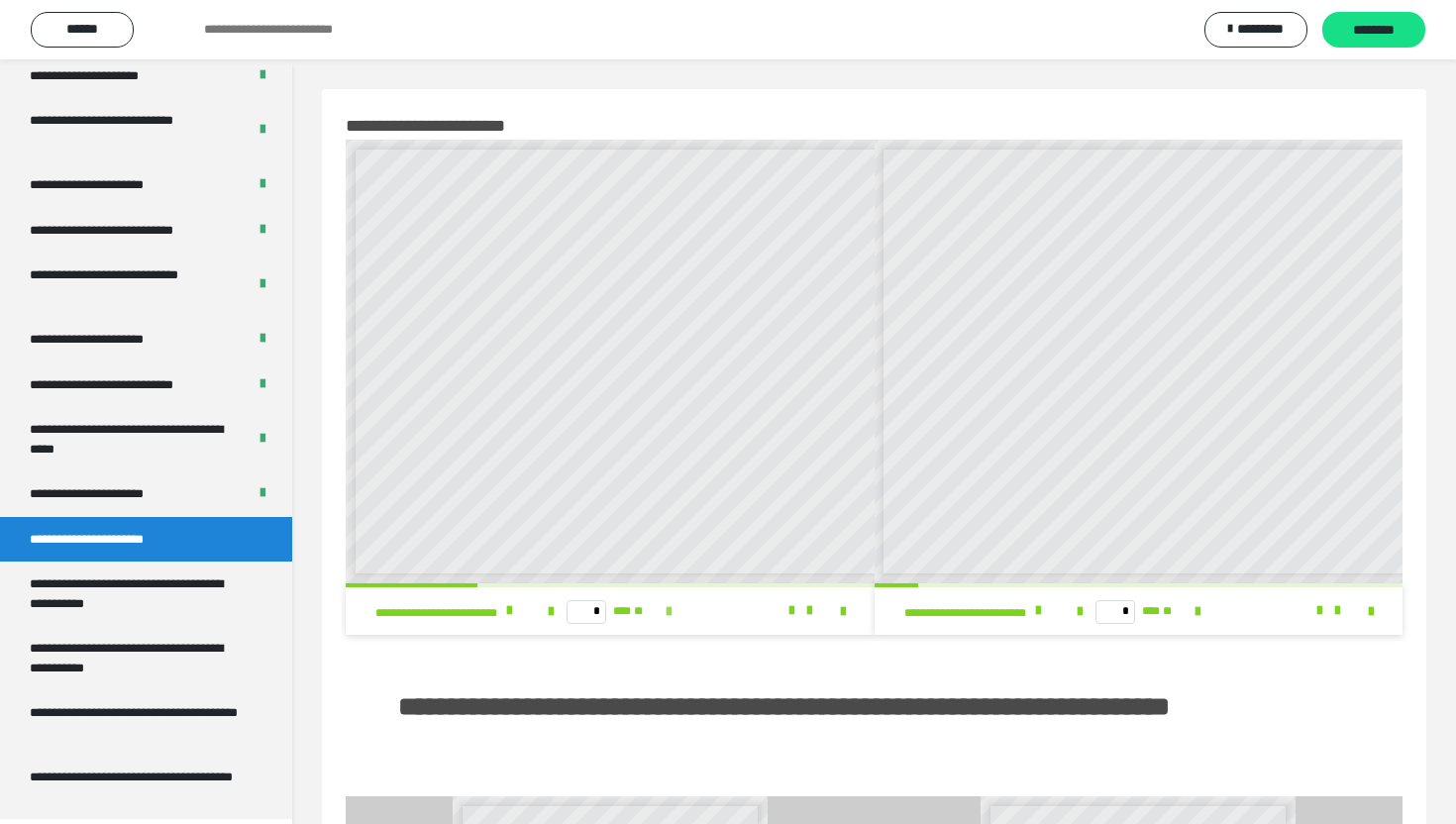 click at bounding box center (669, 612) 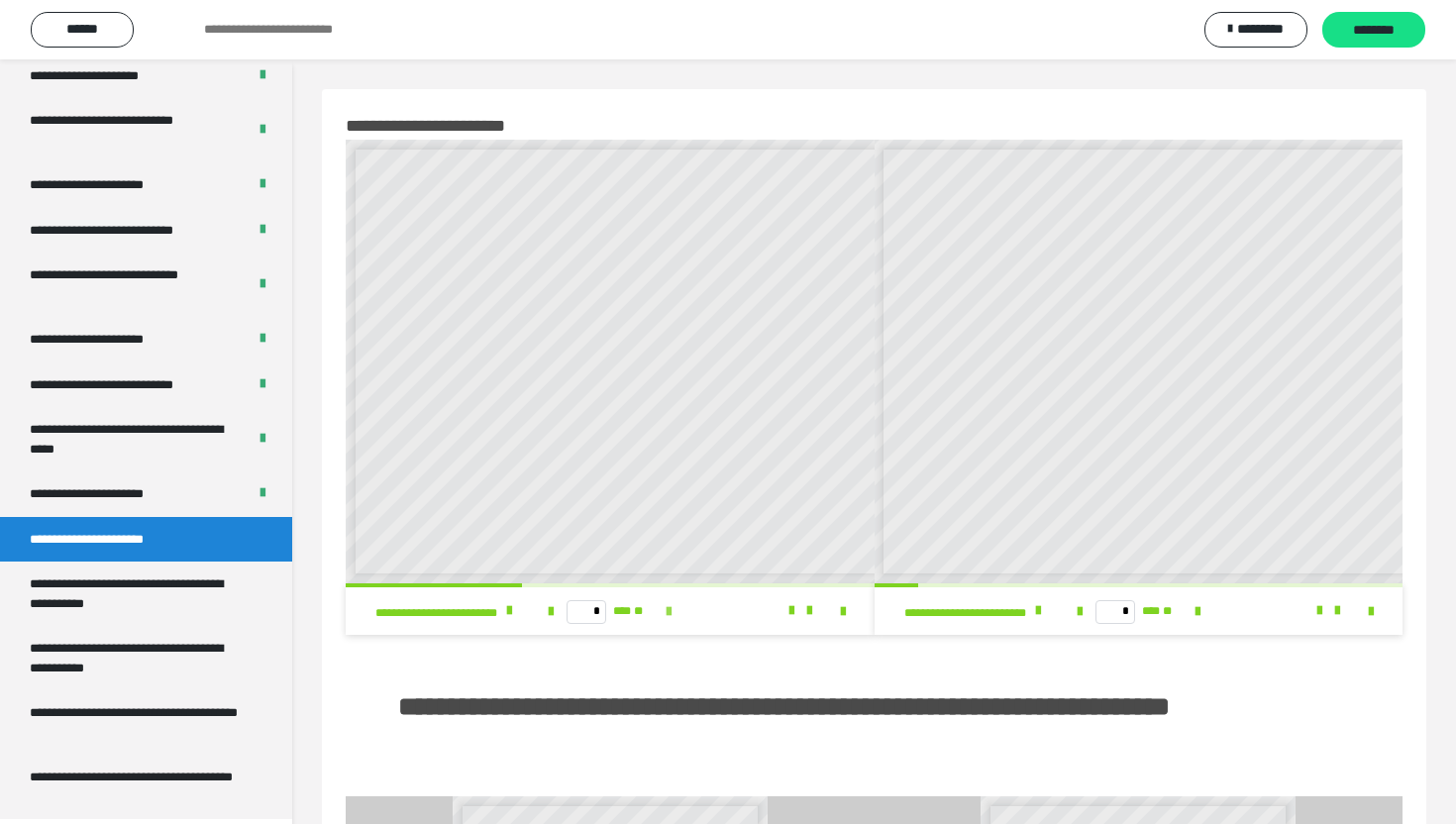 click at bounding box center [669, 612] 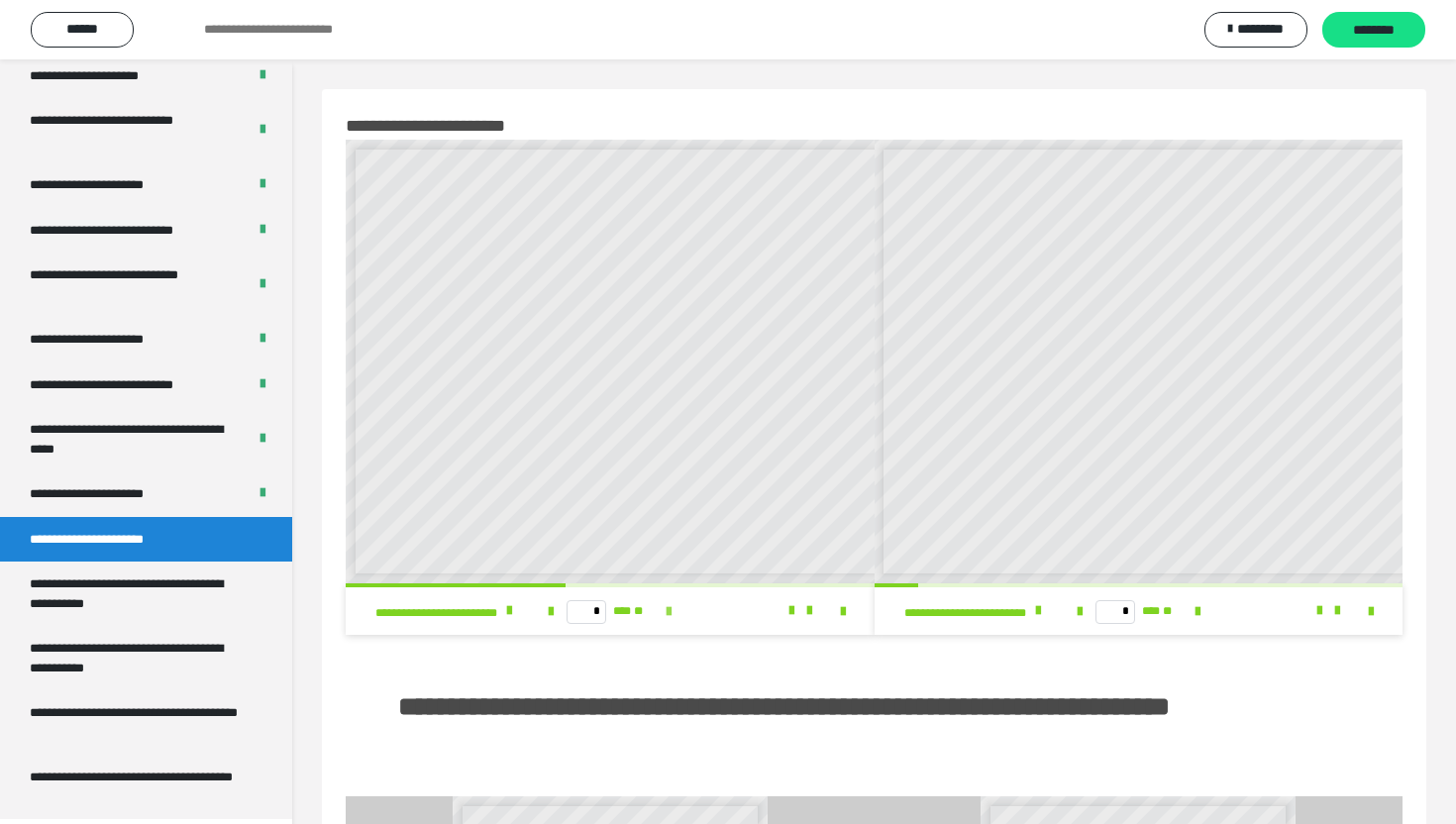 click at bounding box center [669, 612] 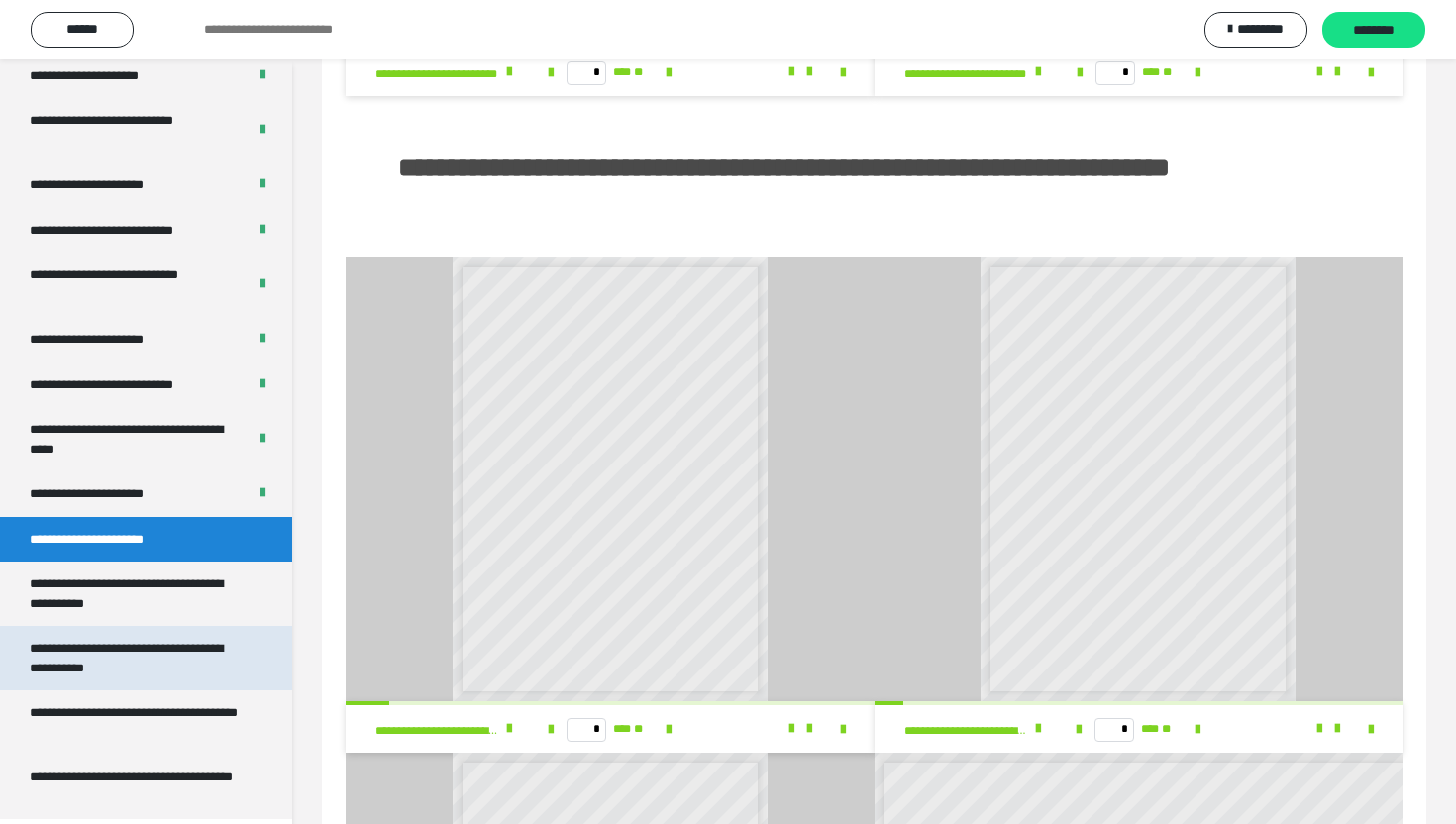 scroll, scrollTop: 540, scrollLeft: 0, axis: vertical 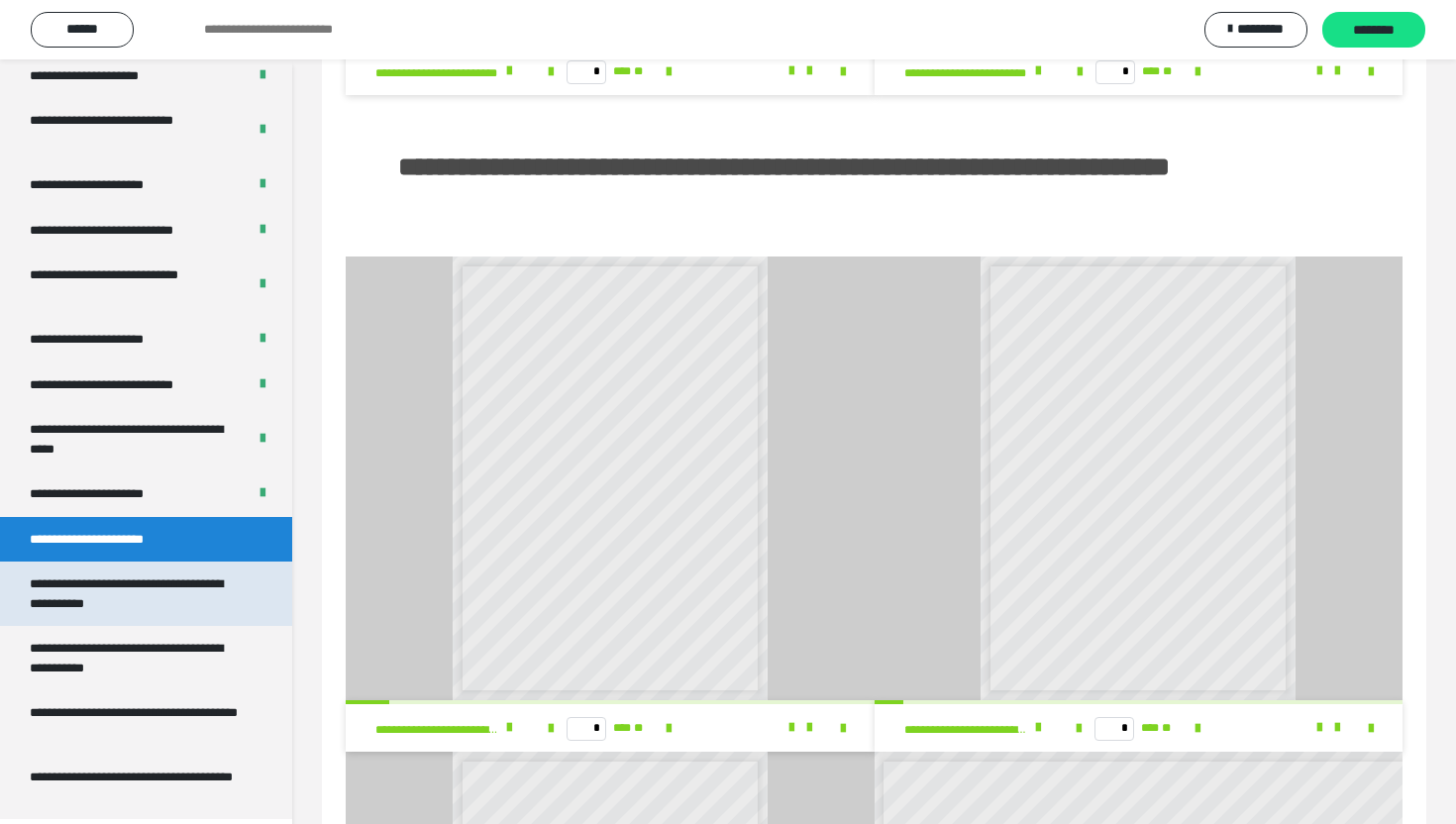 click on "**********" at bounding box center [138, 593] 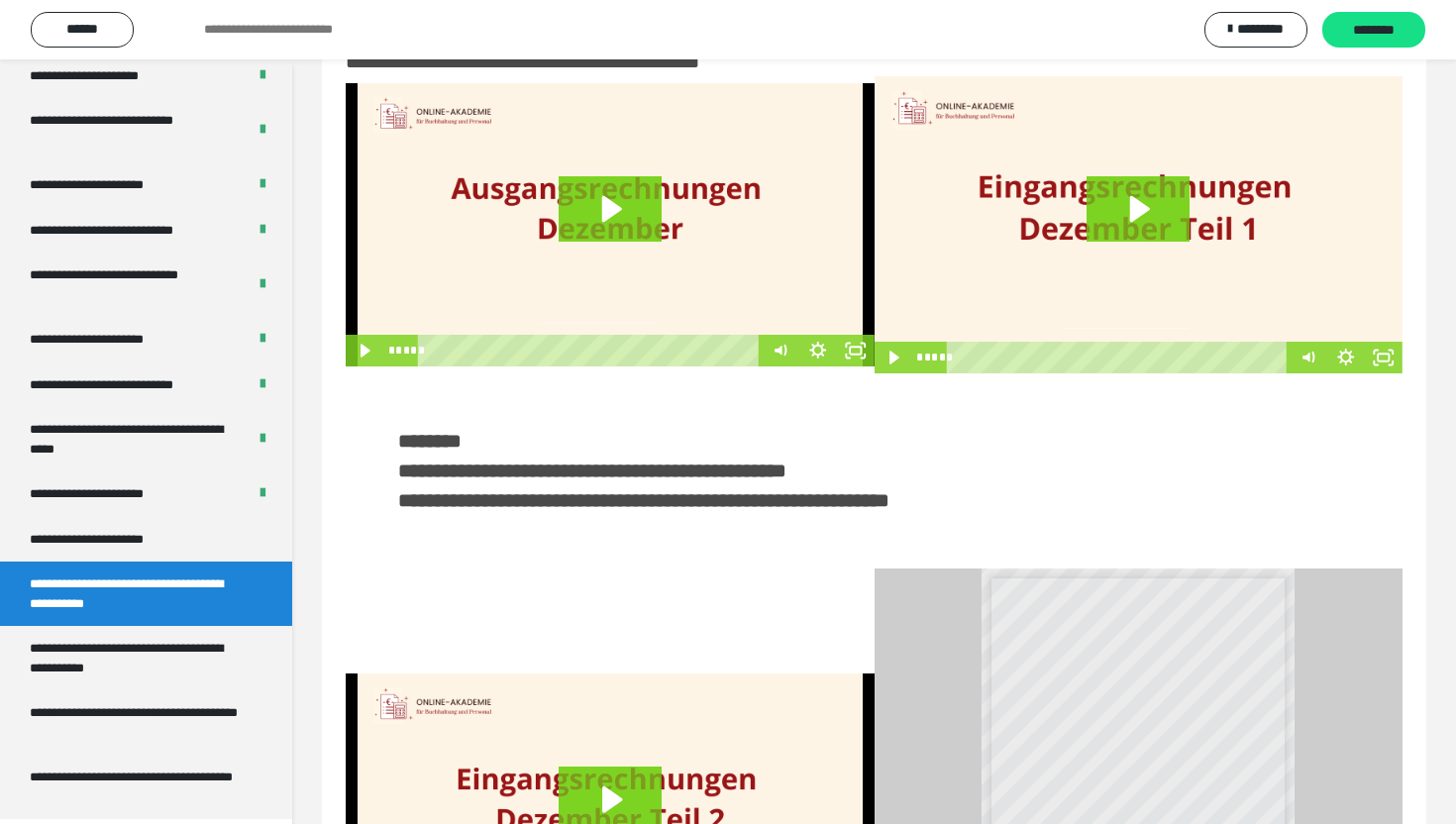 scroll, scrollTop: 81, scrollLeft: 0, axis: vertical 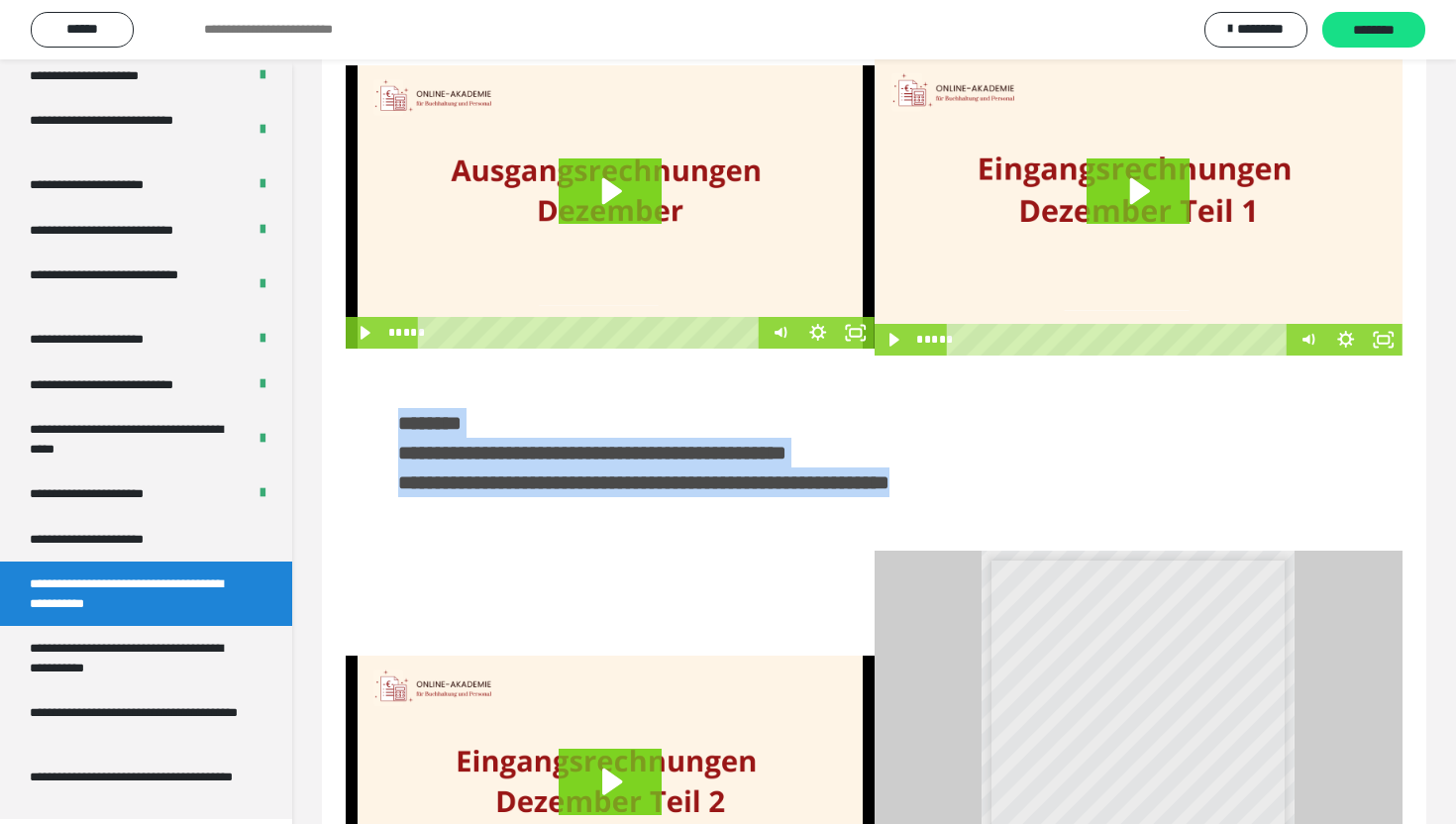 drag, startPoint x: 399, startPoint y: 419, endPoint x: 982, endPoint y: 504, distance: 589.16381 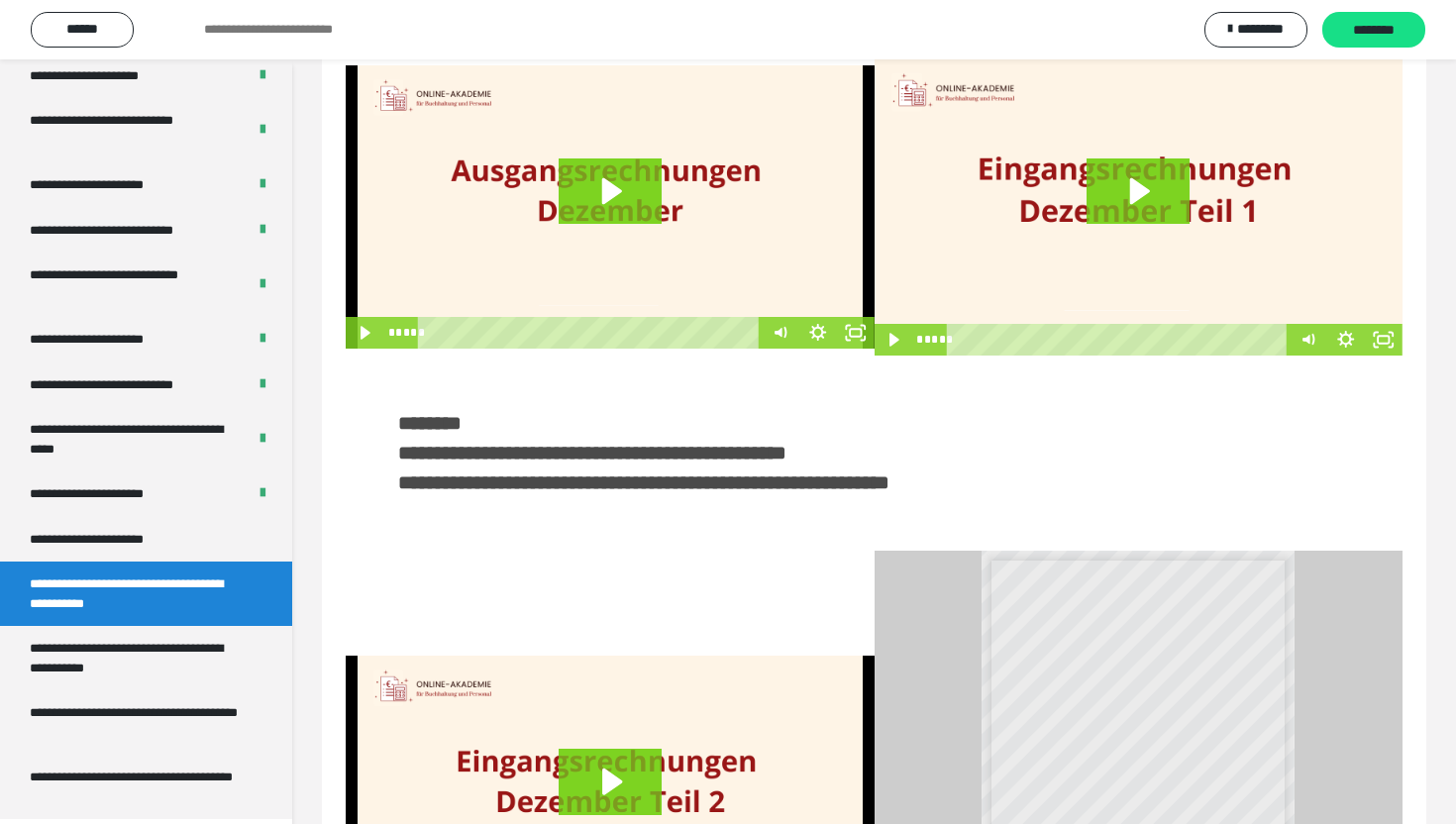 click on "********" at bounding box center [874, 423] 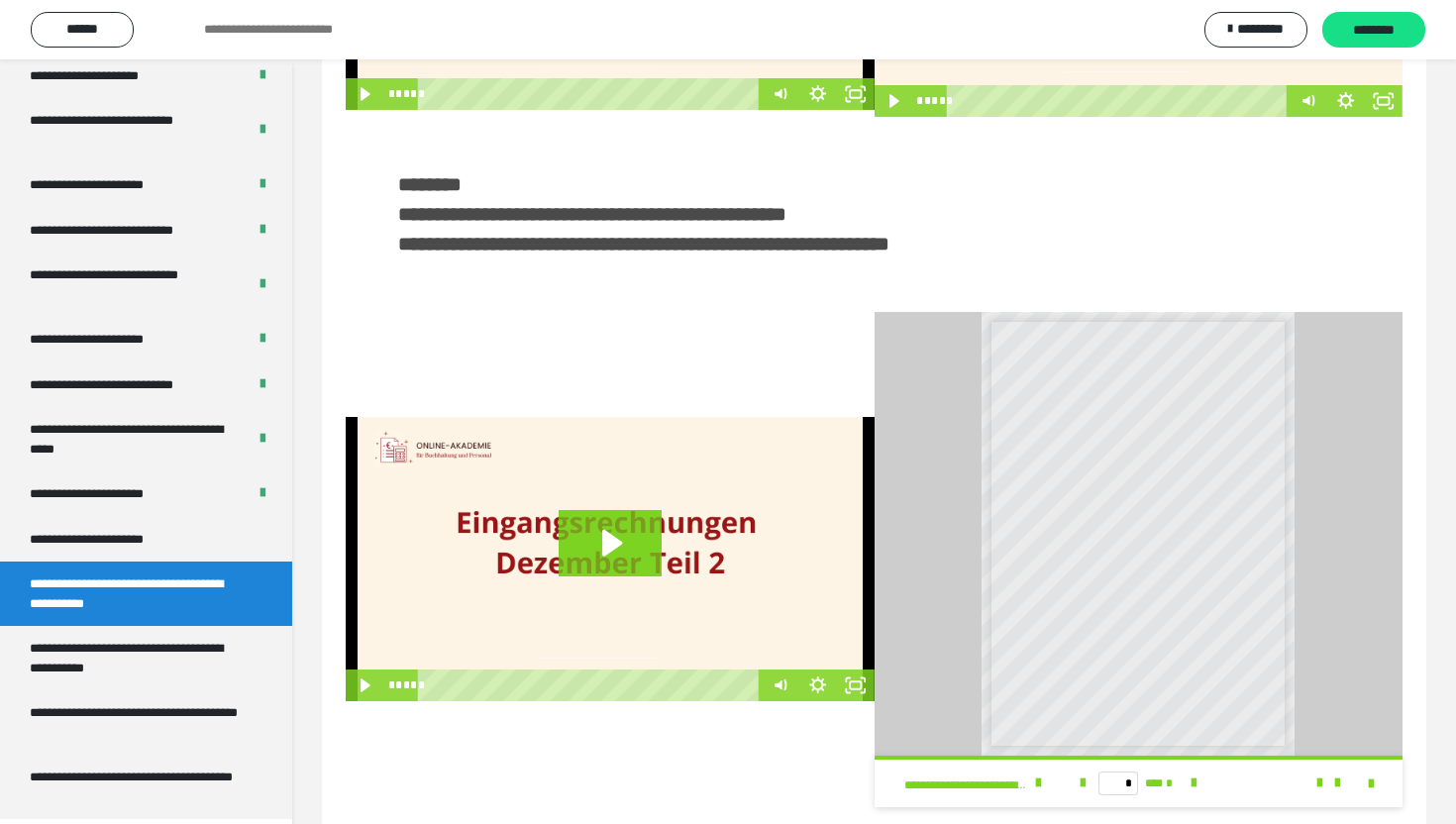 scroll, scrollTop: 357, scrollLeft: 0, axis: vertical 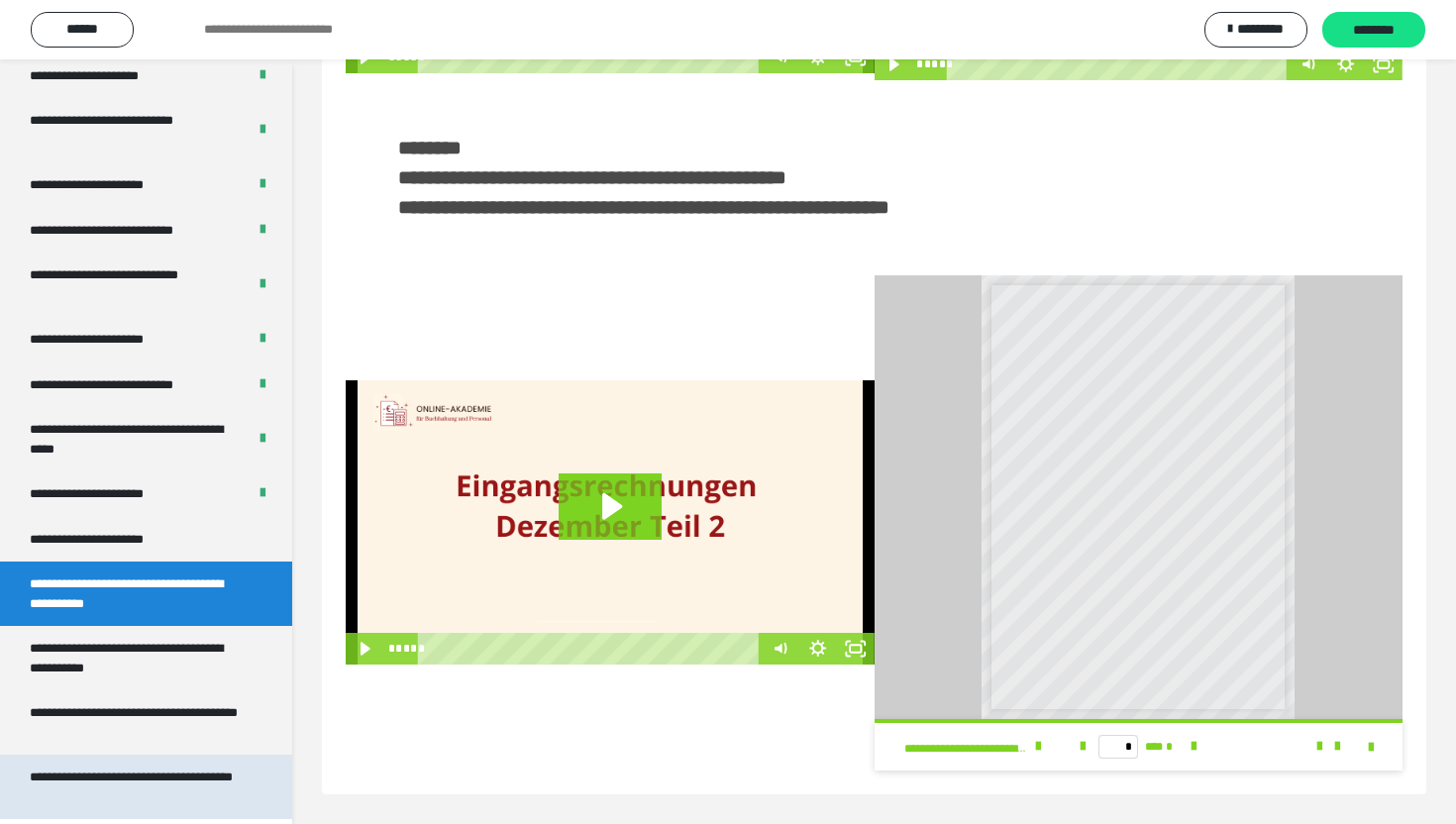click on "**********" at bounding box center (138, 786) 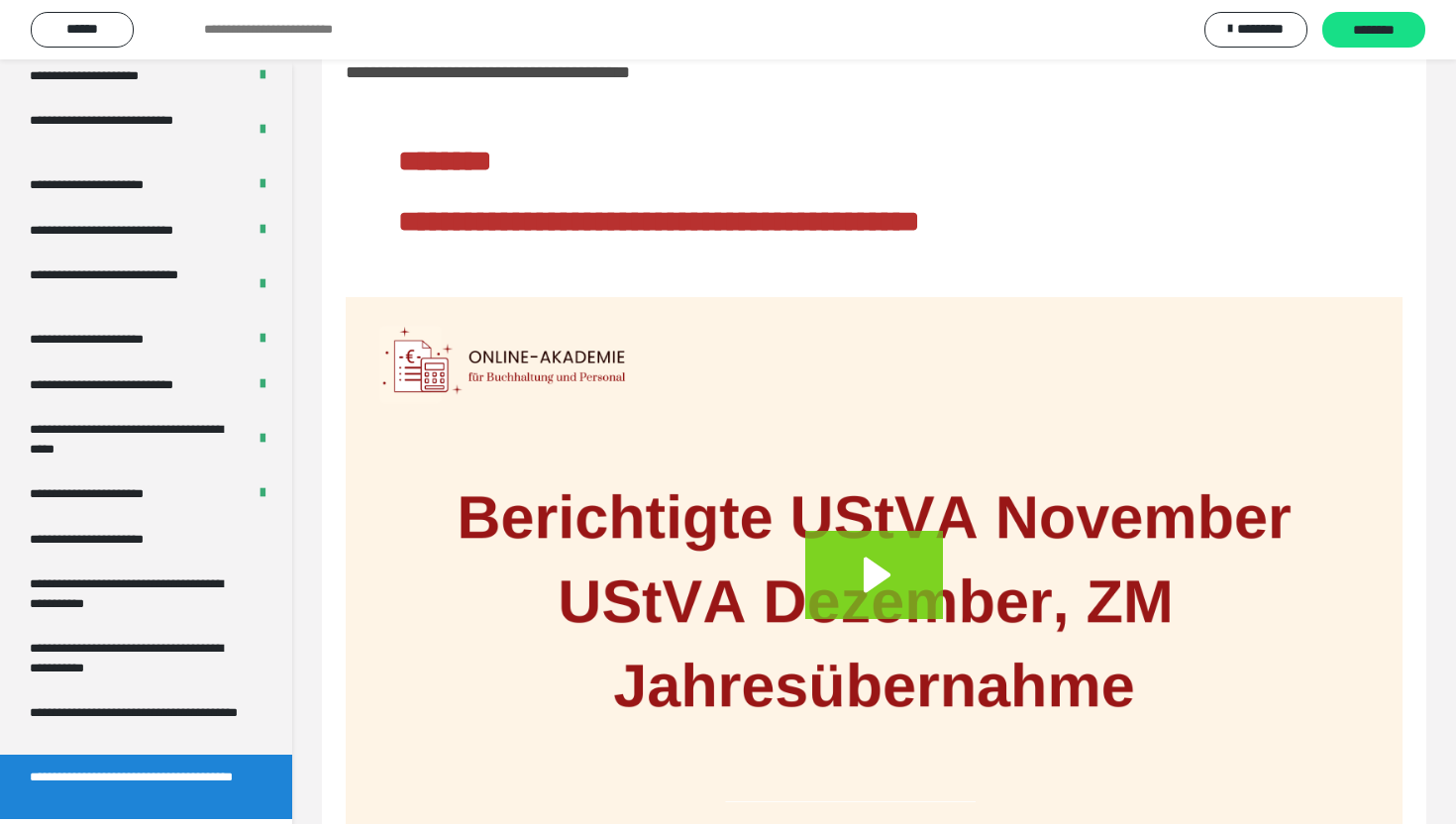 scroll, scrollTop: 174, scrollLeft: 0, axis: vertical 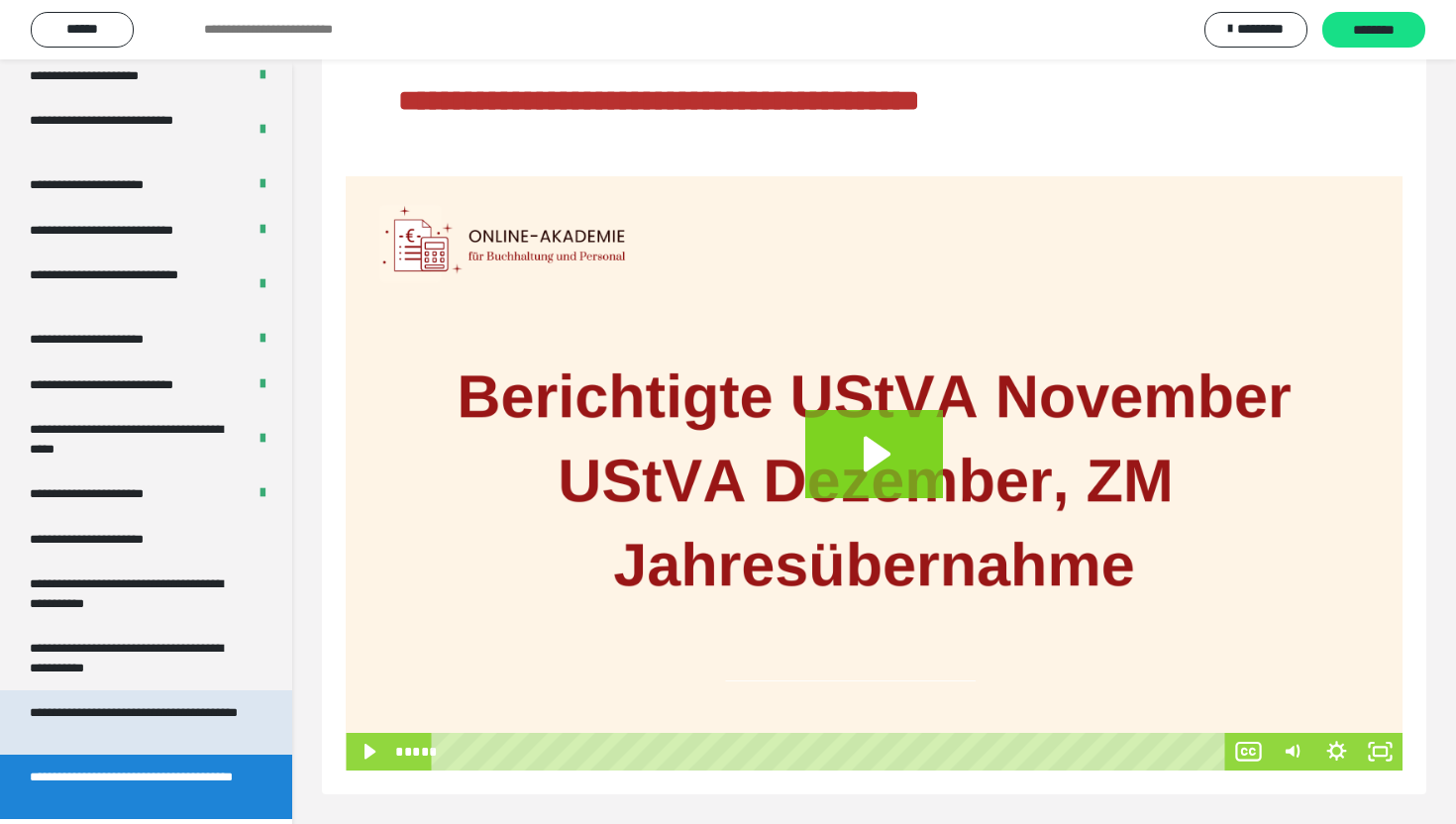 click on "**********" at bounding box center [138, 722] 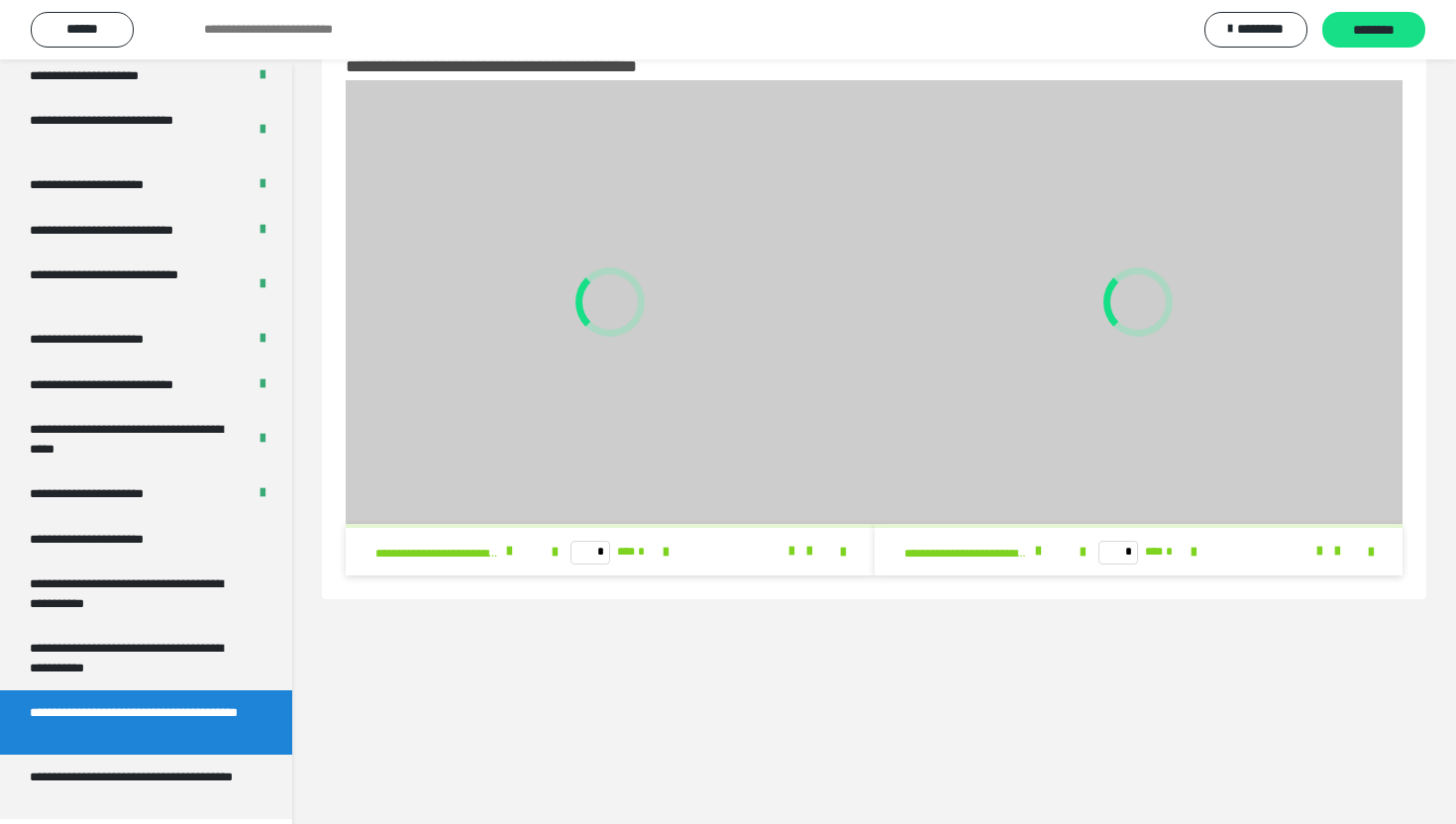 scroll, scrollTop: 59, scrollLeft: 0, axis: vertical 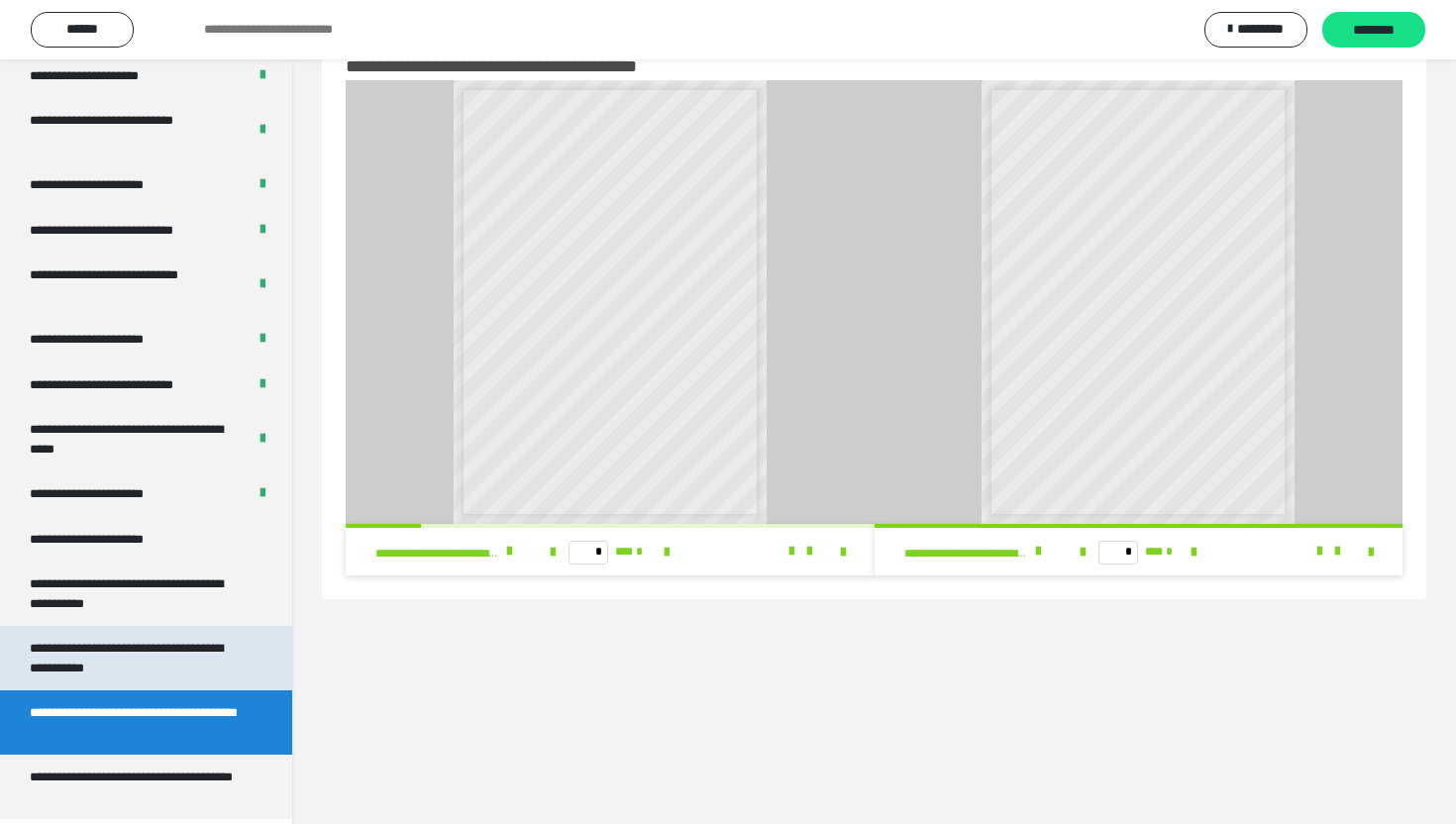 click on "**********" at bounding box center [138, 658] 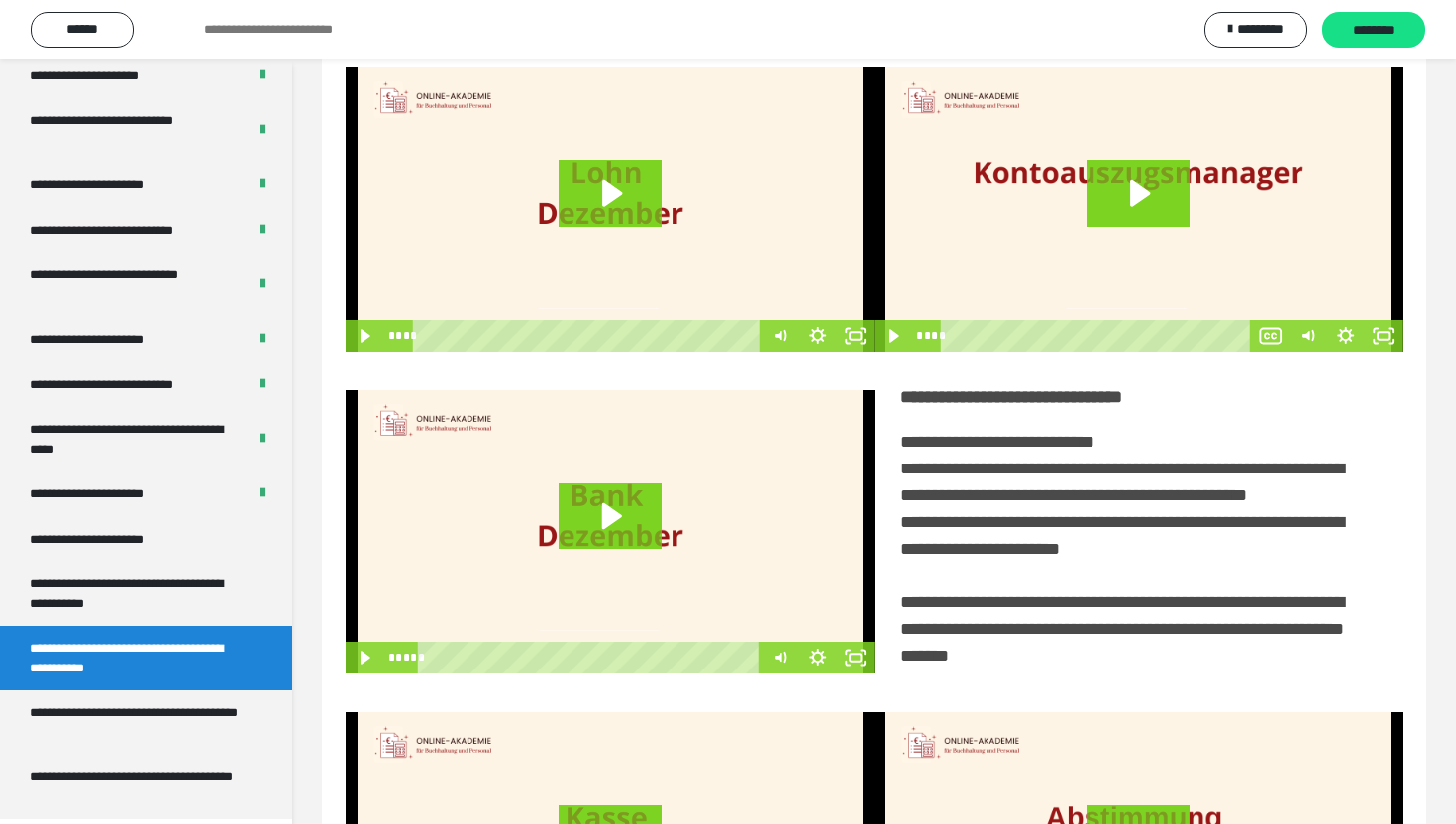 scroll, scrollTop: 0, scrollLeft: 0, axis: both 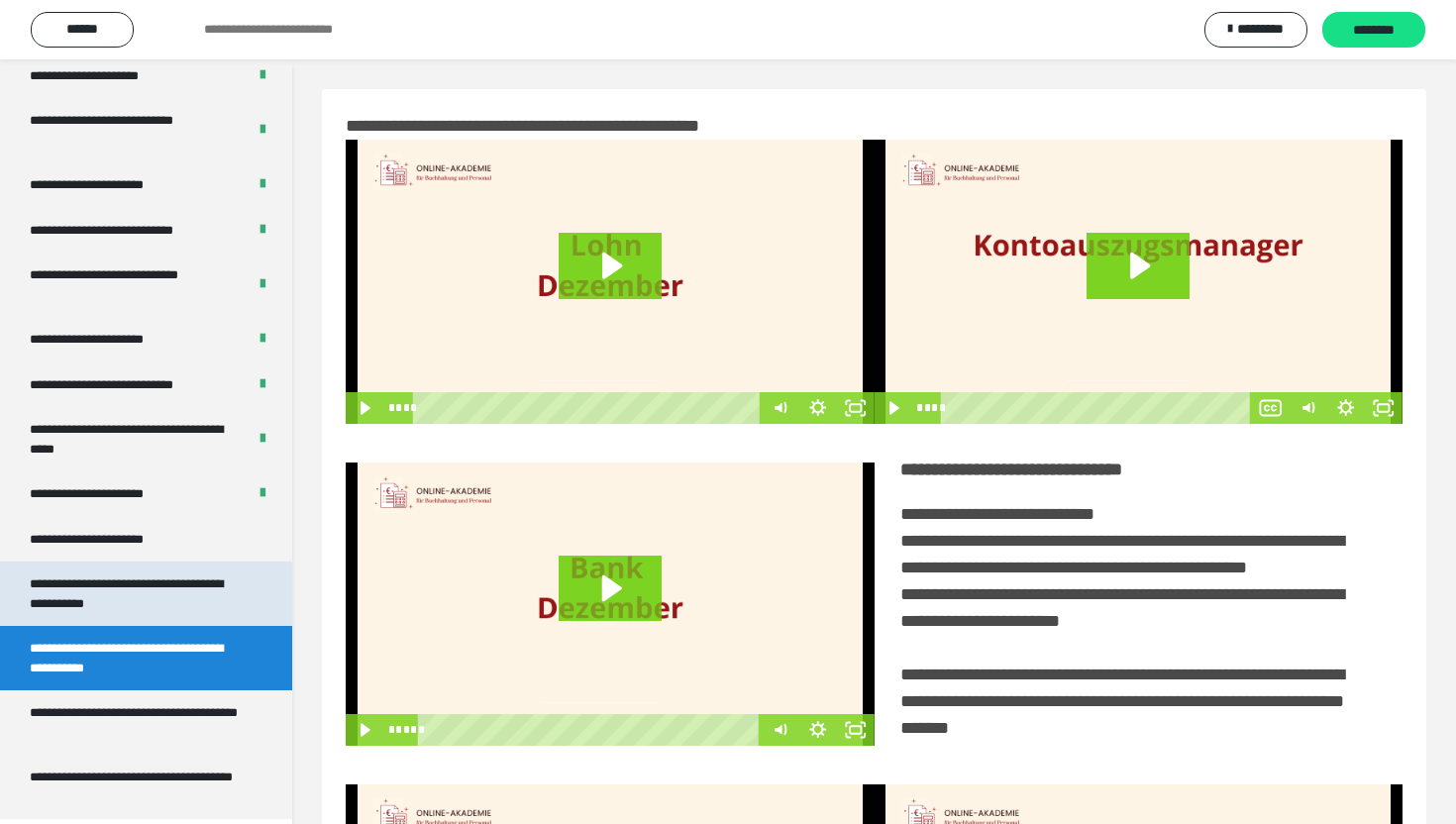 click on "**********" at bounding box center (138, 593) 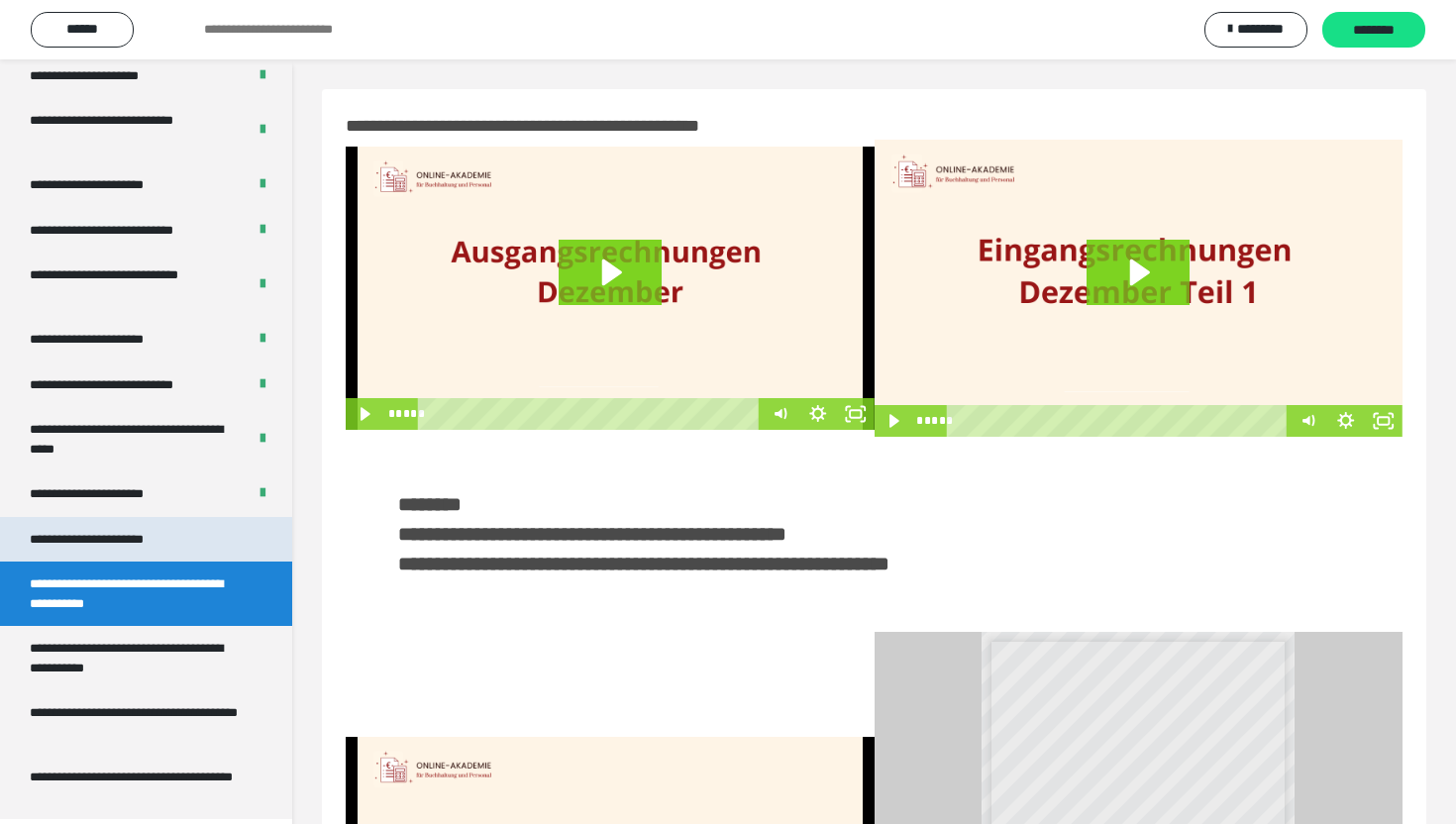 click on "**********" at bounding box center (110, 540) 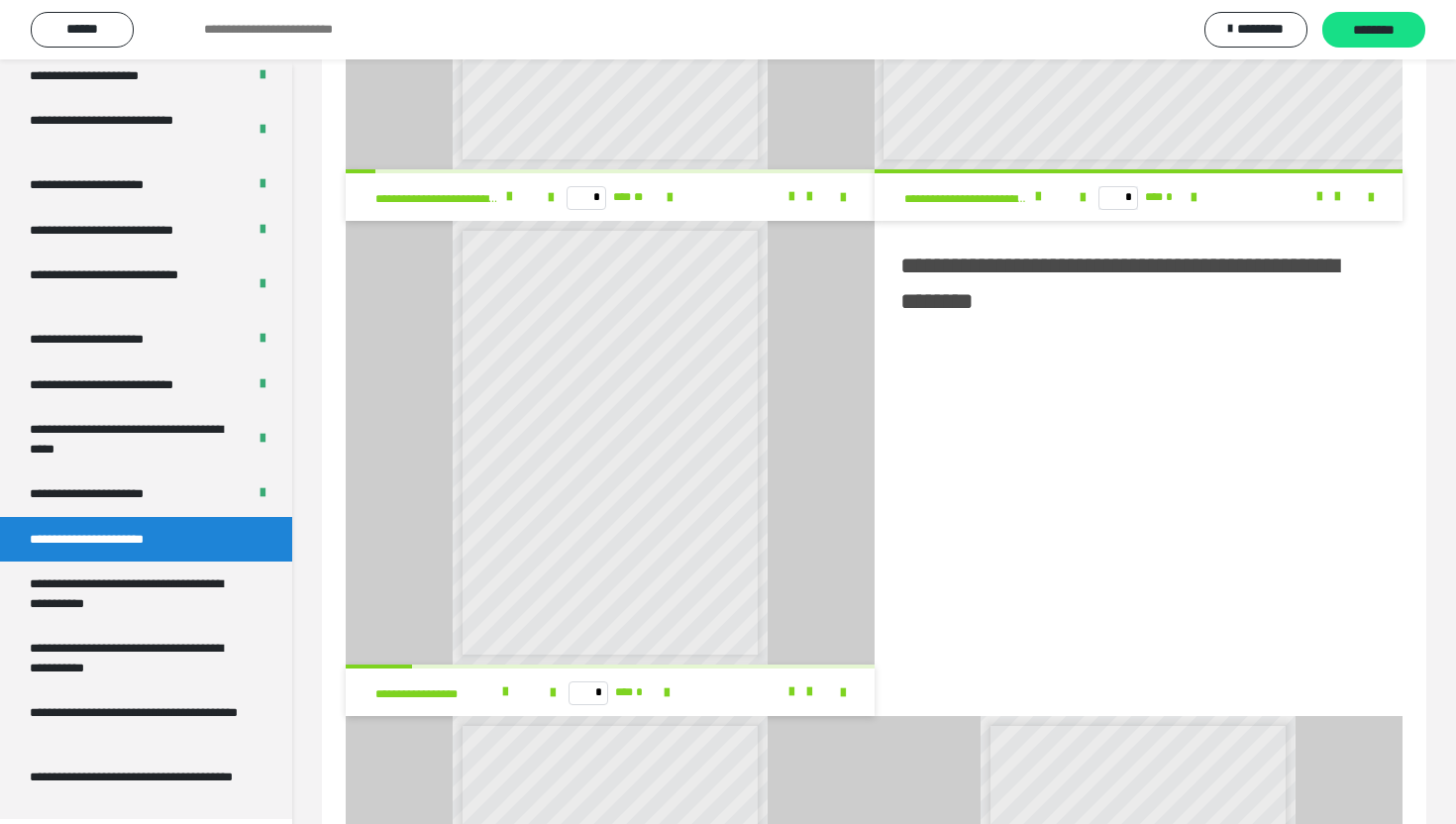 scroll, scrollTop: 2046, scrollLeft: 0, axis: vertical 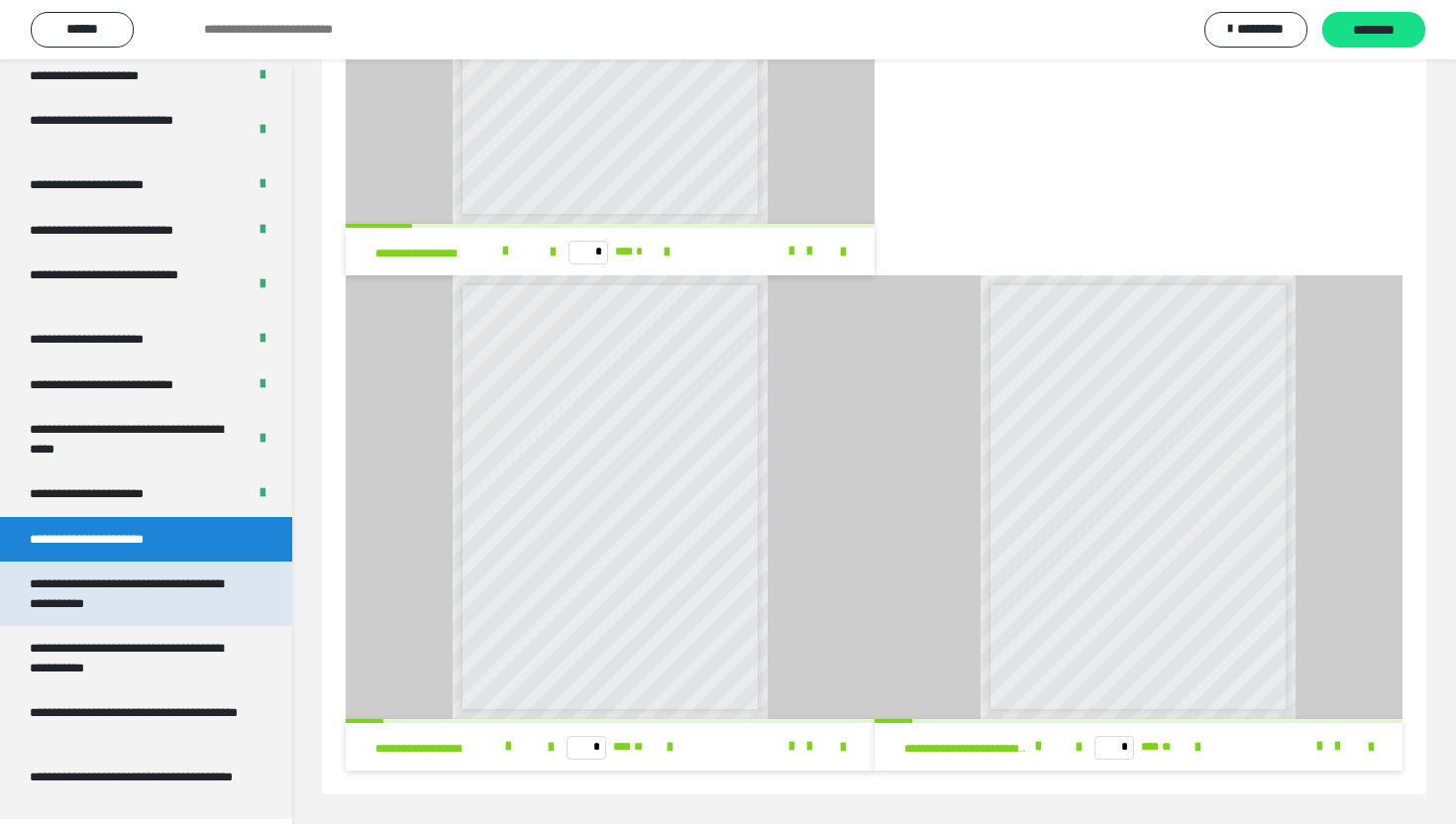 click on "**********" at bounding box center [138, 593] 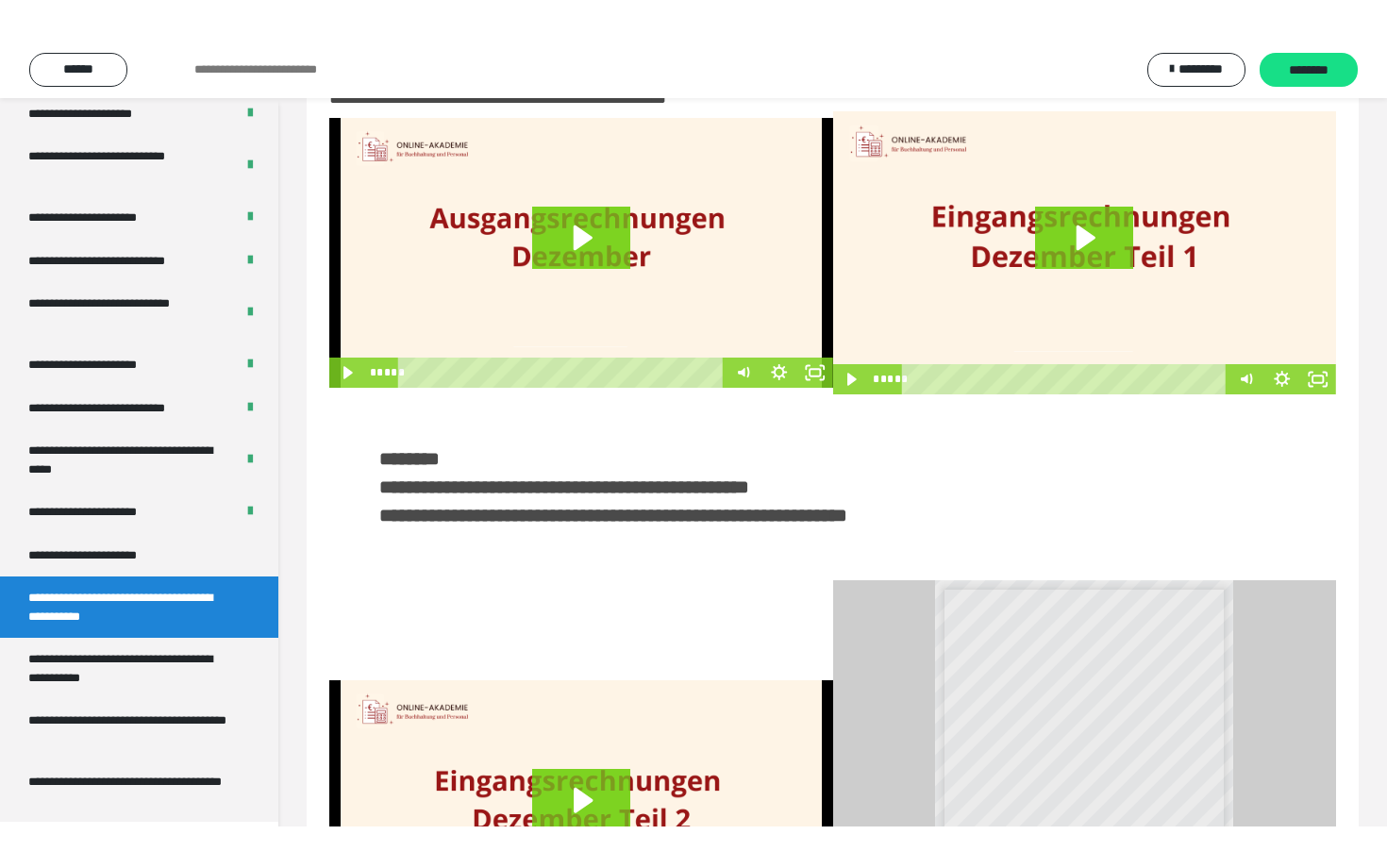 scroll, scrollTop: 0, scrollLeft: 0, axis: both 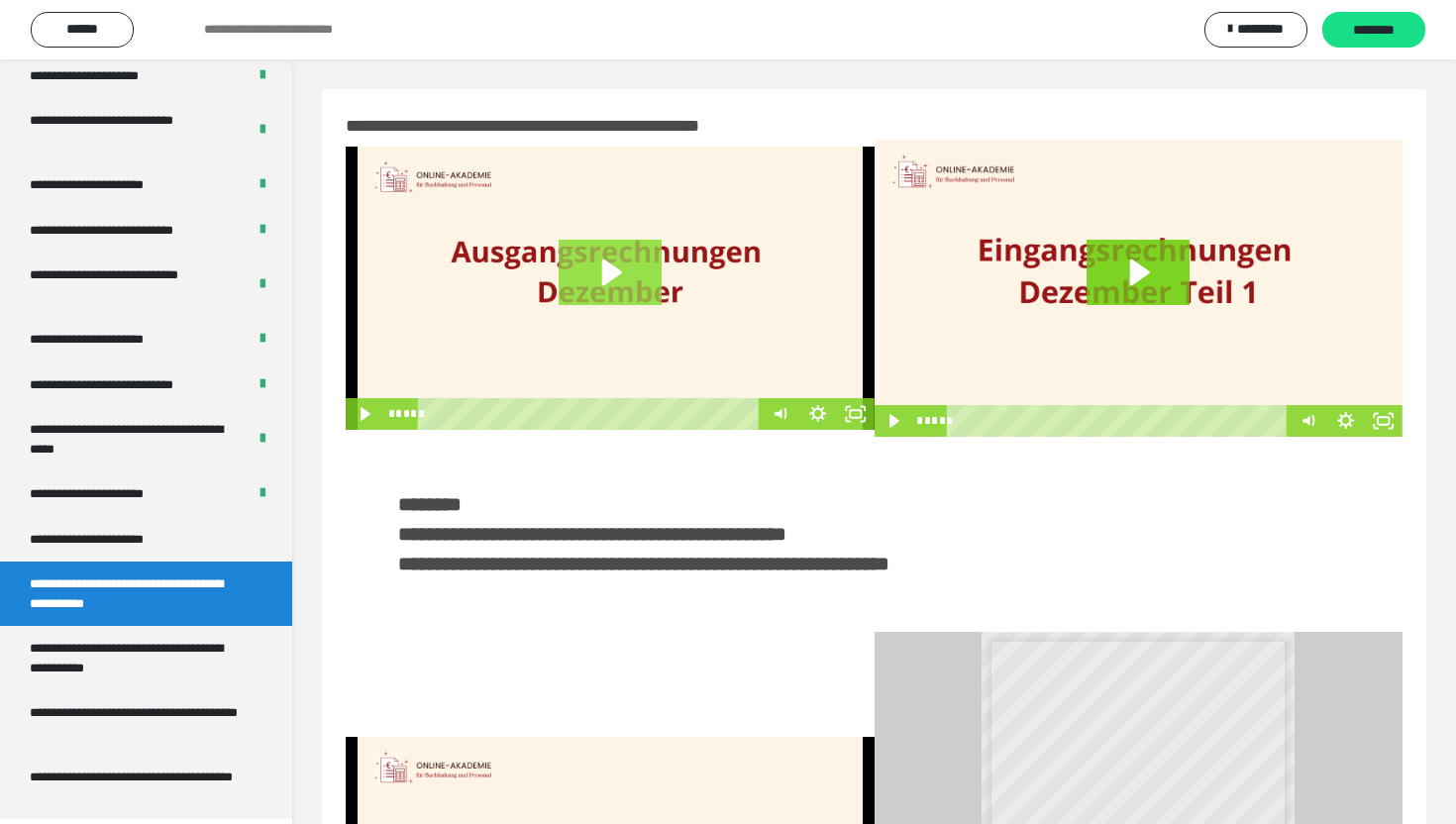 click 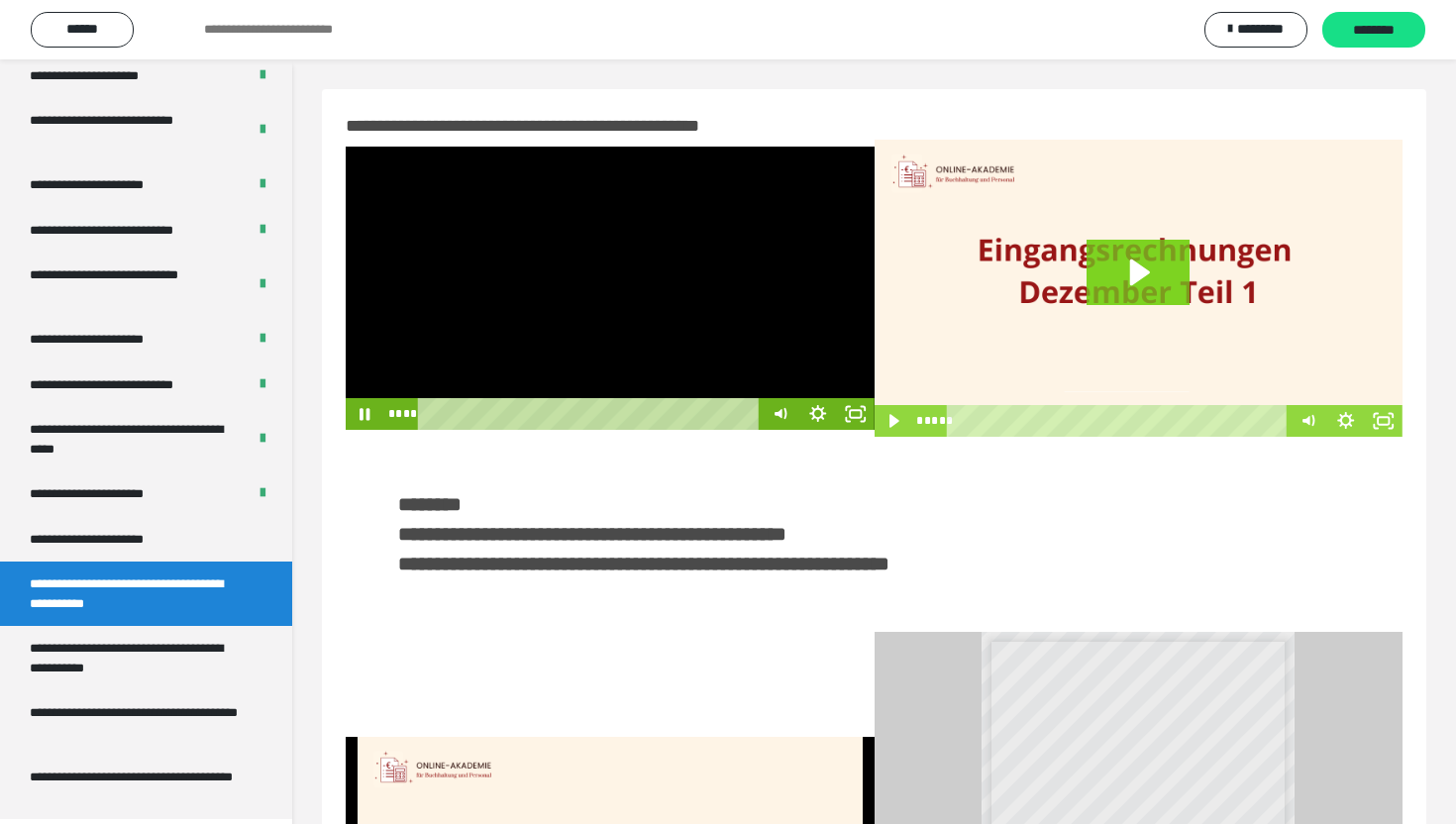 click at bounding box center (610, 288) 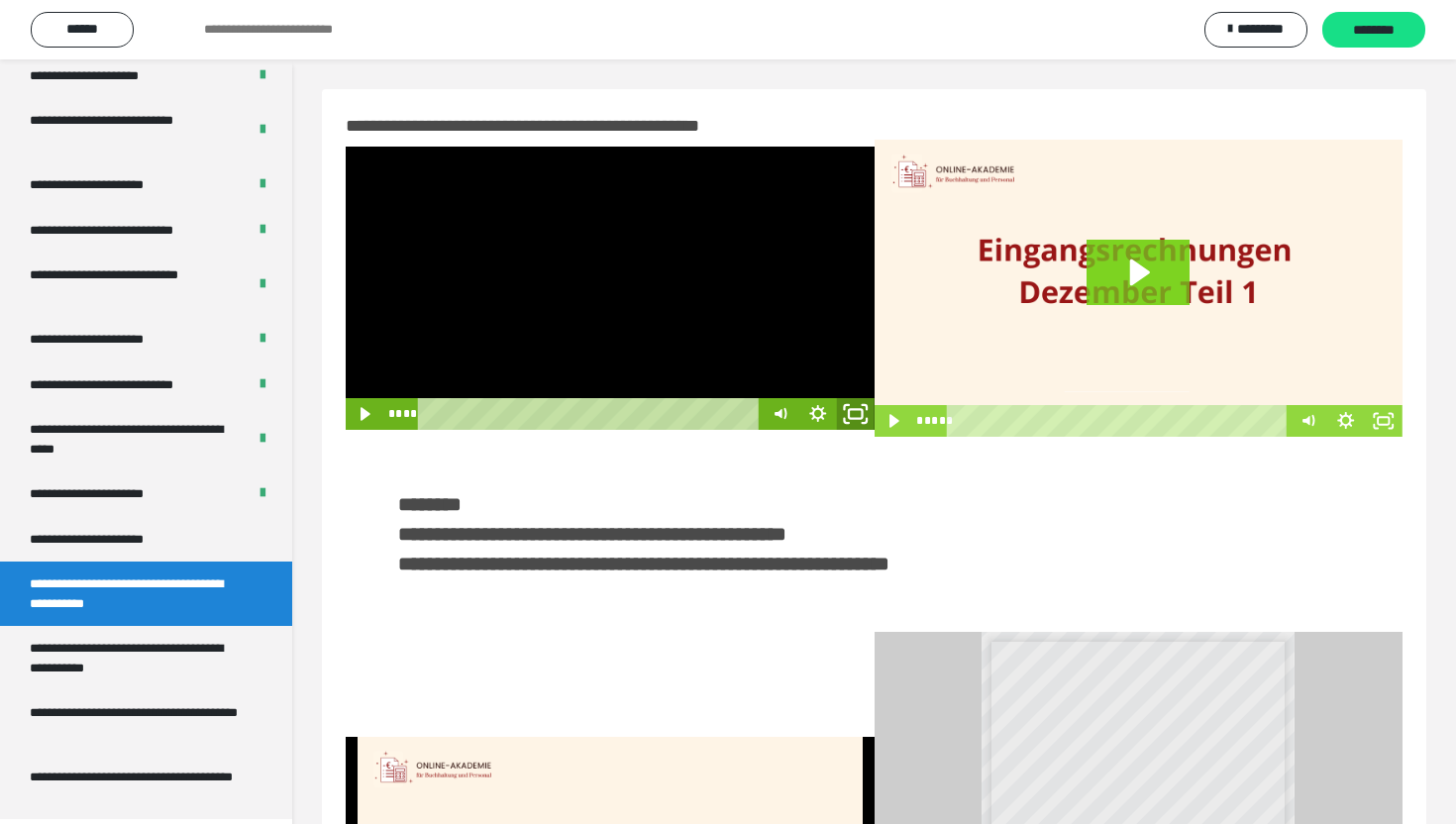 click 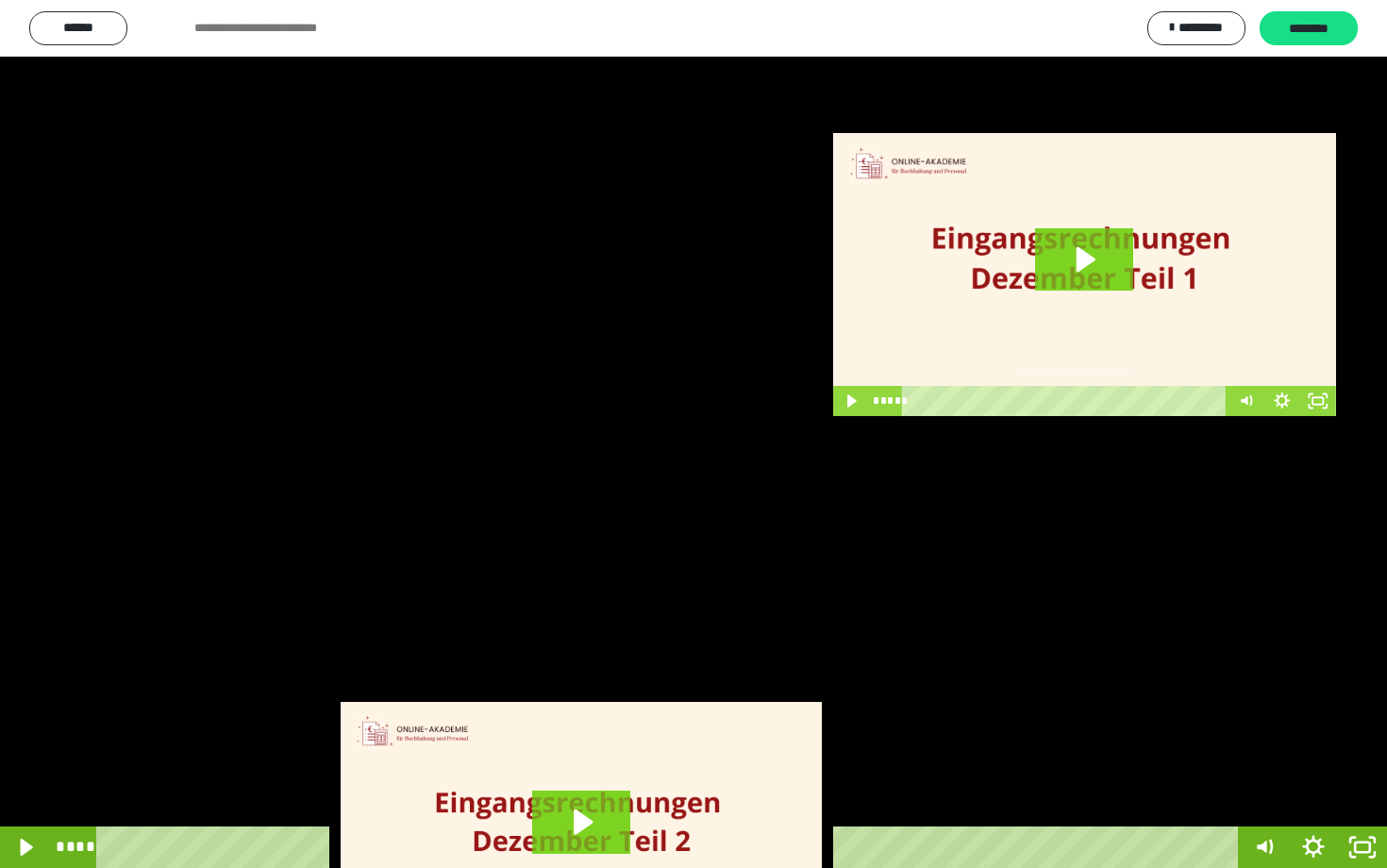 click at bounding box center (694, 434) 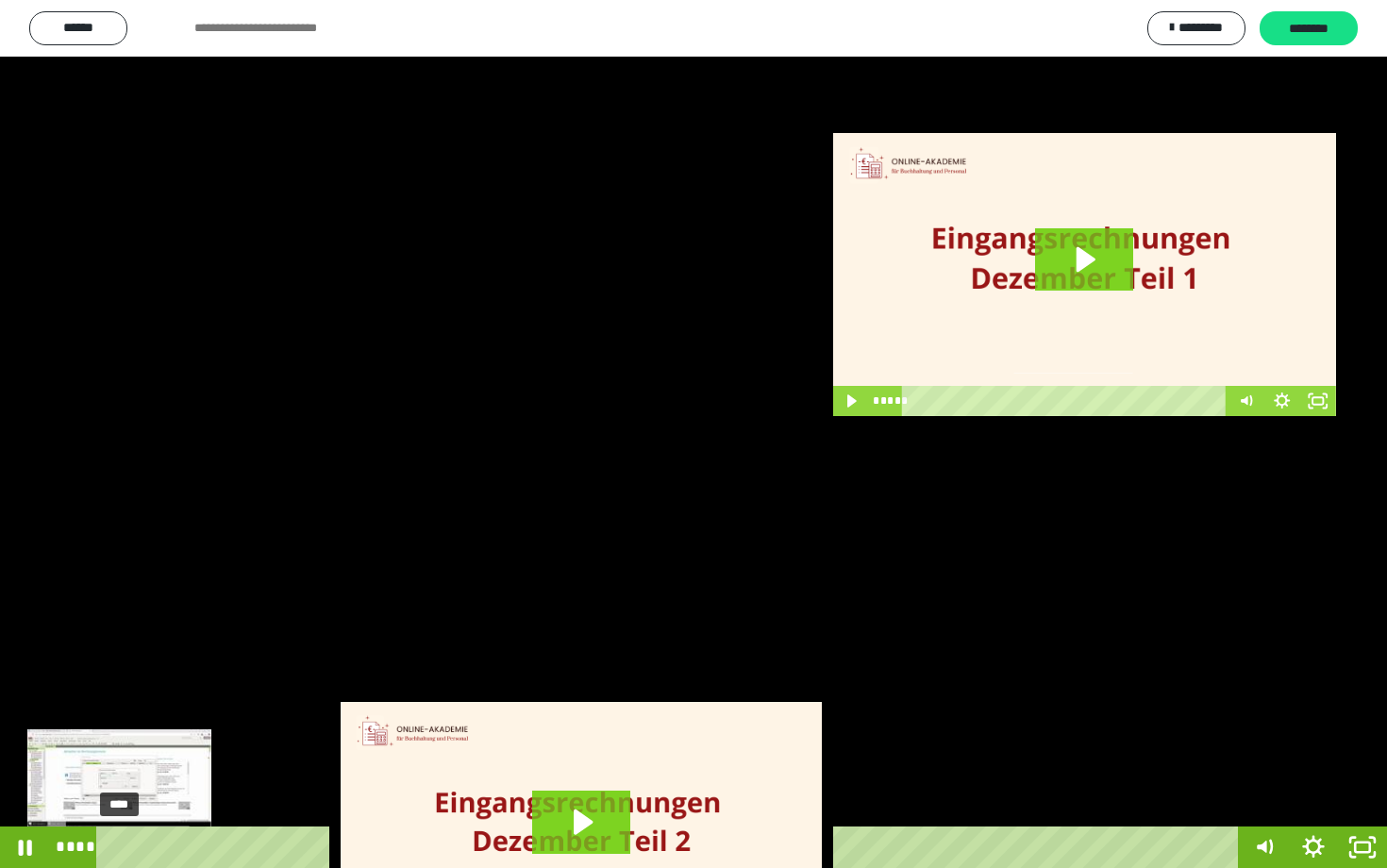 click on "****" at bounding box center [671, 847] 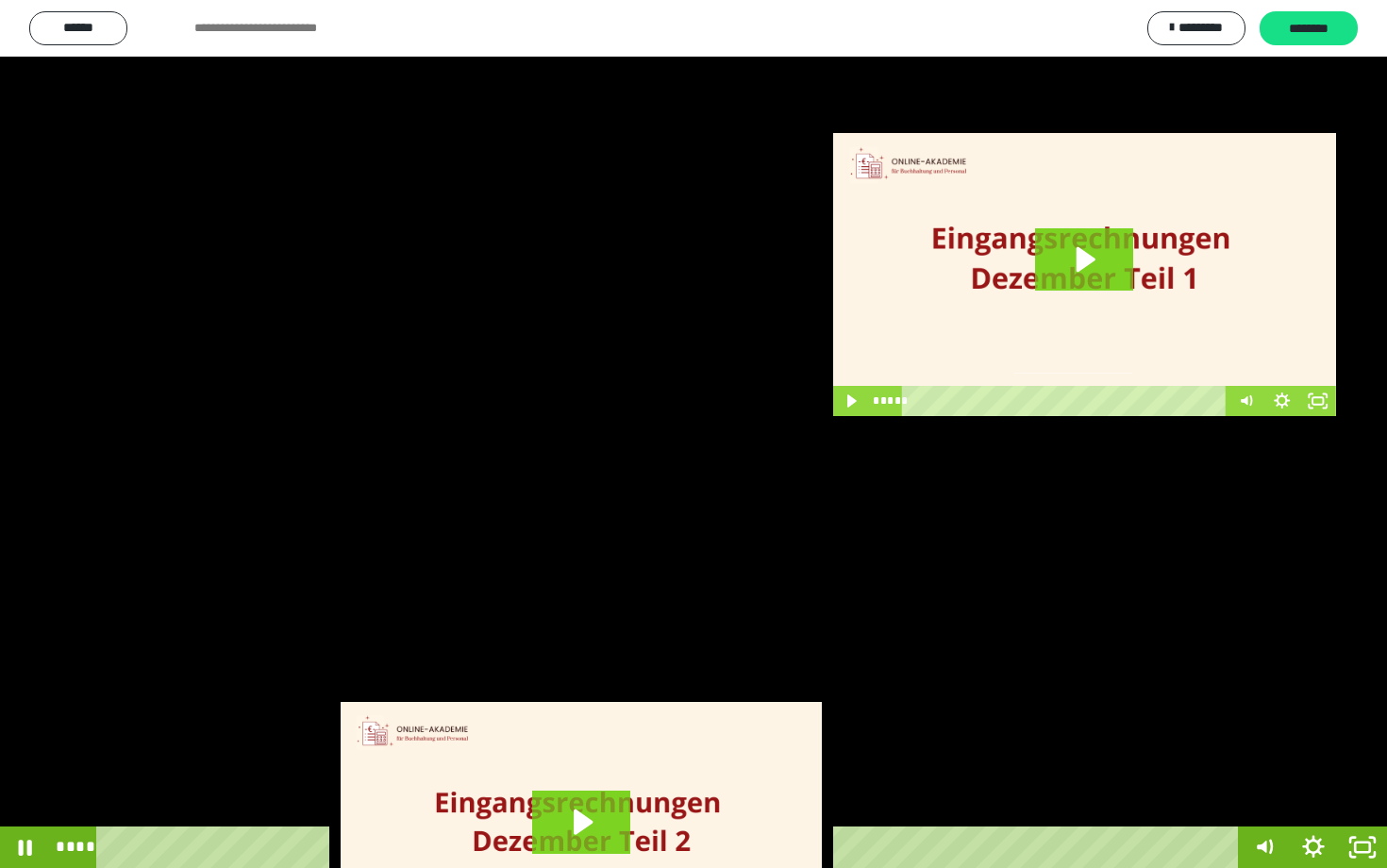 click at bounding box center [694, 434] 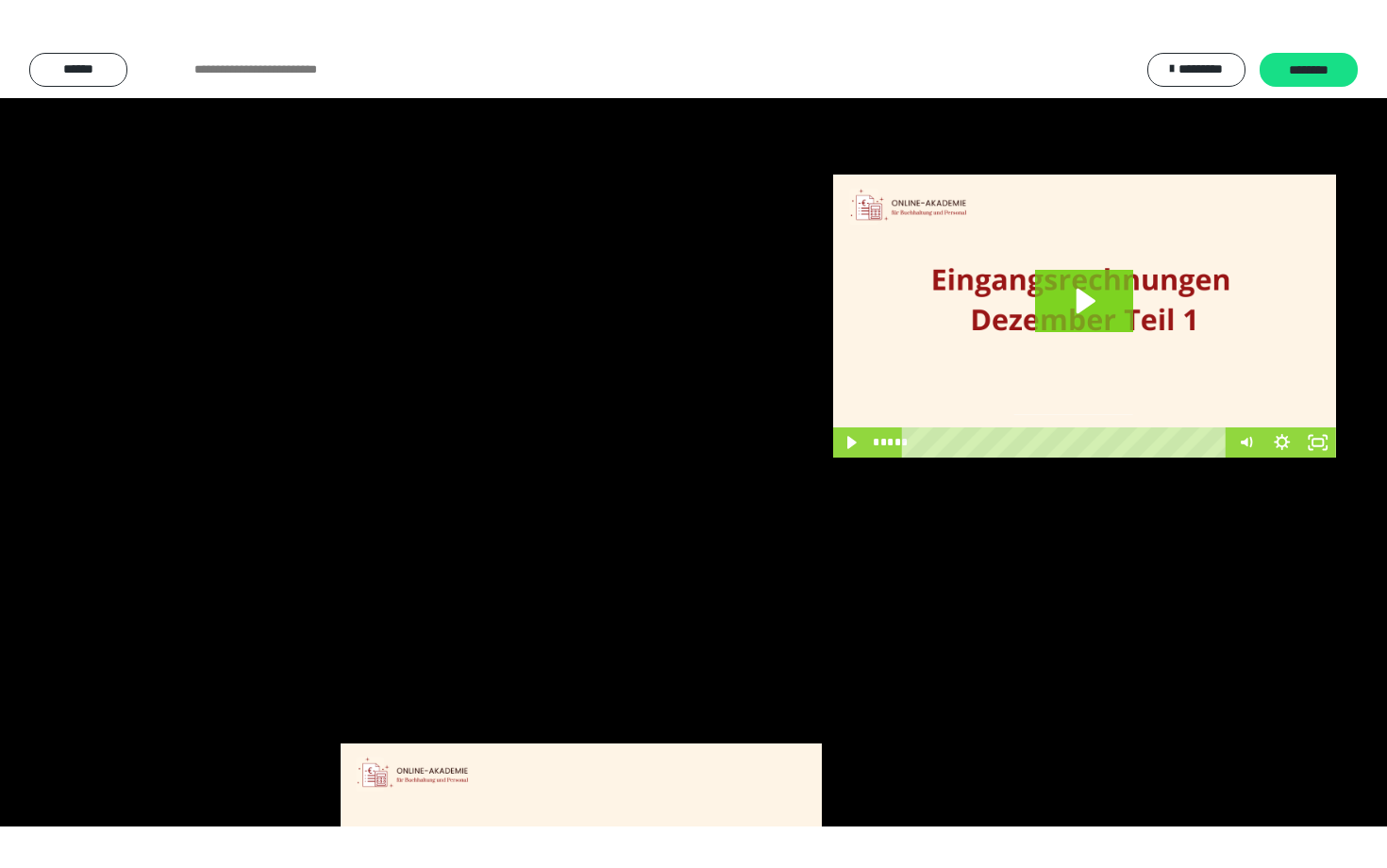 scroll, scrollTop: 3455, scrollLeft: 0, axis: vertical 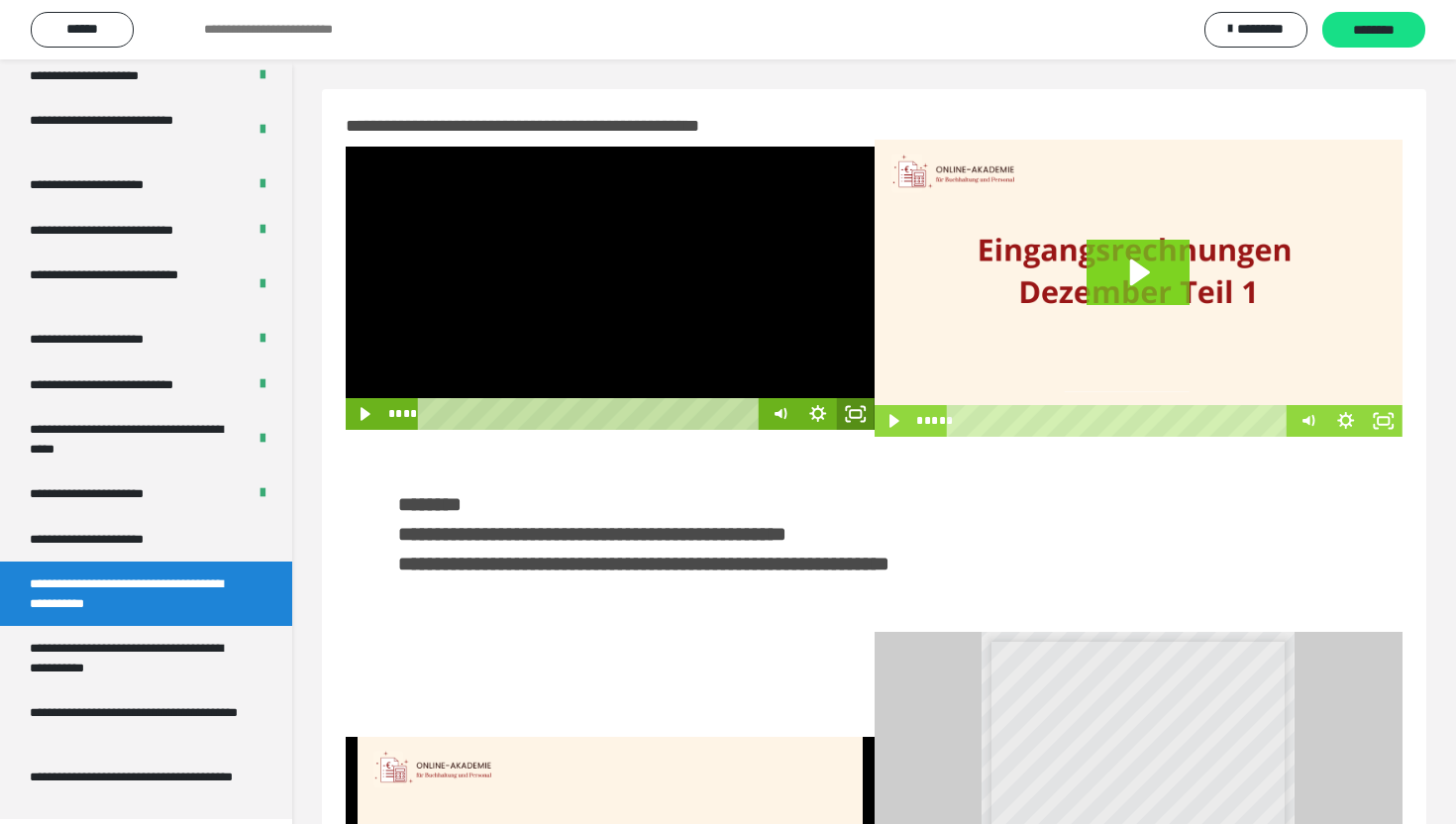 click 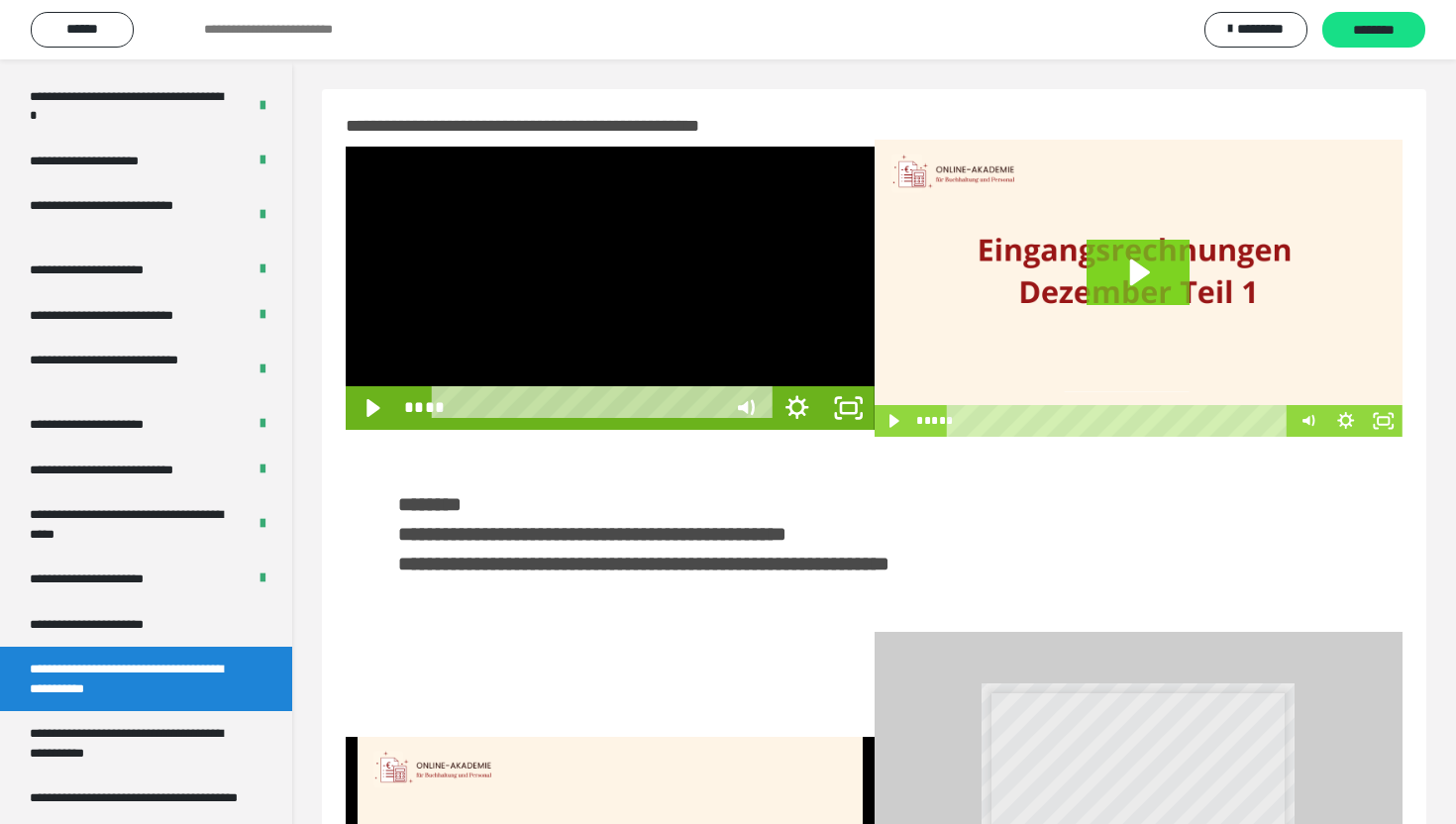 scroll, scrollTop: 3540, scrollLeft: 0, axis: vertical 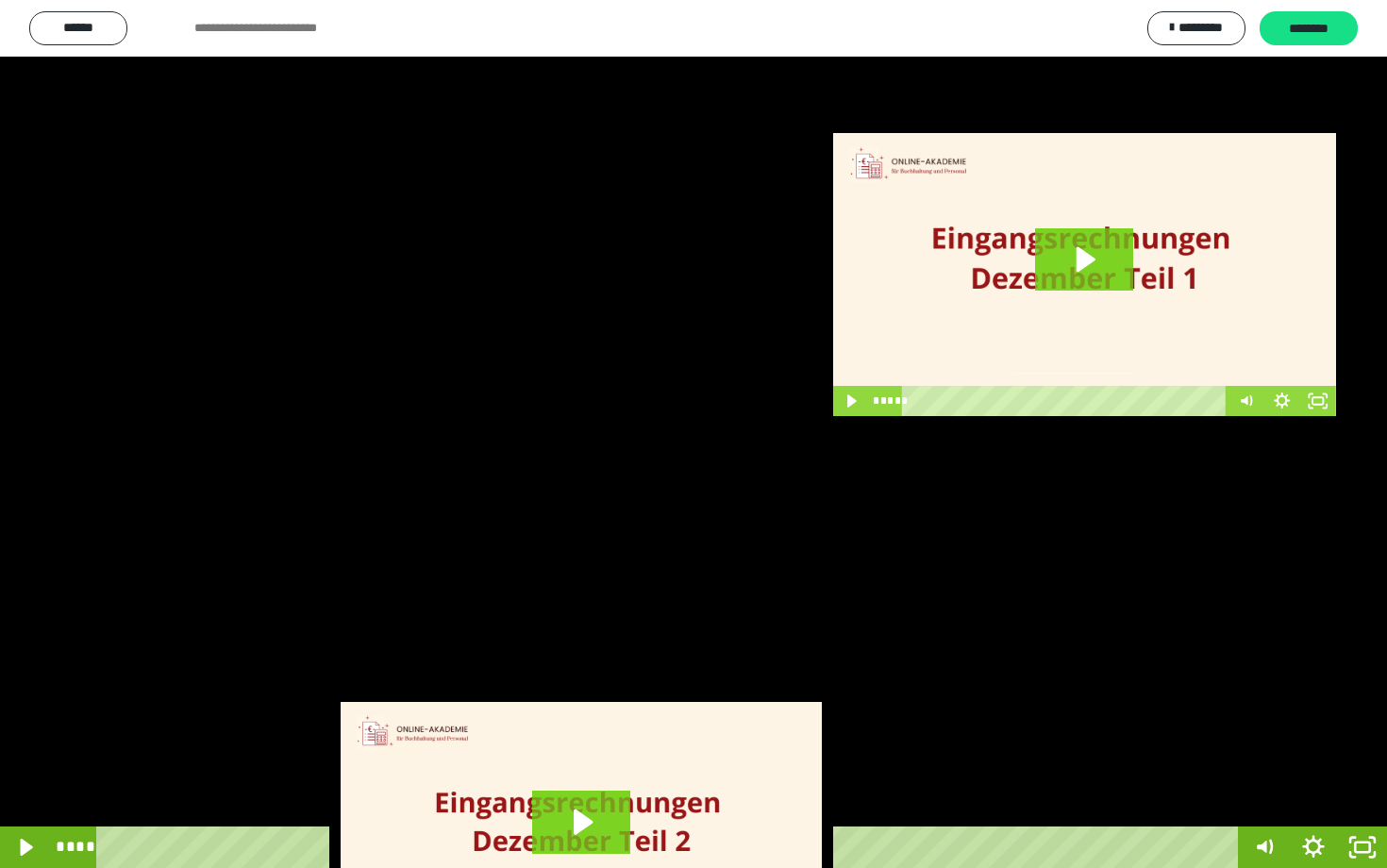 click at bounding box center [694, 434] 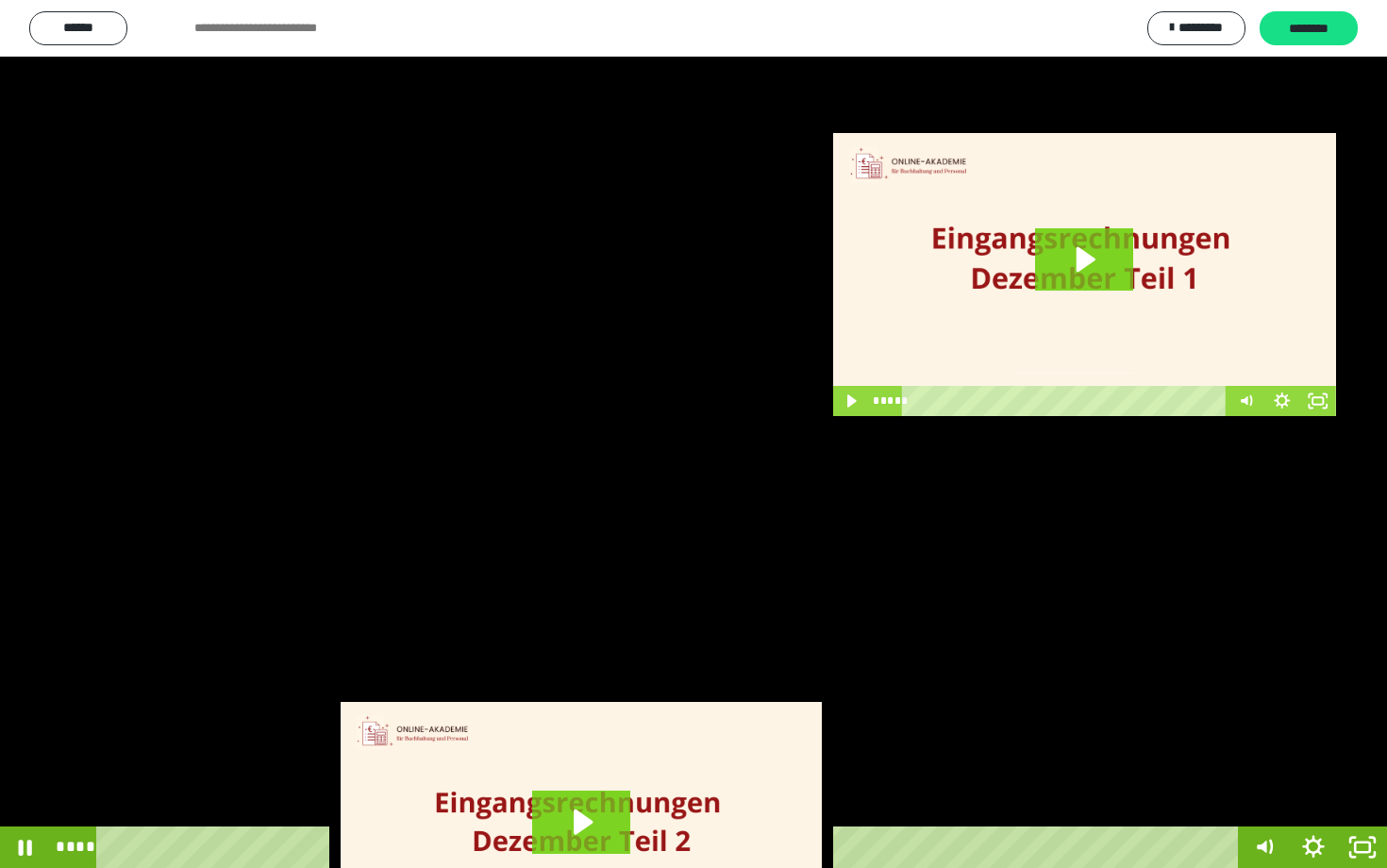 click at bounding box center (694, 434) 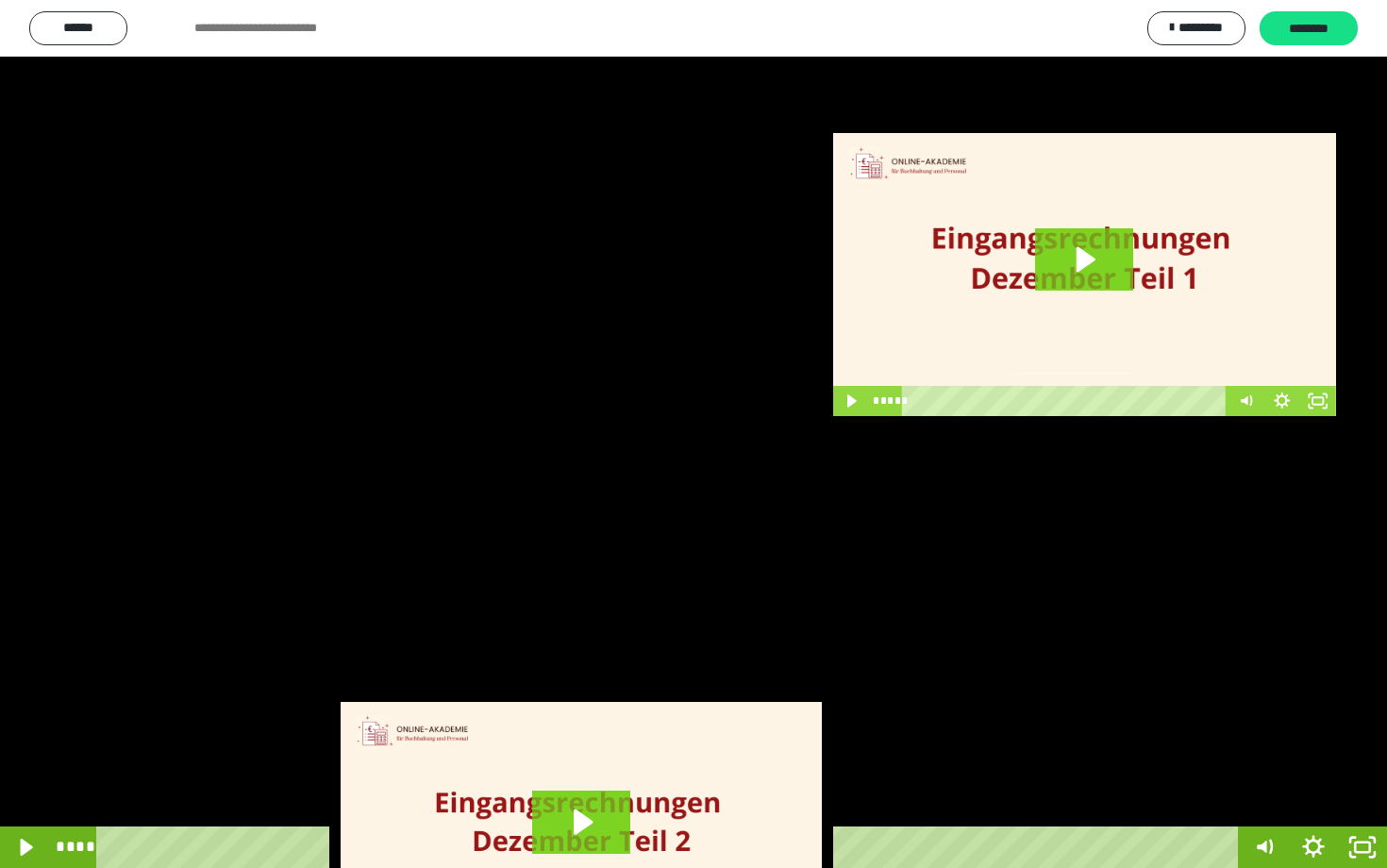 click at bounding box center (694, 434) 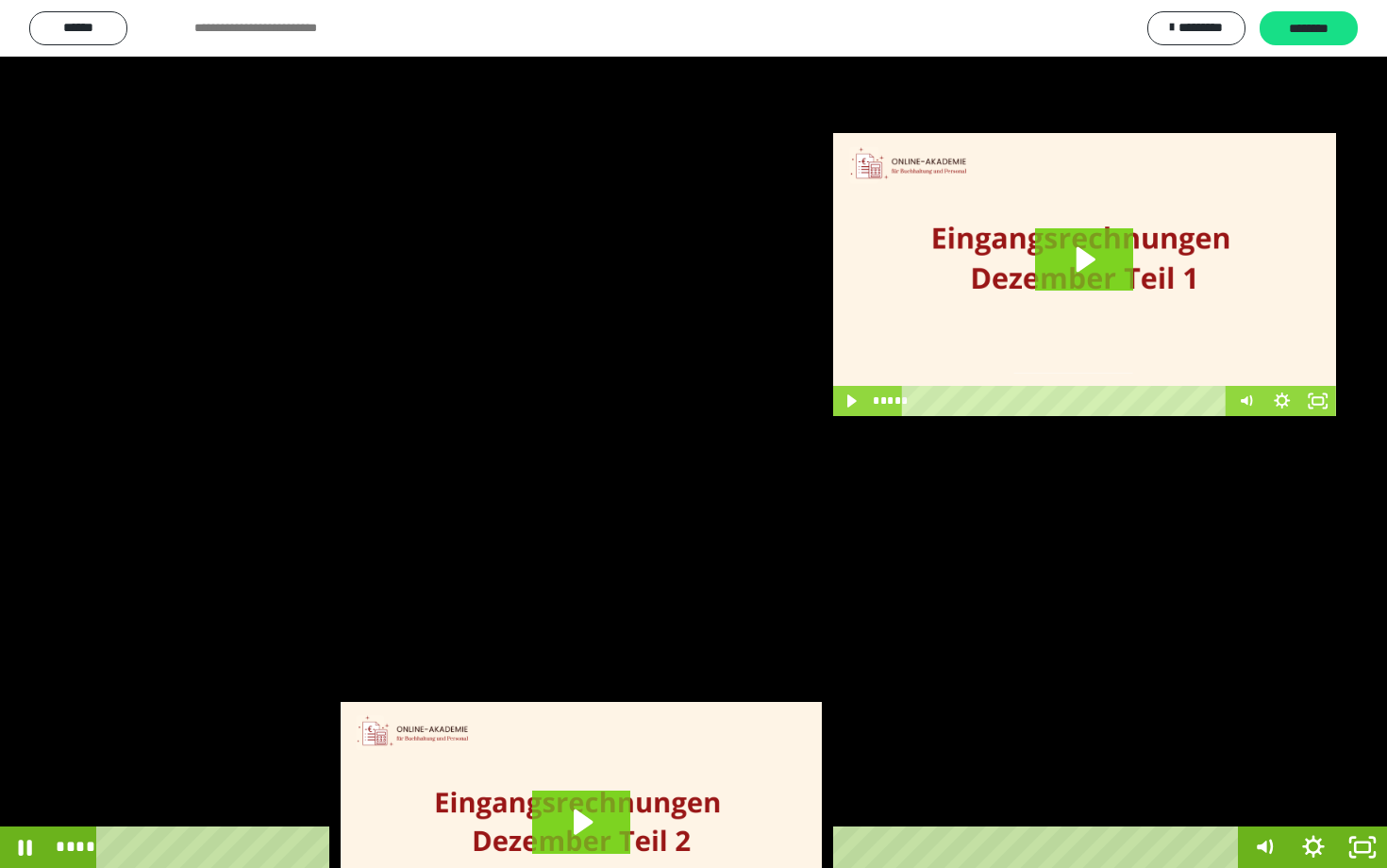 click at bounding box center [694, 434] 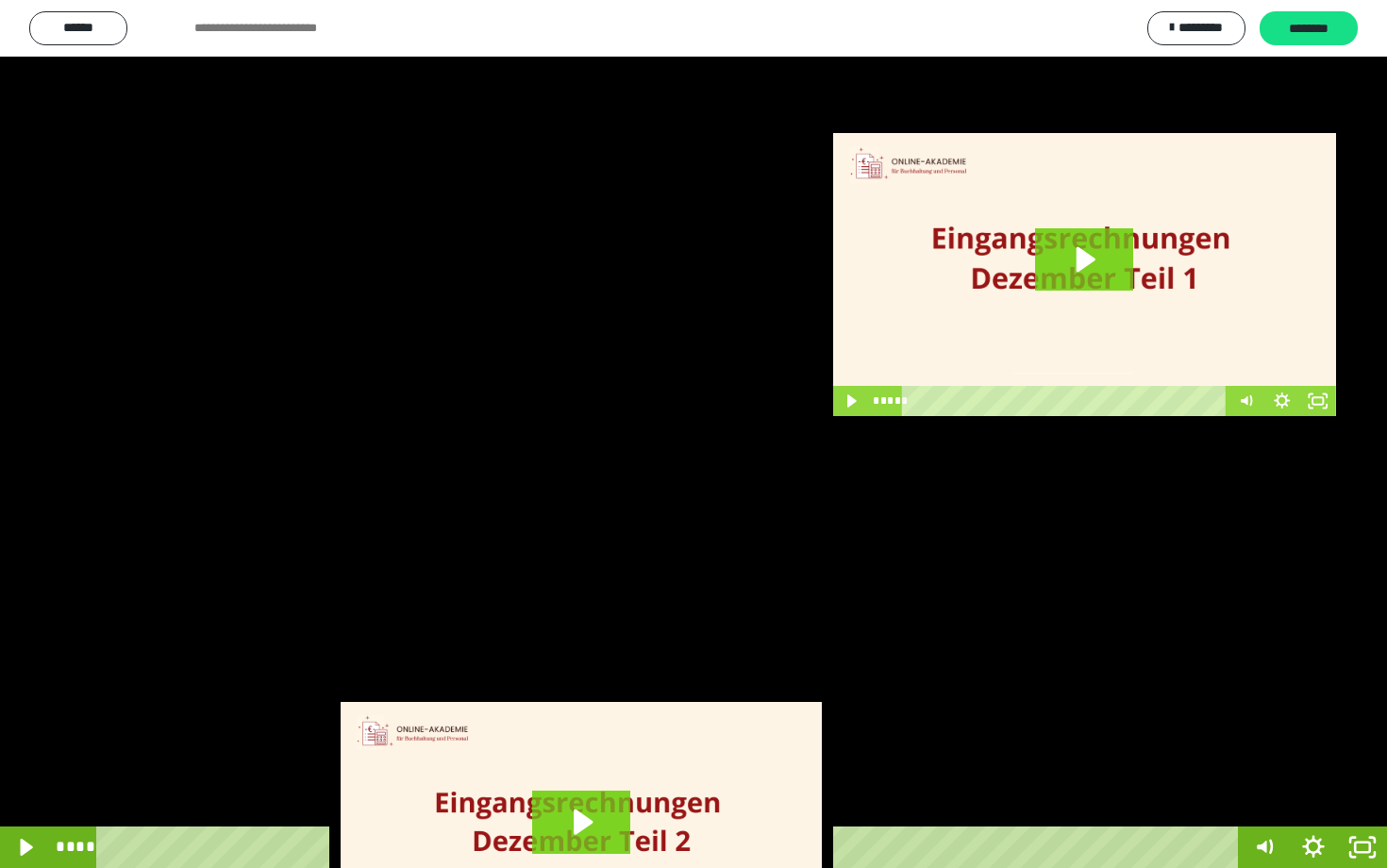 click at bounding box center [694, 434] 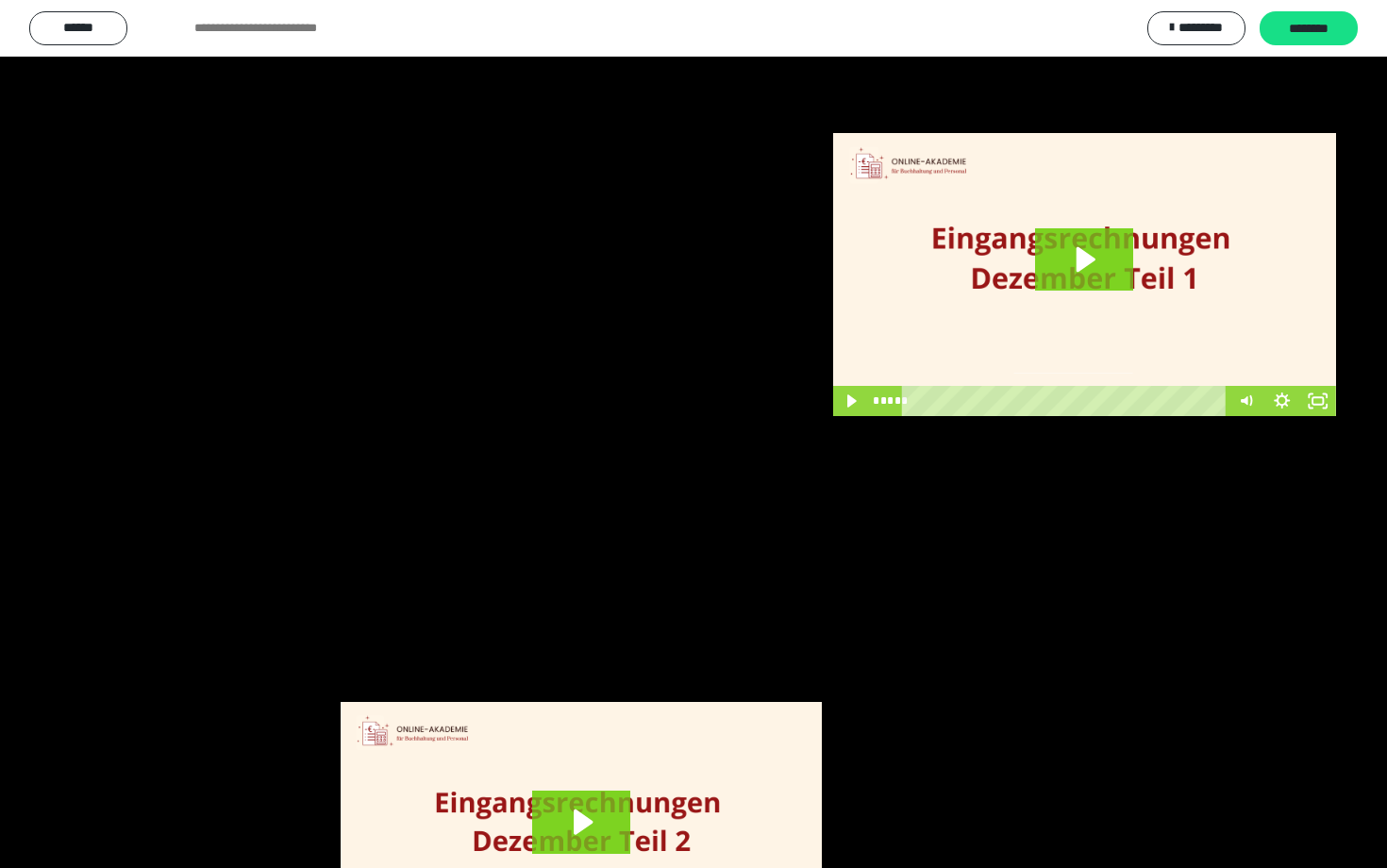 click at bounding box center [694, 434] 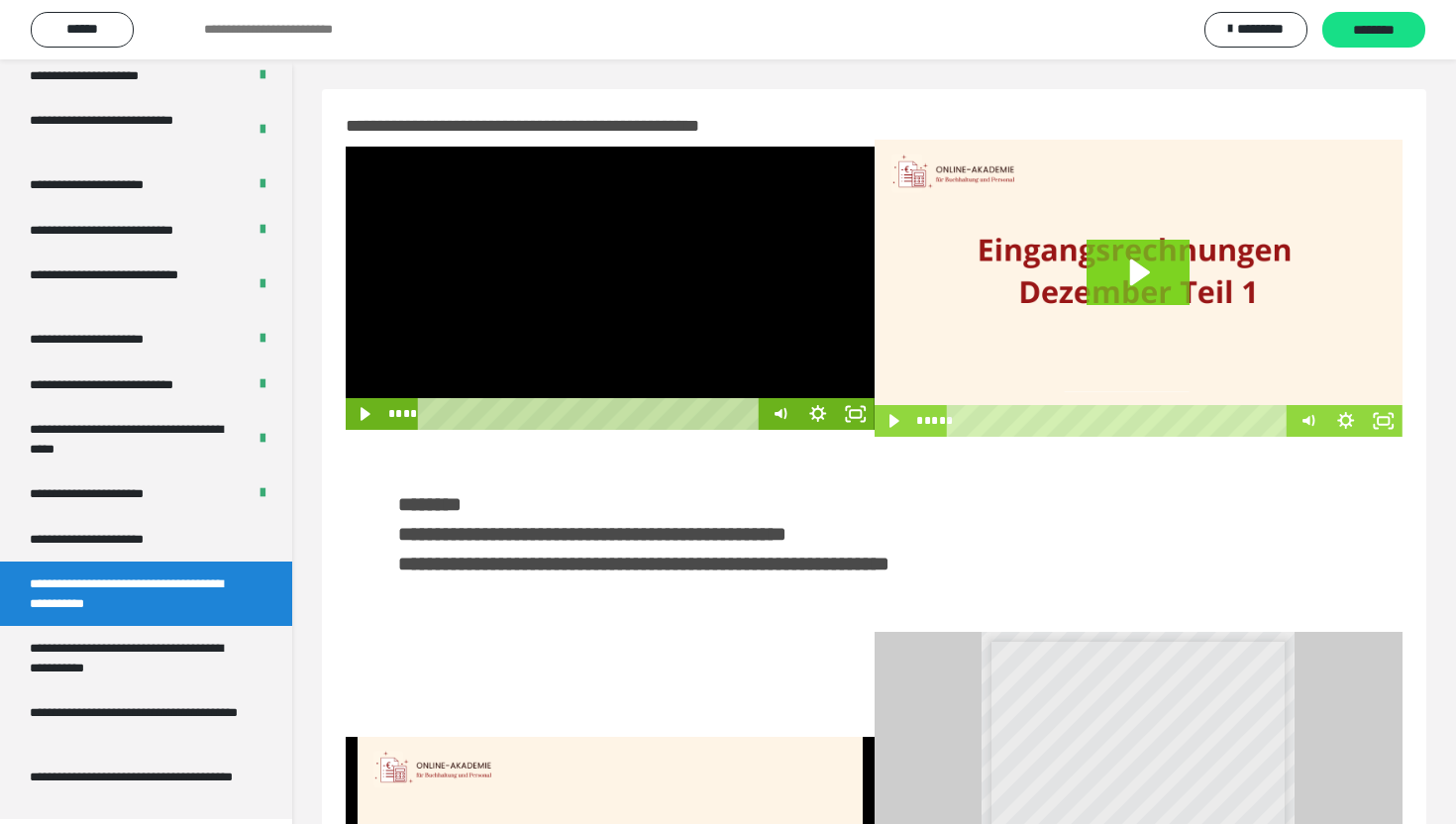 click at bounding box center (610, 288) 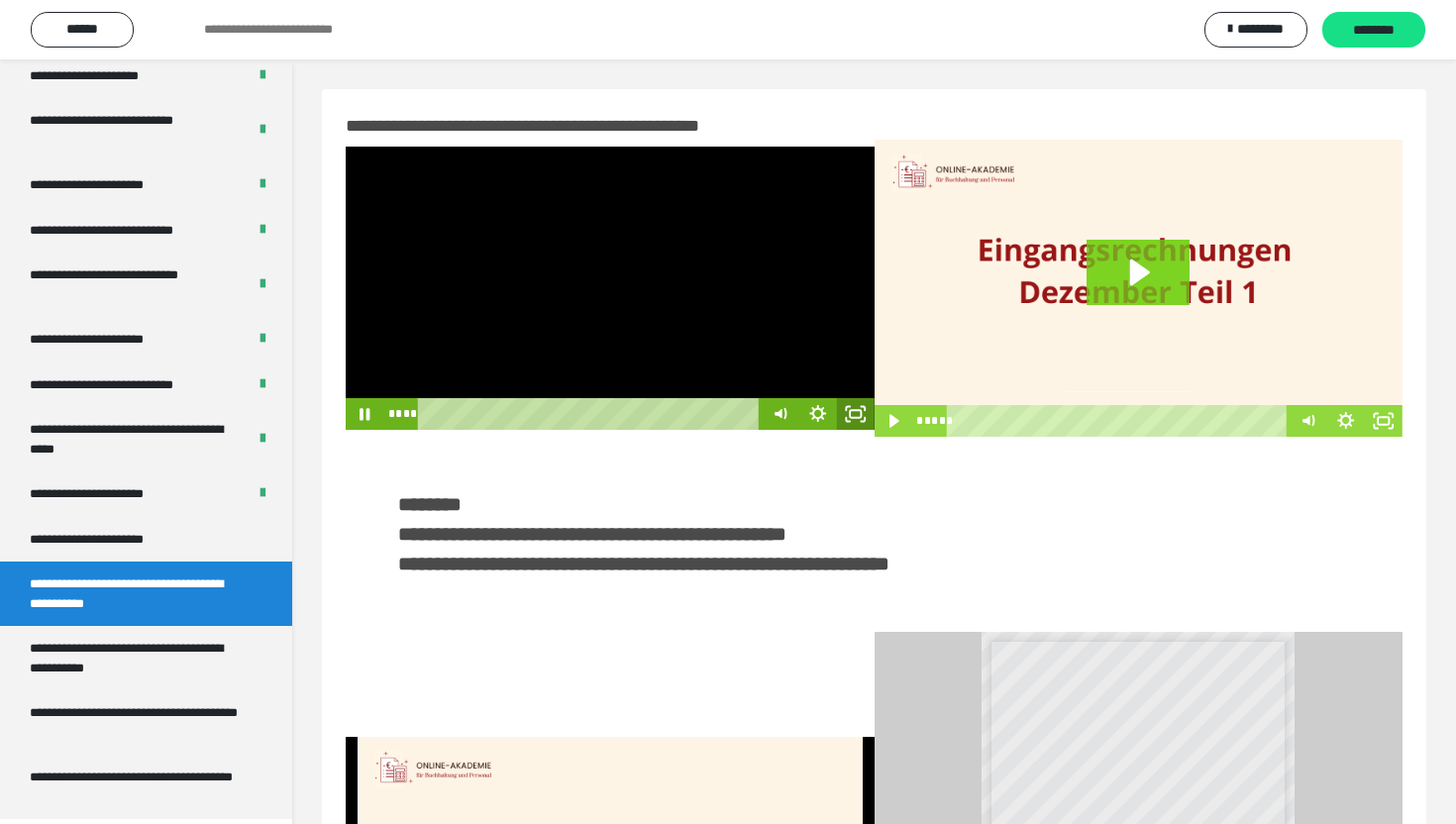click 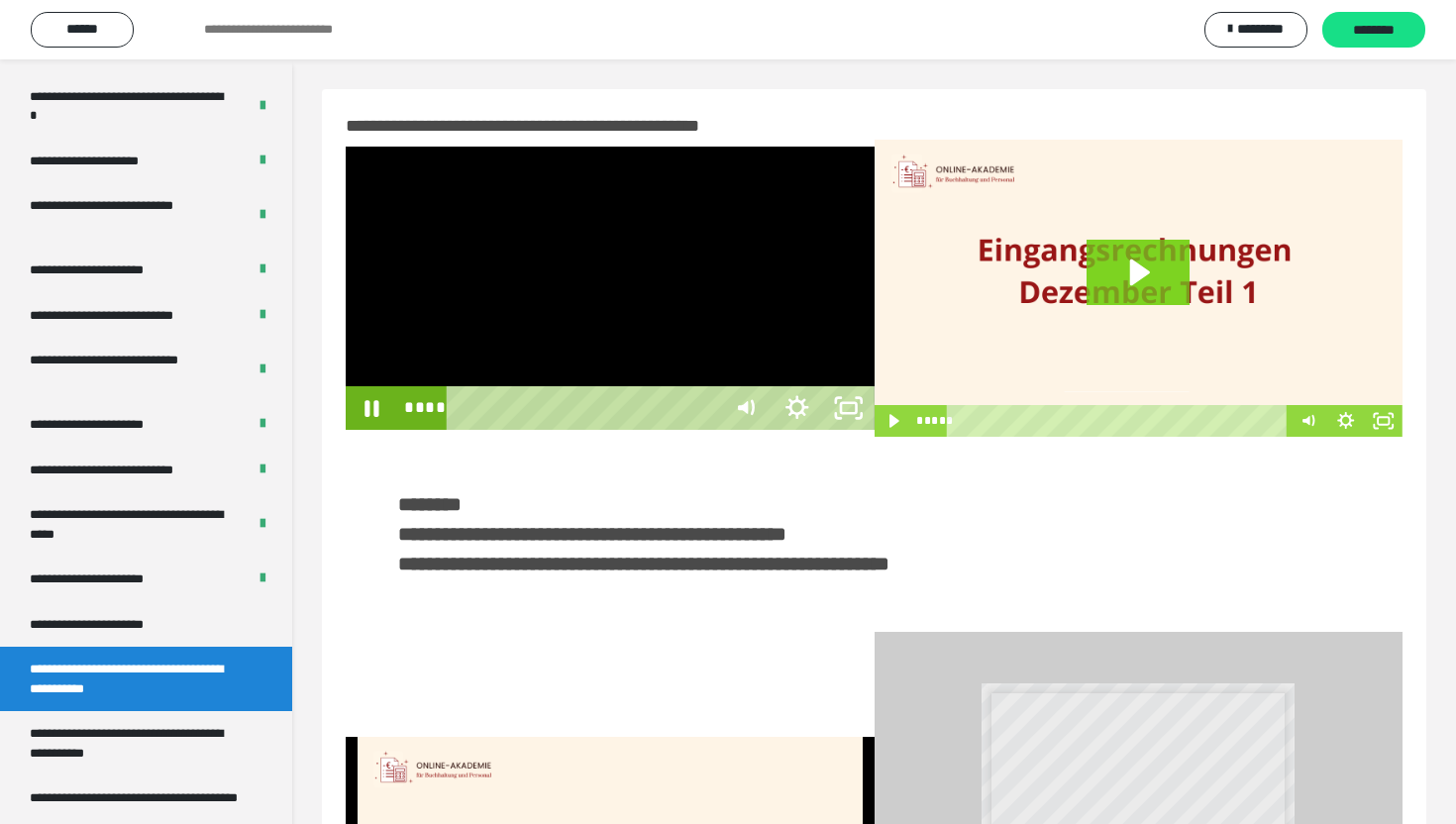 scroll, scrollTop: 3540, scrollLeft: 0, axis: vertical 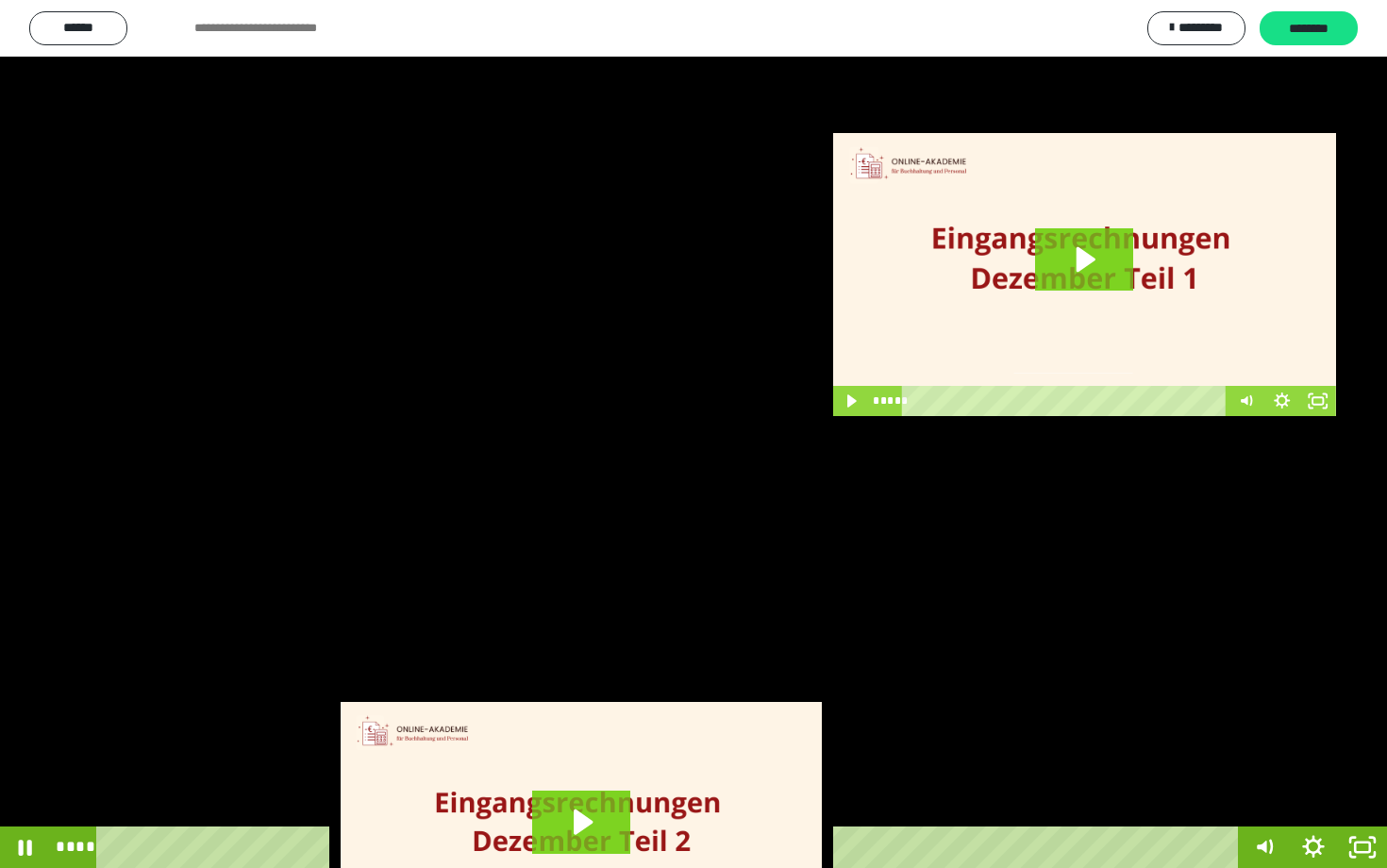 click at bounding box center [694, 434] 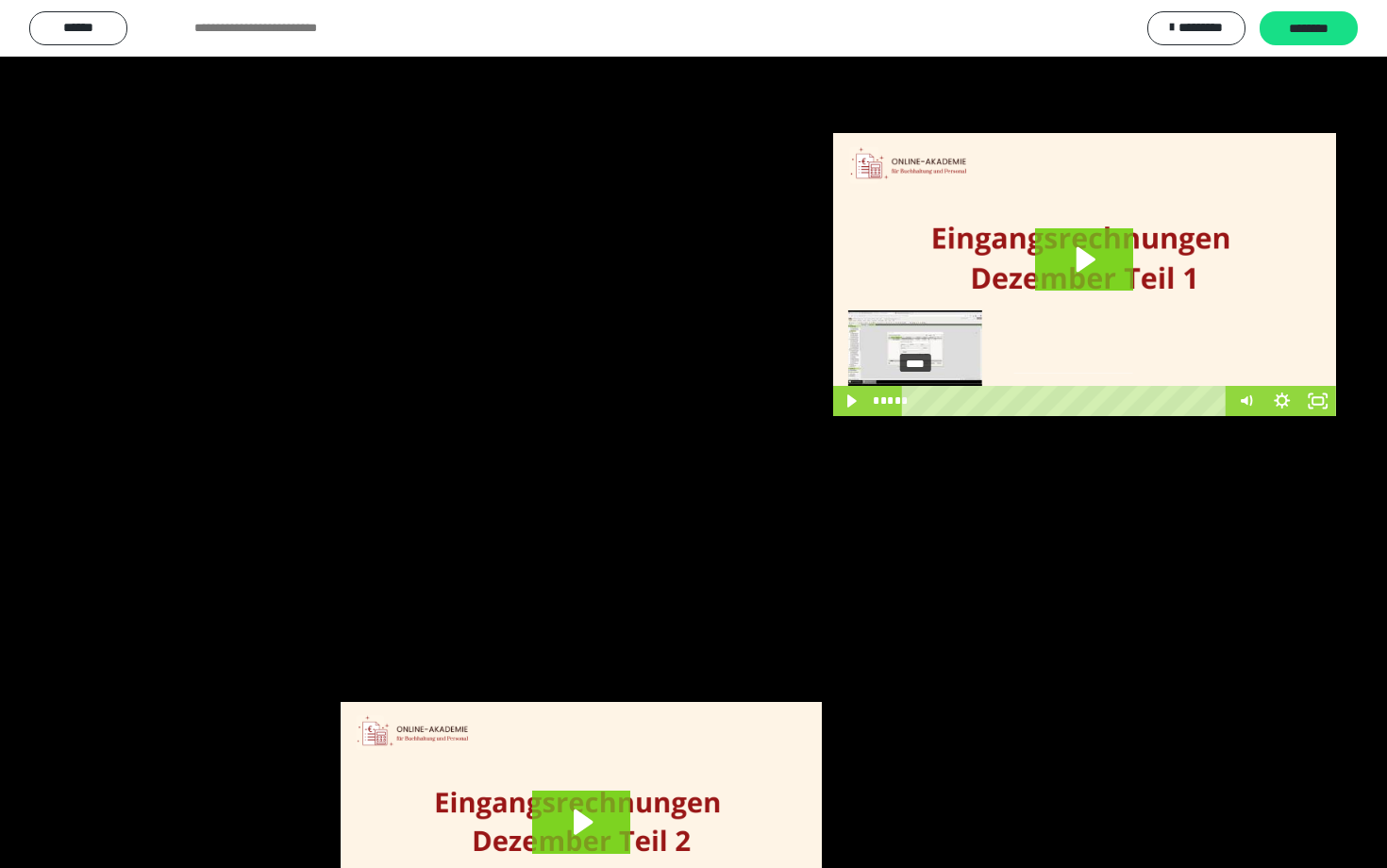 scroll, scrollTop: 3455, scrollLeft: 0, axis: vertical 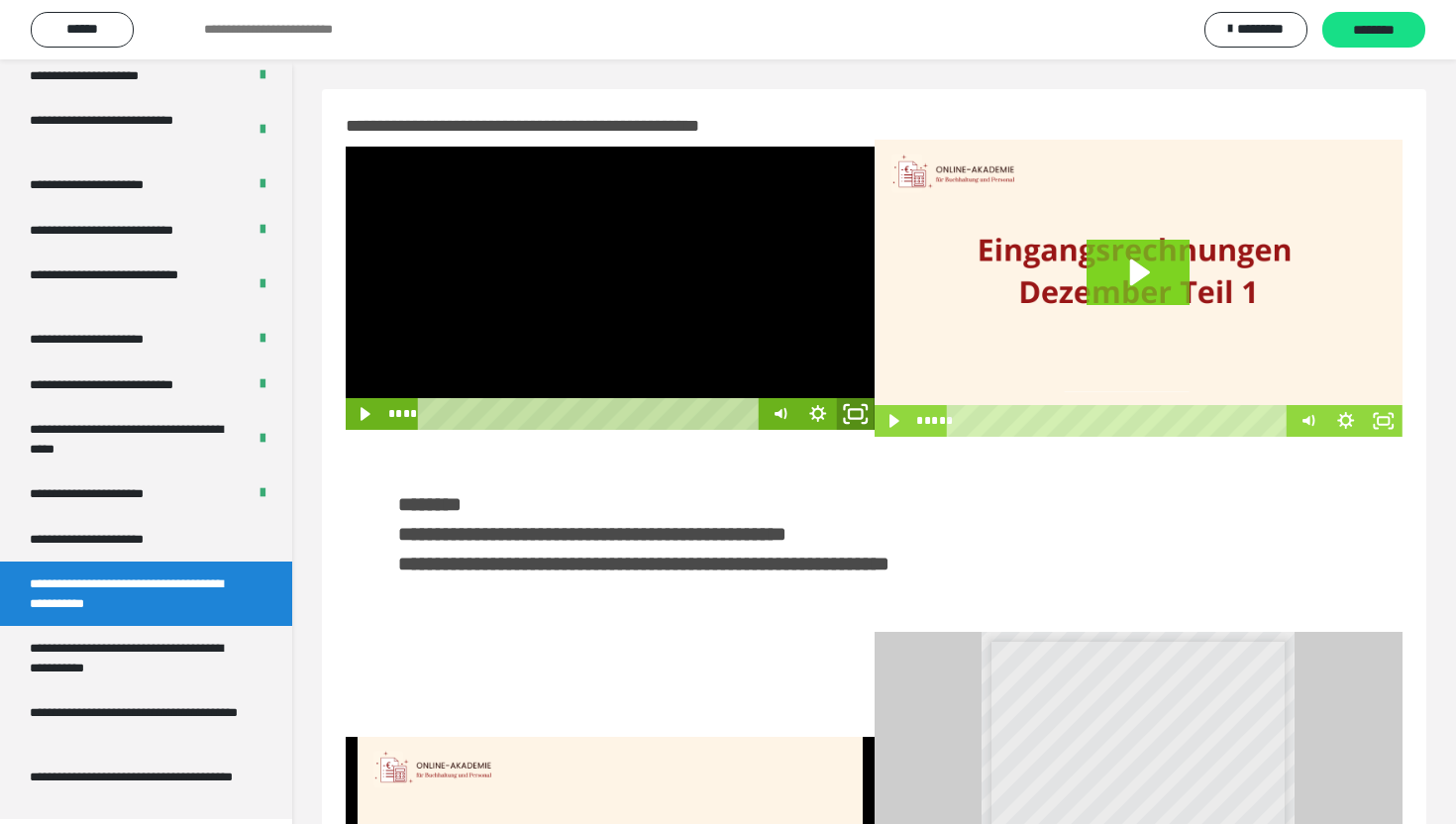 click 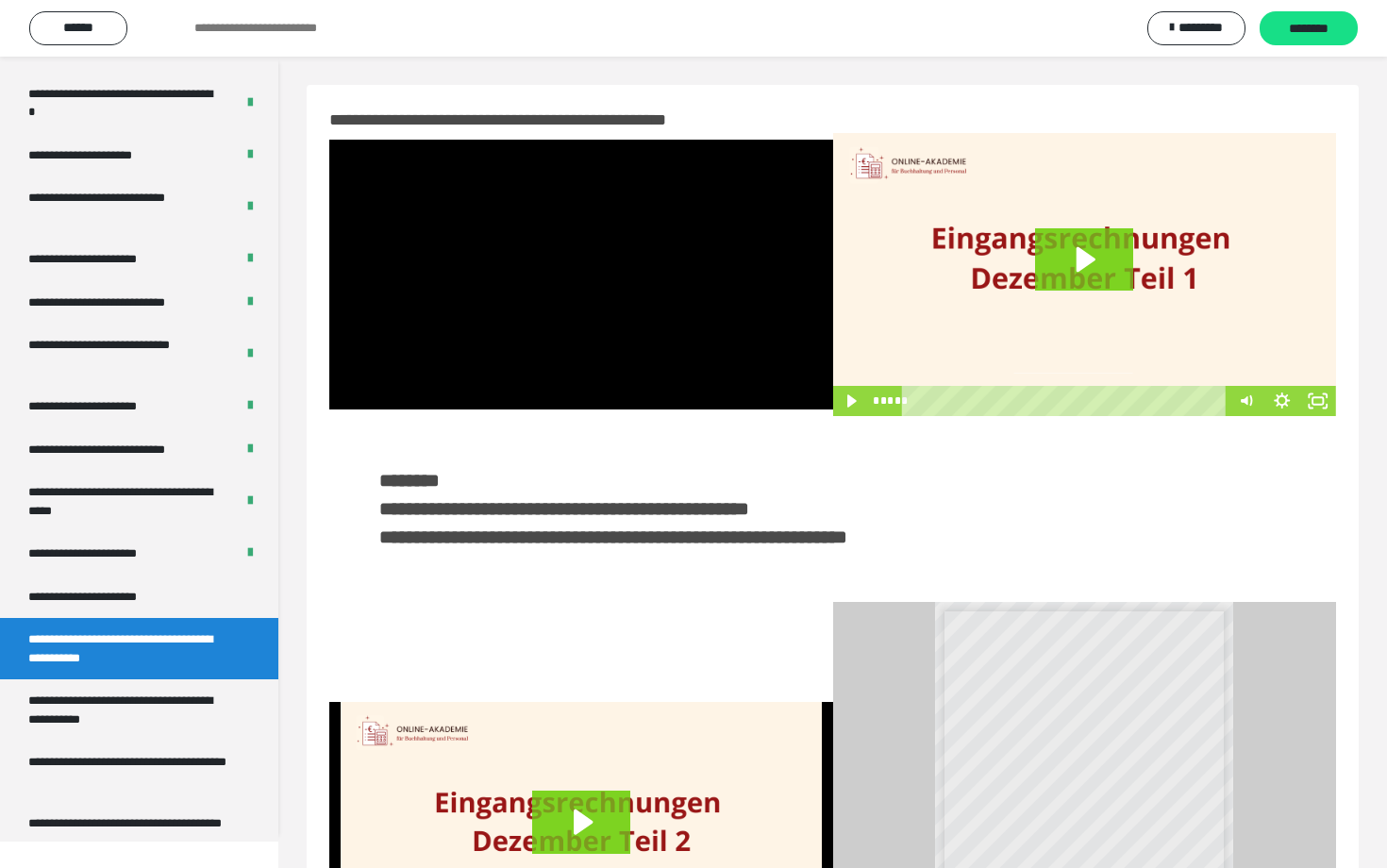 scroll, scrollTop: 3455, scrollLeft: 0, axis: vertical 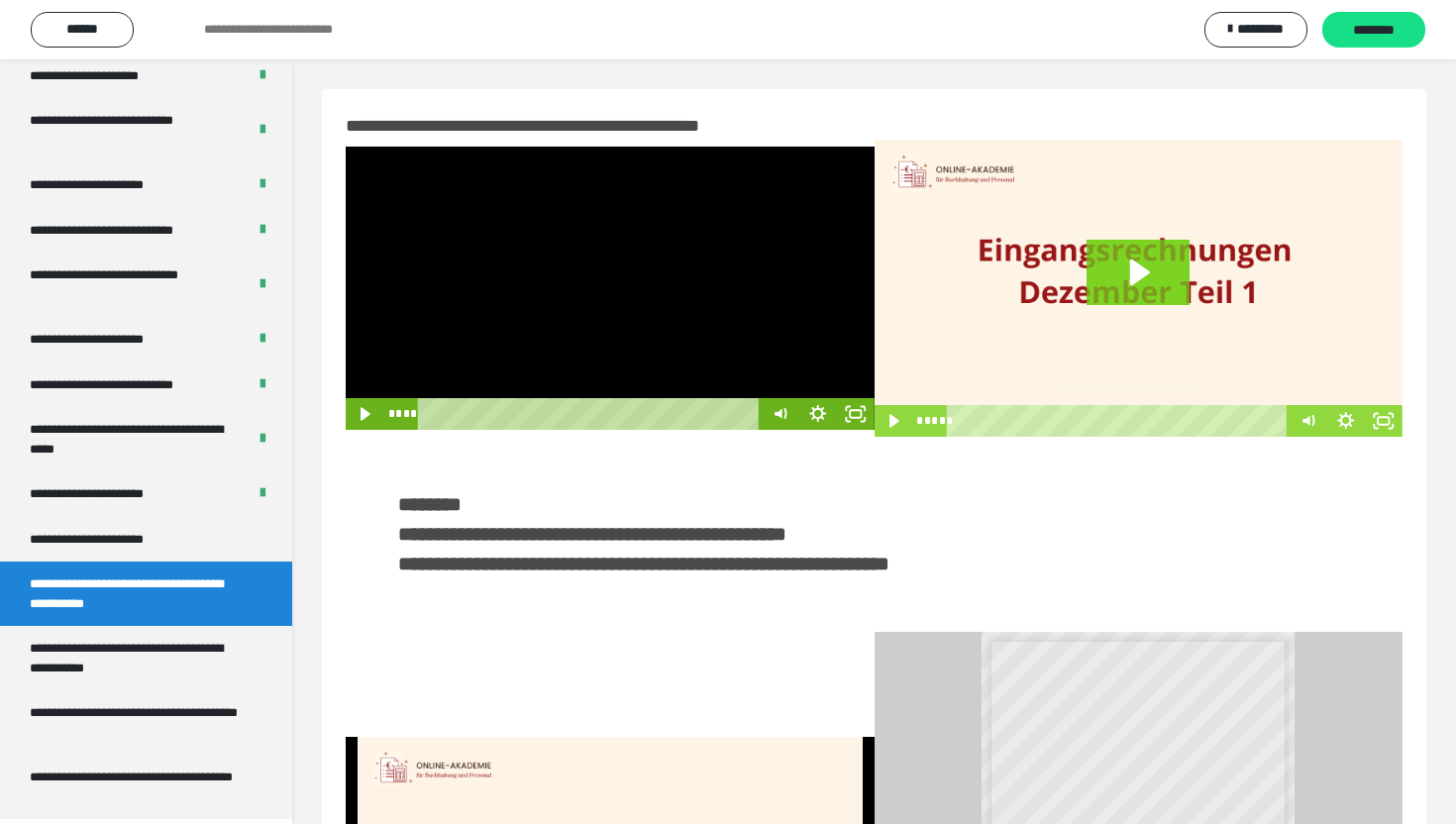 click at bounding box center [610, 288] 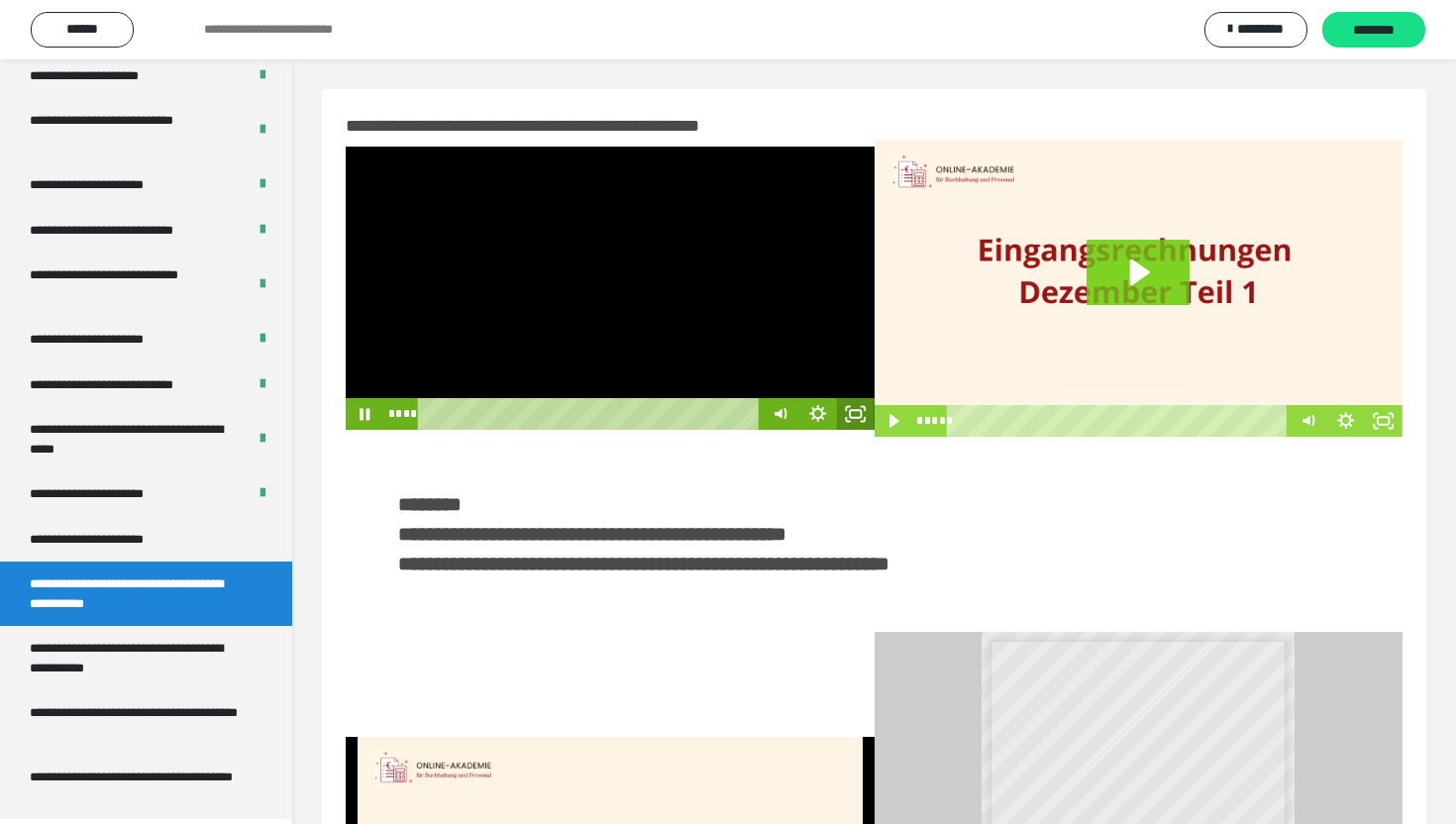 click 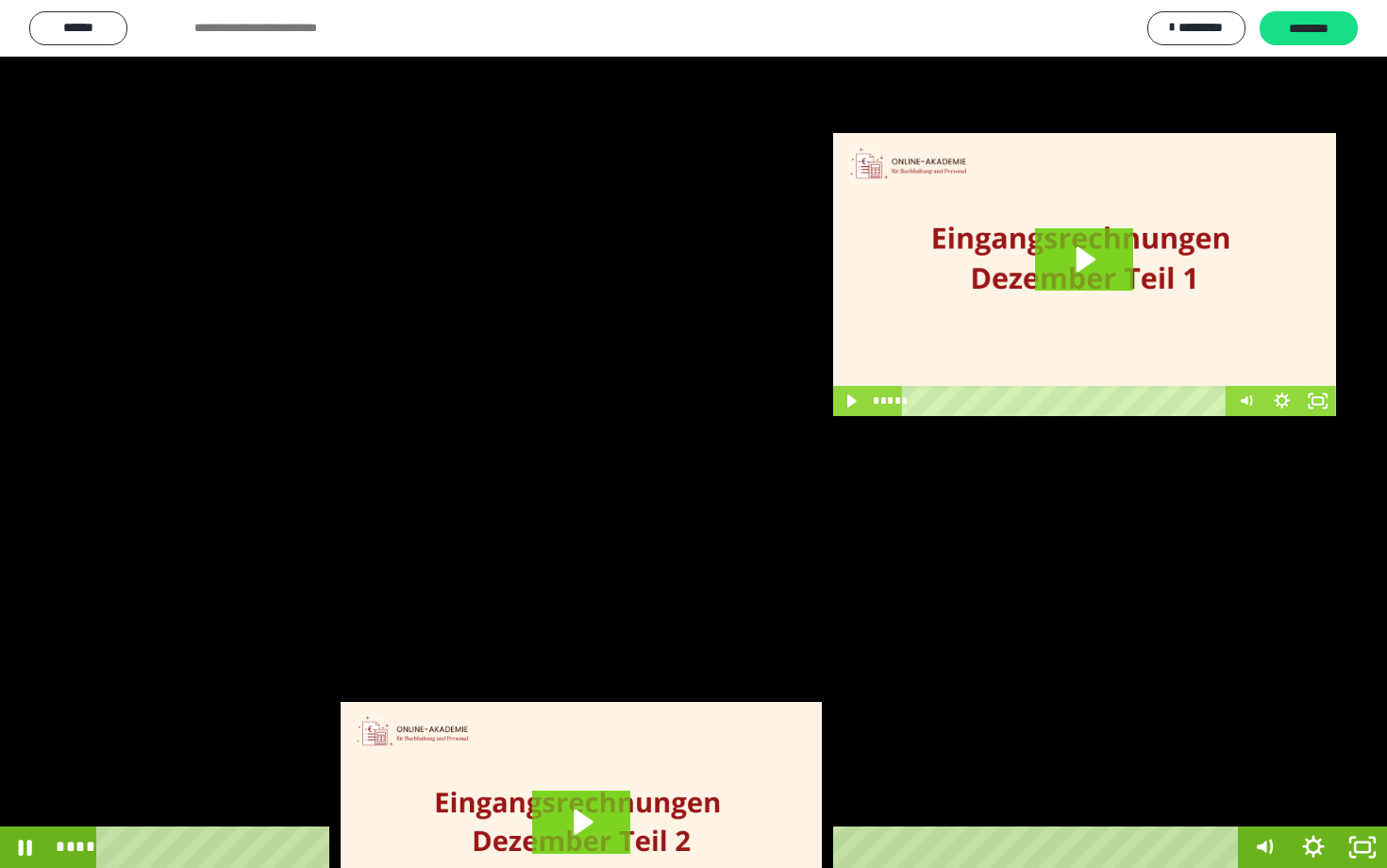 click at bounding box center [694, 434] 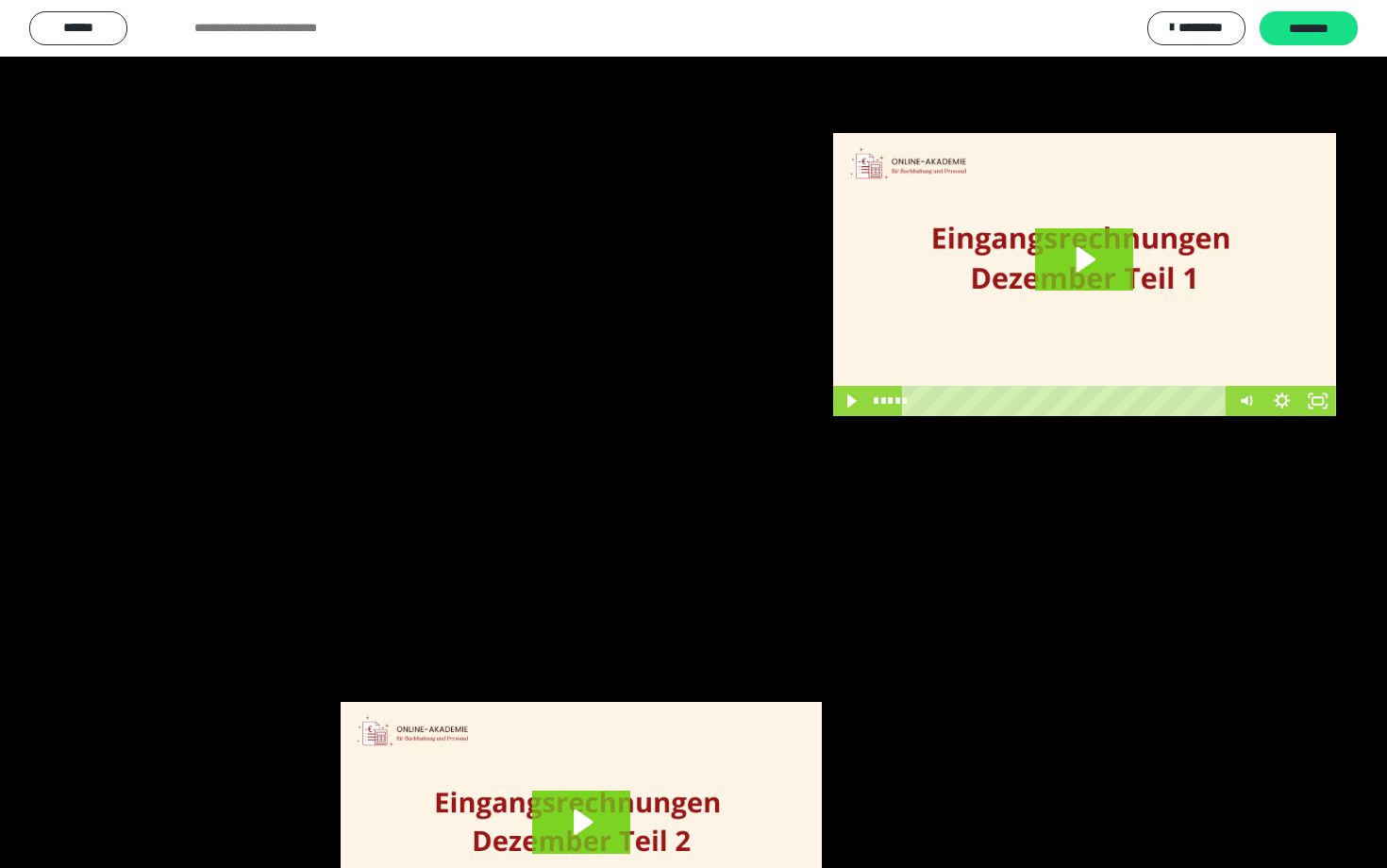 scroll, scrollTop: 3455, scrollLeft: 0, axis: vertical 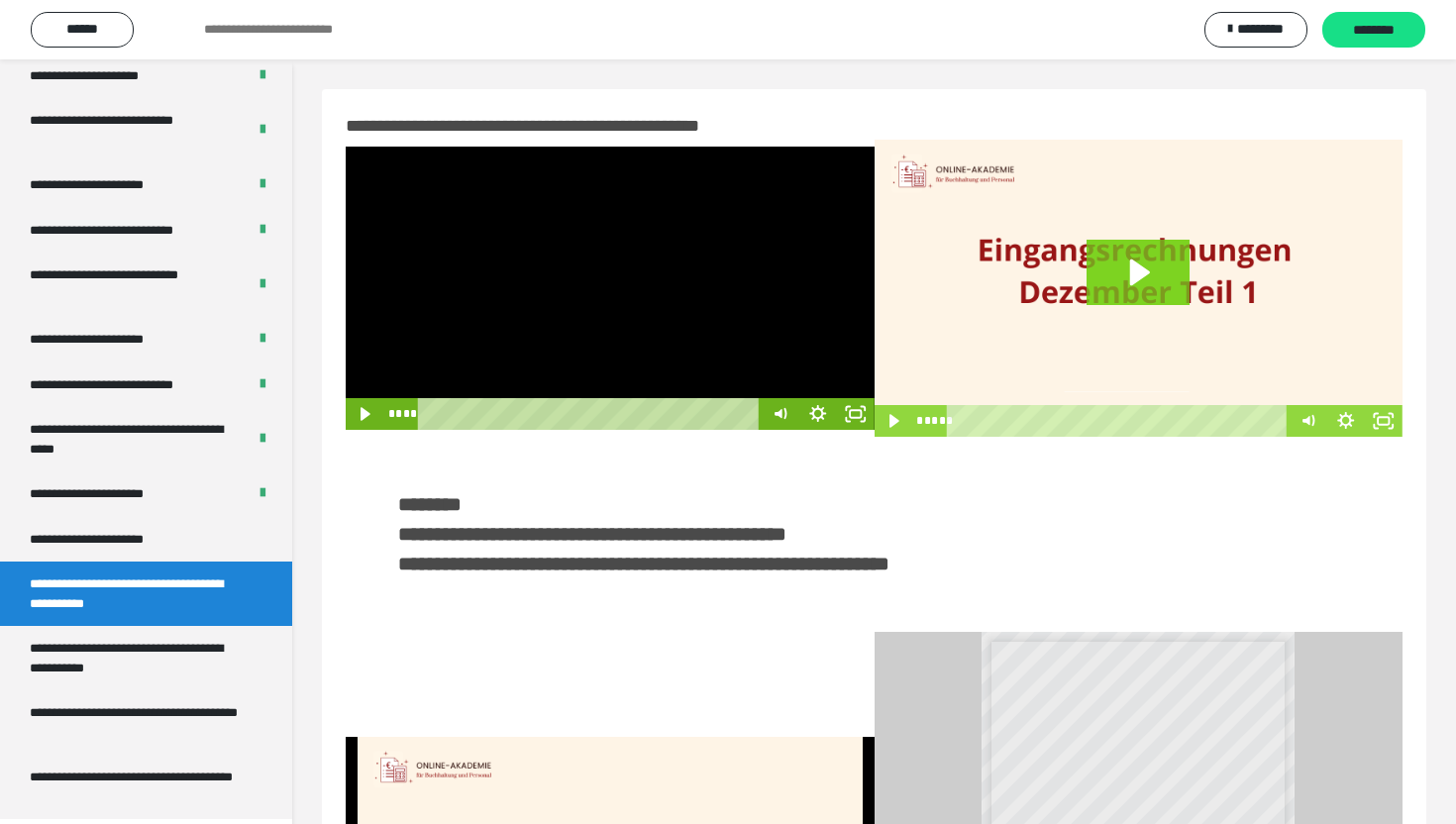 click at bounding box center (610, 288) 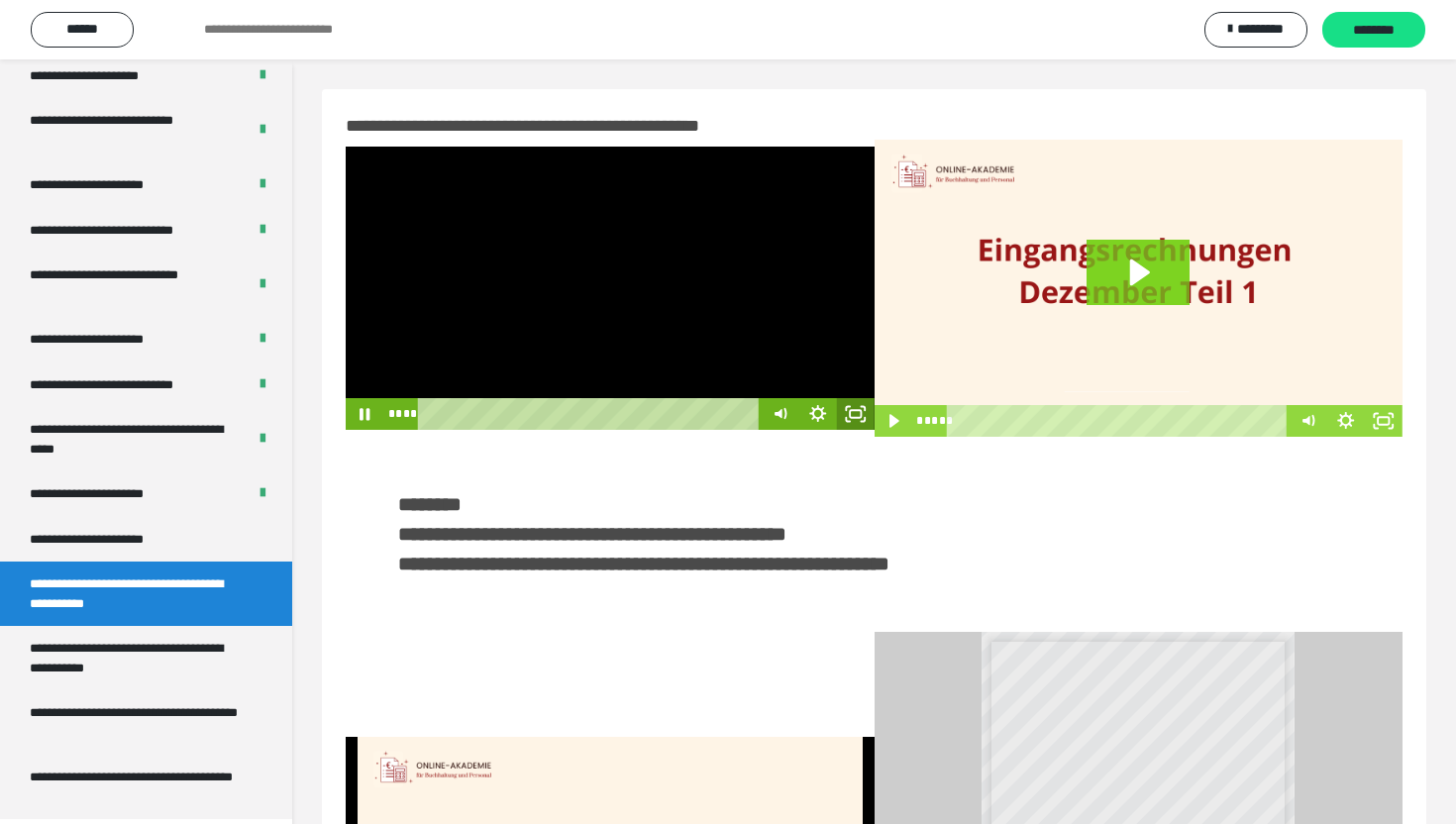 click 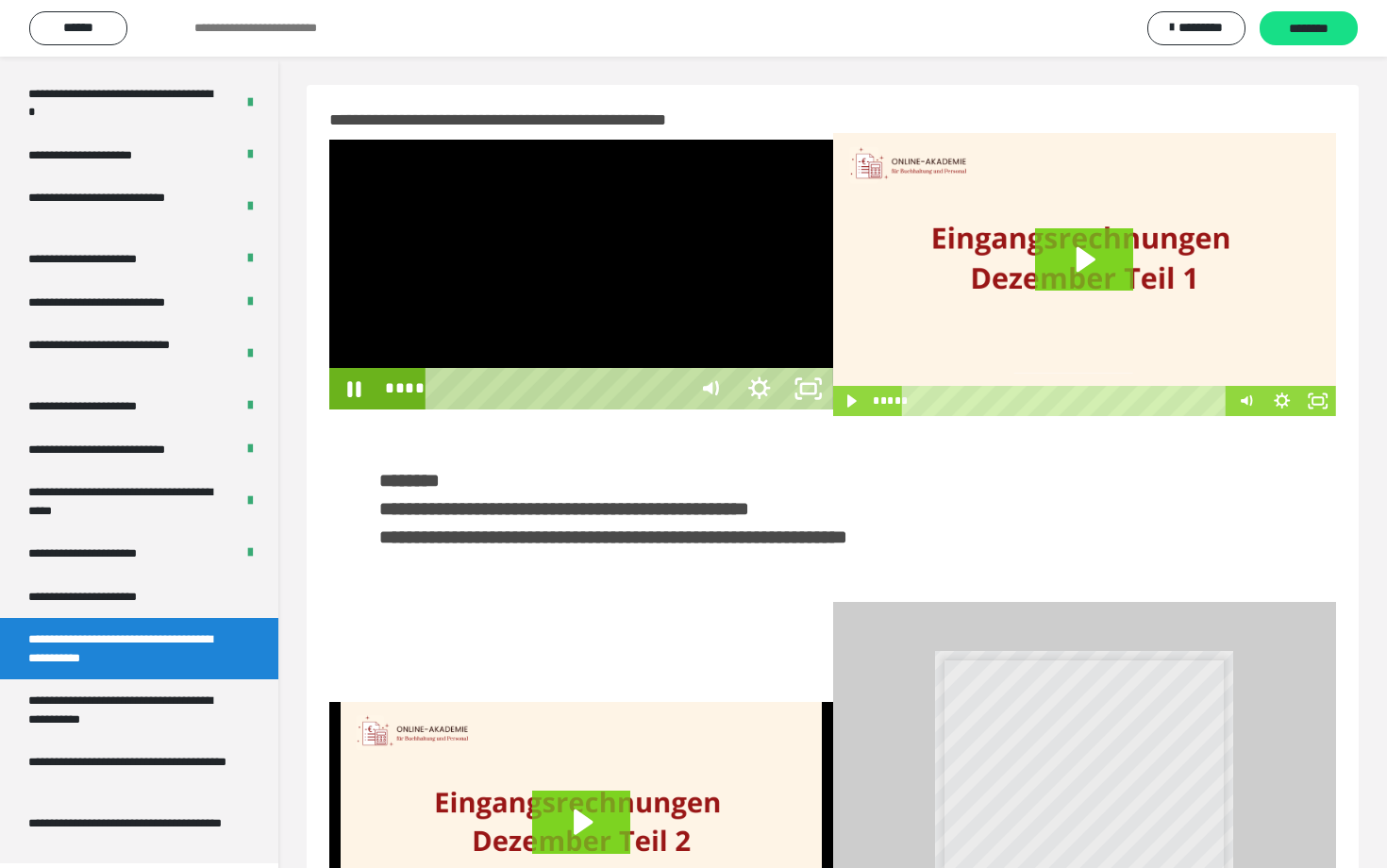 scroll, scrollTop: 3455, scrollLeft: 0, axis: vertical 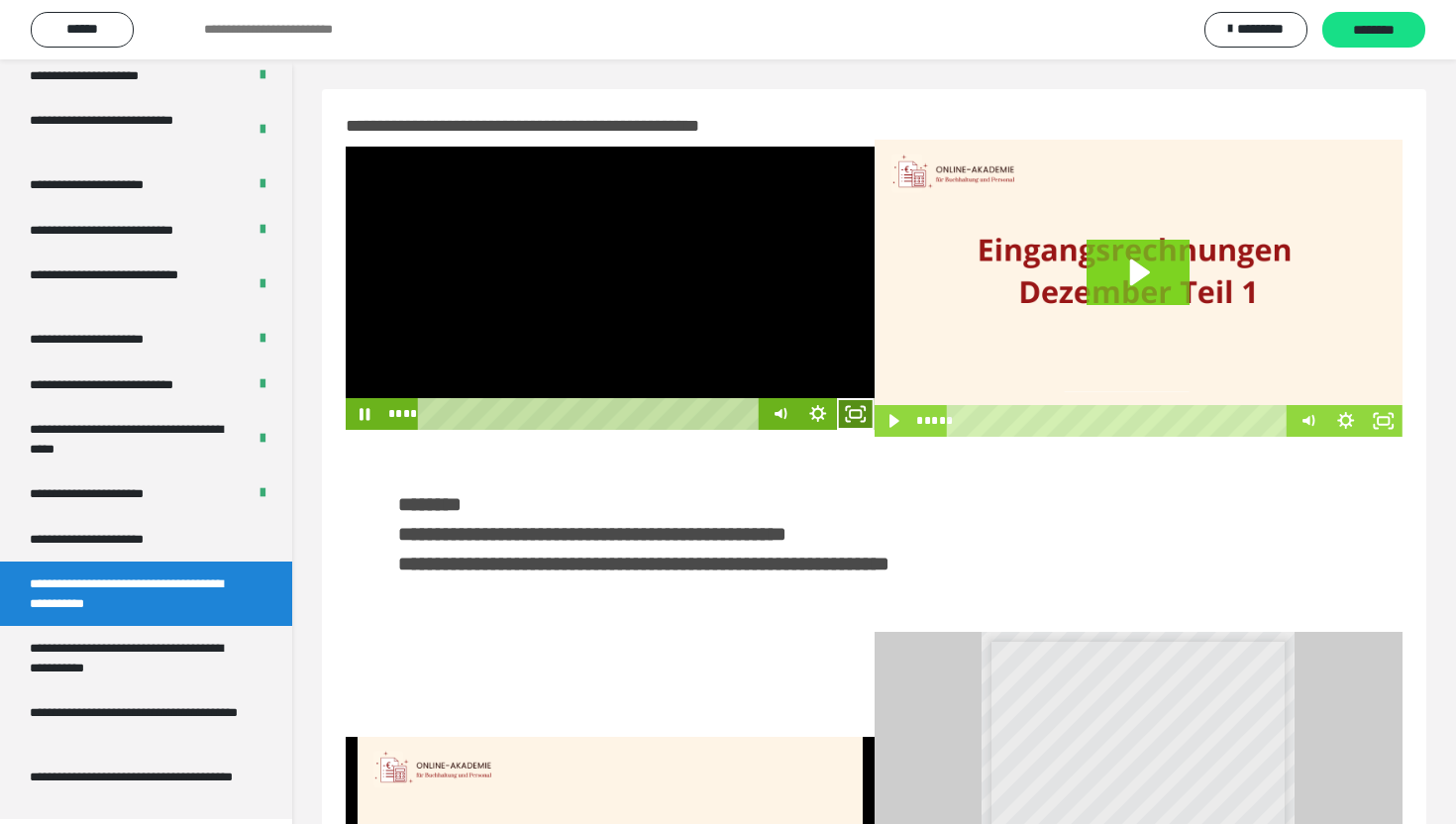 click 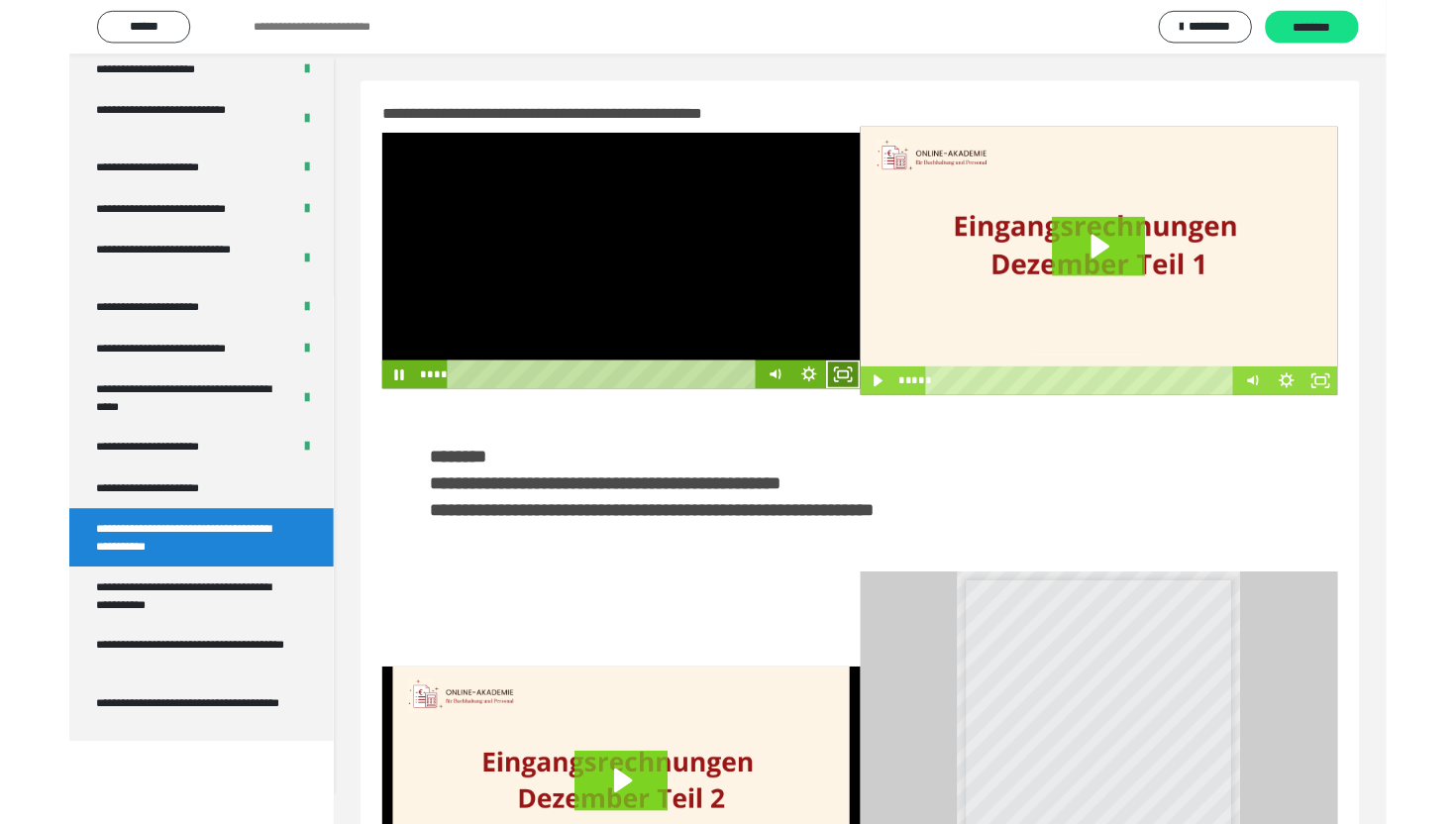 scroll, scrollTop: 3540, scrollLeft: 0, axis: vertical 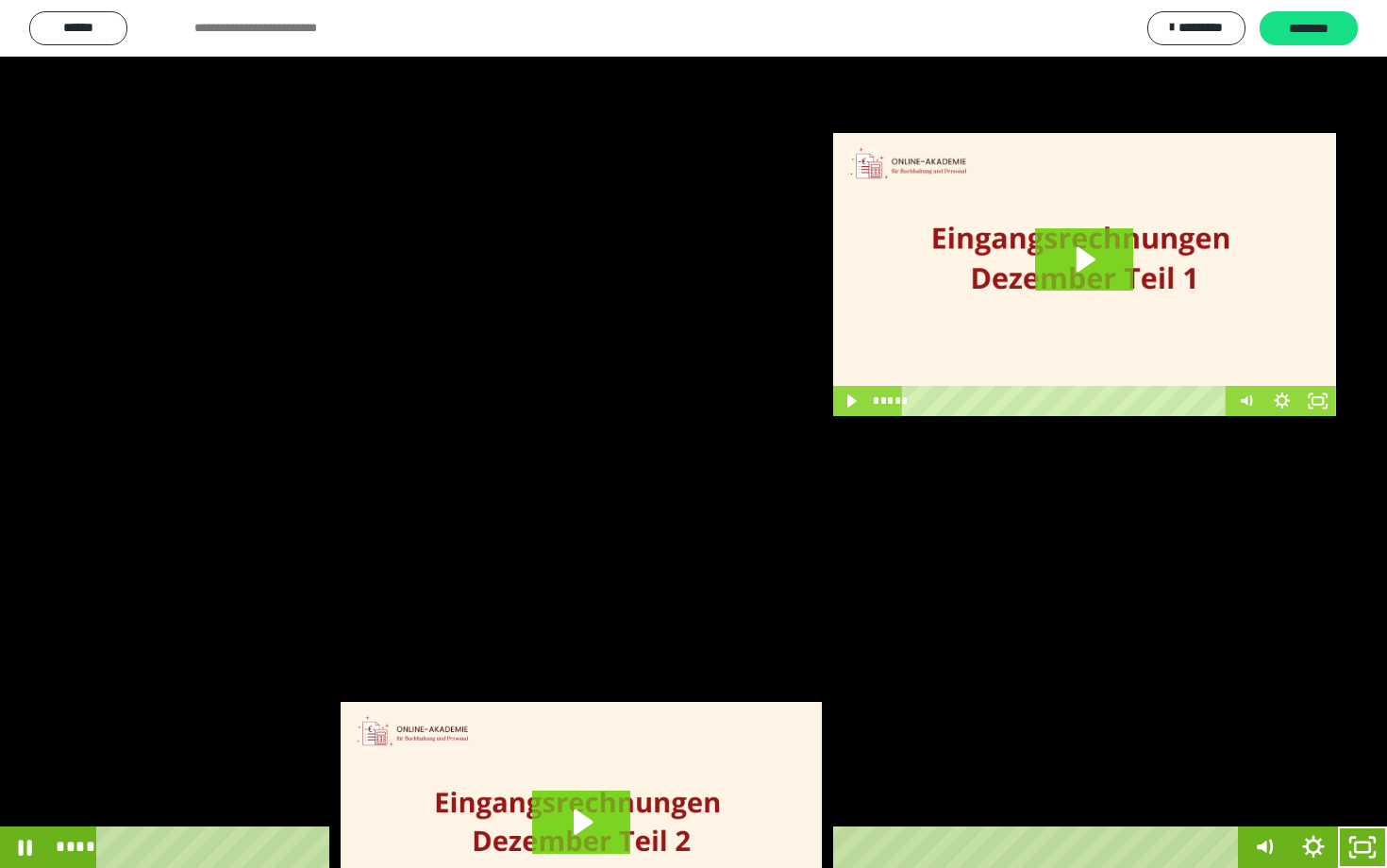 click at bounding box center [694, 434] 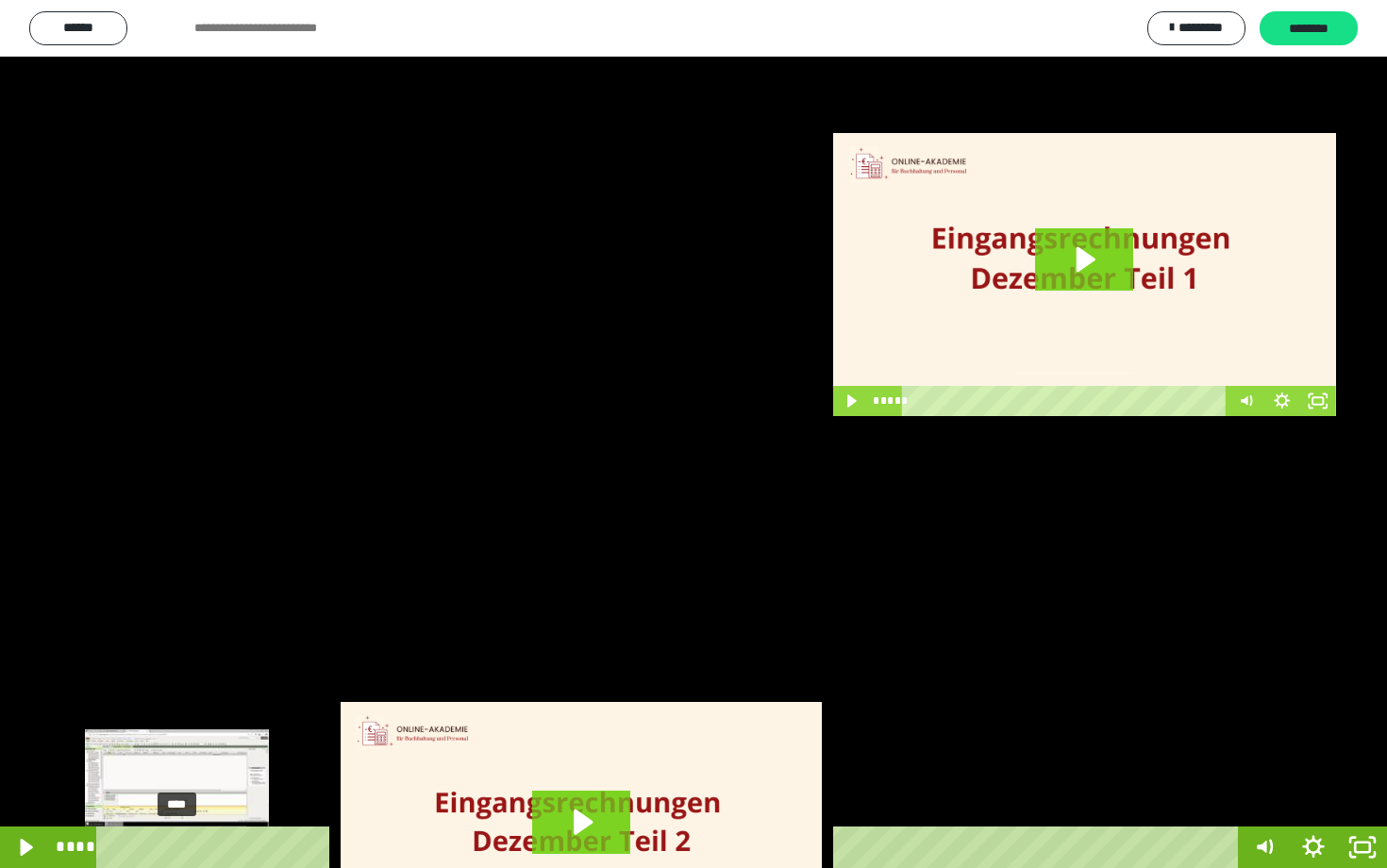 click at bounding box center (183, 847) 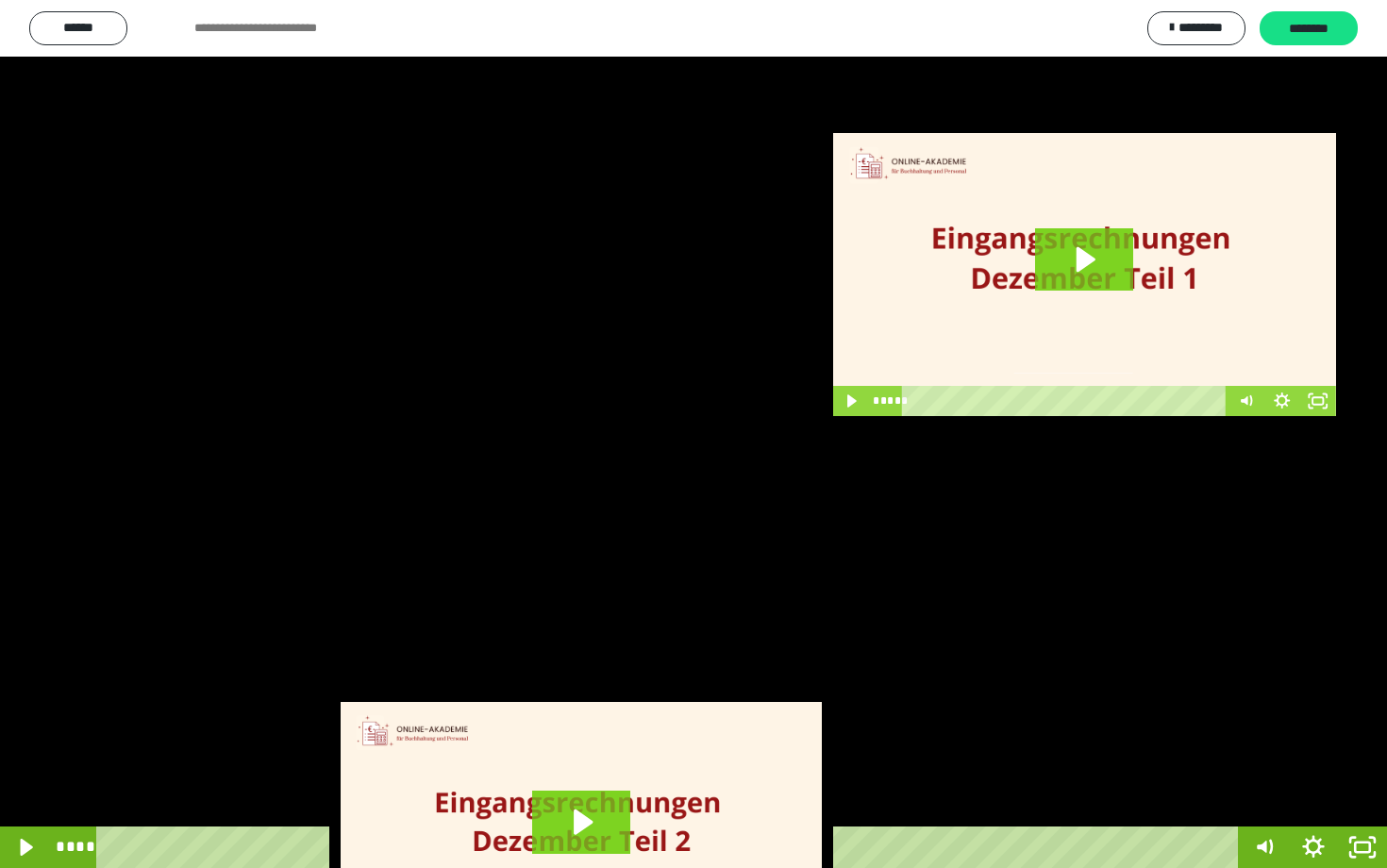 click at bounding box center [694, 434] 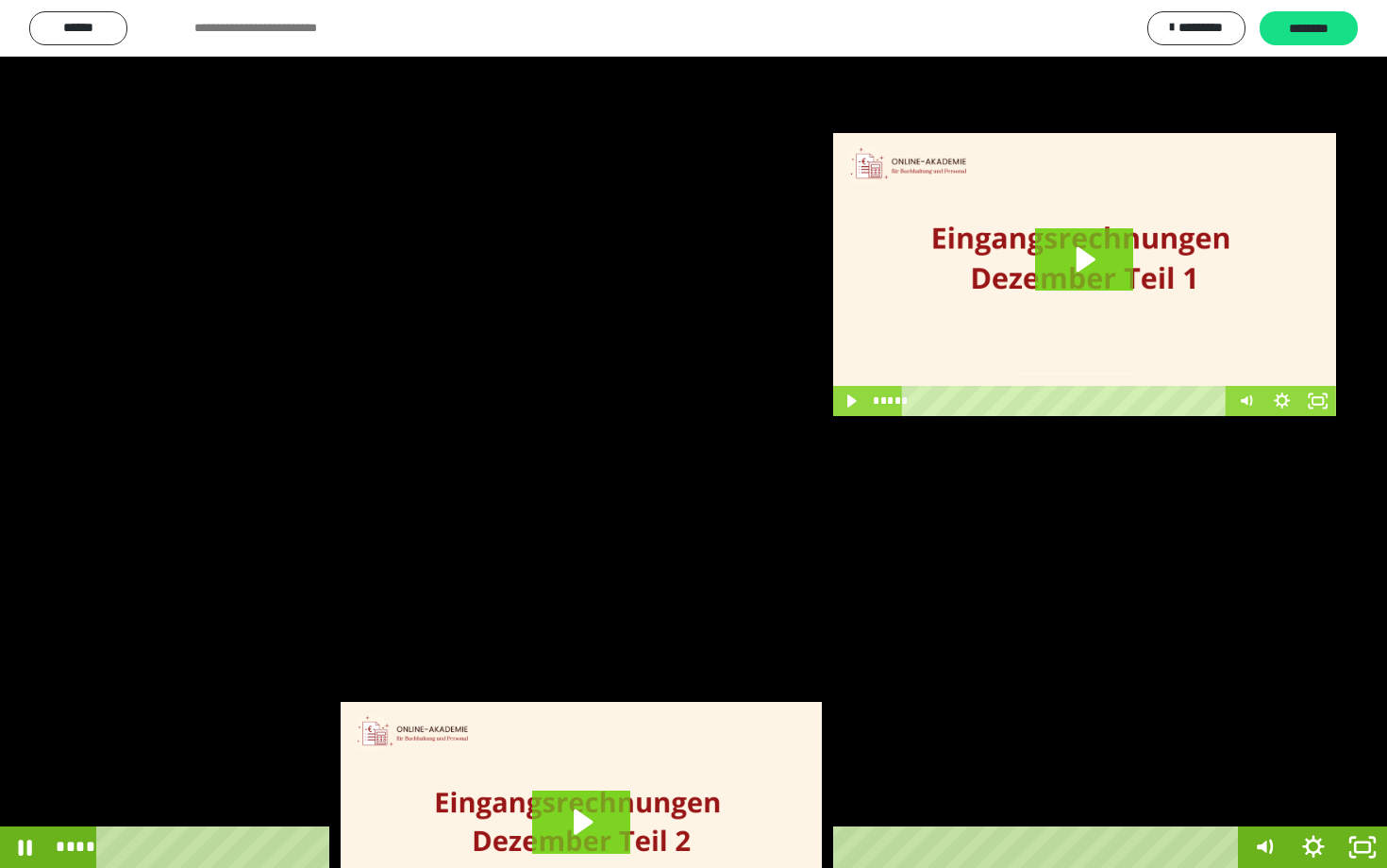 click at bounding box center (694, 434) 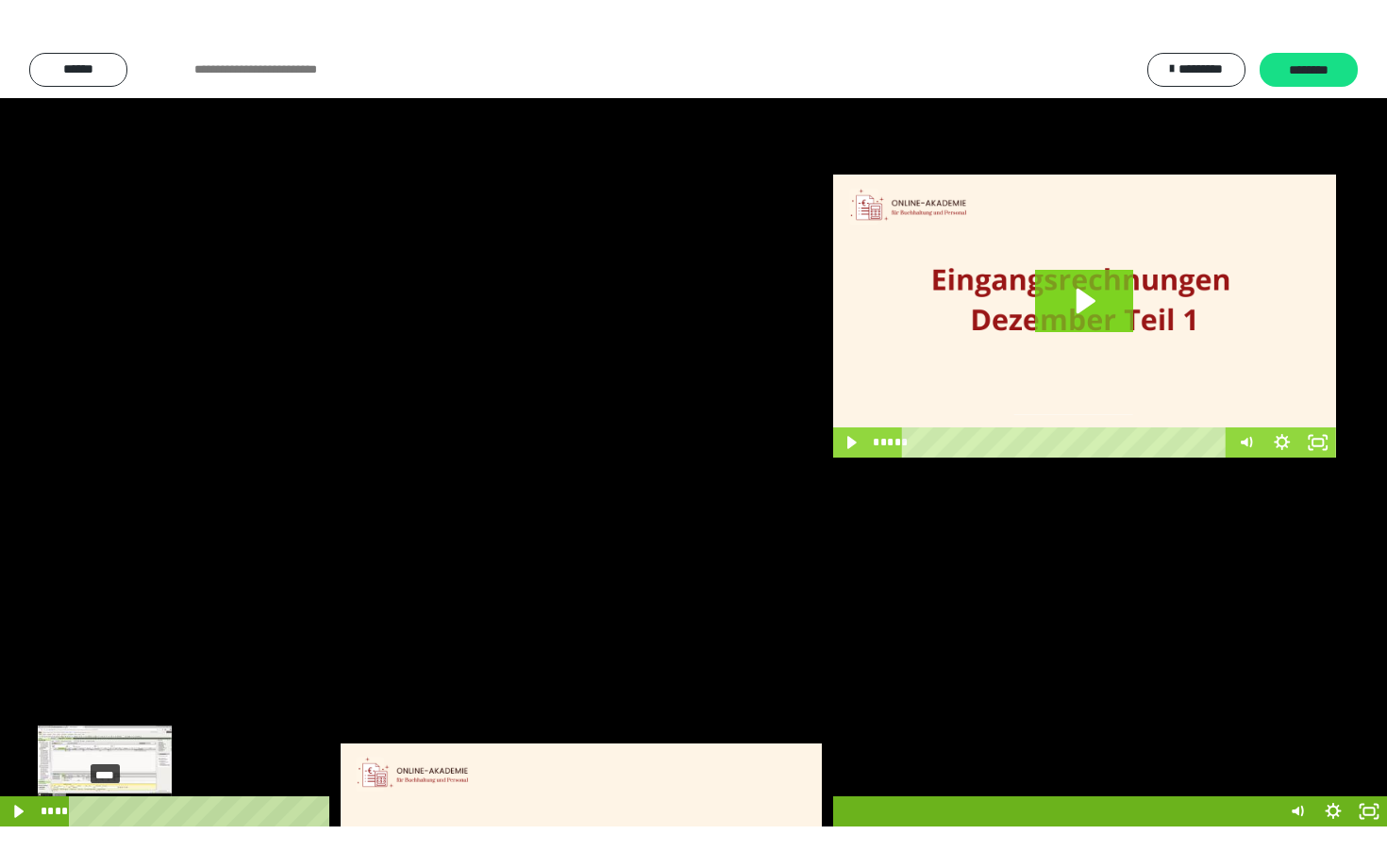 scroll, scrollTop: 3455, scrollLeft: 0, axis: vertical 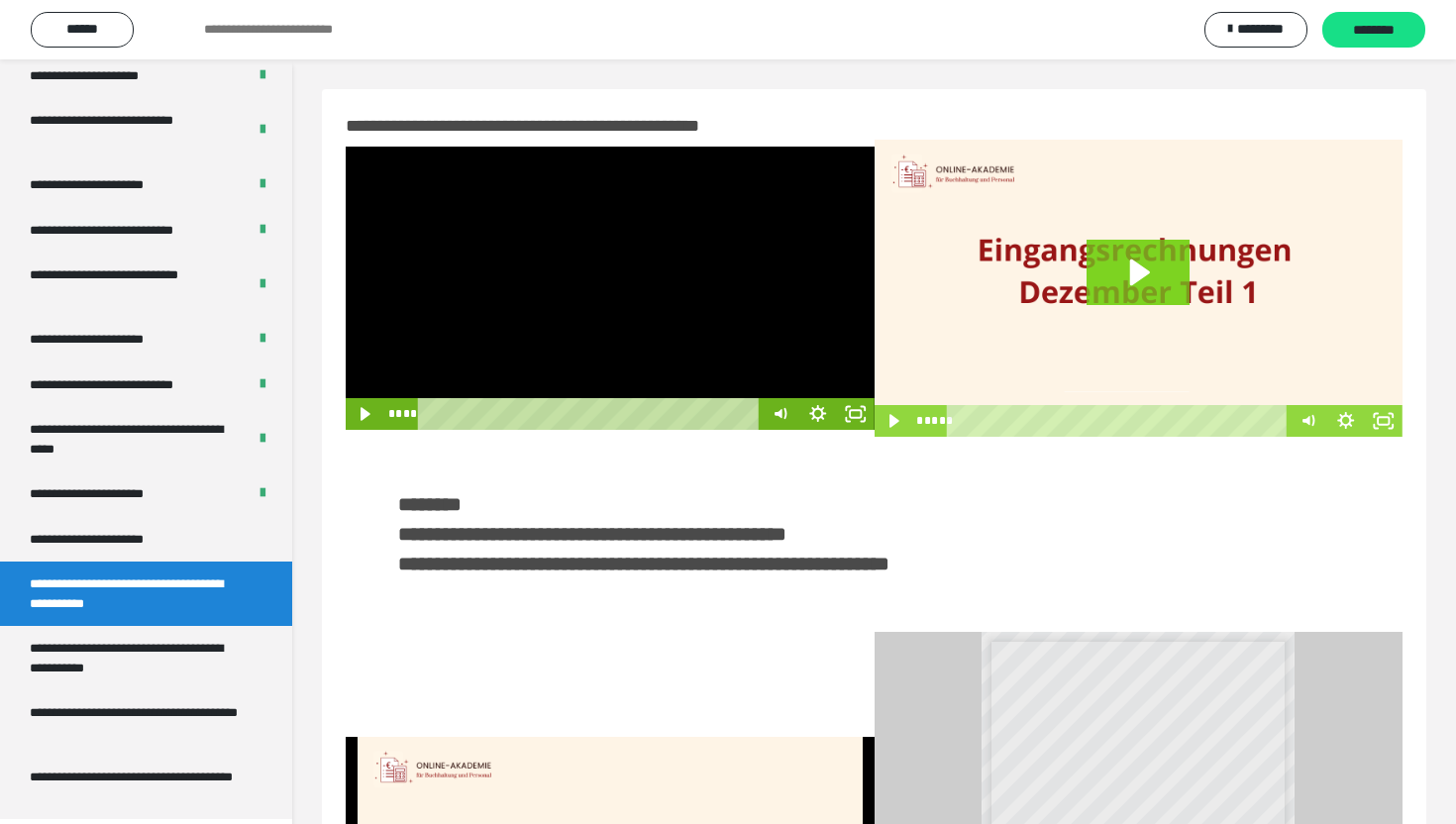 click at bounding box center [610, 288] 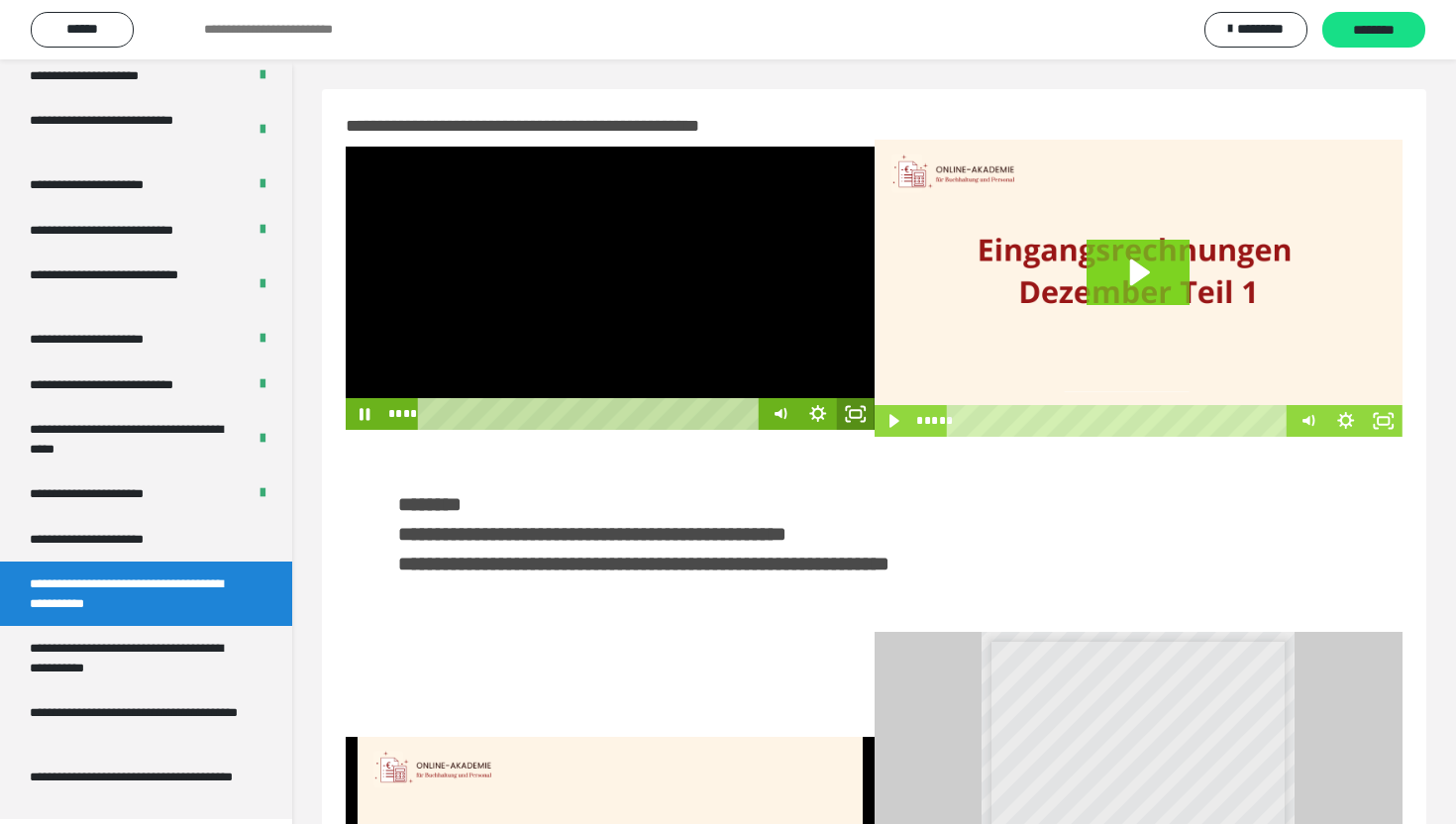 click 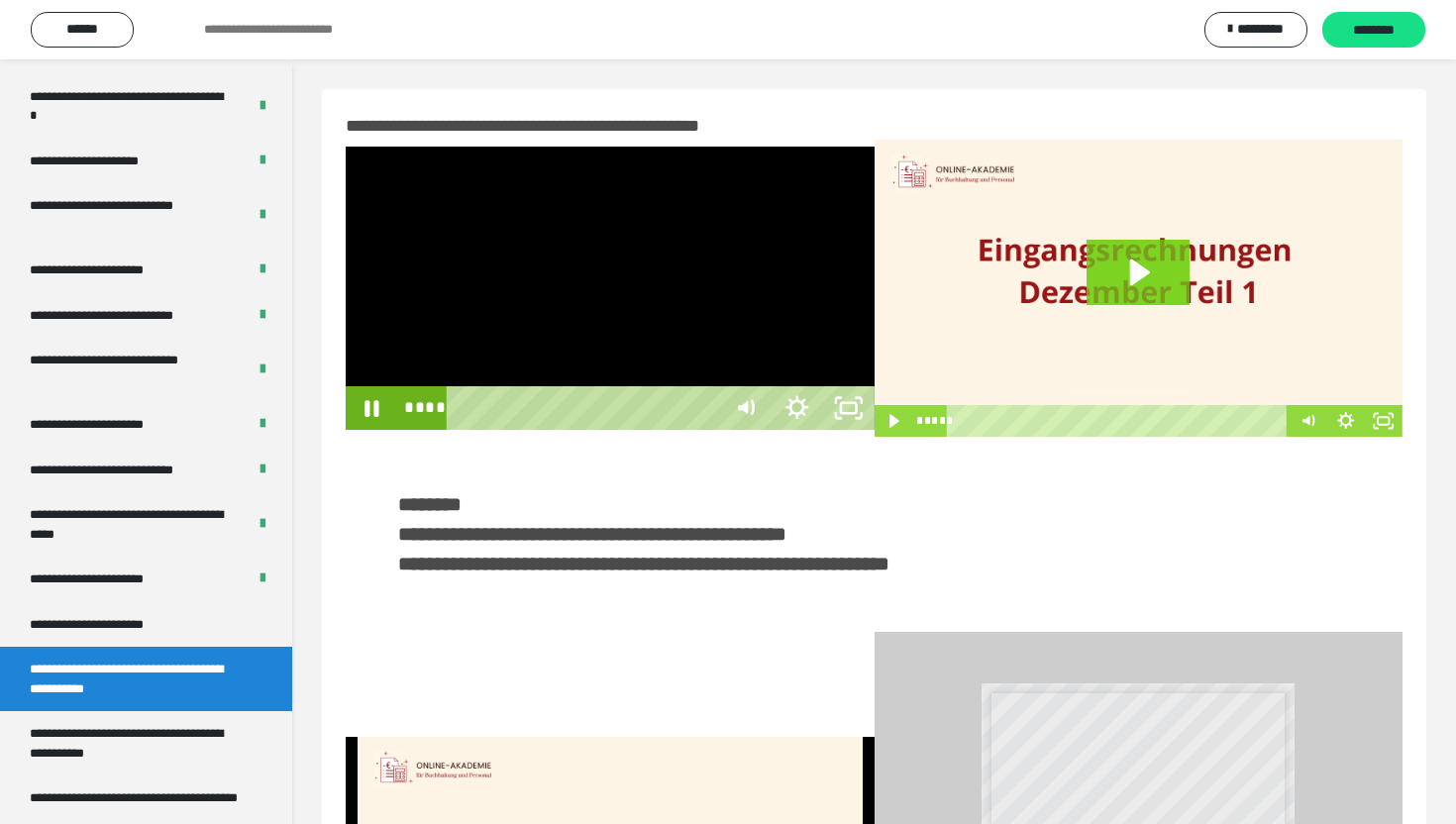 scroll, scrollTop: 3540, scrollLeft: 0, axis: vertical 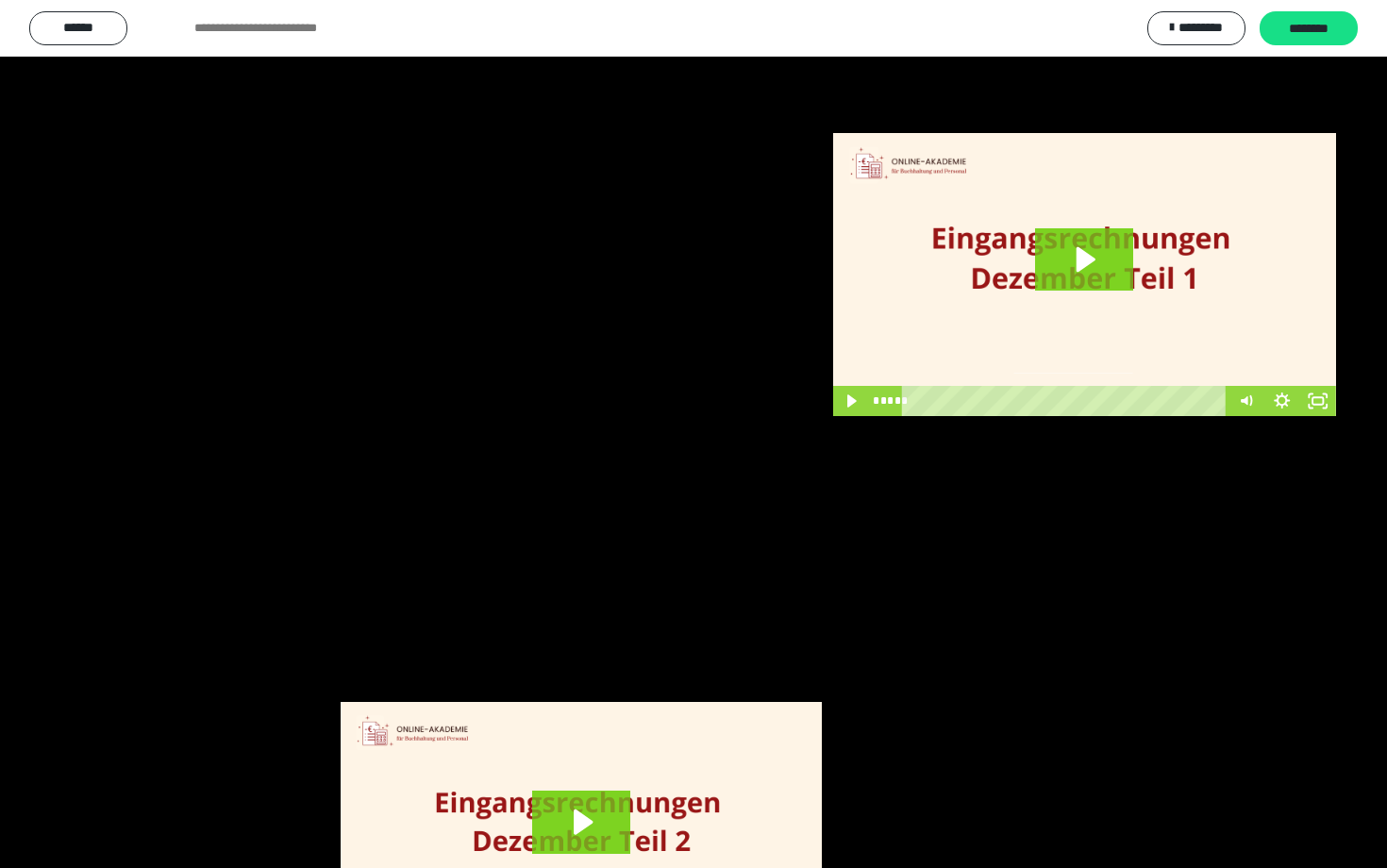 click at bounding box center (694, 434) 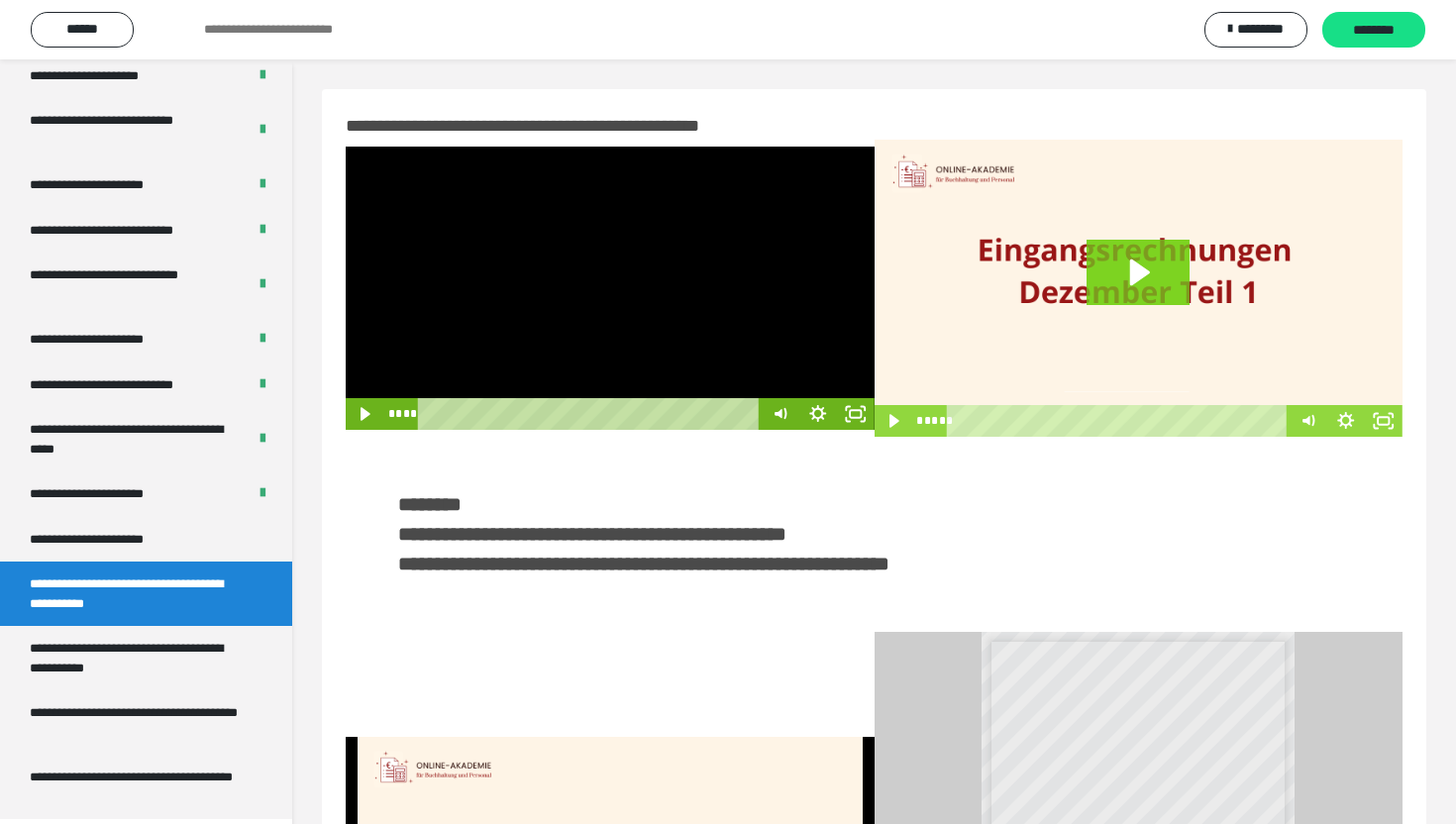 click at bounding box center [610, 288] 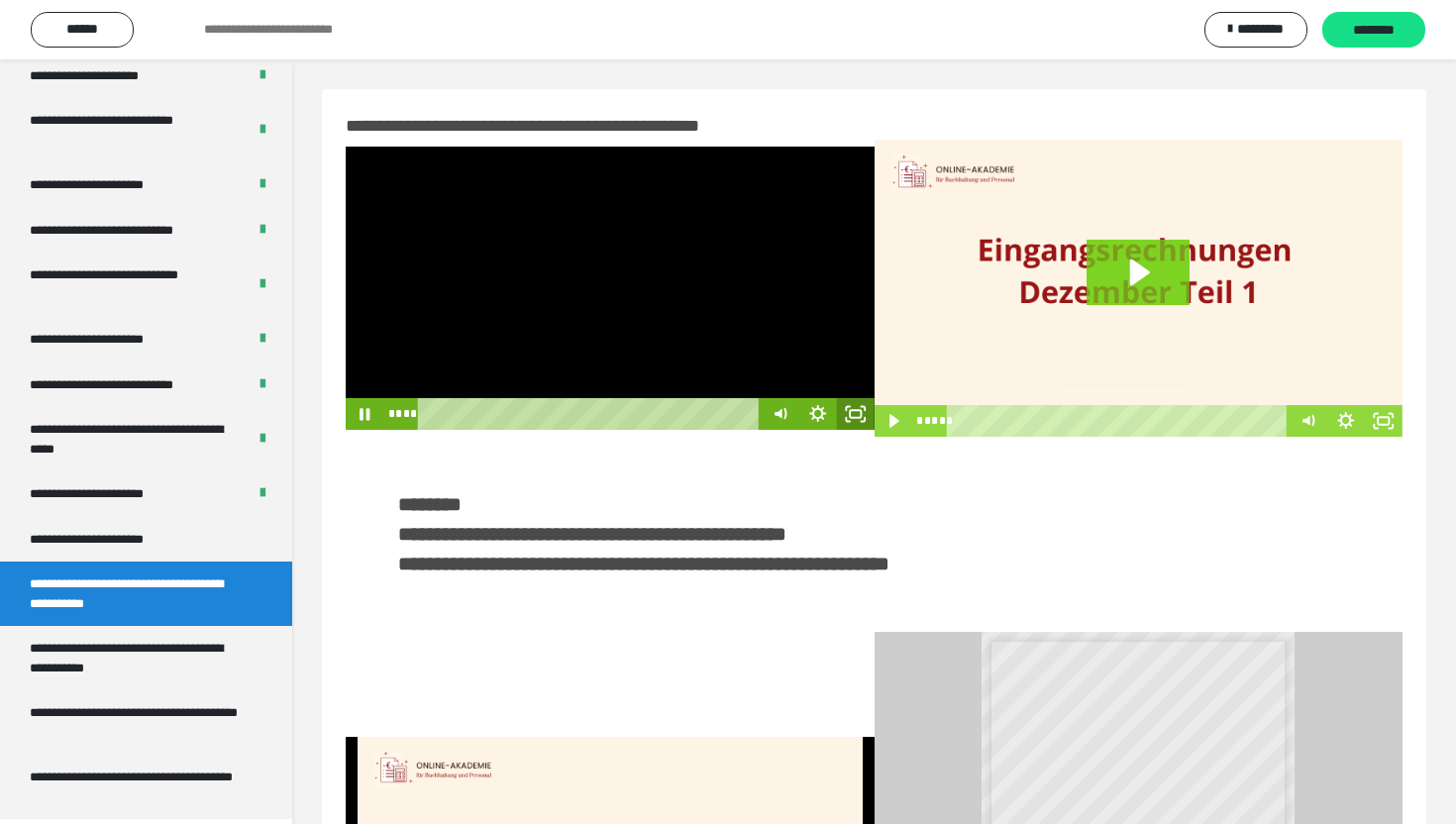click 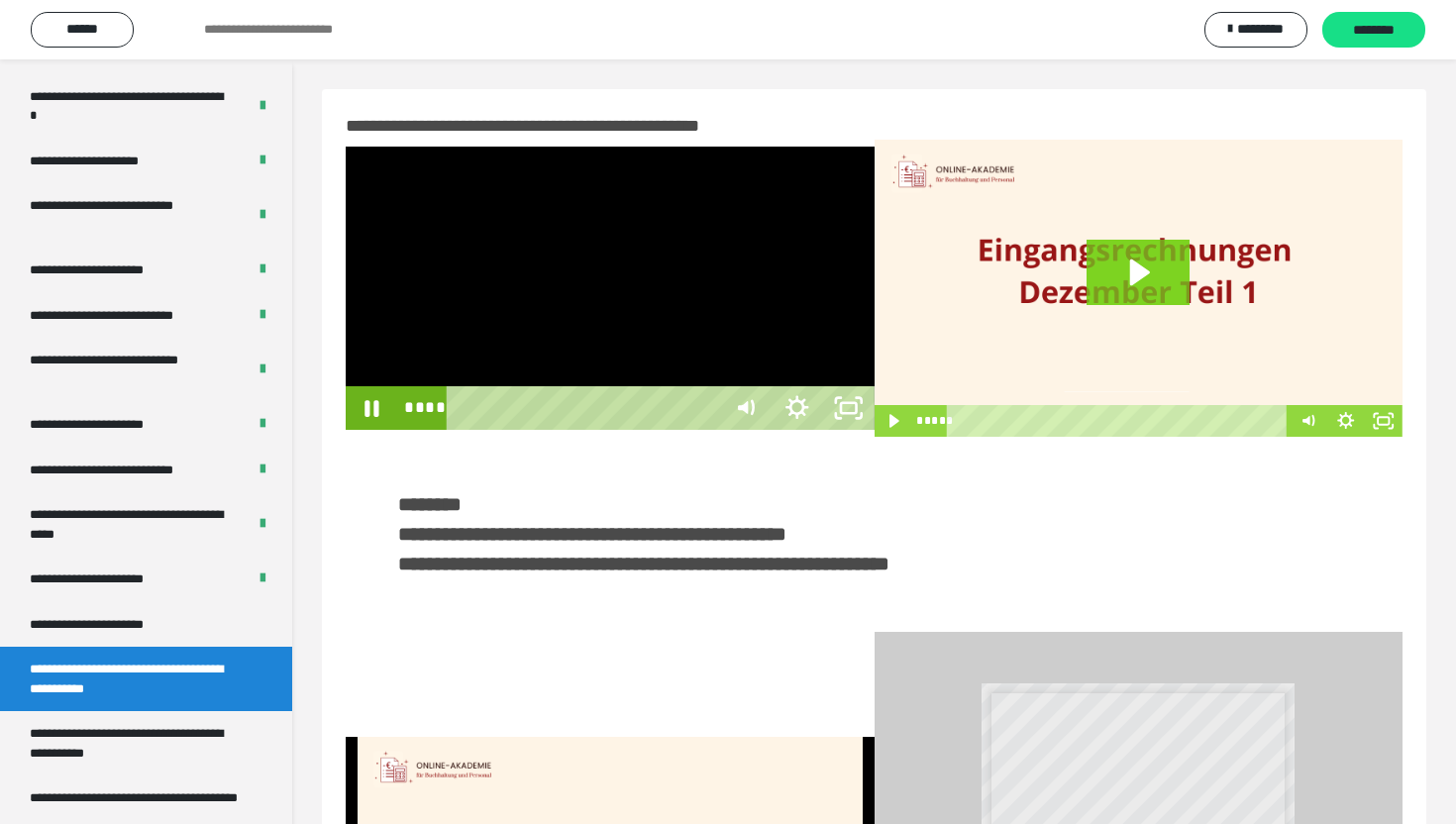 scroll, scrollTop: 3540, scrollLeft: 0, axis: vertical 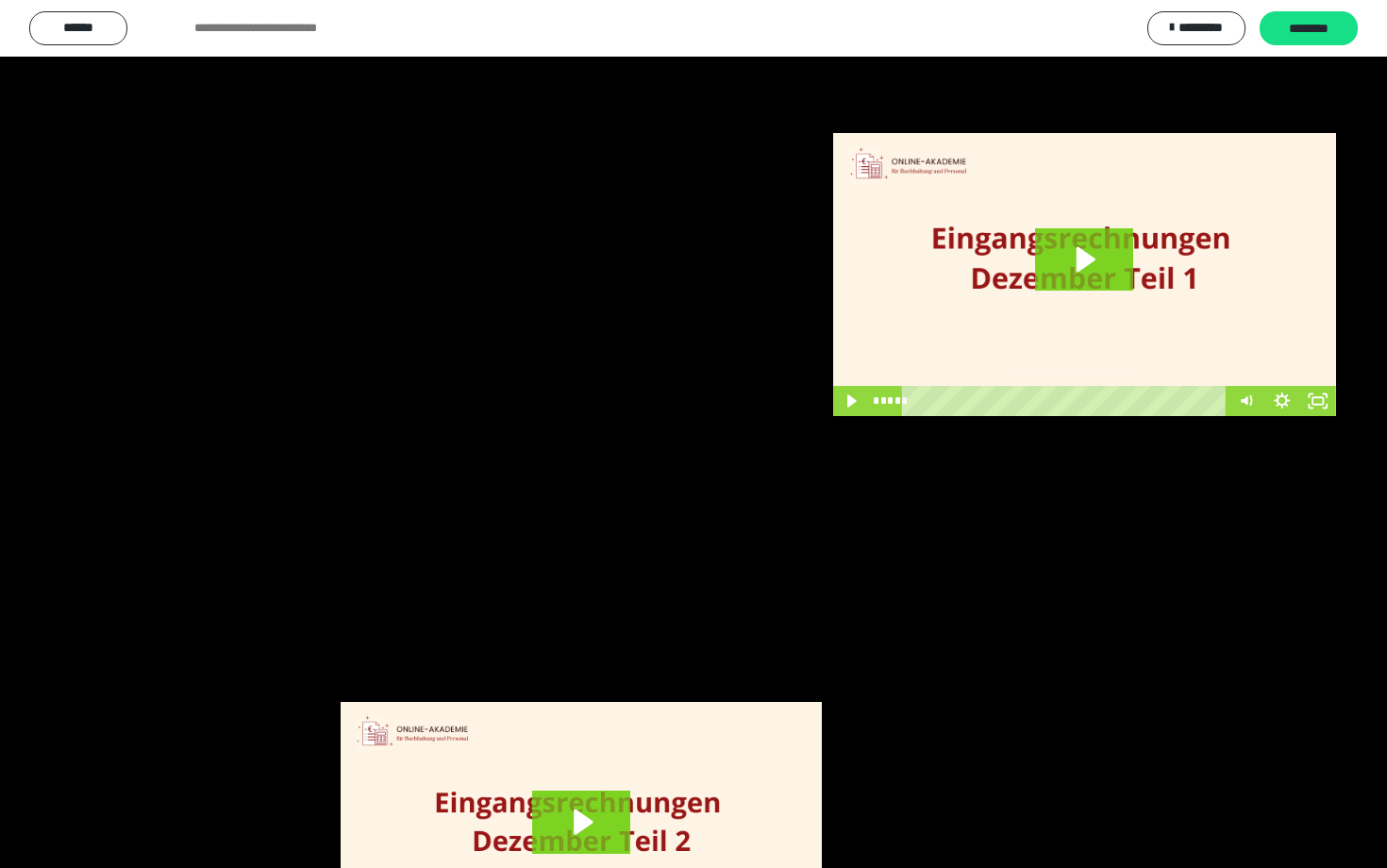 click at bounding box center [694, 434] 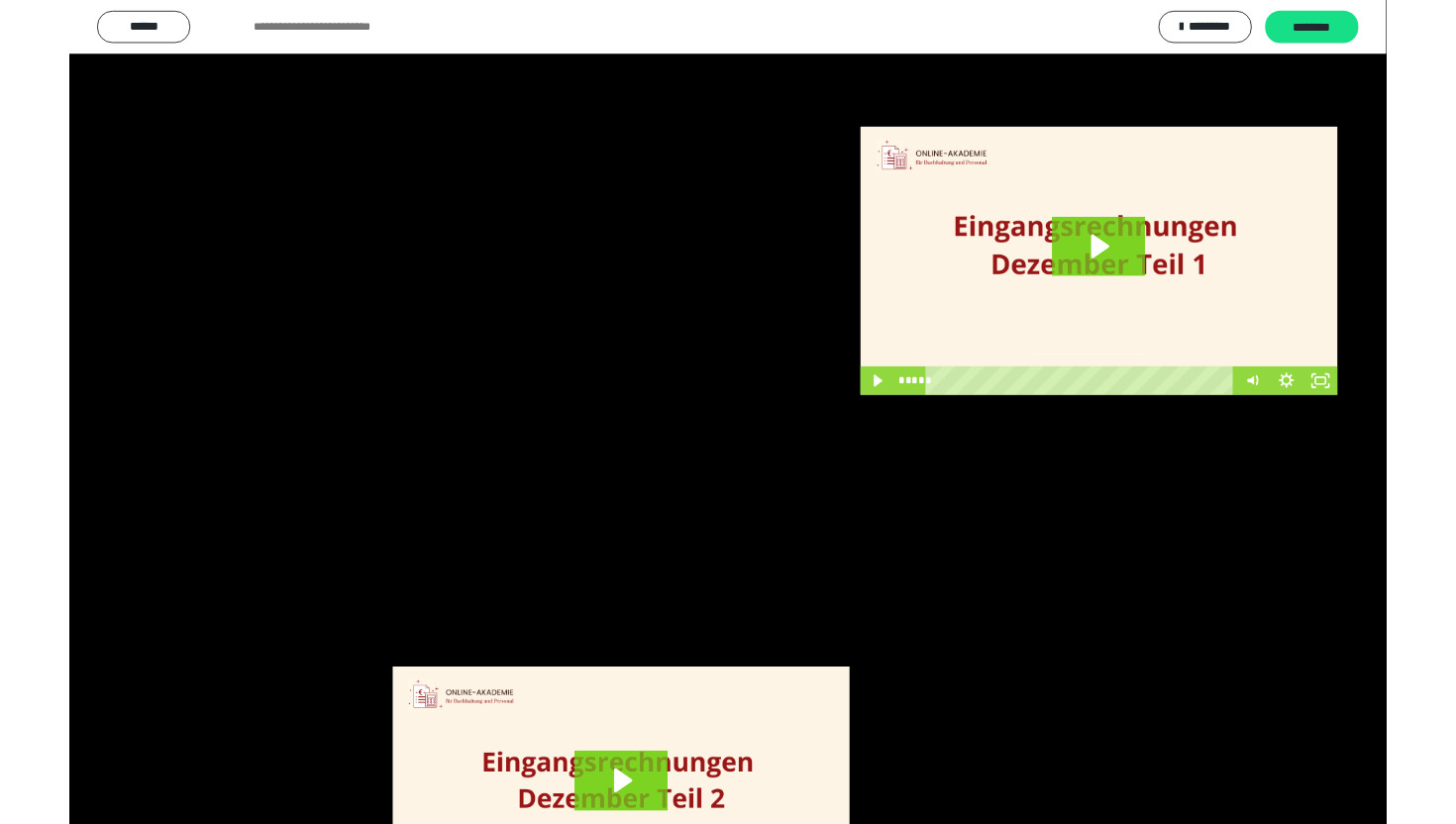 scroll, scrollTop: 3627, scrollLeft: 0, axis: vertical 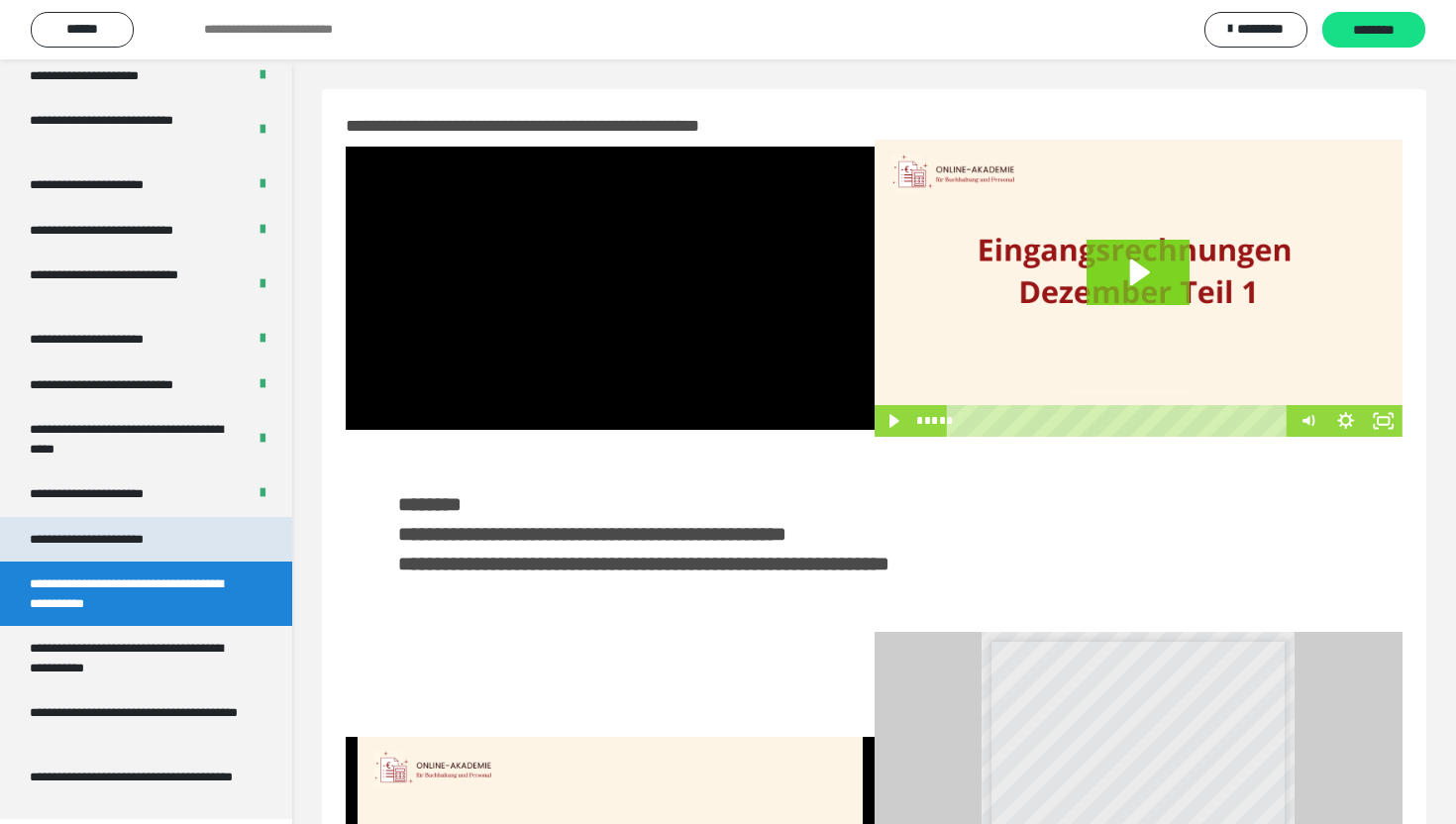 click on "**********" at bounding box center [110, 540] 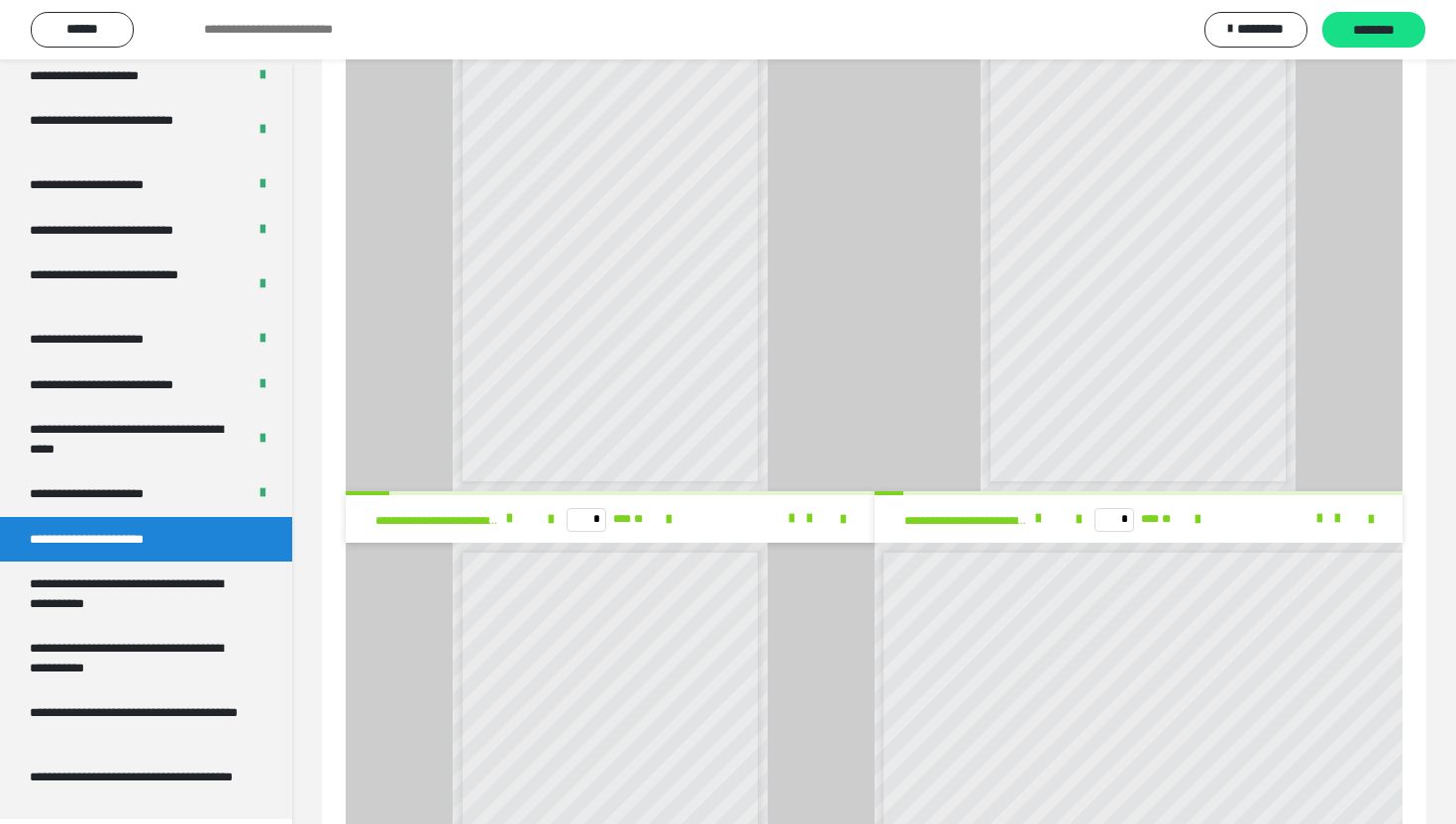 scroll, scrollTop: 748, scrollLeft: 0, axis: vertical 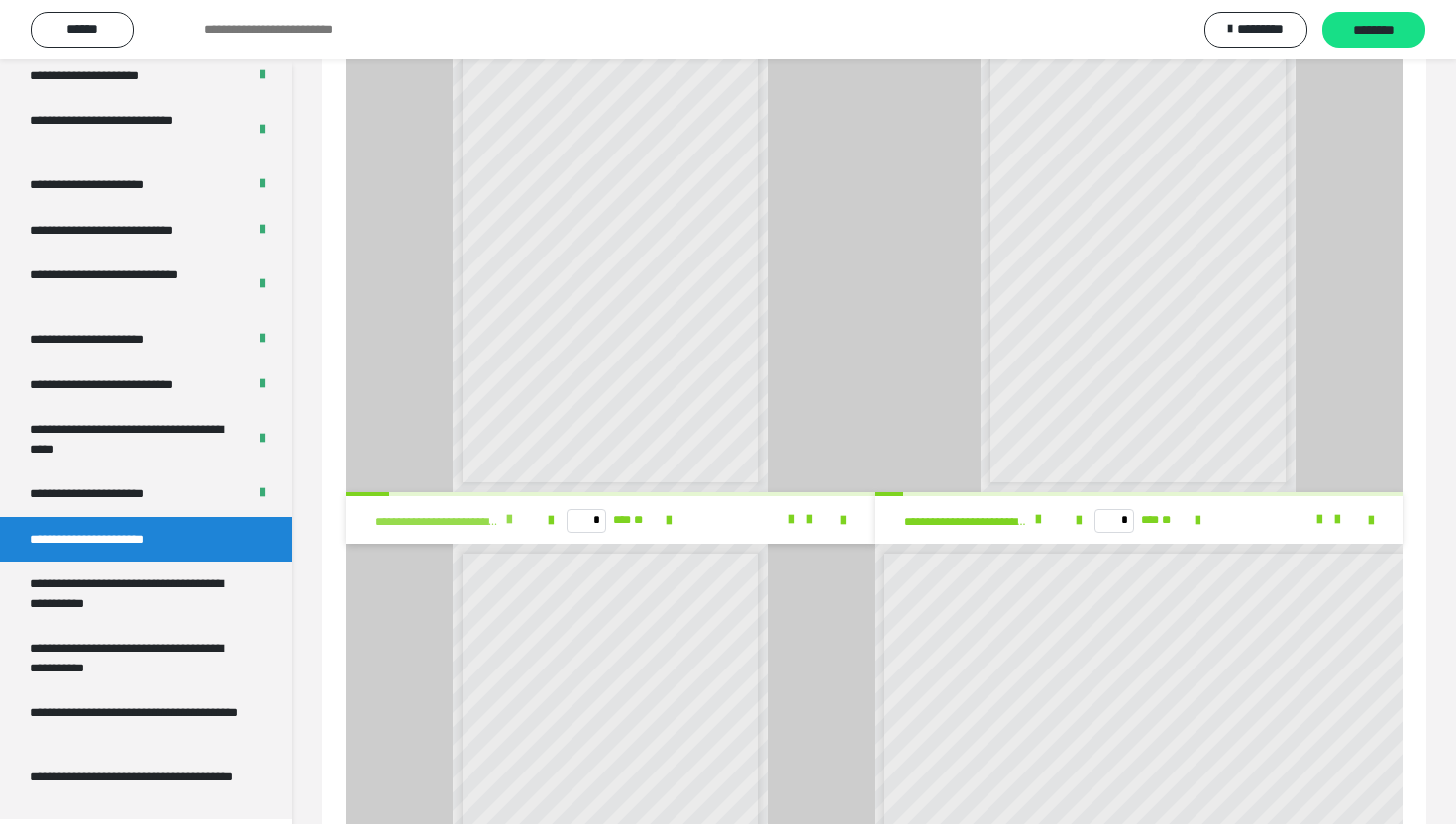 click at bounding box center [509, 520] 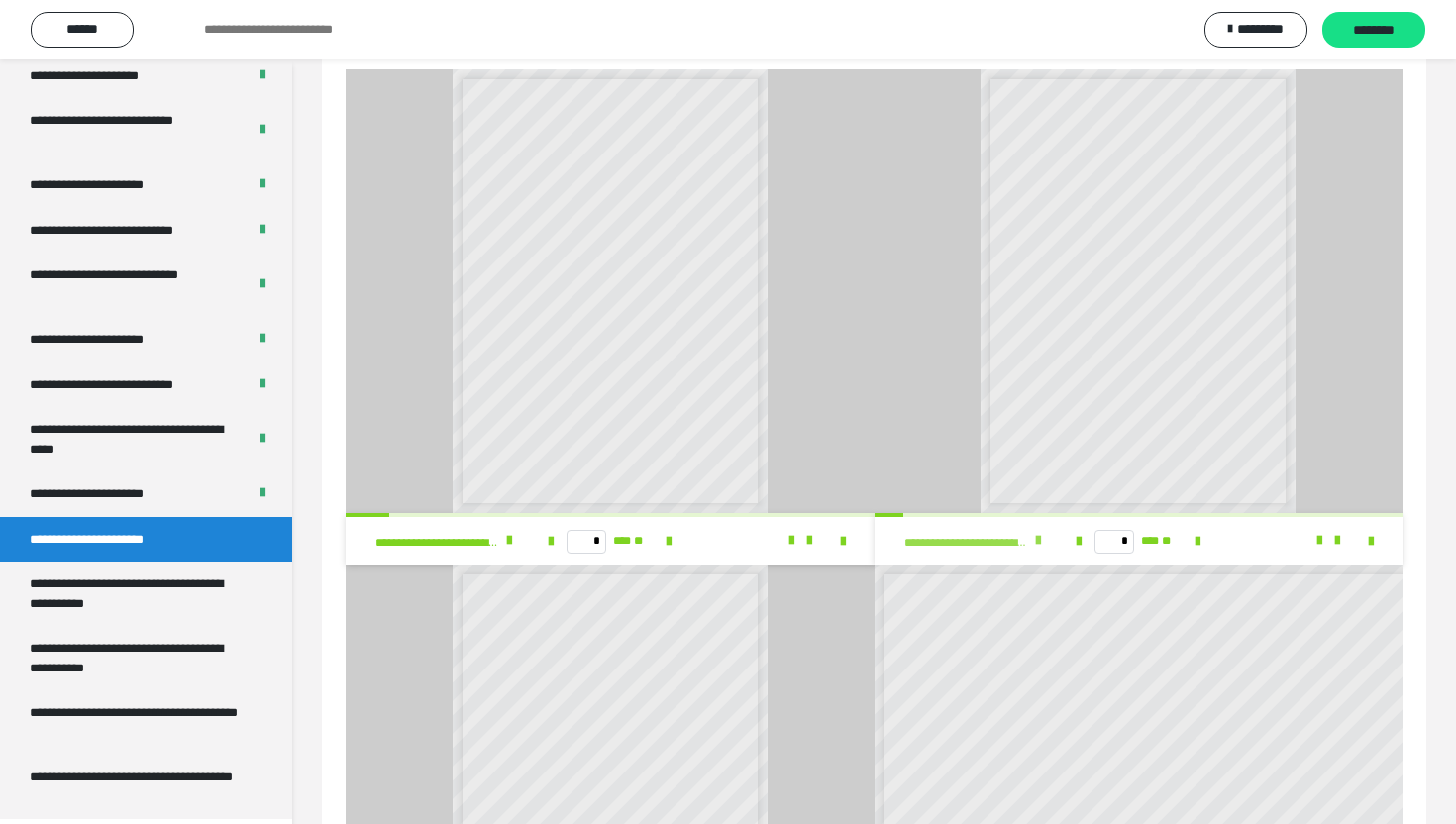 scroll, scrollTop: 728, scrollLeft: 0, axis: vertical 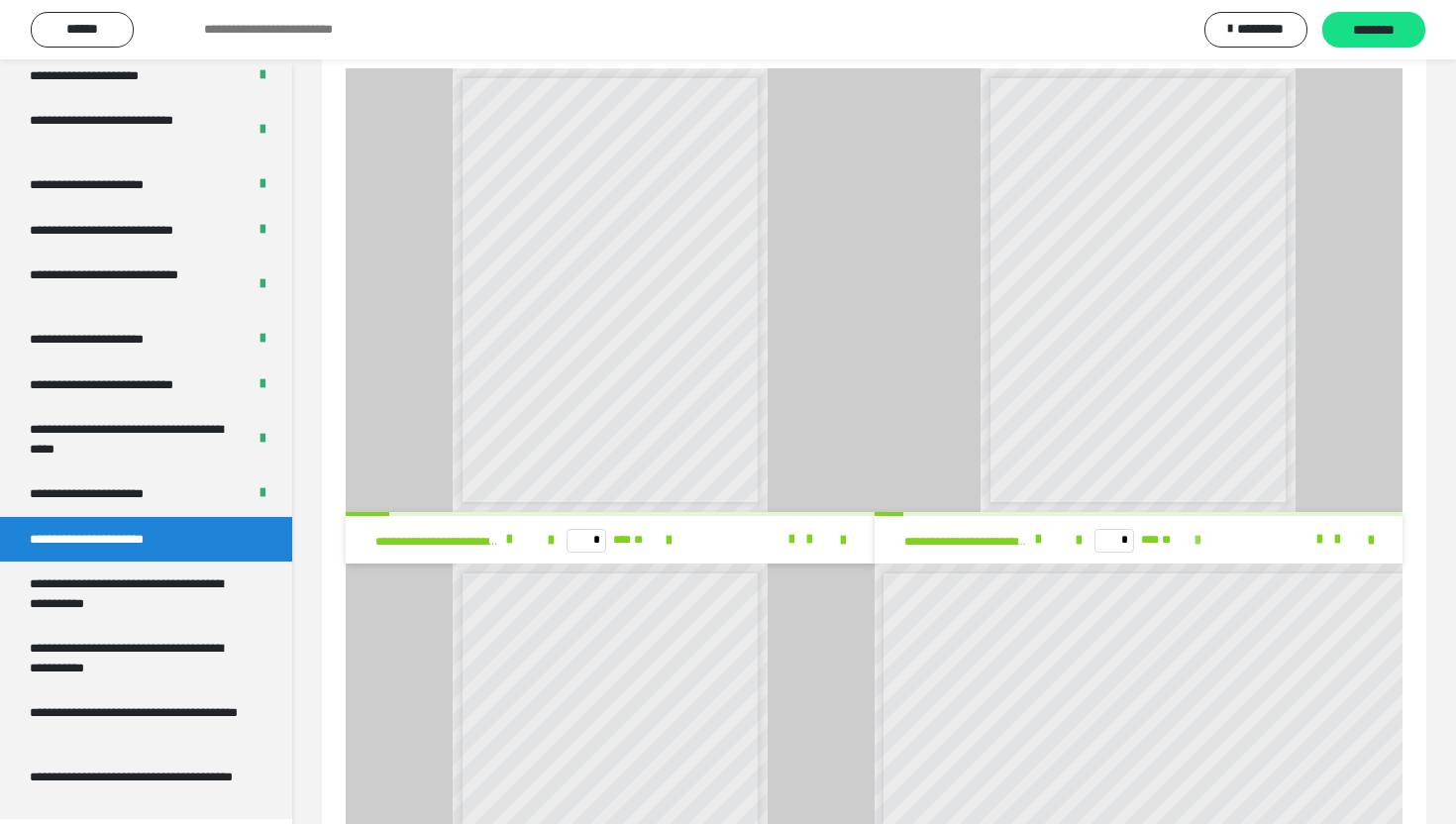 click at bounding box center (1197, 541) 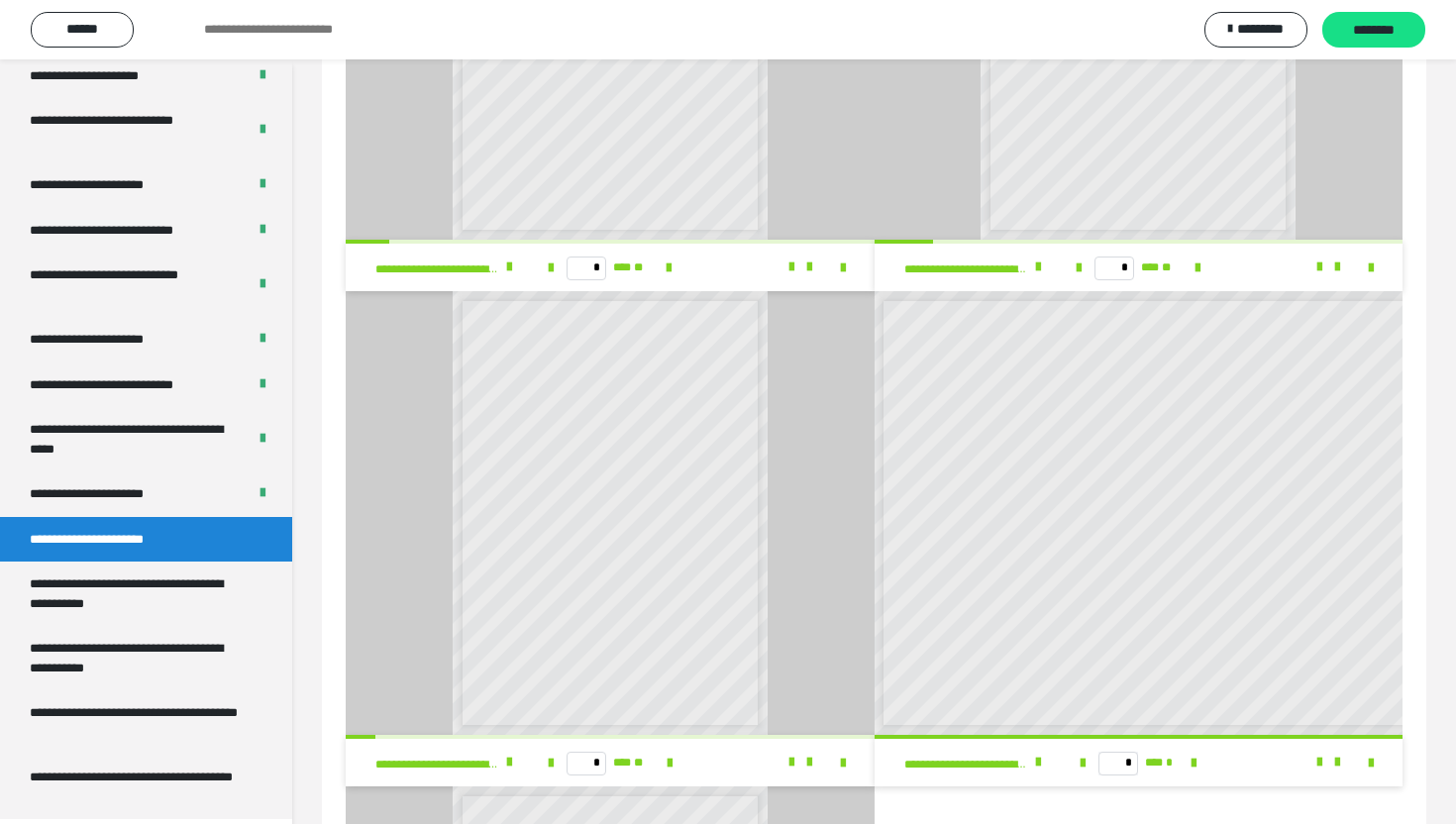 scroll, scrollTop: 1022, scrollLeft: 0, axis: vertical 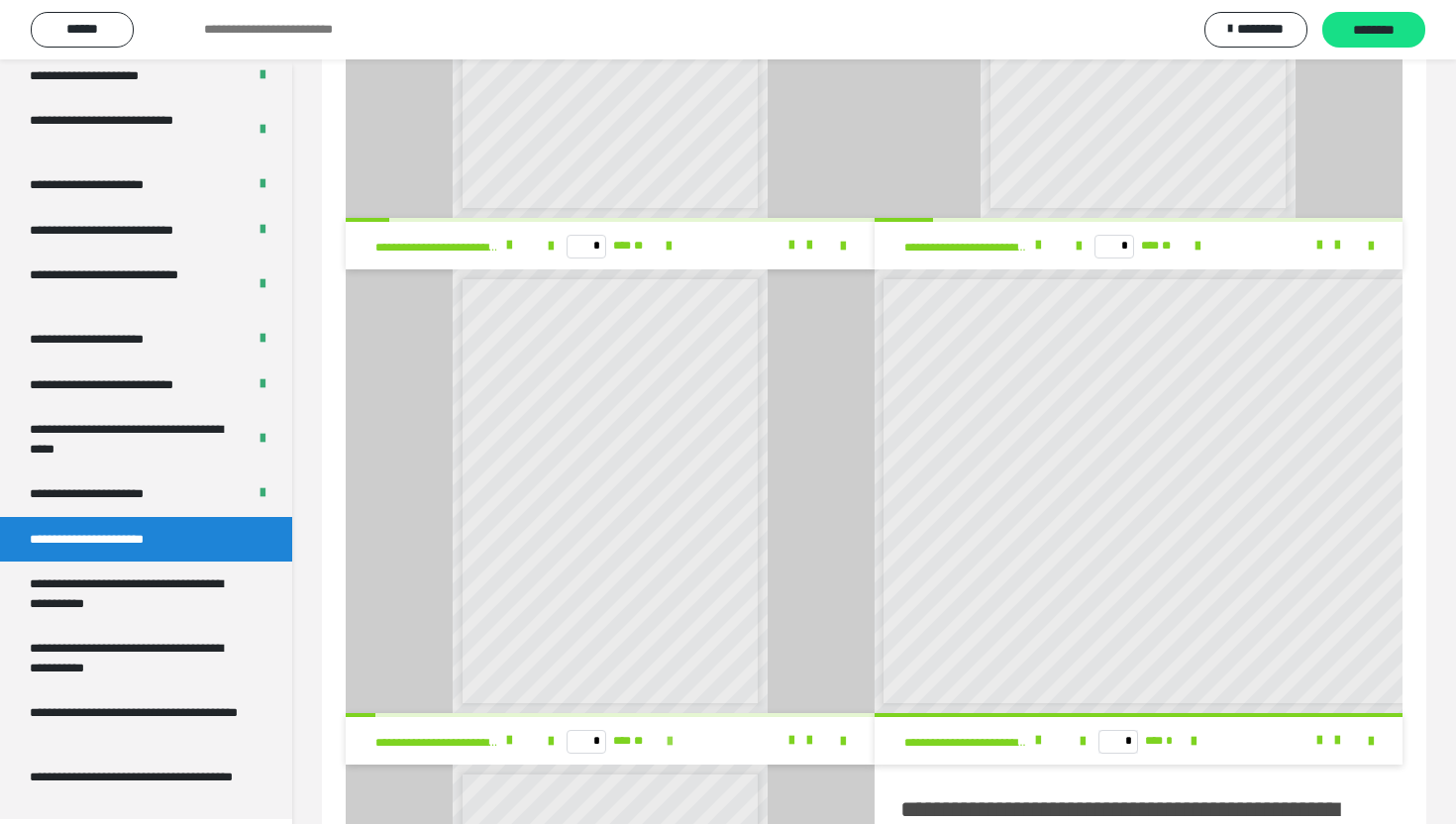 click at bounding box center (670, 742) 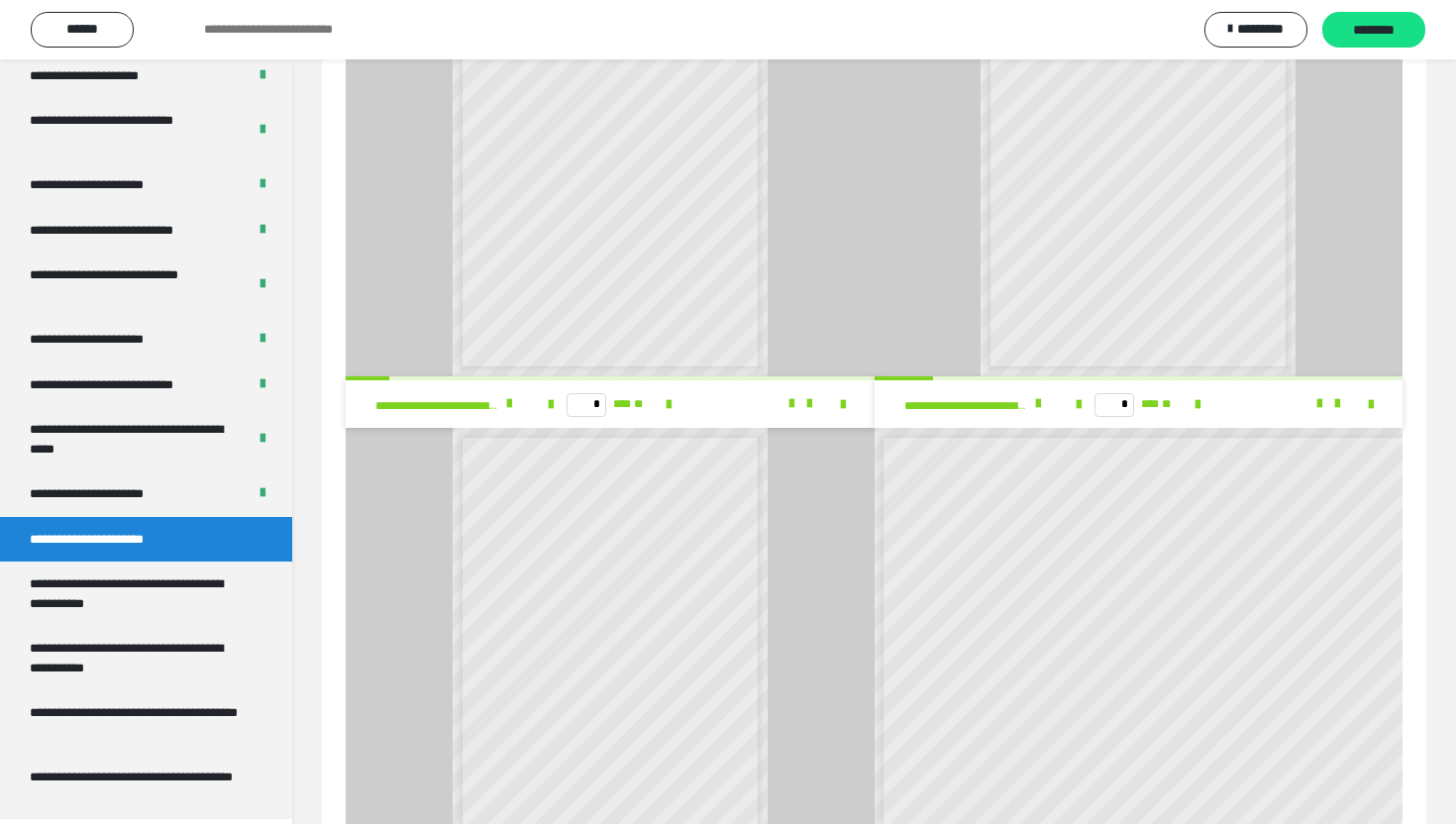 scroll, scrollTop: 862, scrollLeft: 0, axis: vertical 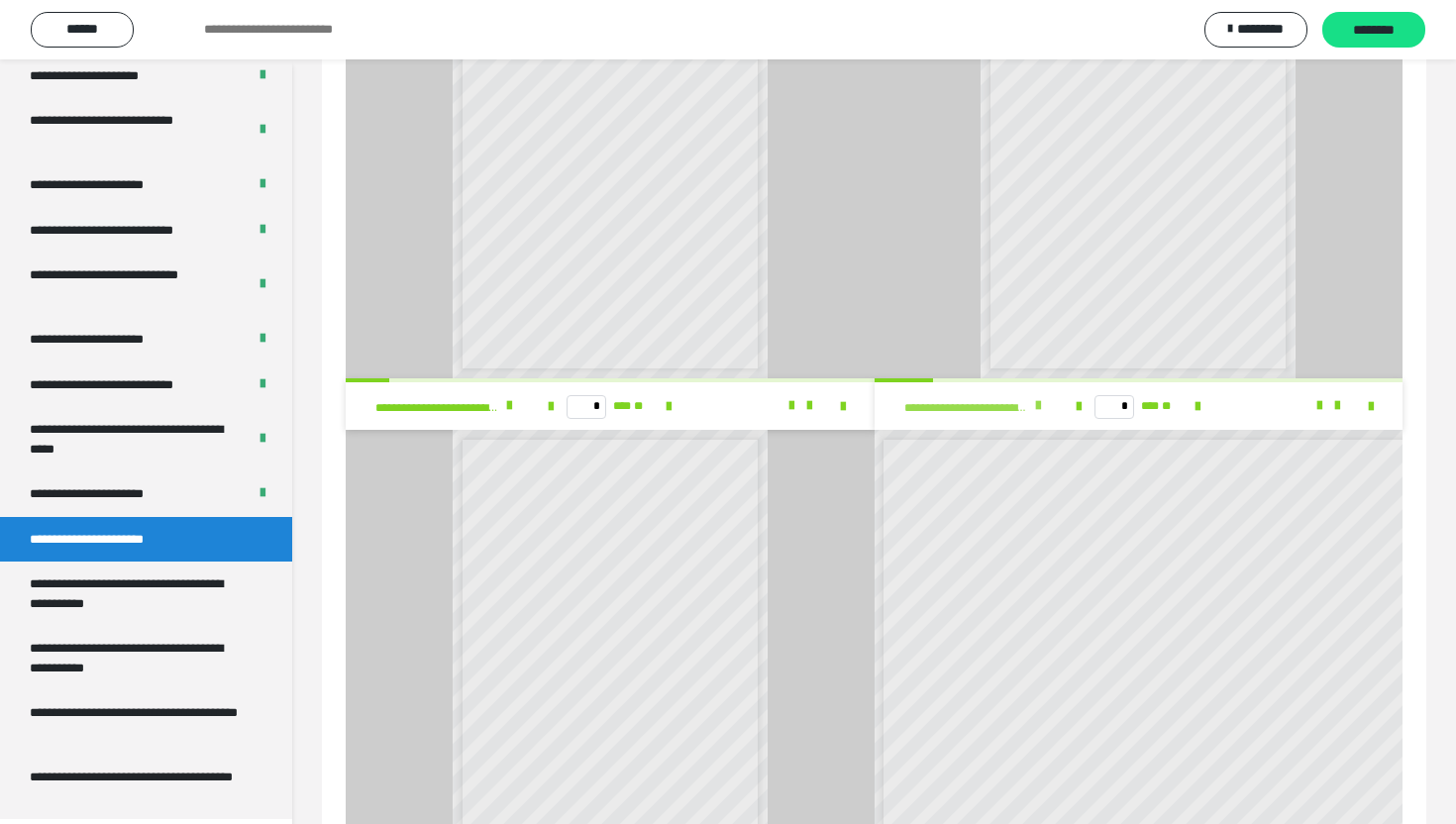 click on "**********" at bounding box center (978, 406) 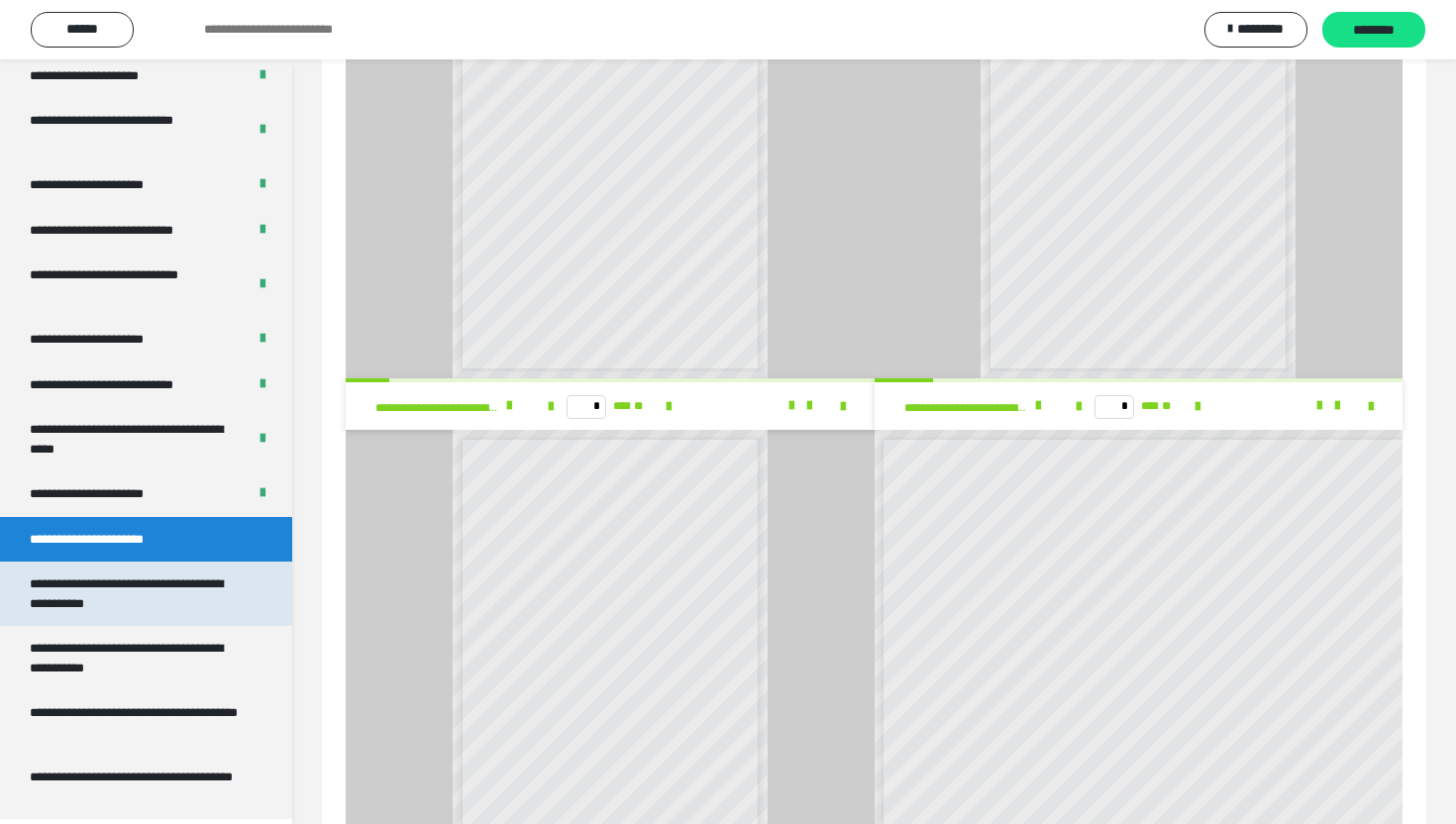 click on "**********" at bounding box center (138, 593) 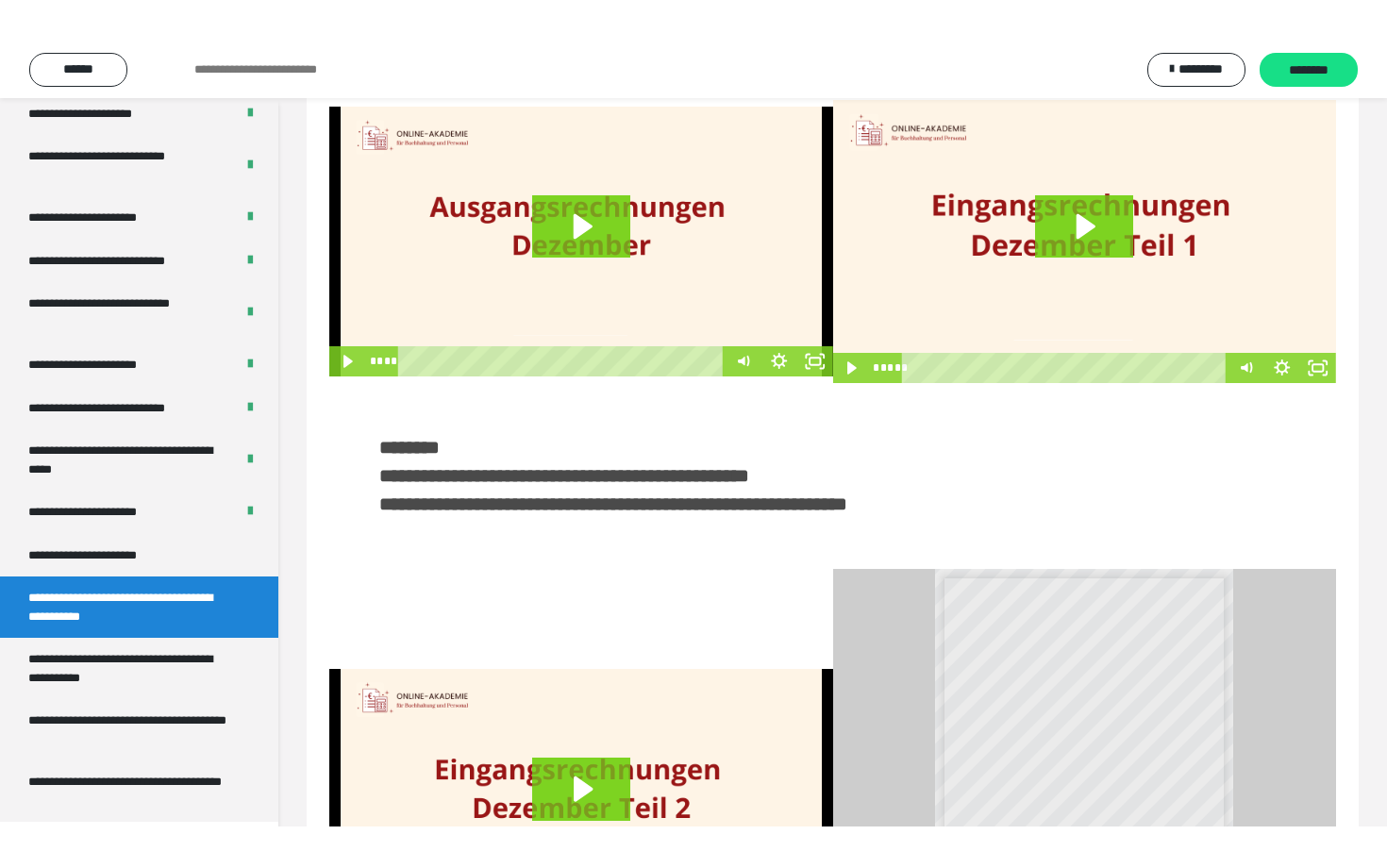 scroll, scrollTop: 0, scrollLeft: 0, axis: both 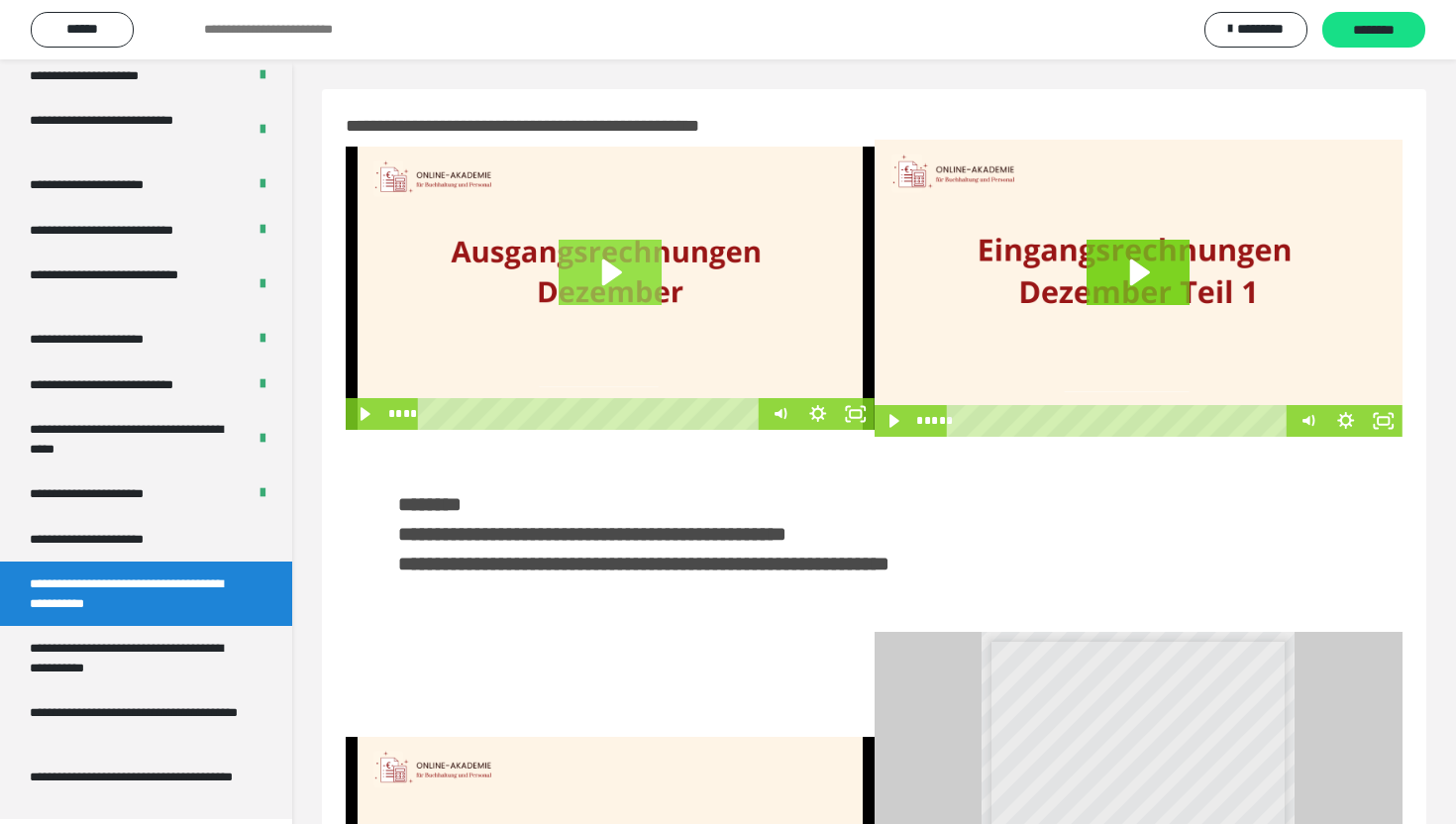 click 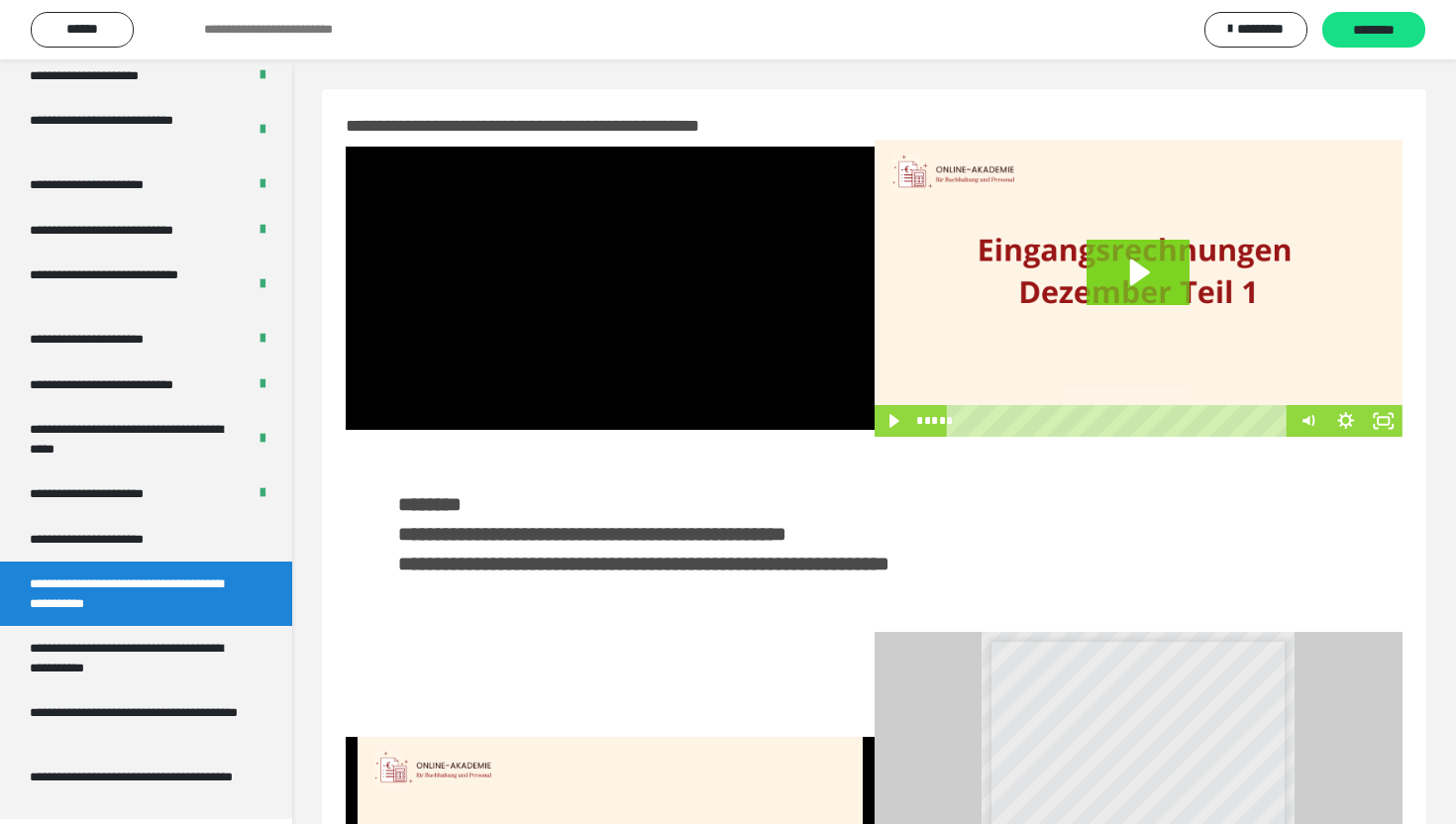 click at bounding box center [610, 288] 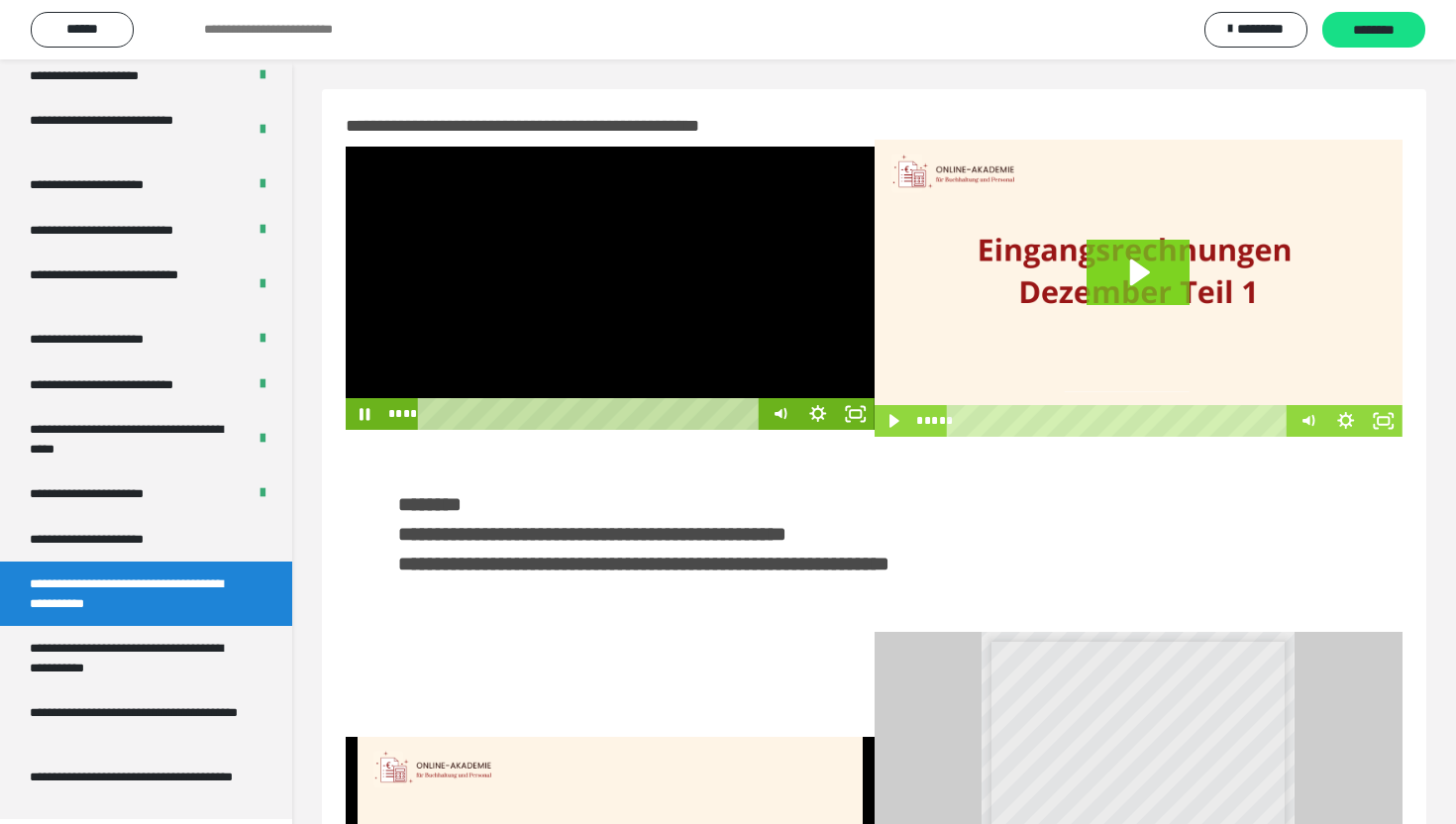 click at bounding box center [610, 288] 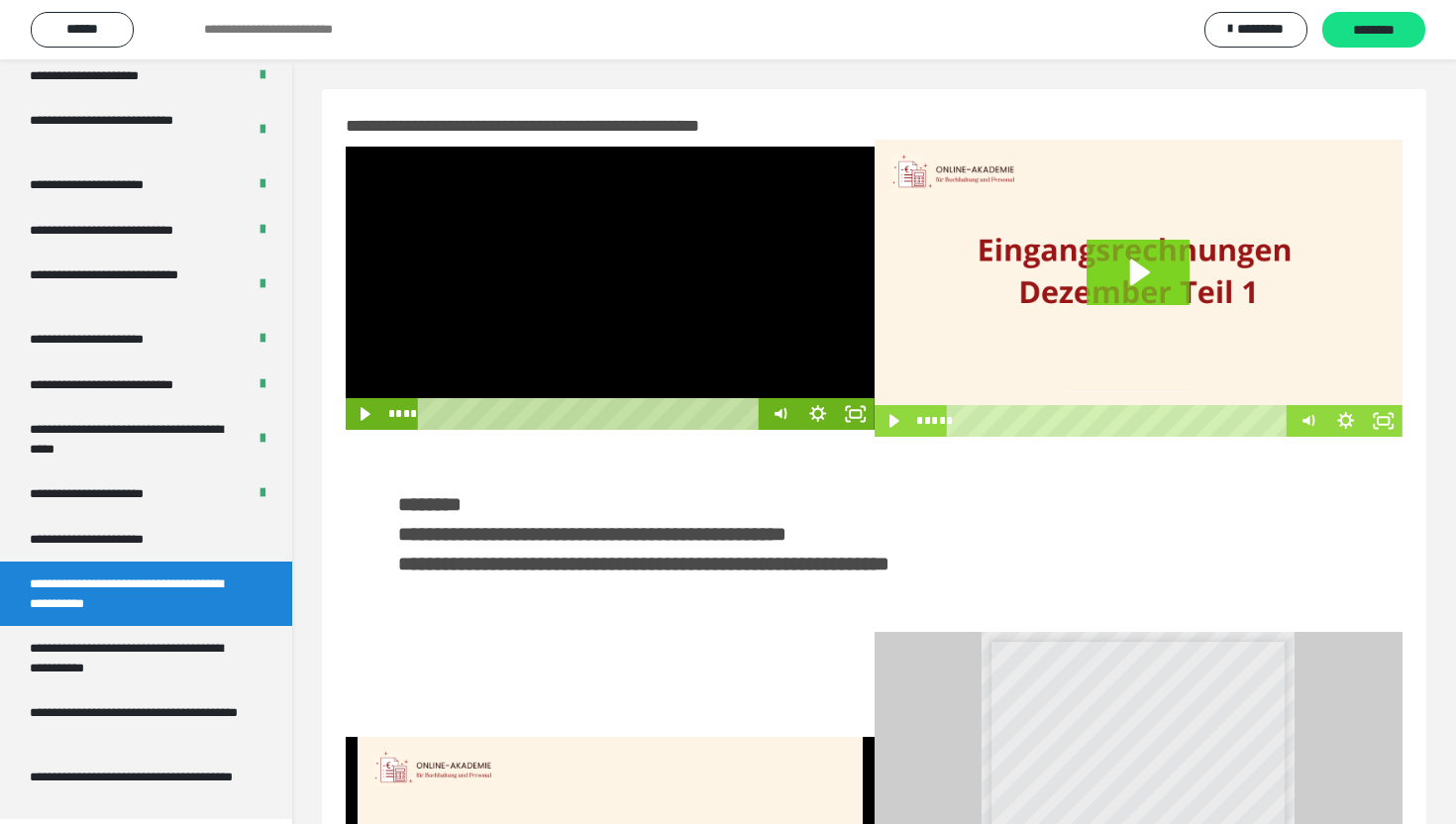 click at bounding box center (610, 288) 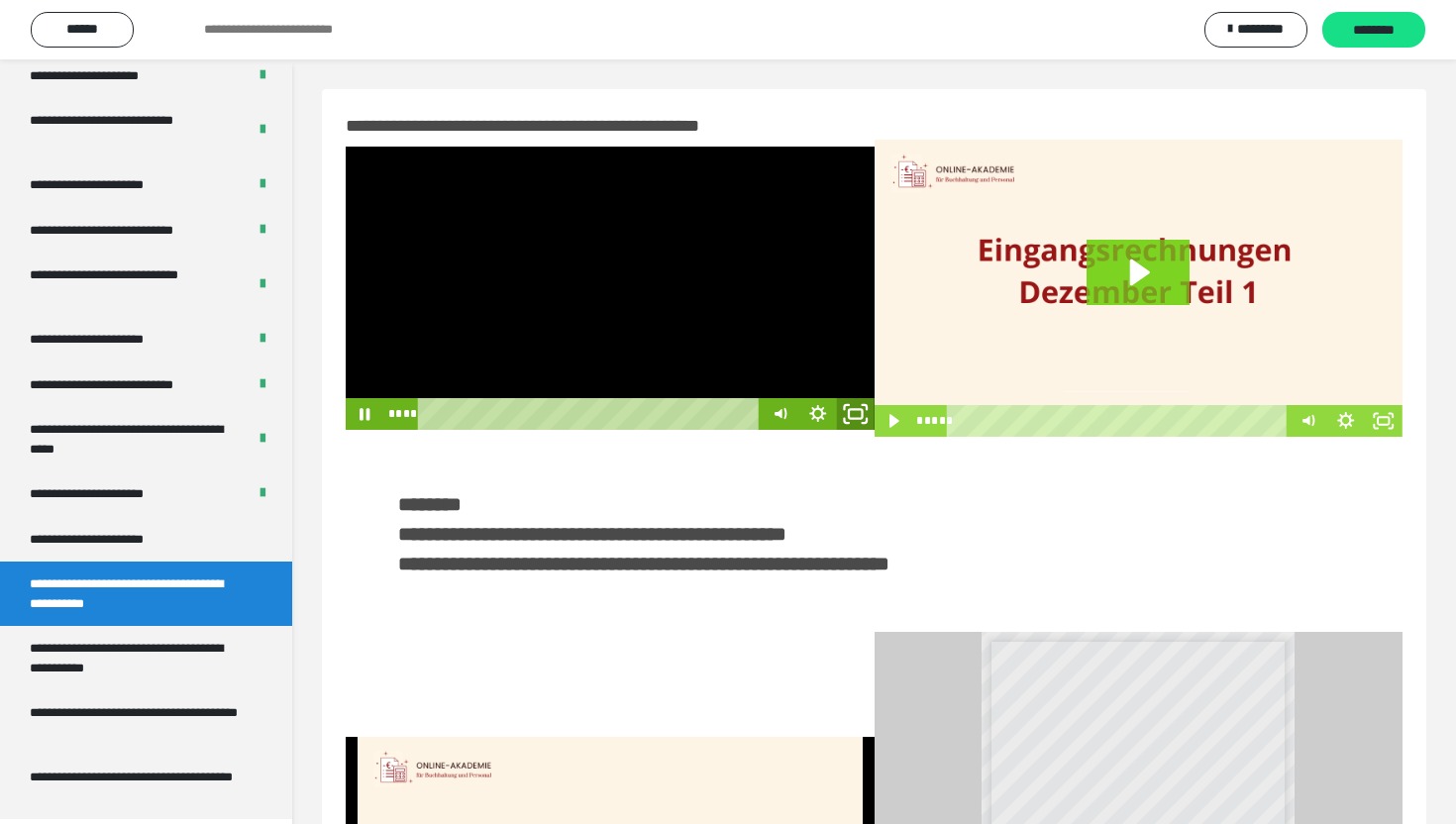 click 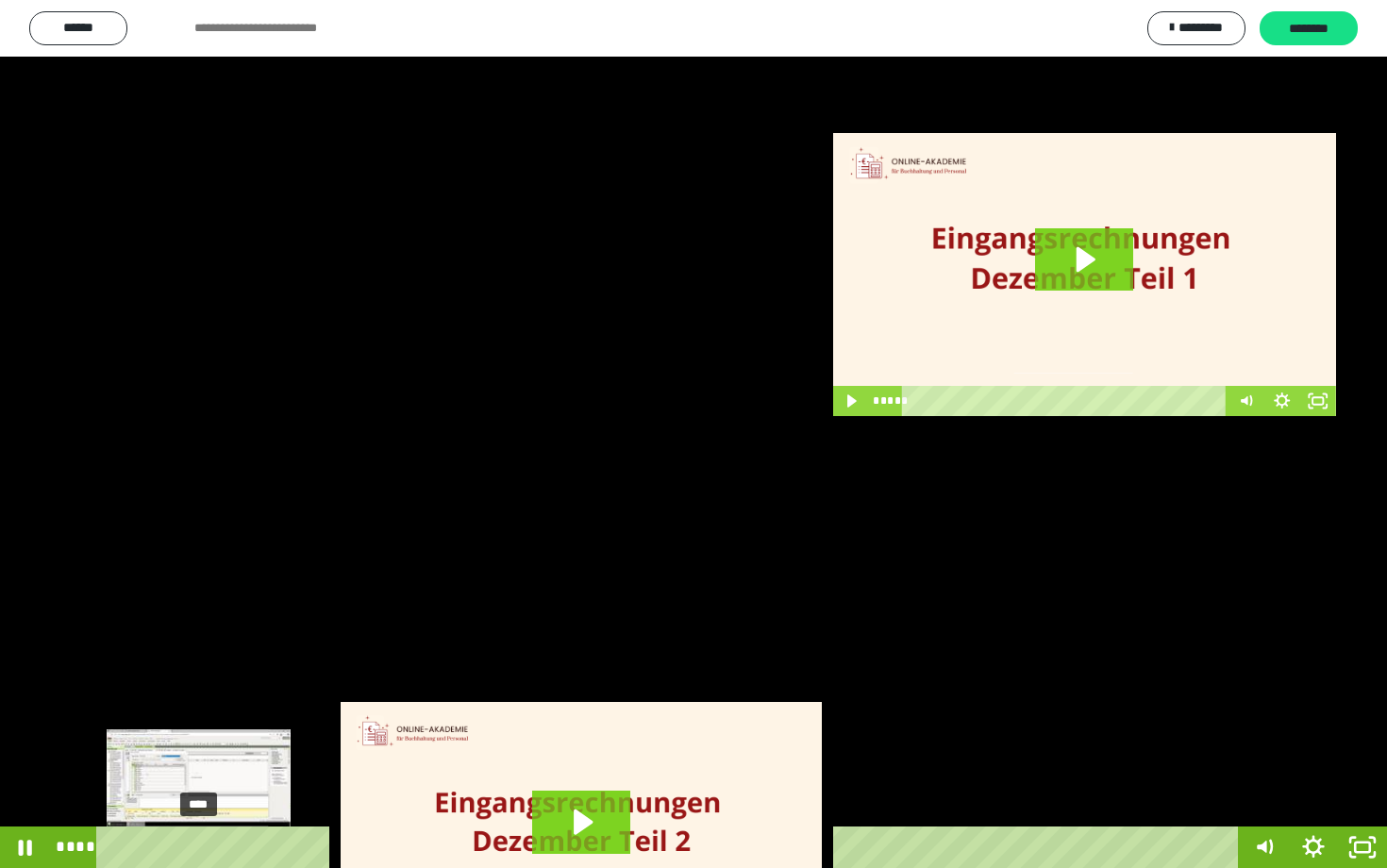click on "****" at bounding box center (671, 847) 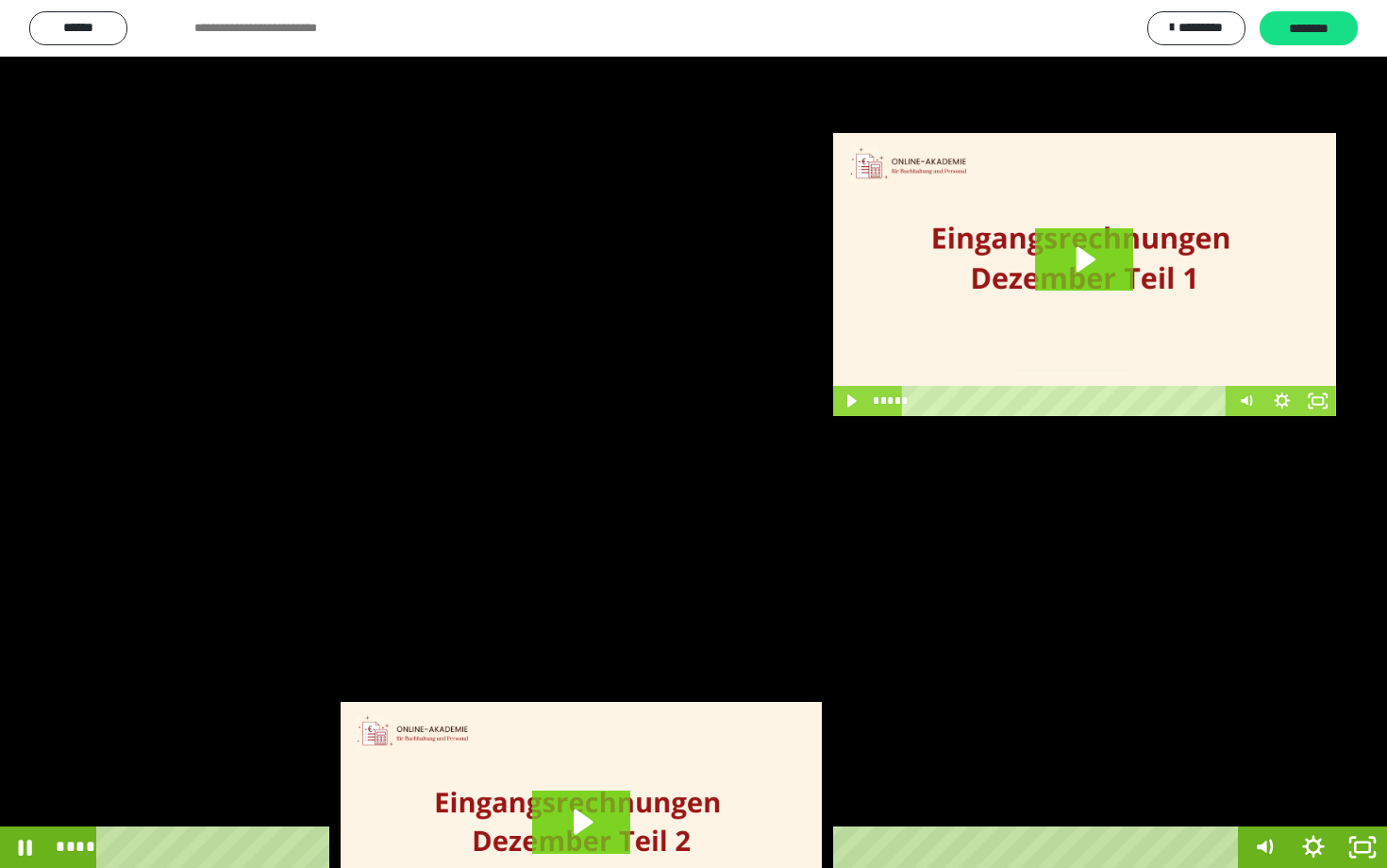 click at bounding box center [694, 434] 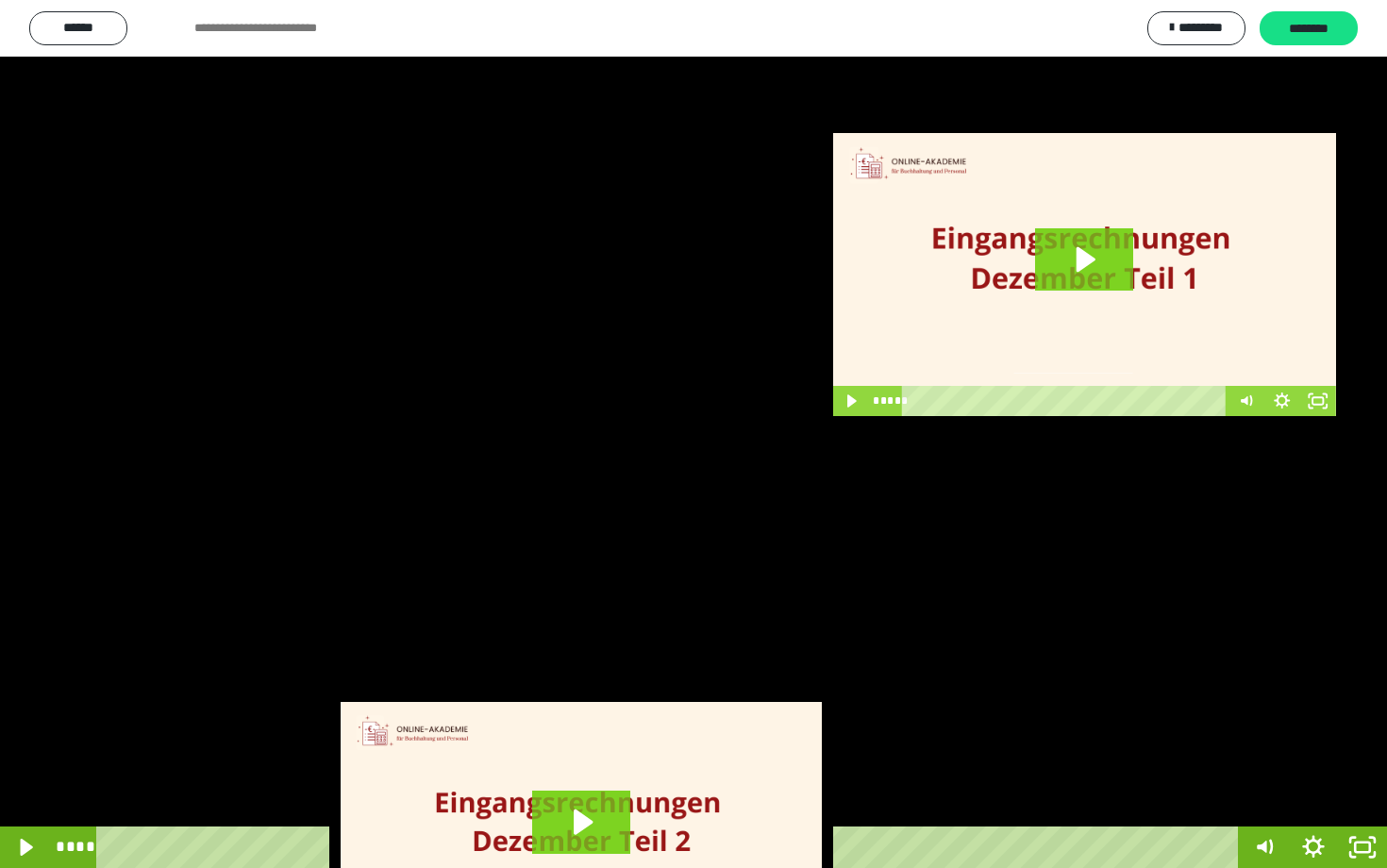 click at bounding box center [694, 434] 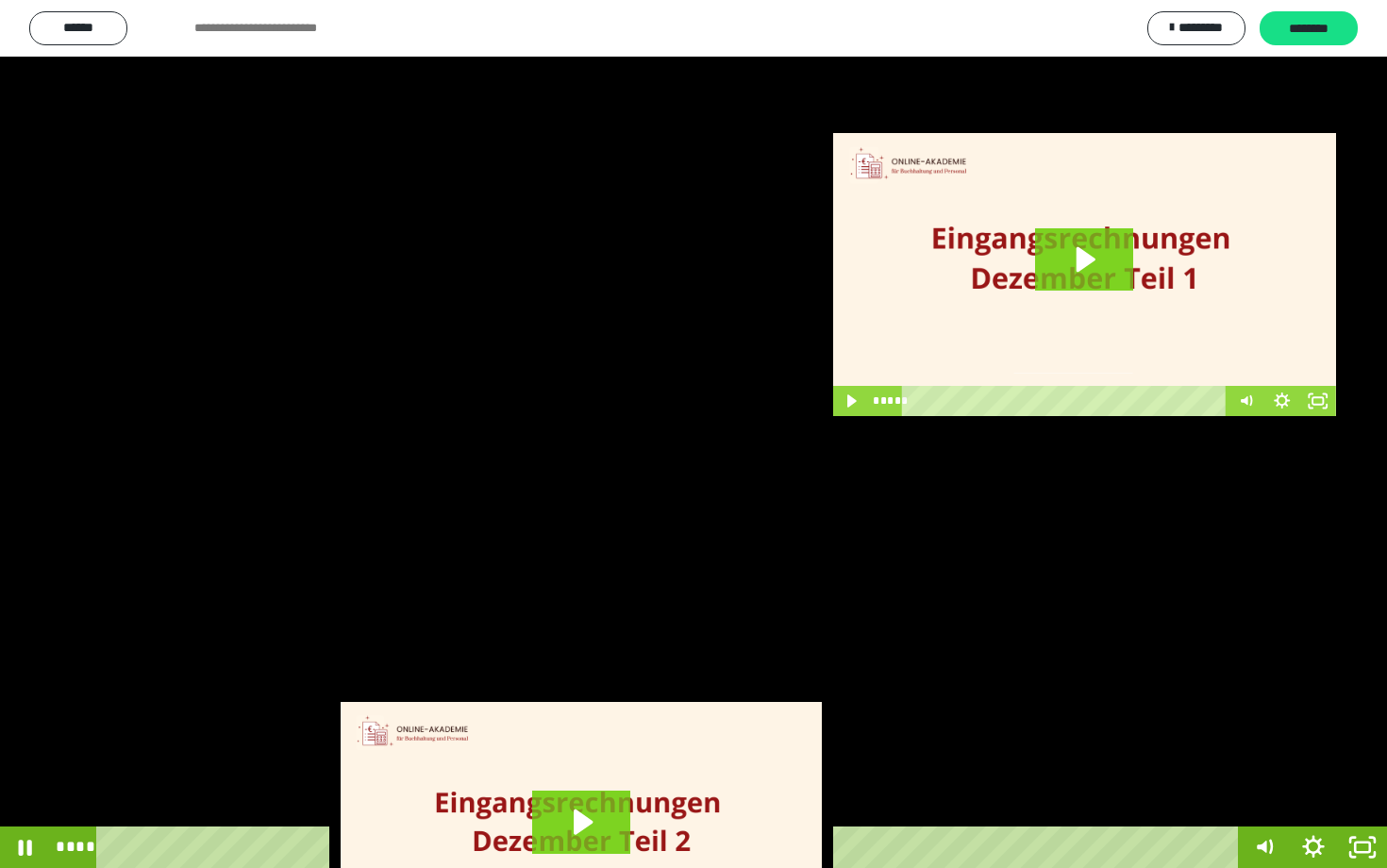 click at bounding box center [694, 434] 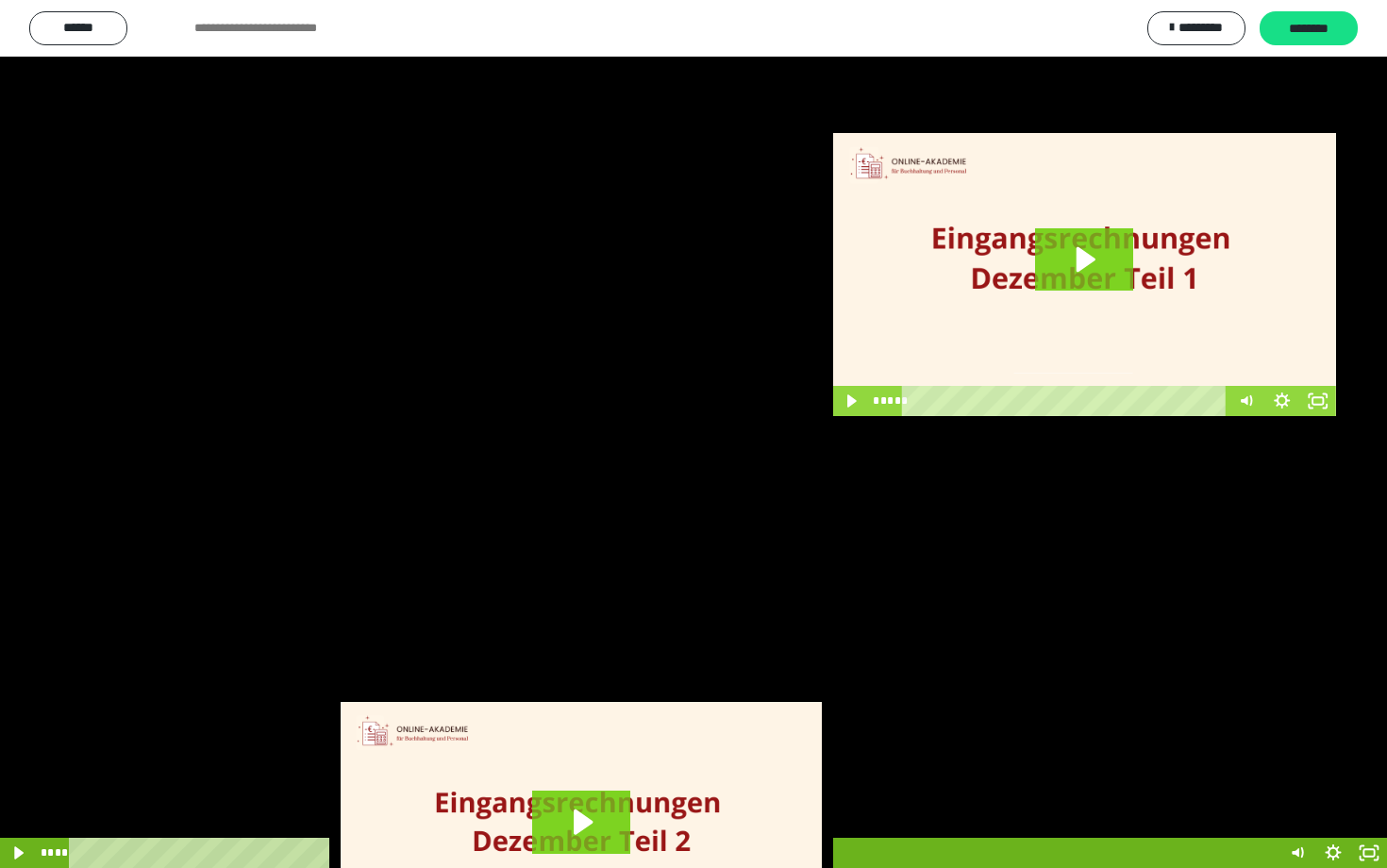 scroll, scrollTop: 3455, scrollLeft: 0, axis: vertical 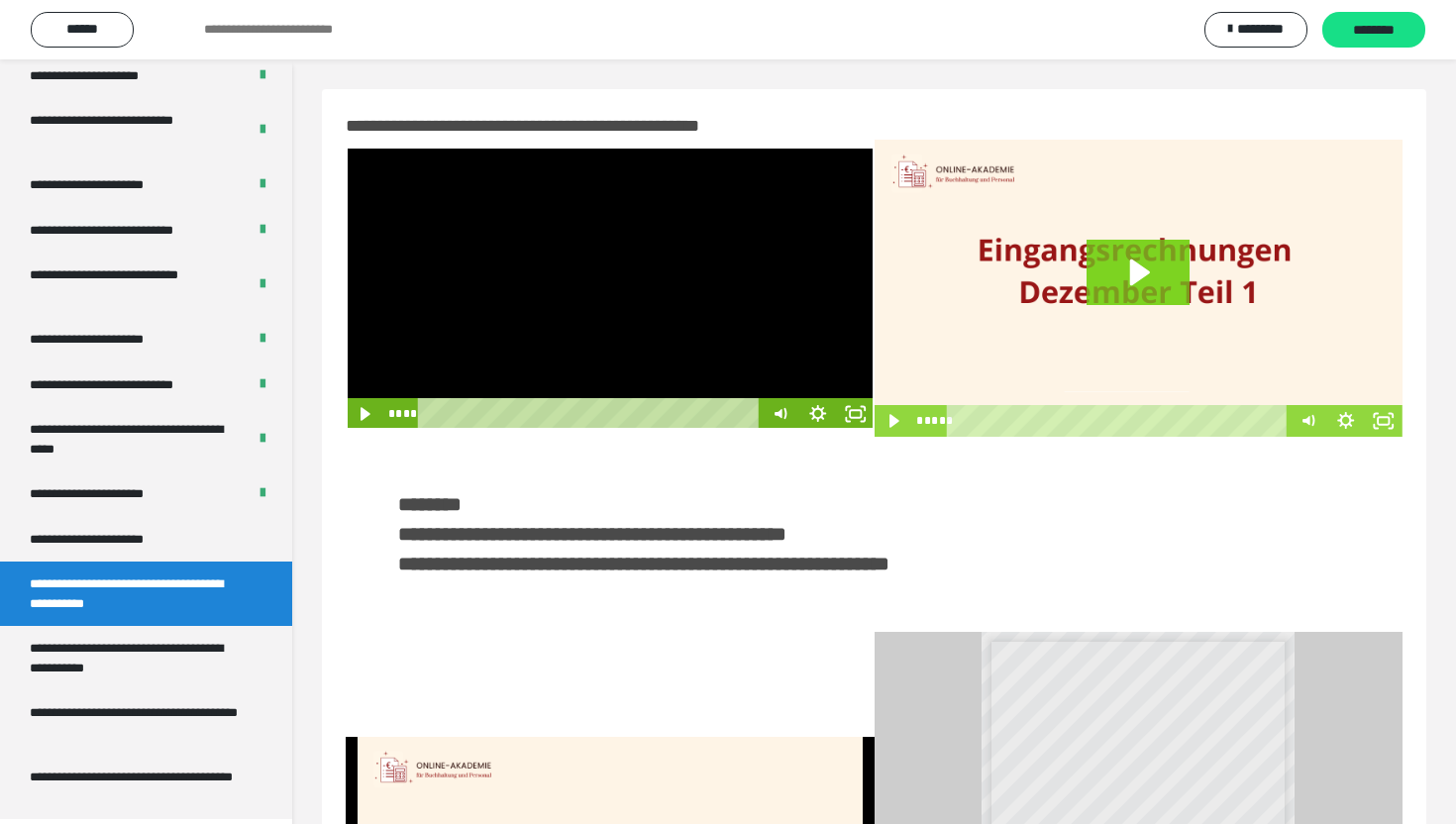 click at bounding box center [610, 288] 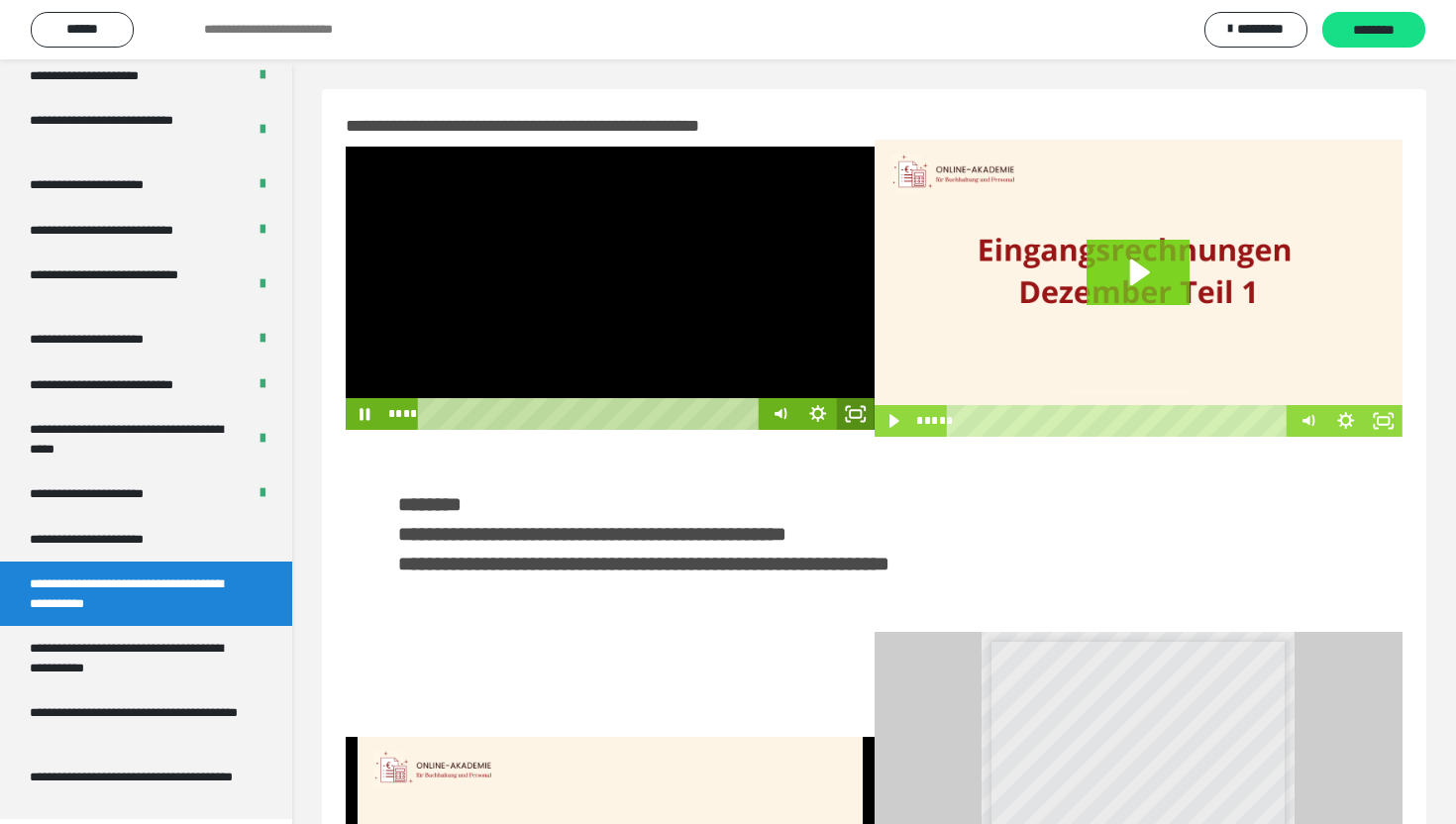 click 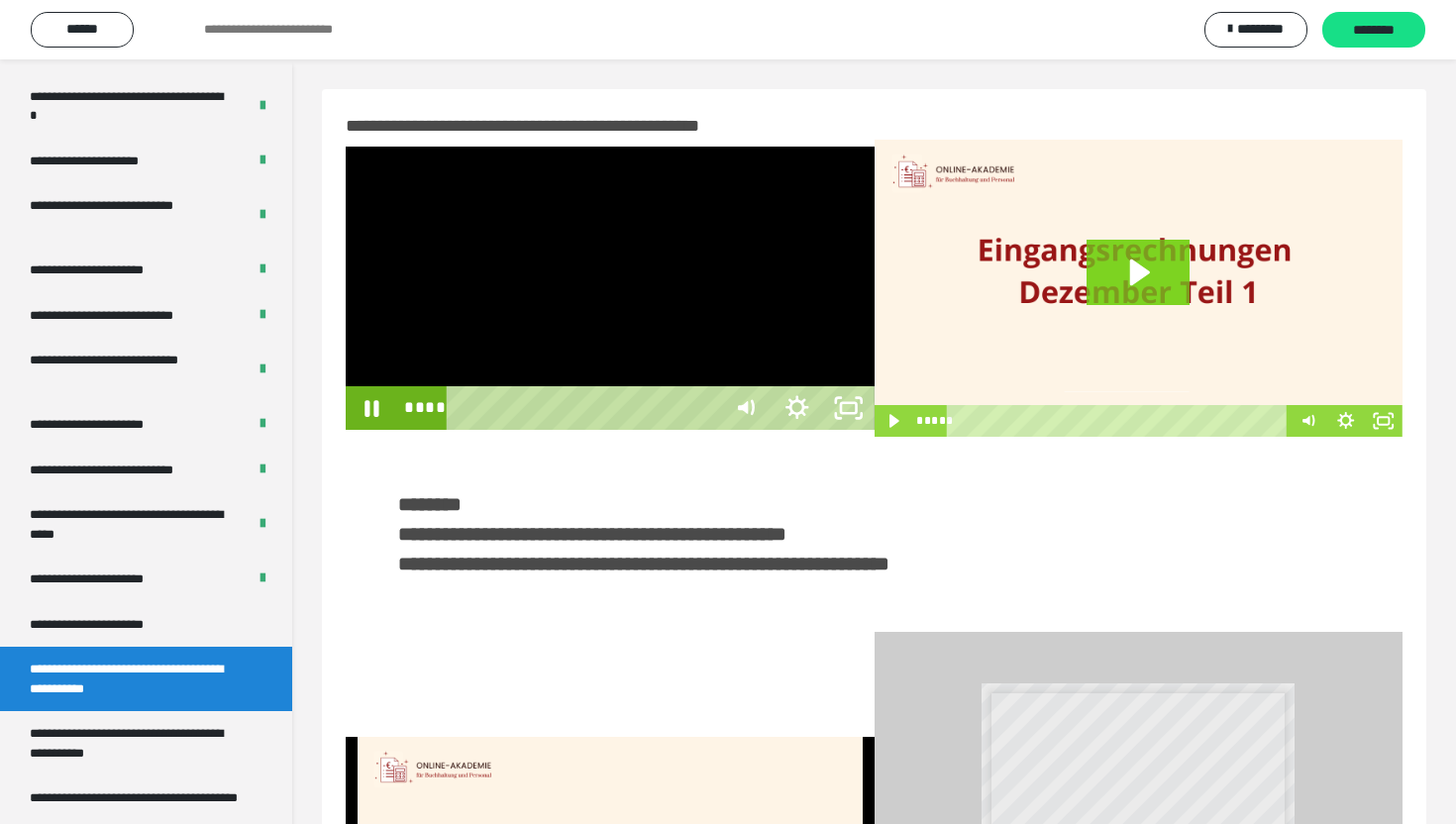 scroll, scrollTop: 3540, scrollLeft: 0, axis: vertical 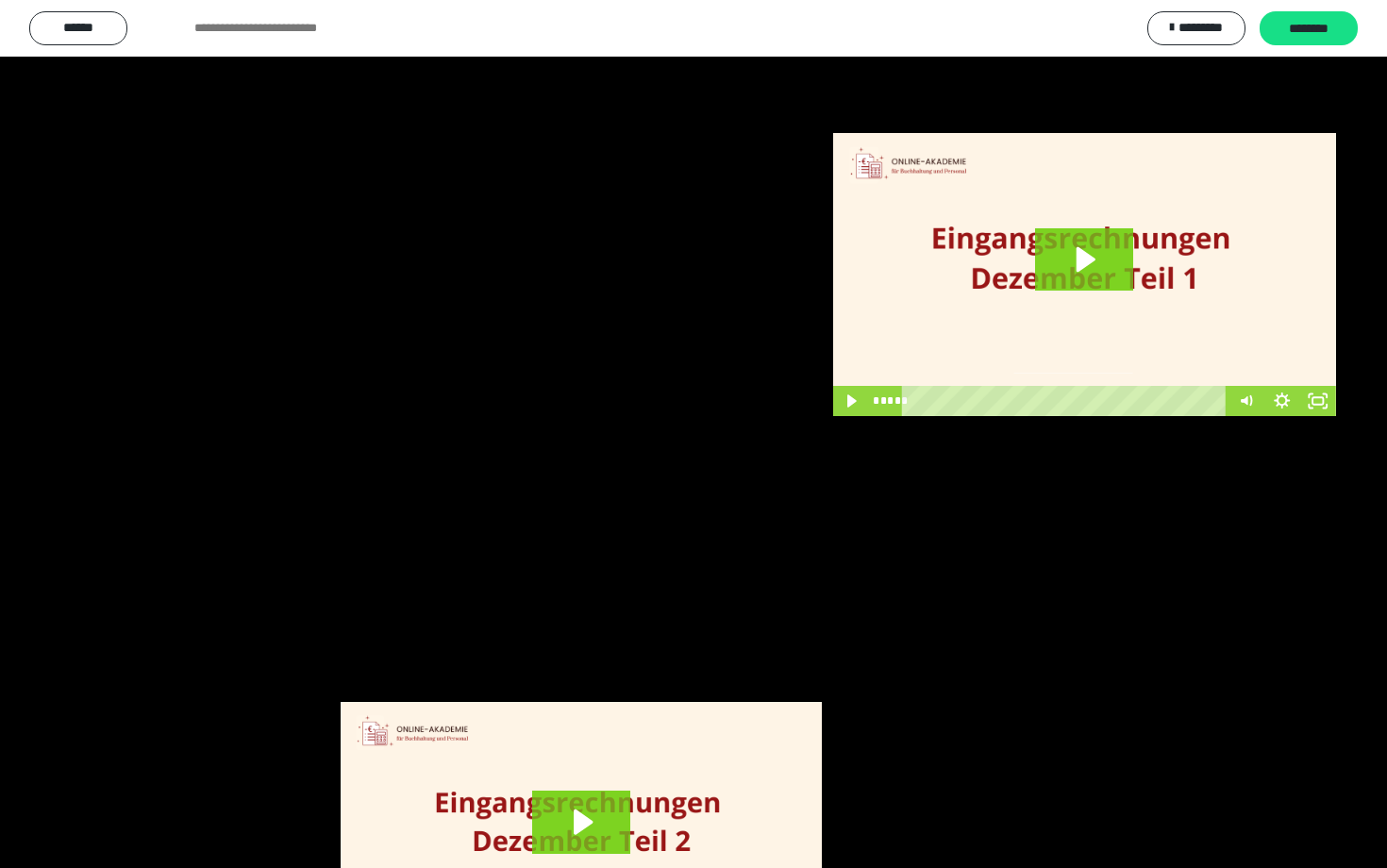 click at bounding box center [694, 434] 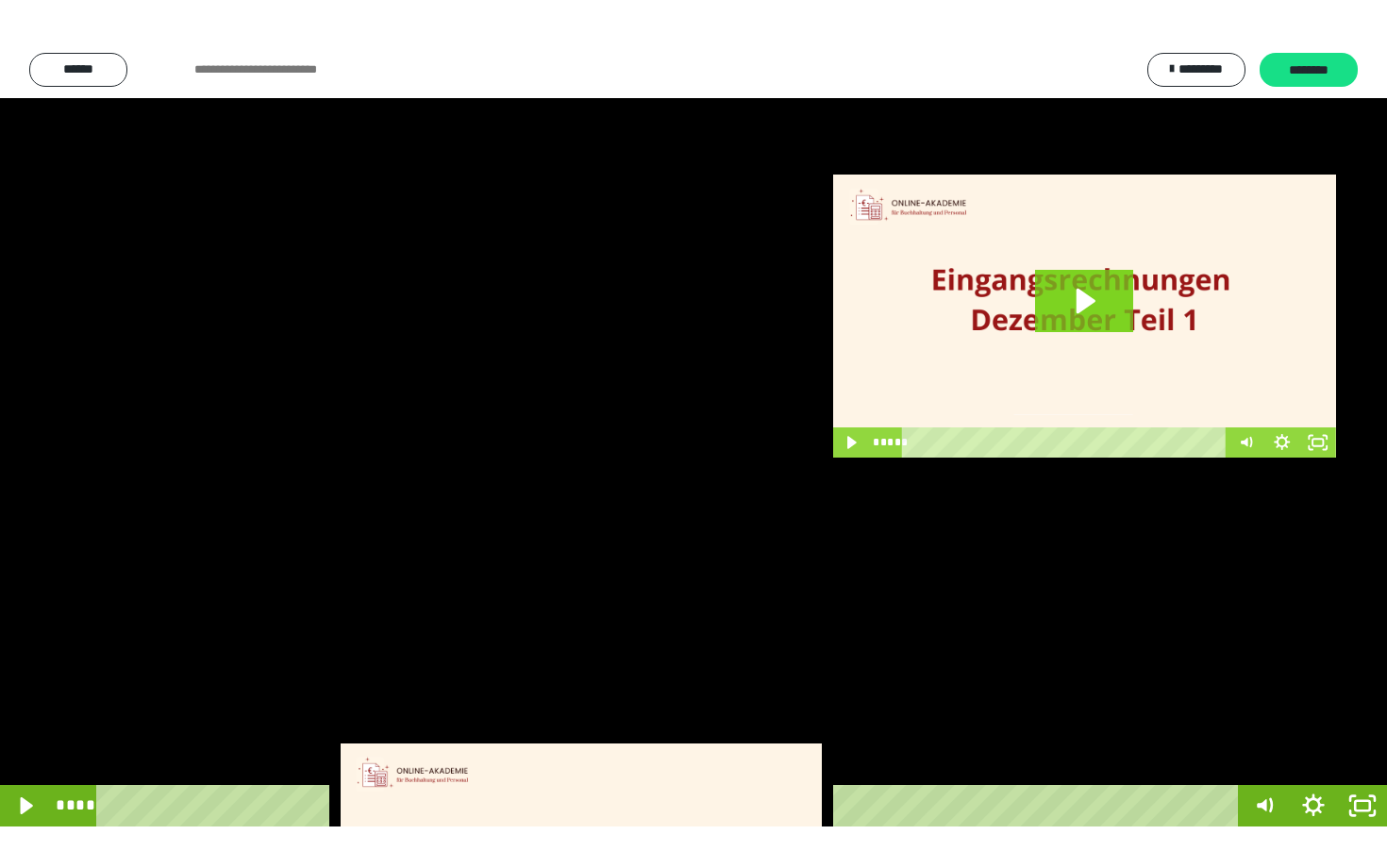 scroll, scrollTop: 3455, scrollLeft: 0, axis: vertical 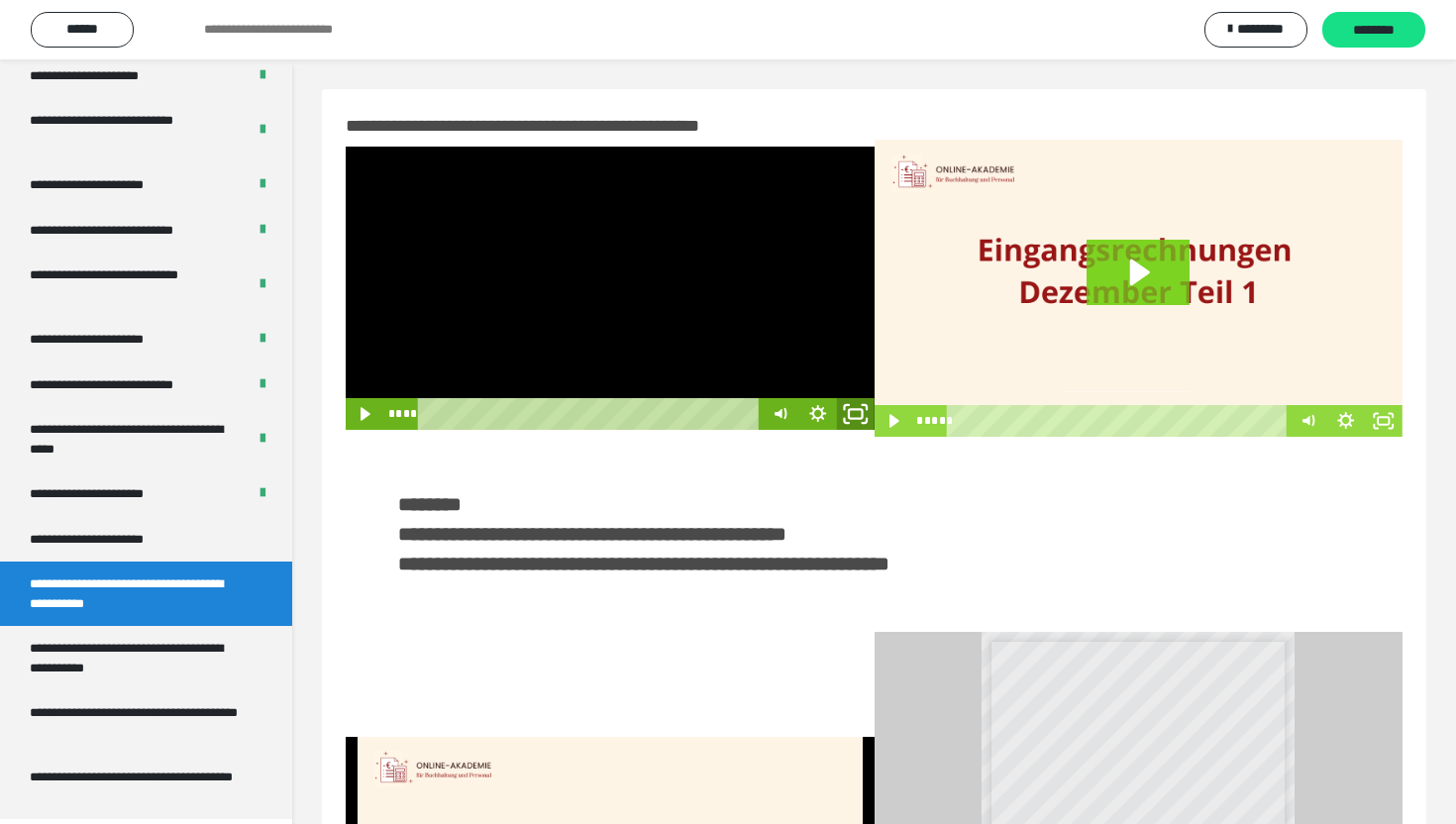 click 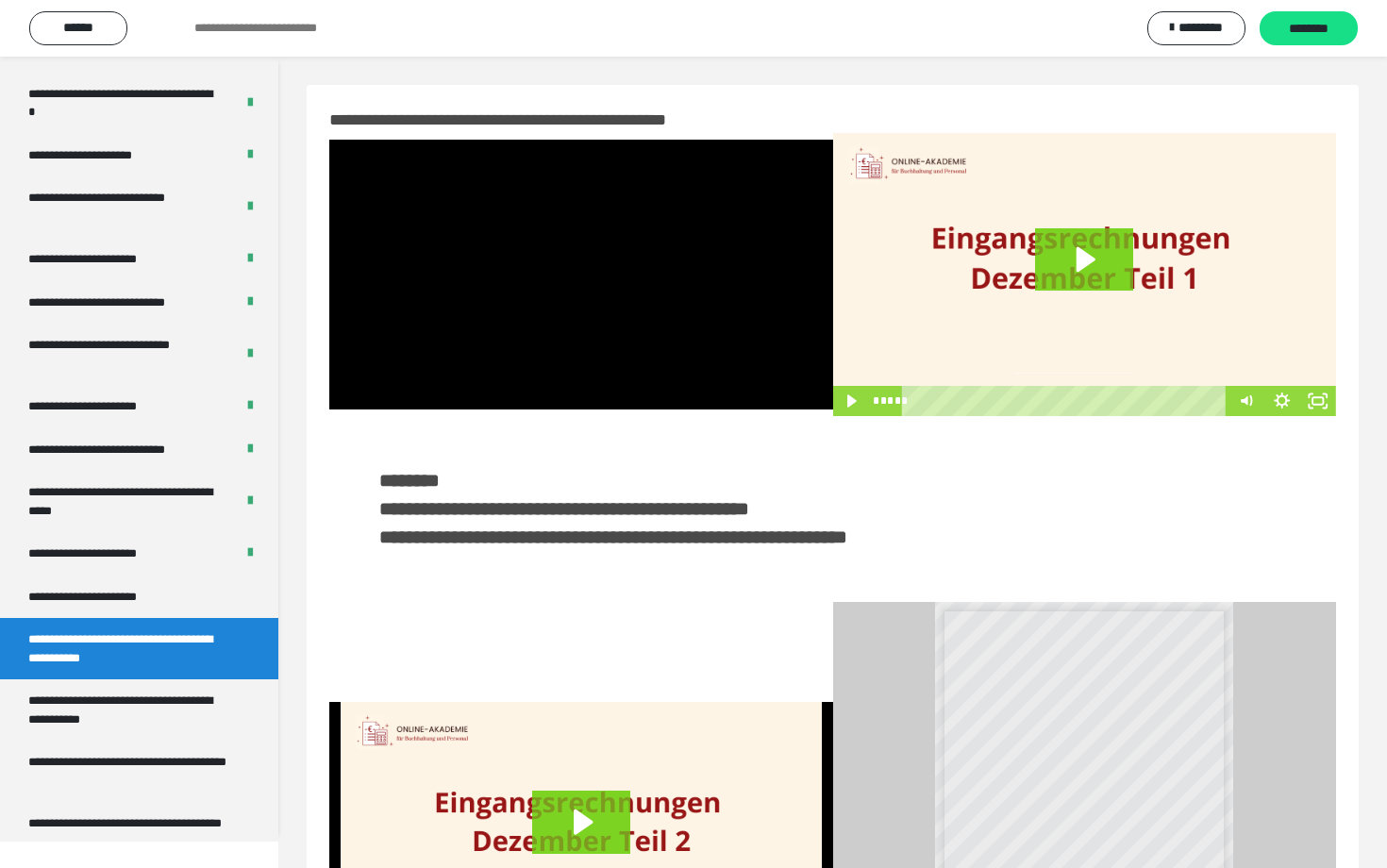 scroll, scrollTop: 3455, scrollLeft: 0, axis: vertical 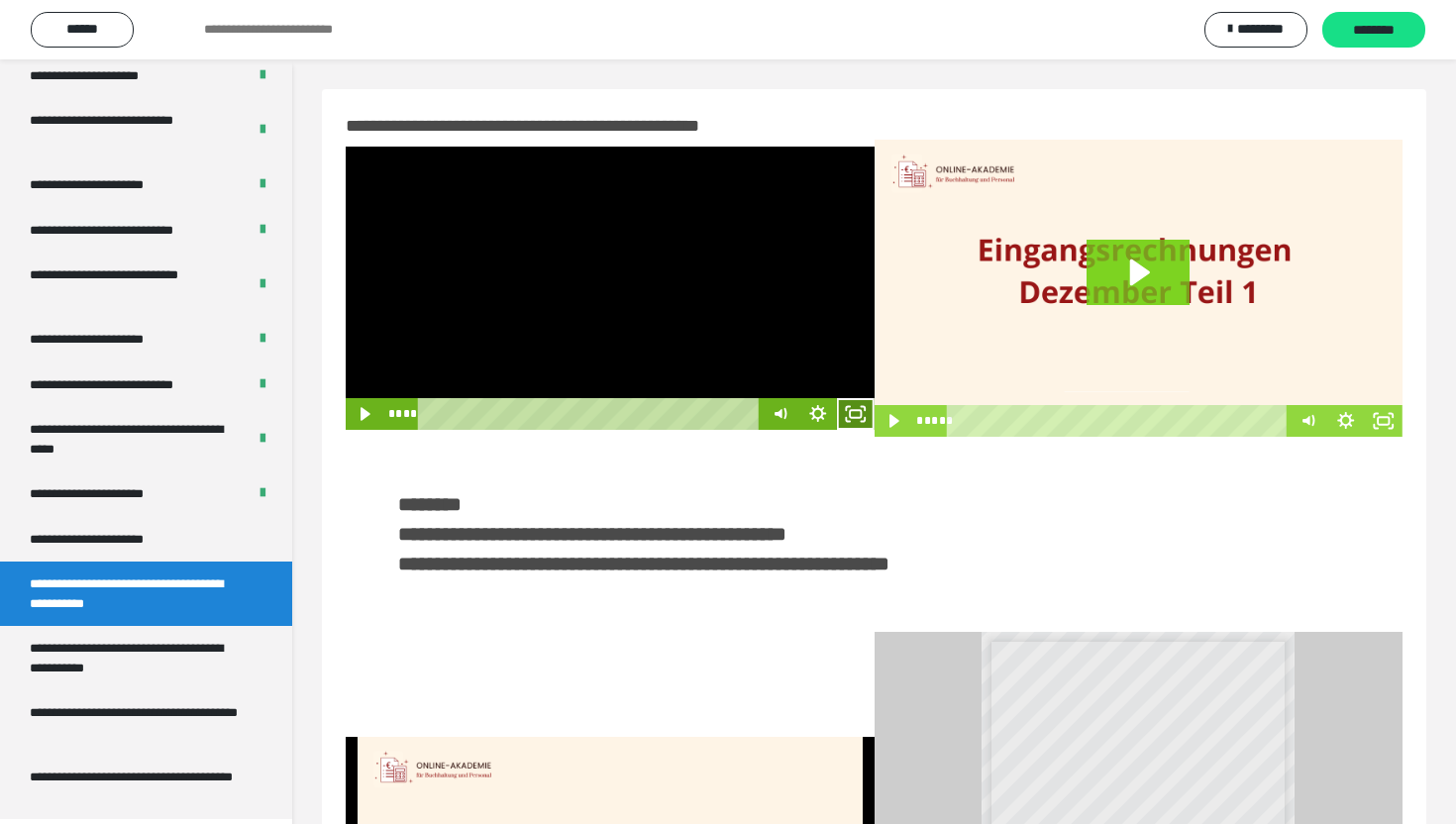 click 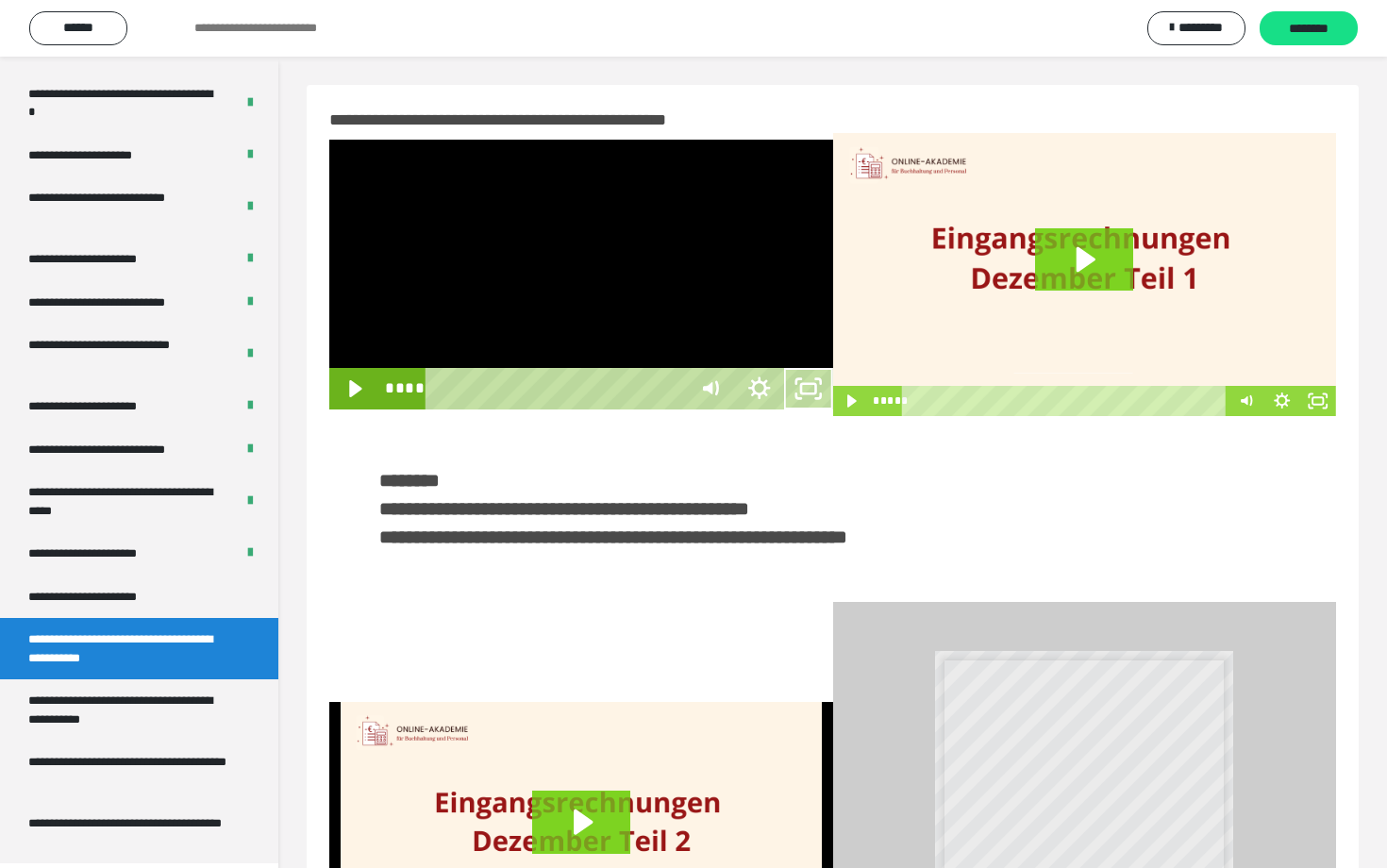 scroll, scrollTop: 3455, scrollLeft: 0, axis: vertical 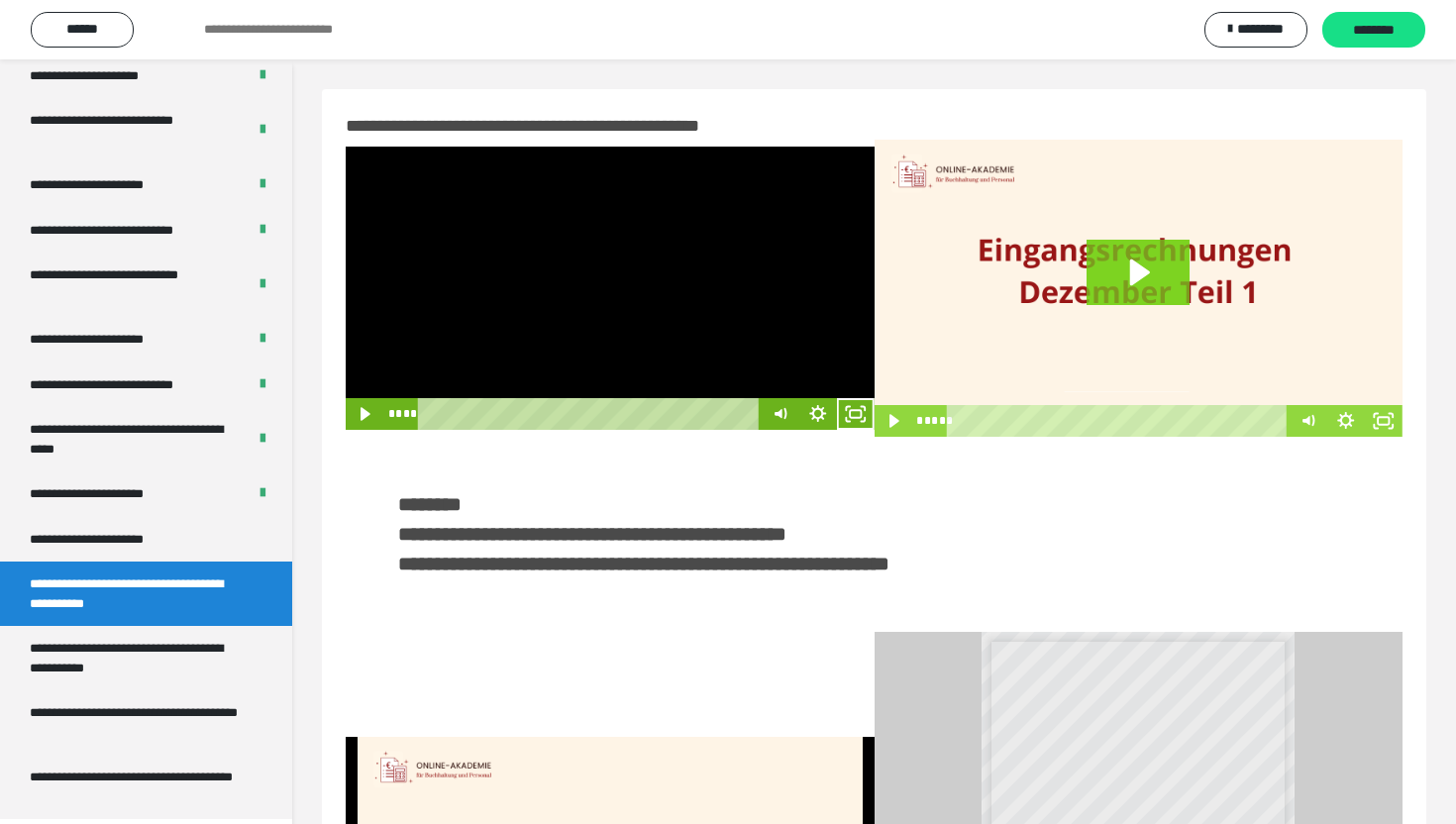 click at bounding box center (610, 288) 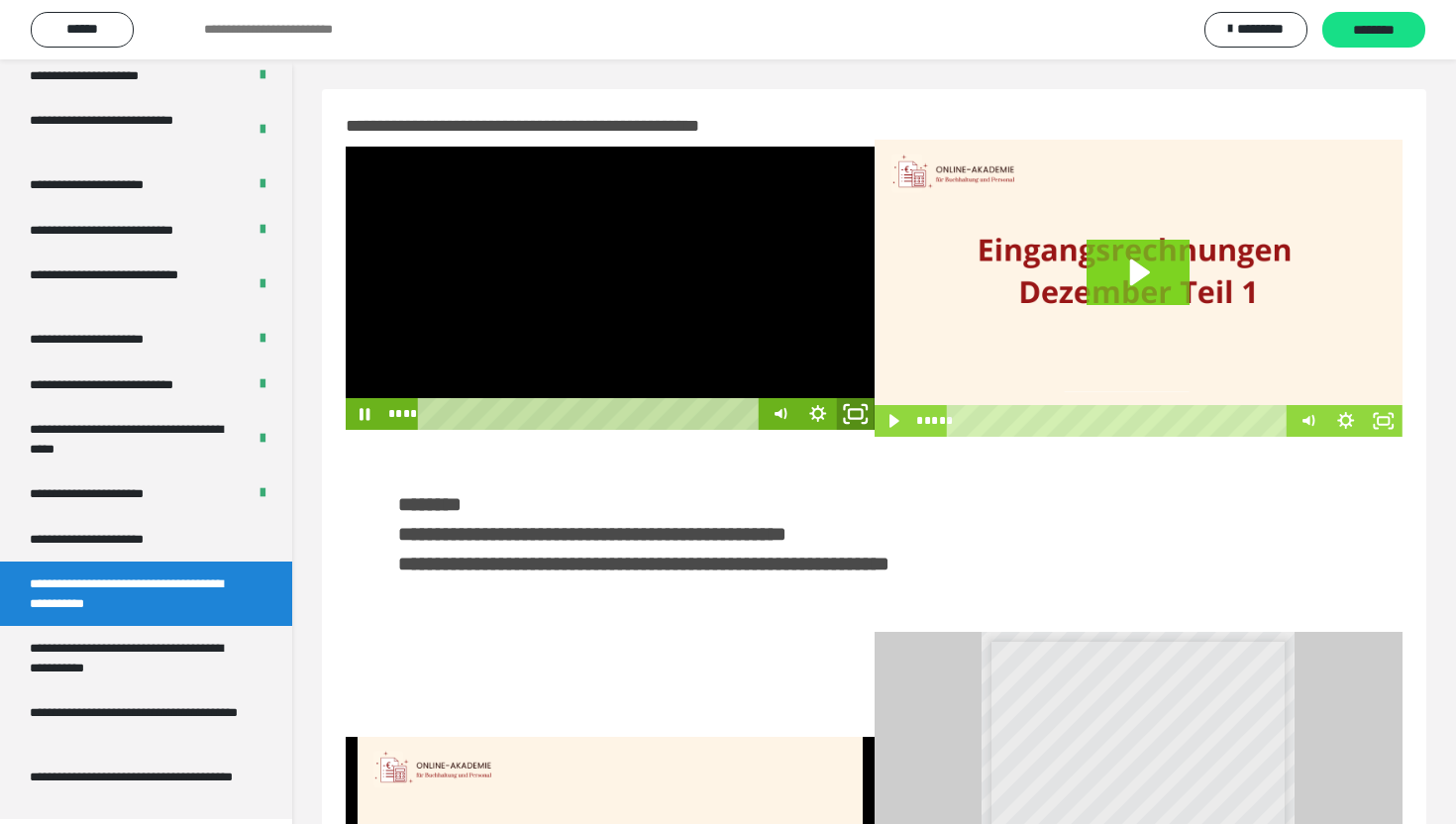 click 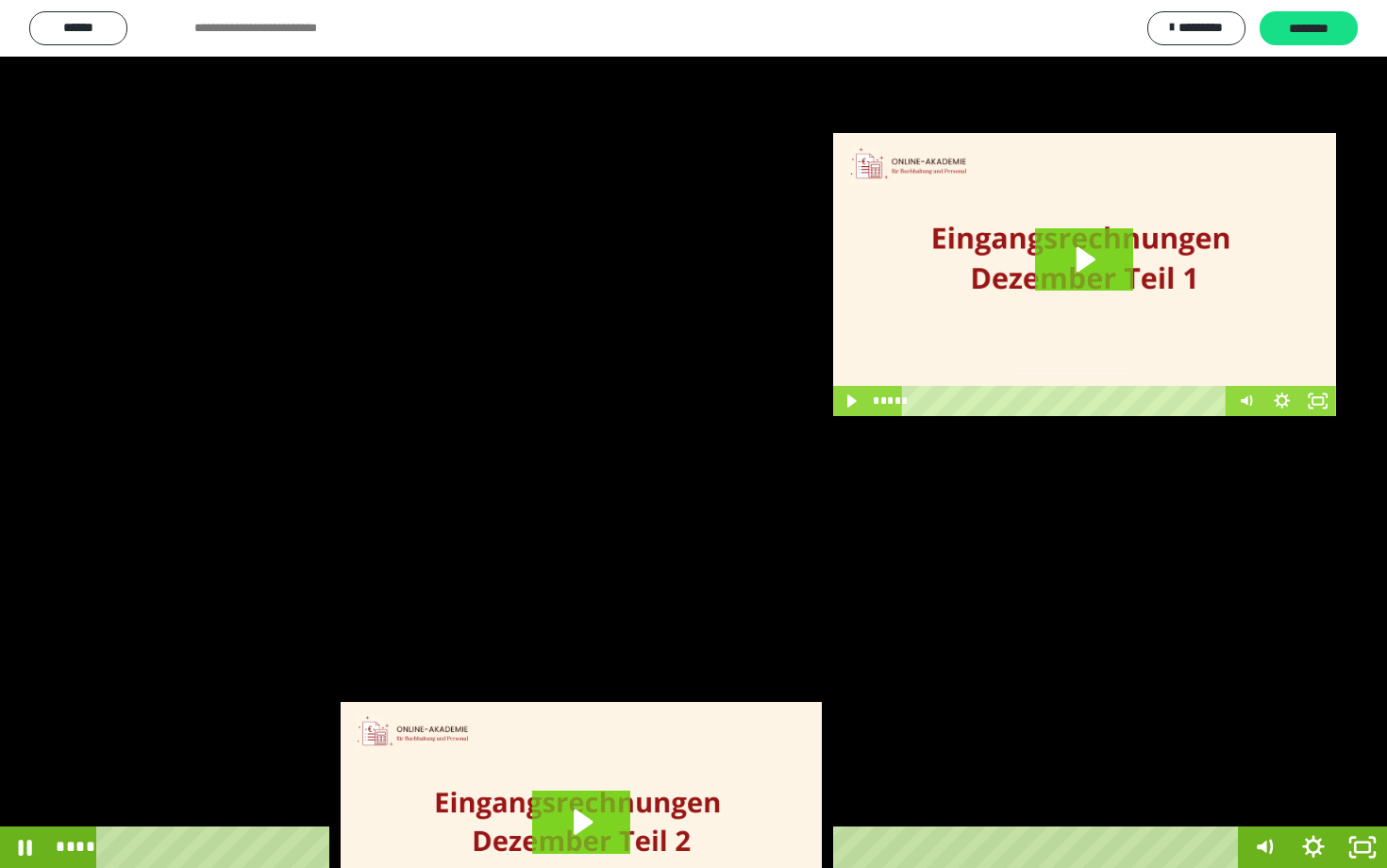 click at bounding box center [694, 434] 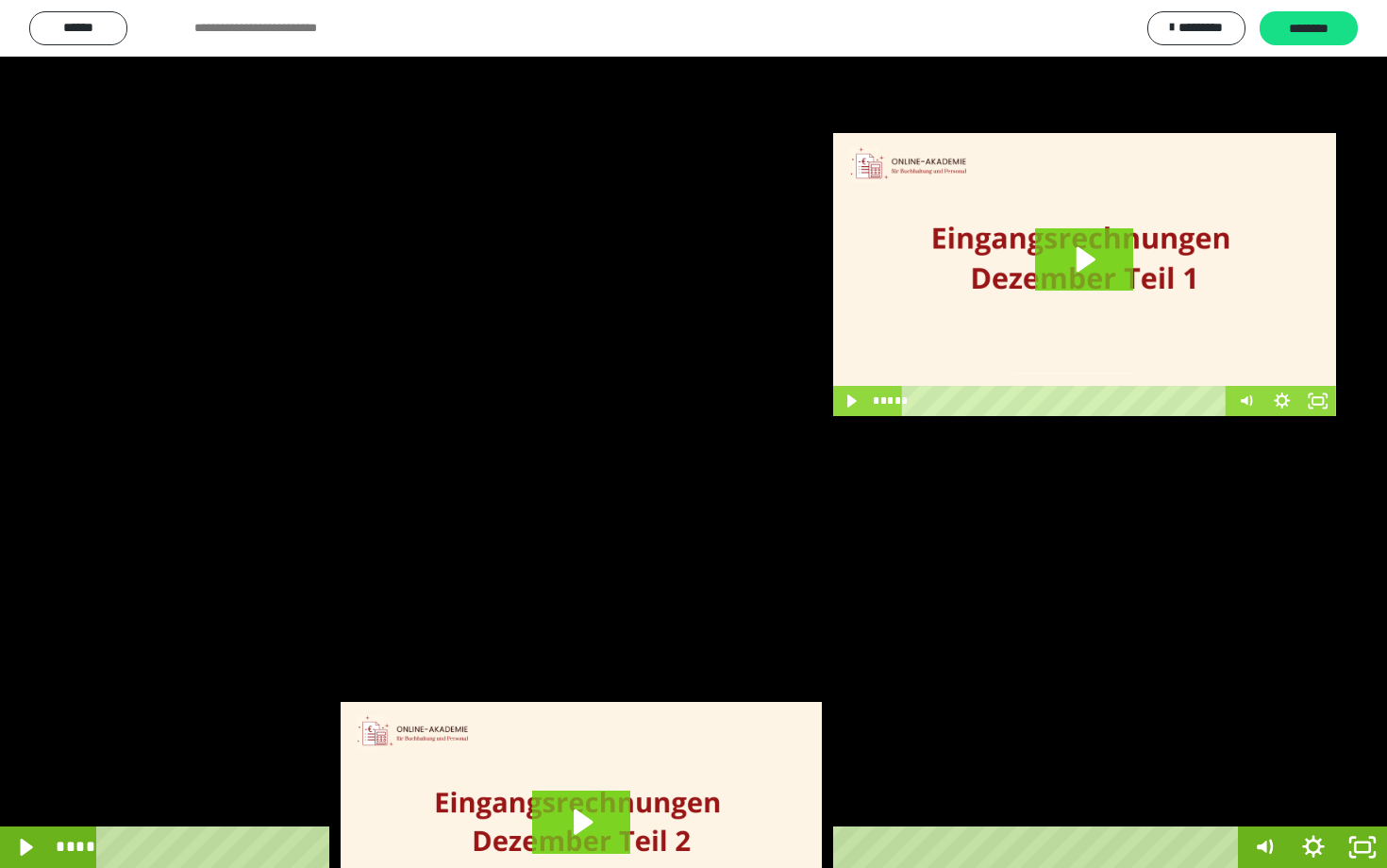 scroll, scrollTop: 3455, scrollLeft: 0, axis: vertical 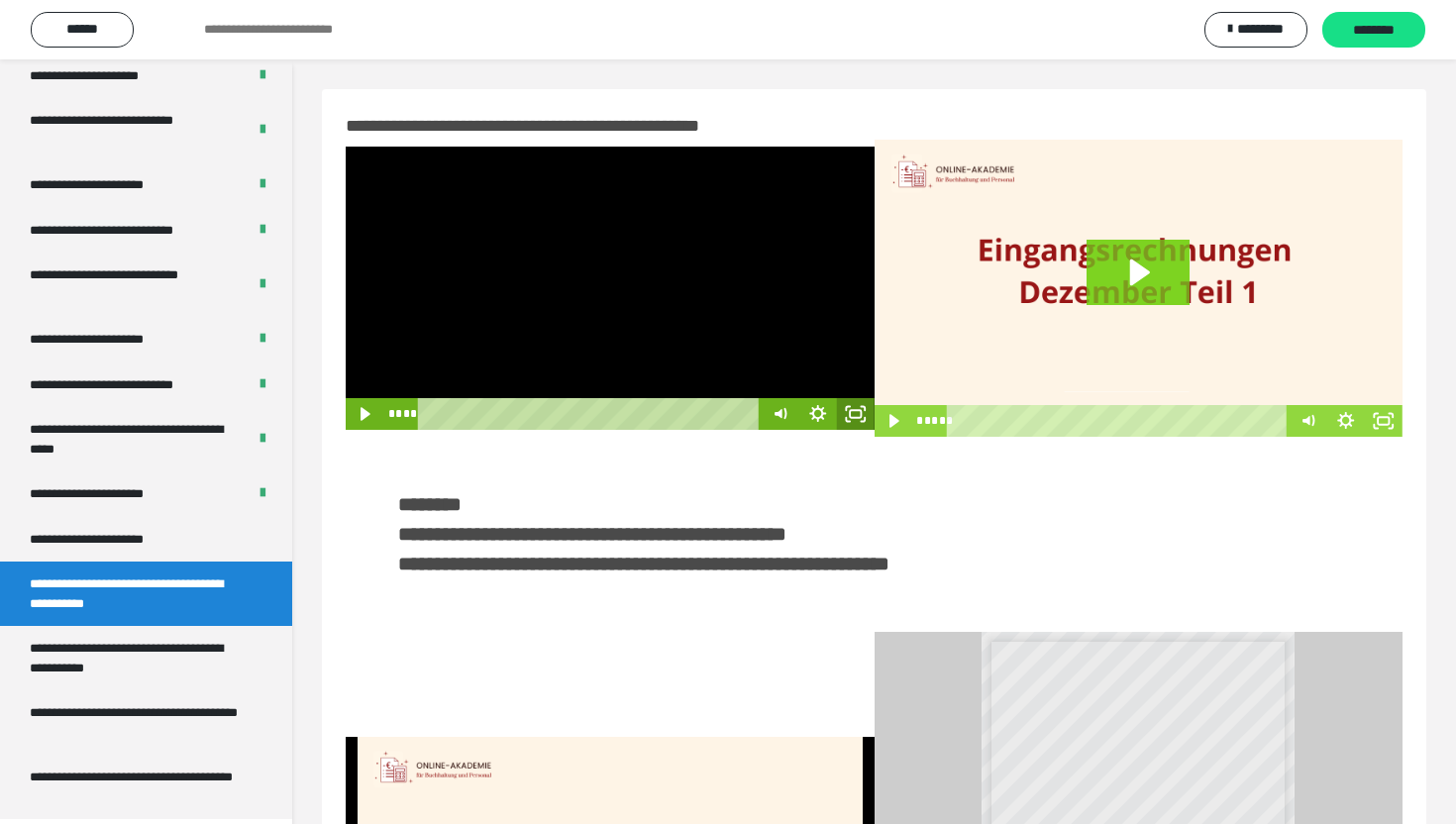 click 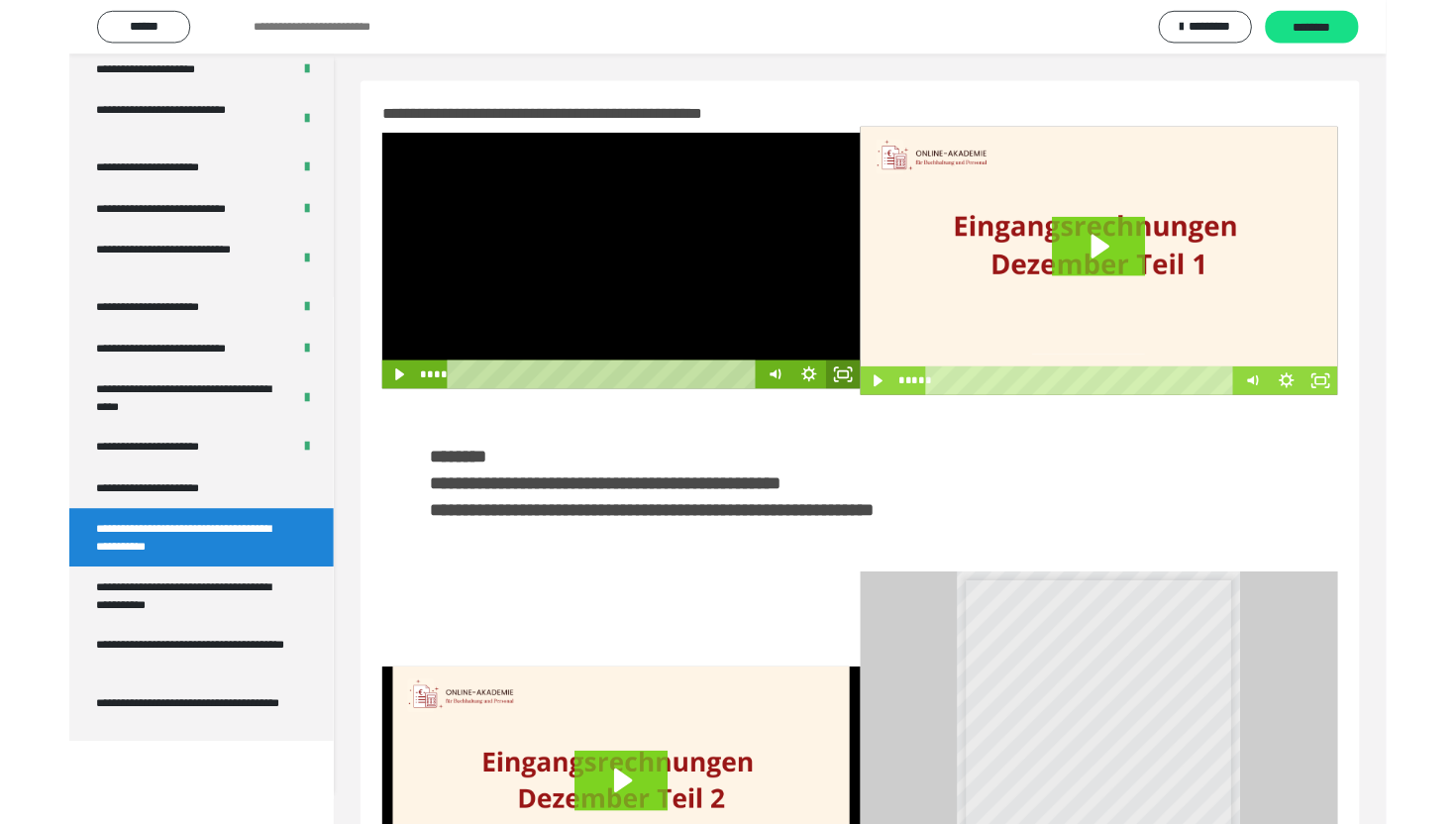 scroll, scrollTop: 3540, scrollLeft: 0, axis: vertical 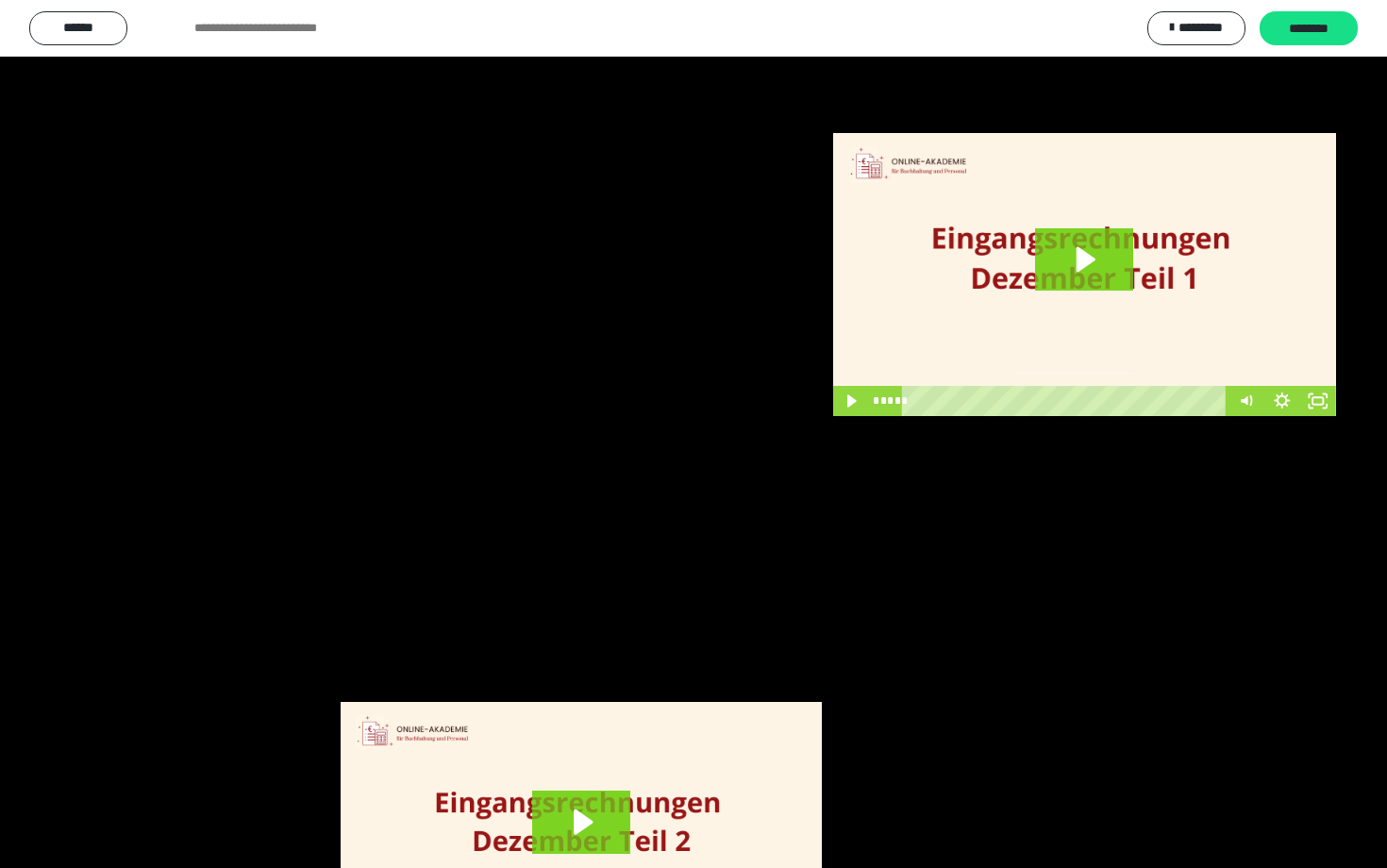 click at bounding box center [694, 434] 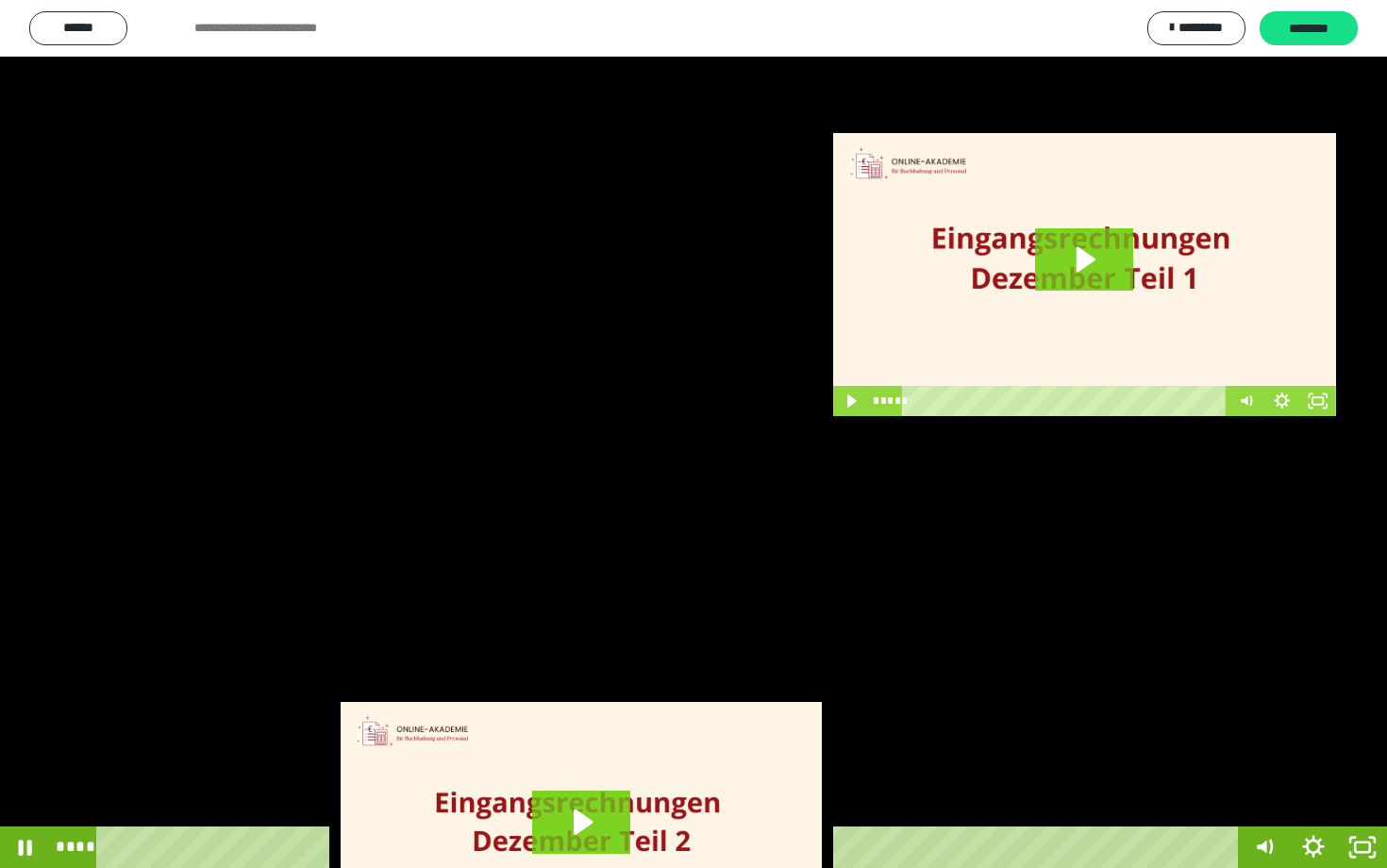 click at bounding box center (694, 434) 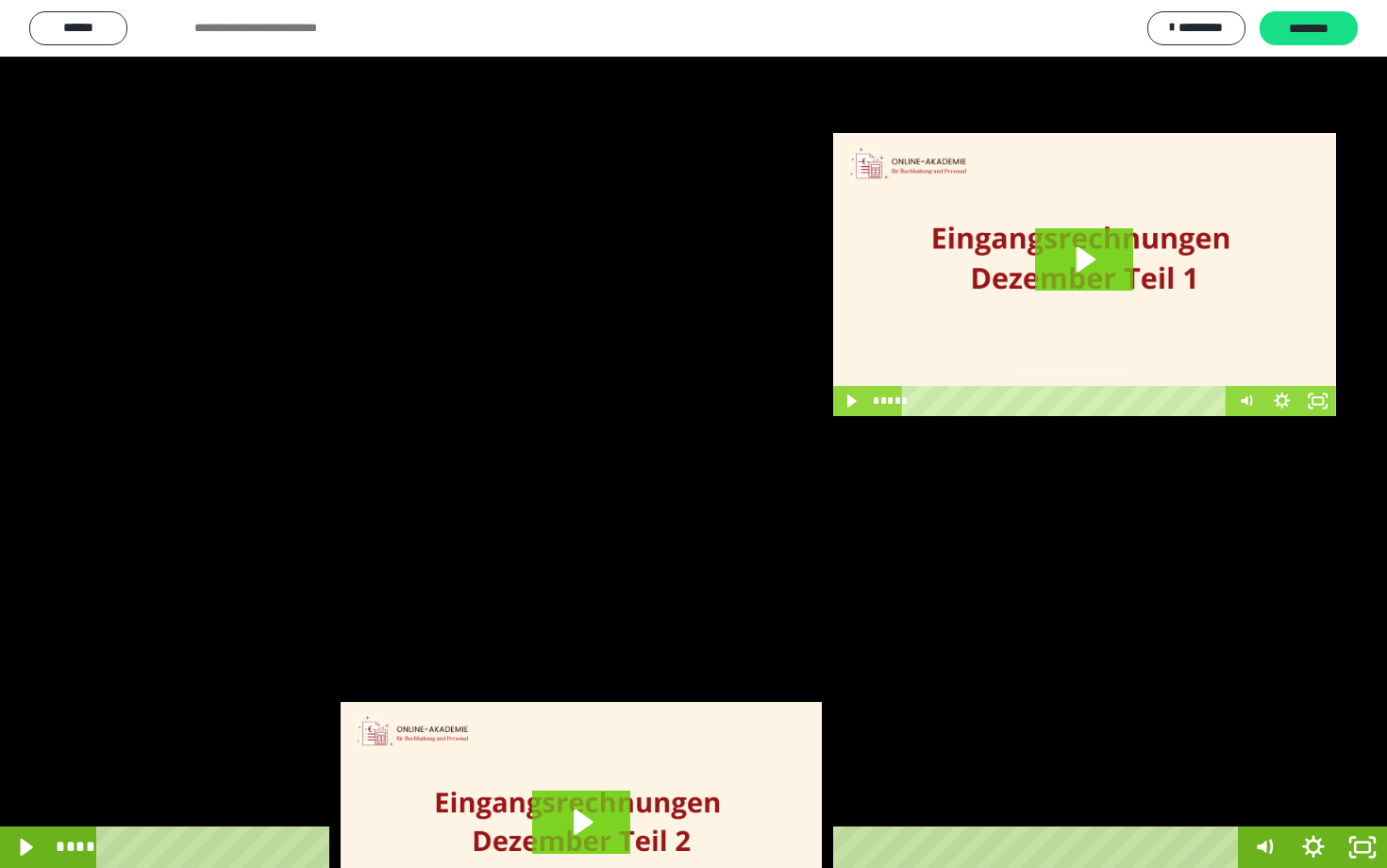 click at bounding box center [694, 434] 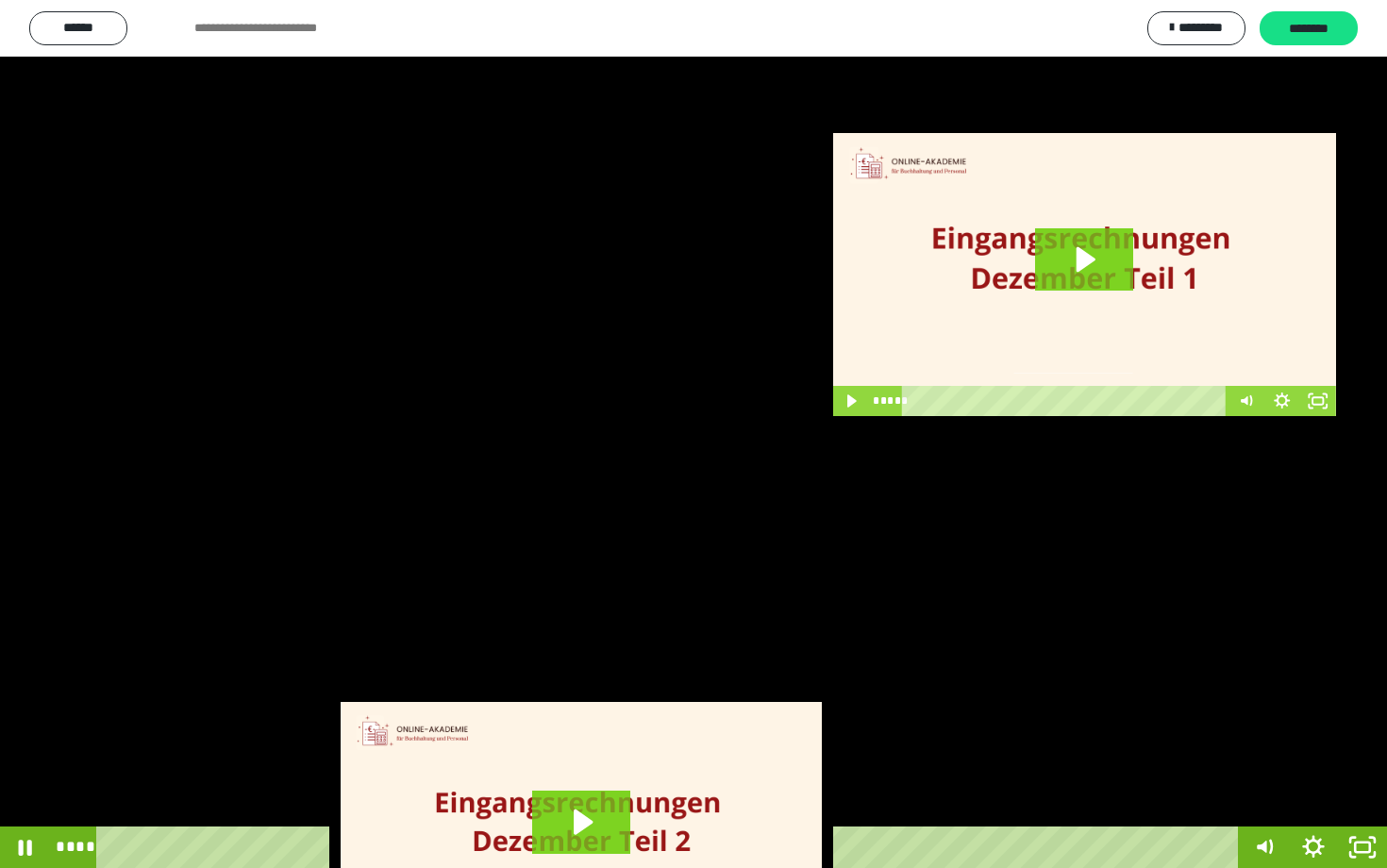 click at bounding box center (694, 434) 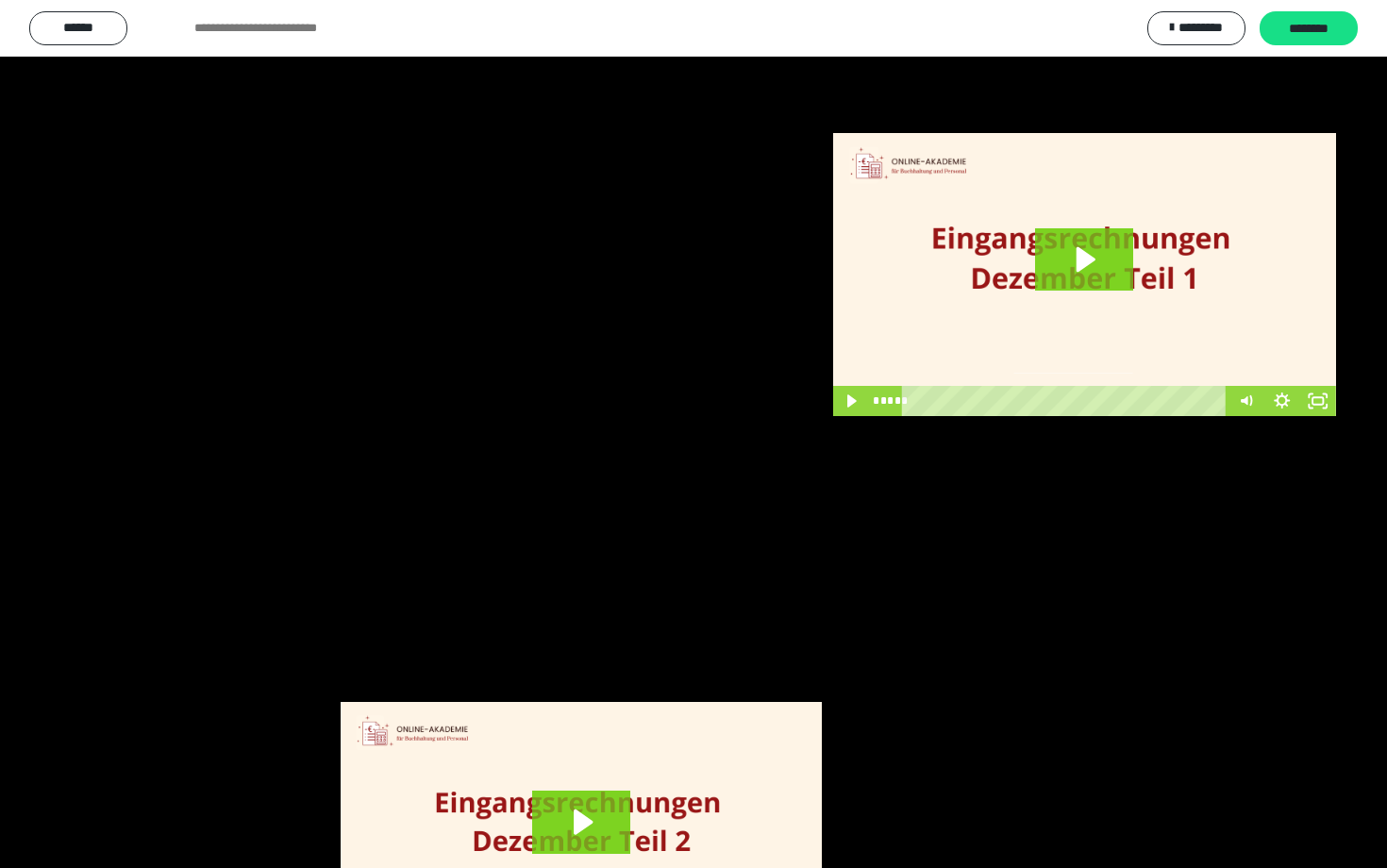 scroll, scrollTop: 3455, scrollLeft: 0, axis: vertical 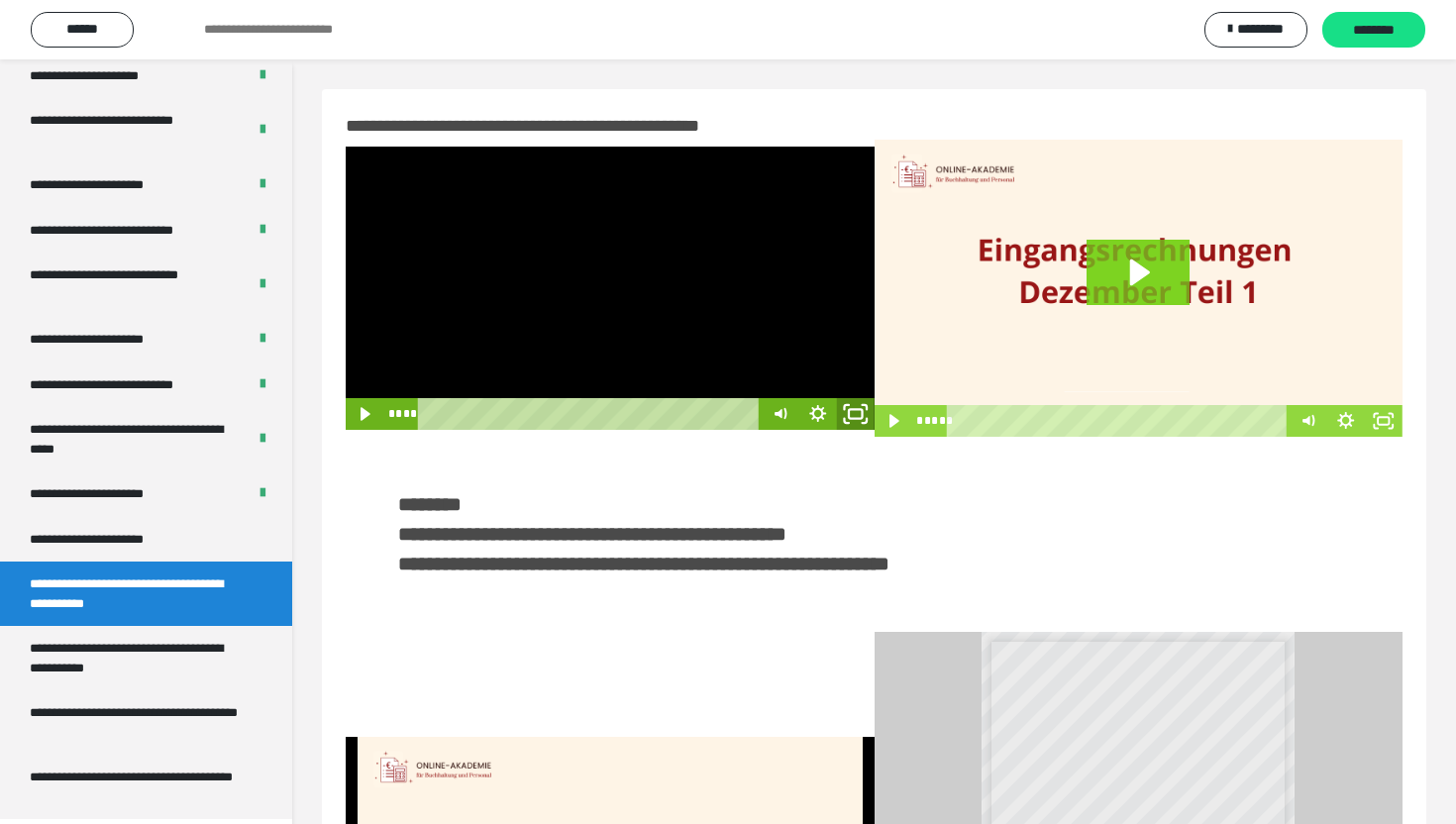 click 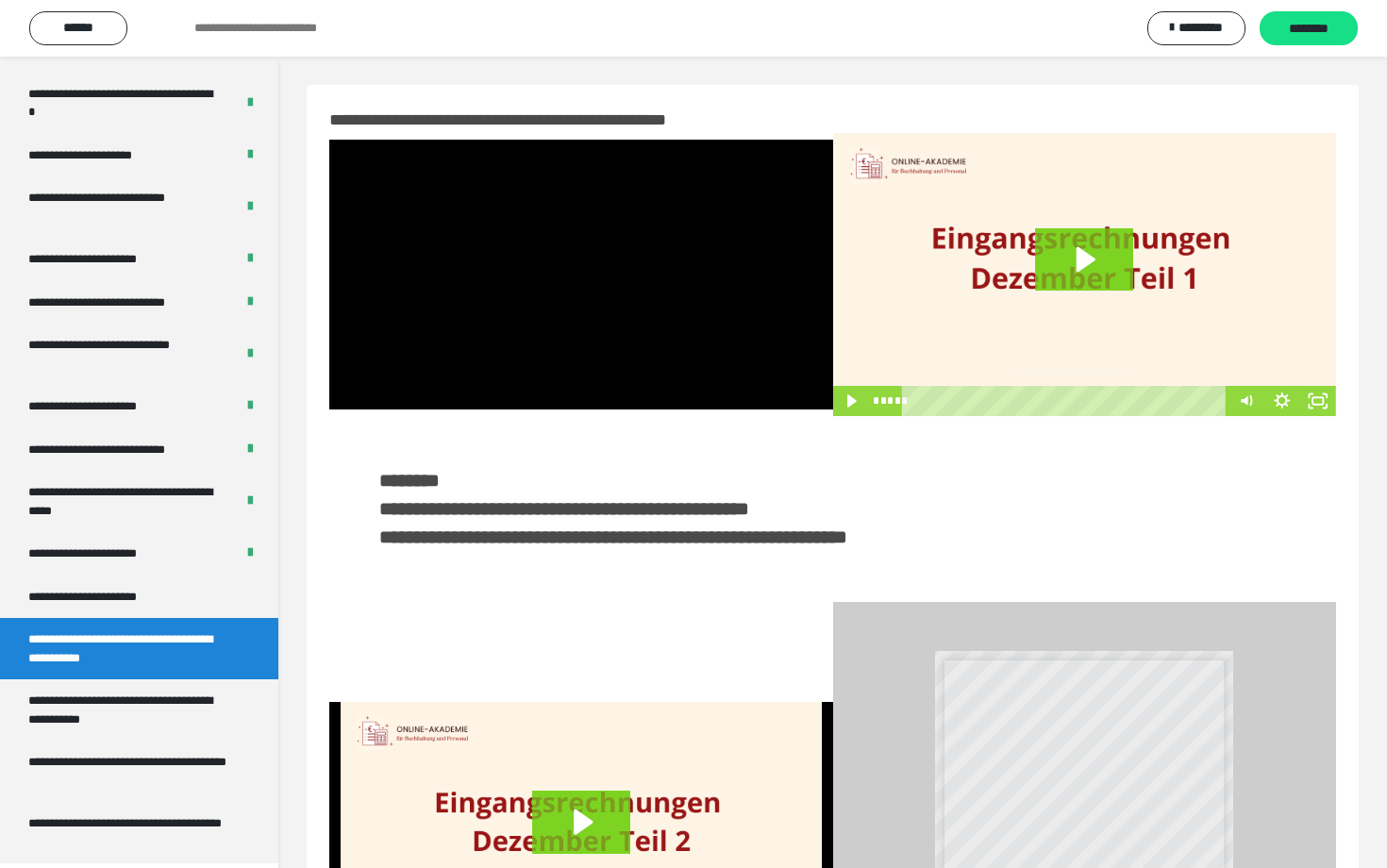 scroll, scrollTop: 3455, scrollLeft: 0, axis: vertical 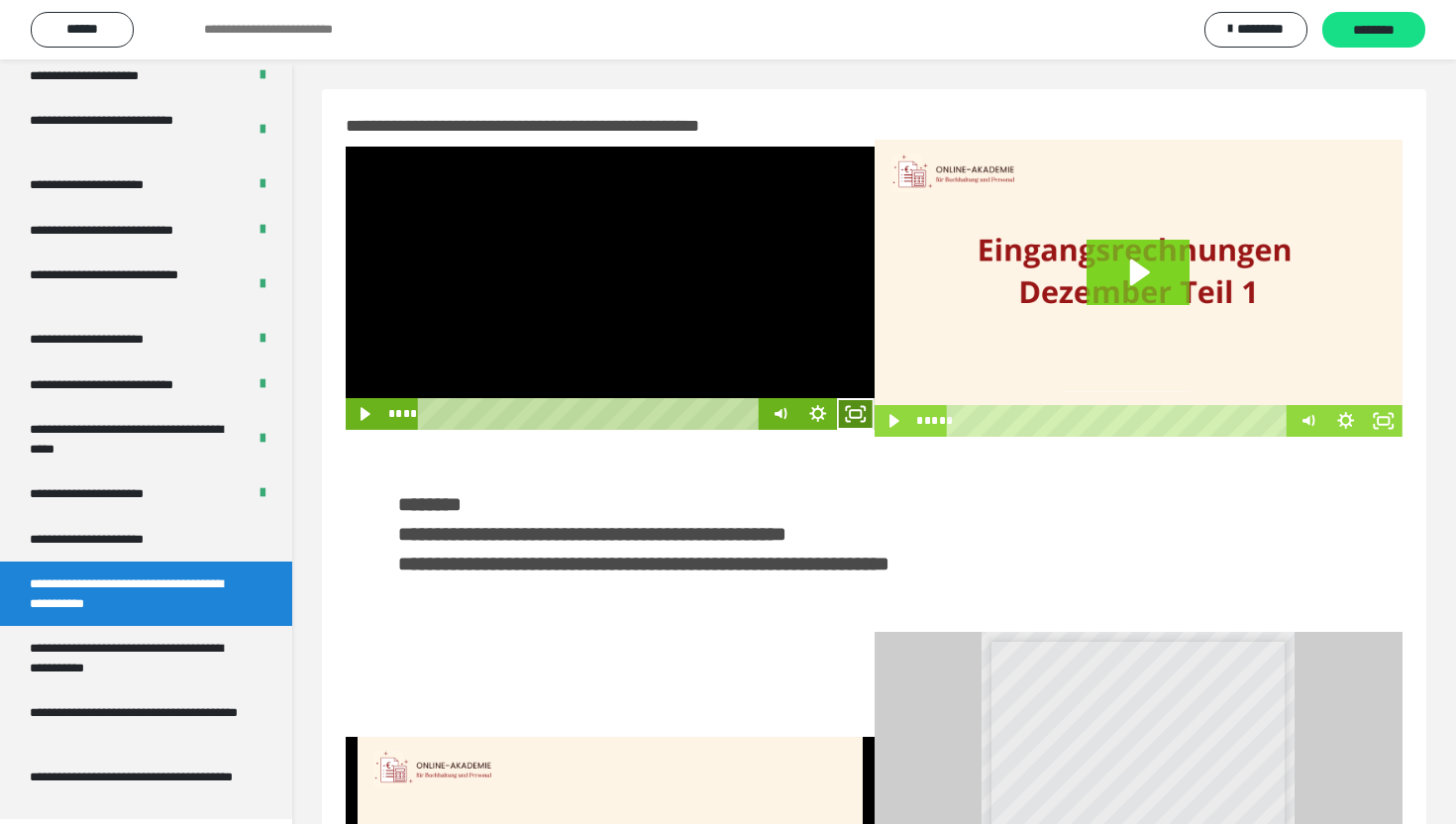 click 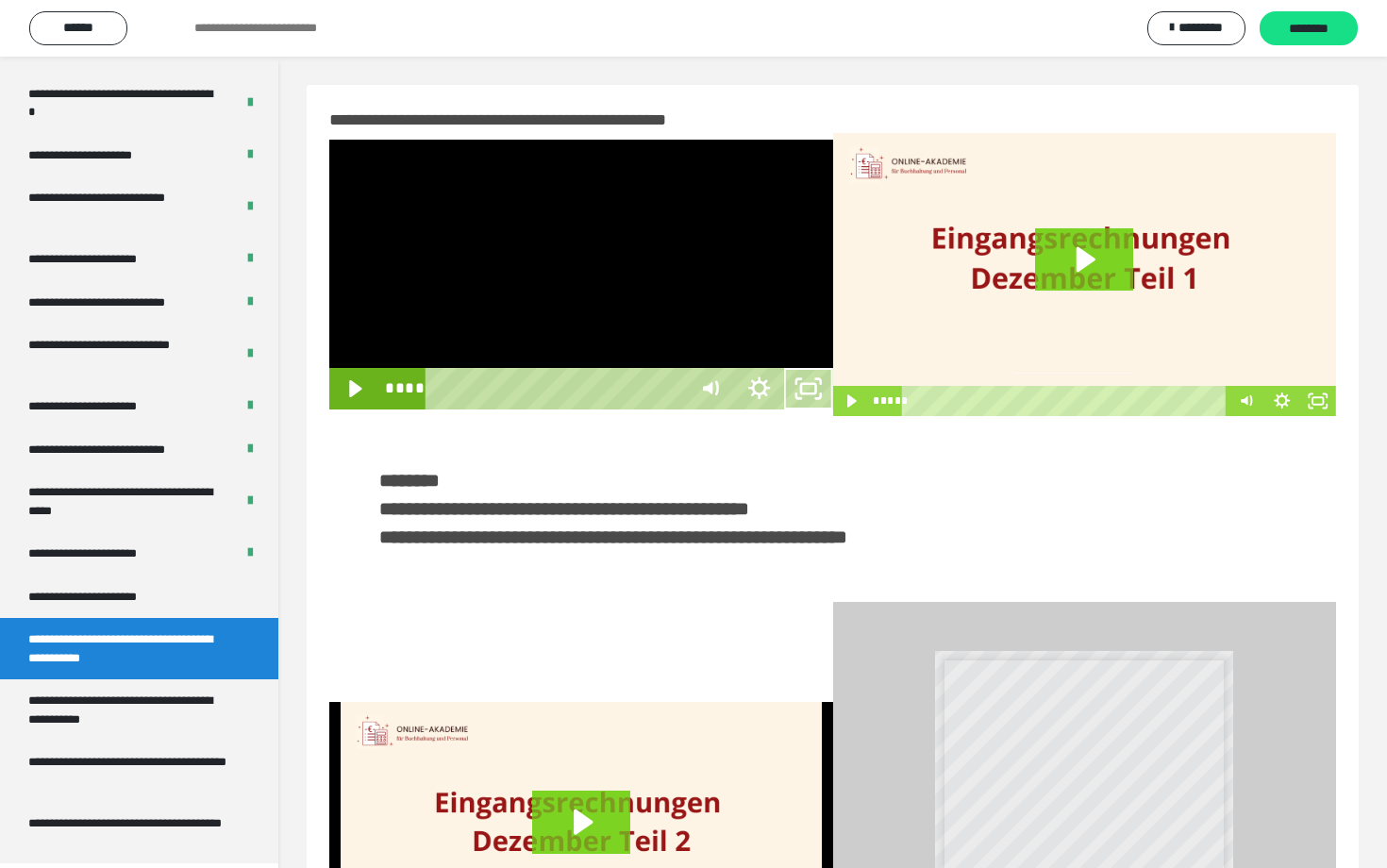 scroll, scrollTop: 3455, scrollLeft: 0, axis: vertical 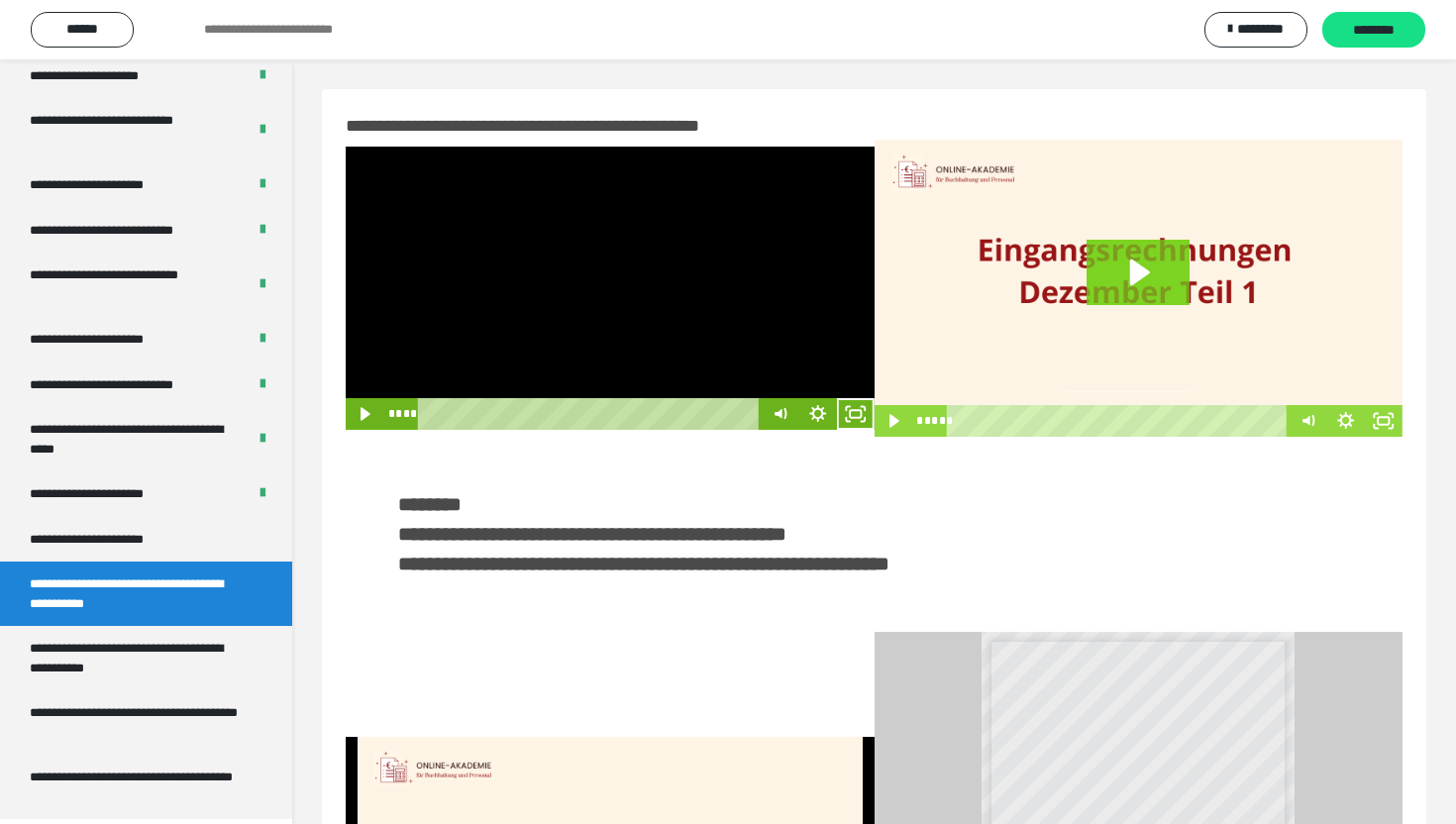 click at bounding box center (610, 288) 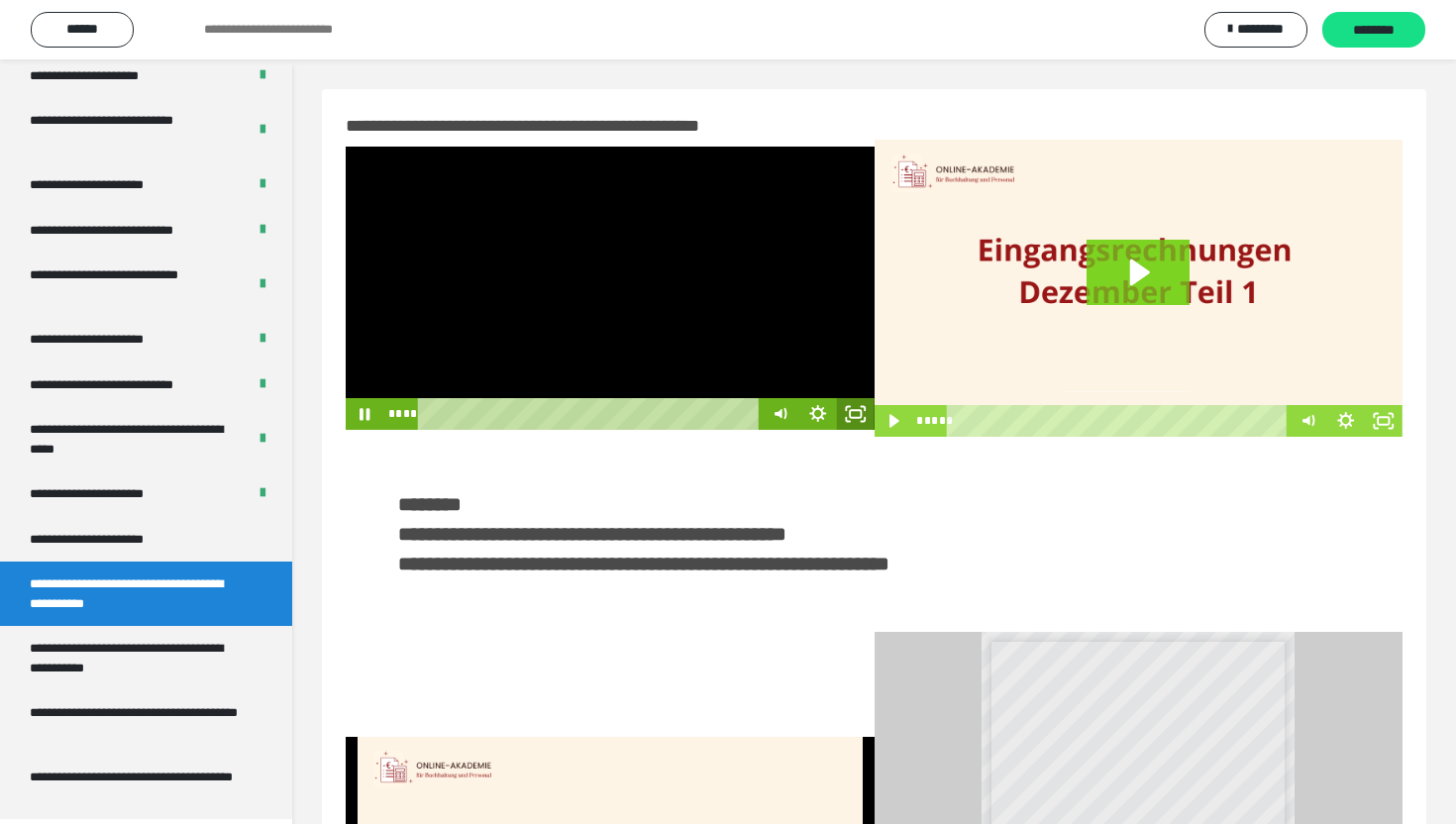 click 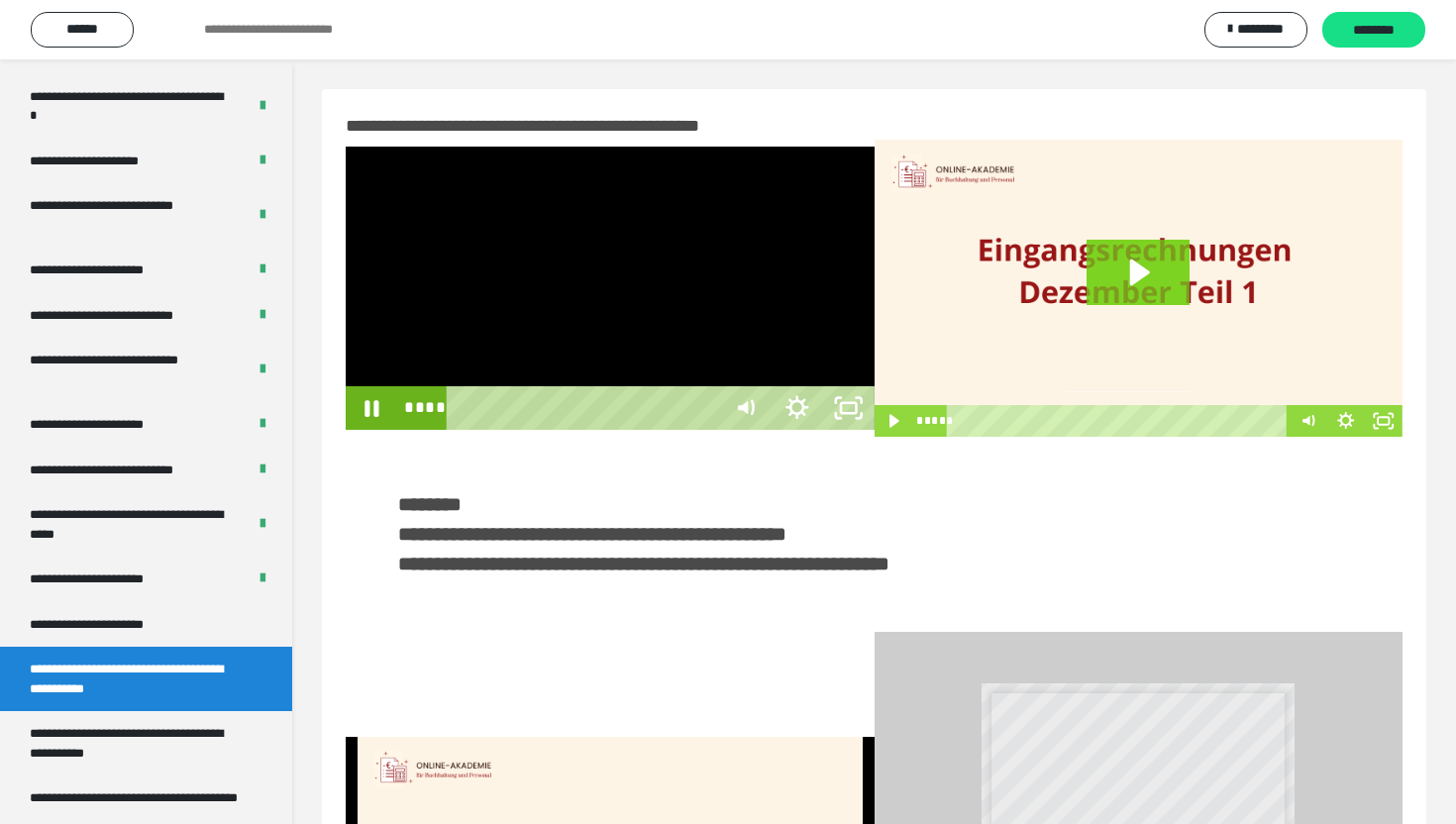 scroll, scrollTop: 3540, scrollLeft: 0, axis: vertical 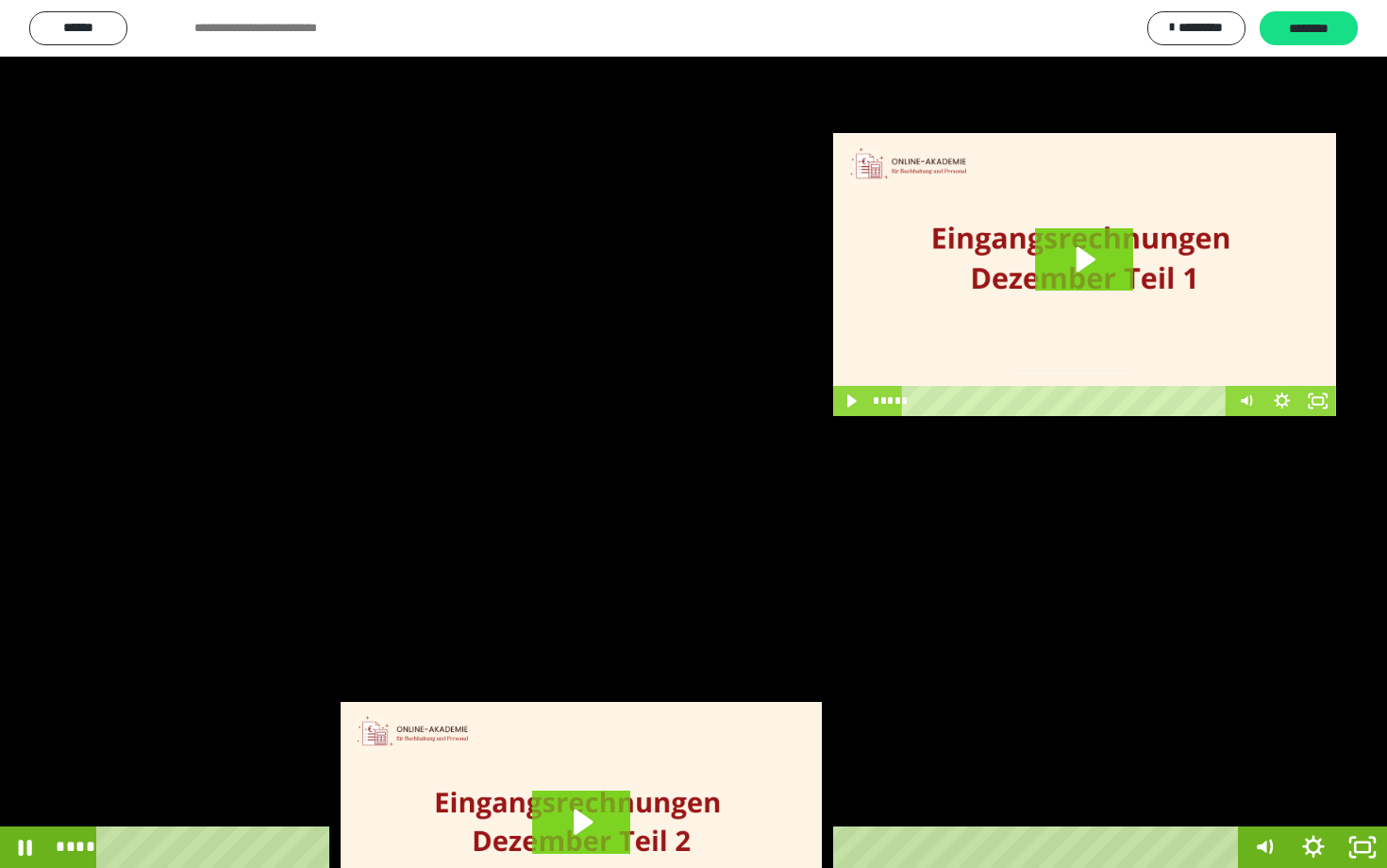 click at bounding box center [694, 434] 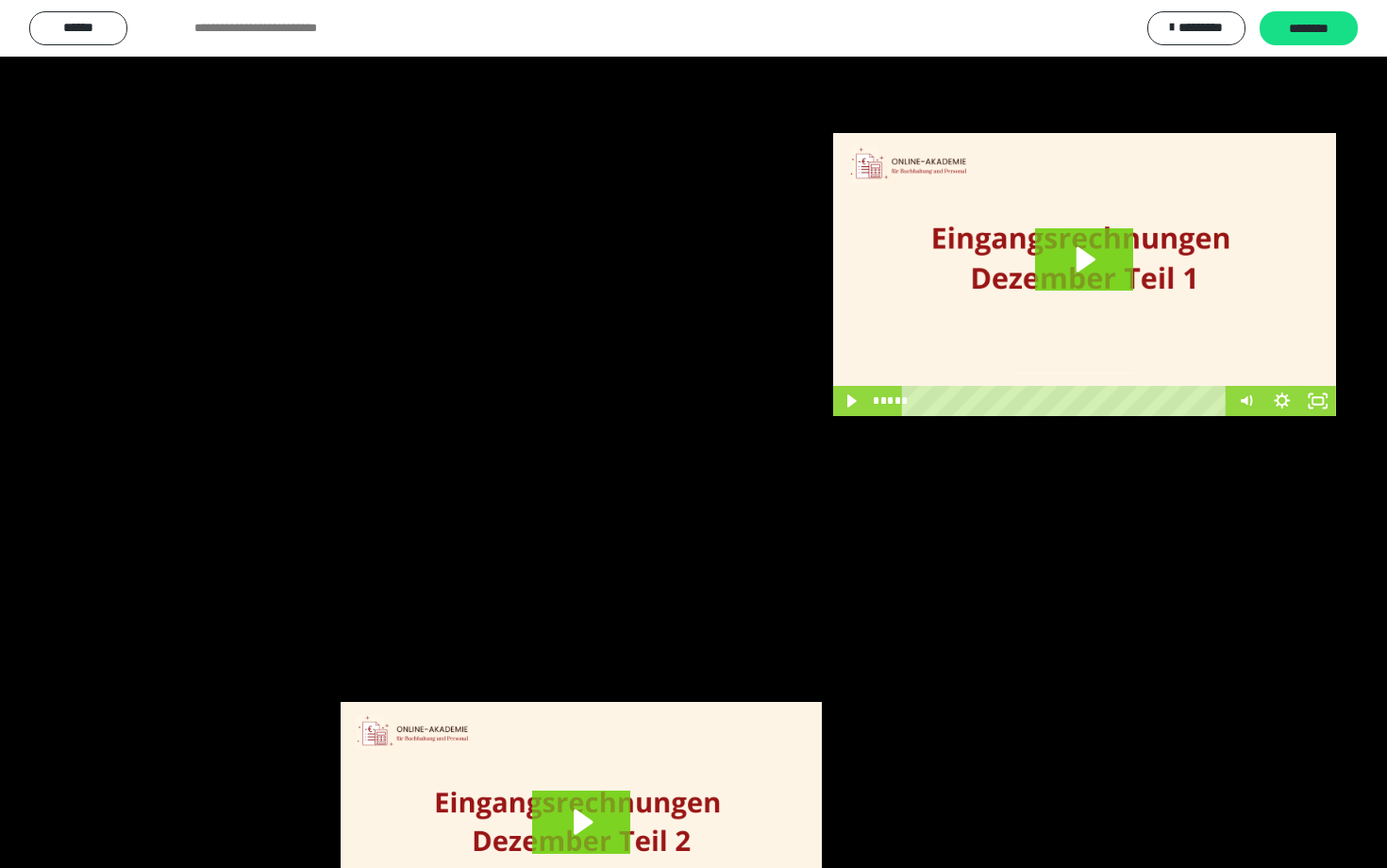 click at bounding box center (694, 434) 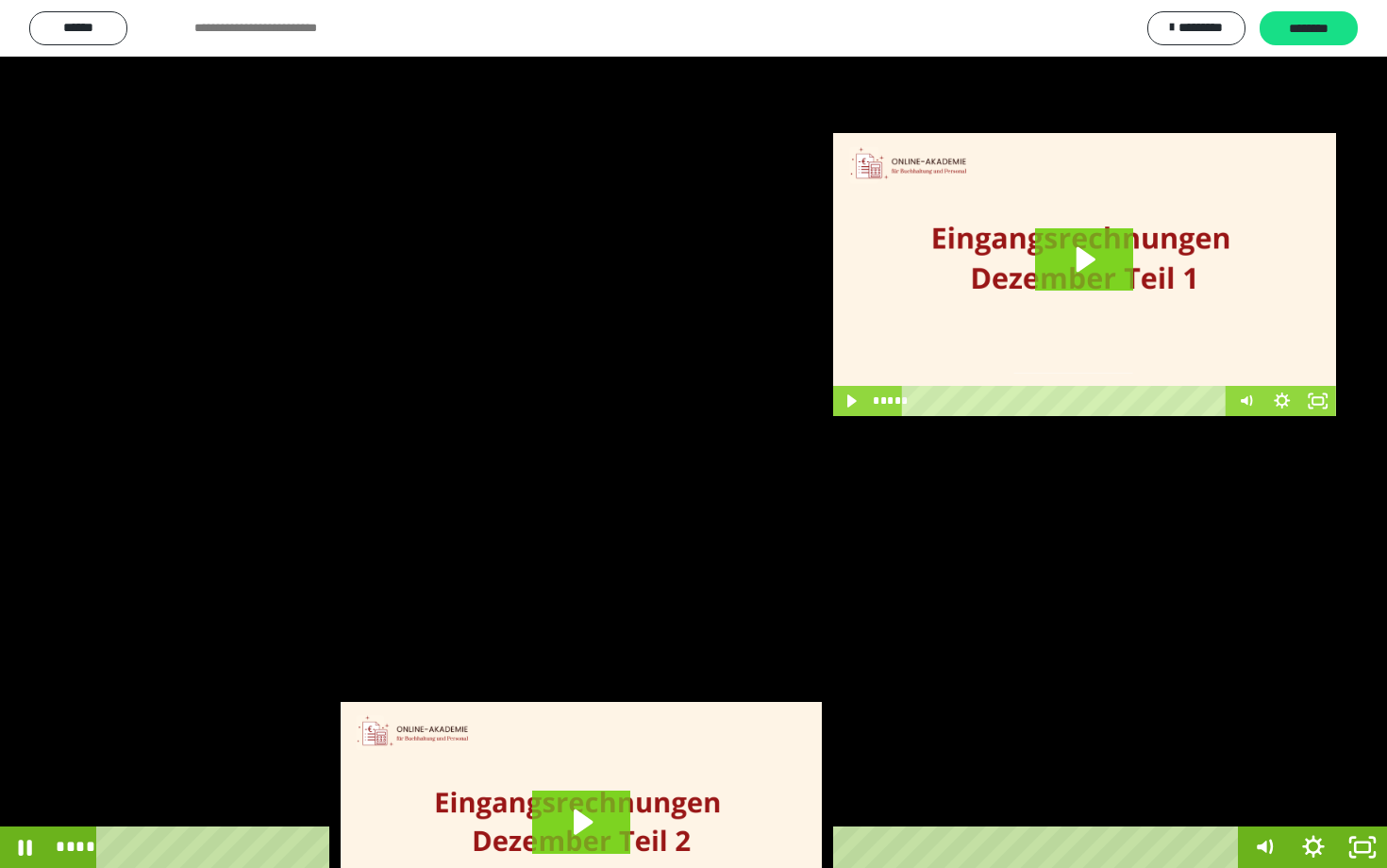 click at bounding box center [694, 434] 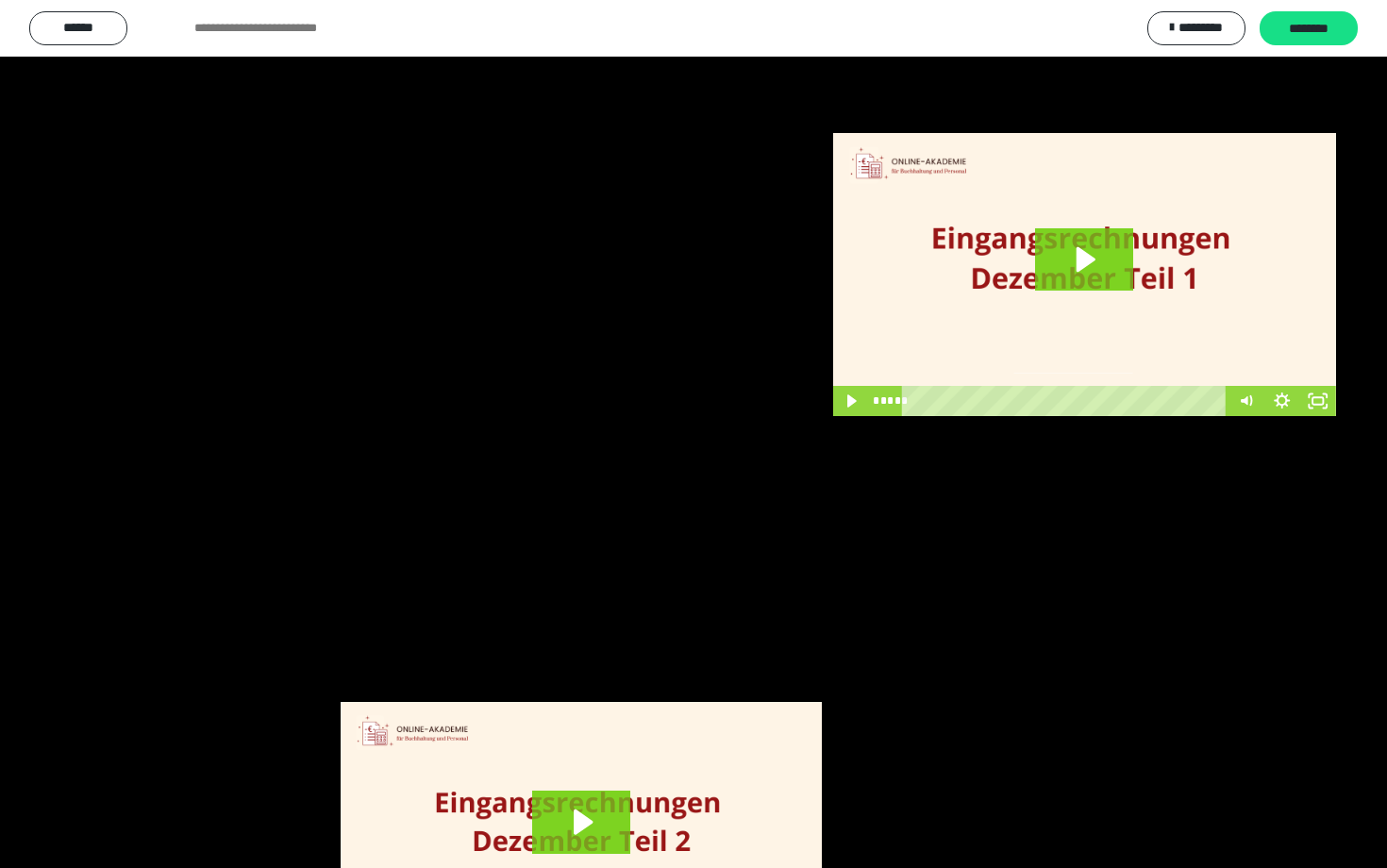 click at bounding box center [694, 434] 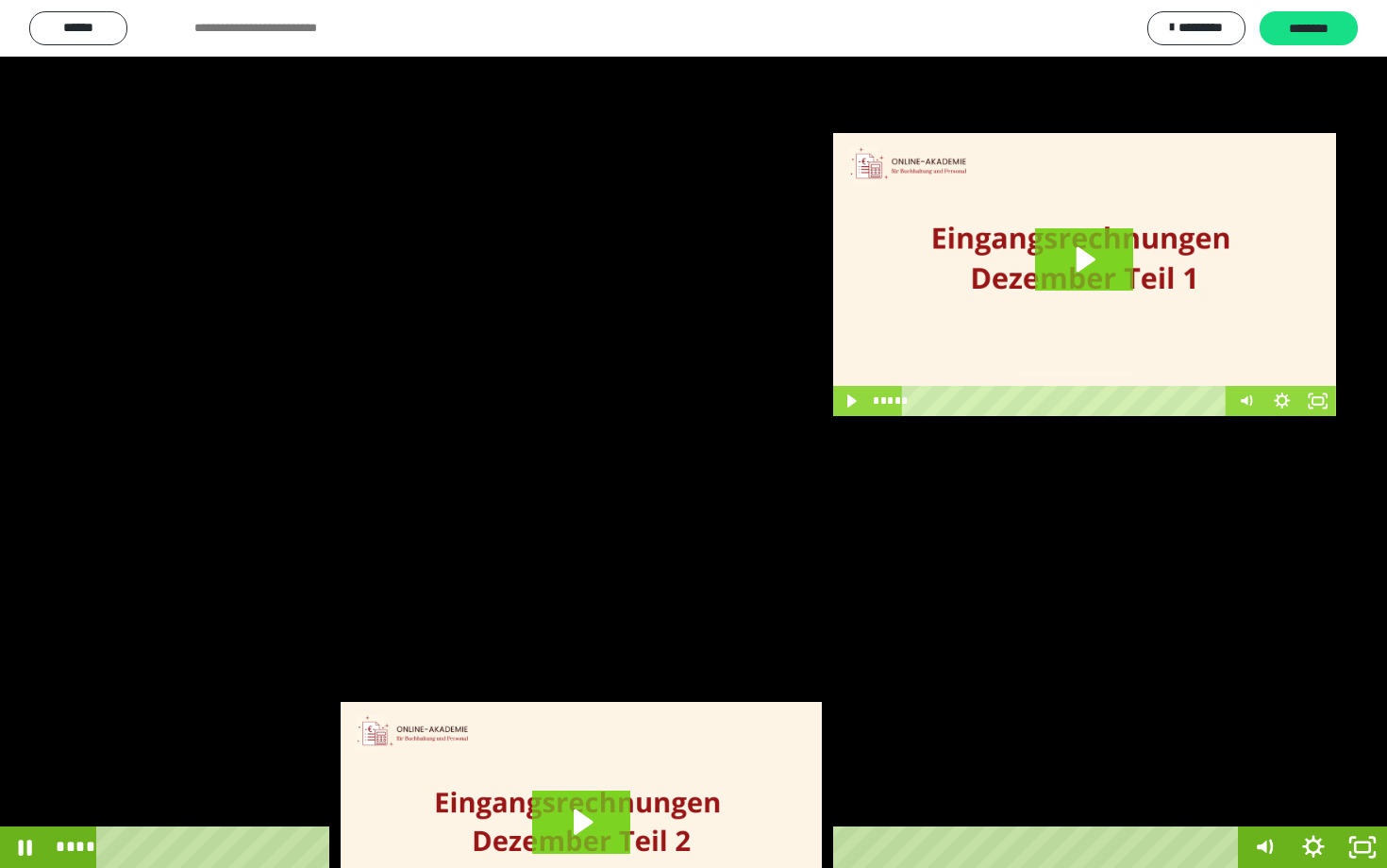 click at bounding box center [694, 434] 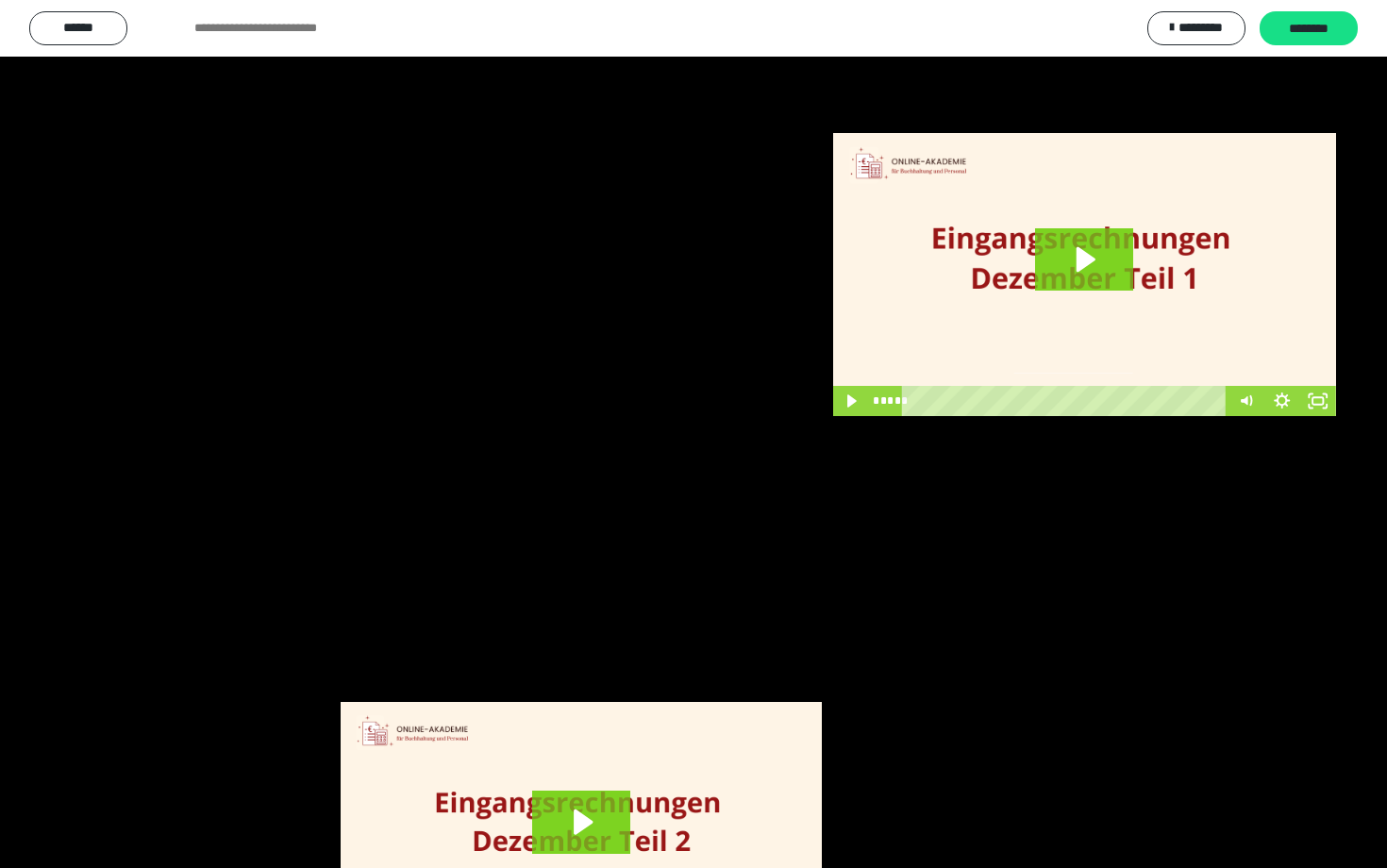 scroll, scrollTop: 3455, scrollLeft: 0, axis: vertical 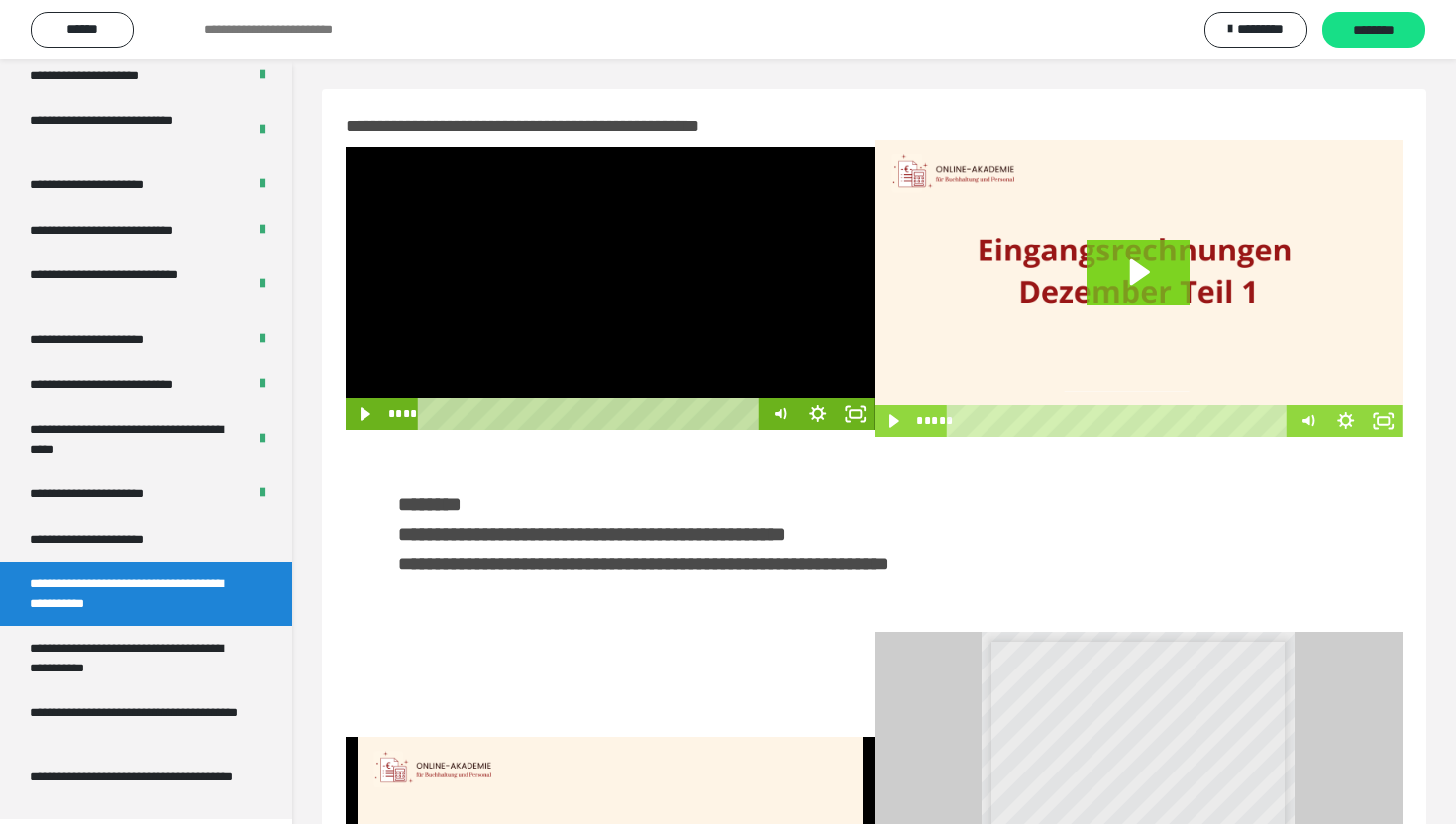 click at bounding box center (610, 288) 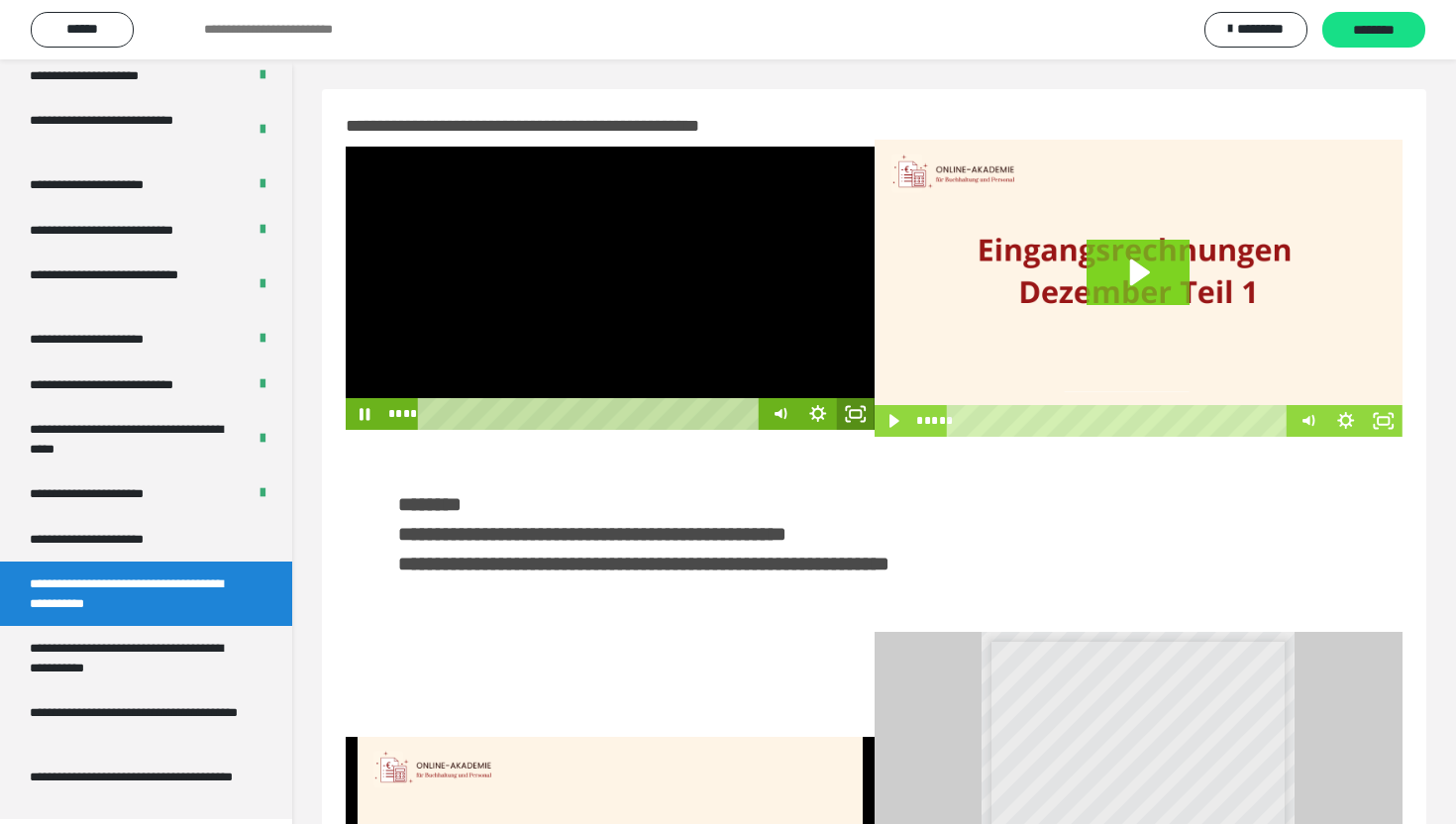 click 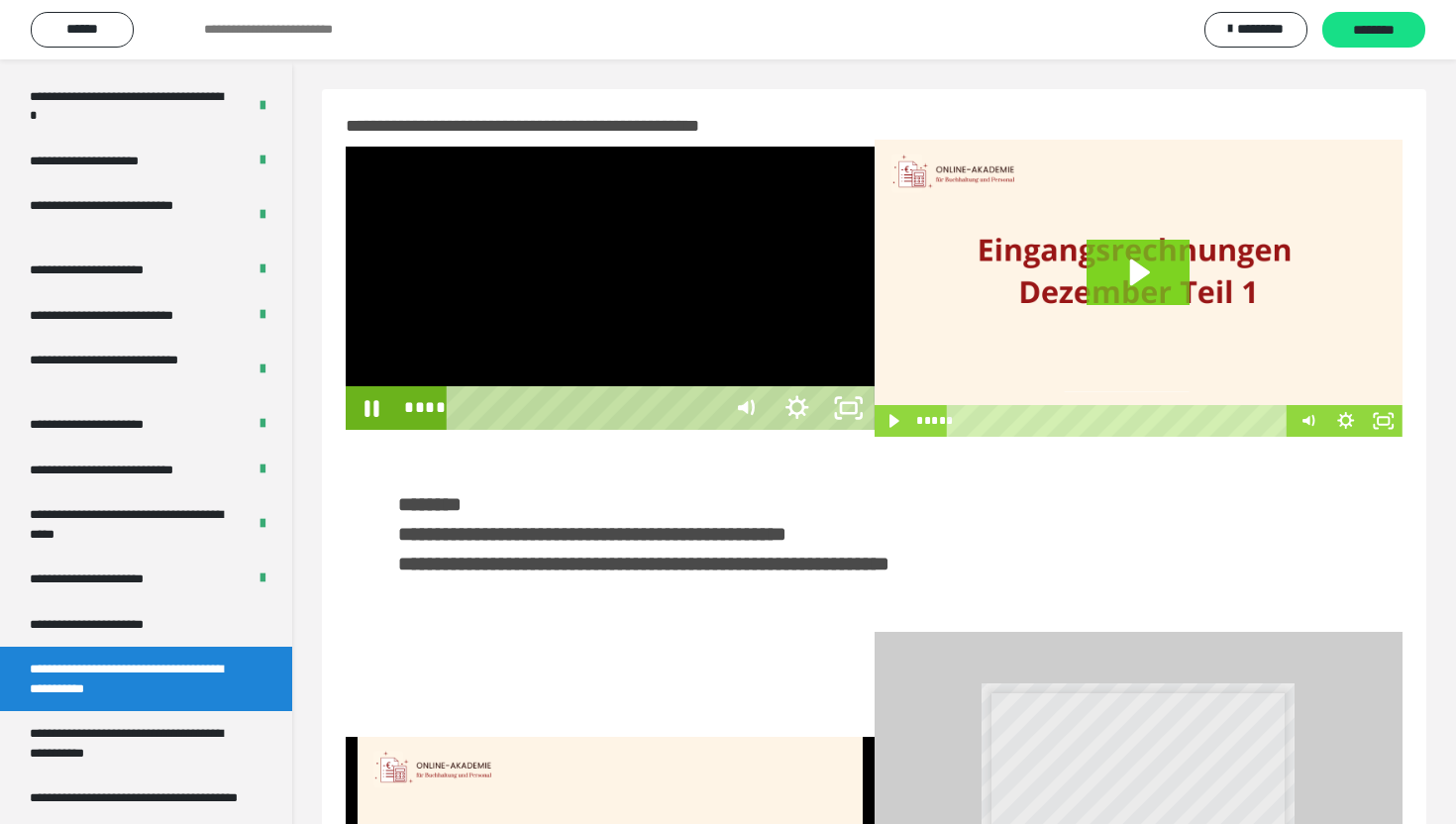 scroll, scrollTop: 3540, scrollLeft: 0, axis: vertical 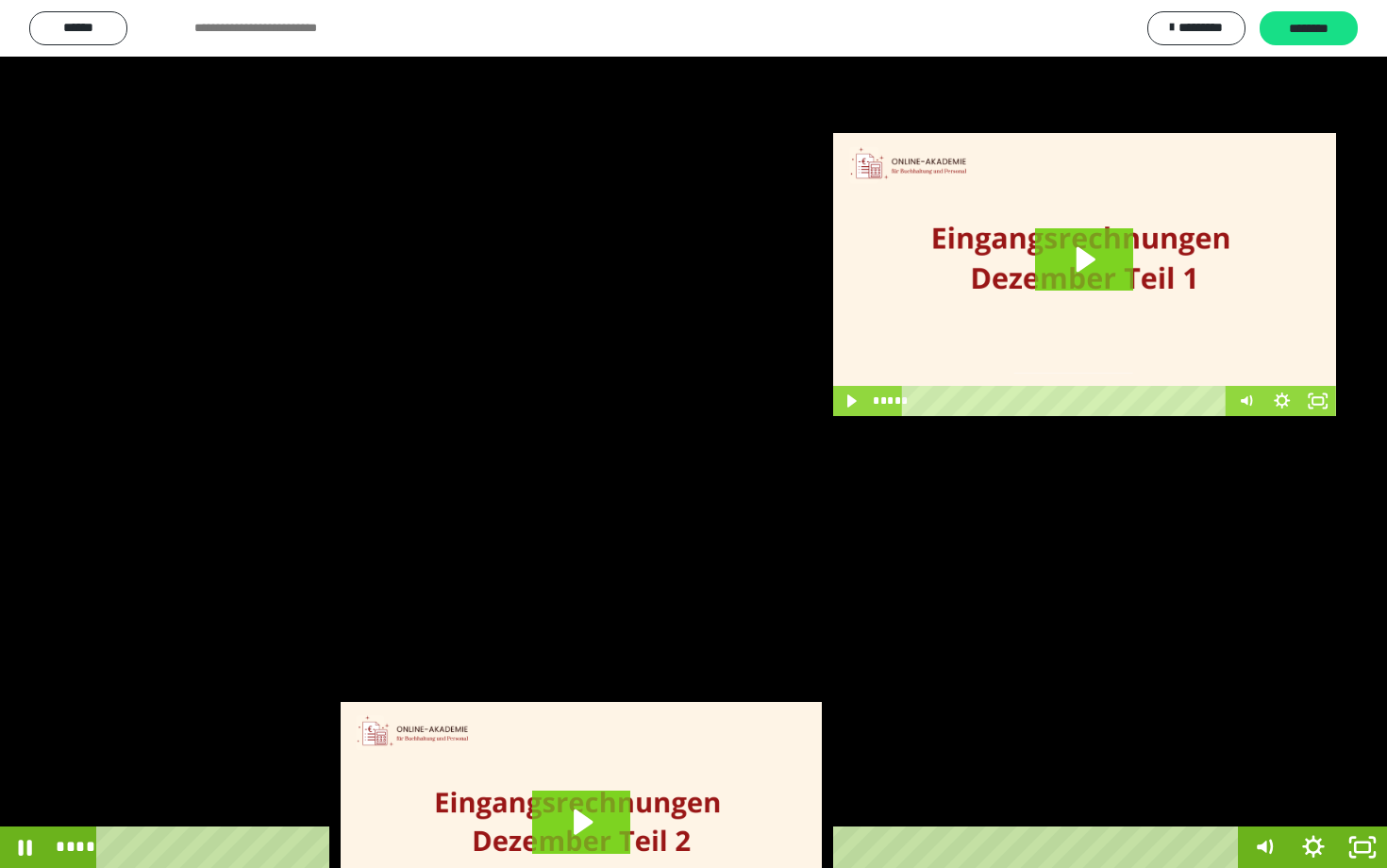 click at bounding box center (694, 434) 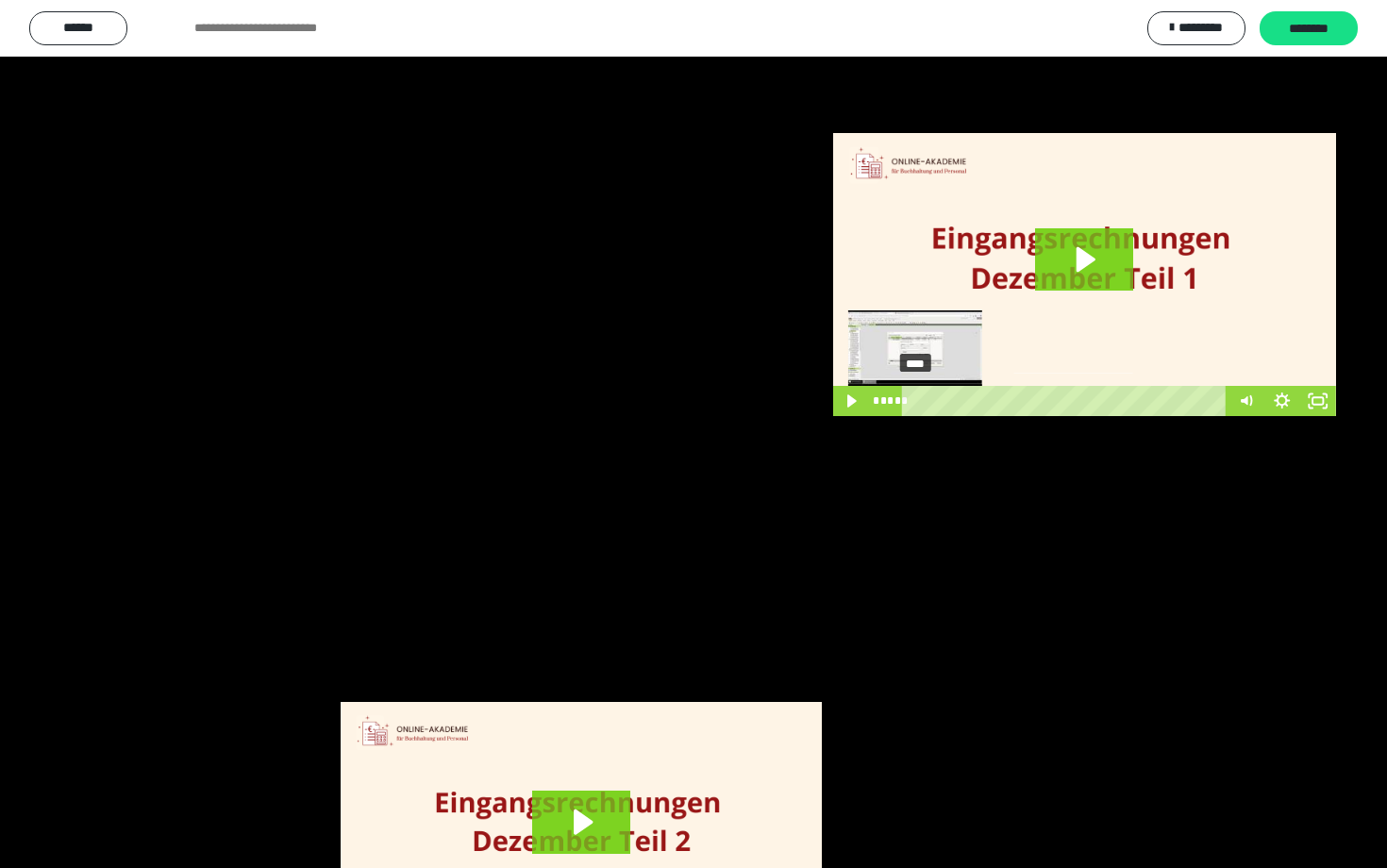 scroll, scrollTop: 3455, scrollLeft: 0, axis: vertical 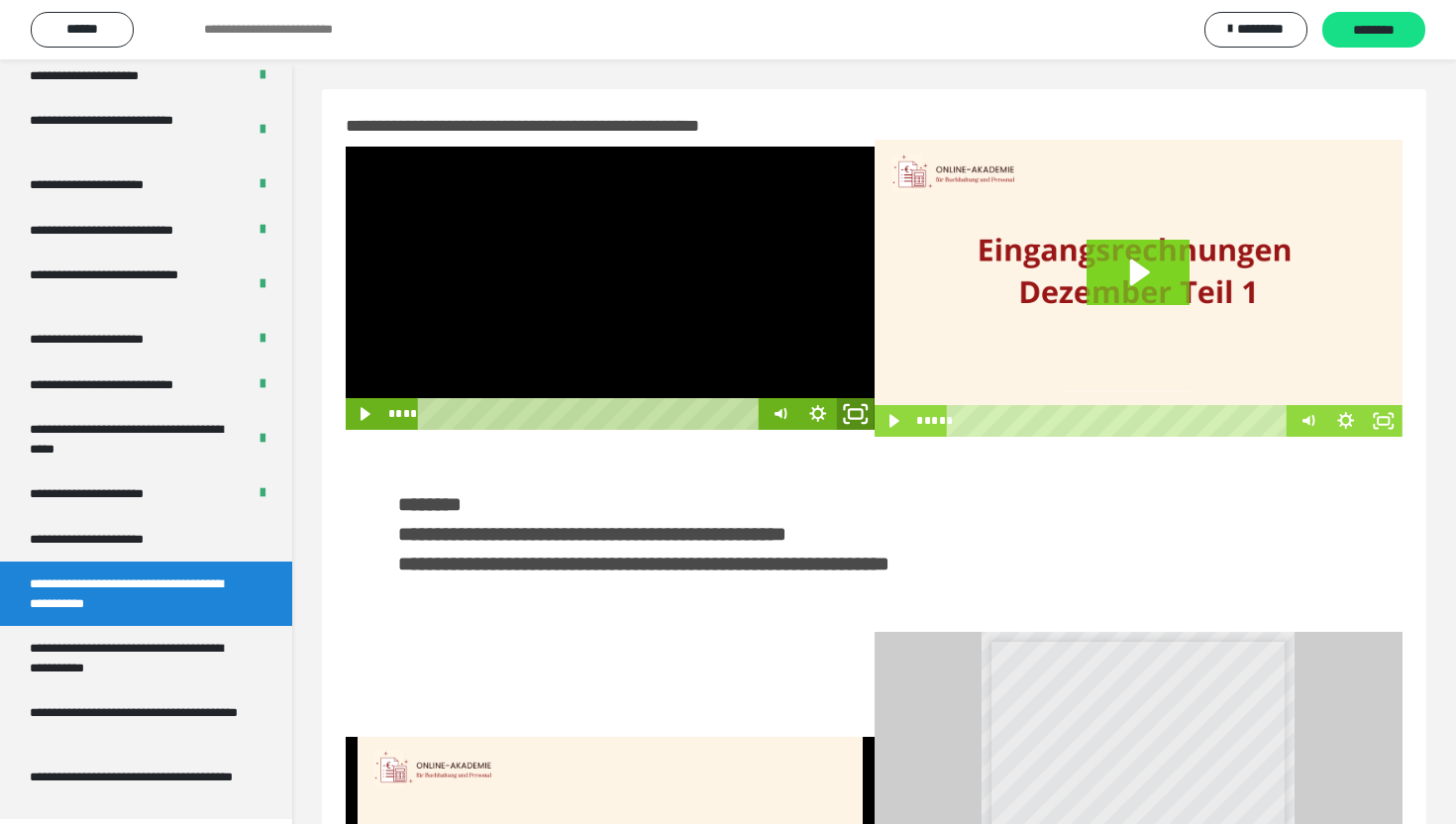 click 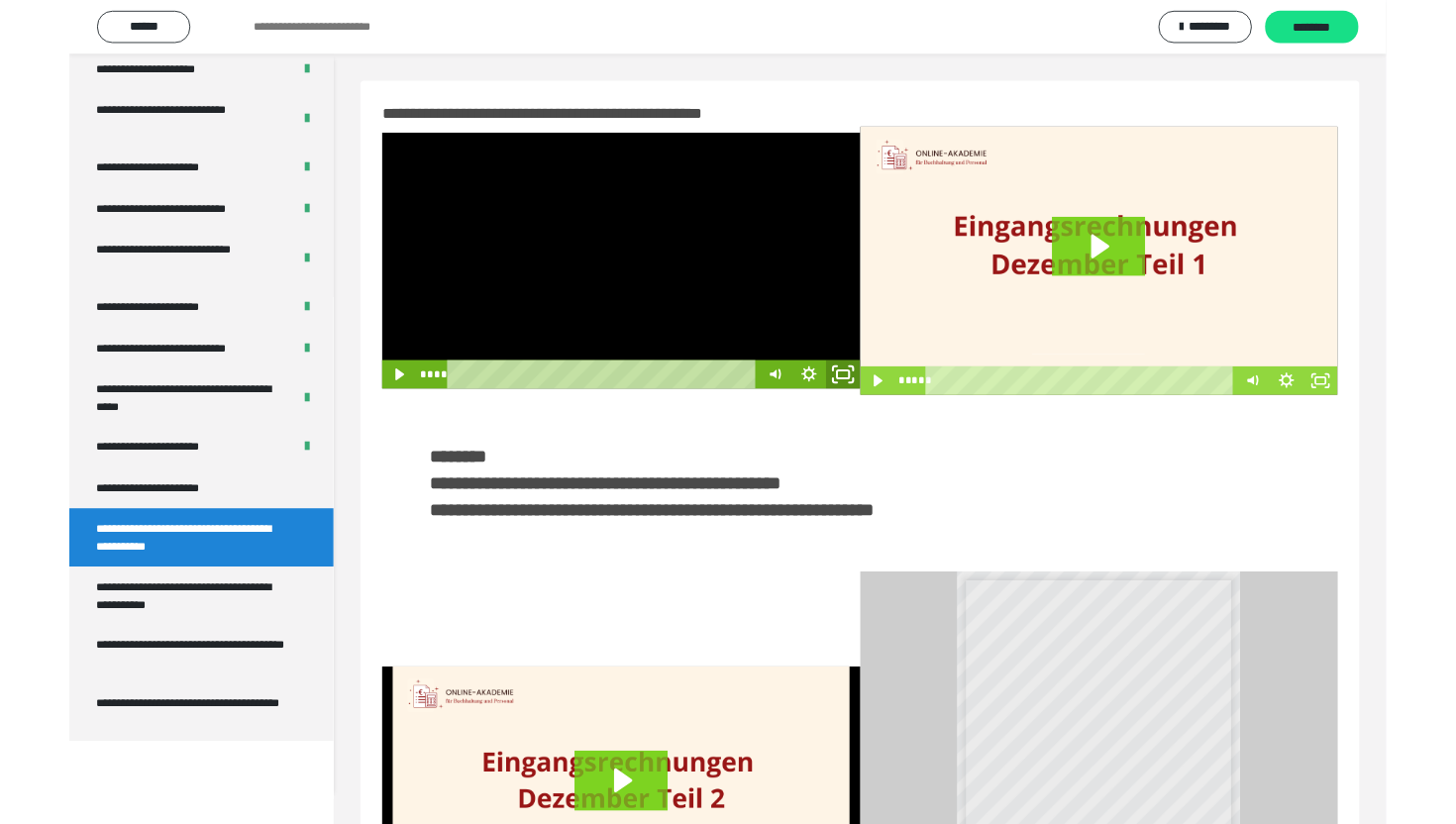 scroll, scrollTop: 3540, scrollLeft: 0, axis: vertical 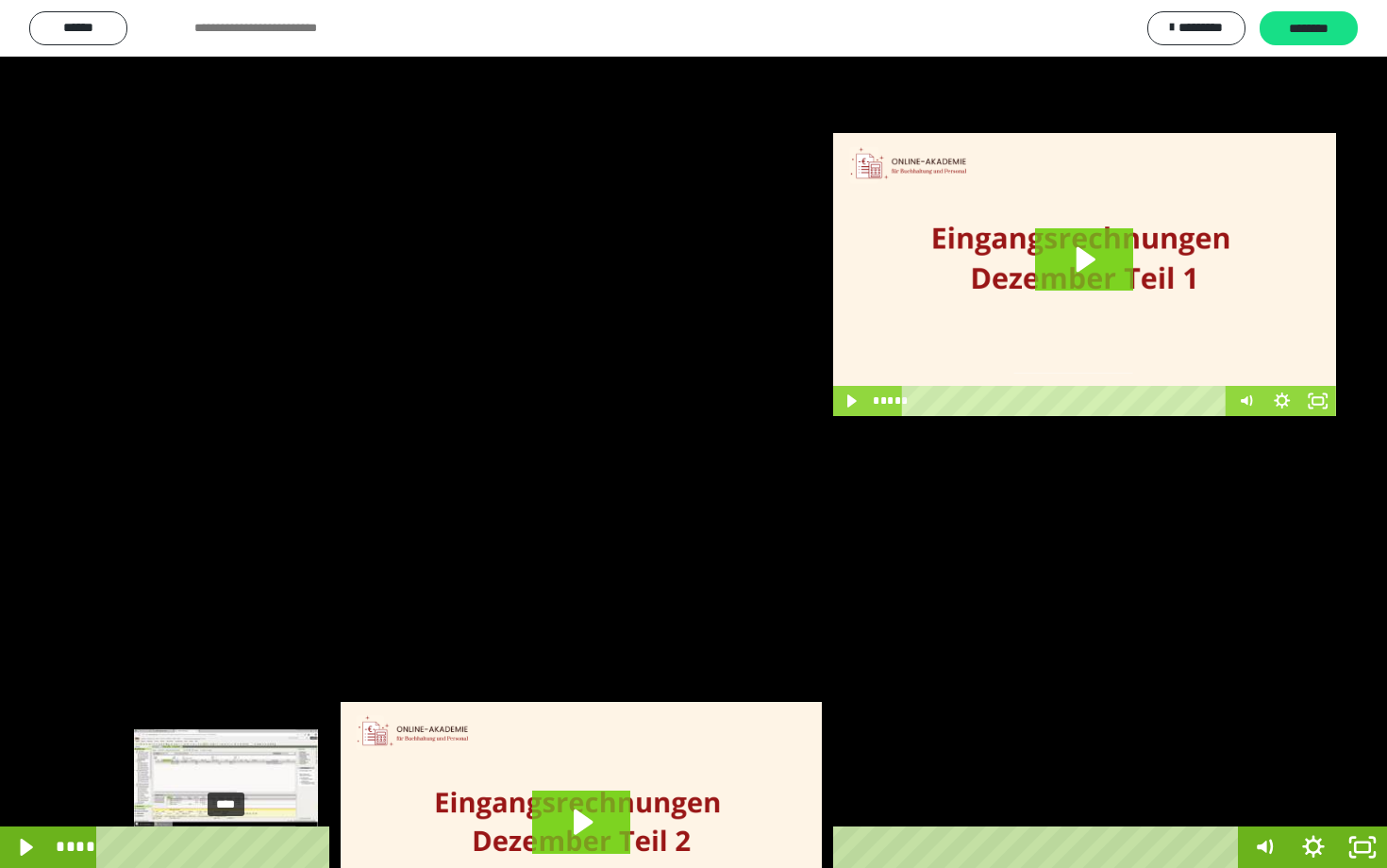 click at bounding box center (226, 847) 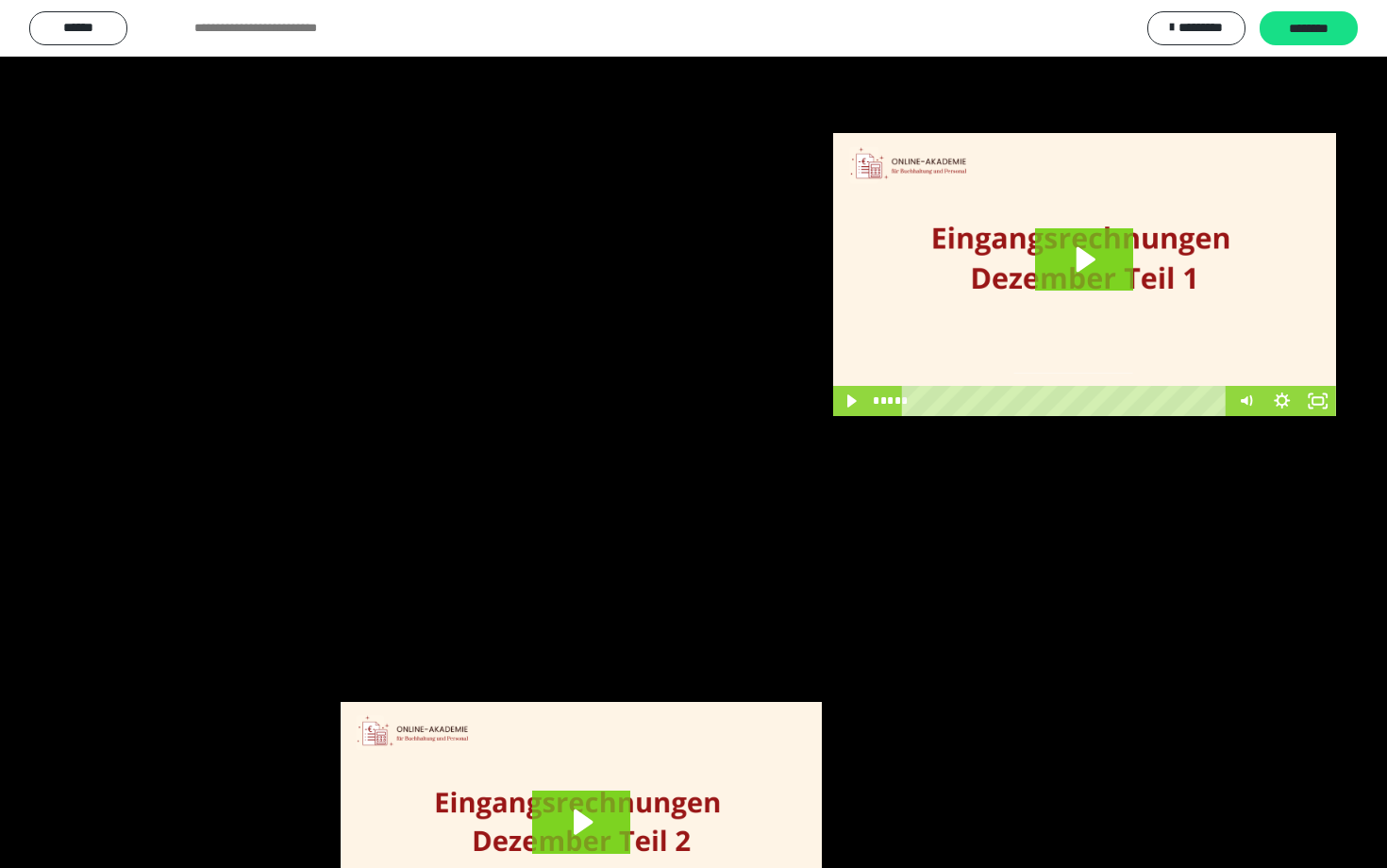 scroll, scrollTop: 3455, scrollLeft: 0, axis: vertical 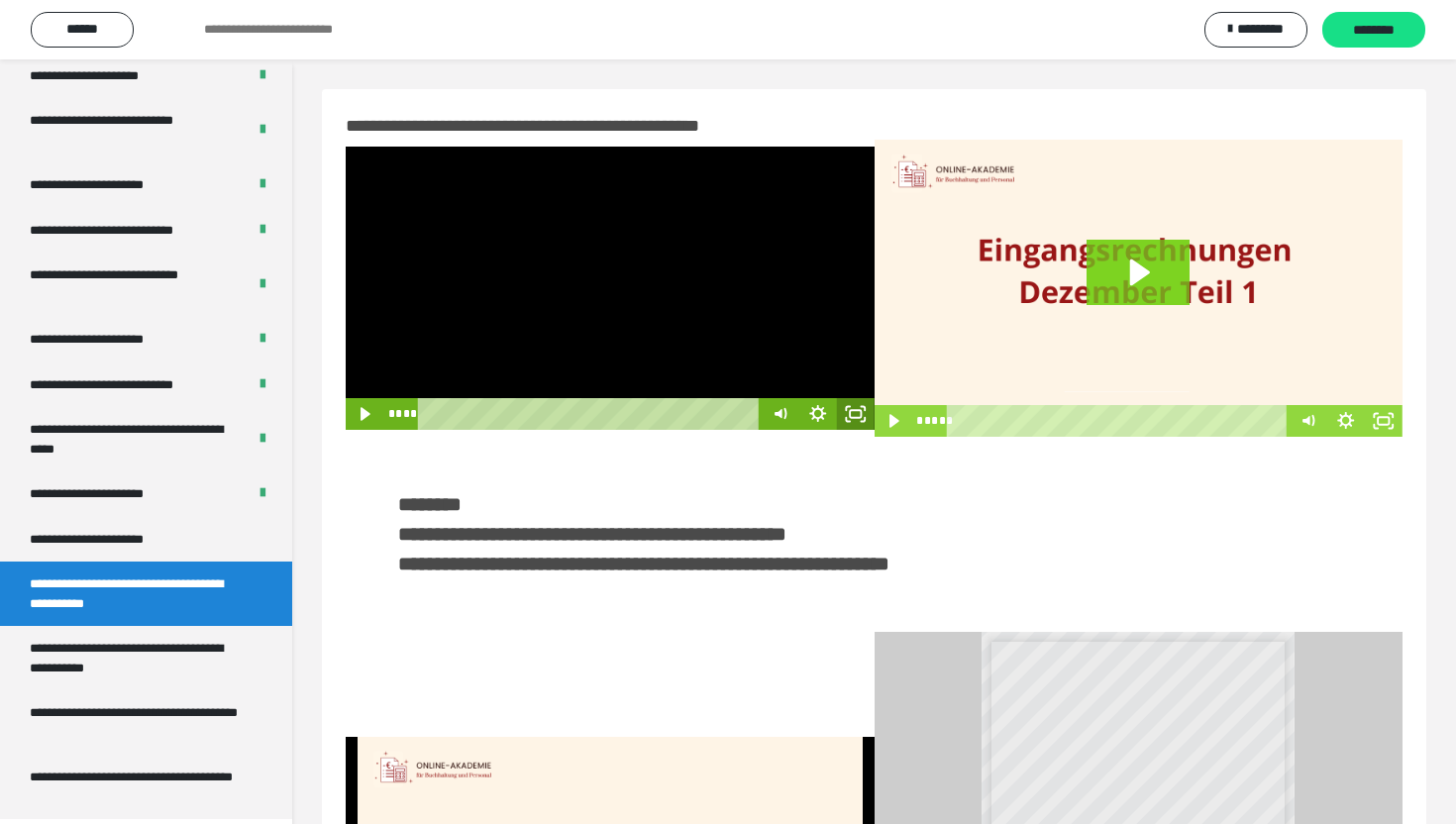 click 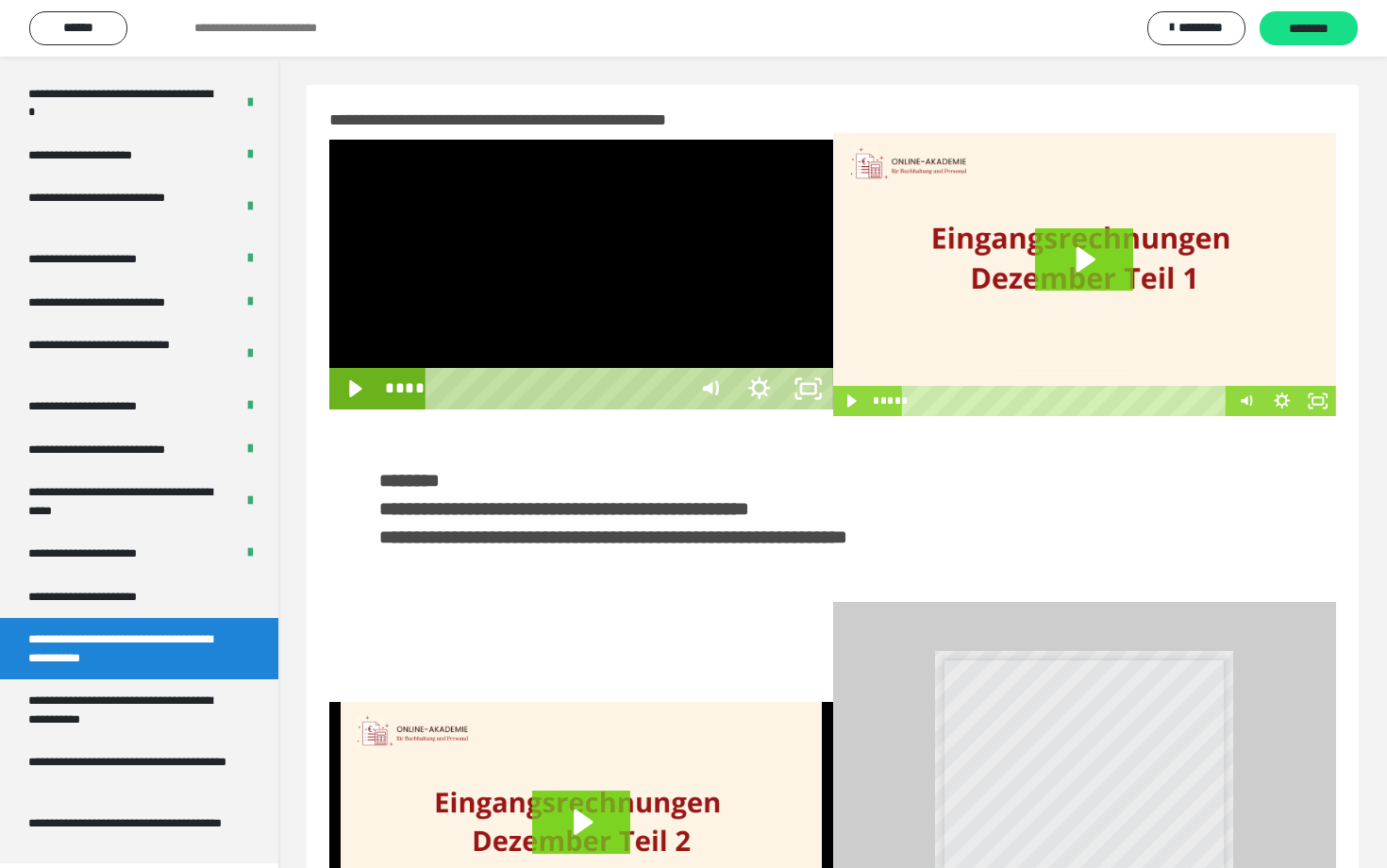 scroll, scrollTop: 3455, scrollLeft: 0, axis: vertical 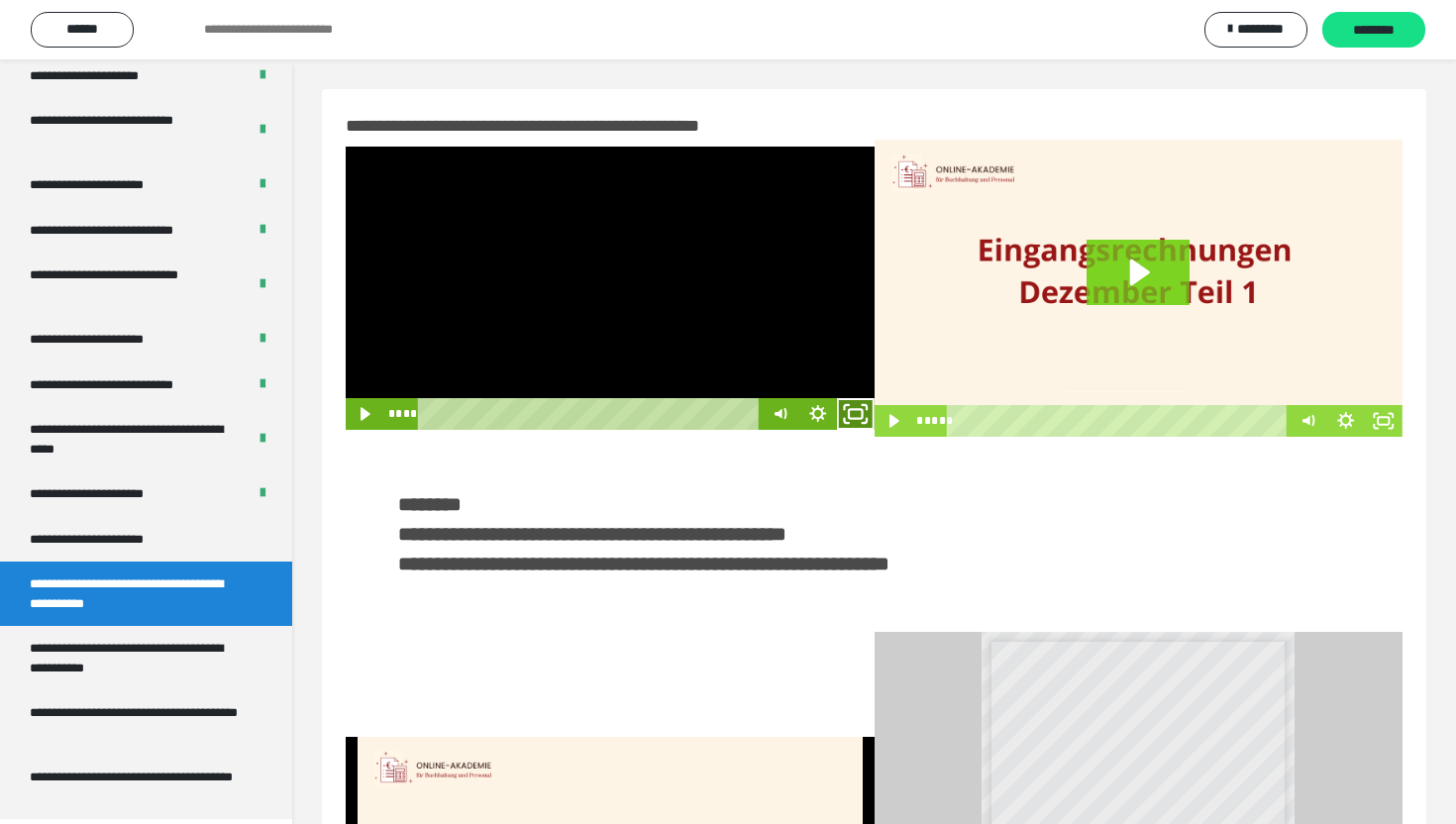 click 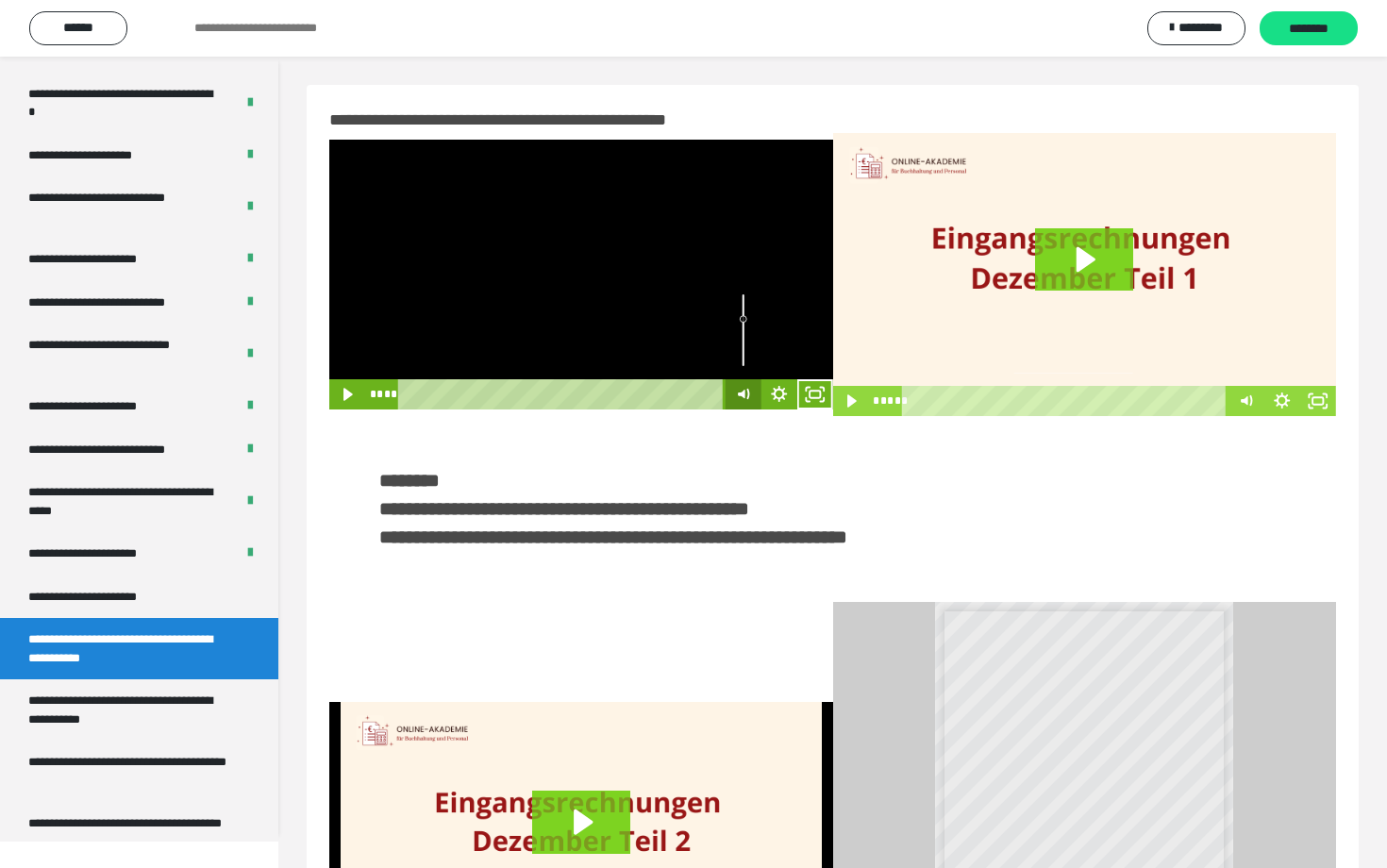 scroll, scrollTop: 3455, scrollLeft: 0, axis: vertical 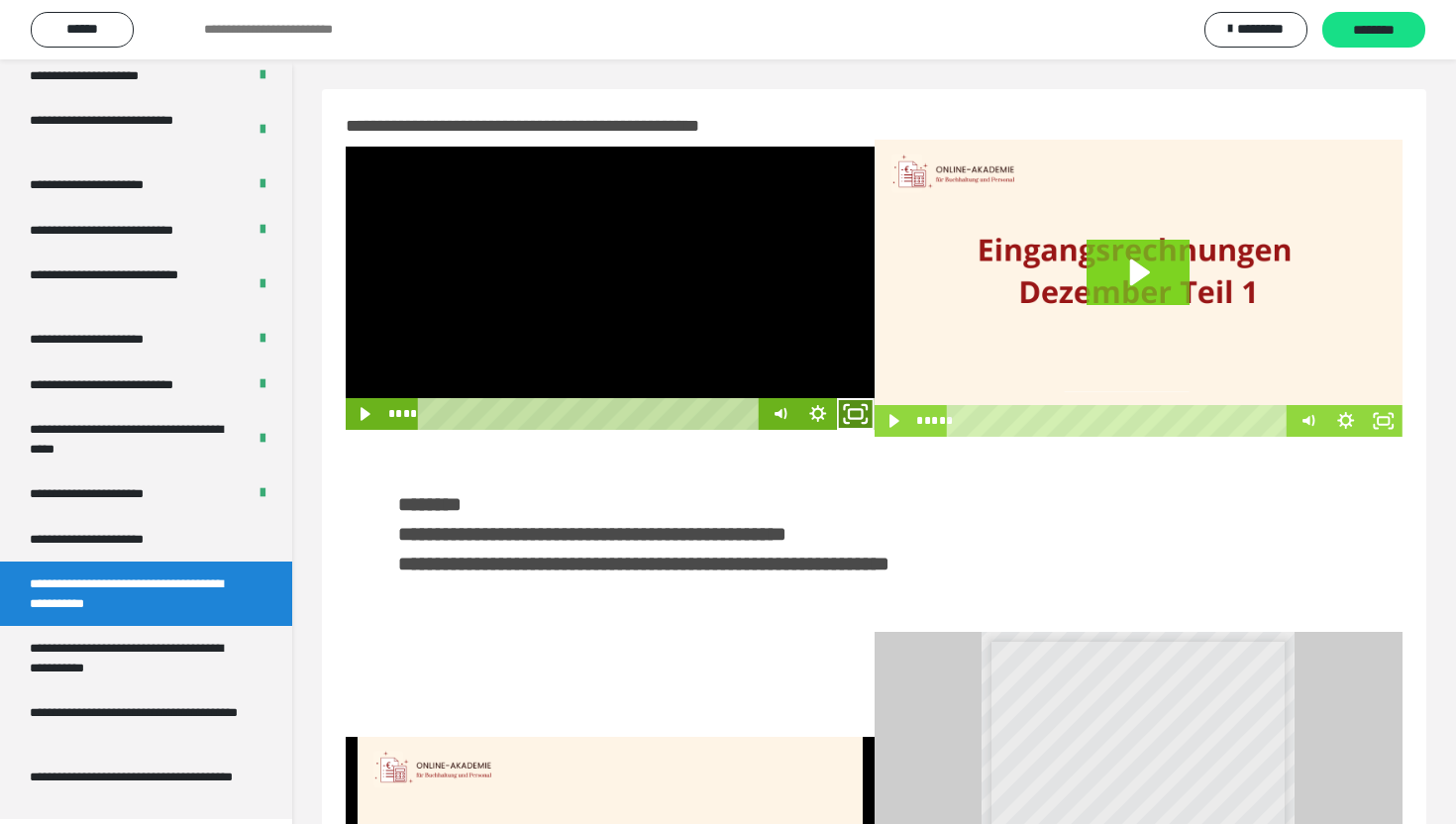 click 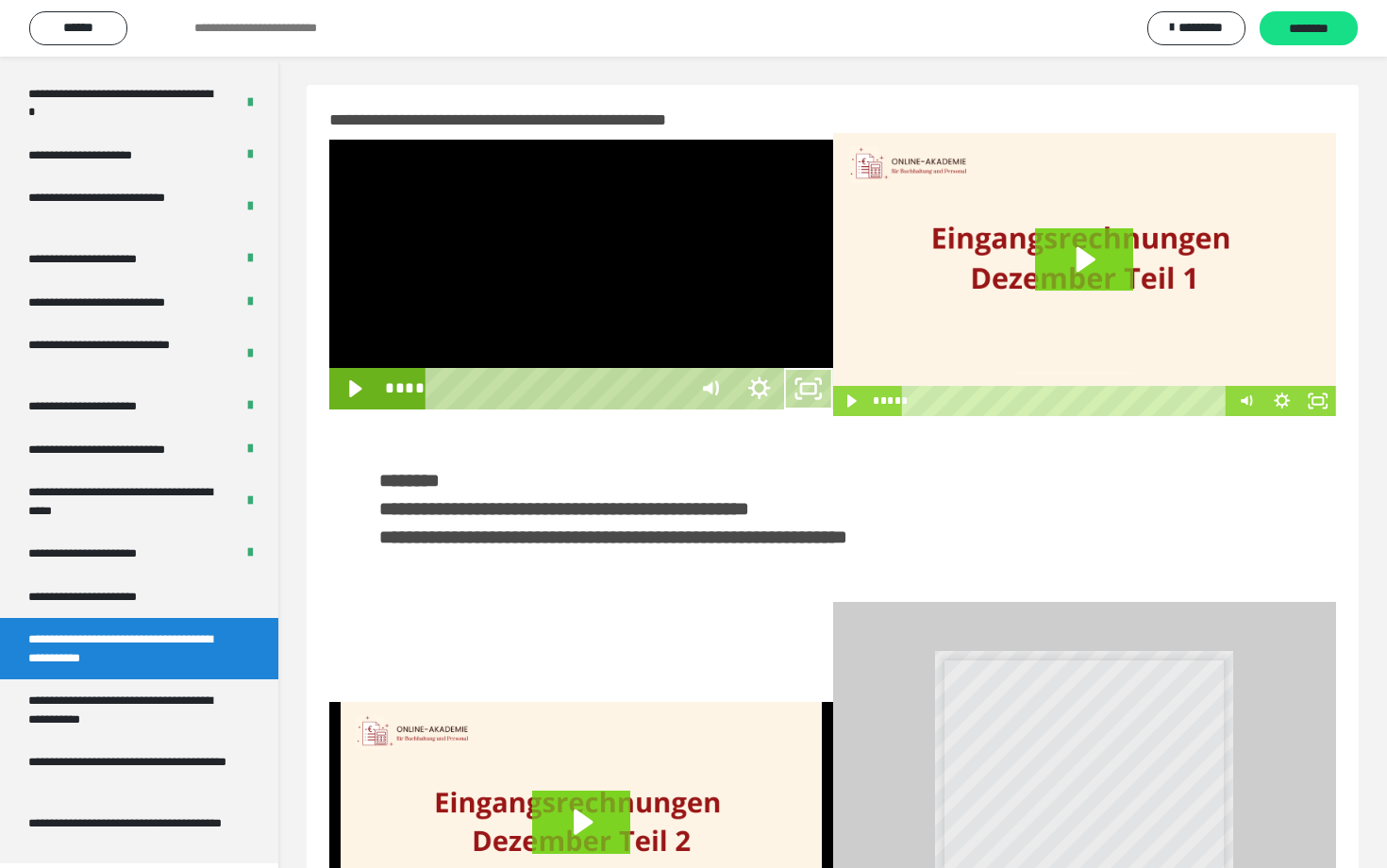 scroll, scrollTop: 3455, scrollLeft: 0, axis: vertical 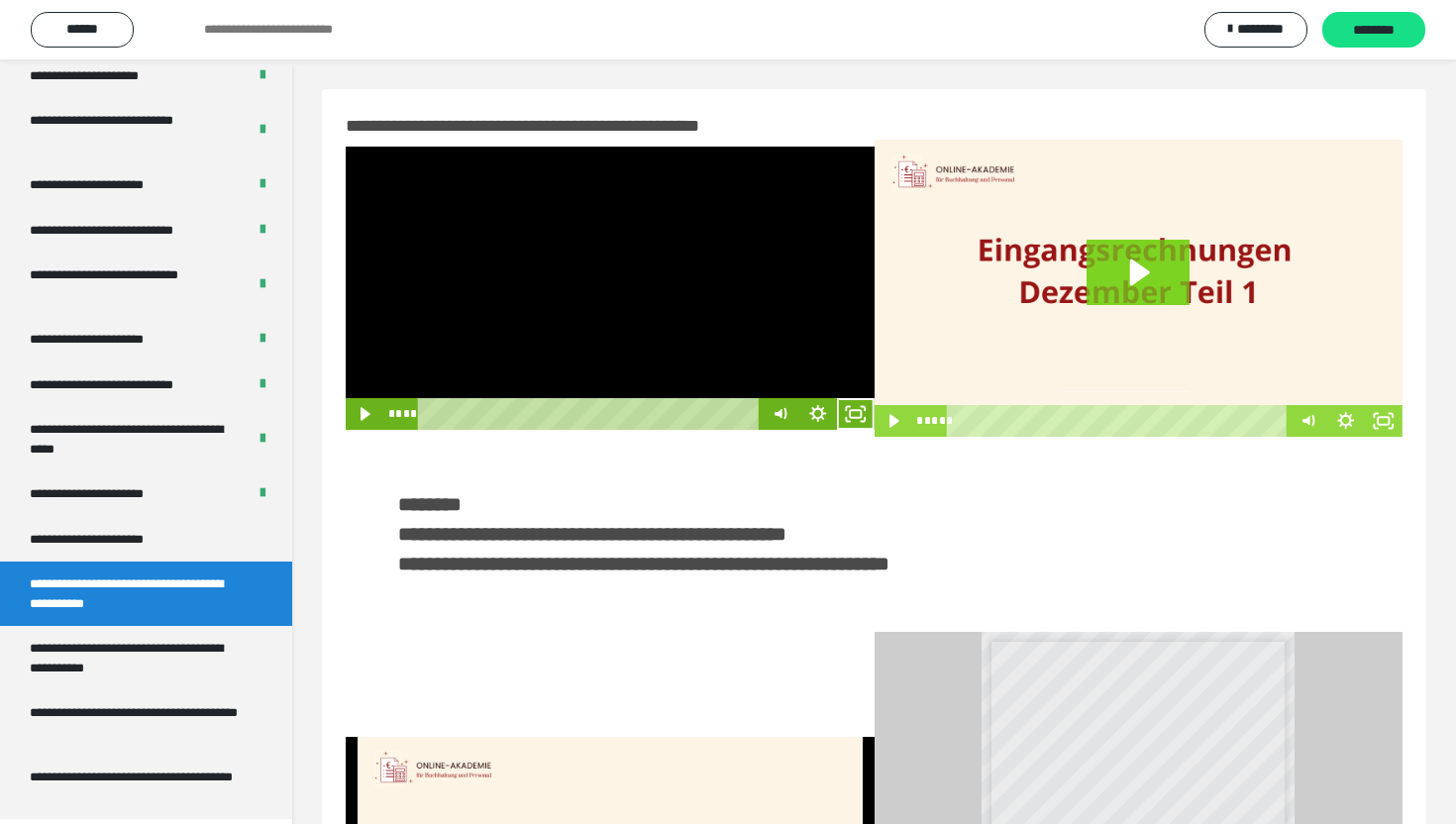 click at bounding box center [610, 288] 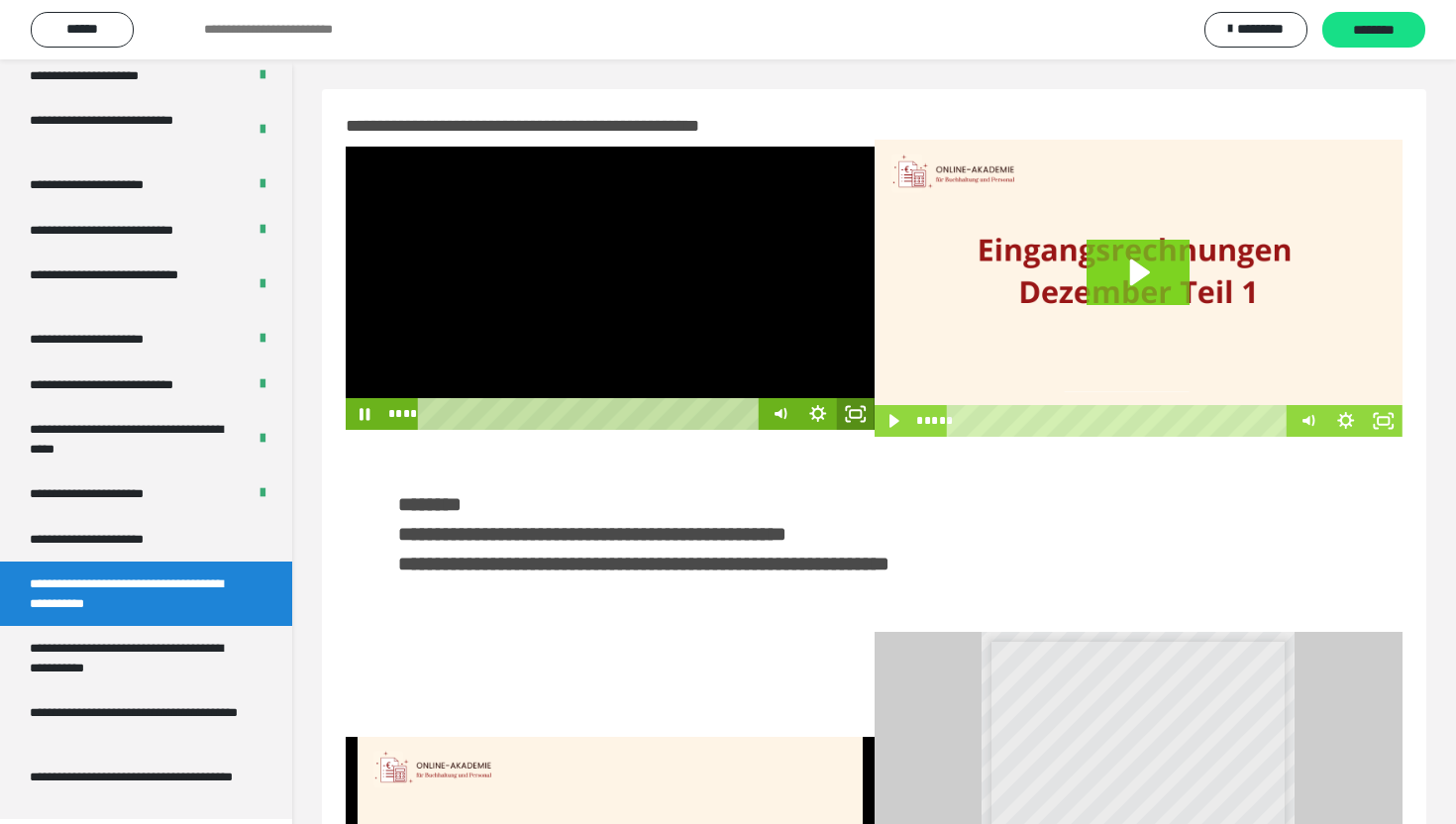 click 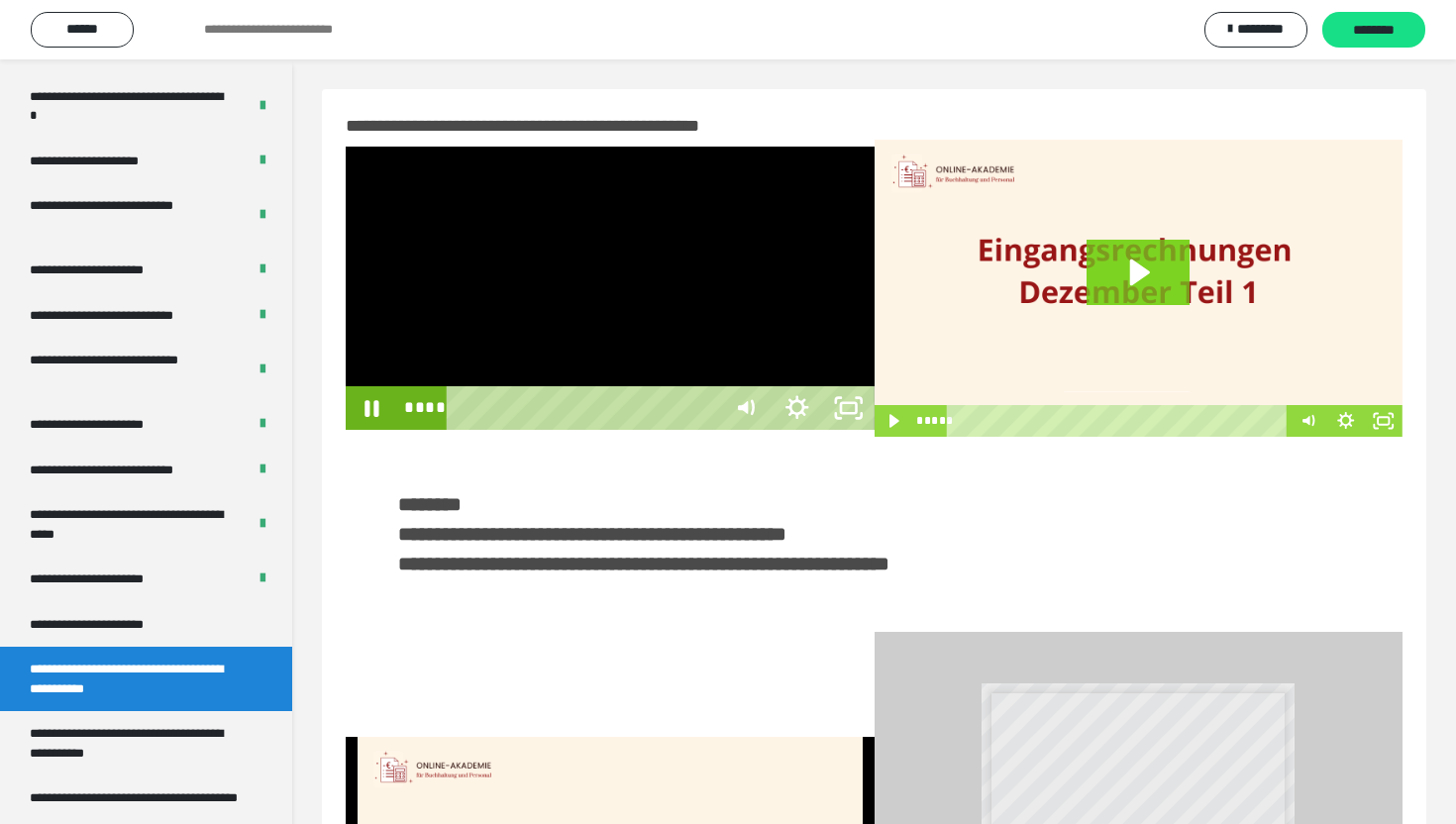 scroll, scrollTop: 3540, scrollLeft: 0, axis: vertical 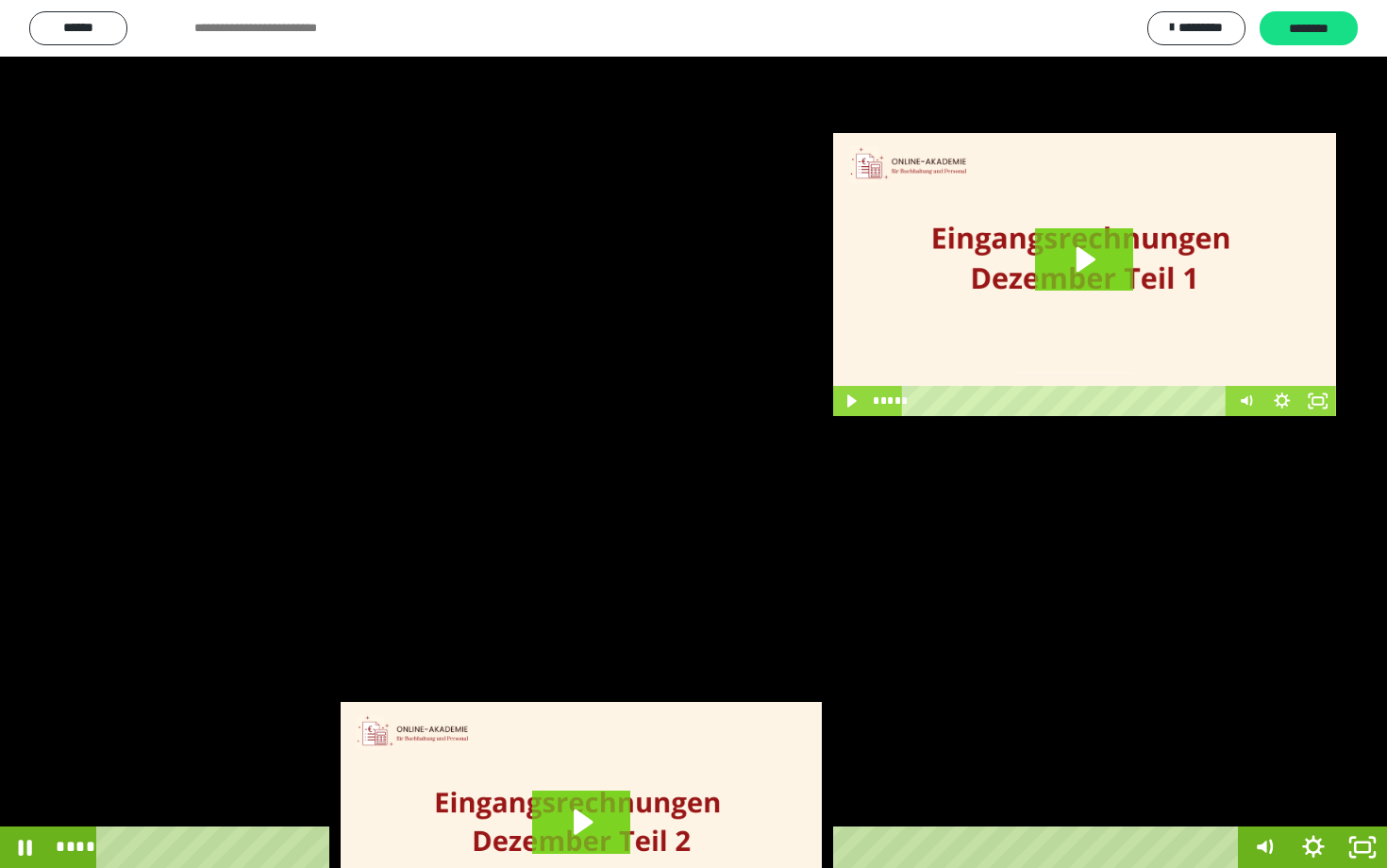 click at bounding box center (694, 434) 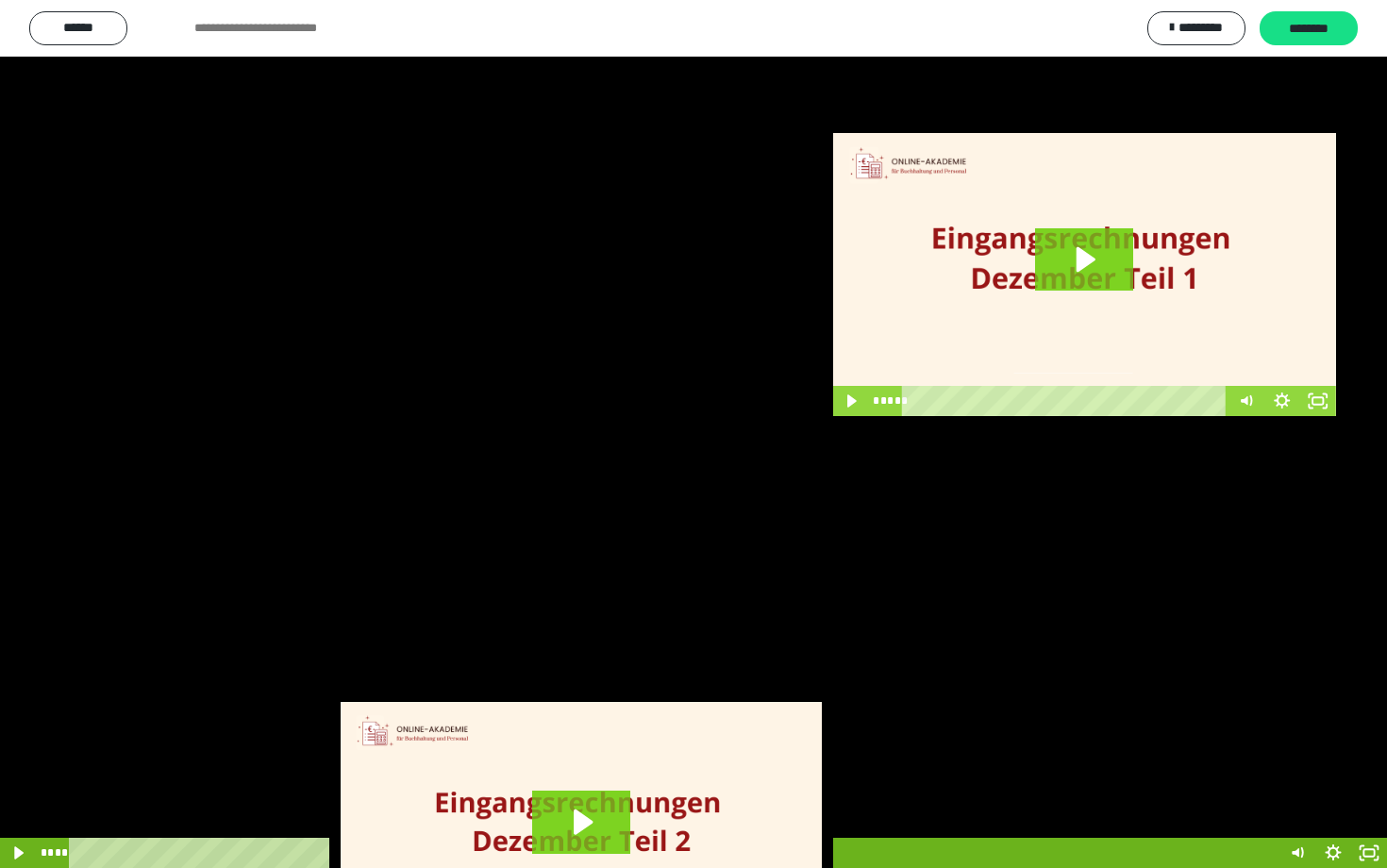scroll, scrollTop: 3455, scrollLeft: 0, axis: vertical 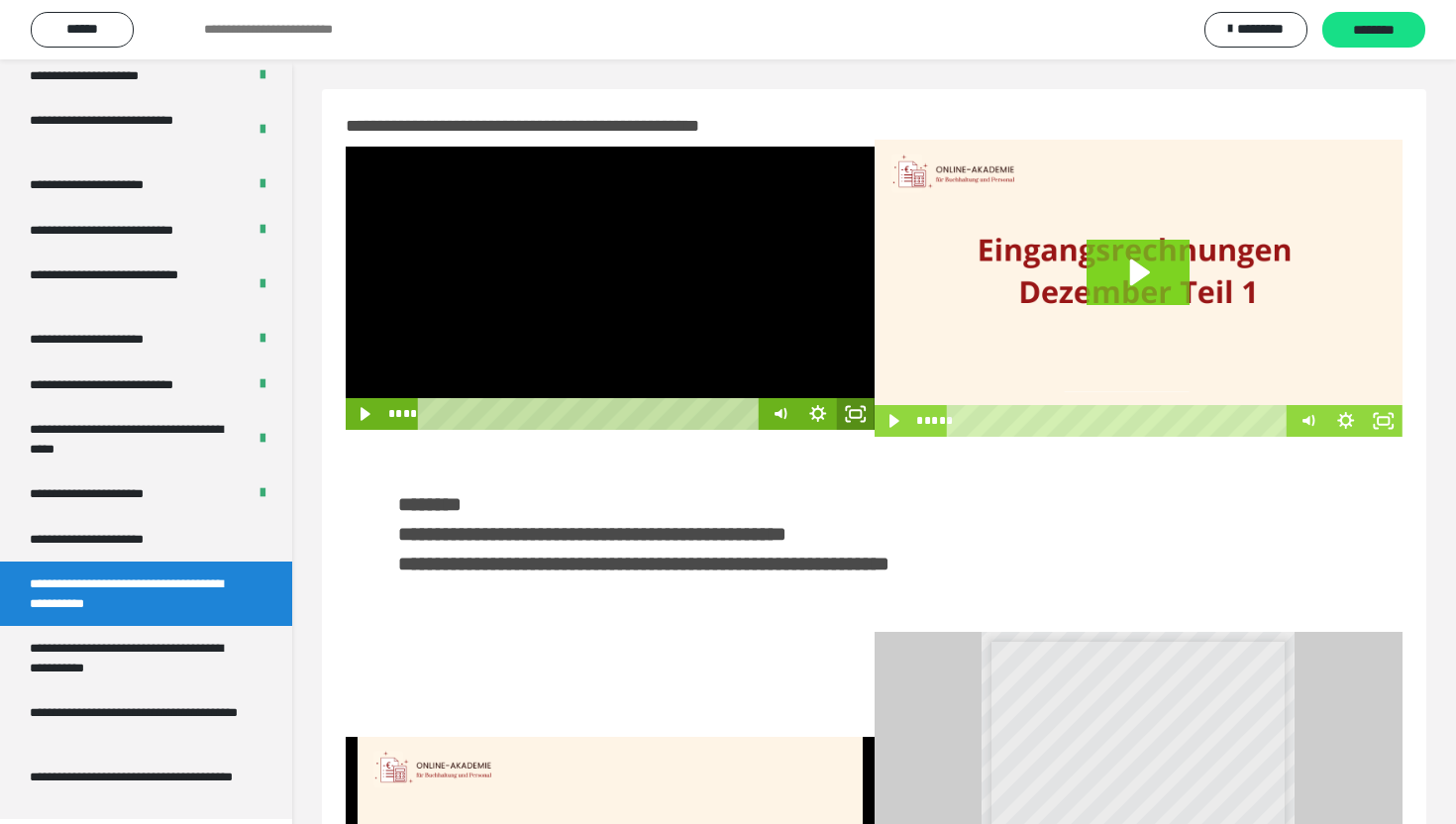 click 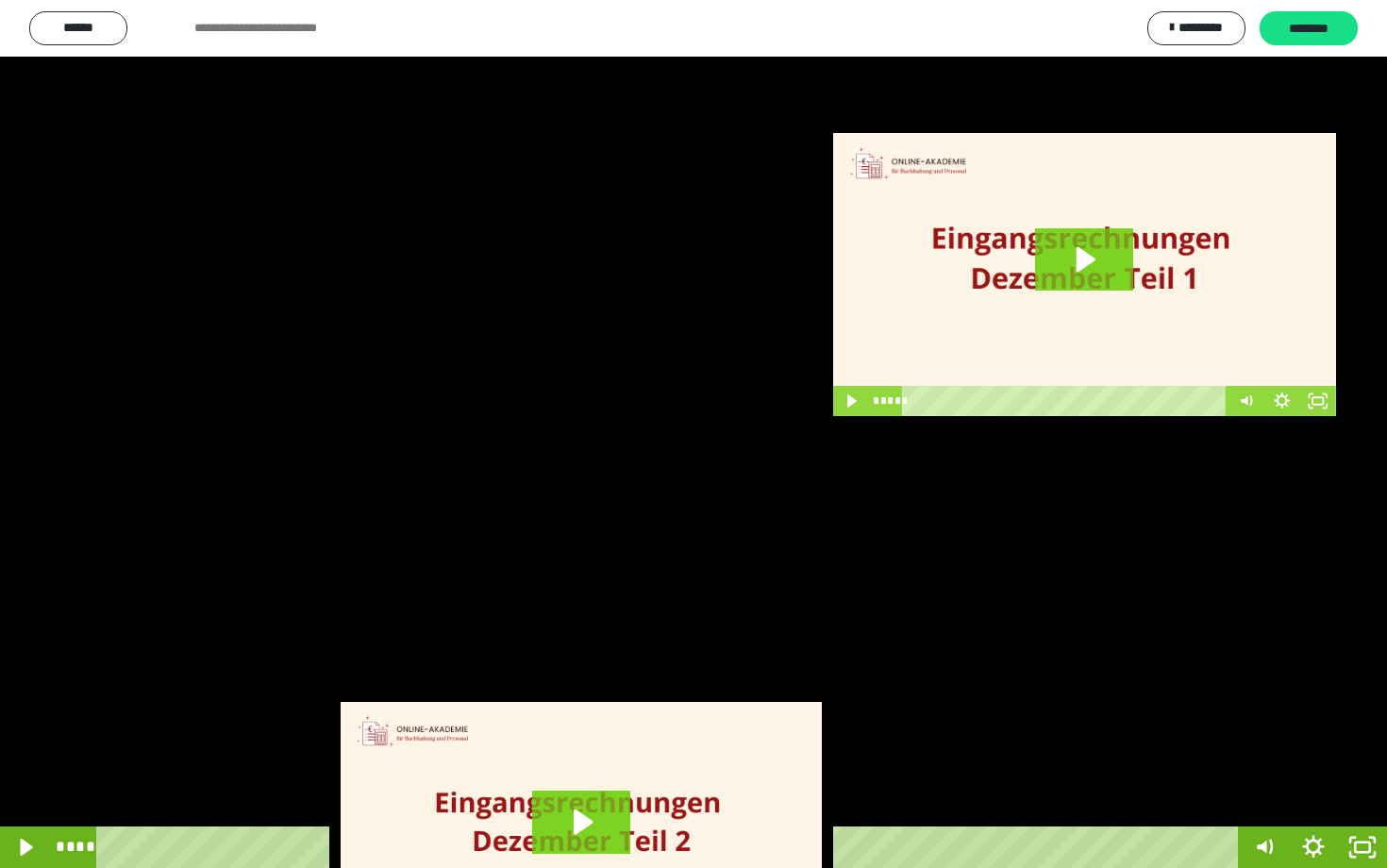 click at bounding box center [694, 434] 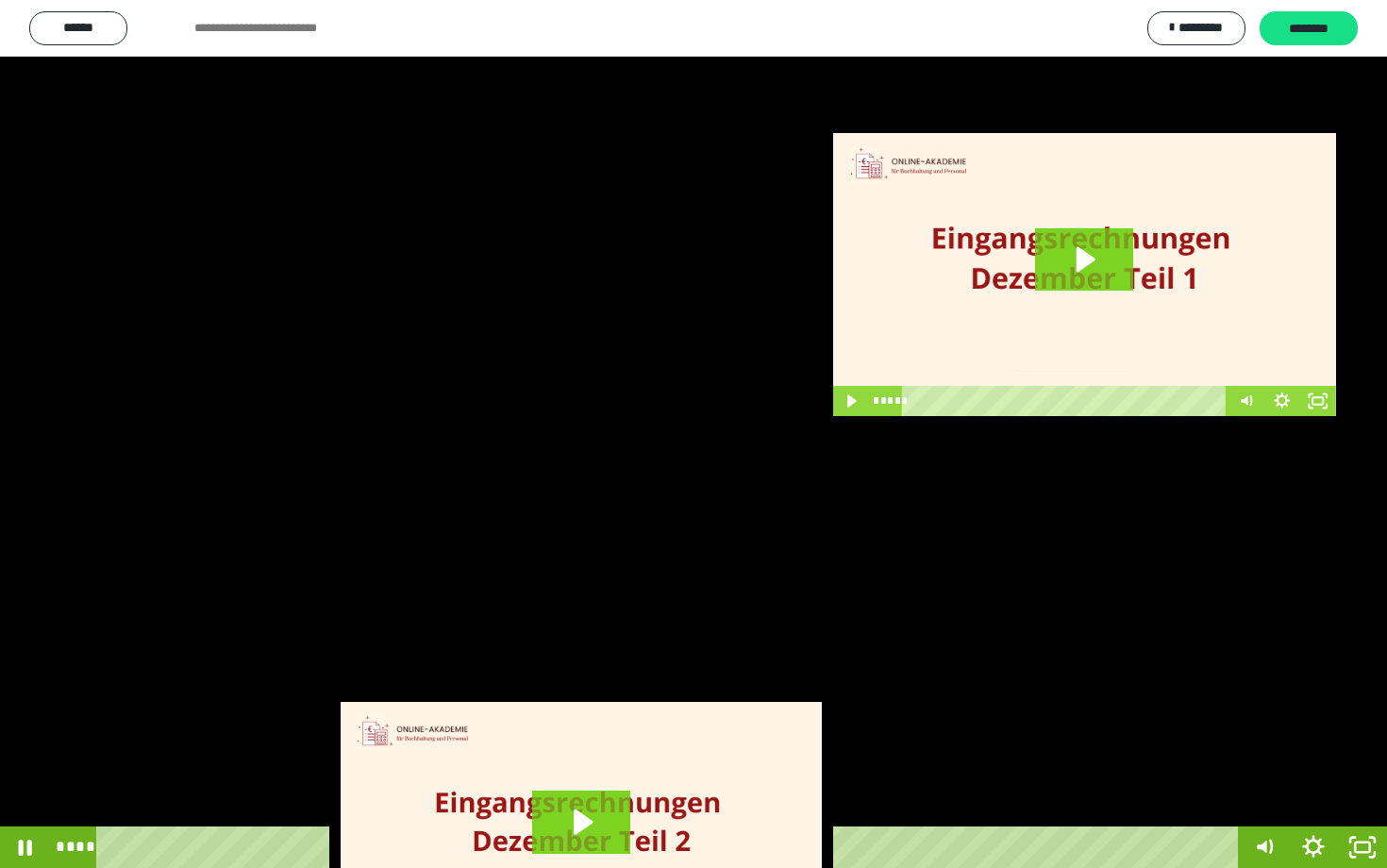 click at bounding box center (694, 434) 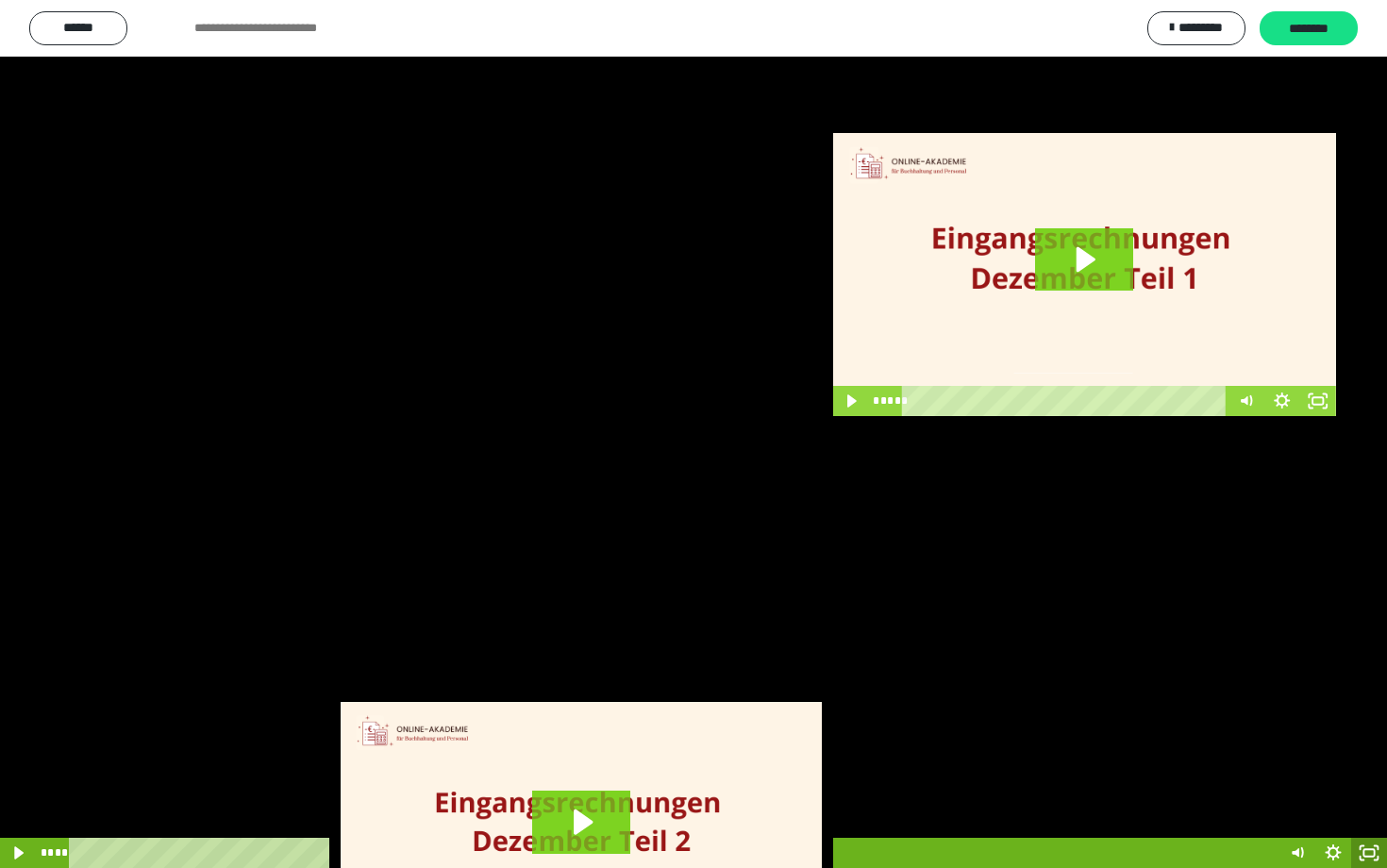 scroll, scrollTop: 3455, scrollLeft: 0, axis: vertical 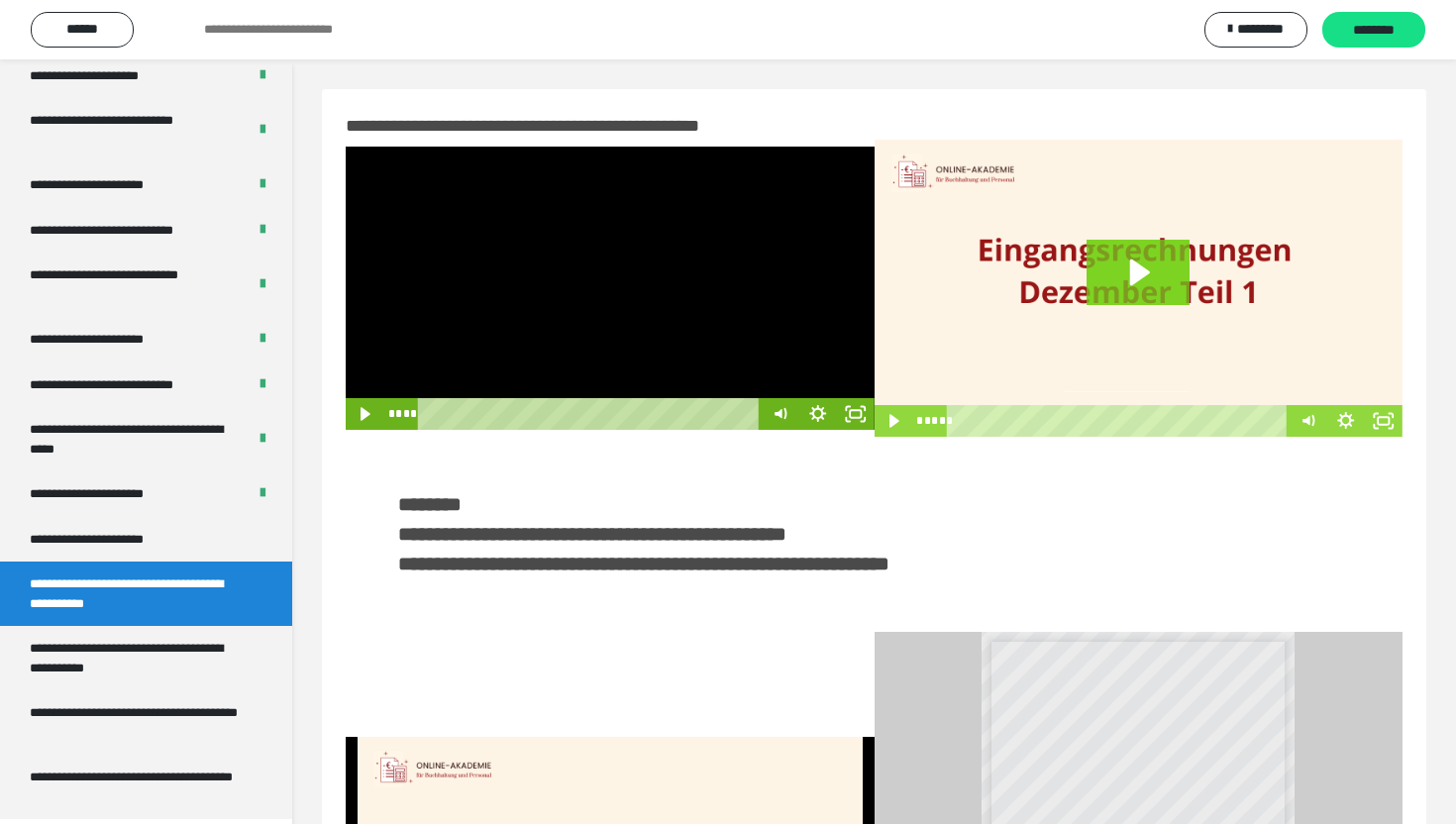 click at bounding box center (610, 288) 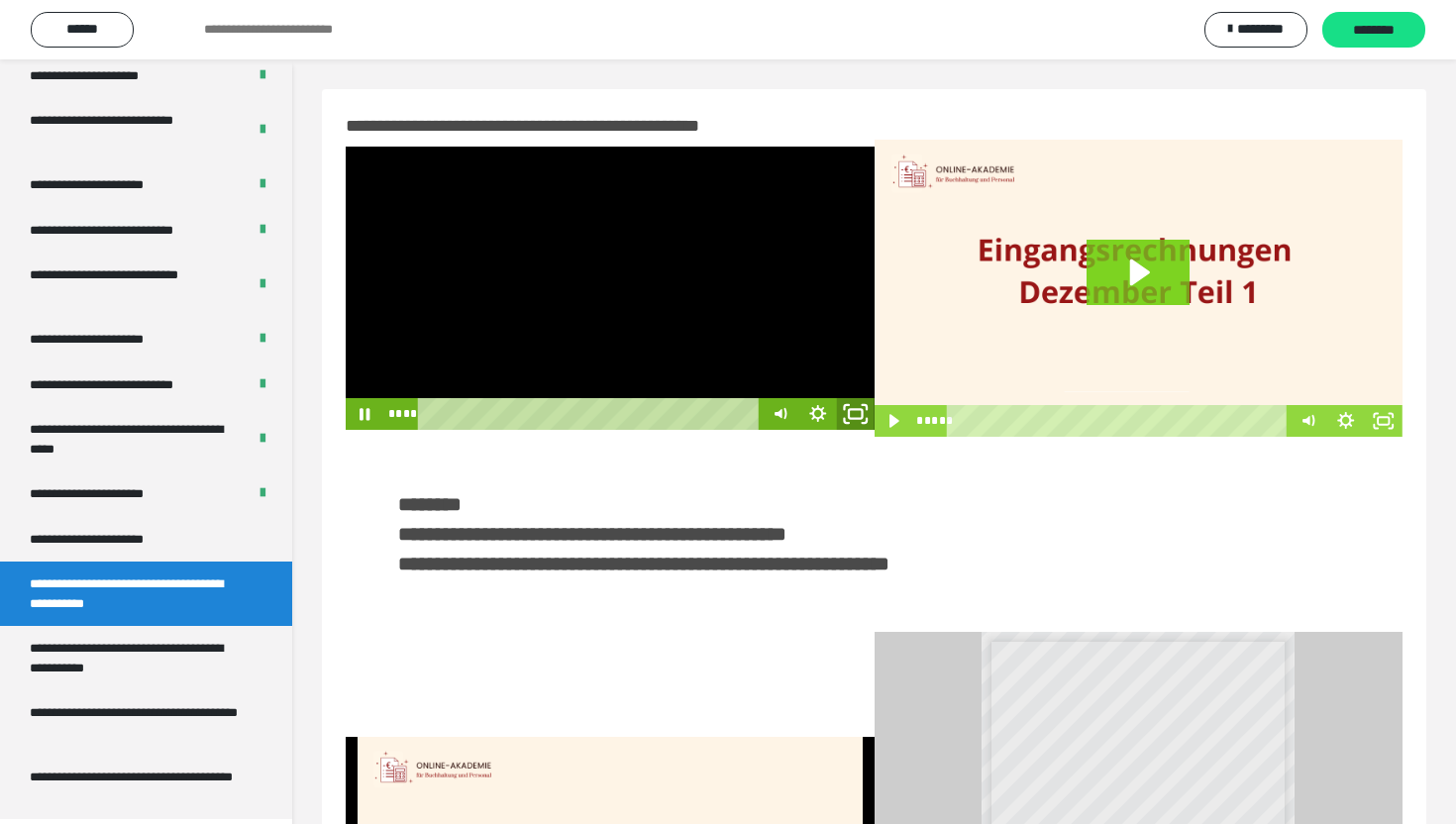 click 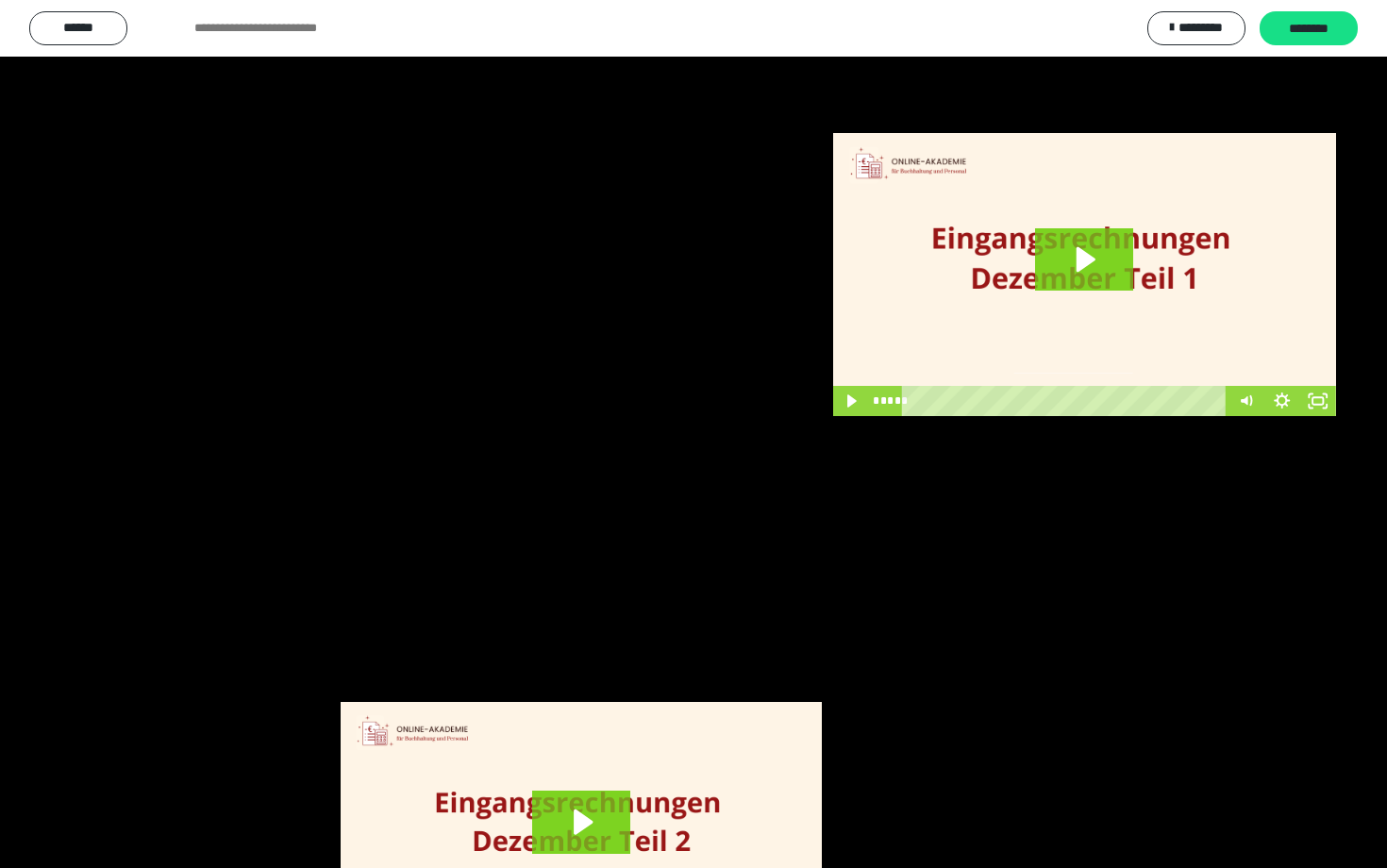 click at bounding box center (694, 434) 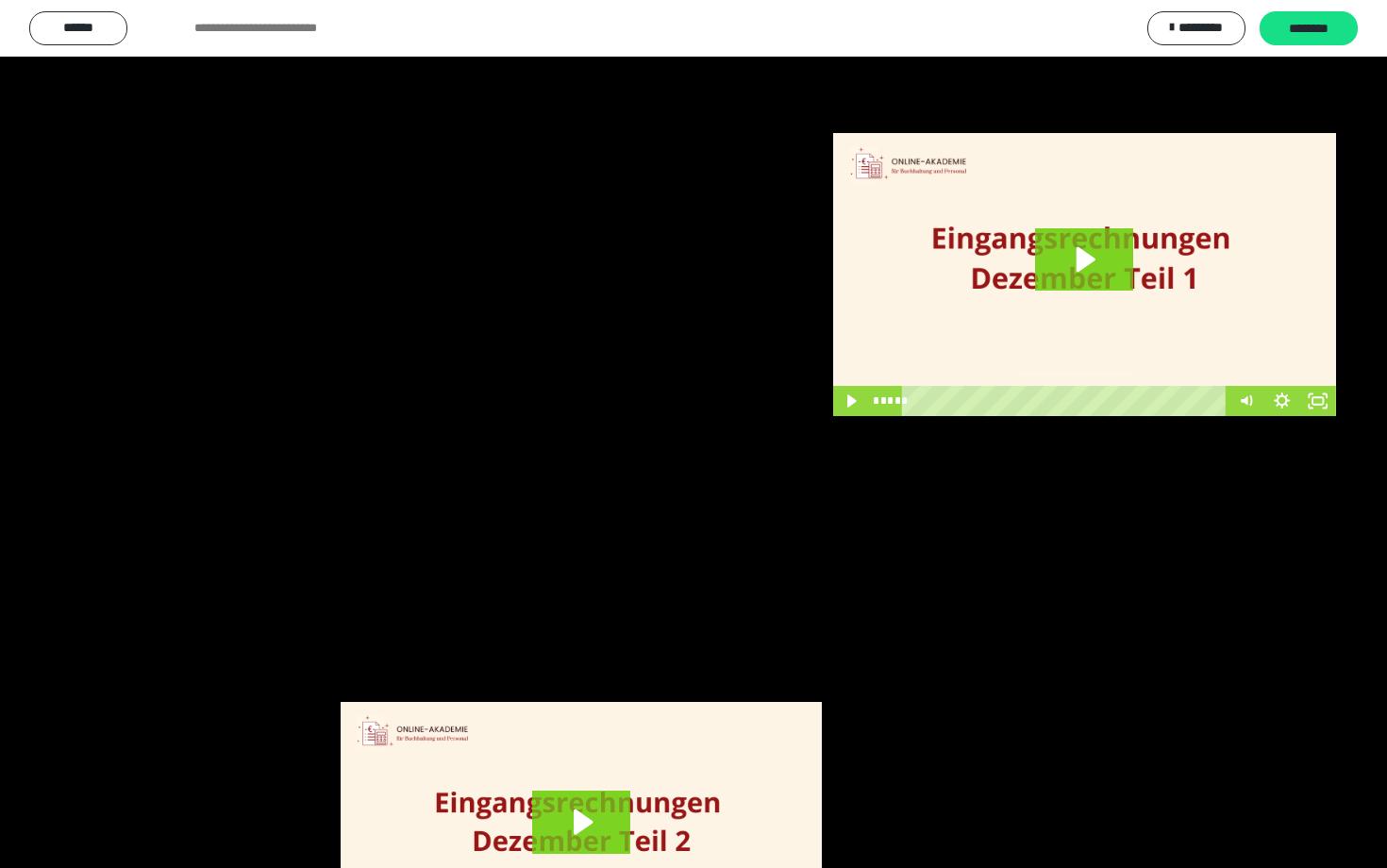 scroll, scrollTop: 3455, scrollLeft: 0, axis: vertical 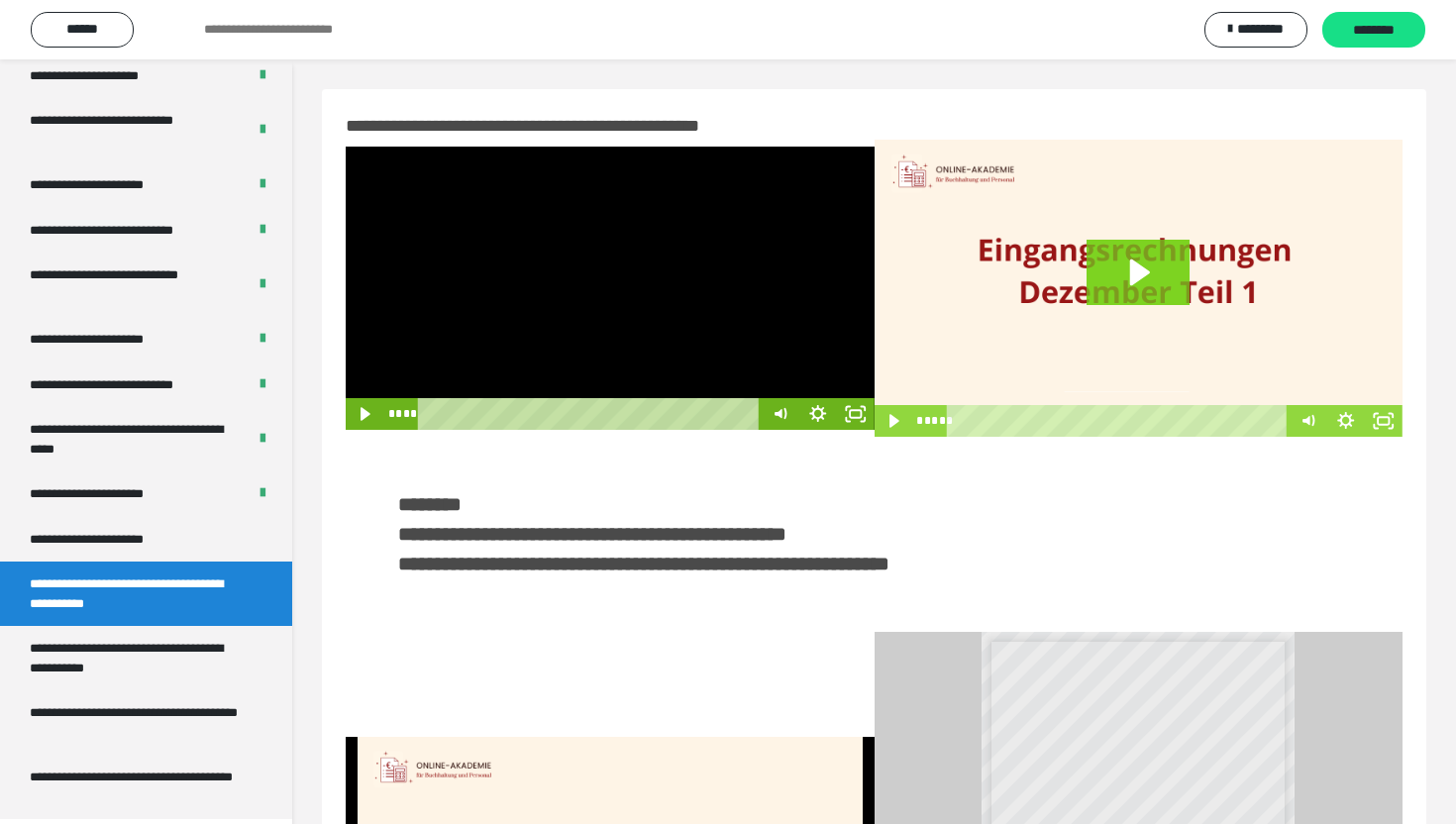 click at bounding box center [610, 288] 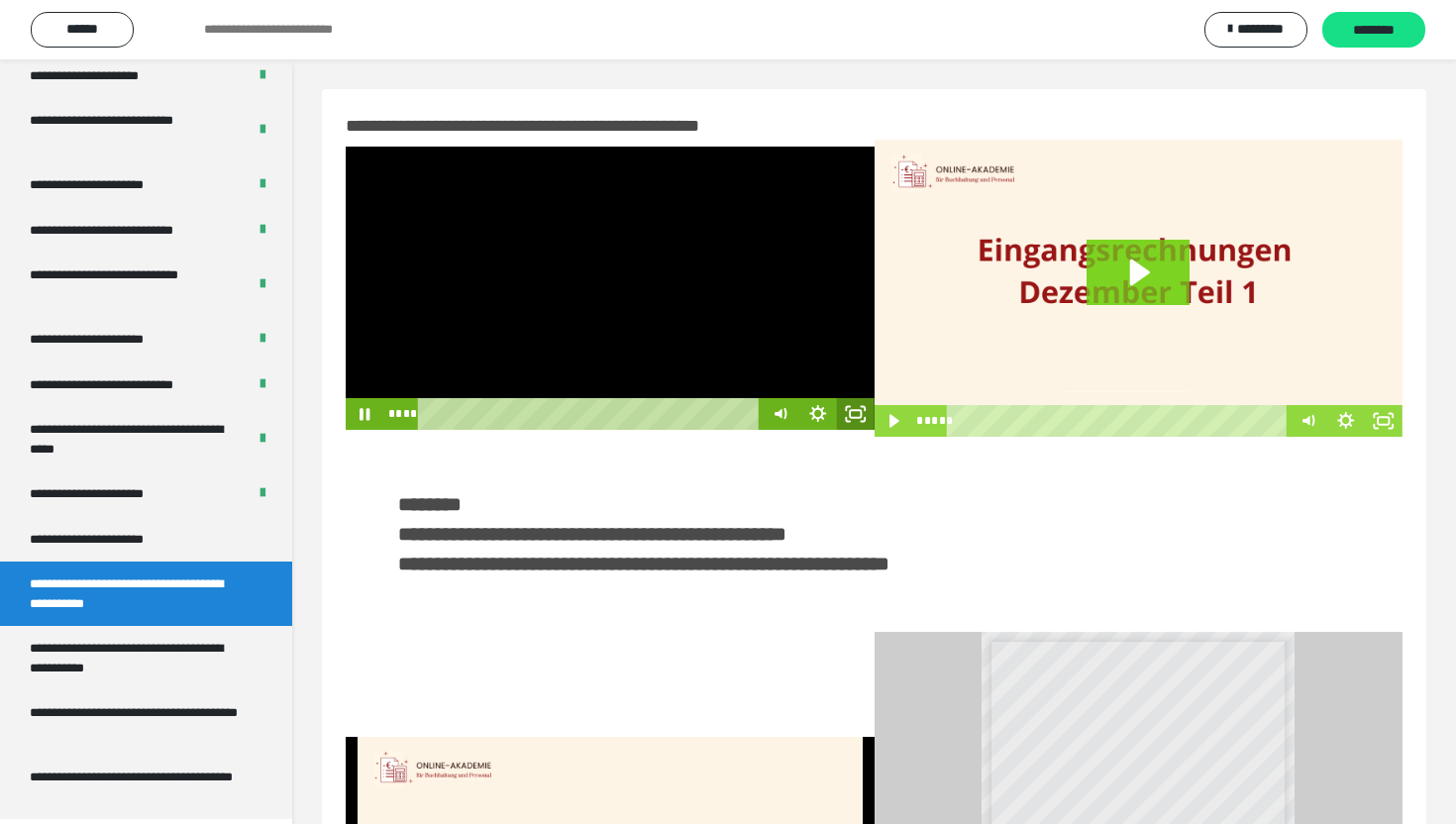click 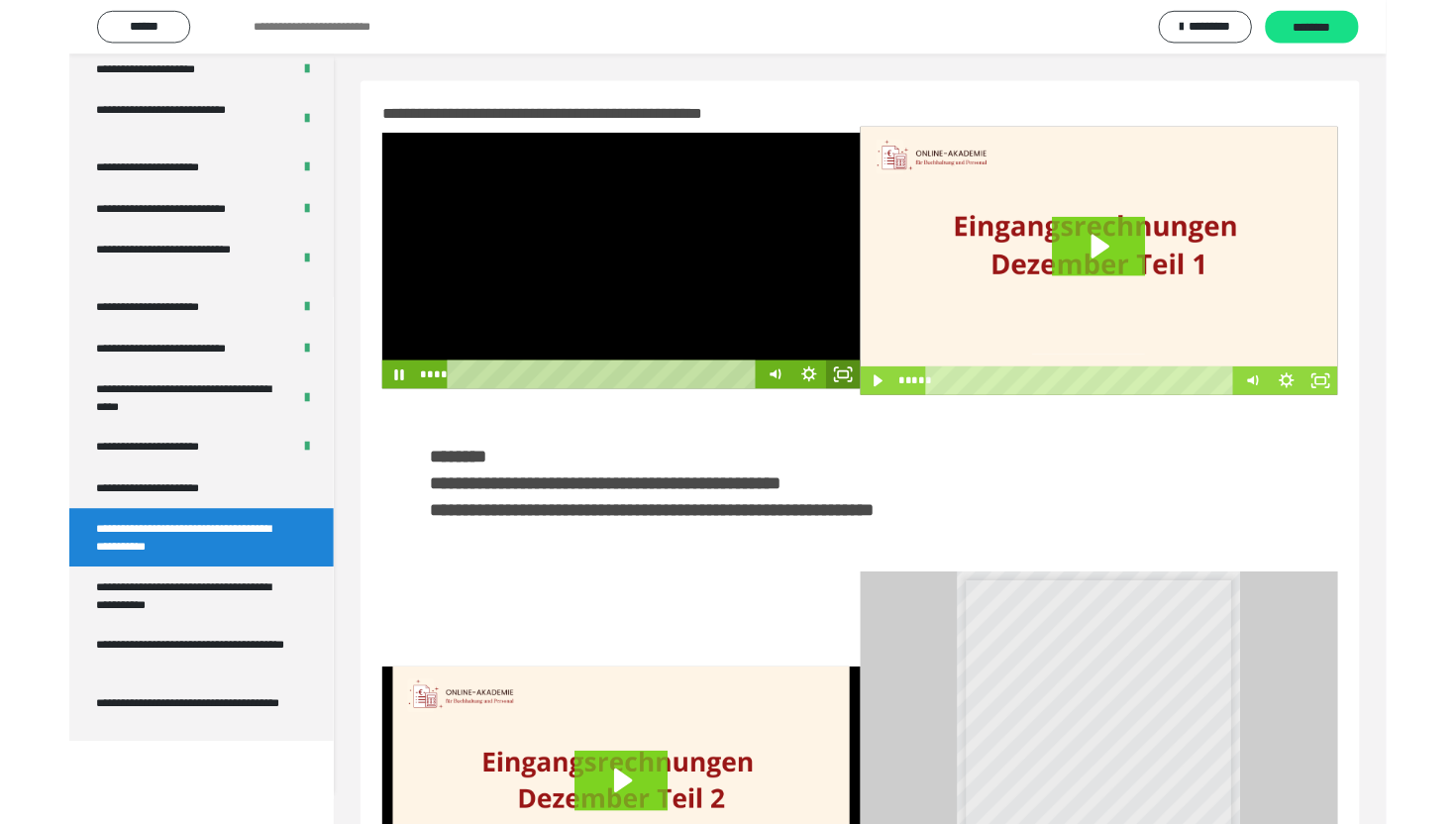 scroll, scrollTop: 3540, scrollLeft: 0, axis: vertical 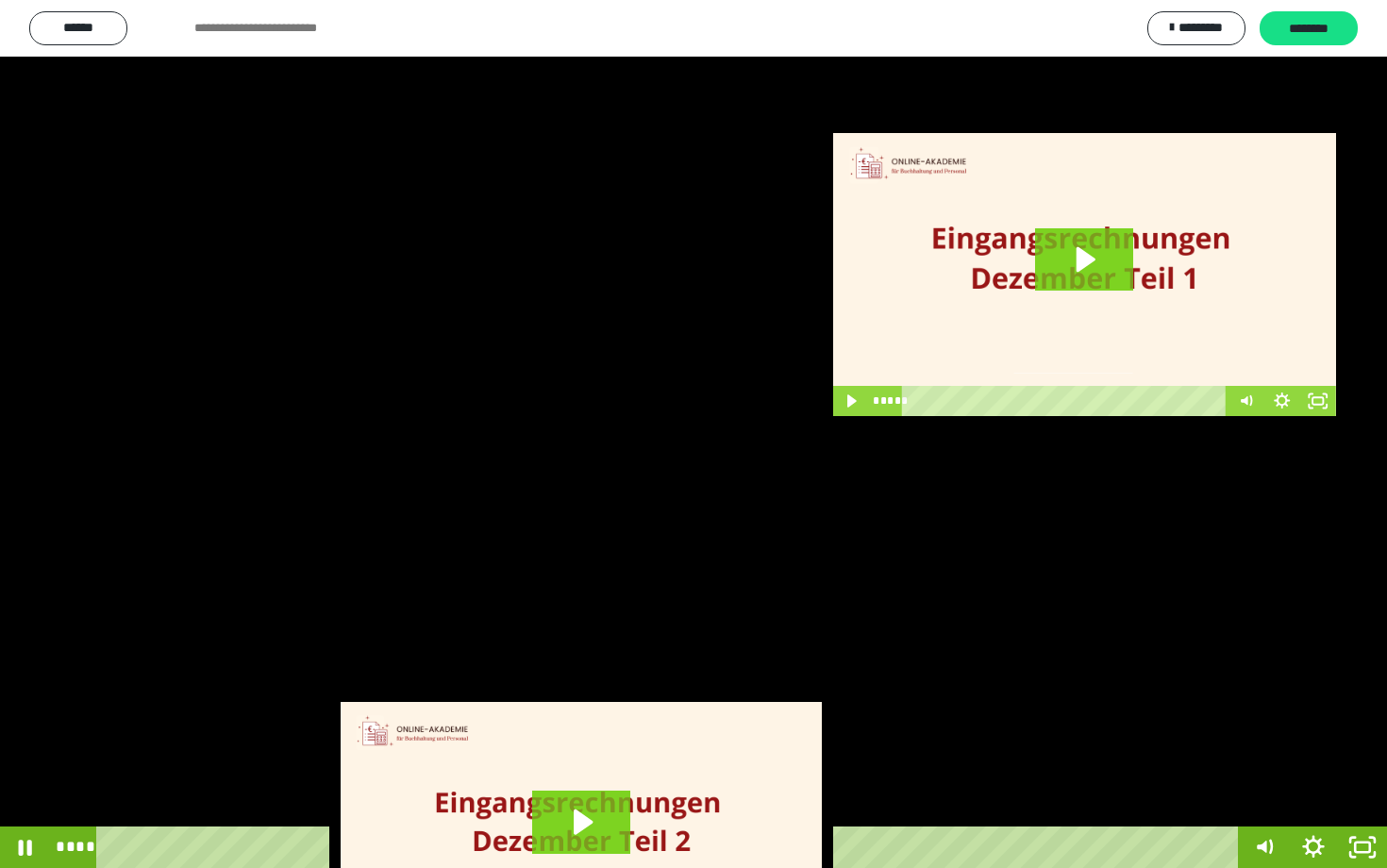 click at bounding box center [694, 434] 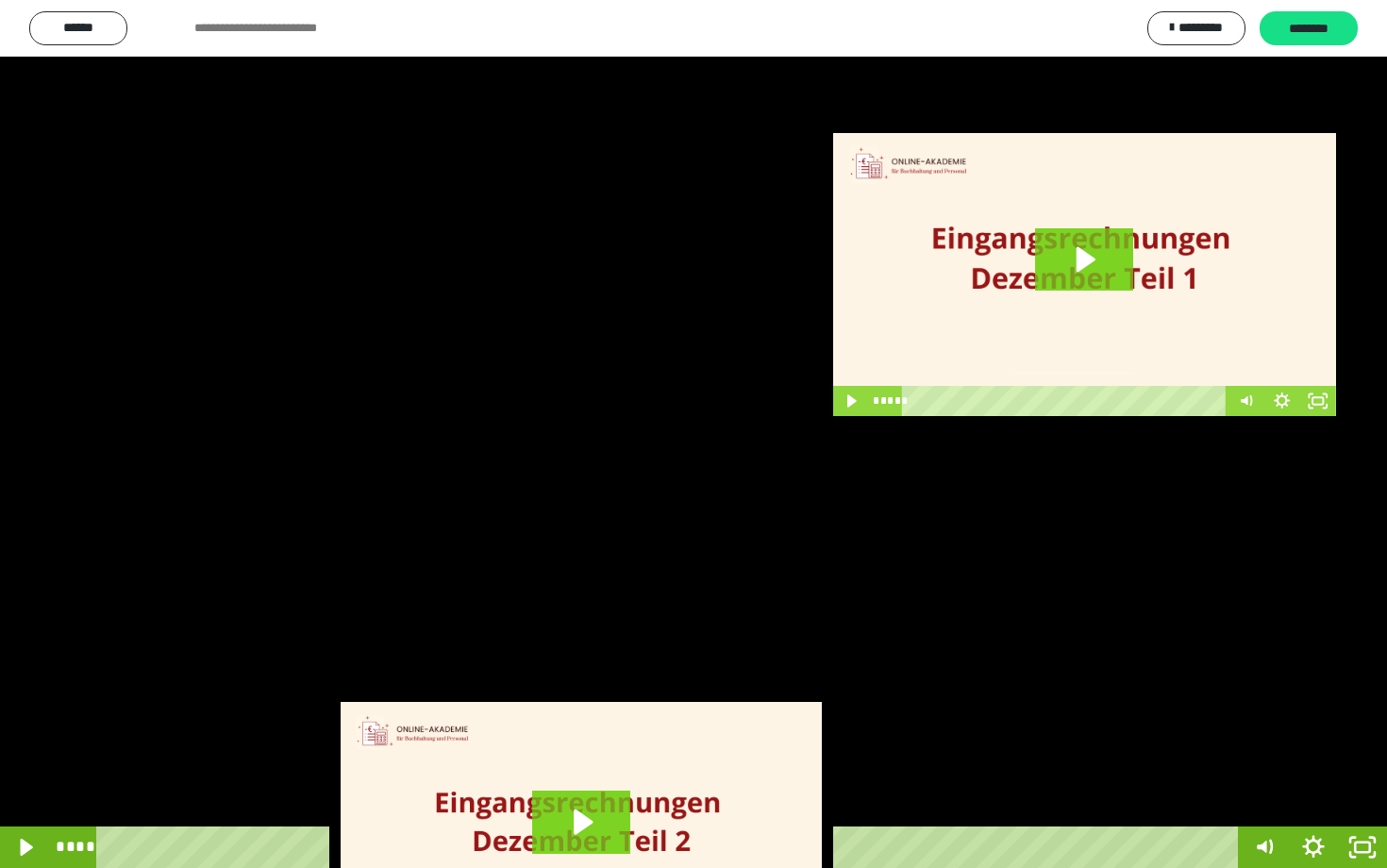 scroll, scrollTop: 3455, scrollLeft: 0, axis: vertical 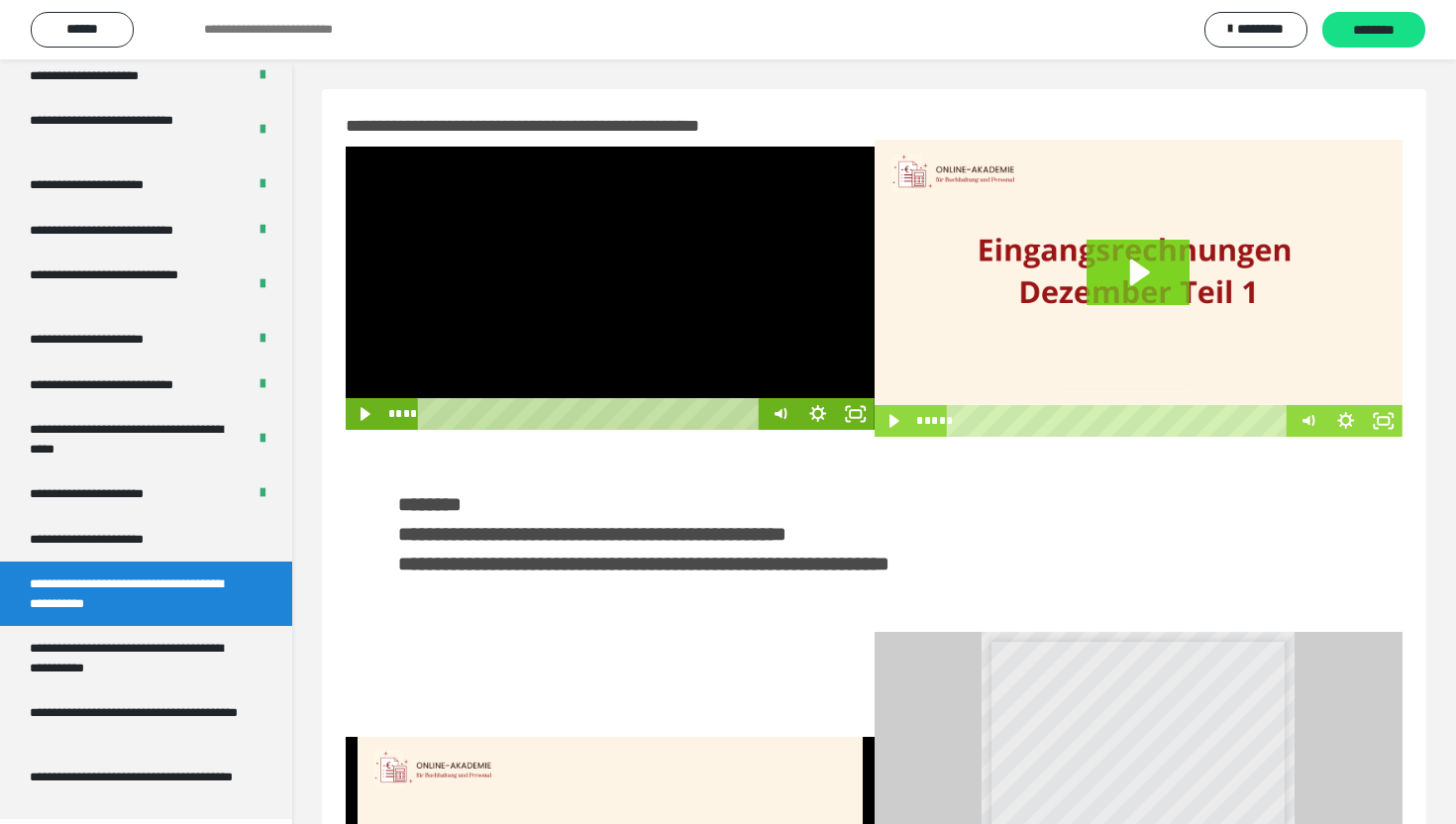 click at bounding box center (610, 288) 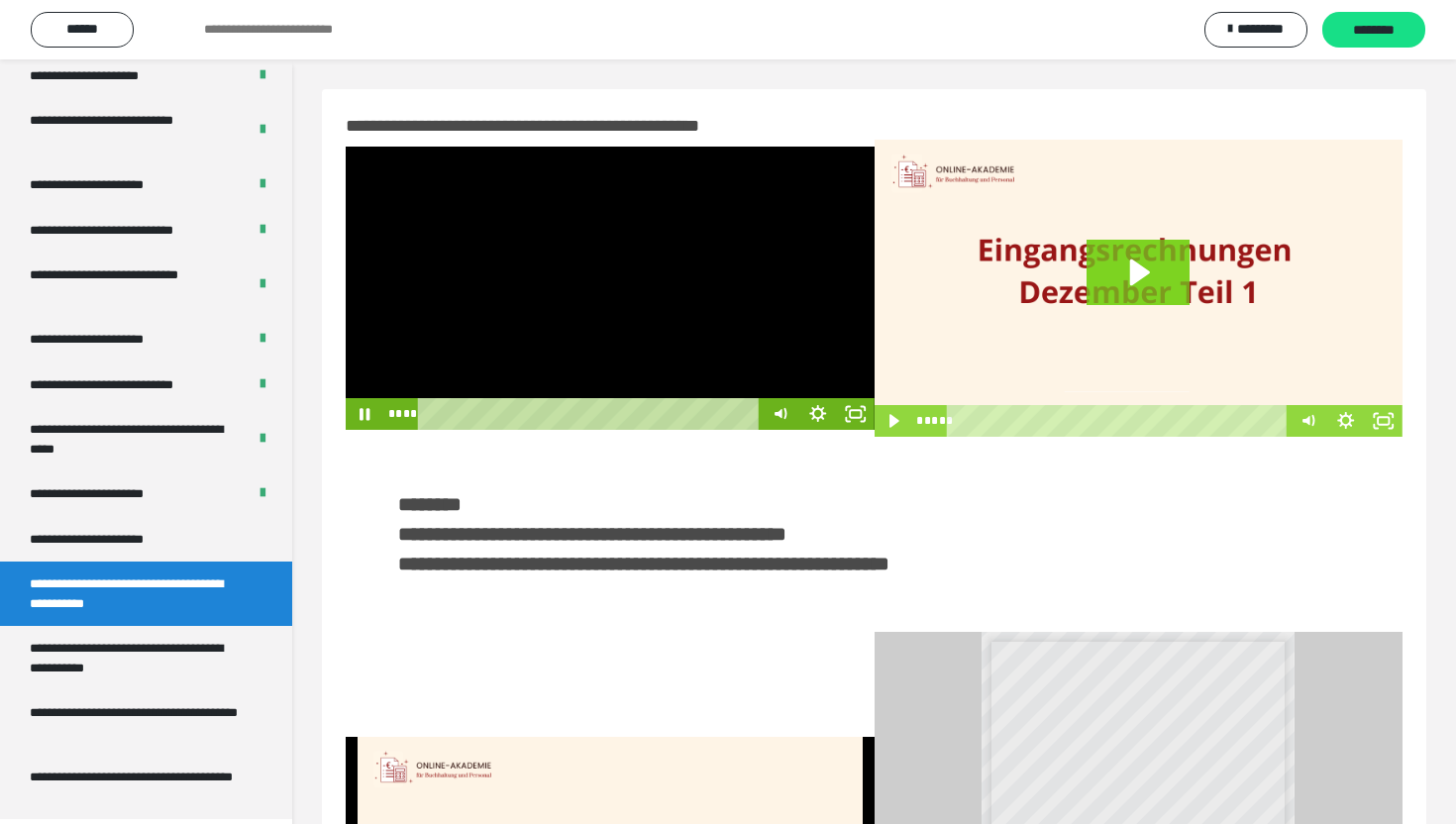 click at bounding box center [610, 288] 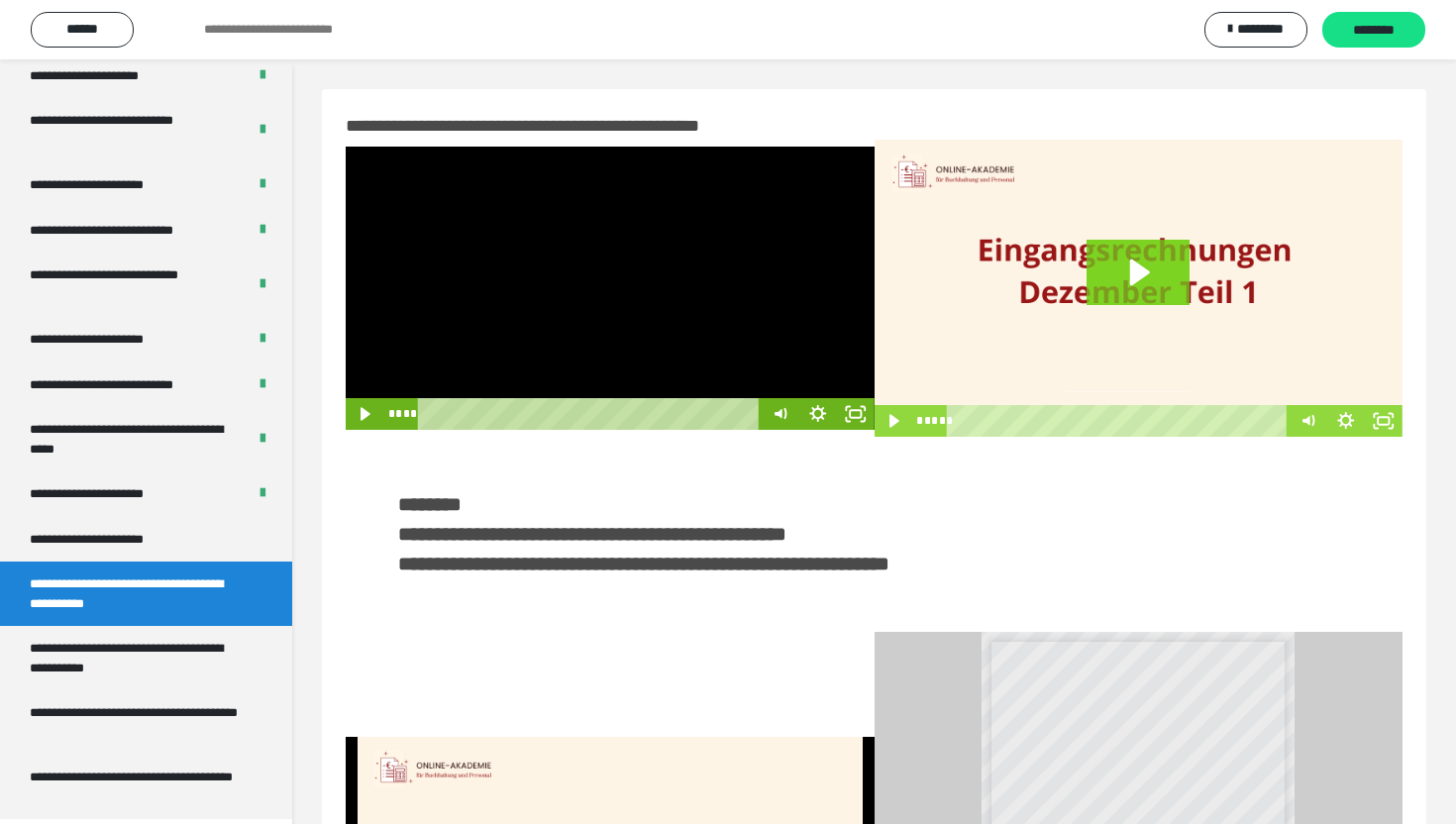 type 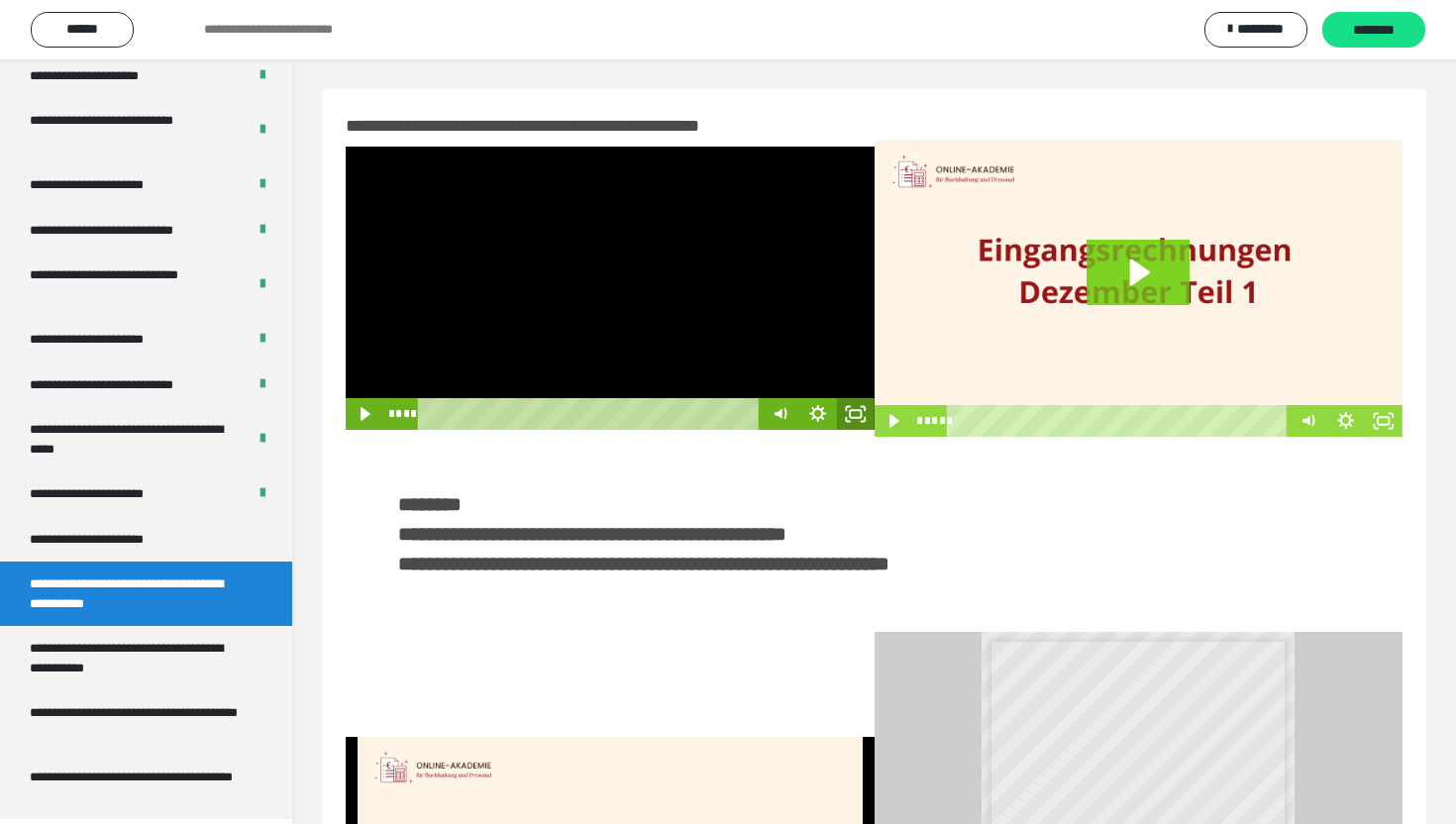 click 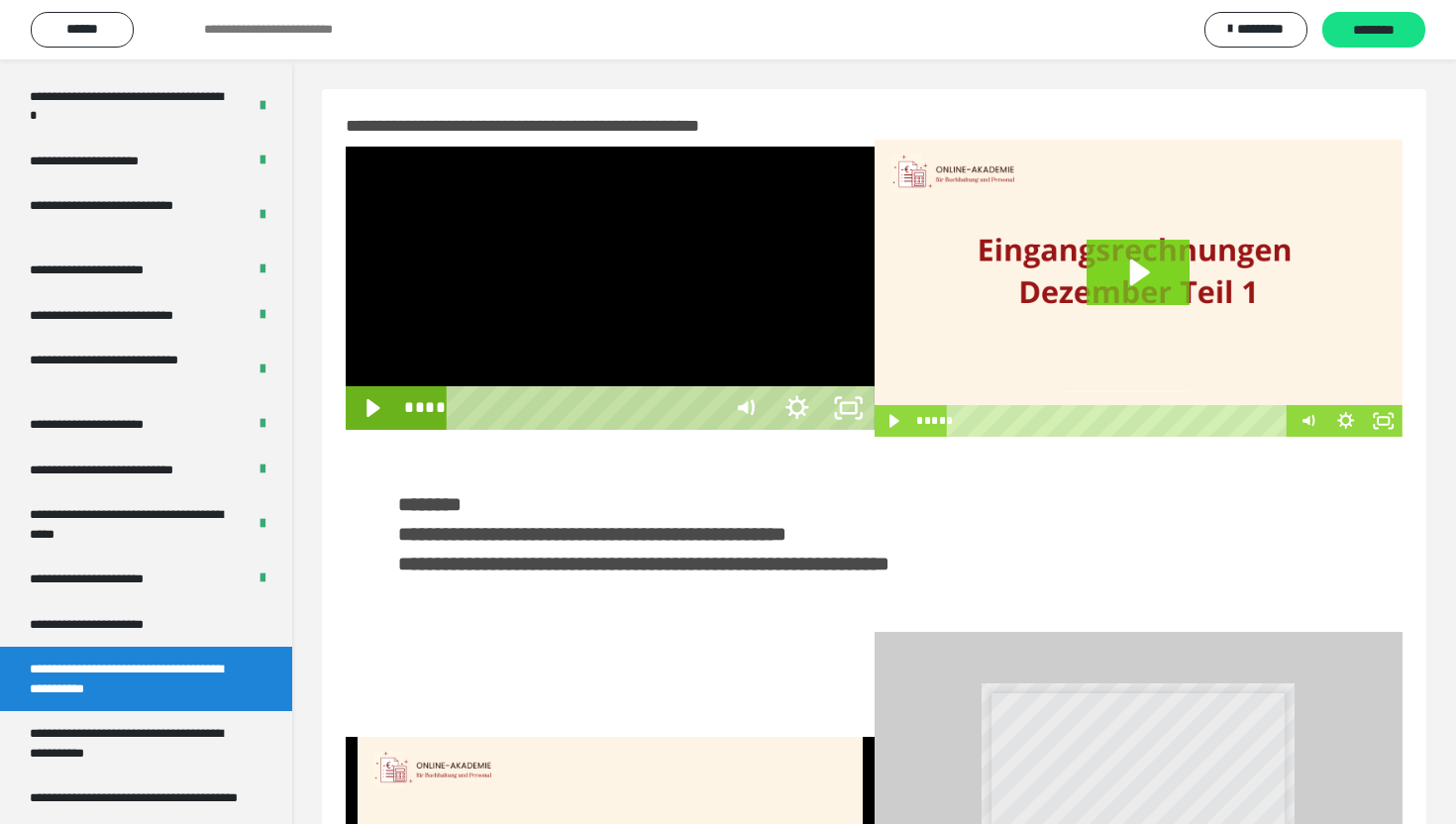 scroll, scrollTop: 3540, scrollLeft: 0, axis: vertical 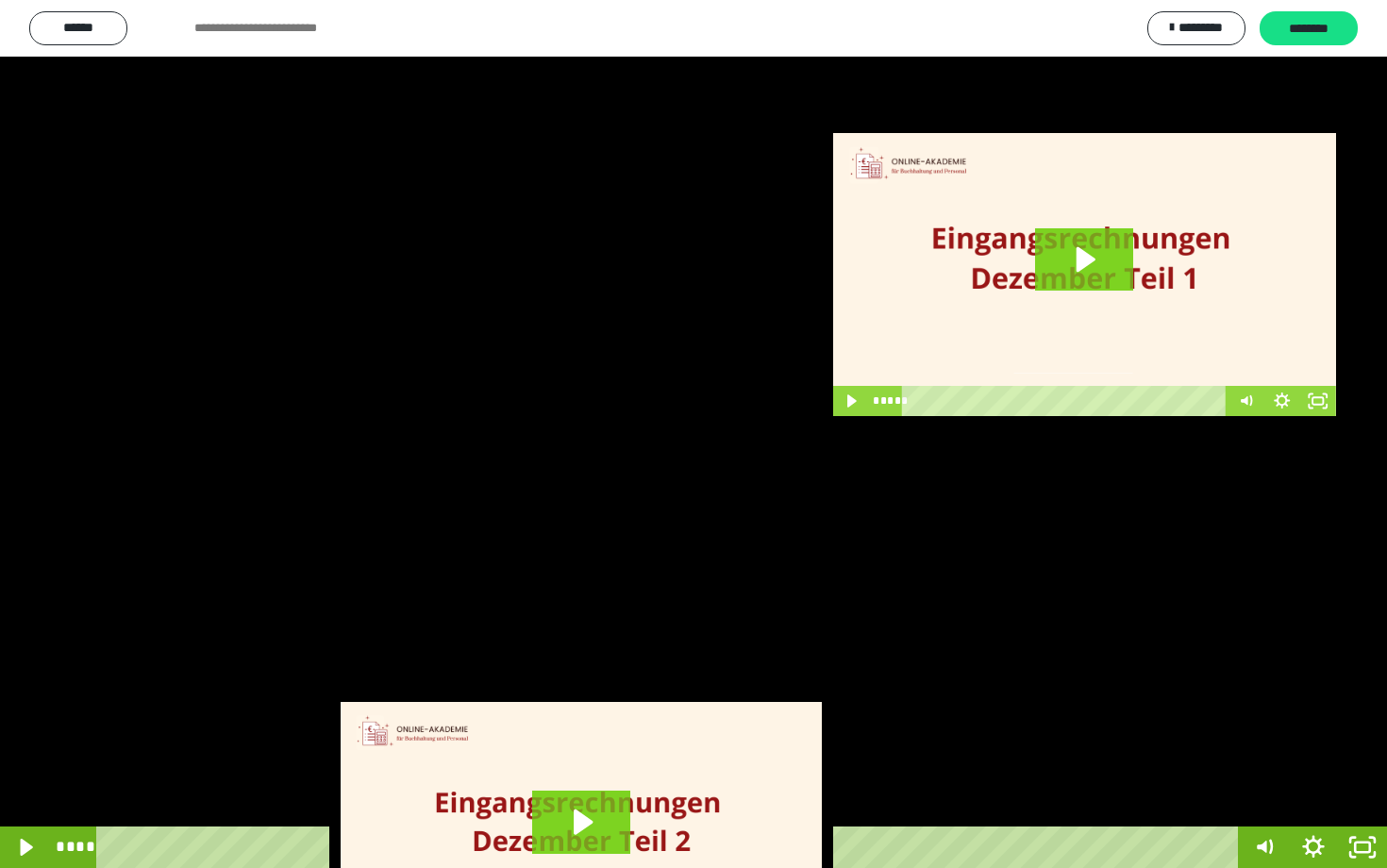 click at bounding box center (694, 434) 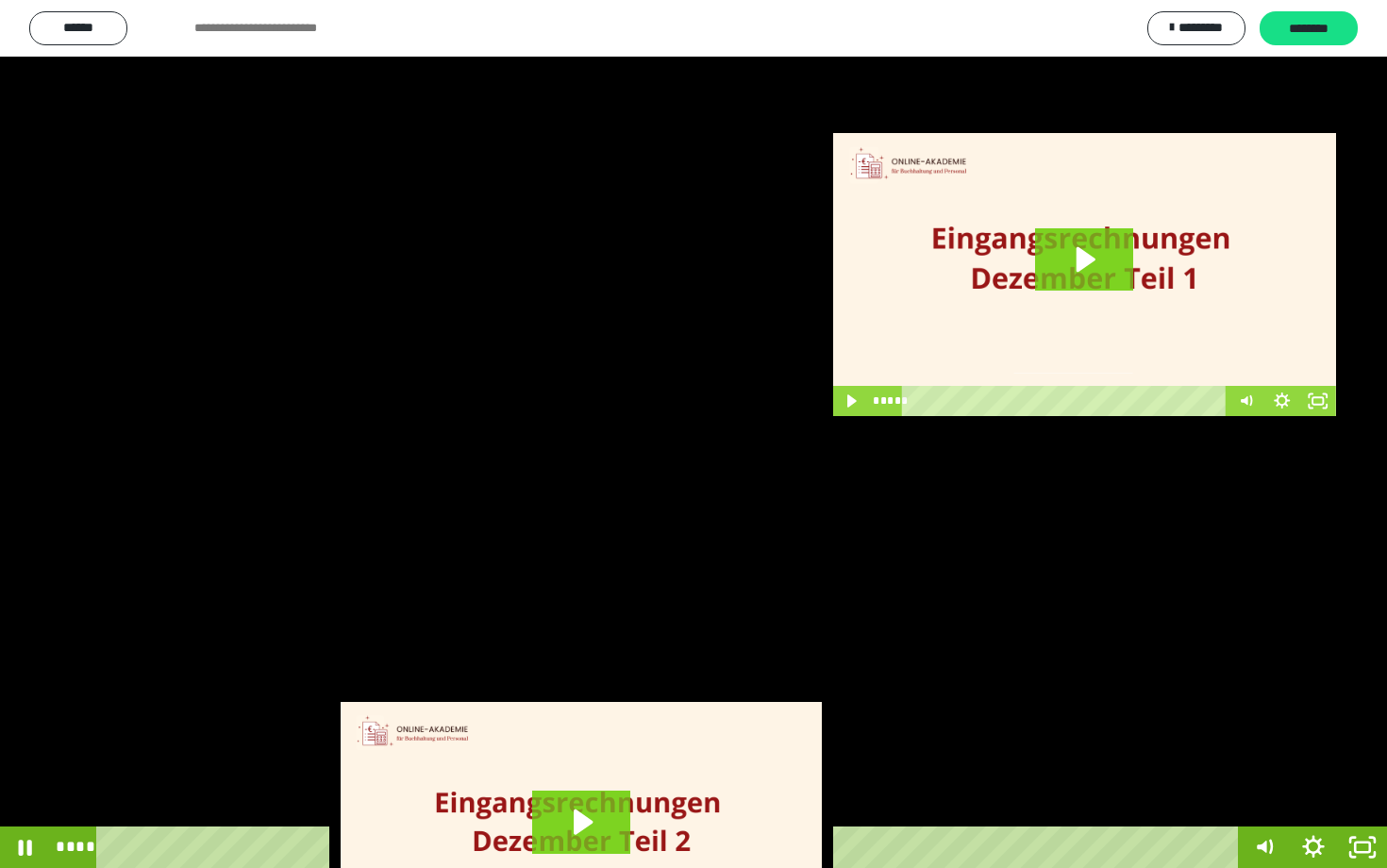 click at bounding box center (694, 434) 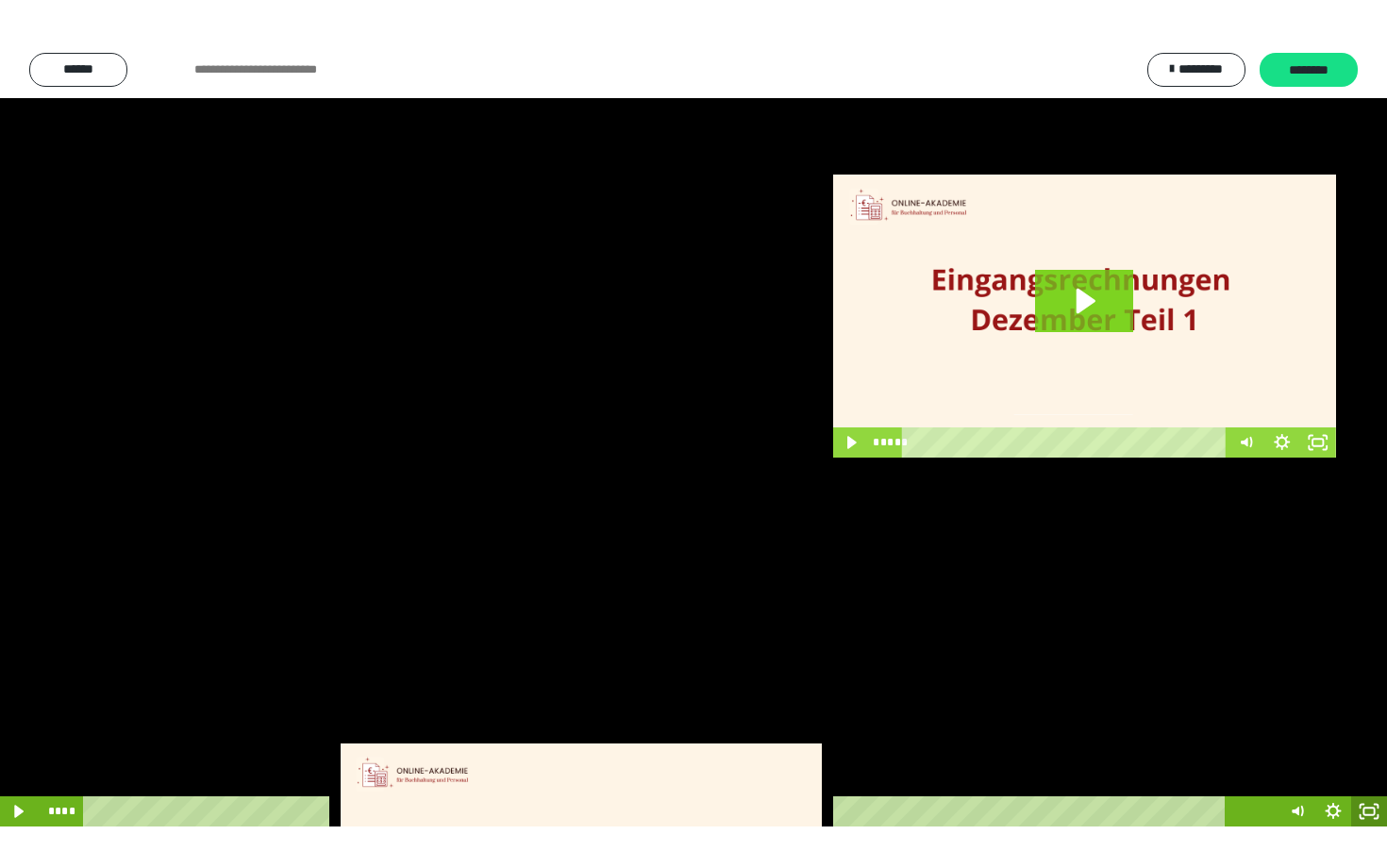 scroll, scrollTop: 3455, scrollLeft: 0, axis: vertical 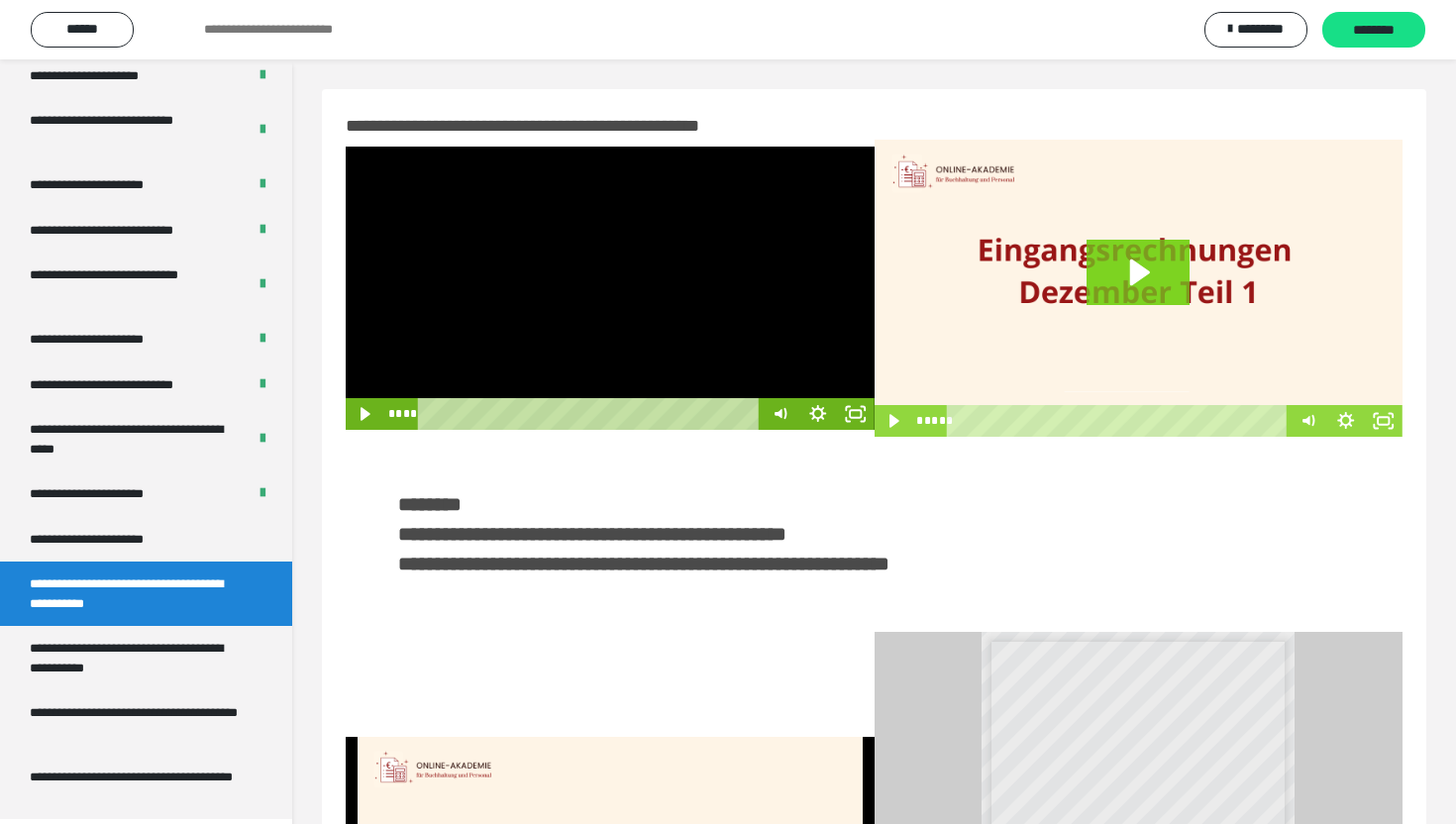 click at bounding box center (610, 288) 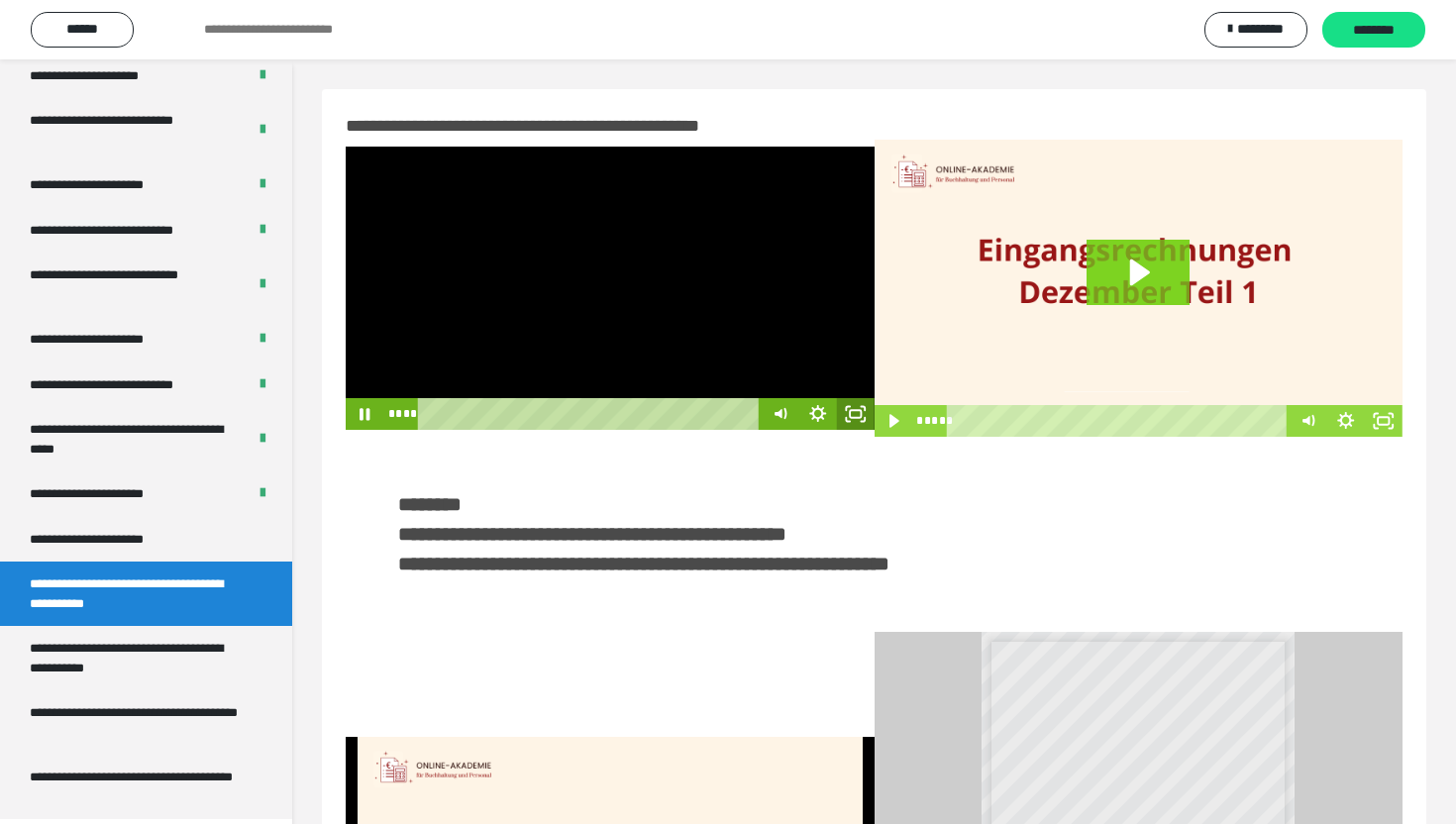 click 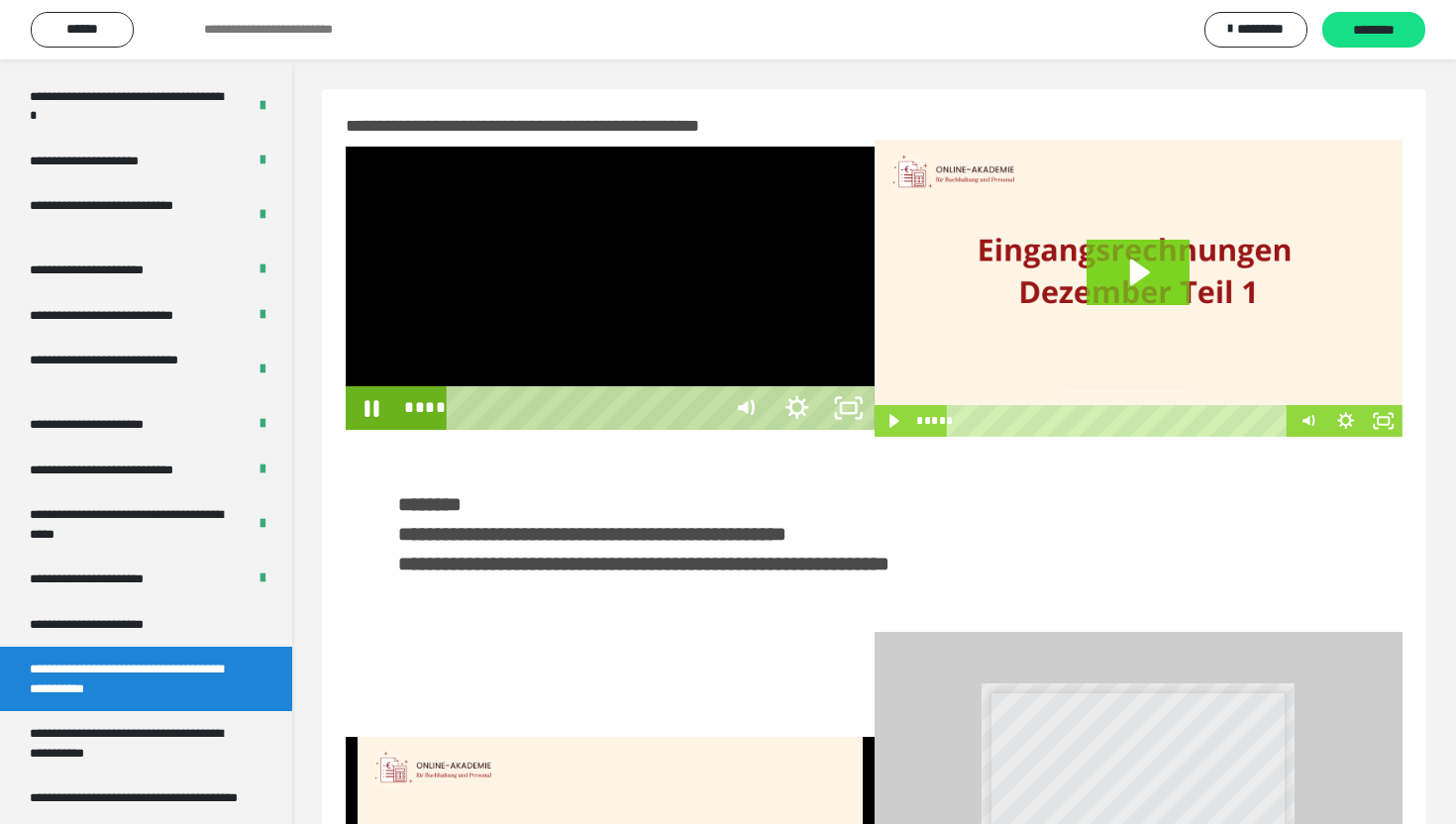 scroll, scrollTop: 3540, scrollLeft: 0, axis: vertical 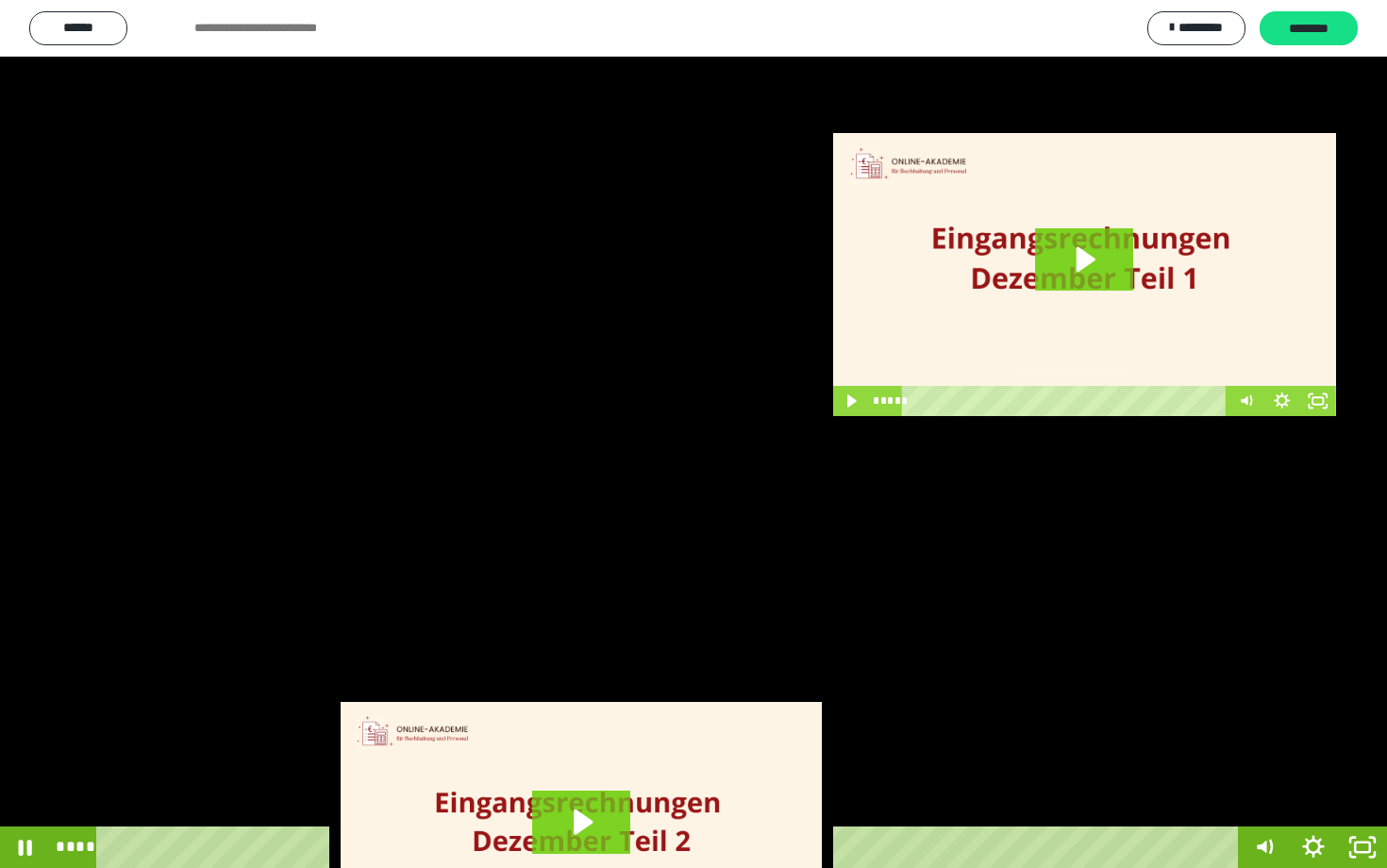 click at bounding box center (694, 434) 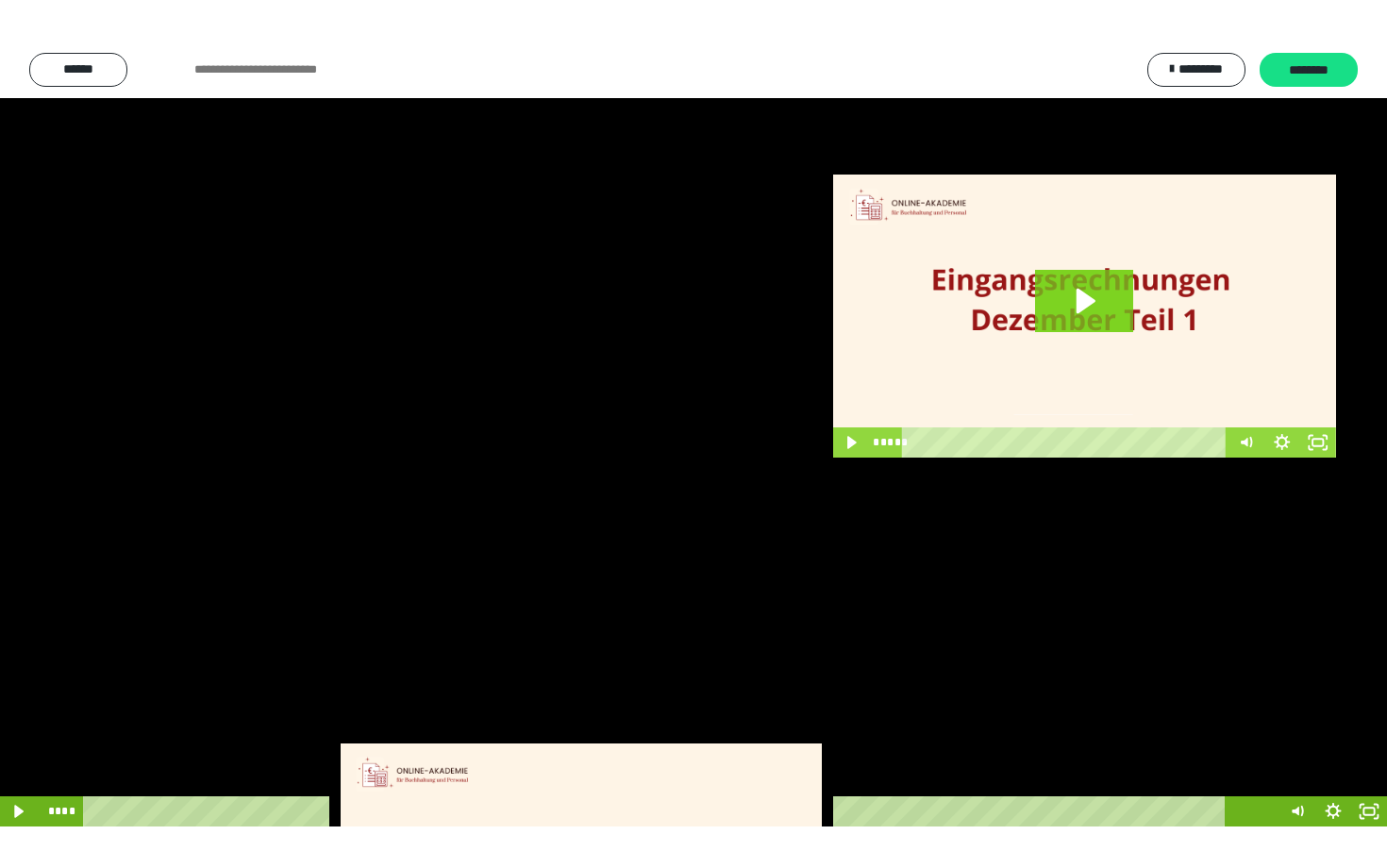 scroll, scrollTop: 3455, scrollLeft: 0, axis: vertical 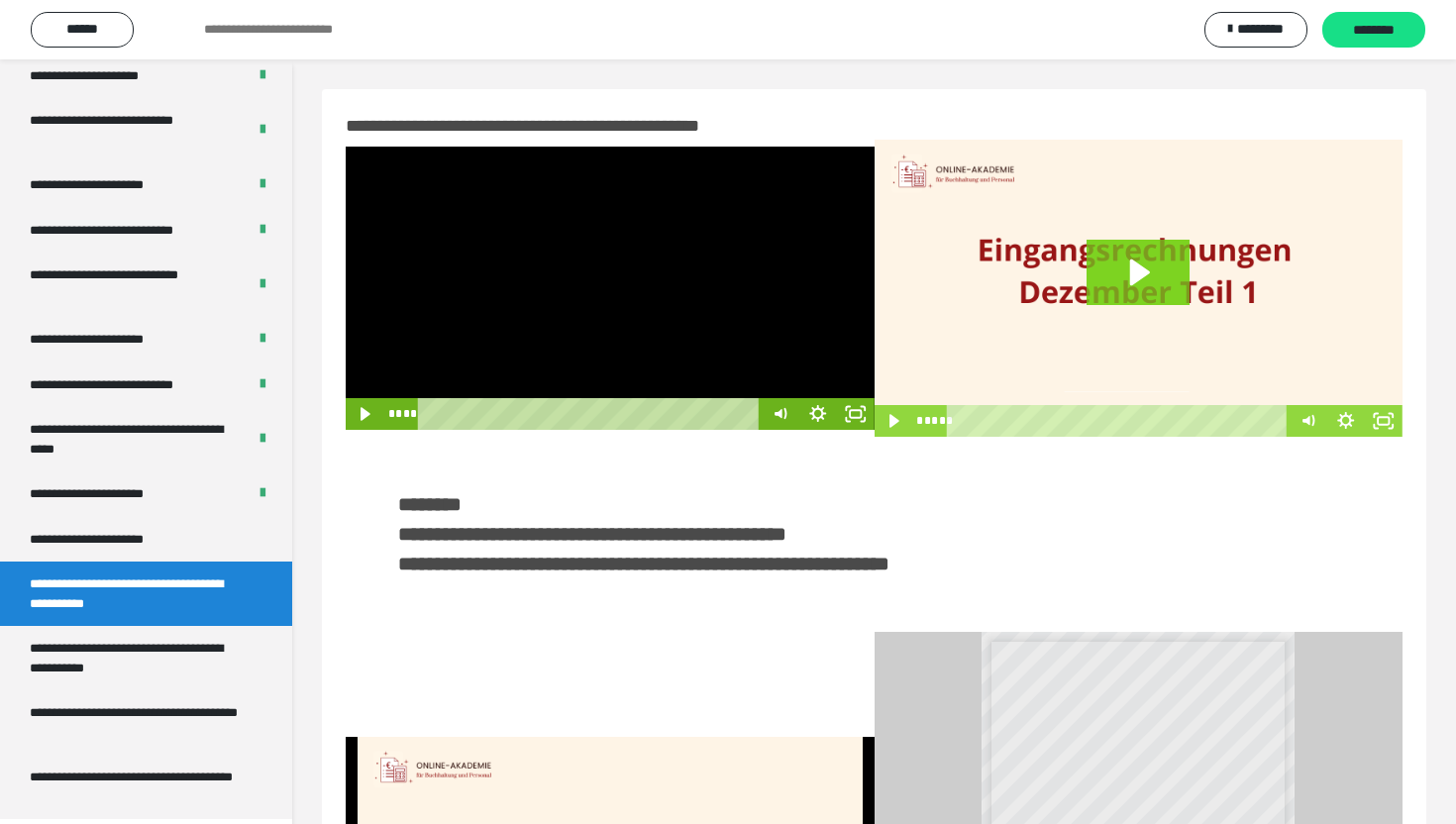 click at bounding box center [610, 288] 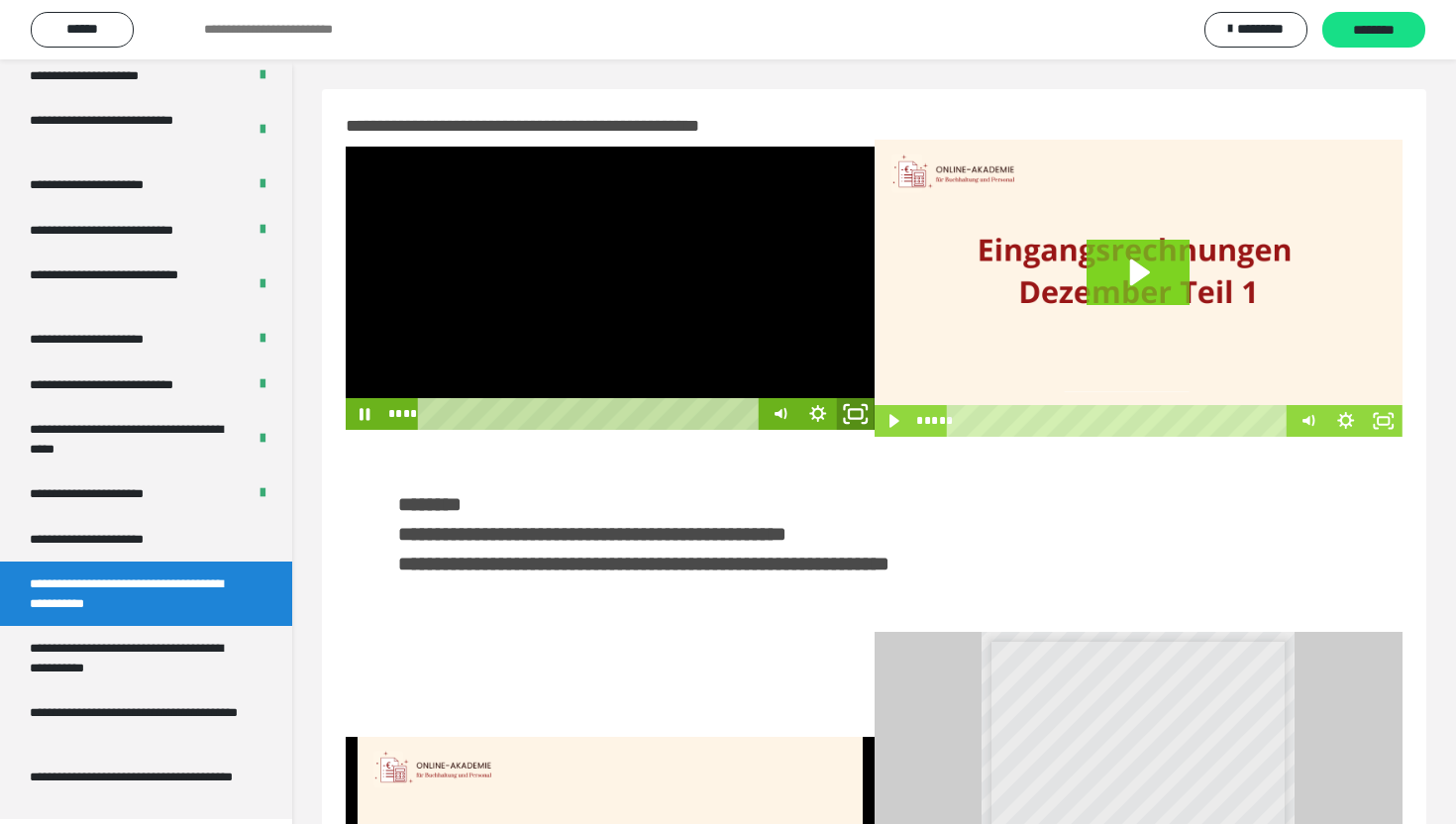 click 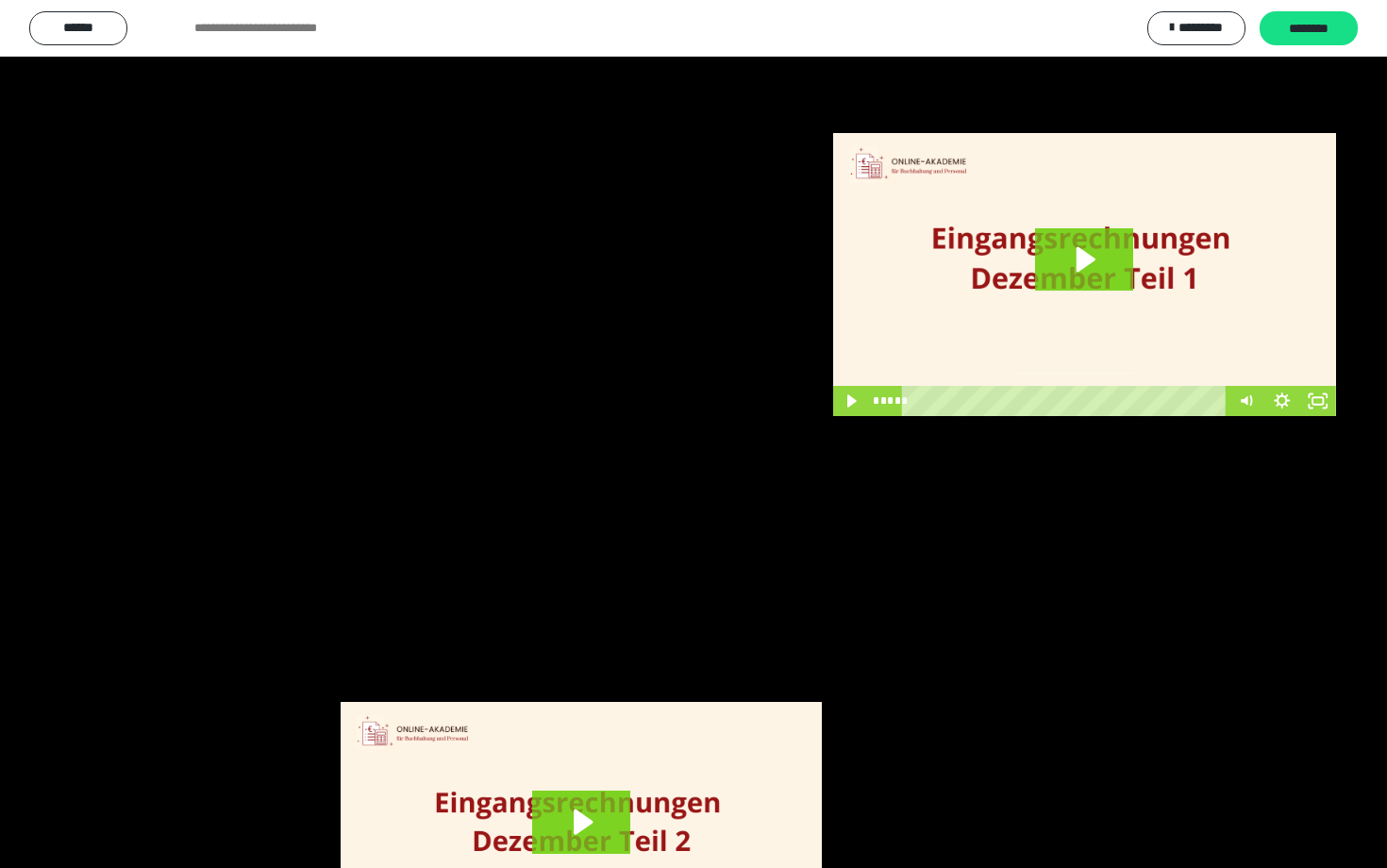 click at bounding box center (694, 434) 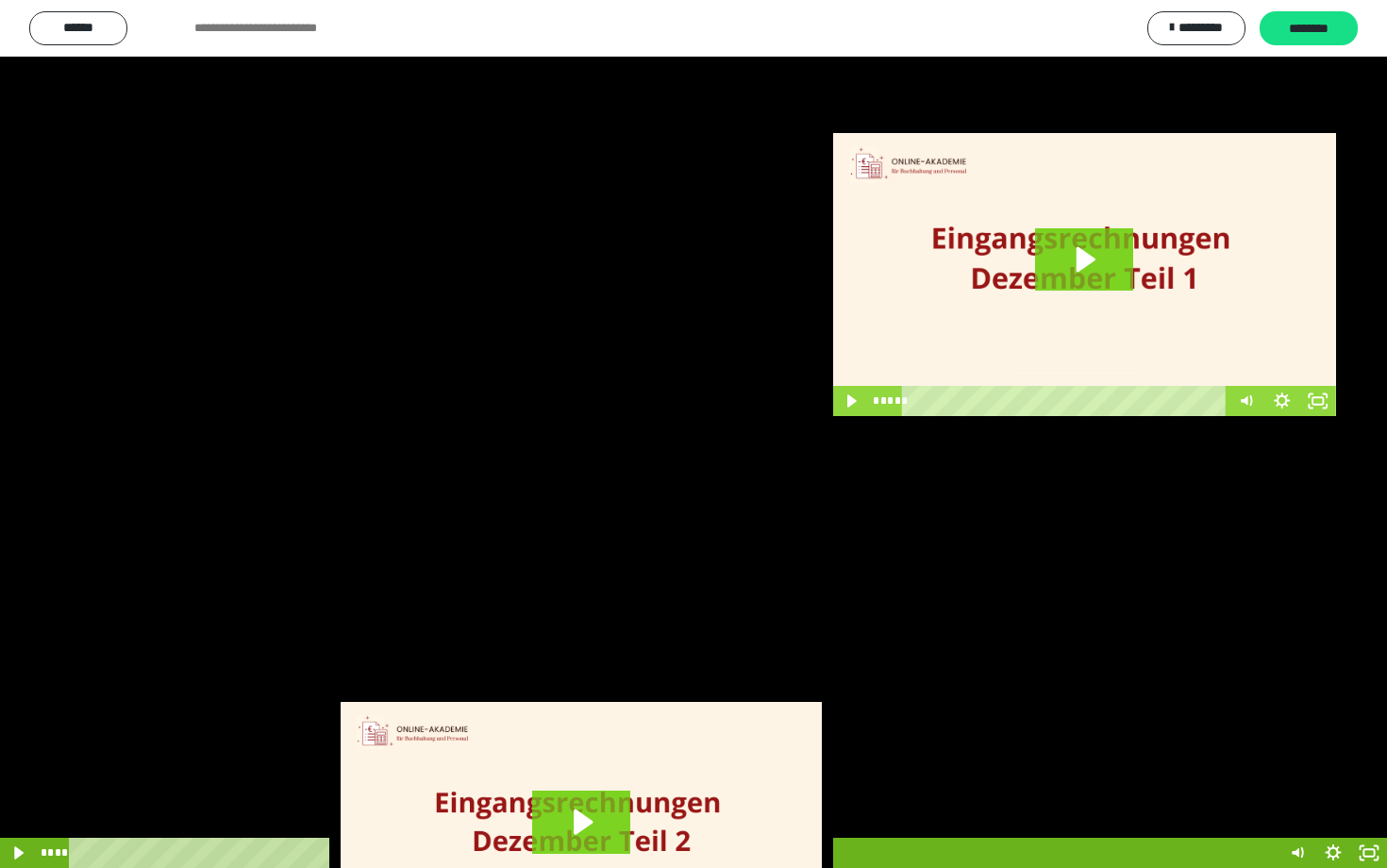 scroll, scrollTop: 3455, scrollLeft: 0, axis: vertical 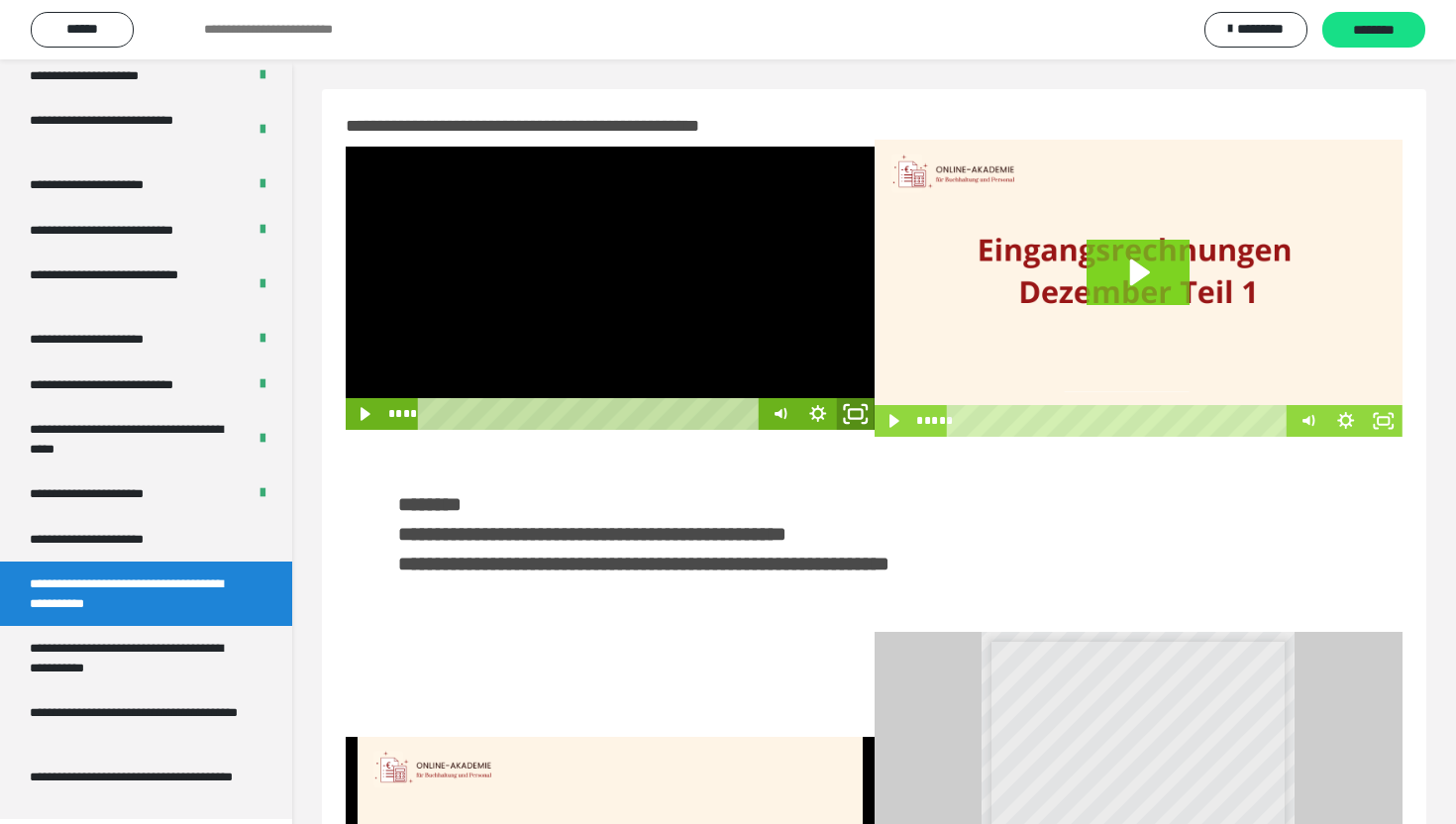 click 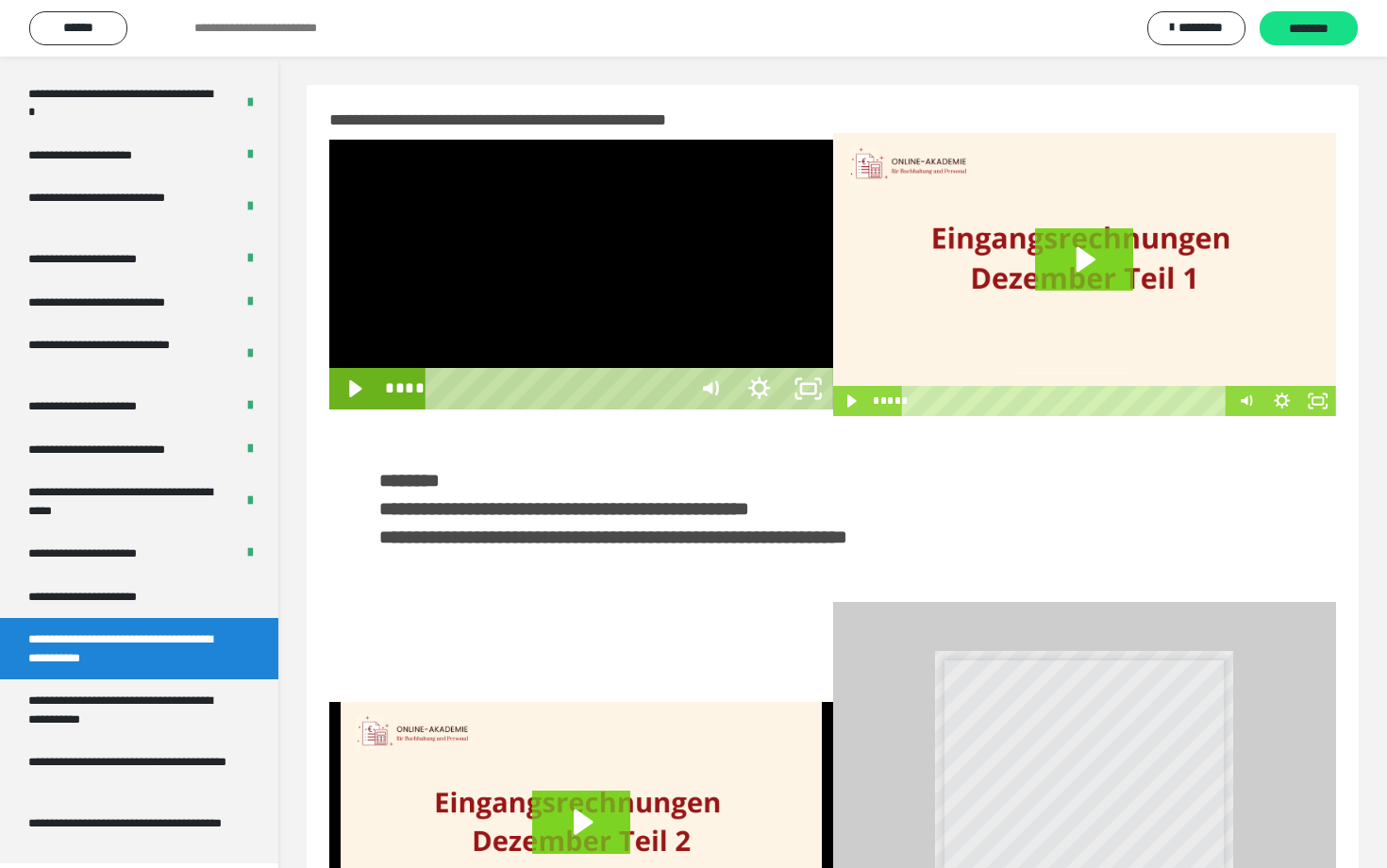 scroll, scrollTop: 3455, scrollLeft: 0, axis: vertical 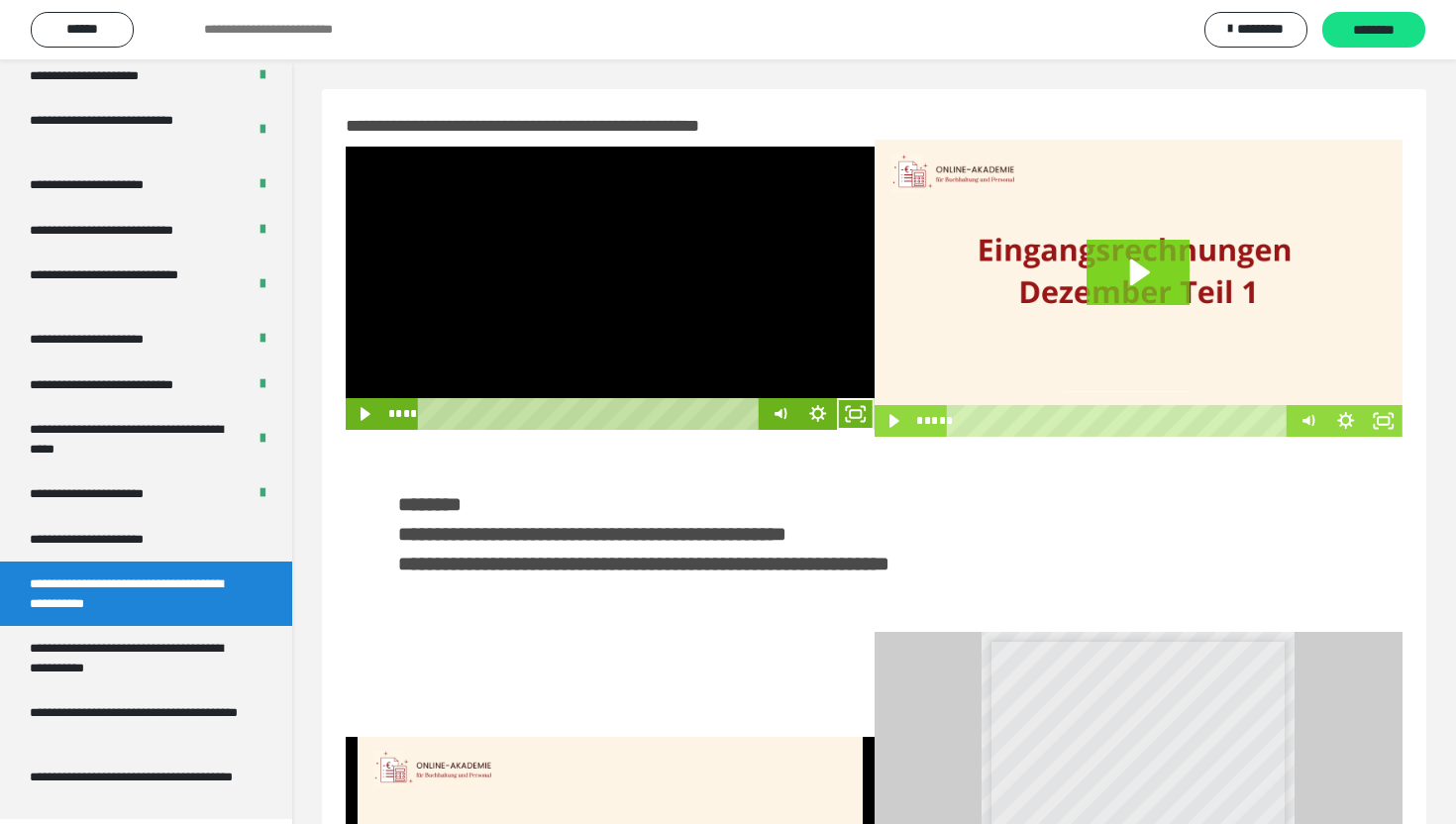 click at bounding box center (610, 288) 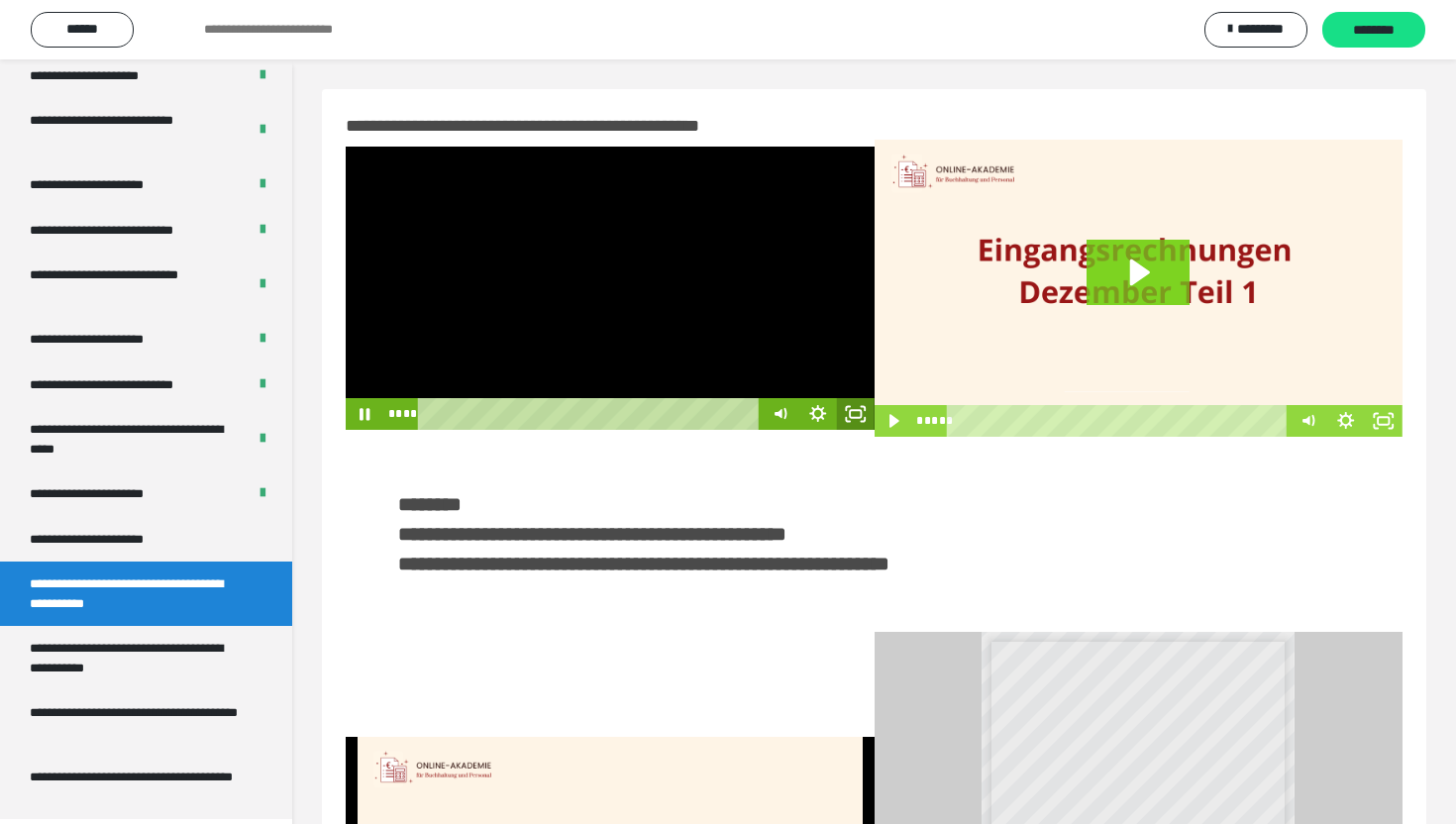 click 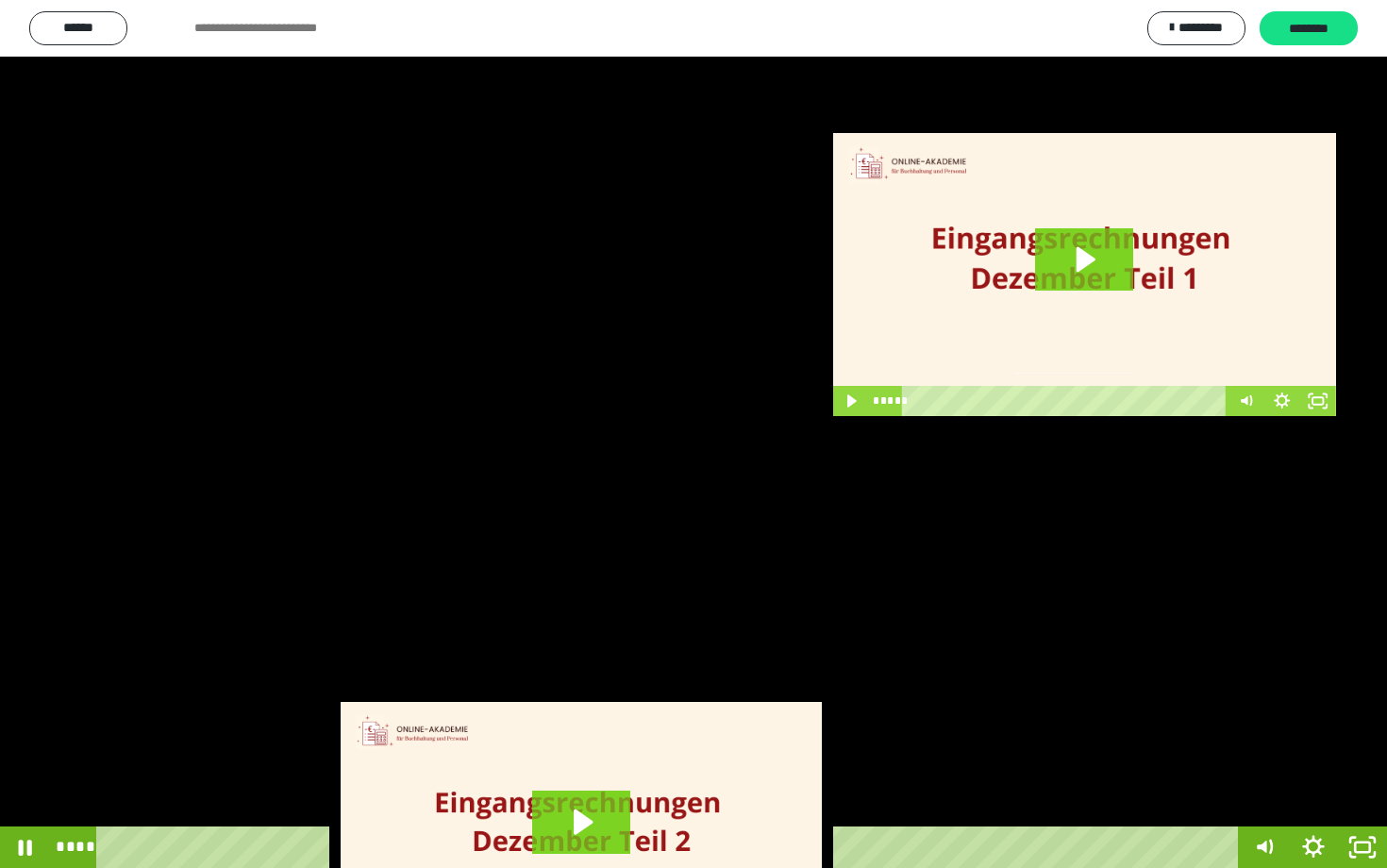 click at bounding box center (694, 434) 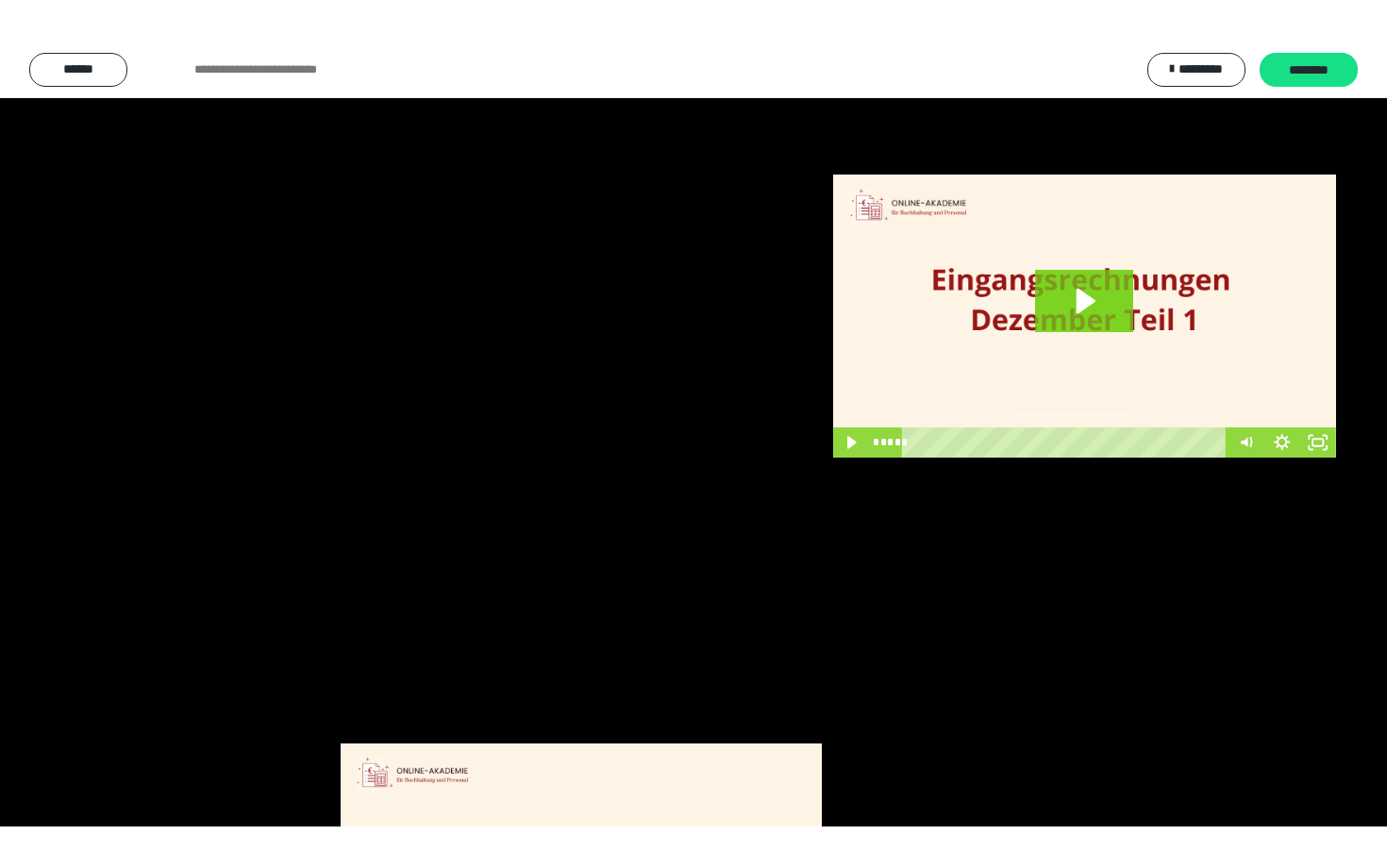 scroll, scrollTop: 3455, scrollLeft: 0, axis: vertical 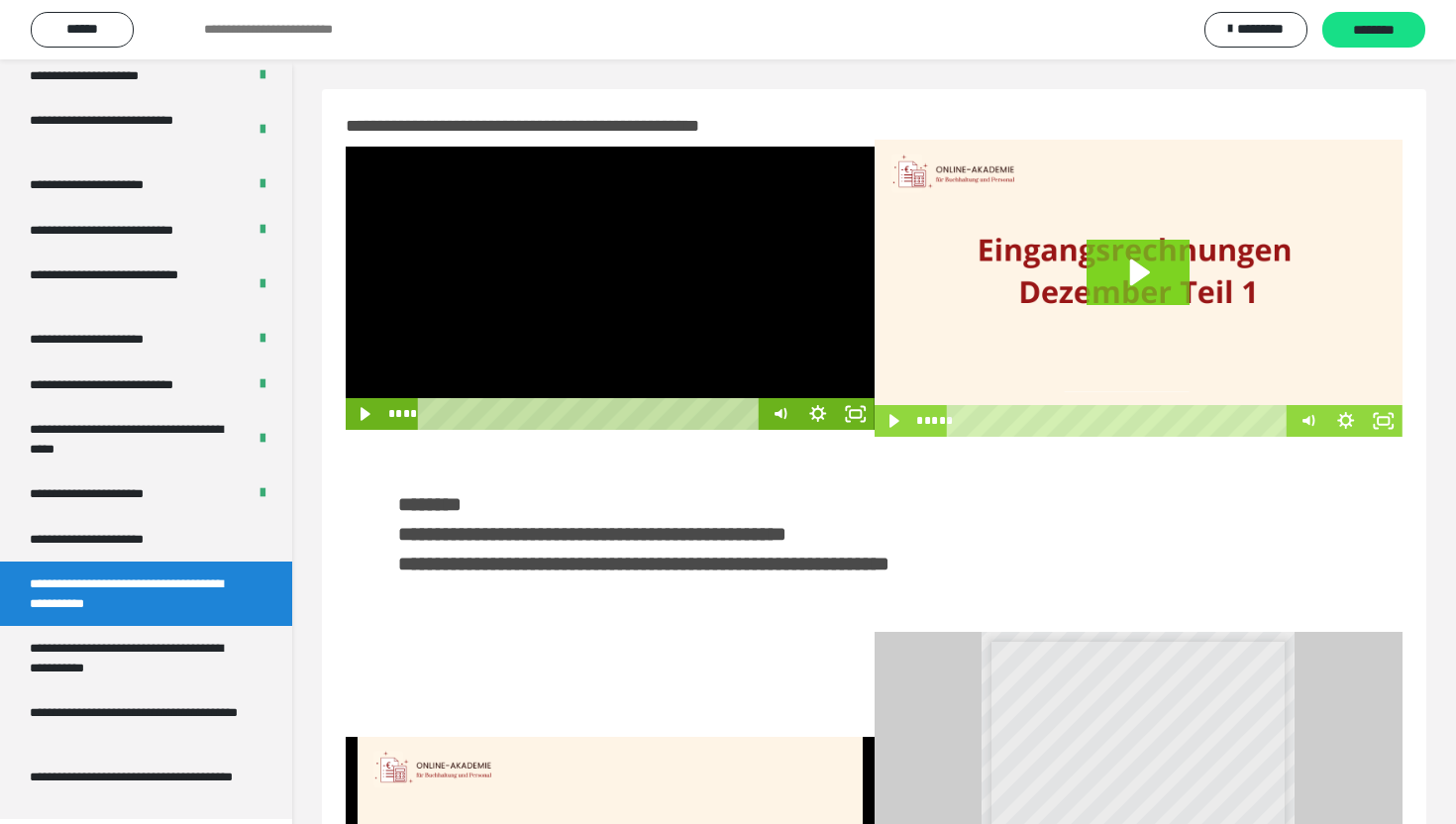 click at bounding box center (610, 288) 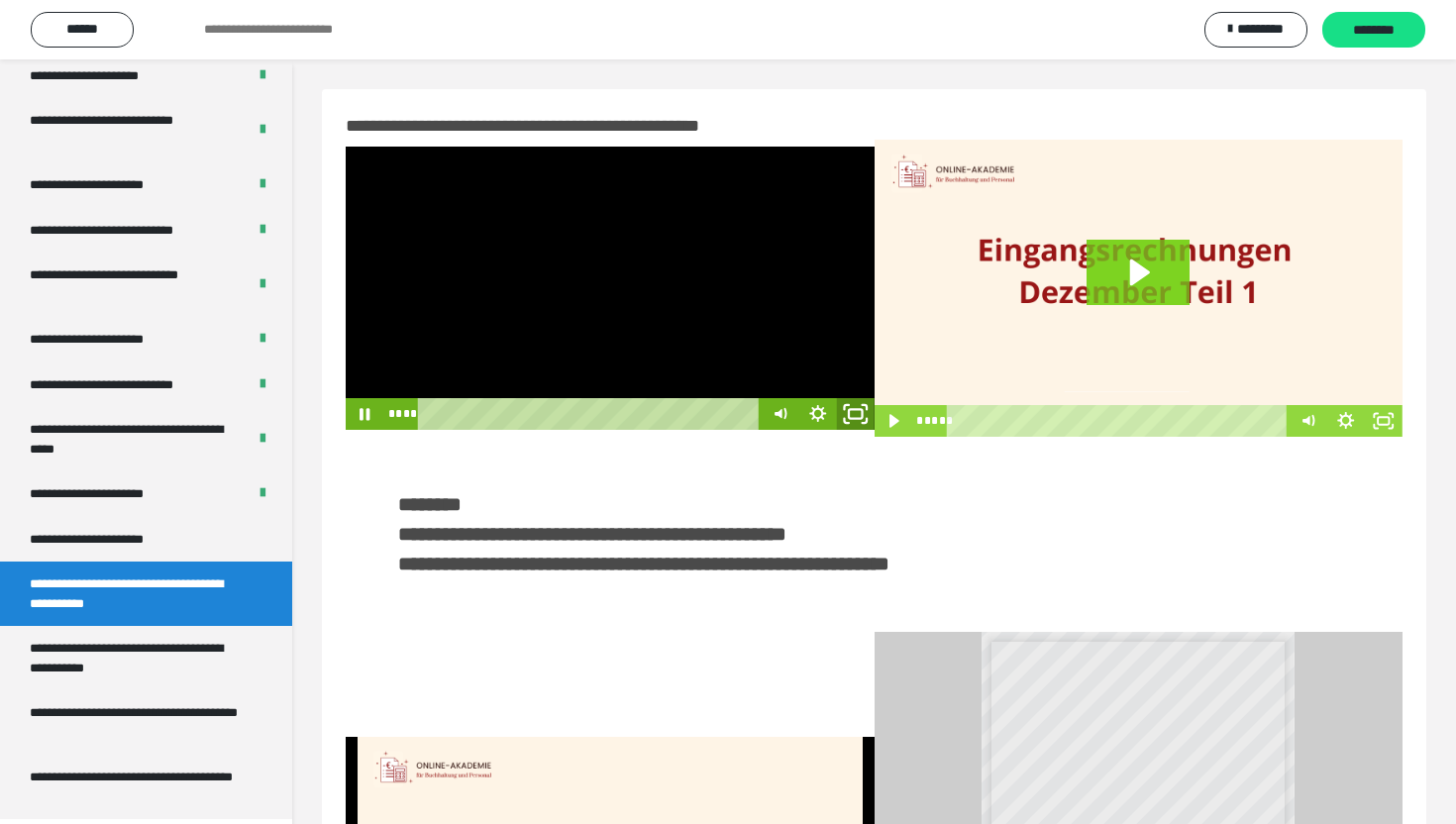 click 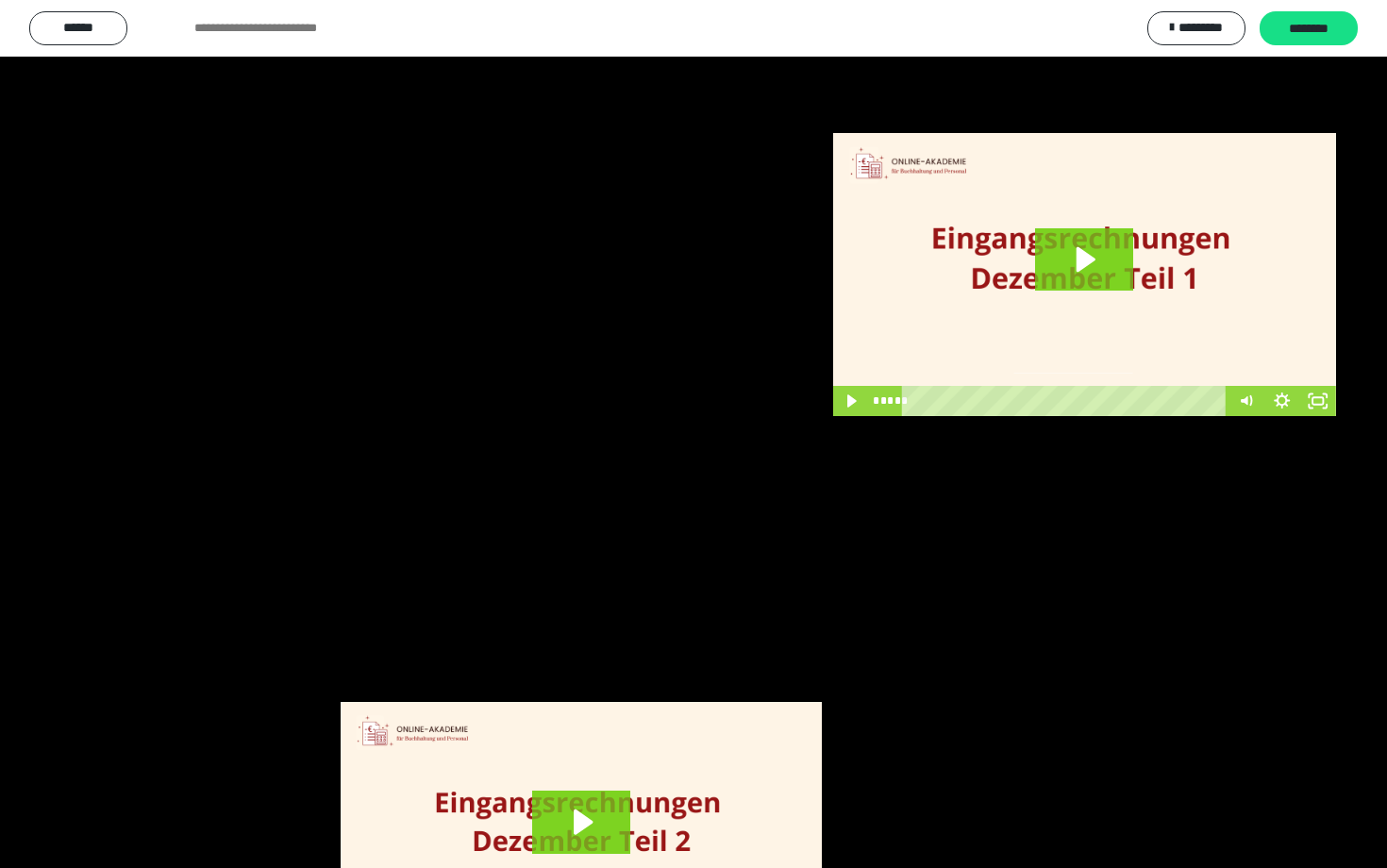 click at bounding box center [694, 434] 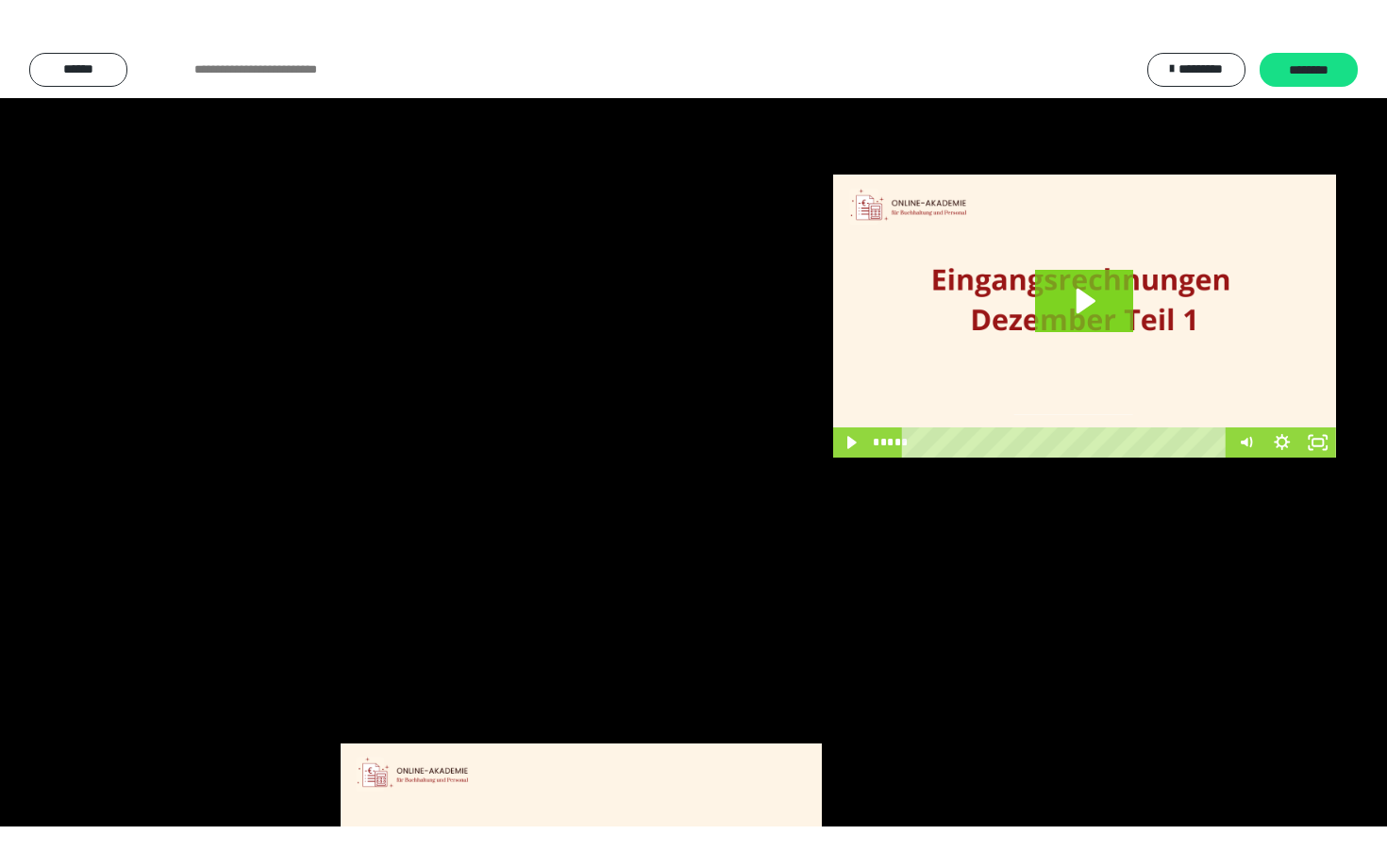 scroll, scrollTop: 3455, scrollLeft: 0, axis: vertical 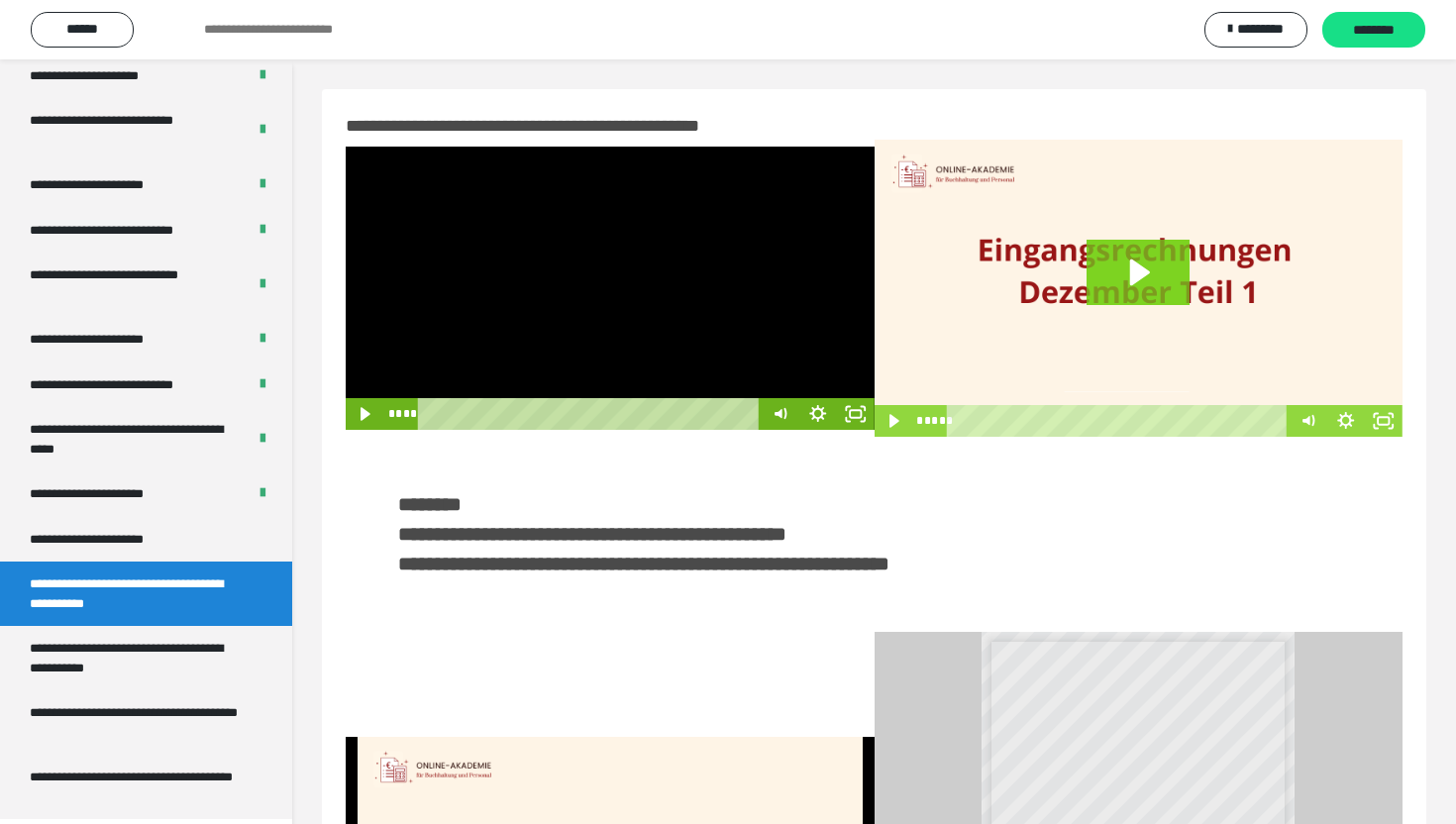 click at bounding box center (610, 288) 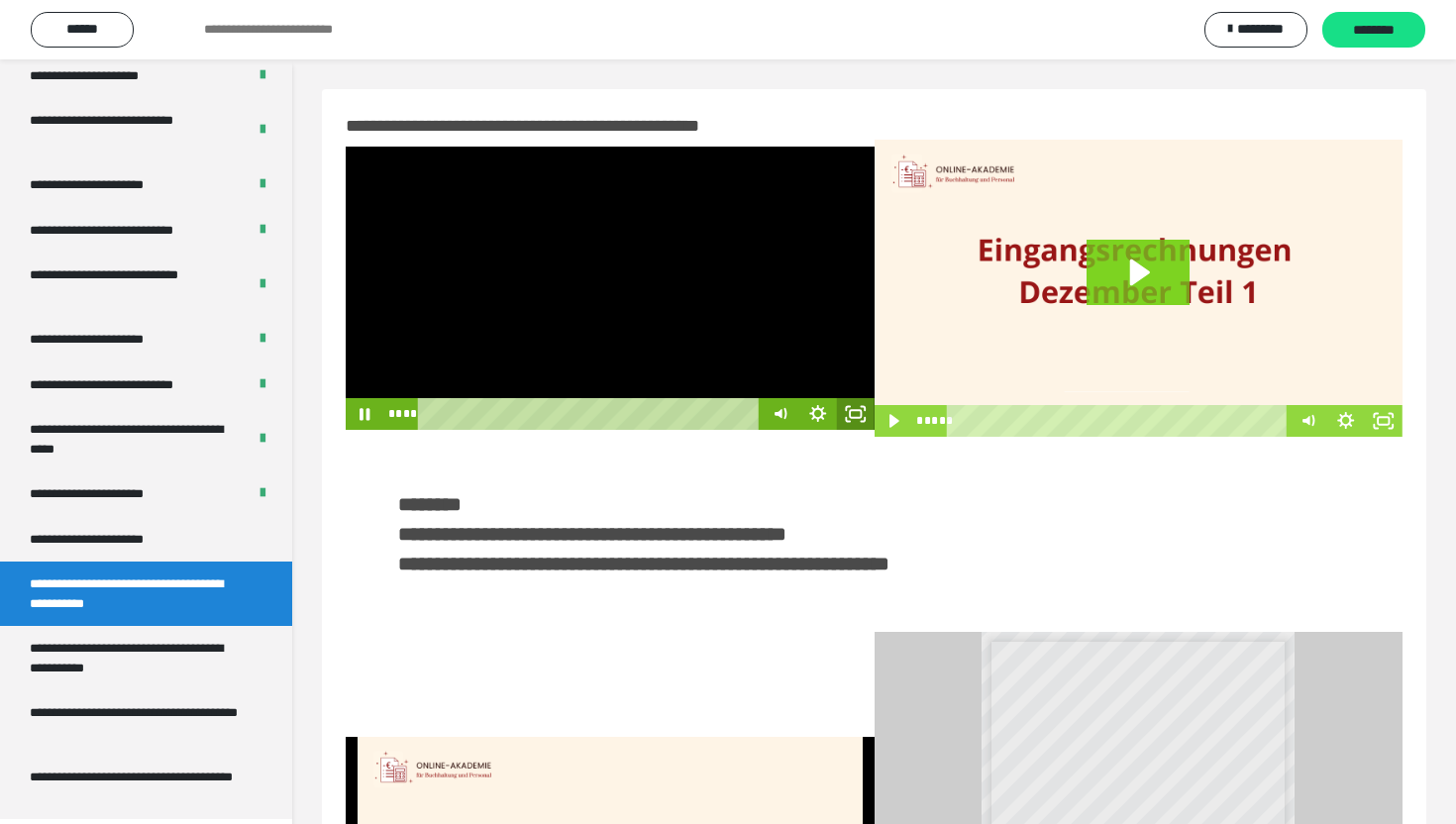 click 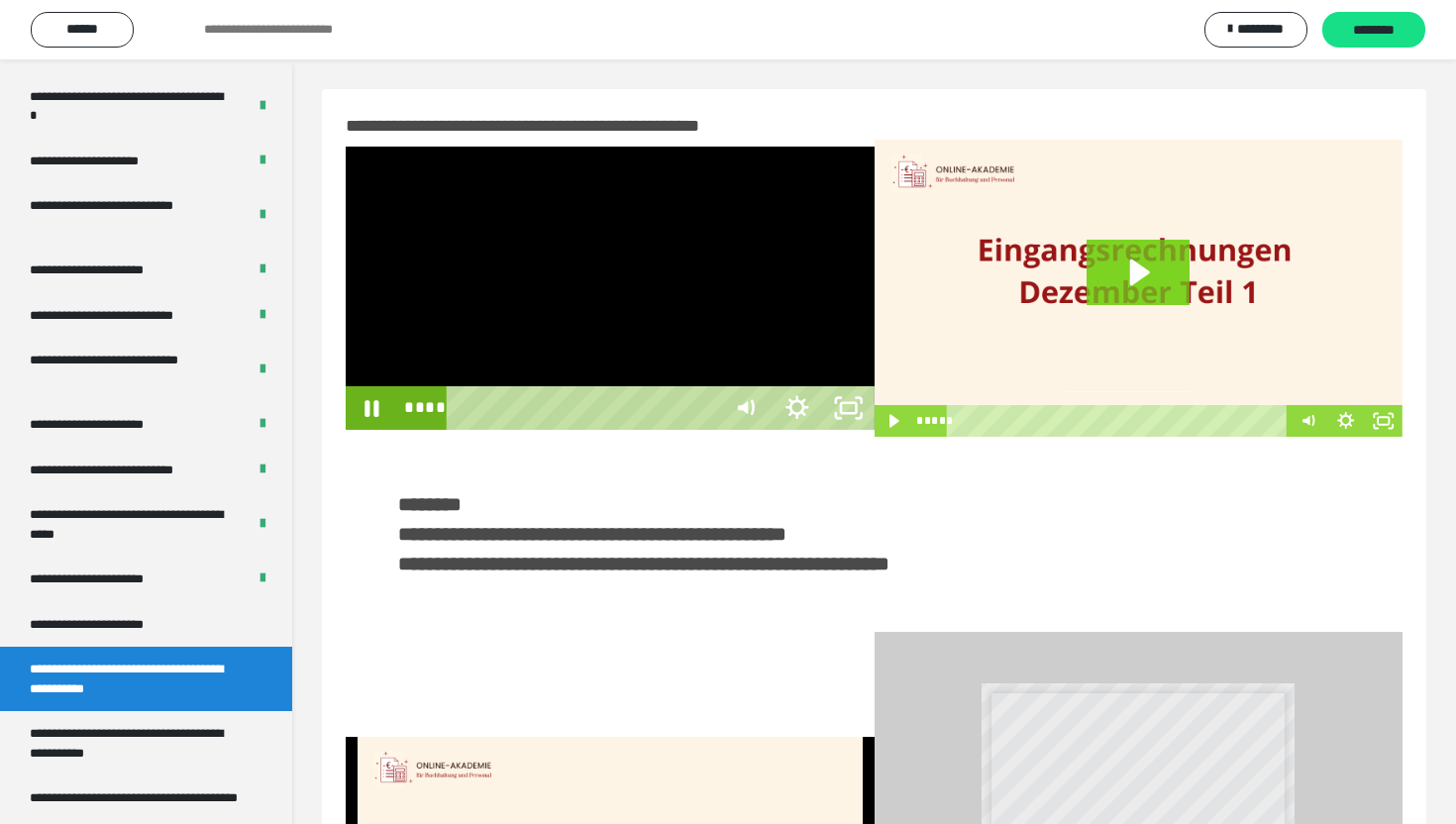 scroll, scrollTop: 3540, scrollLeft: 0, axis: vertical 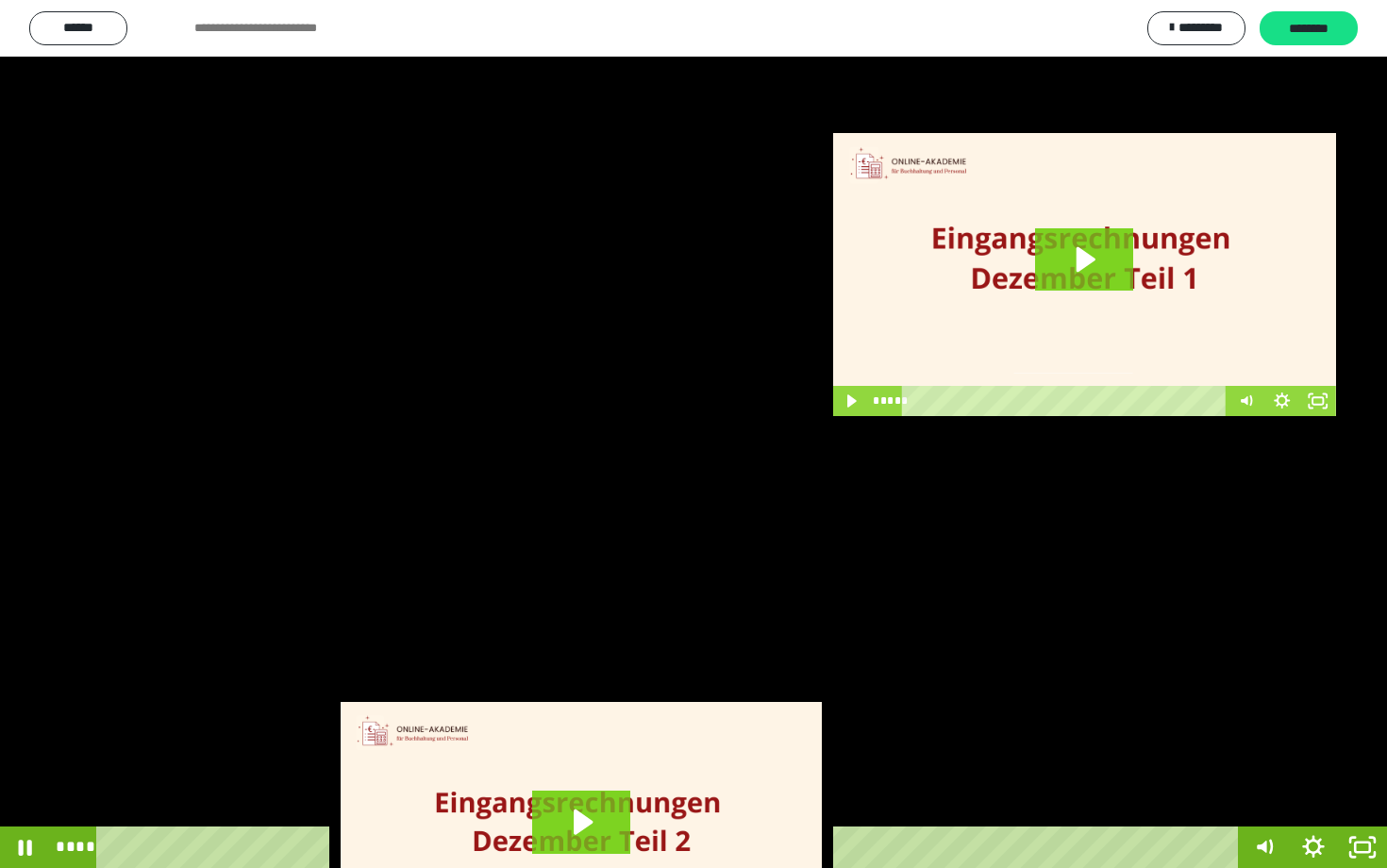 click at bounding box center [694, 434] 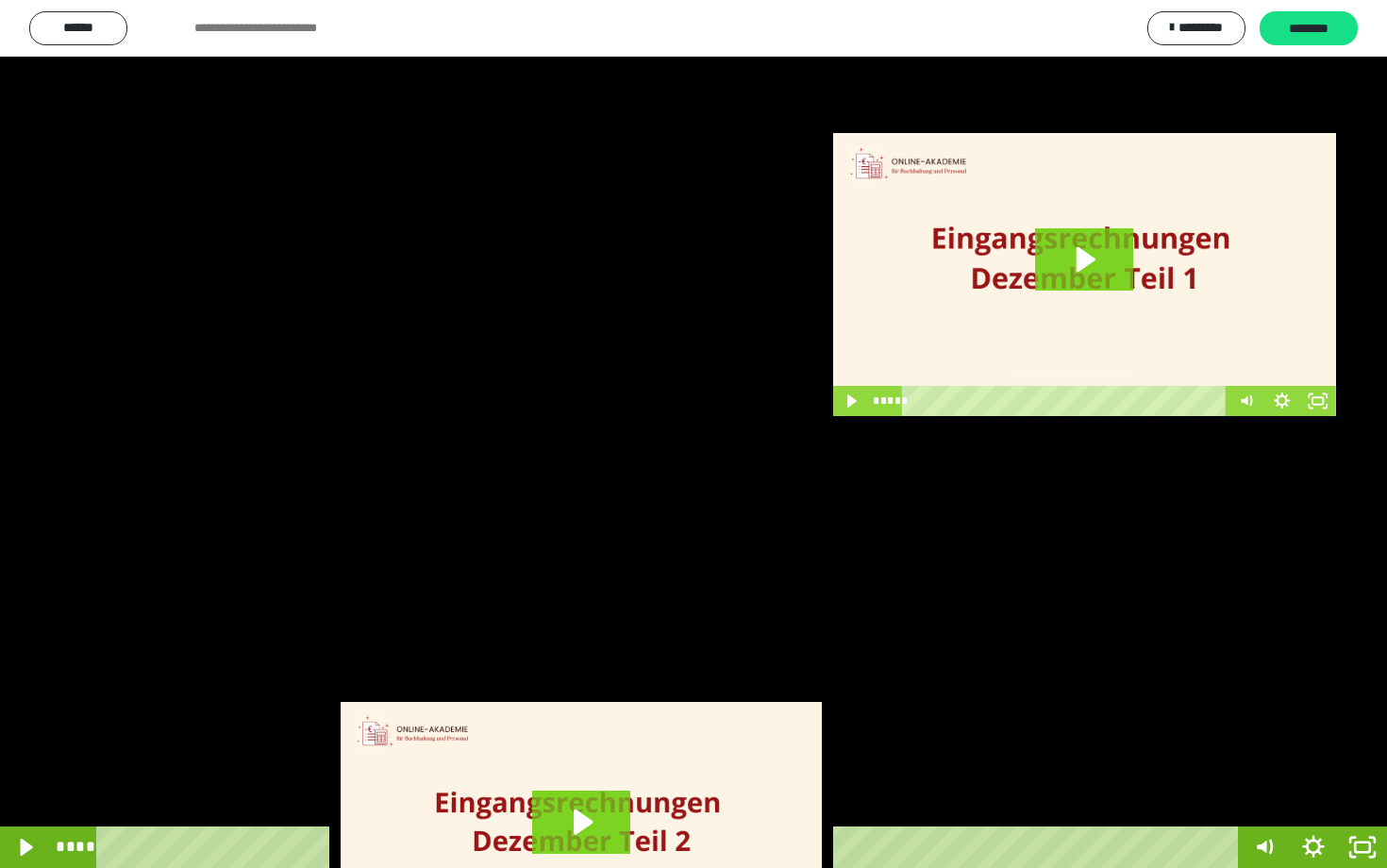 click at bounding box center (694, 434) 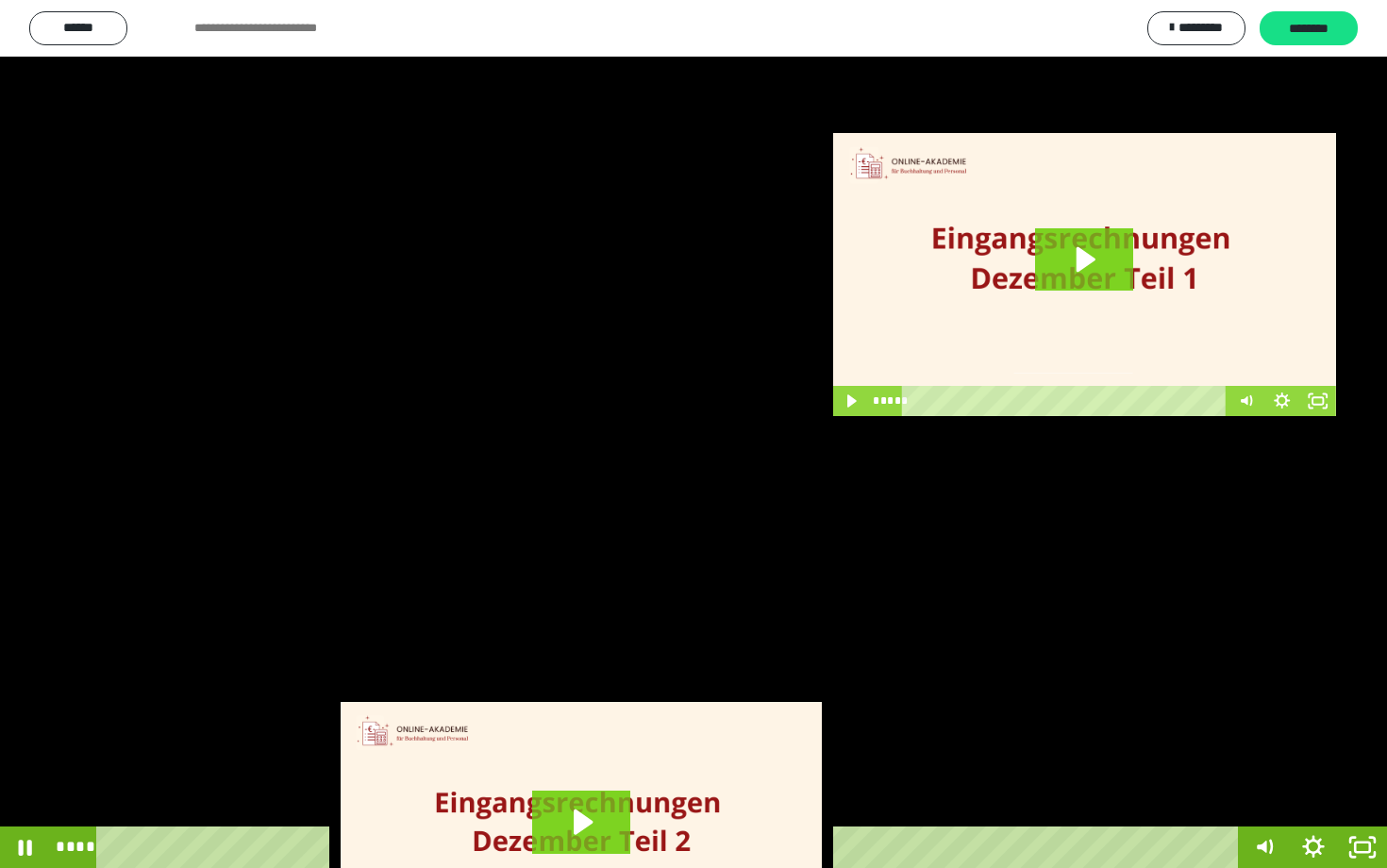 click at bounding box center (694, 434) 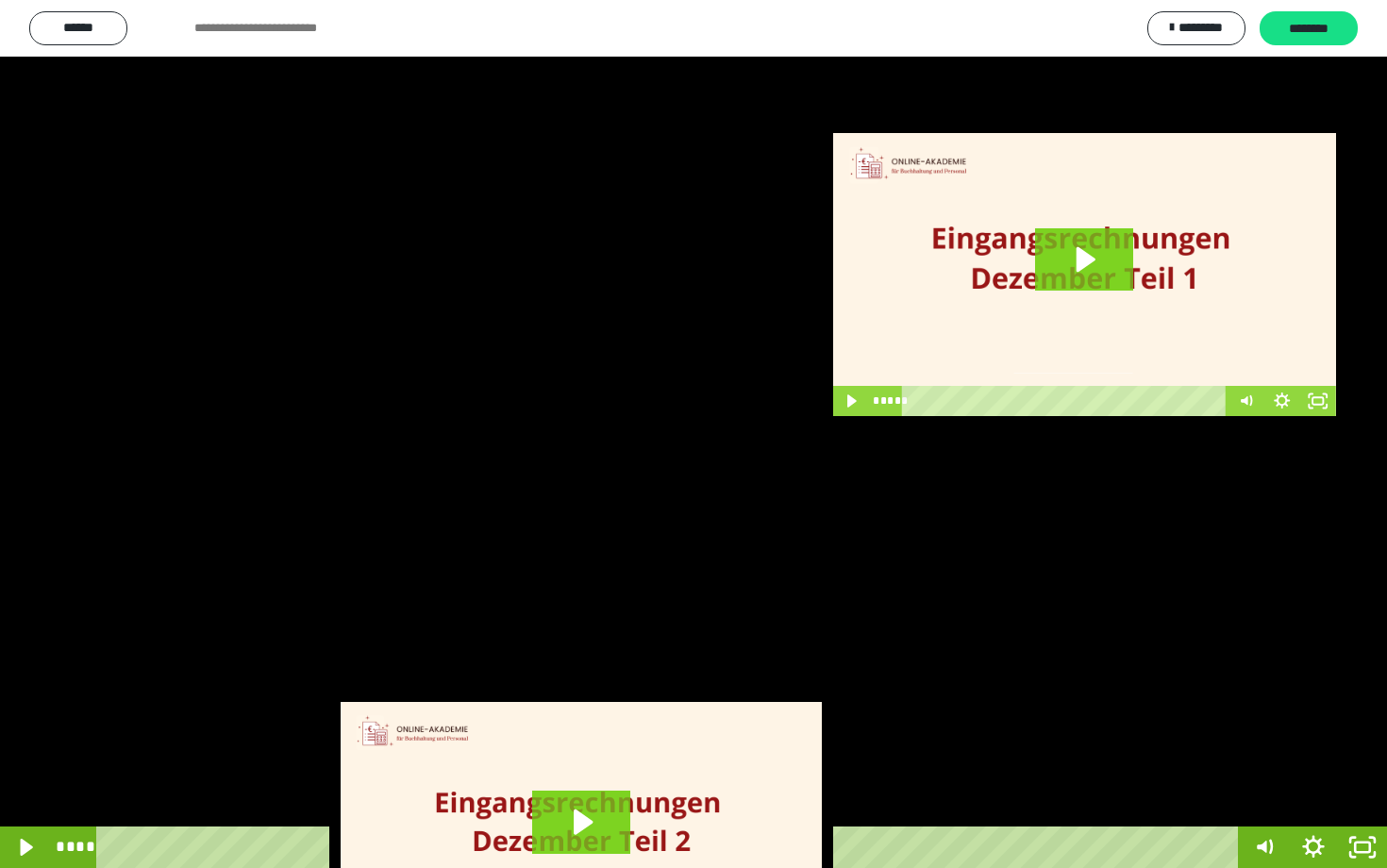 click at bounding box center (694, 434) 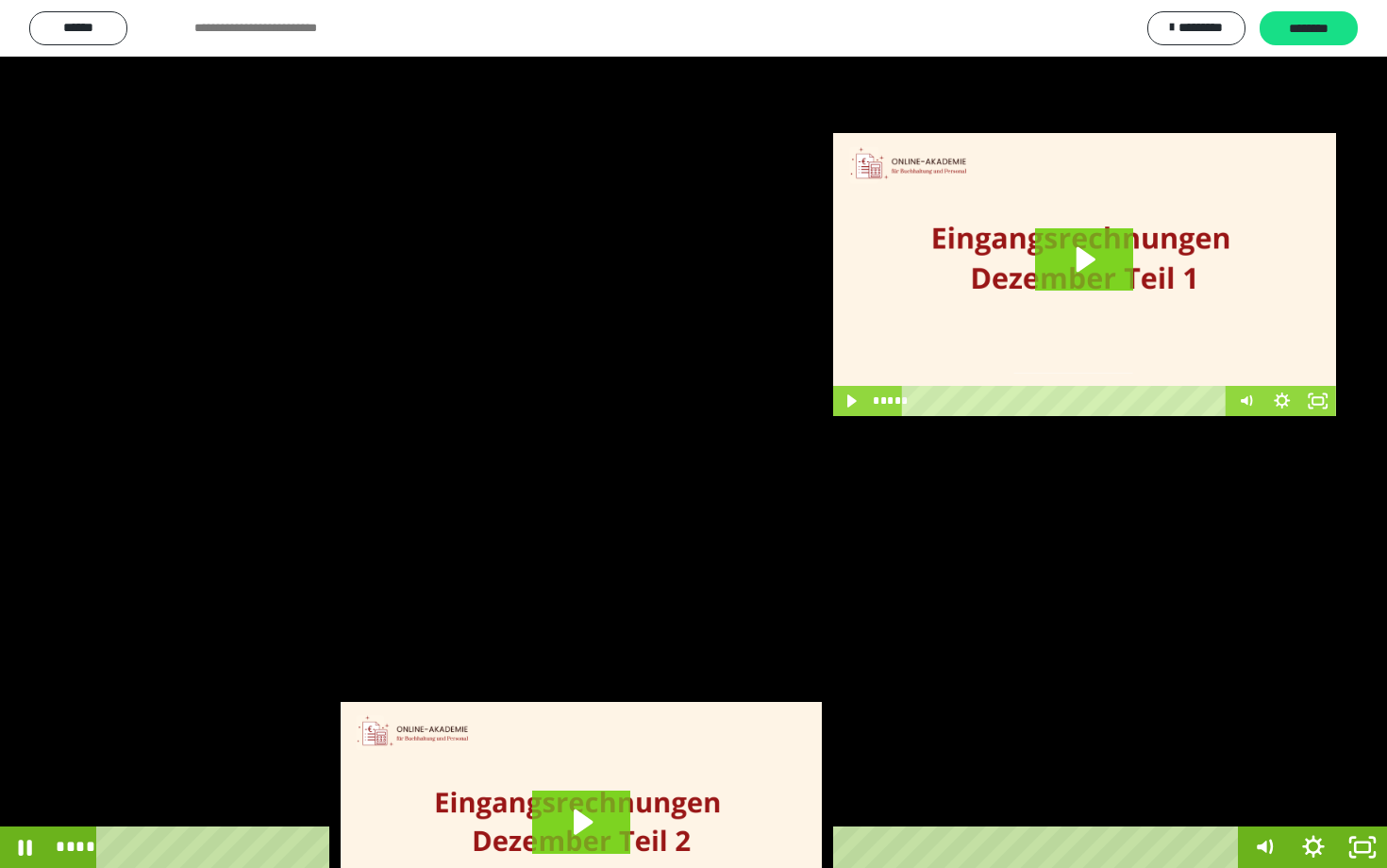 click at bounding box center [694, 434] 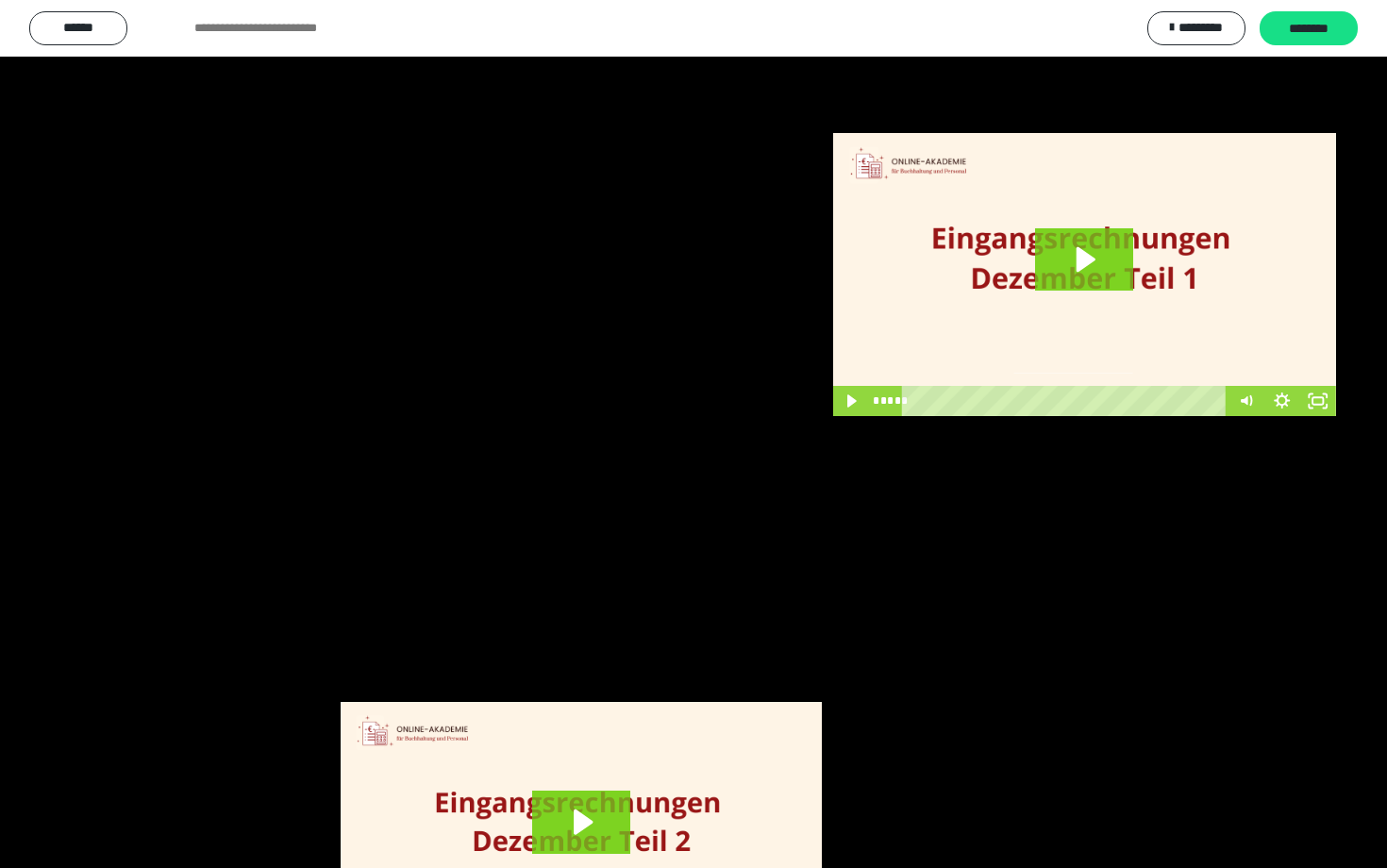 scroll, scrollTop: 3455, scrollLeft: 0, axis: vertical 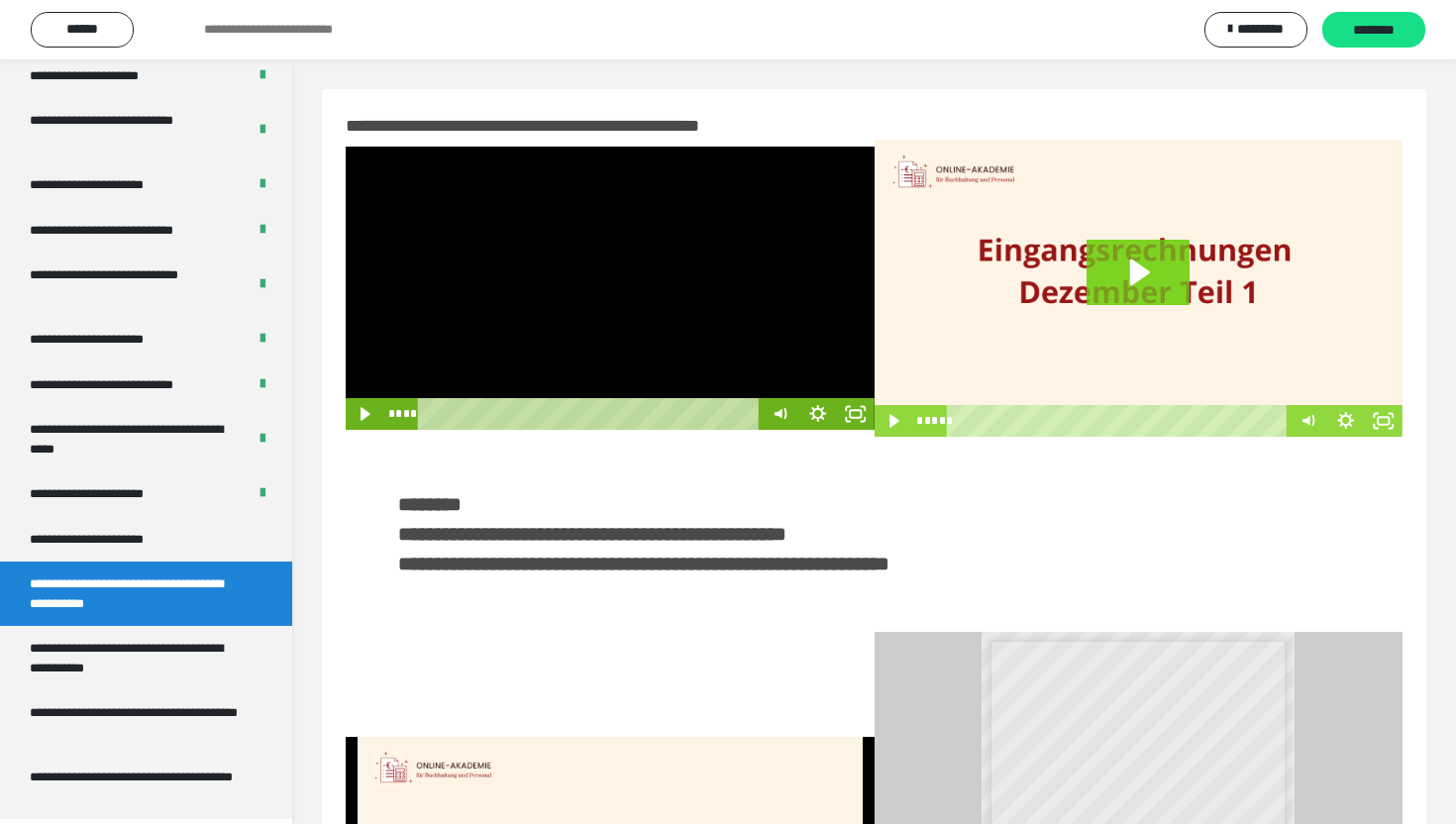 click at bounding box center (610, 288) 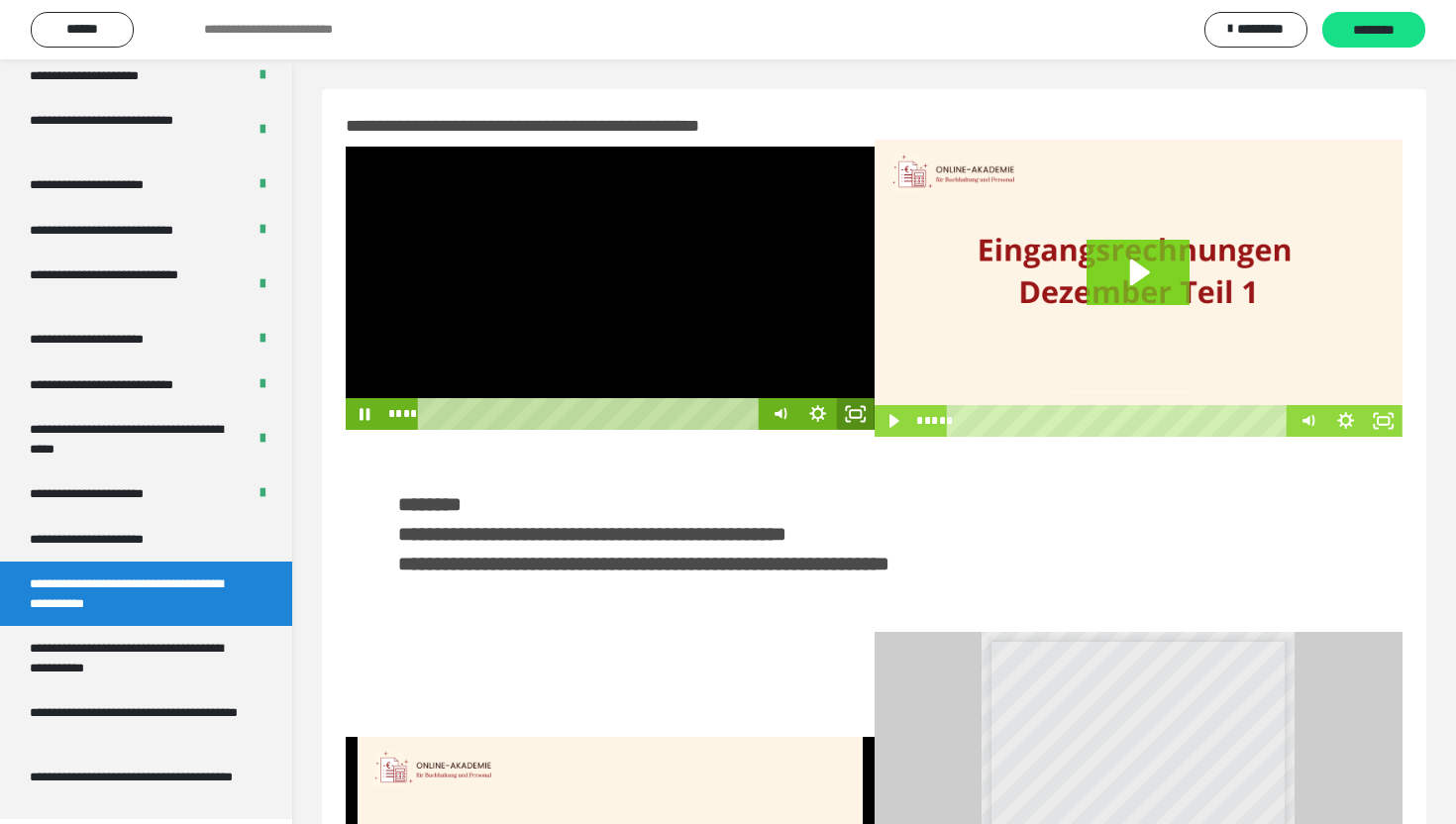 click 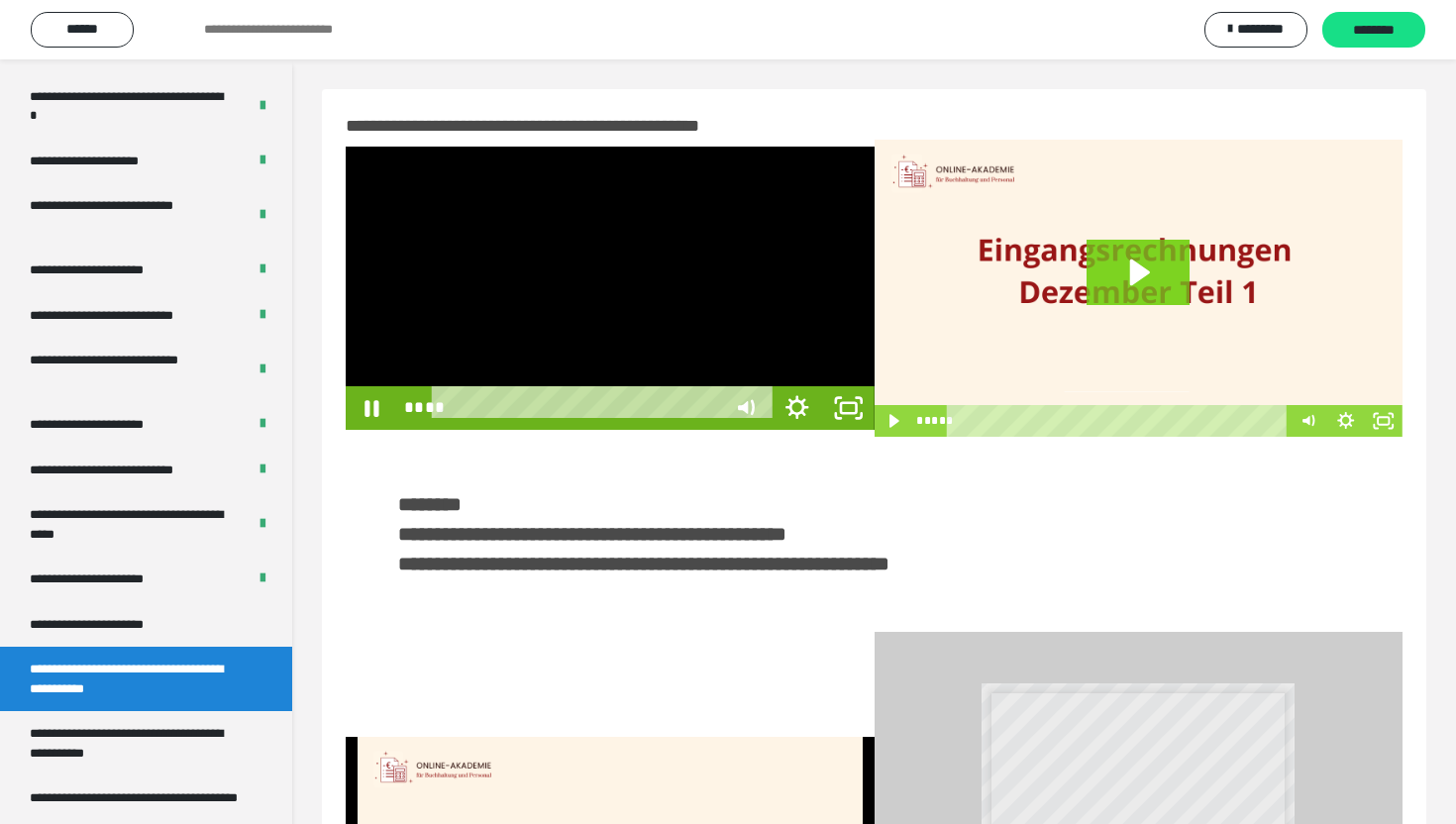scroll, scrollTop: 3540, scrollLeft: 0, axis: vertical 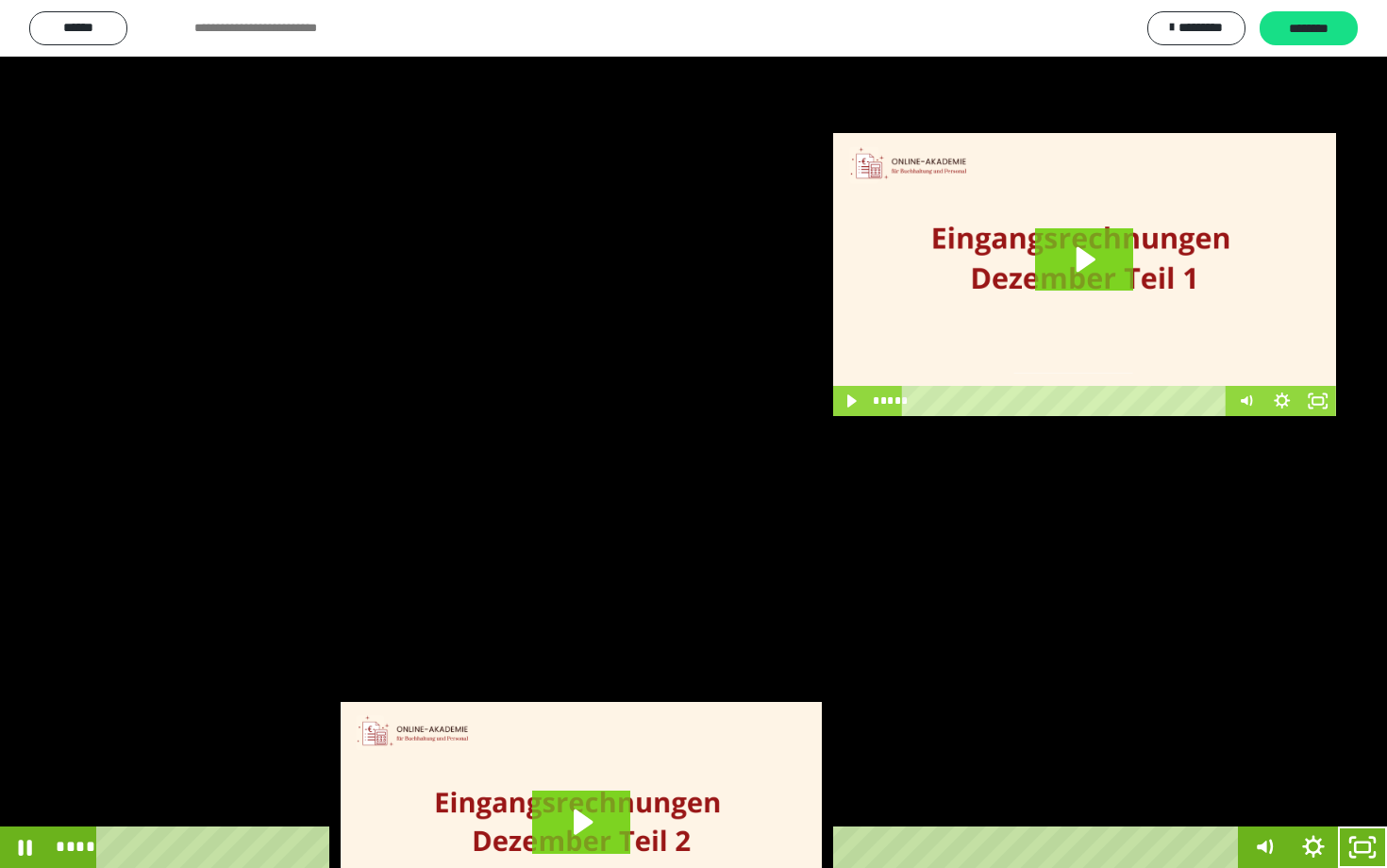 click at bounding box center [694, 434] 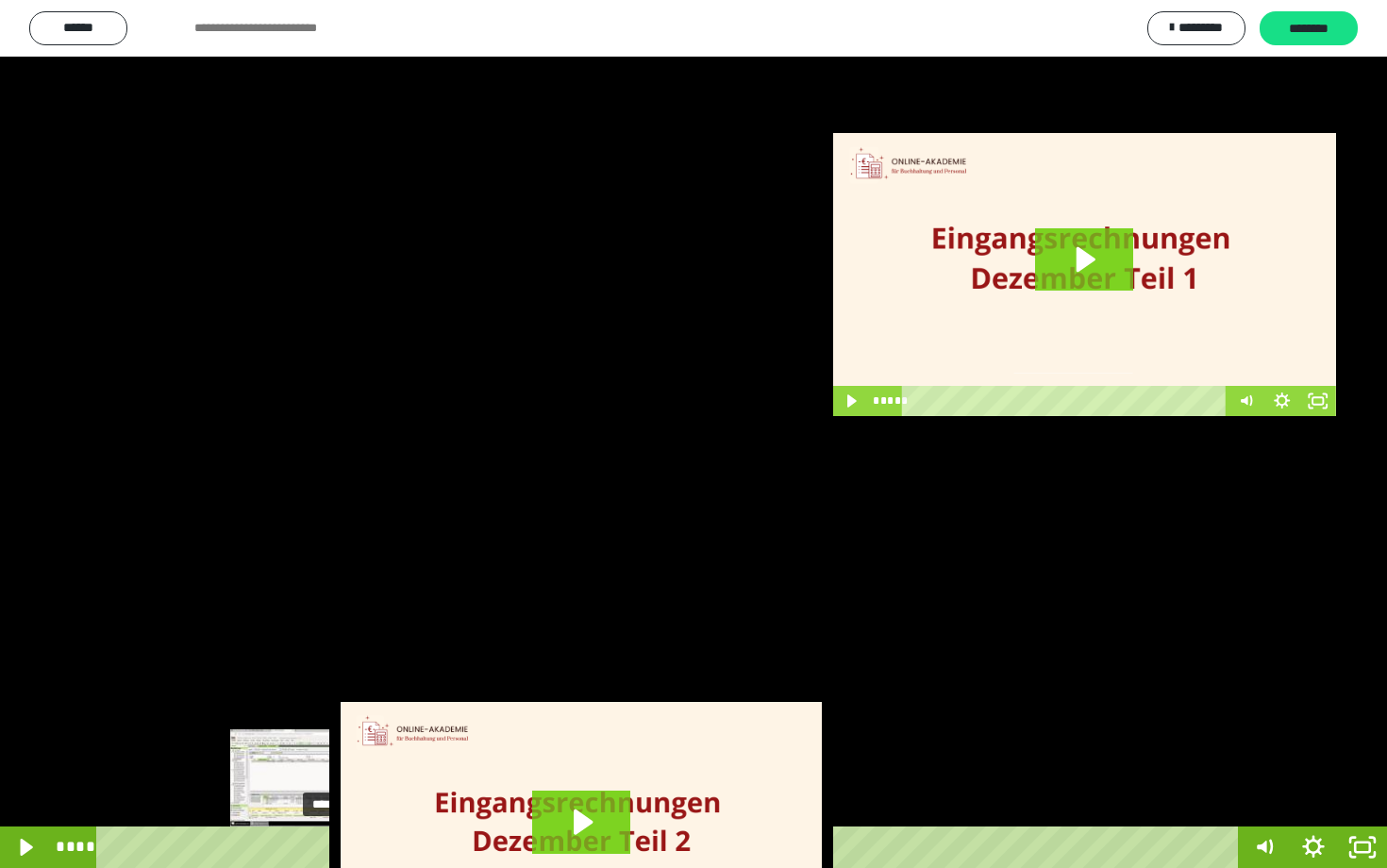 click on "****" at bounding box center (671, 847) 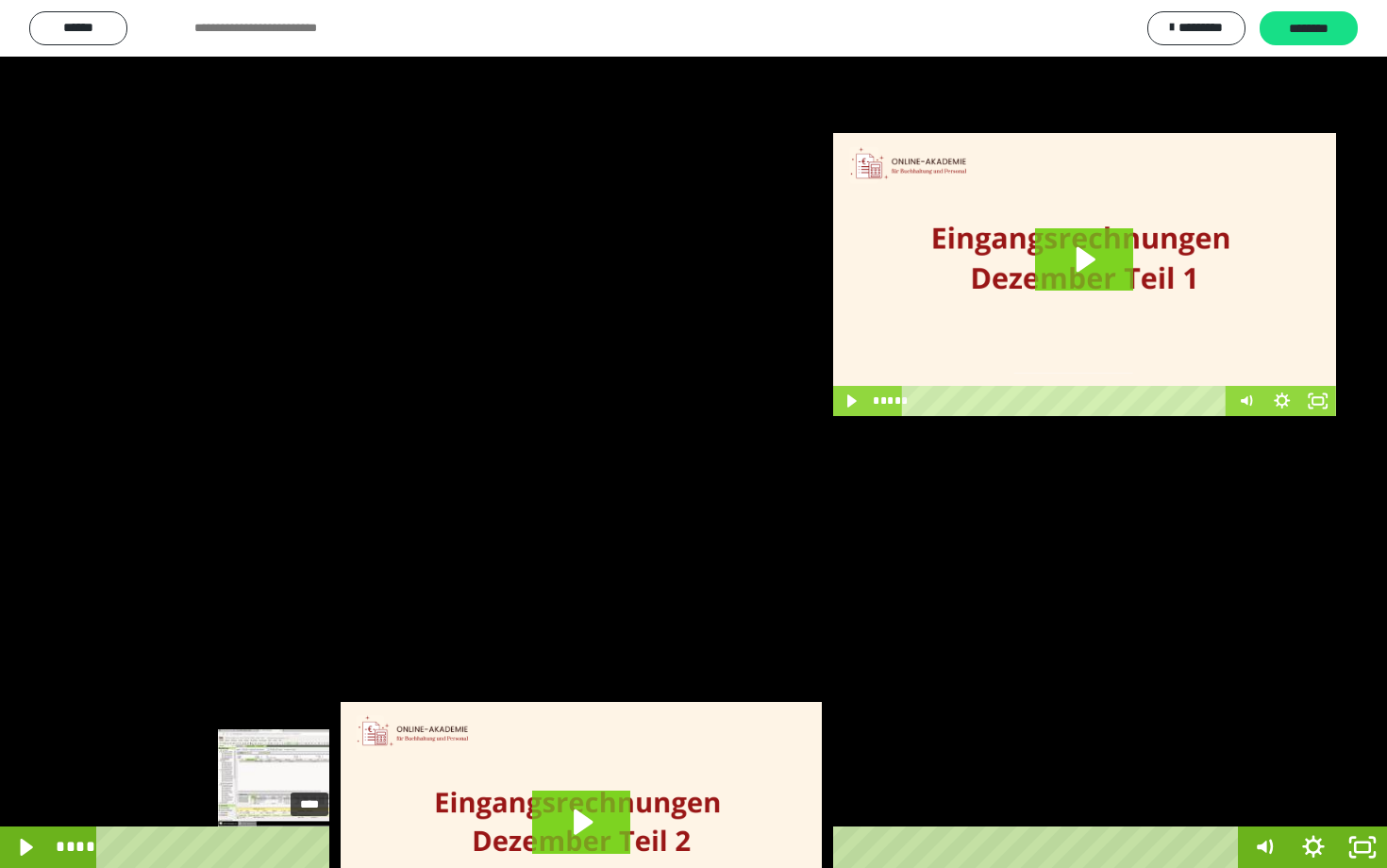 click on "****" at bounding box center (671, 847) 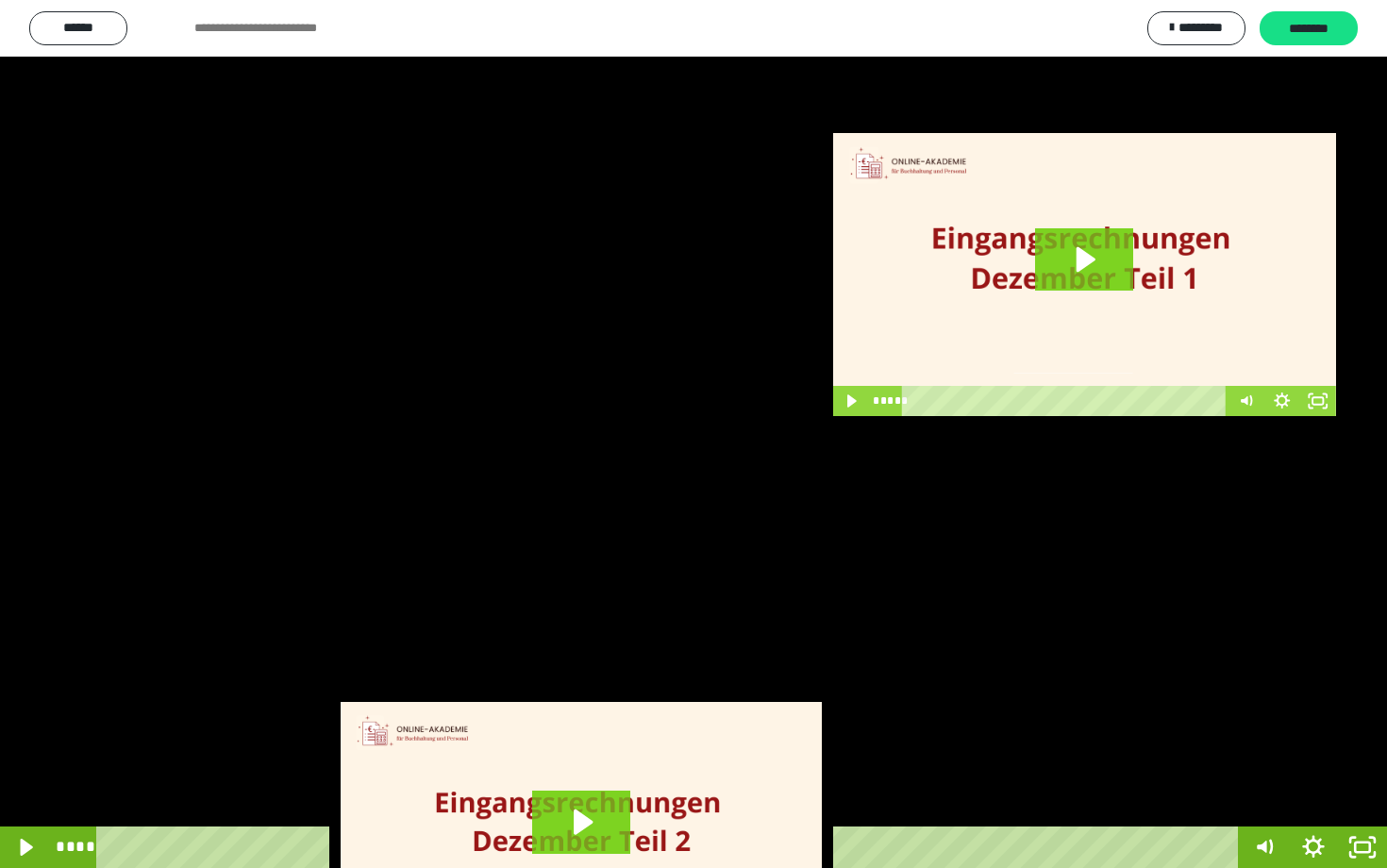 click at bounding box center (694, 434) 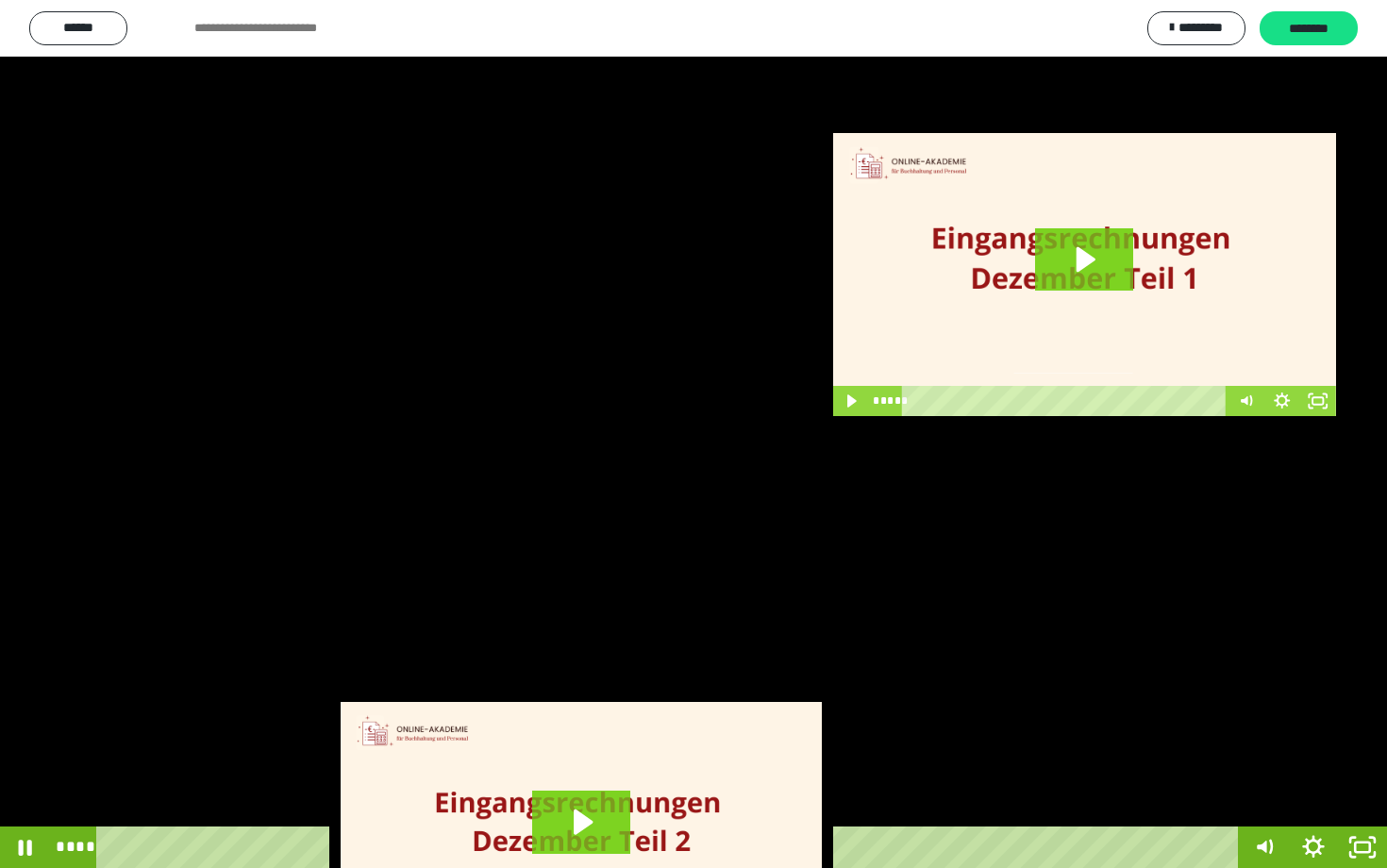 click at bounding box center [694, 434] 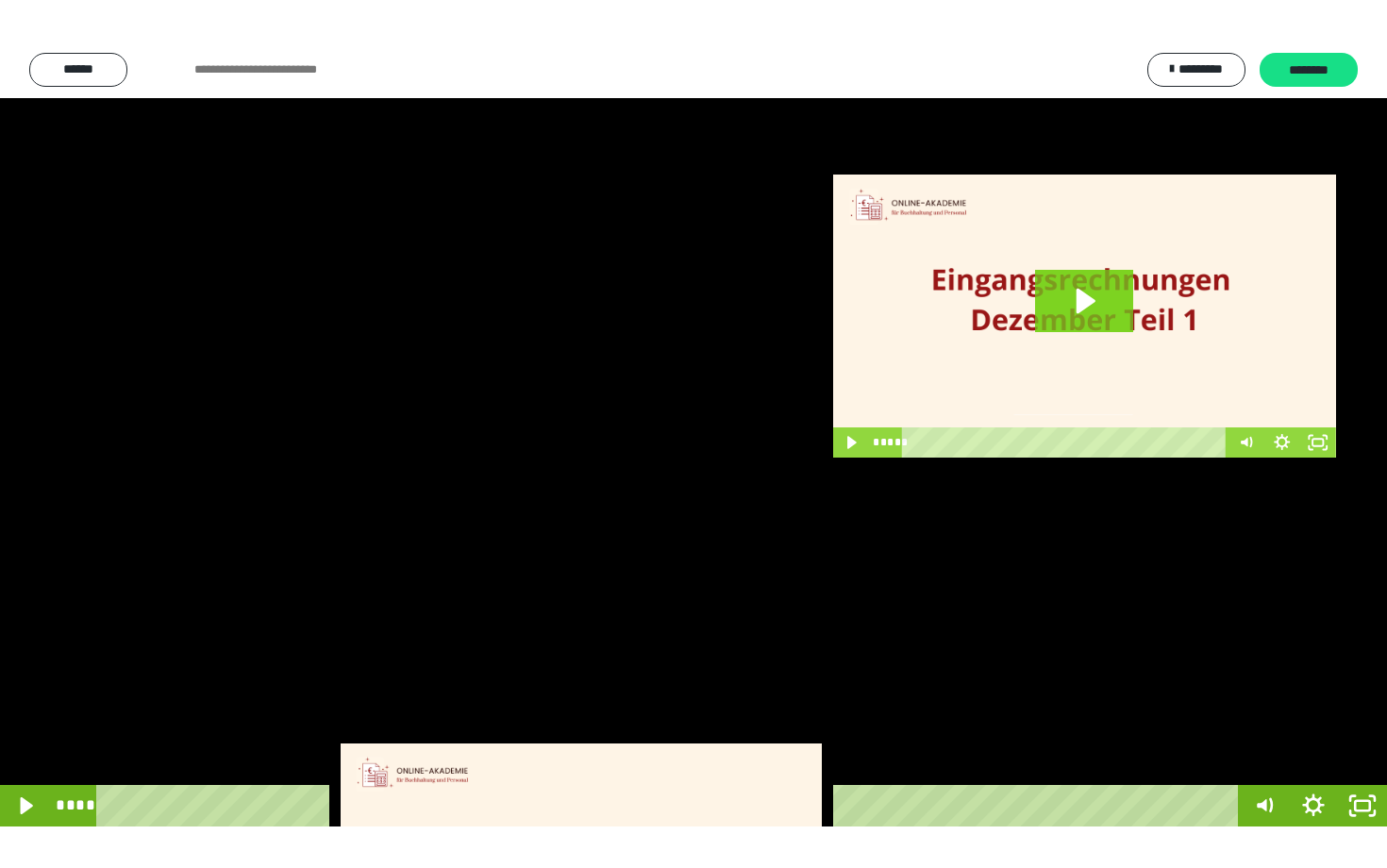 scroll, scrollTop: 3455, scrollLeft: 0, axis: vertical 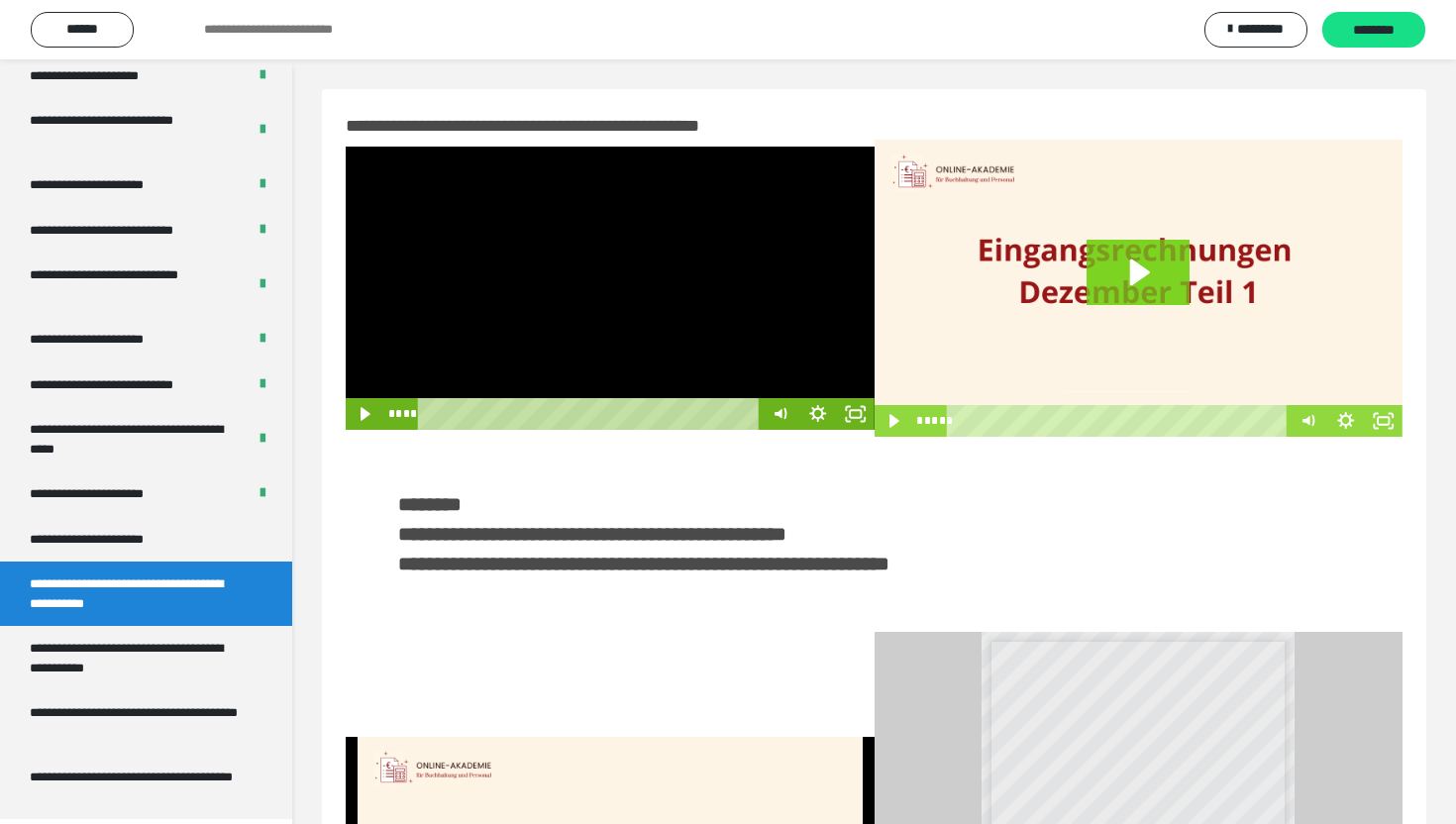click at bounding box center [610, 288] 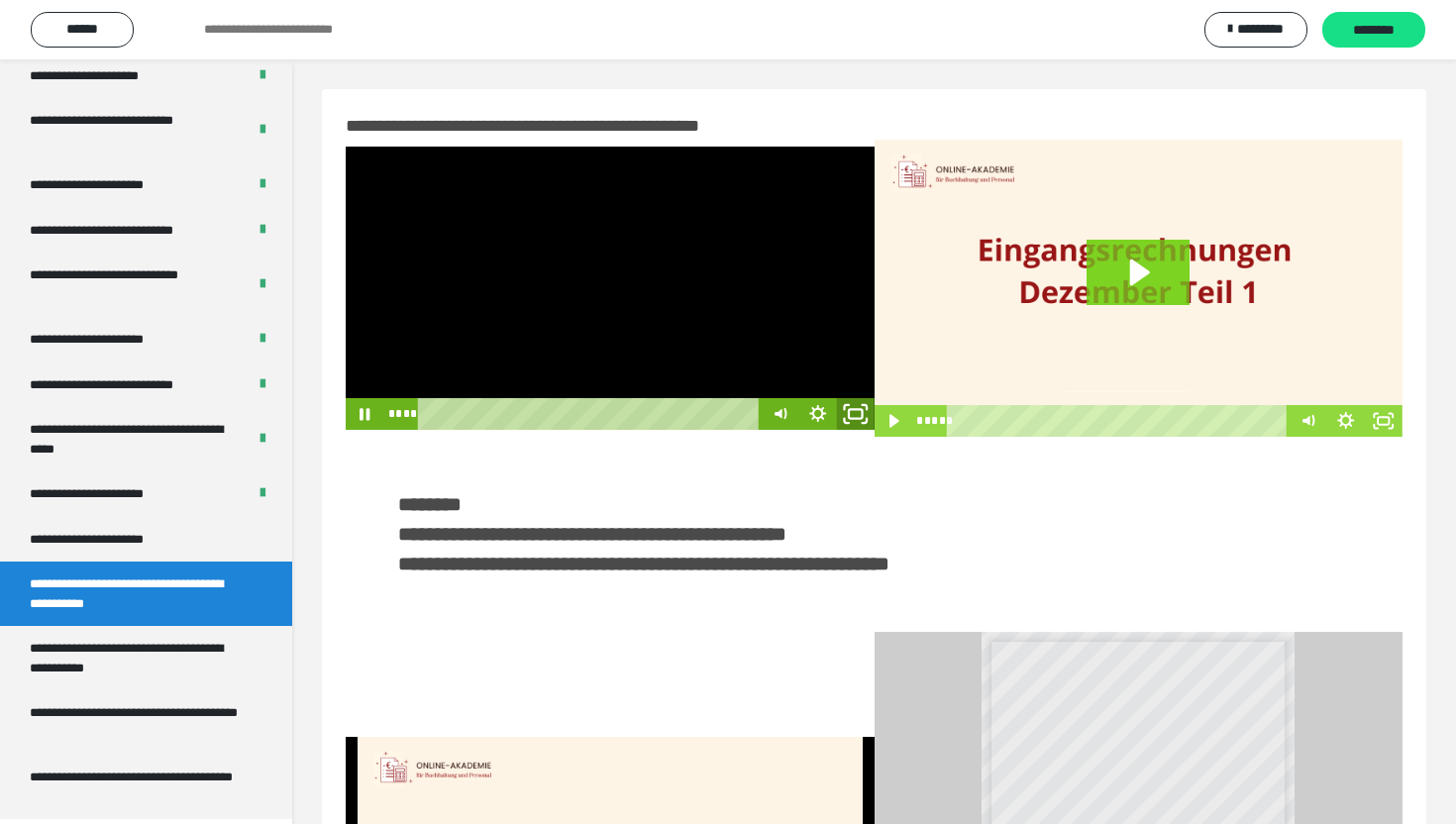 click 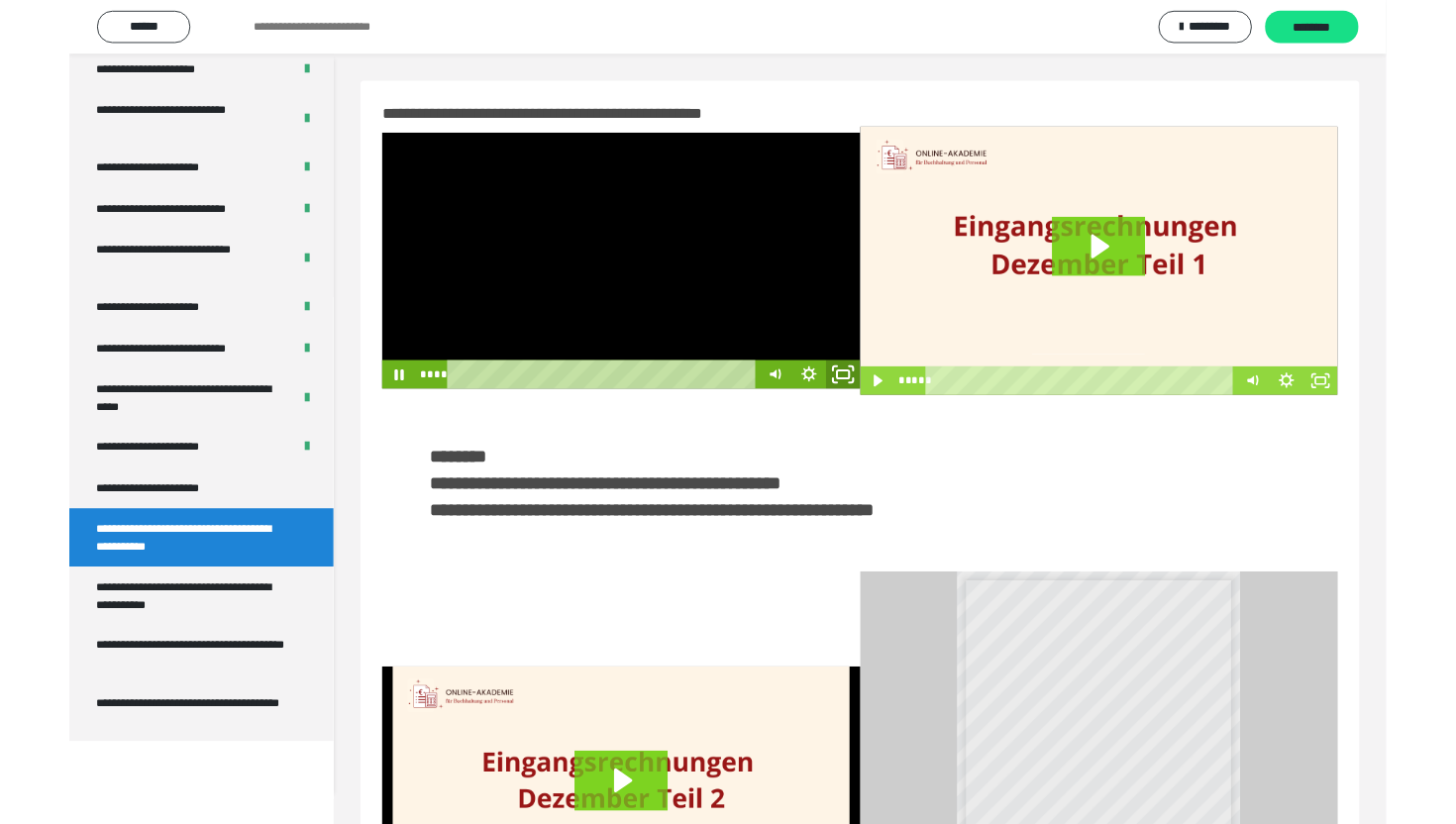 scroll, scrollTop: 3540, scrollLeft: 0, axis: vertical 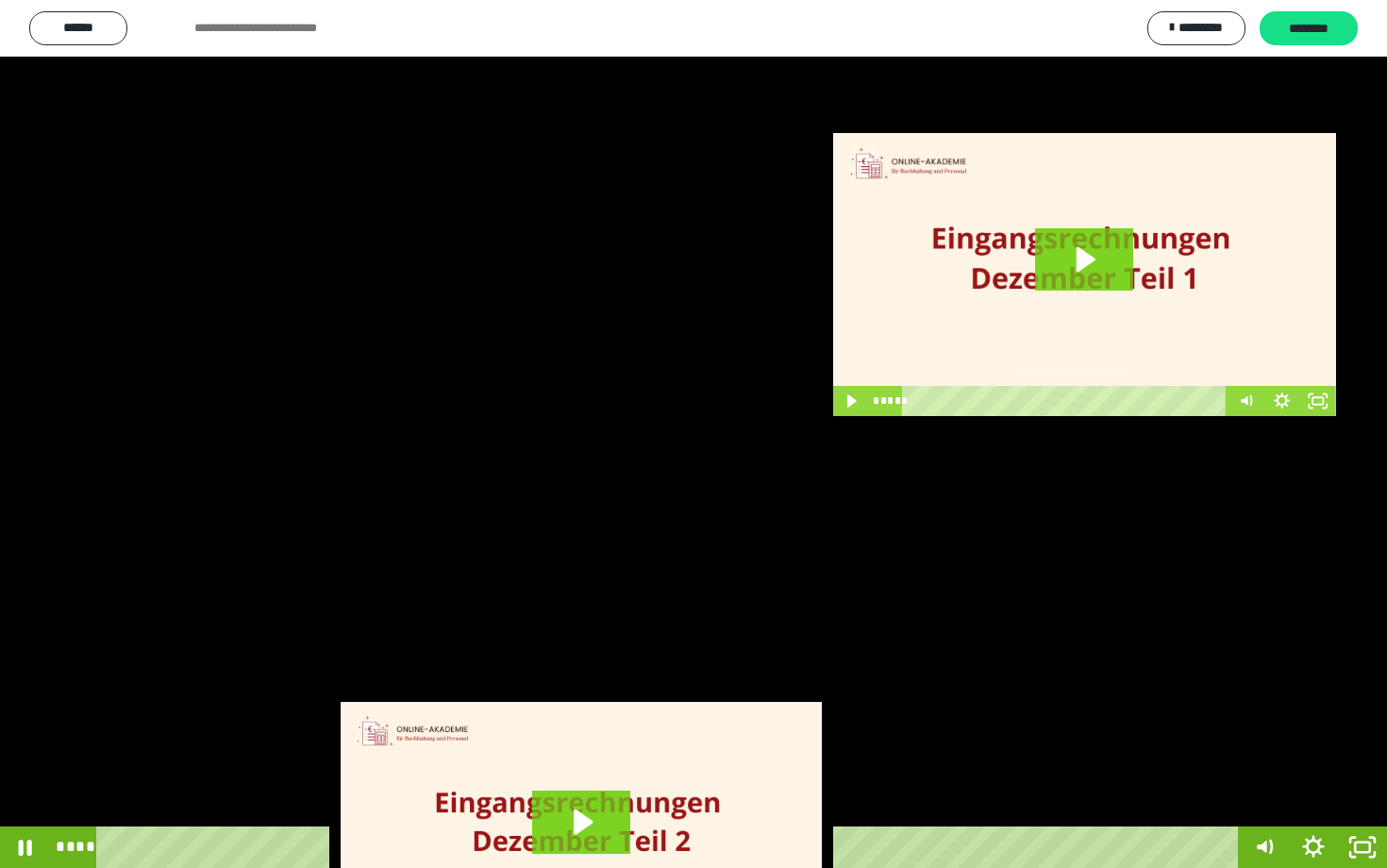 click at bounding box center [694, 434] 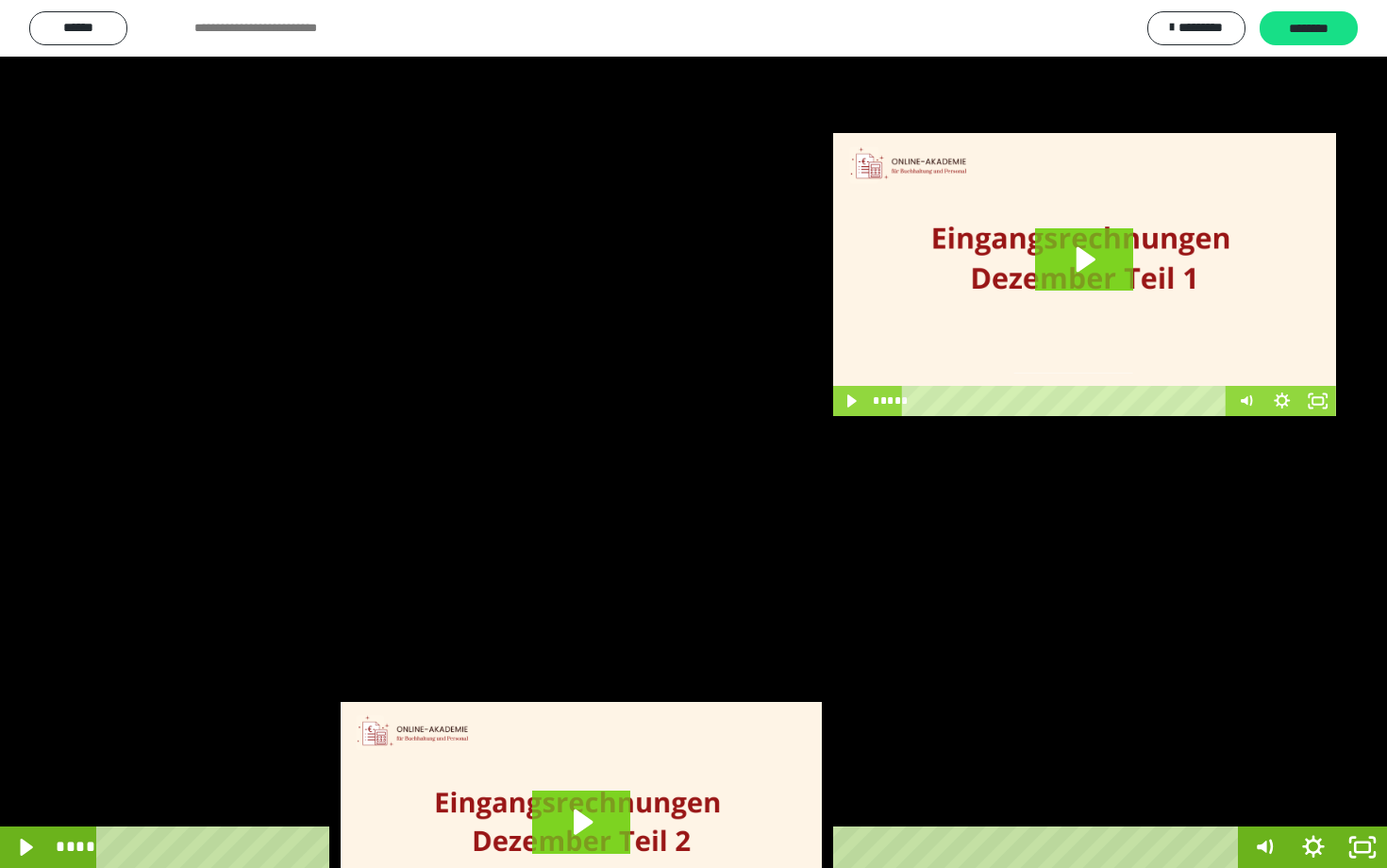 click at bounding box center [694, 434] 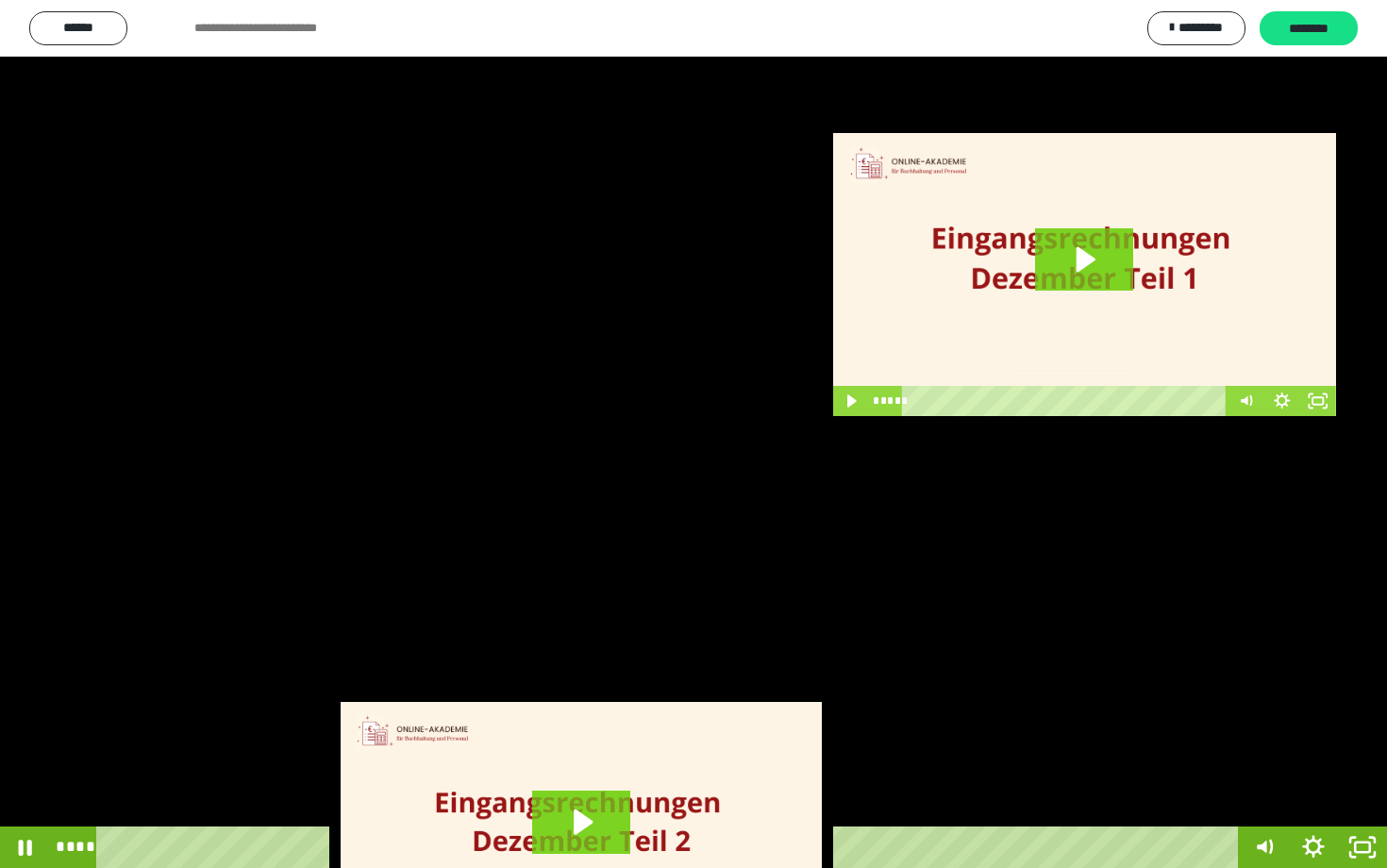 click at bounding box center (694, 434) 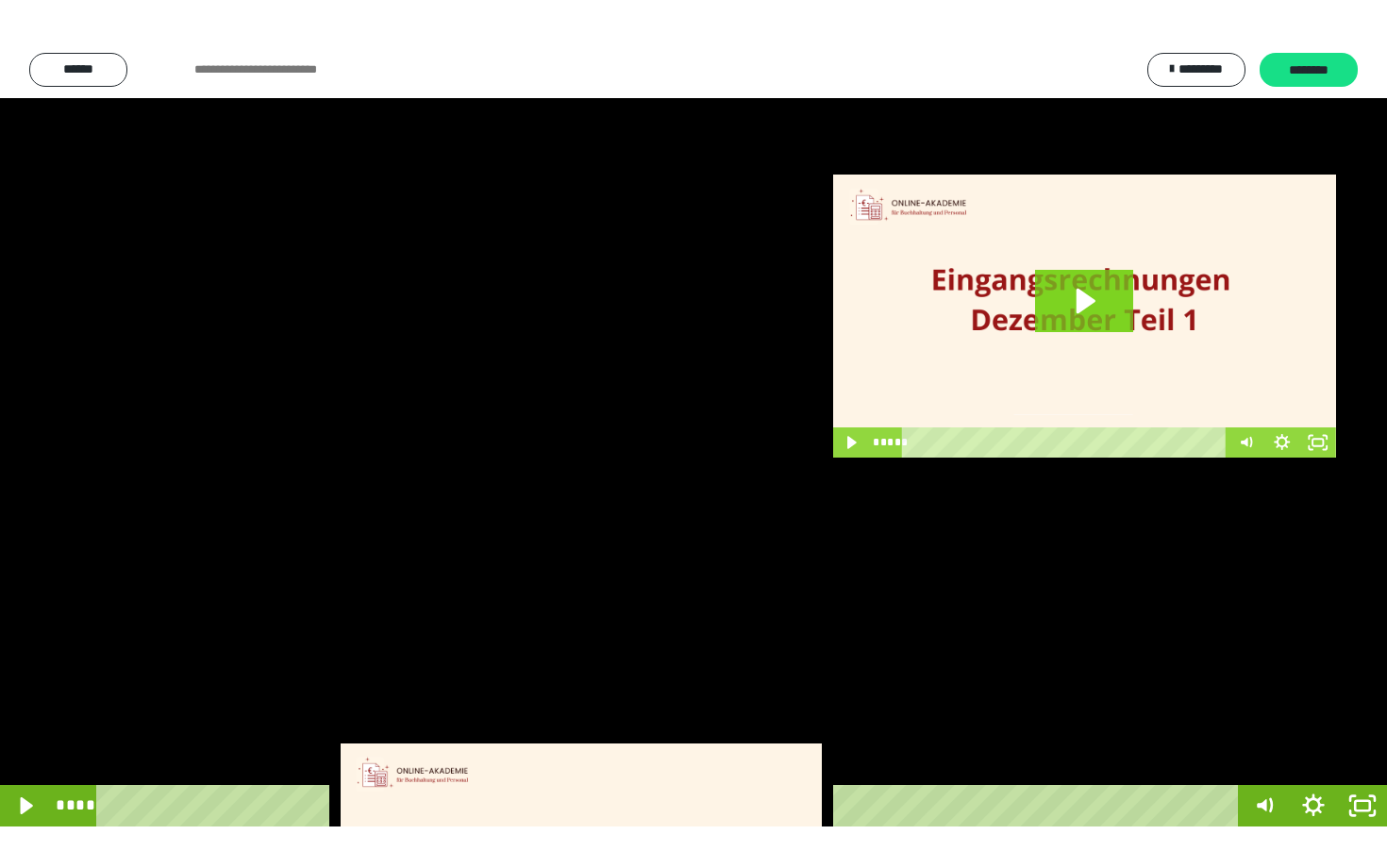 scroll, scrollTop: 3455, scrollLeft: 0, axis: vertical 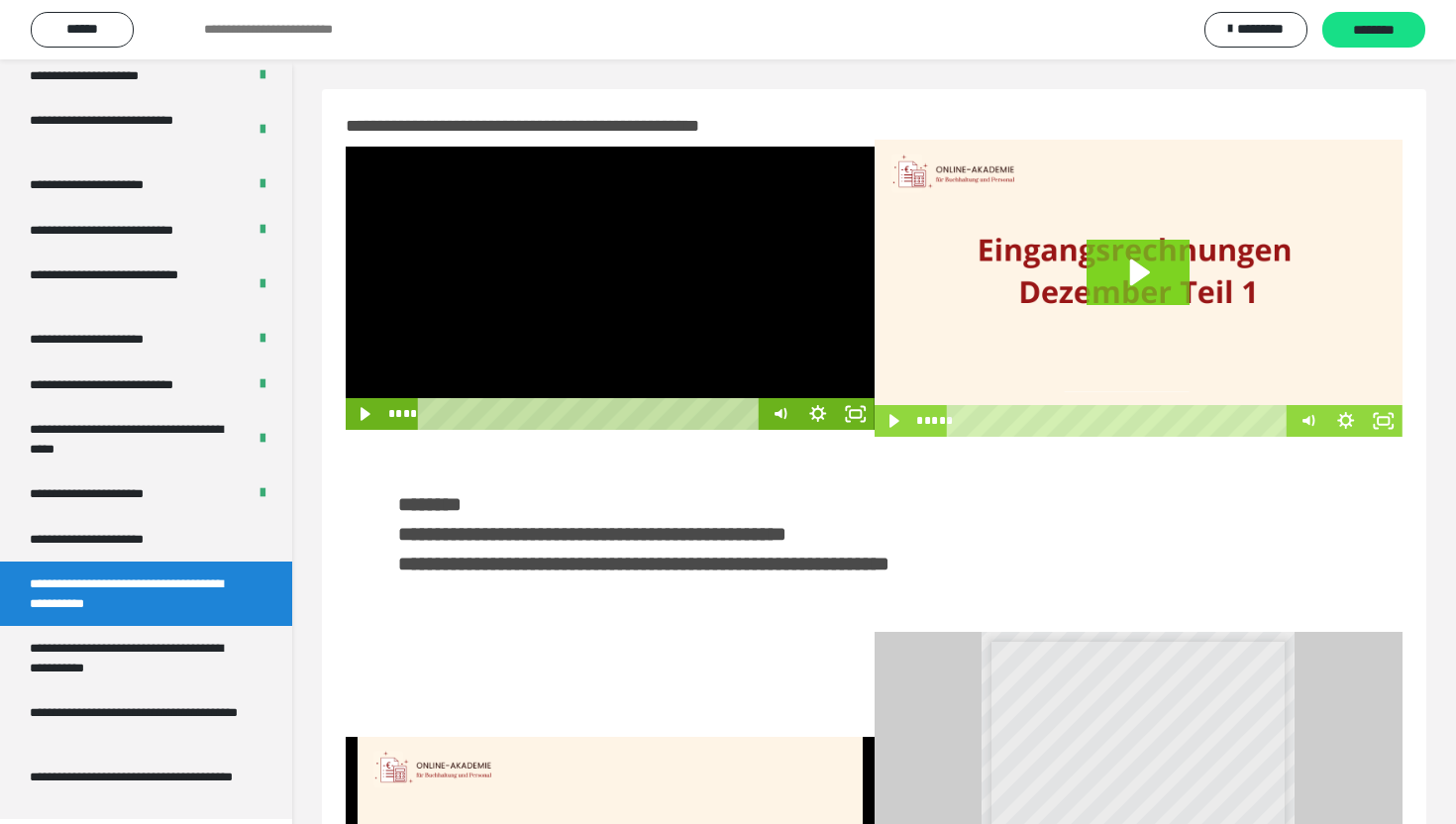 click at bounding box center [610, 288] 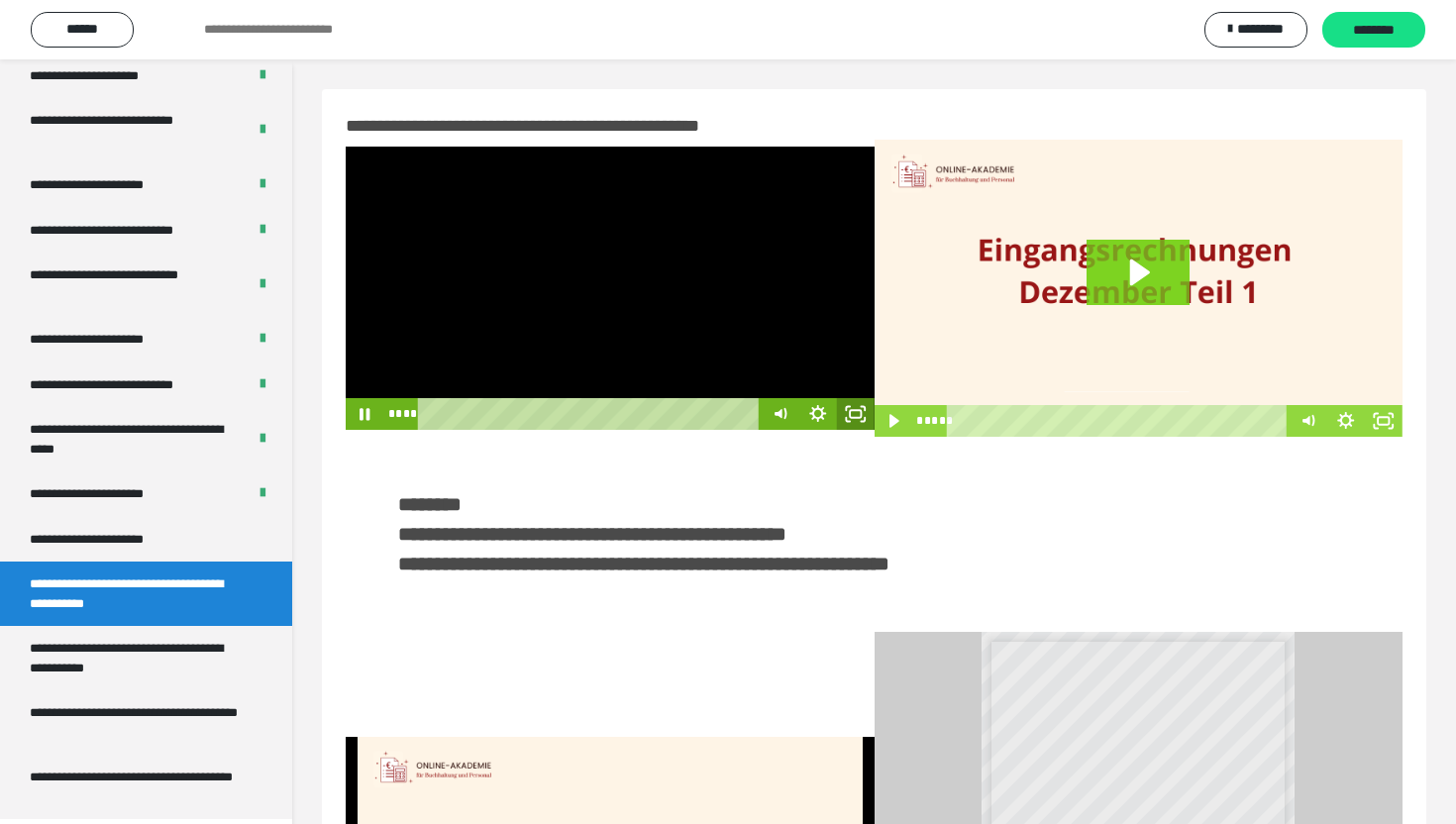 click 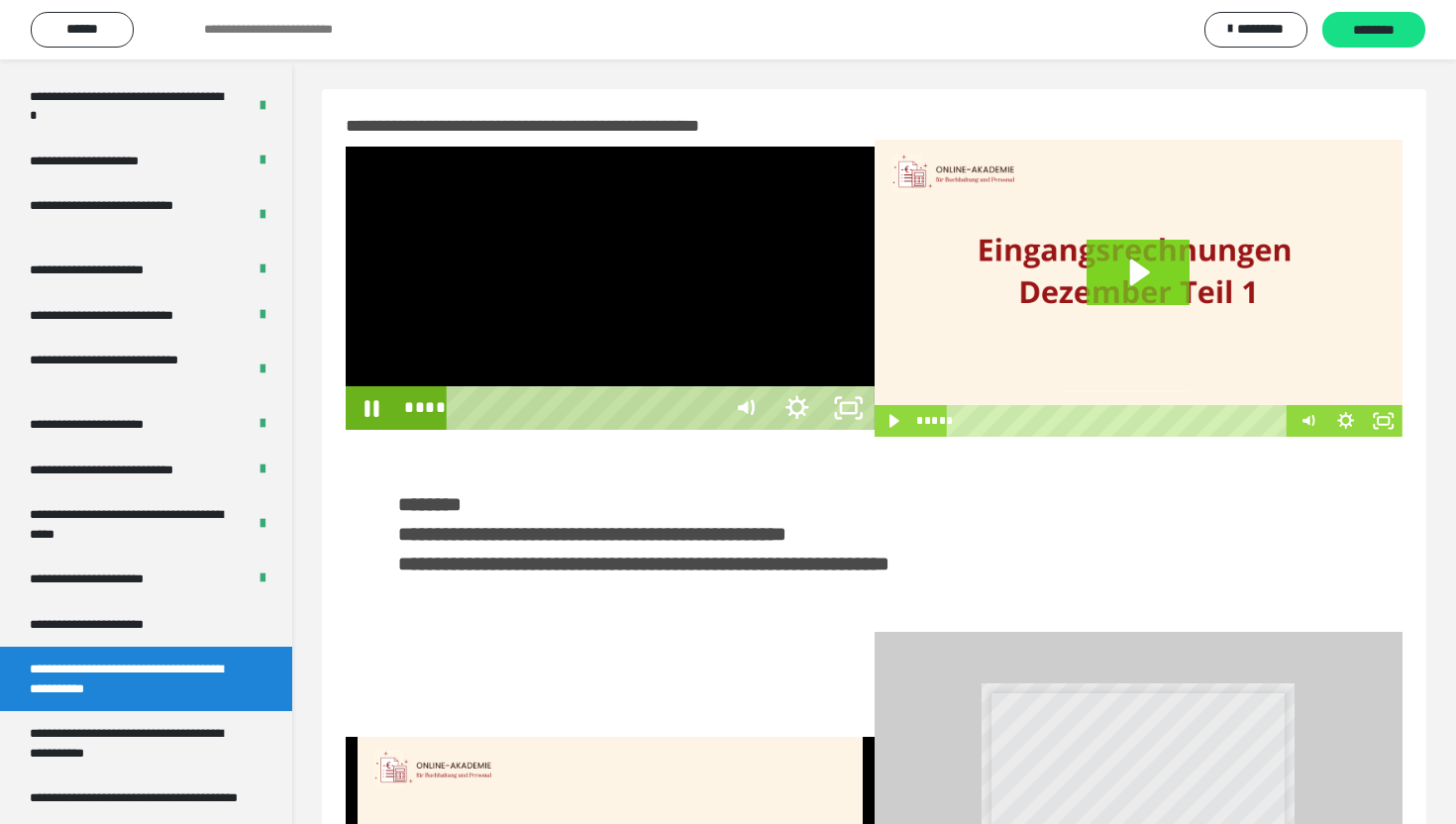 scroll, scrollTop: 3540, scrollLeft: 0, axis: vertical 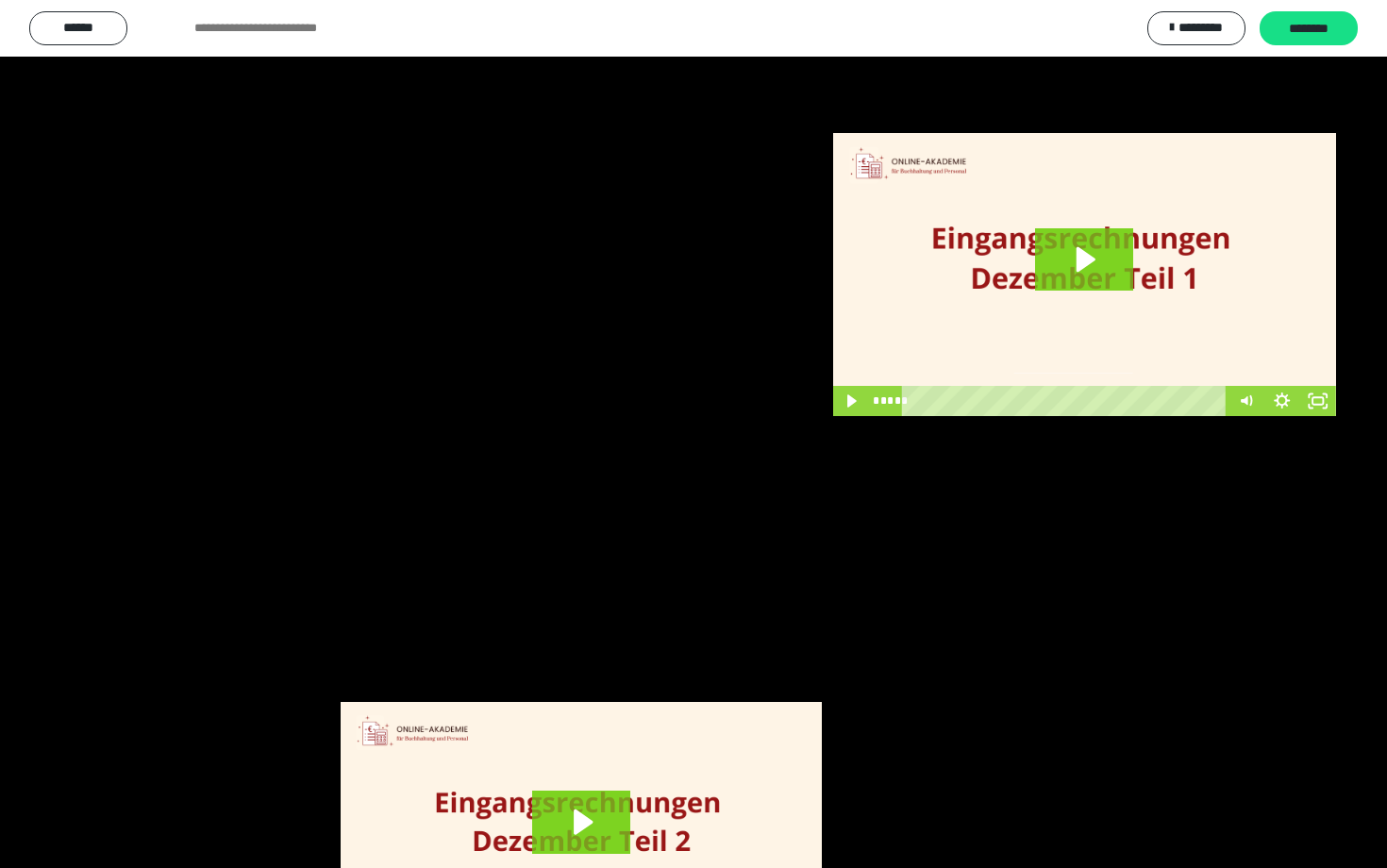 click at bounding box center (694, 434) 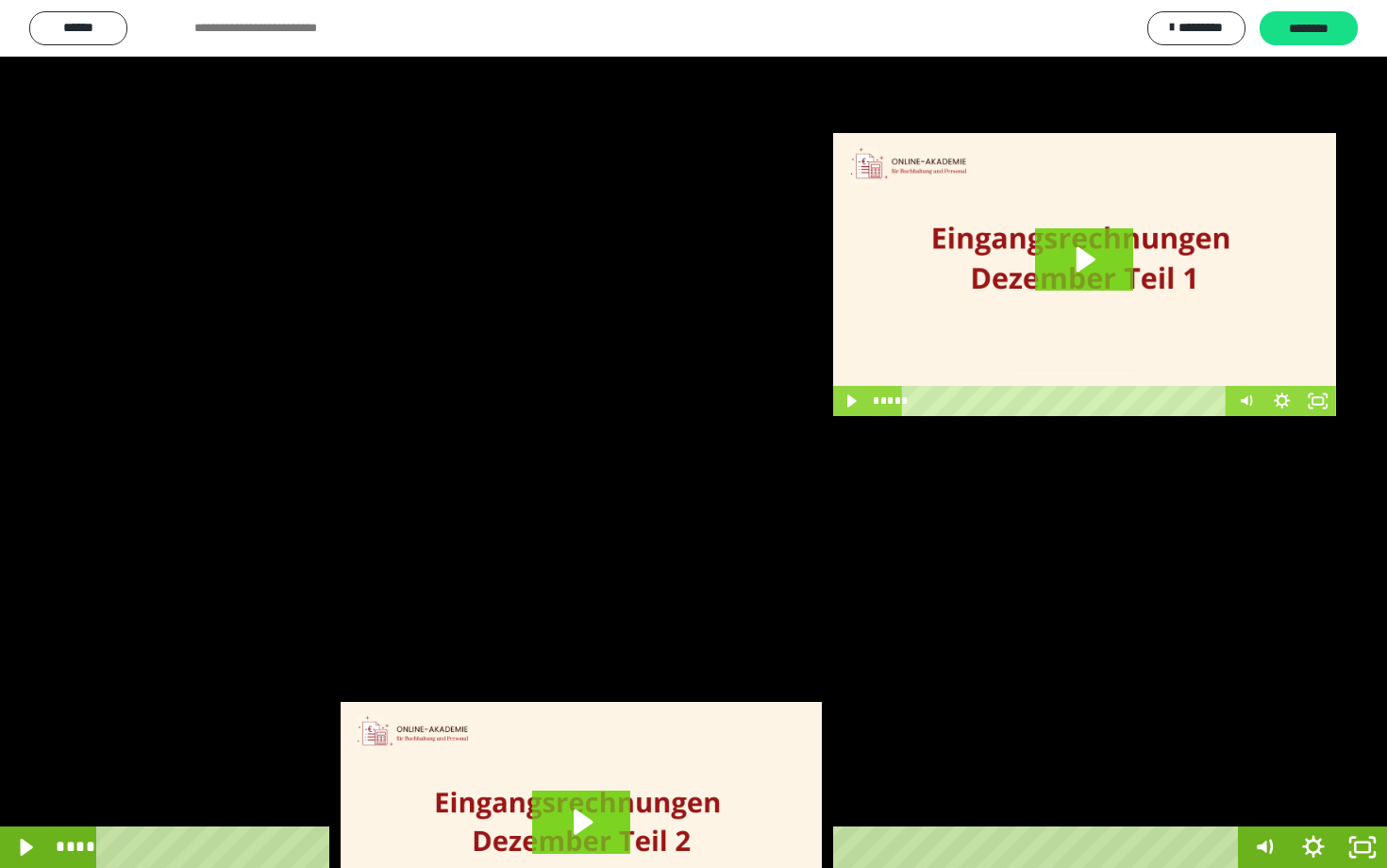 scroll, scrollTop: 3455, scrollLeft: 0, axis: vertical 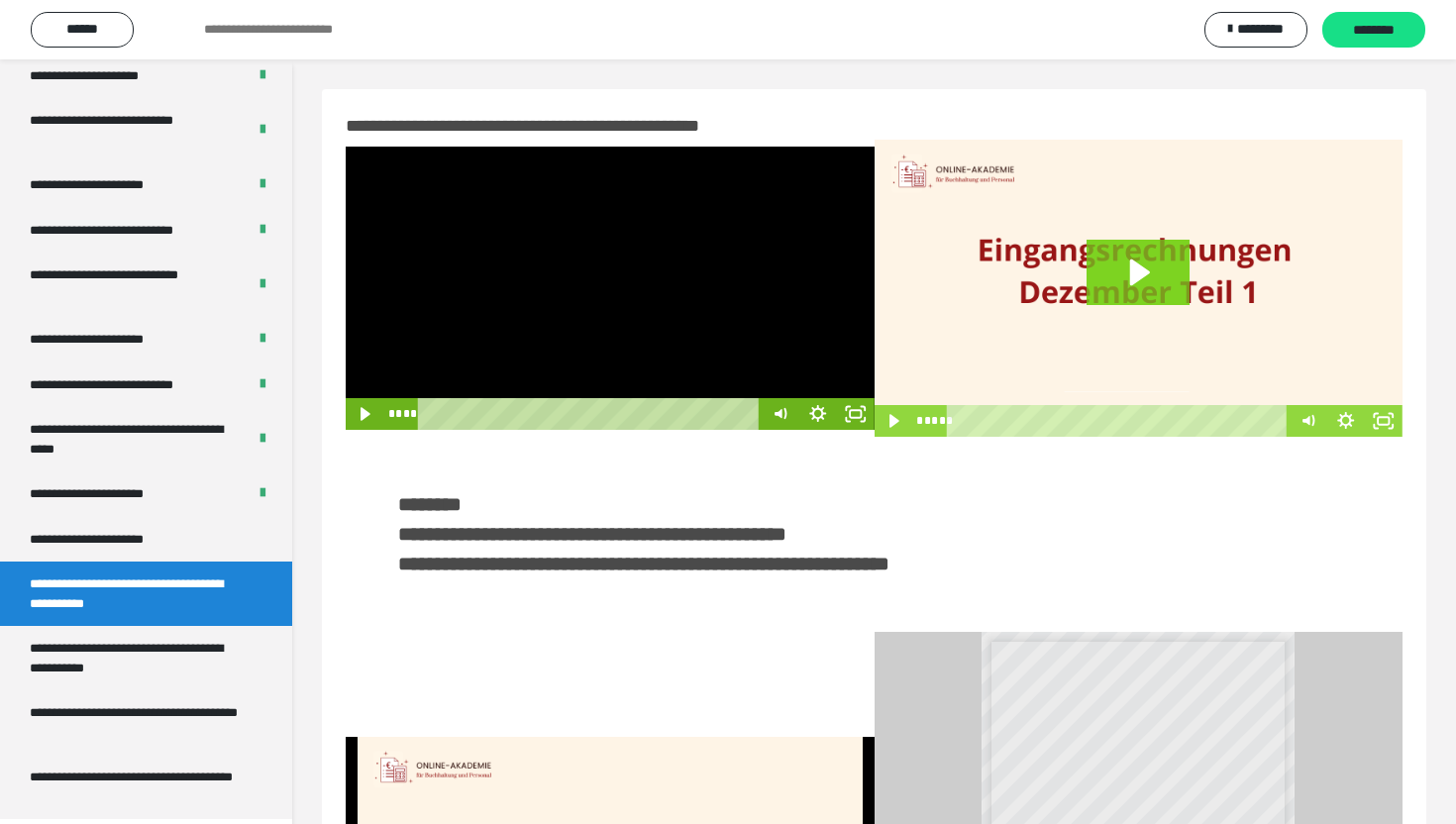 click at bounding box center [610, 288] 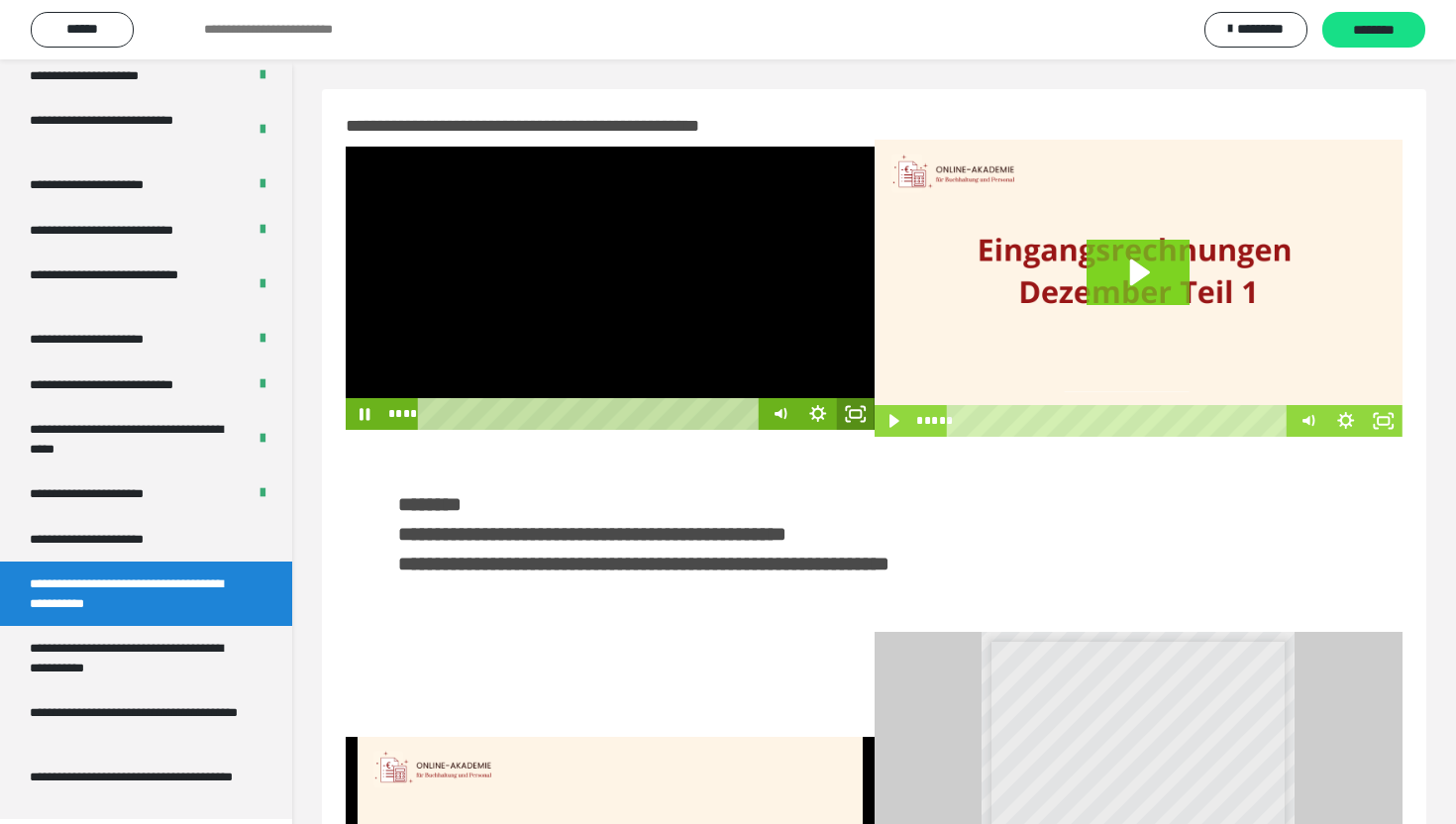 click 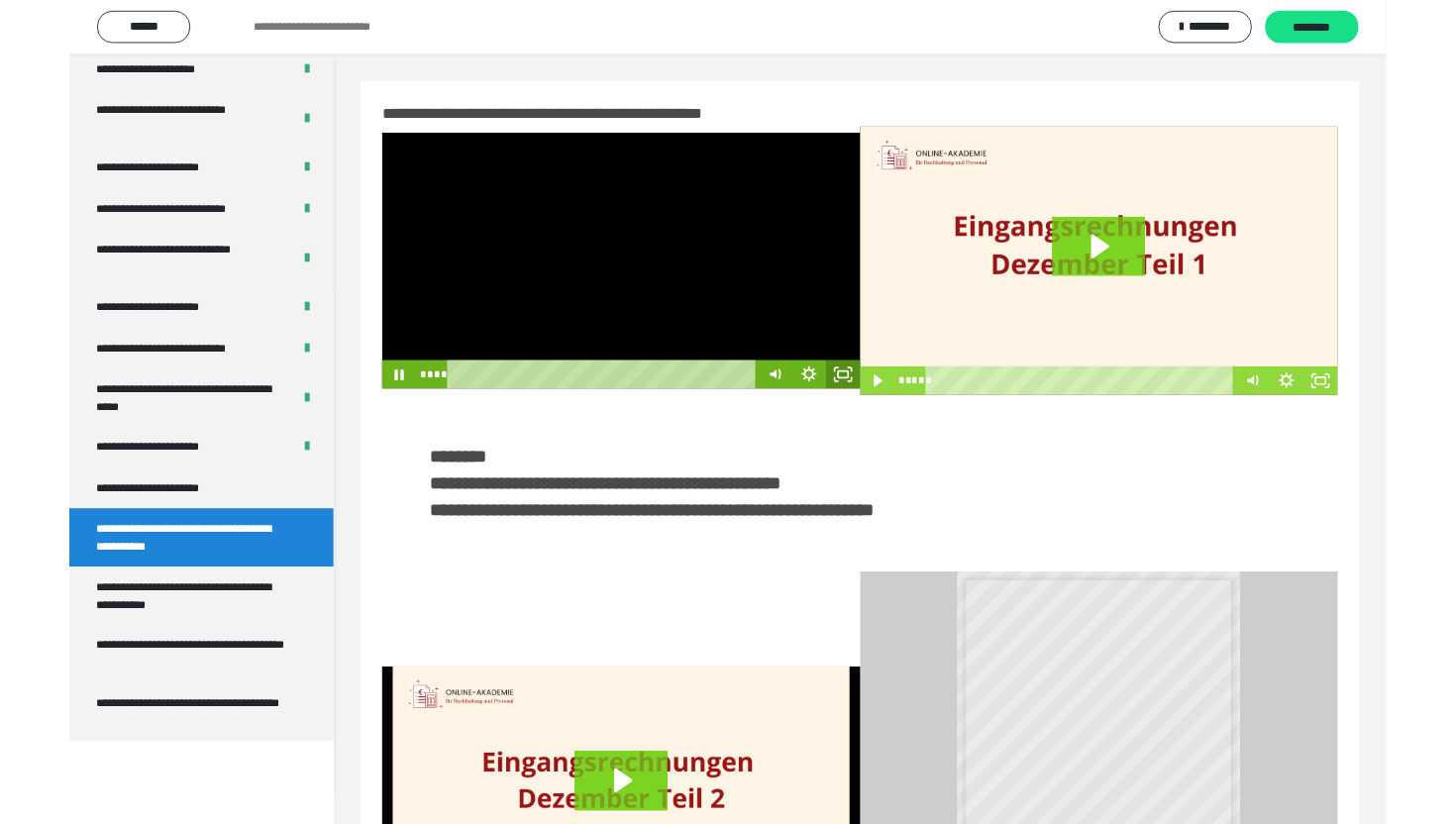 scroll, scrollTop: 3540, scrollLeft: 0, axis: vertical 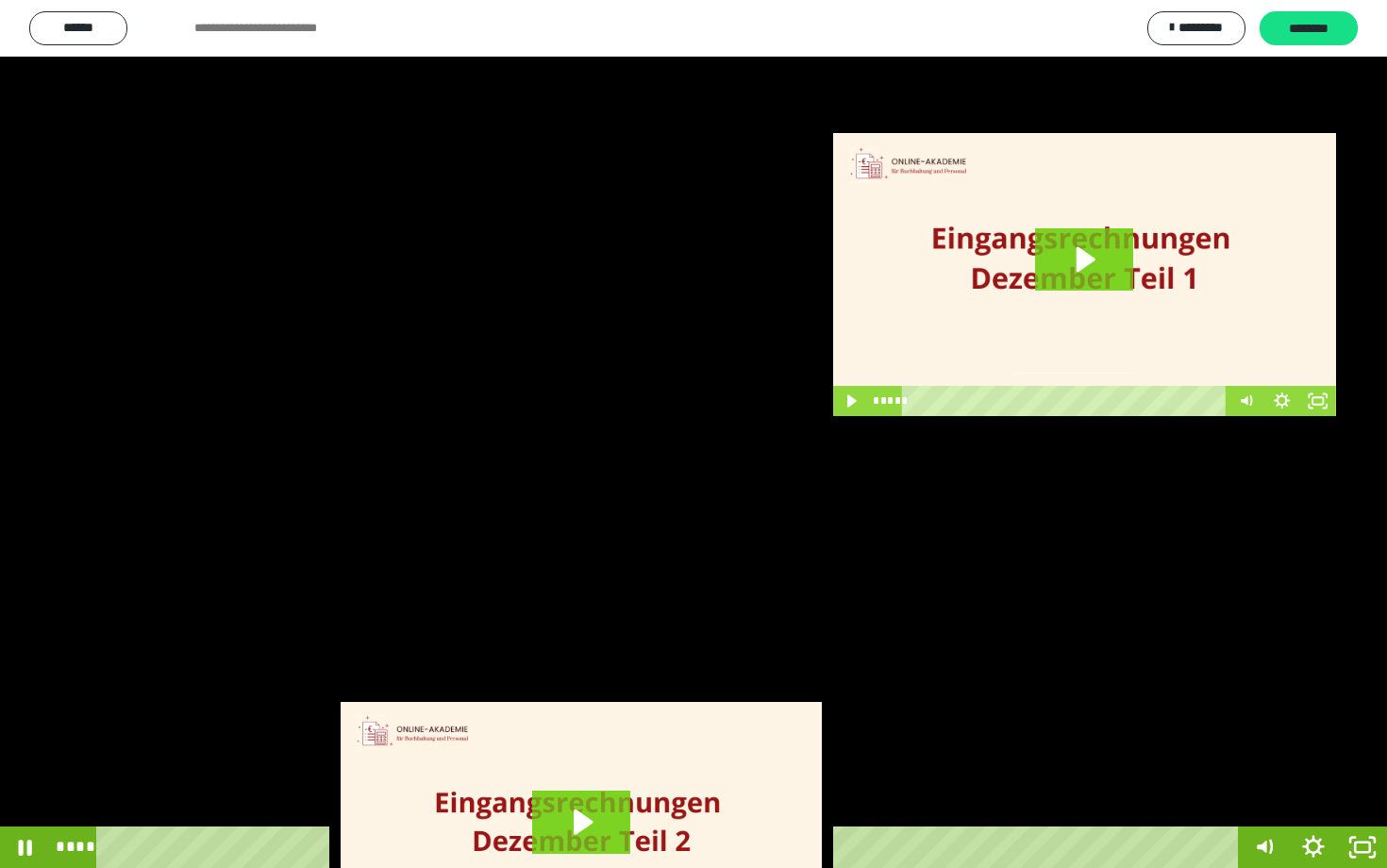 click at bounding box center (694, 434) 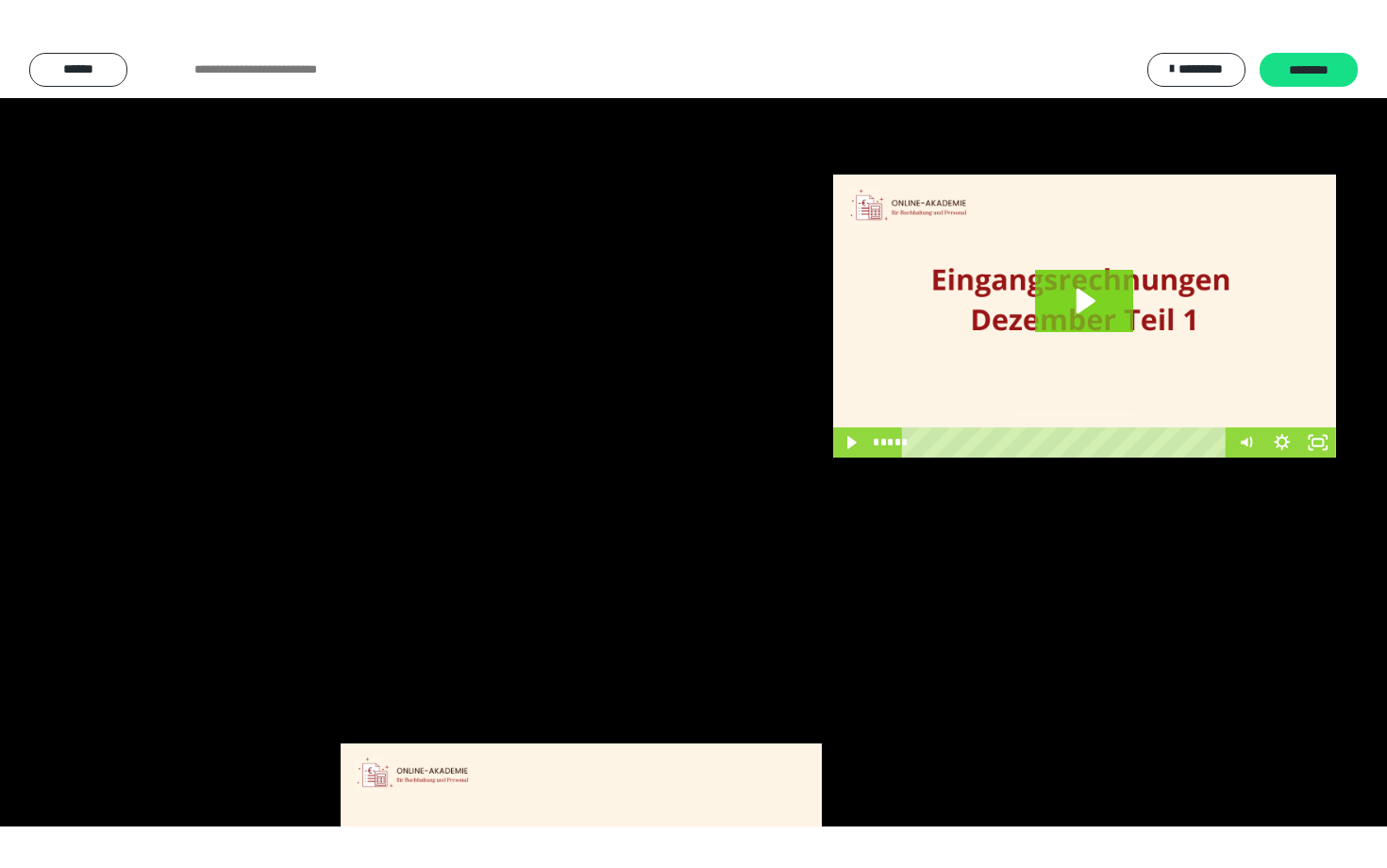 scroll, scrollTop: 3455, scrollLeft: 0, axis: vertical 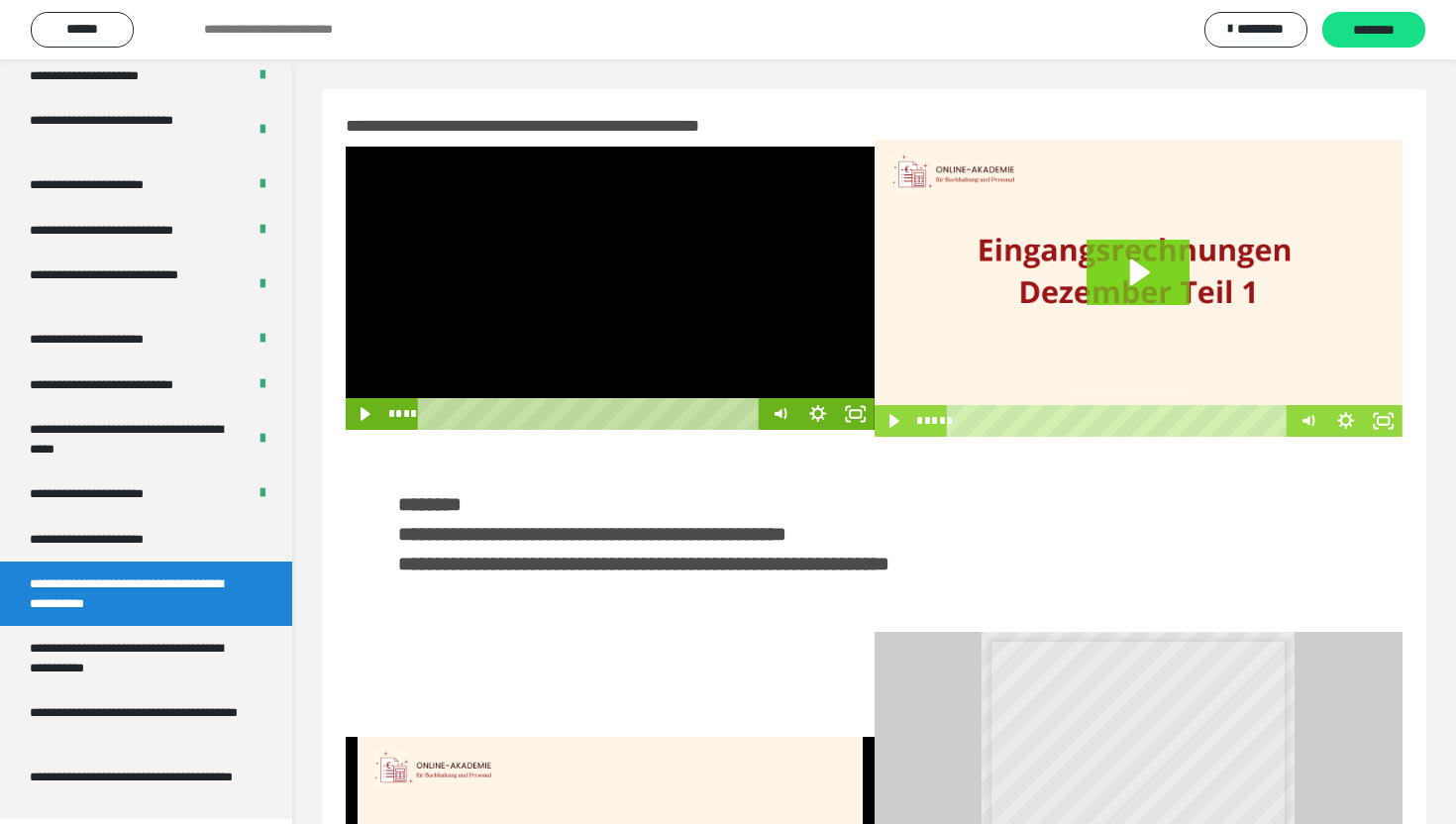 click at bounding box center (610, 288) 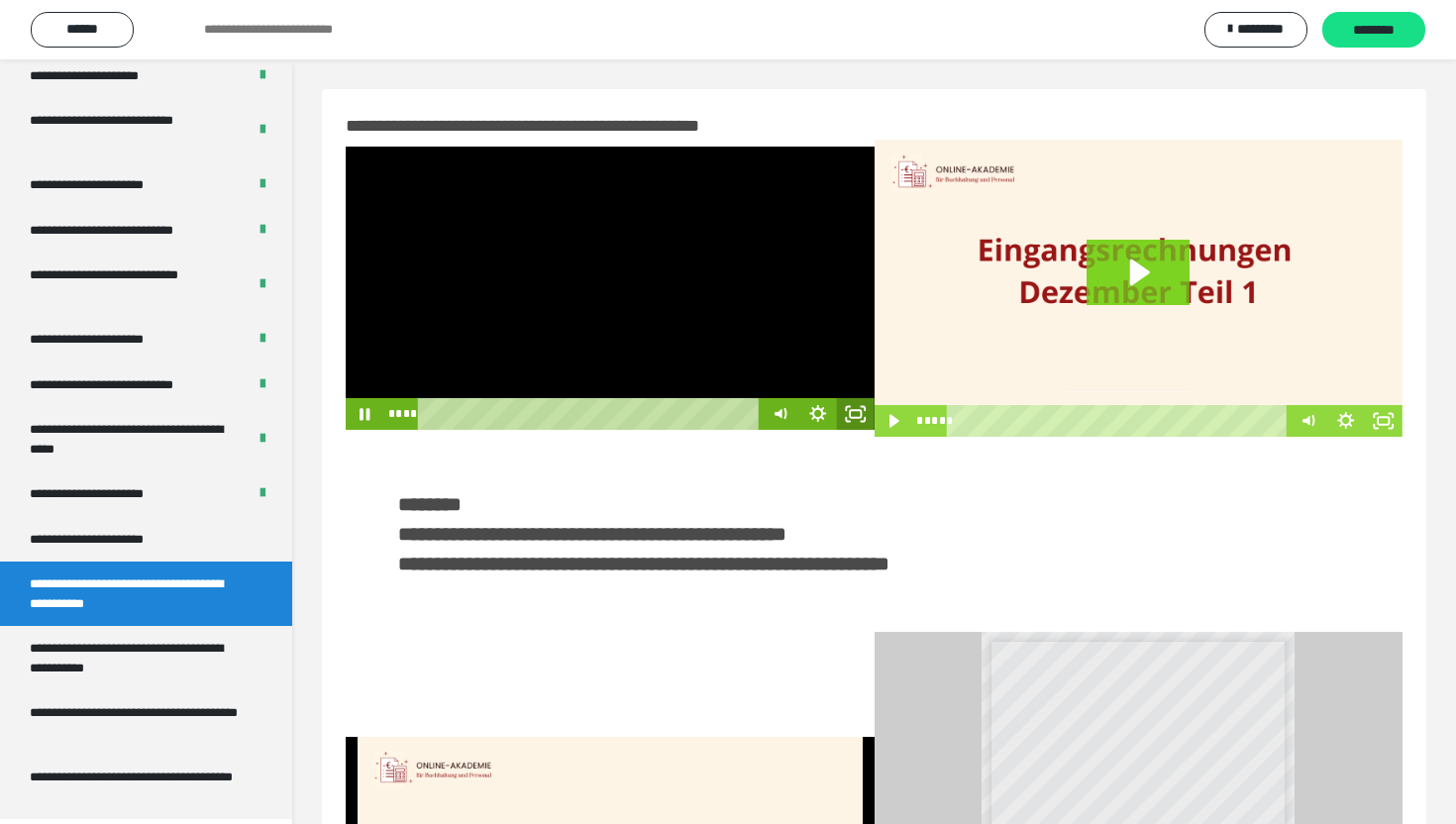 click 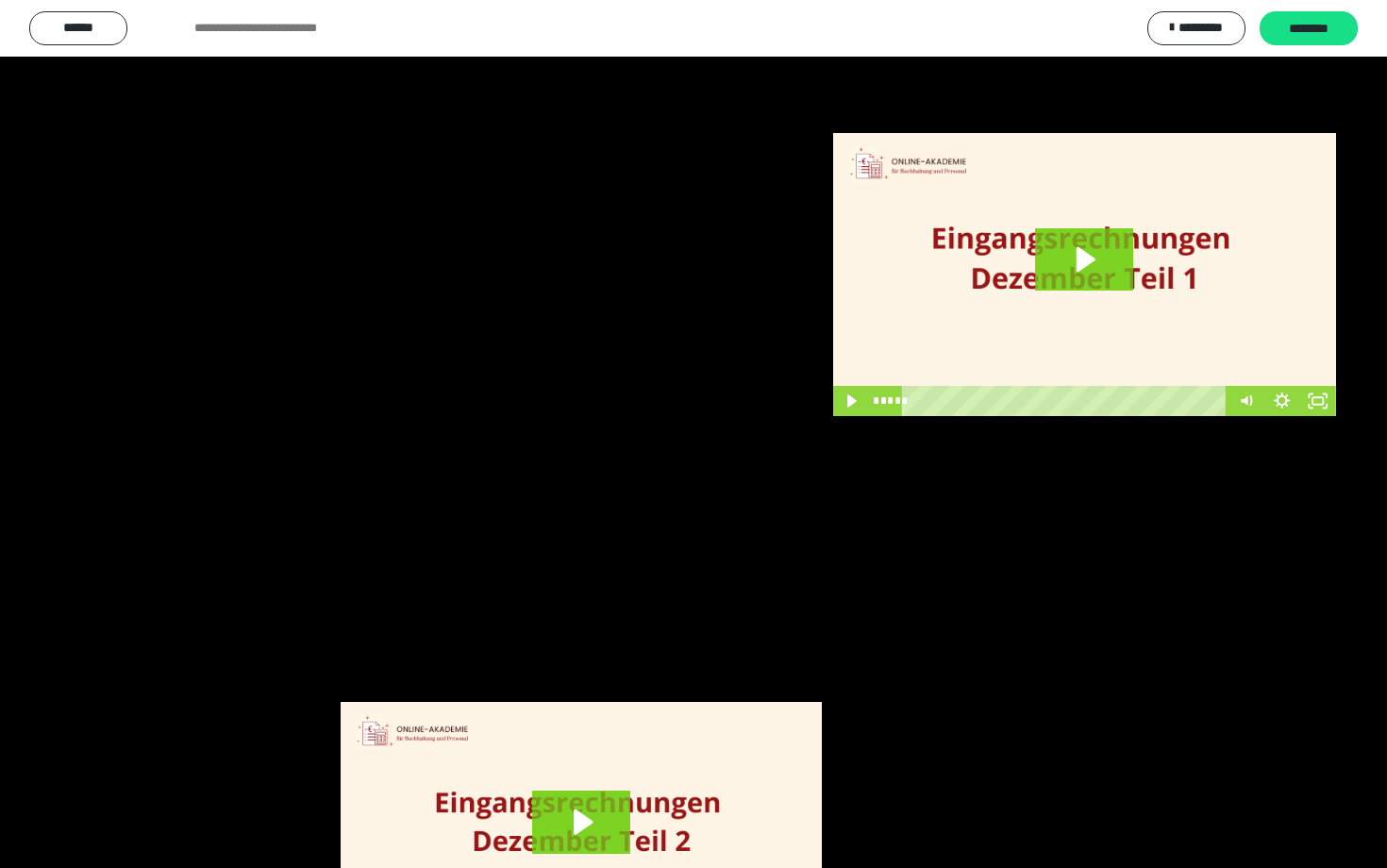 click at bounding box center [694, 434] 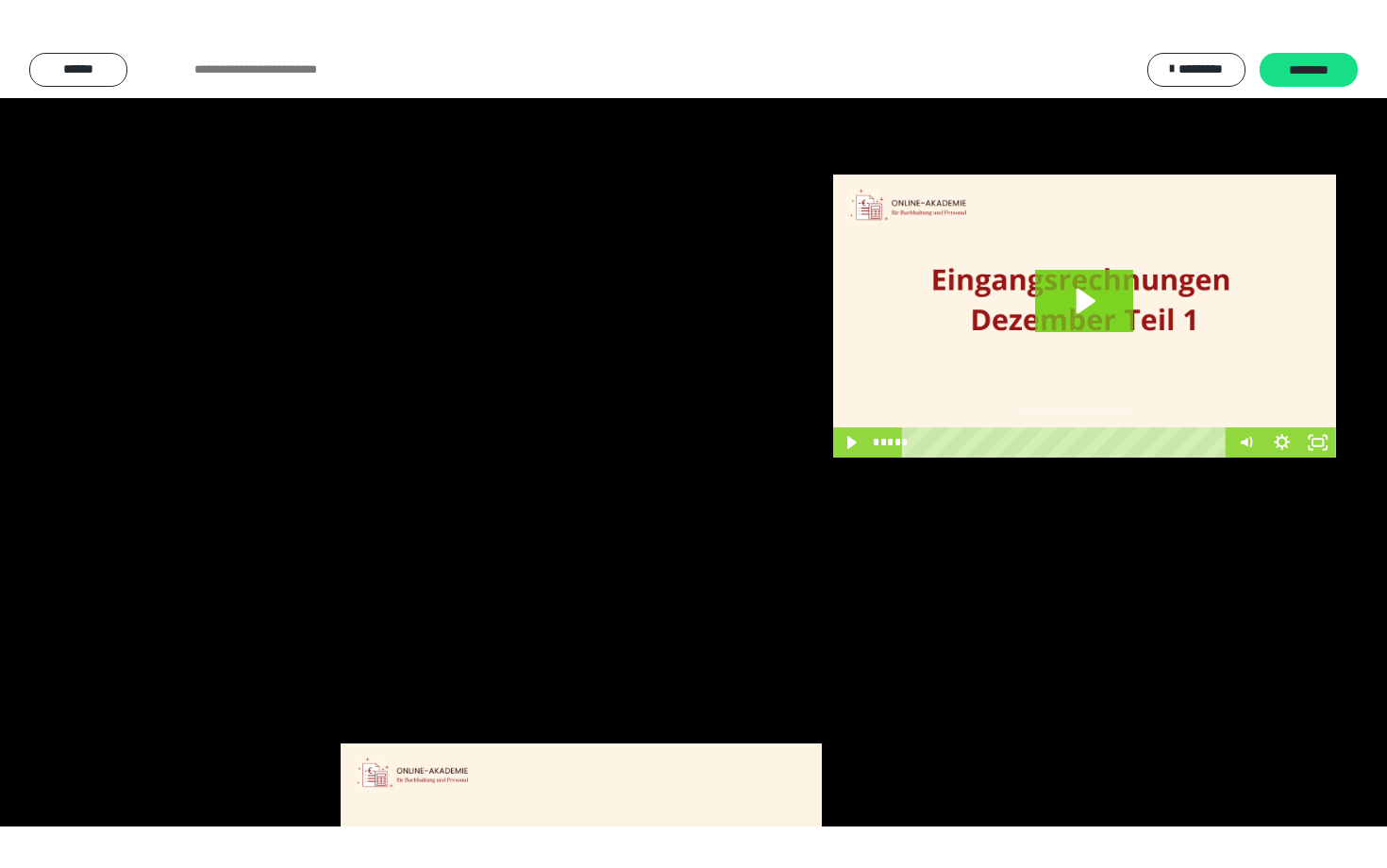 scroll, scrollTop: 3455, scrollLeft: 0, axis: vertical 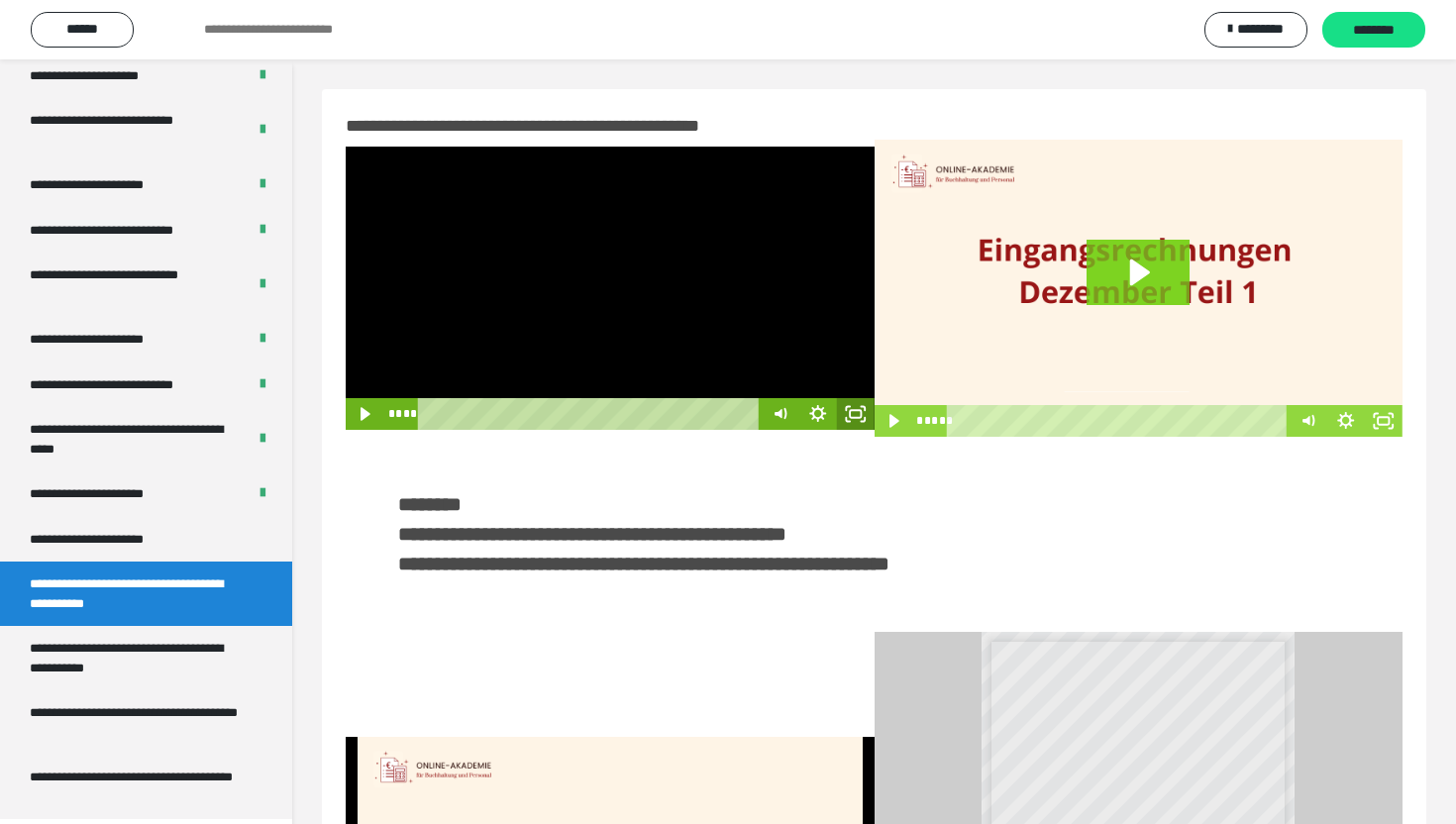 click 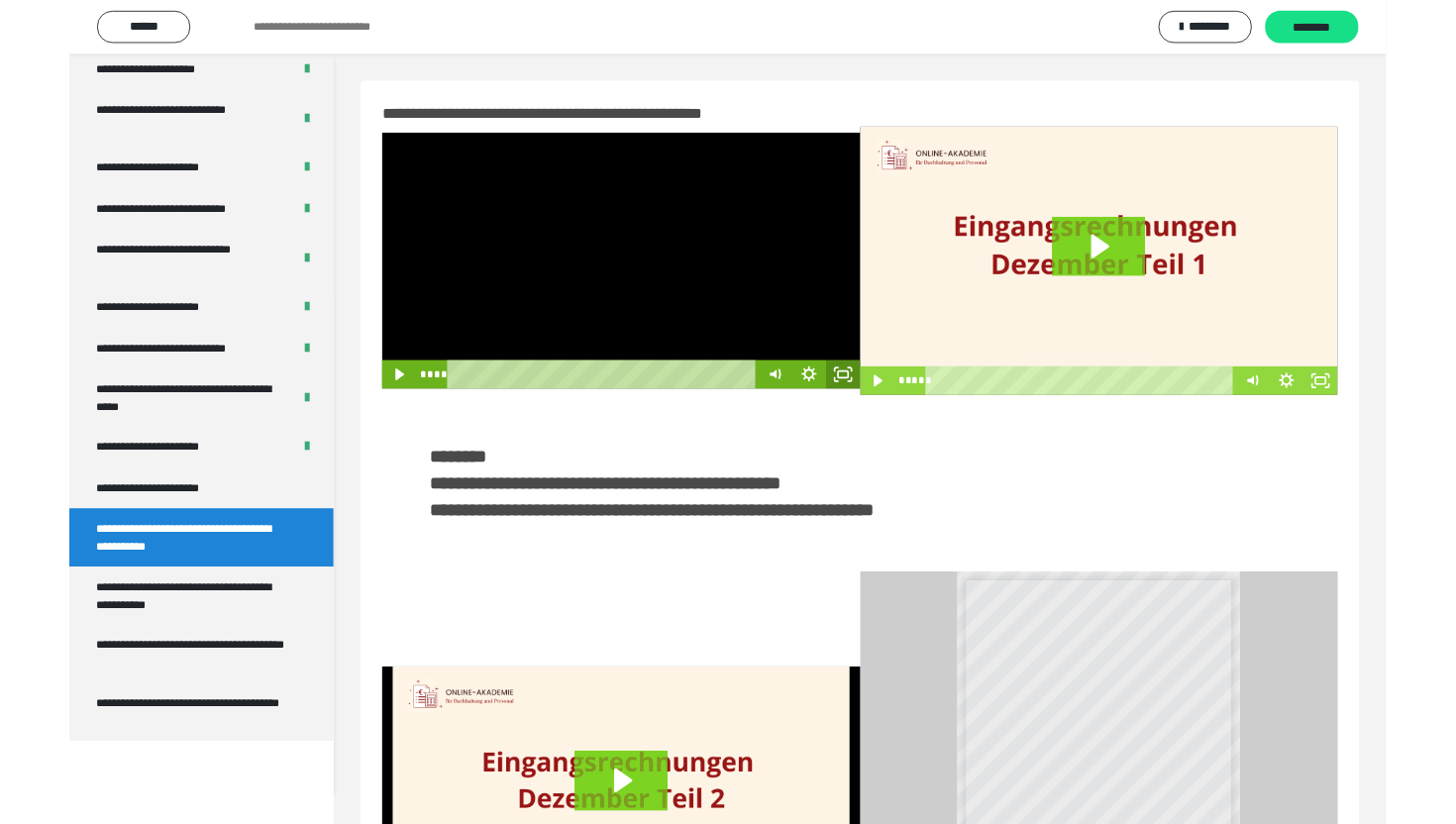 scroll, scrollTop: 3540, scrollLeft: 0, axis: vertical 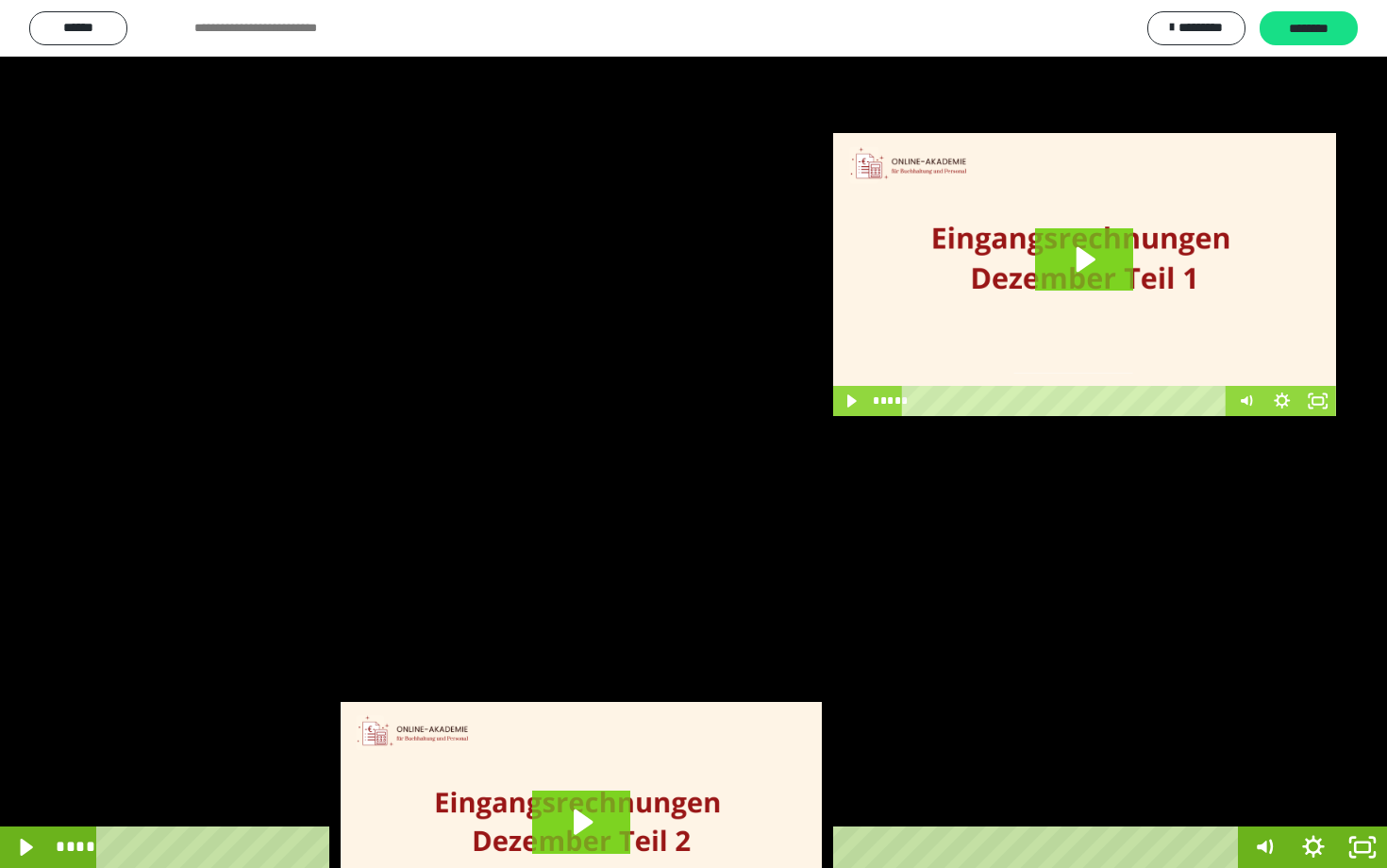 click at bounding box center [694, 434] 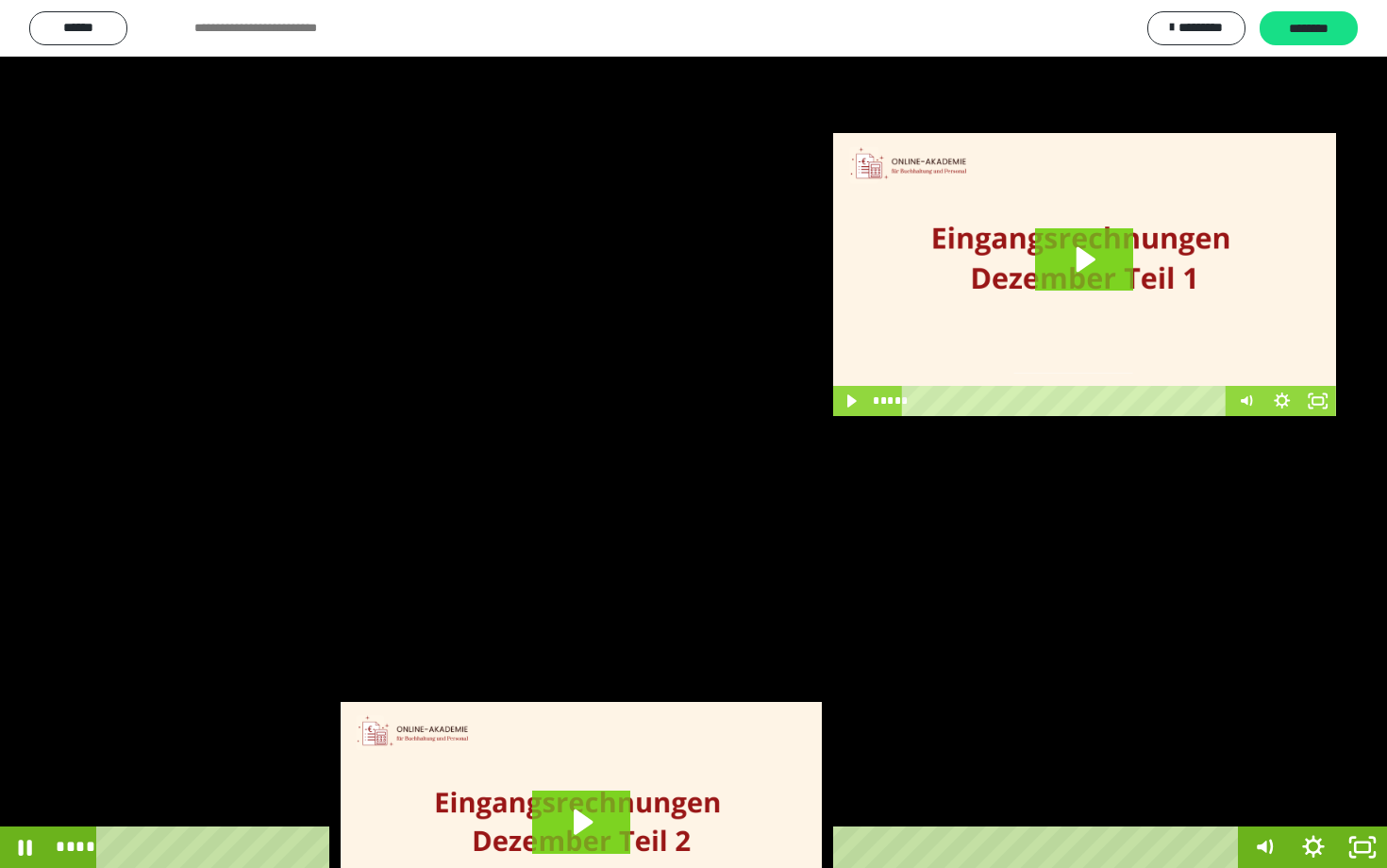 click at bounding box center (694, 434) 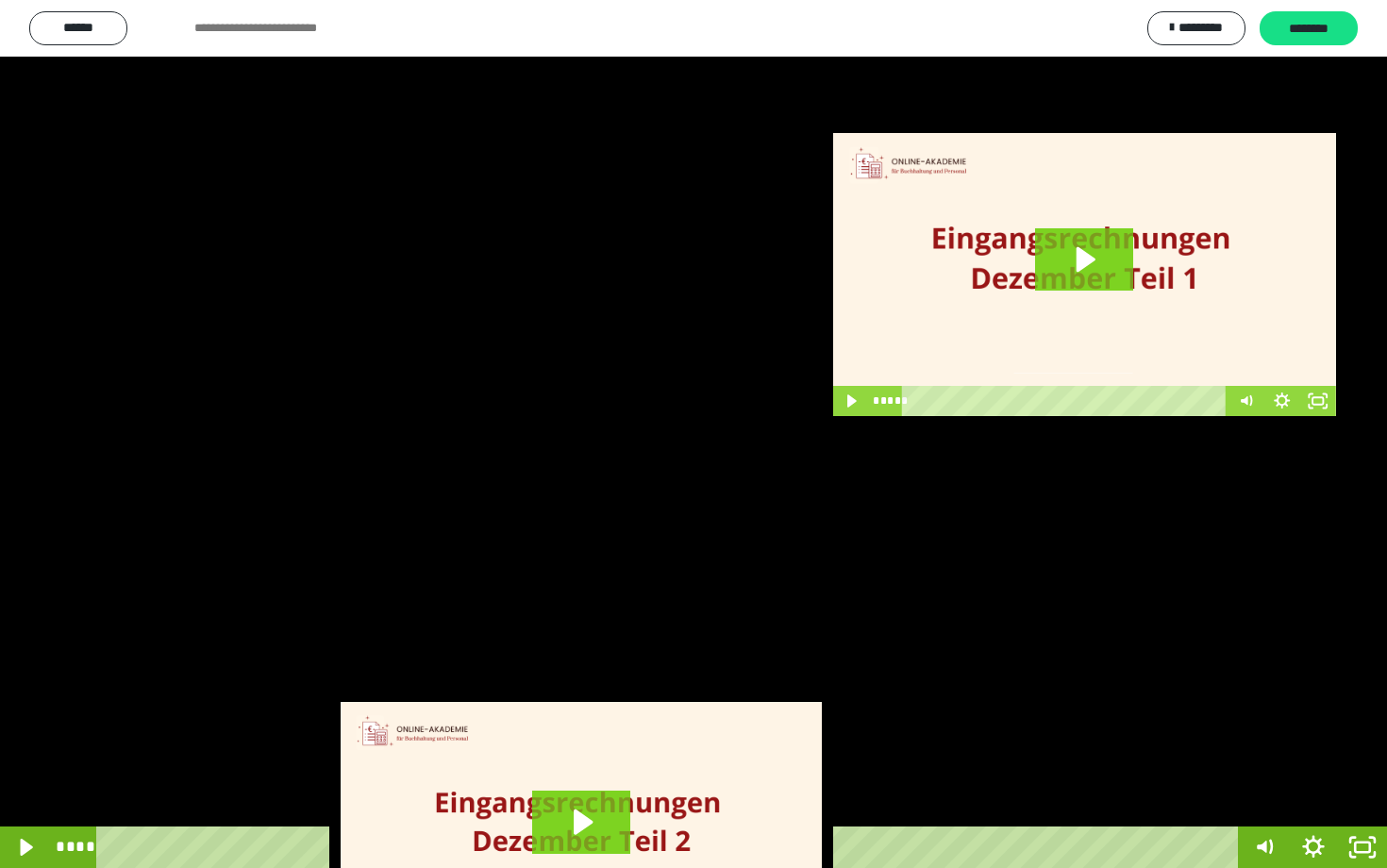 click at bounding box center [694, 434] 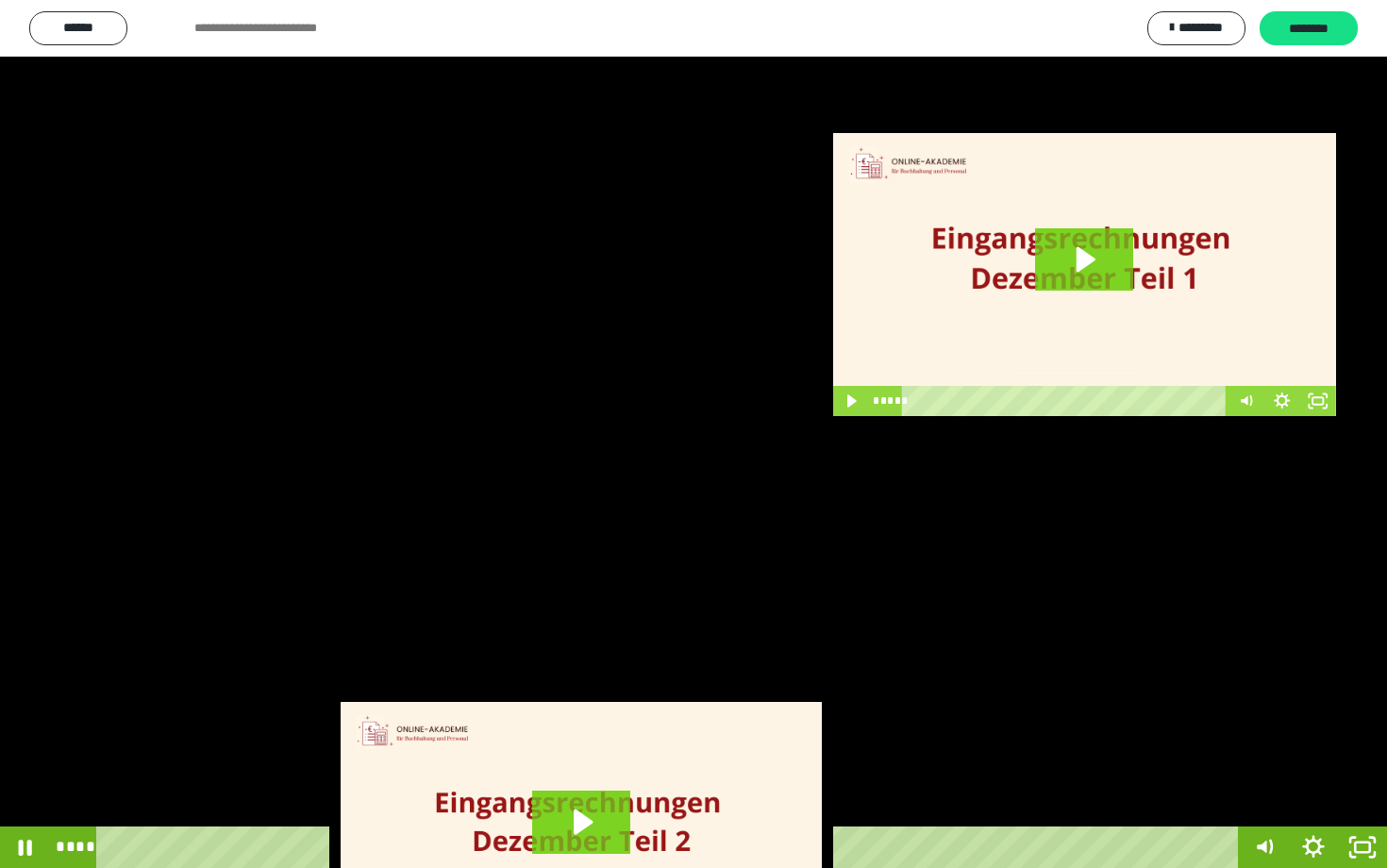 click at bounding box center (694, 434) 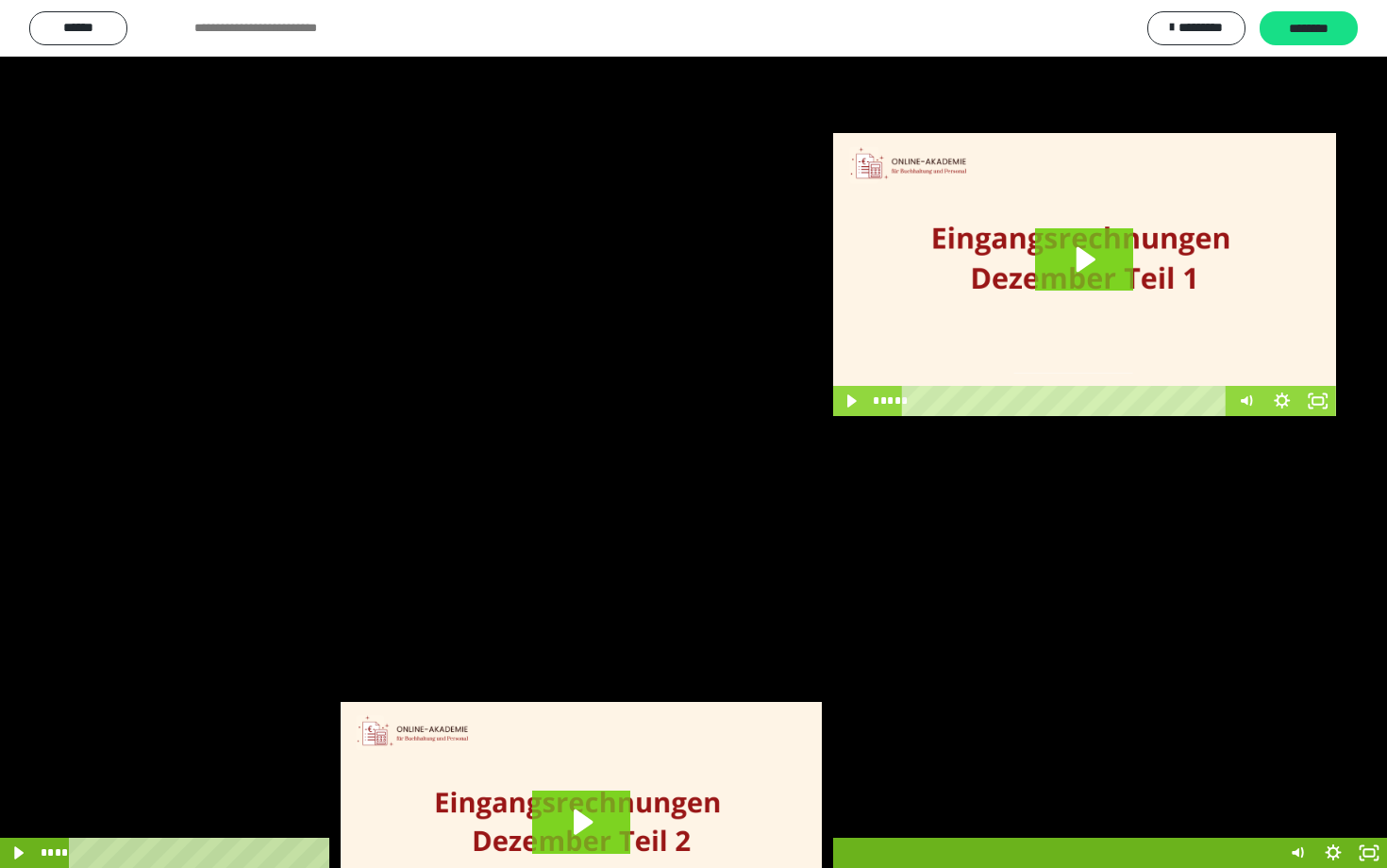 scroll, scrollTop: 3455, scrollLeft: 0, axis: vertical 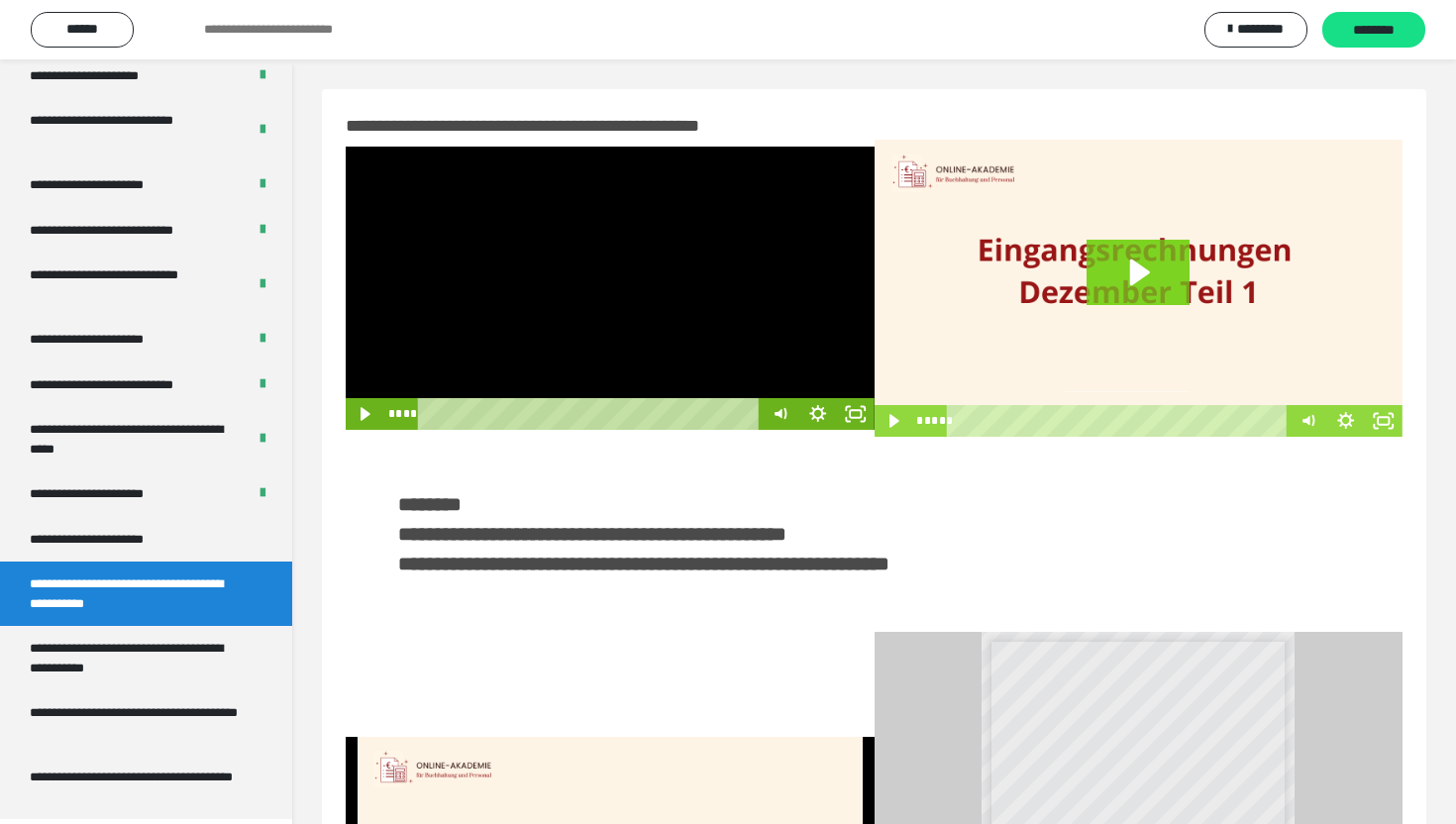 click at bounding box center [610, 288] 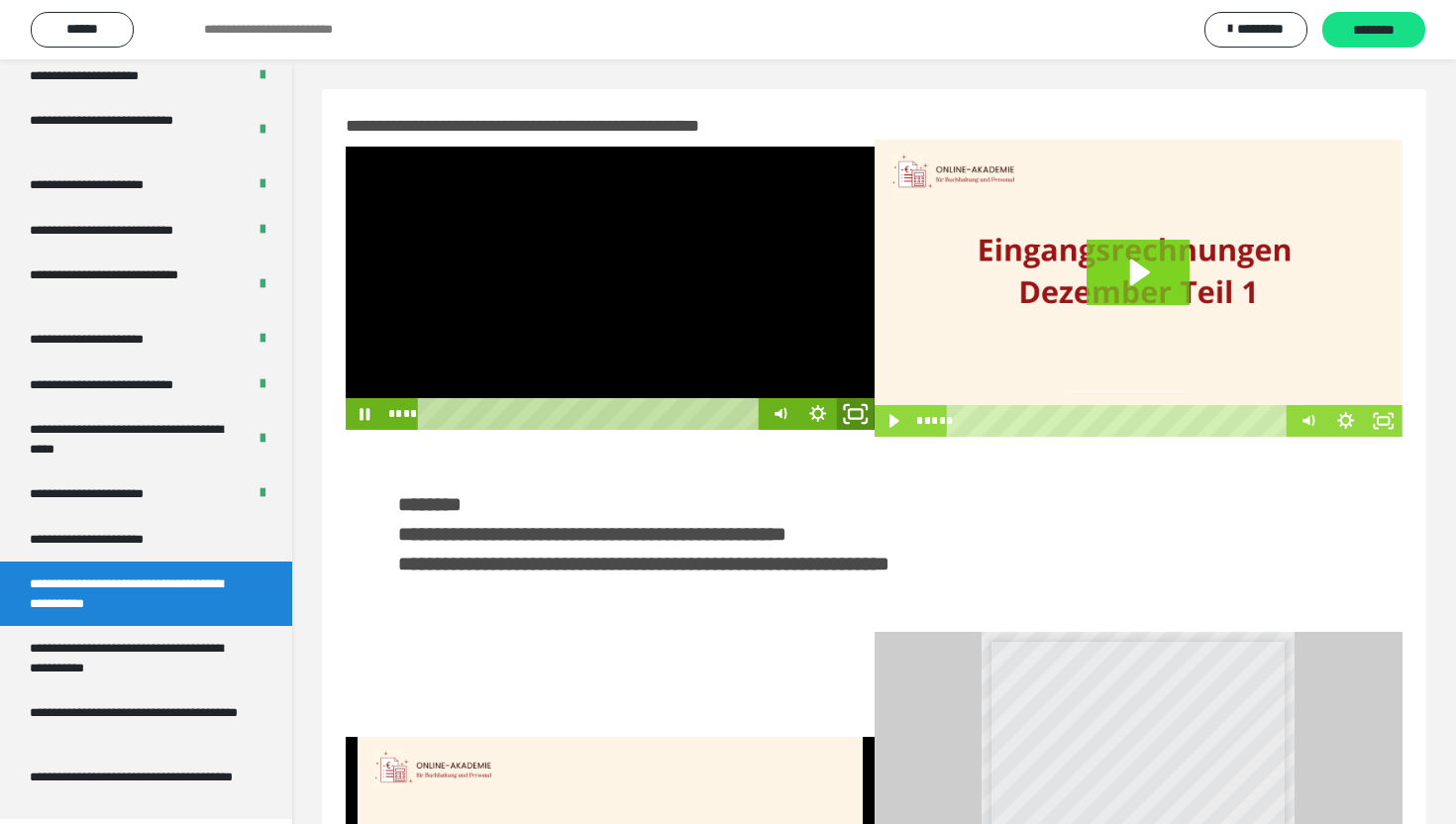 click 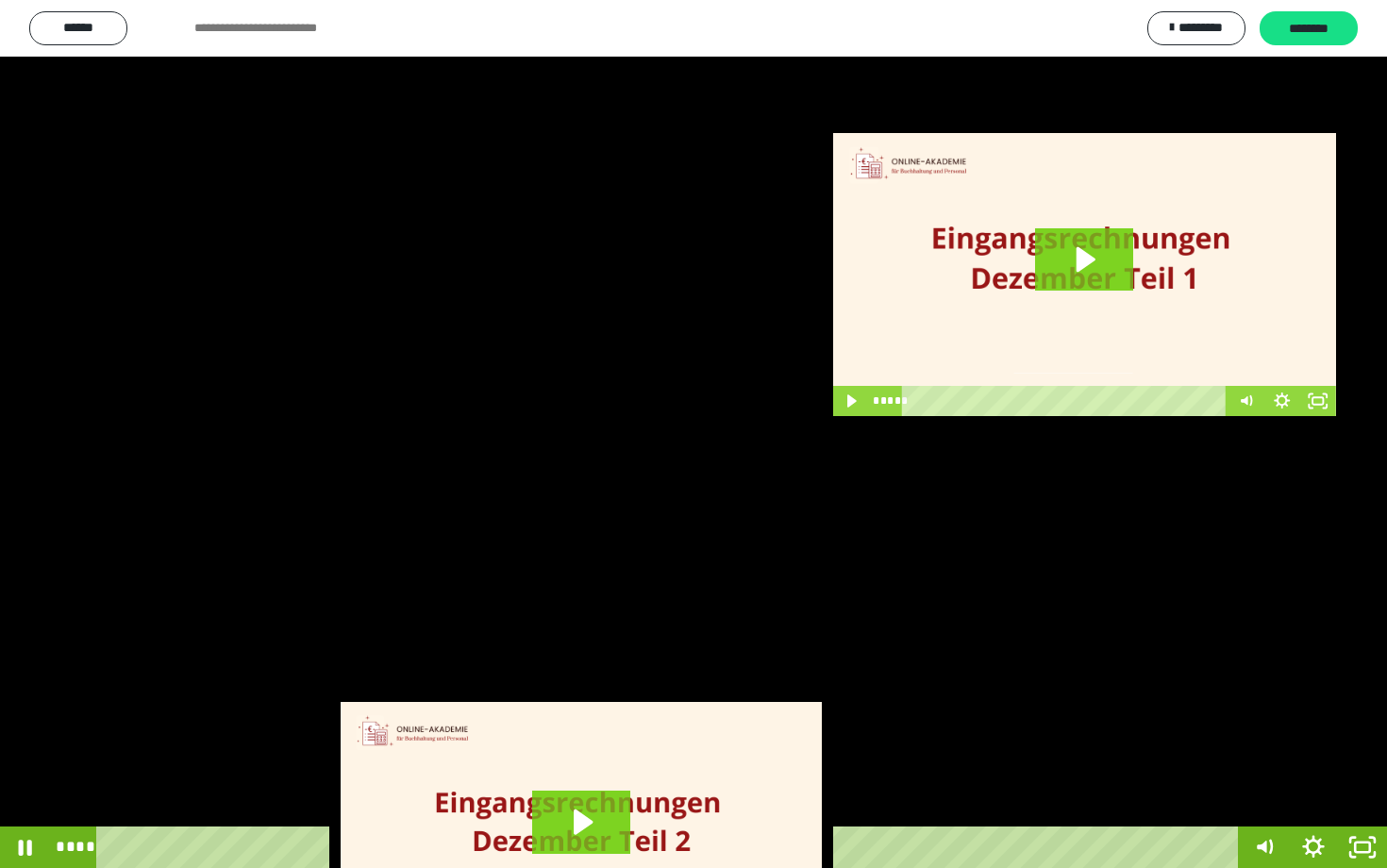 click at bounding box center (694, 434) 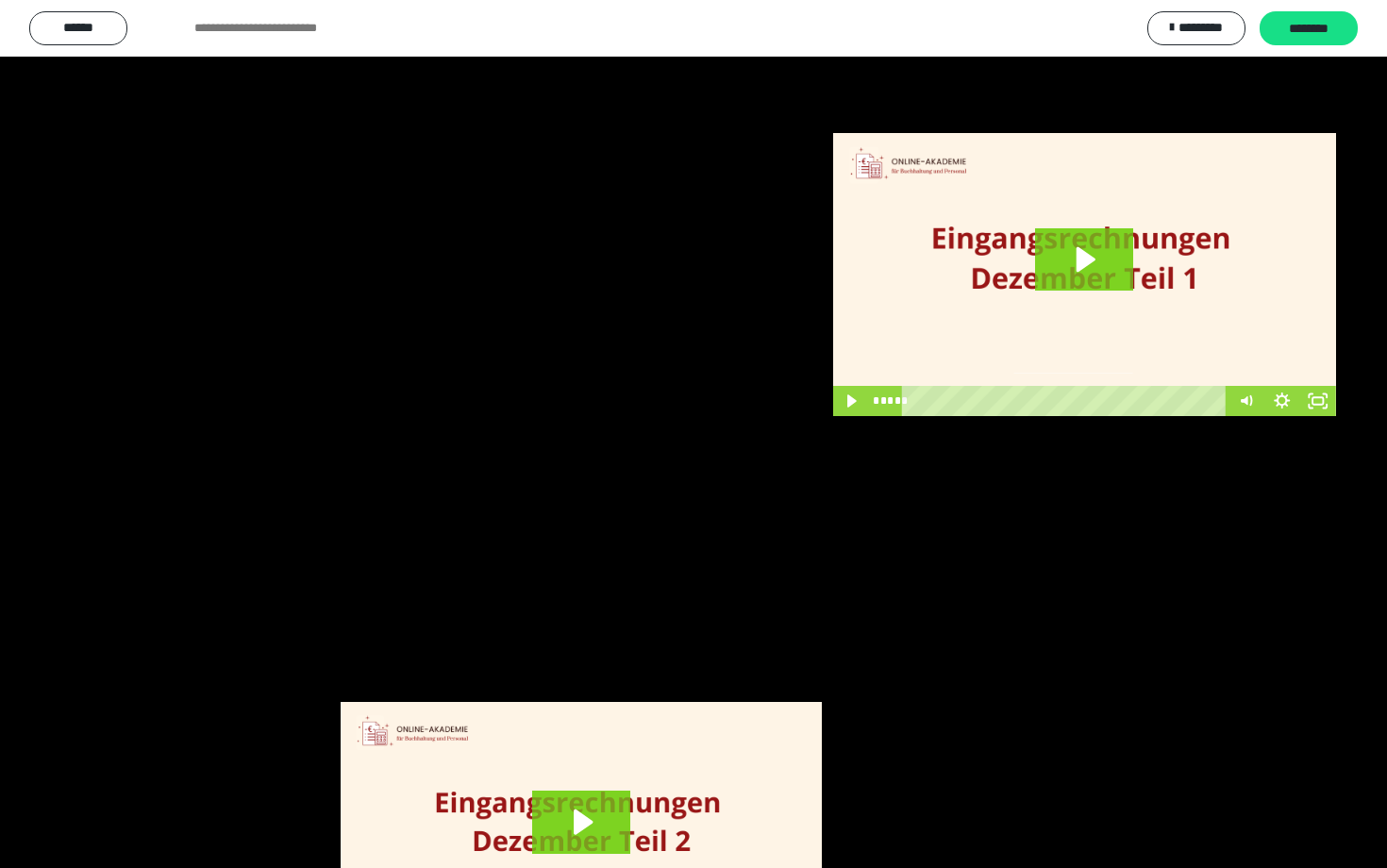 scroll, scrollTop: 3455, scrollLeft: 0, axis: vertical 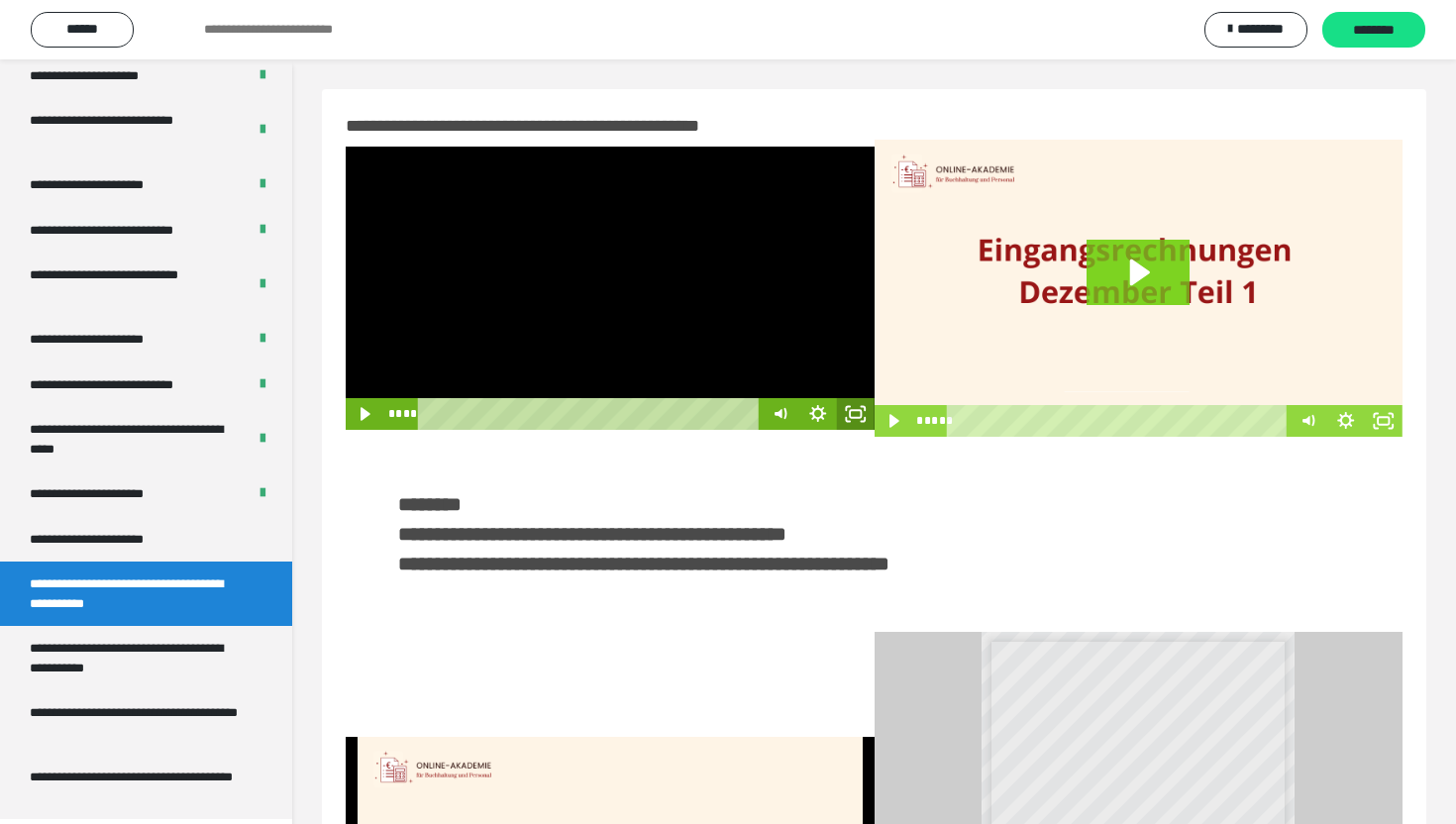 click 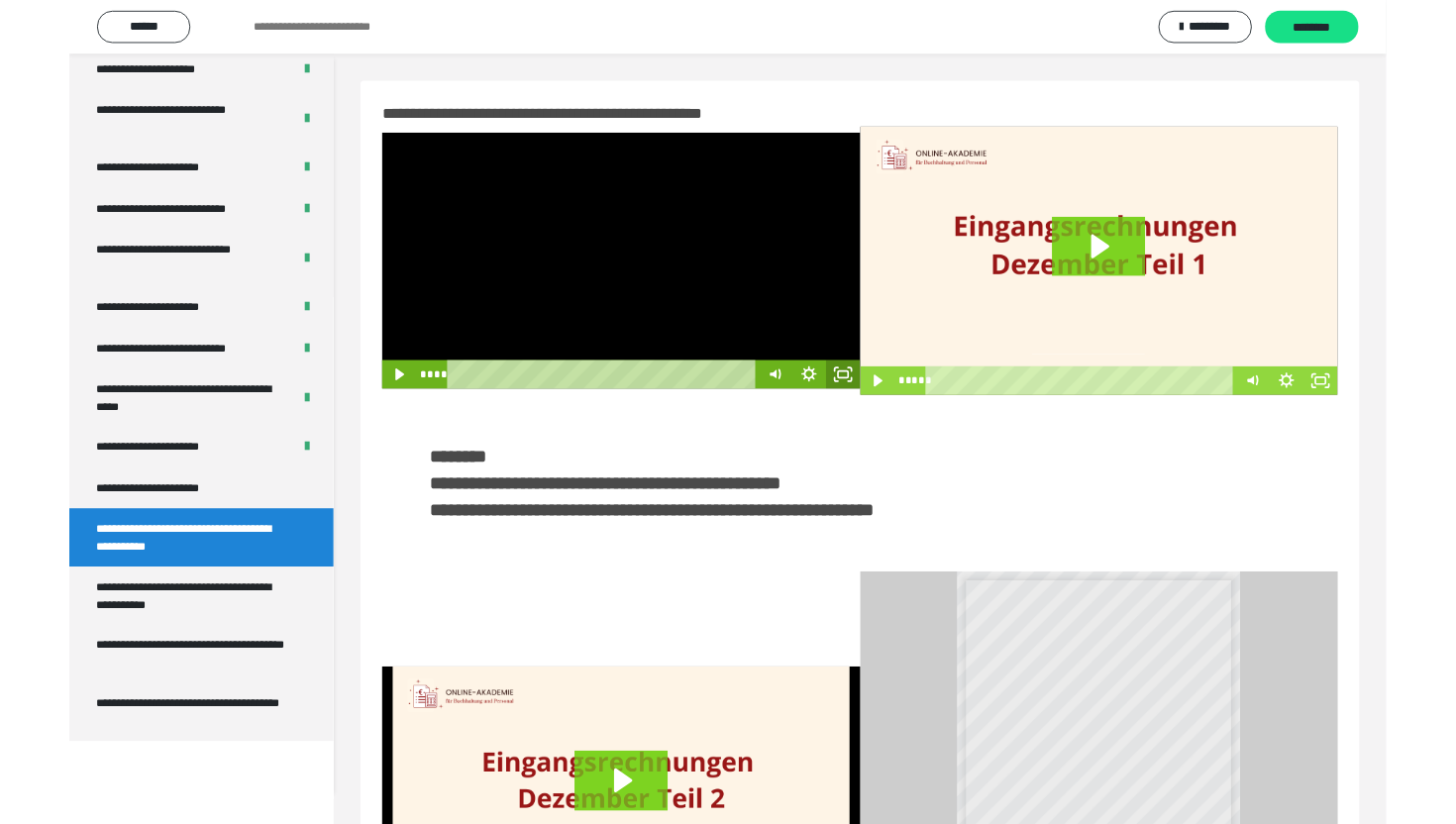 scroll, scrollTop: 3540, scrollLeft: 0, axis: vertical 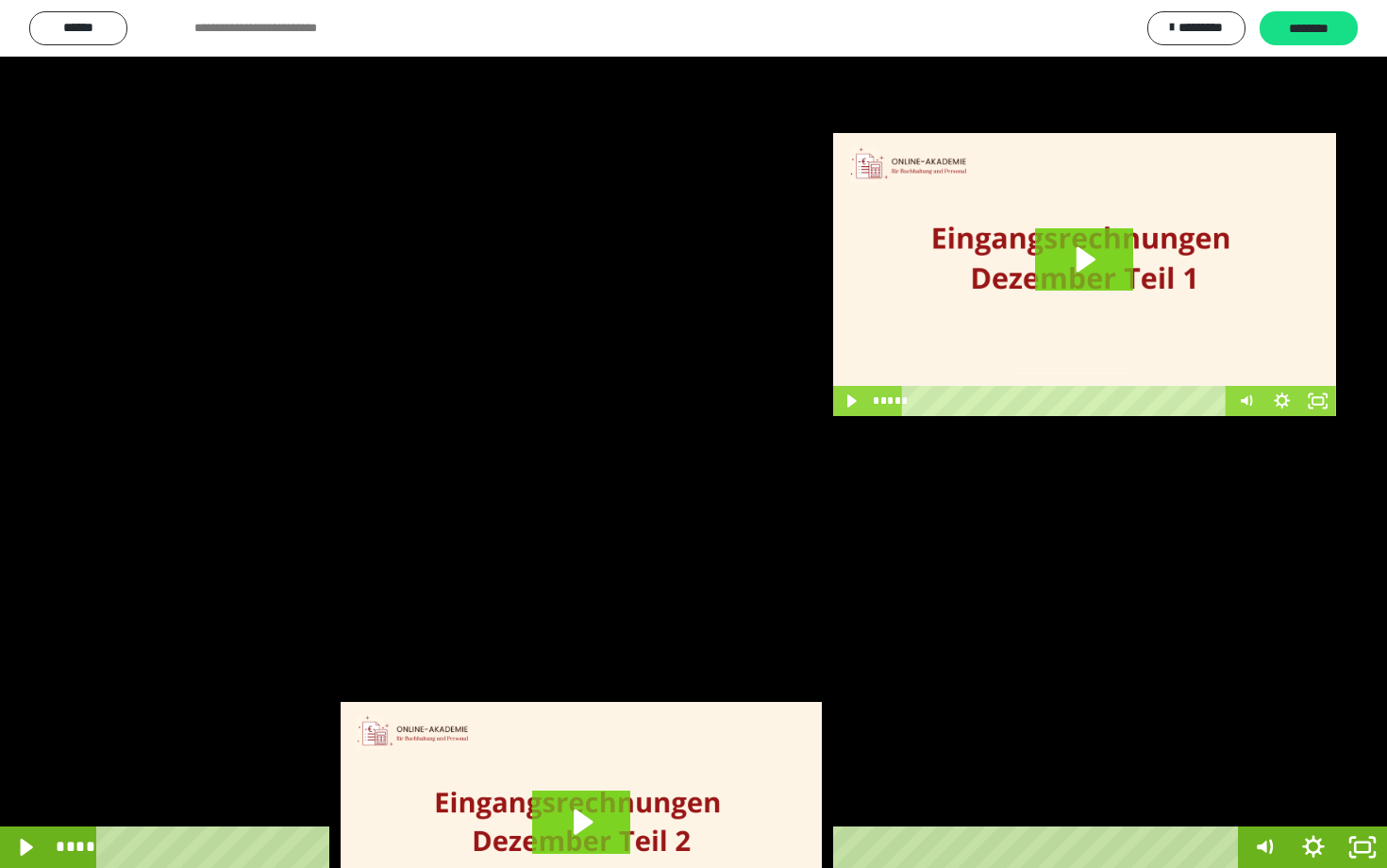 click at bounding box center (694, 434) 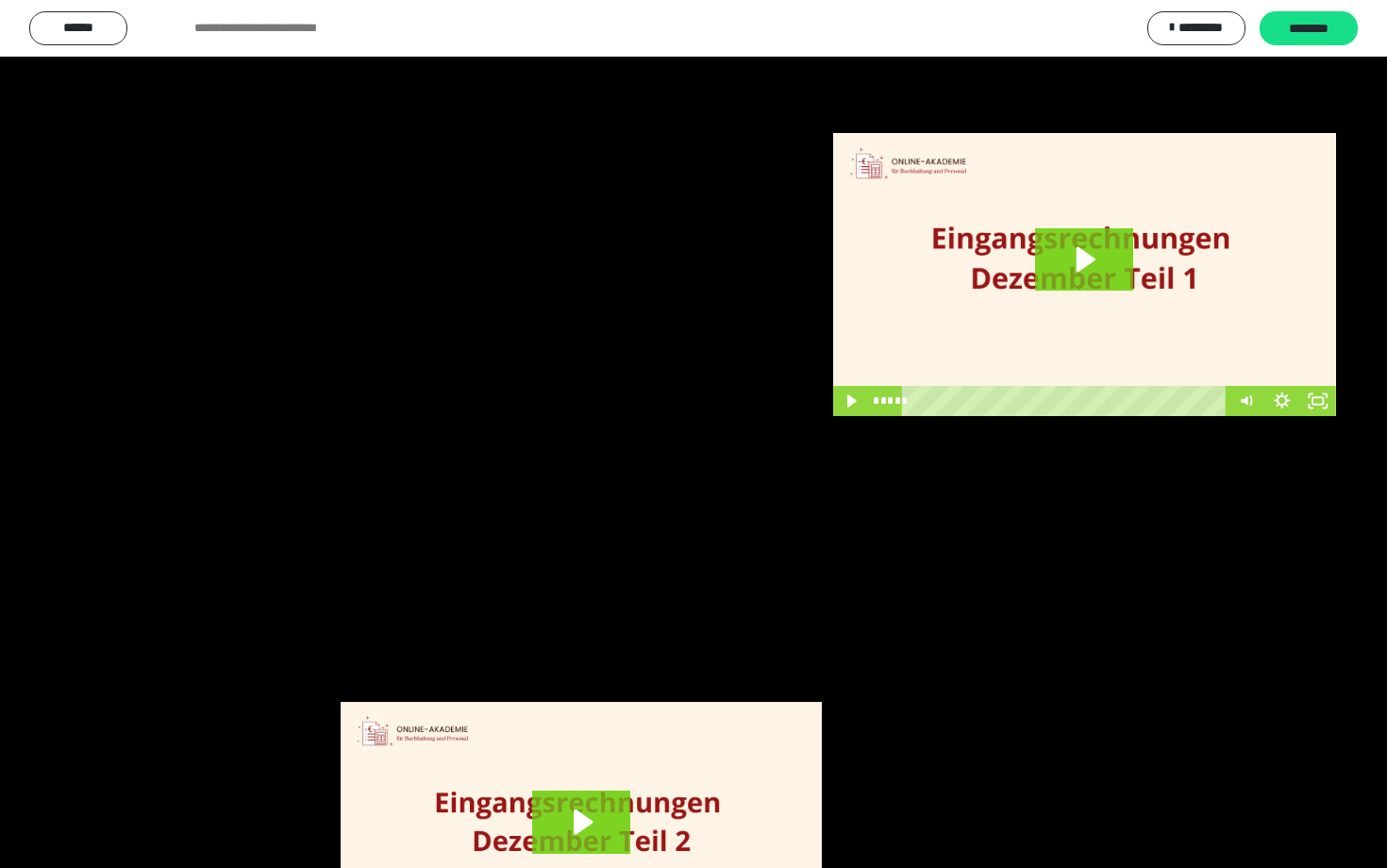click at bounding box center [694, 434] 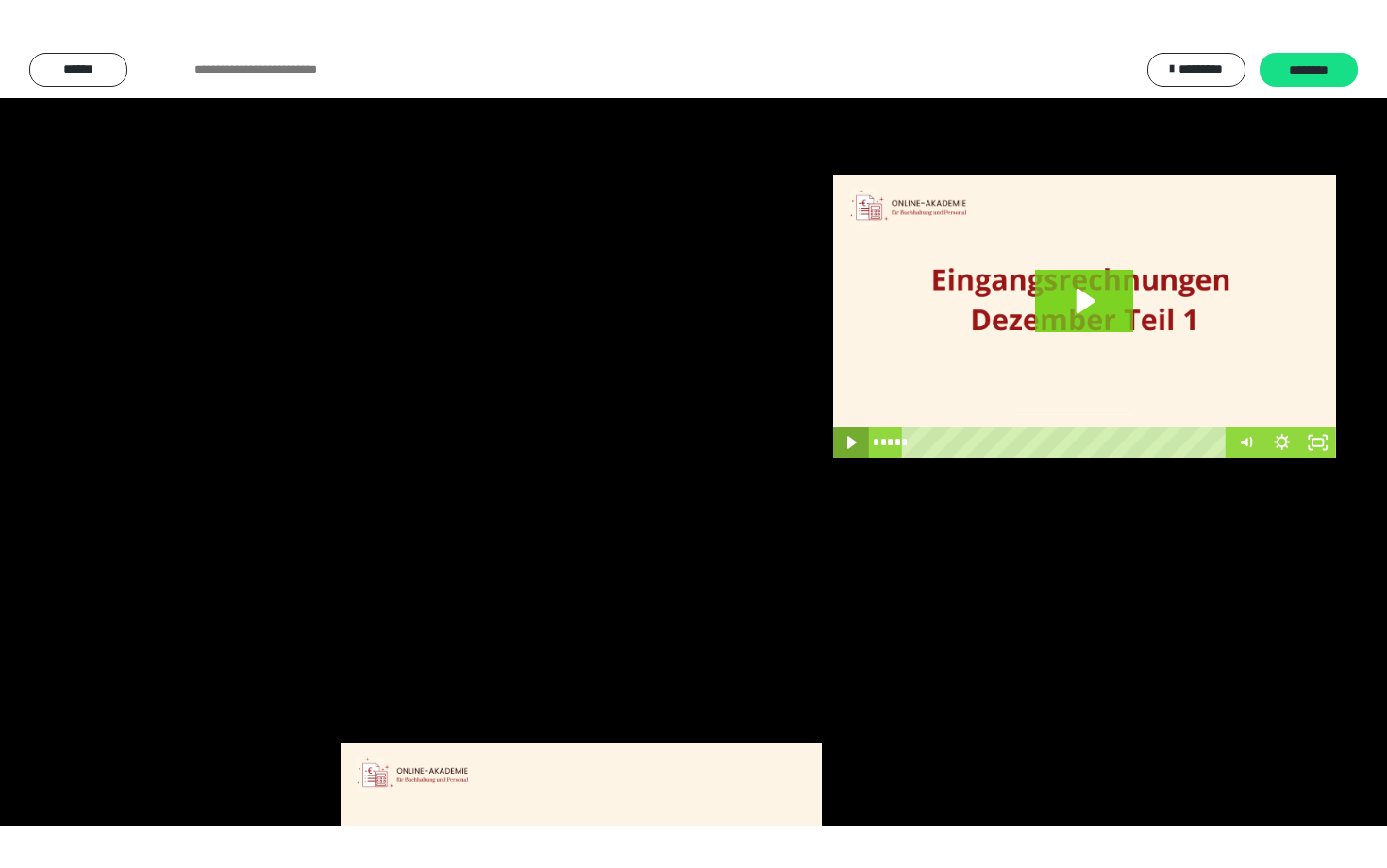 scroll, scrollTop: 3455, scrollLeft: 0, axis: vertical 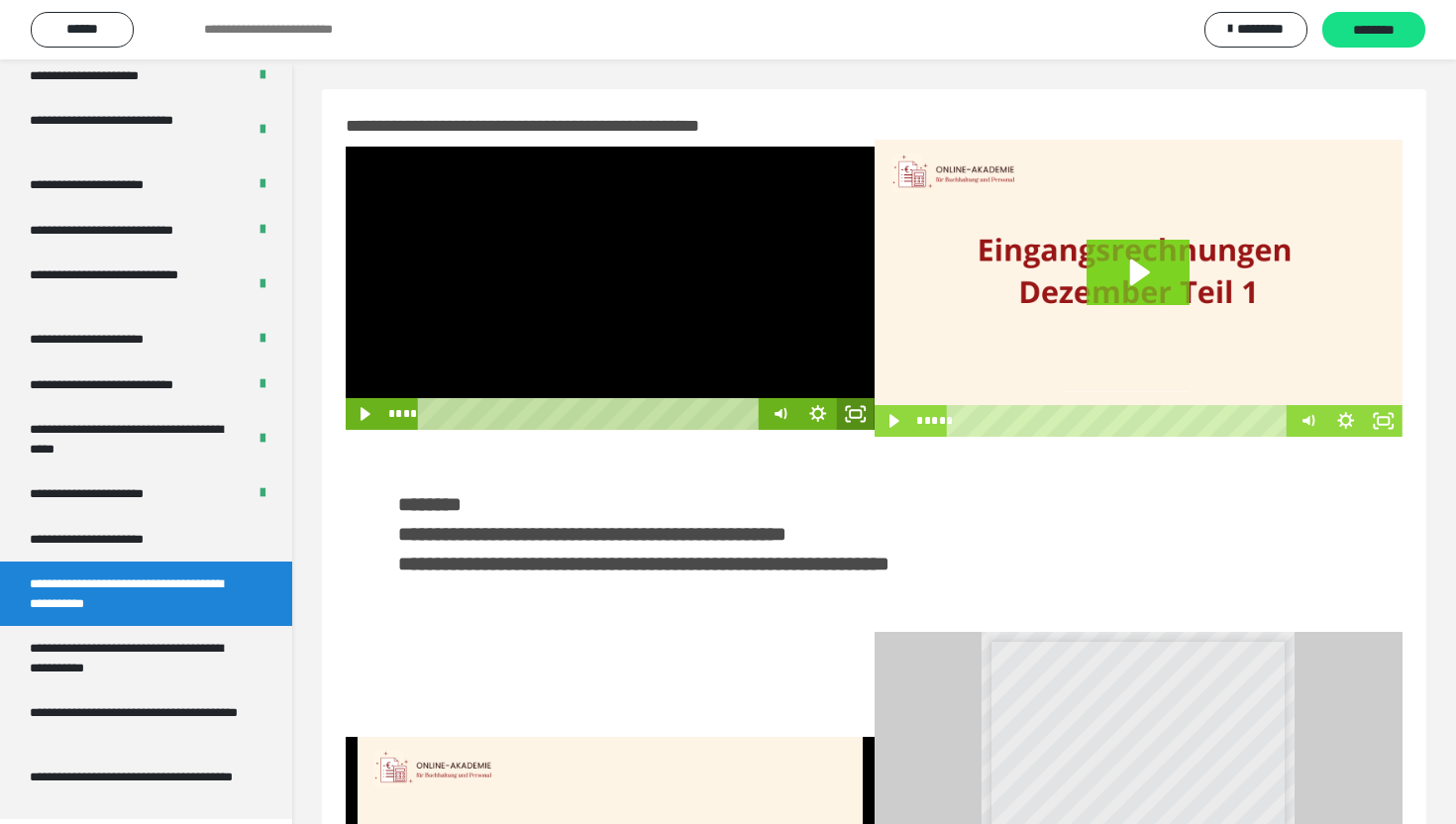 click 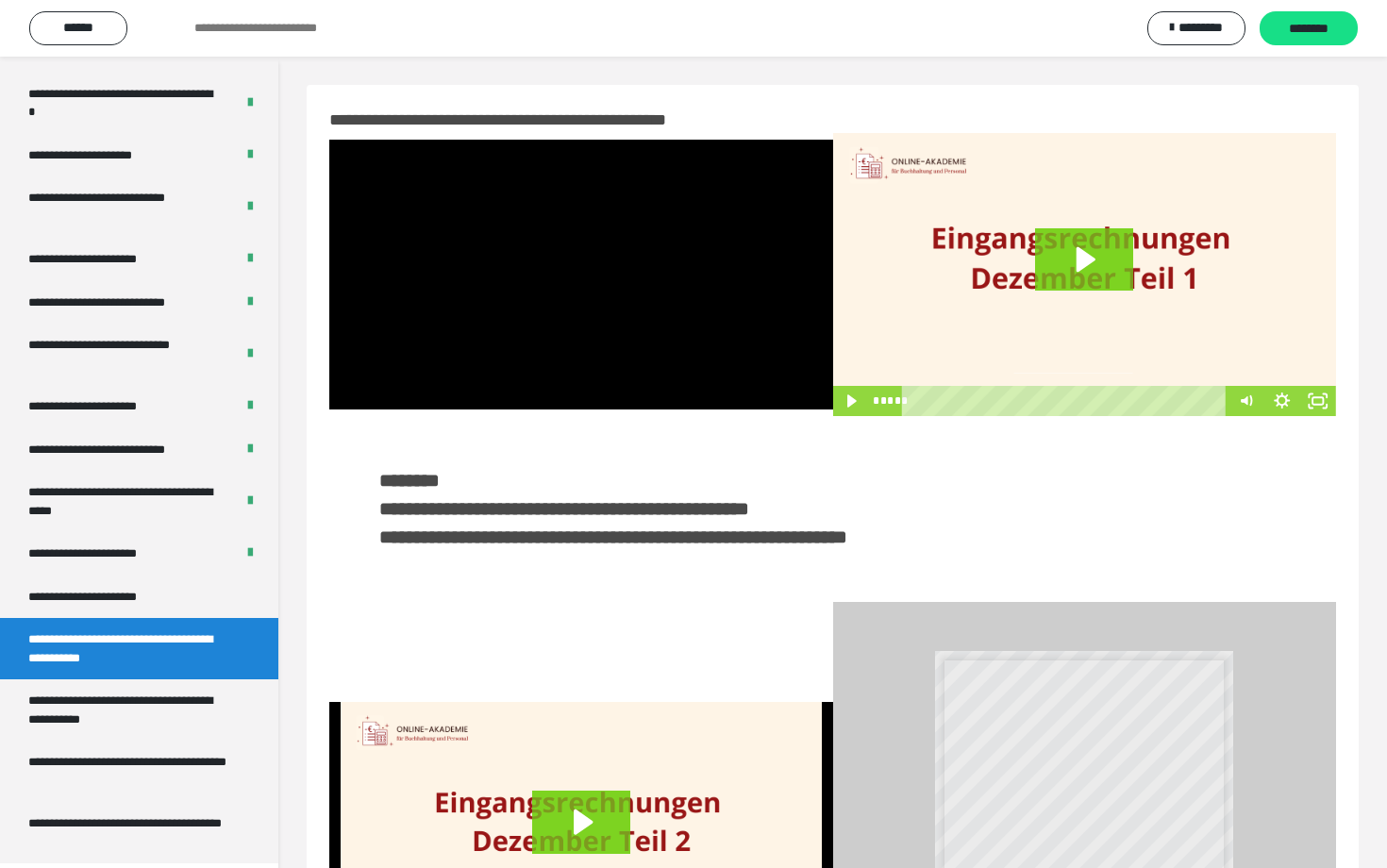 scroll, scrollTop: 3455, scrollLeft: 0, axis: vertical 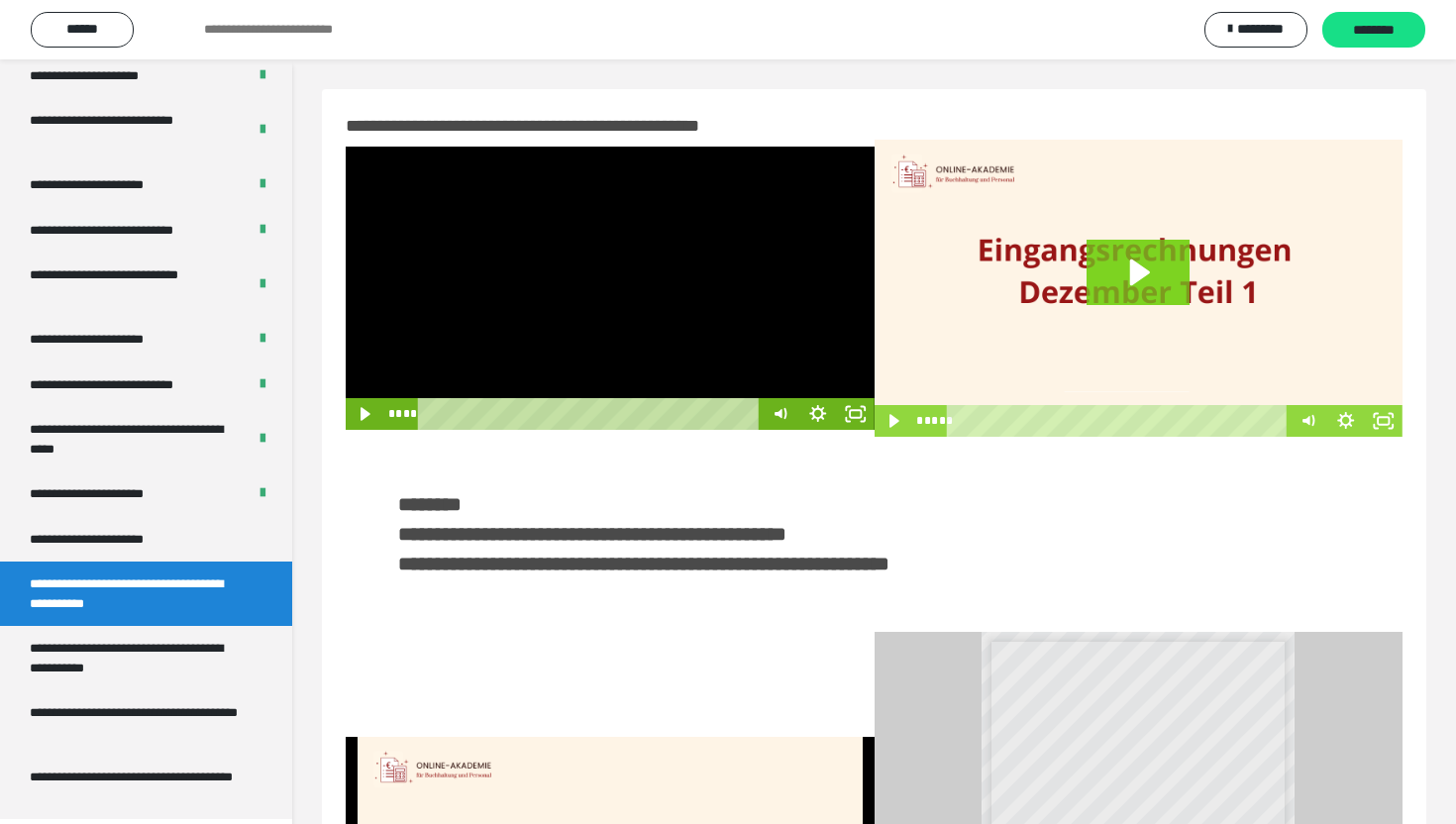 click at bounding box center [610, 288] 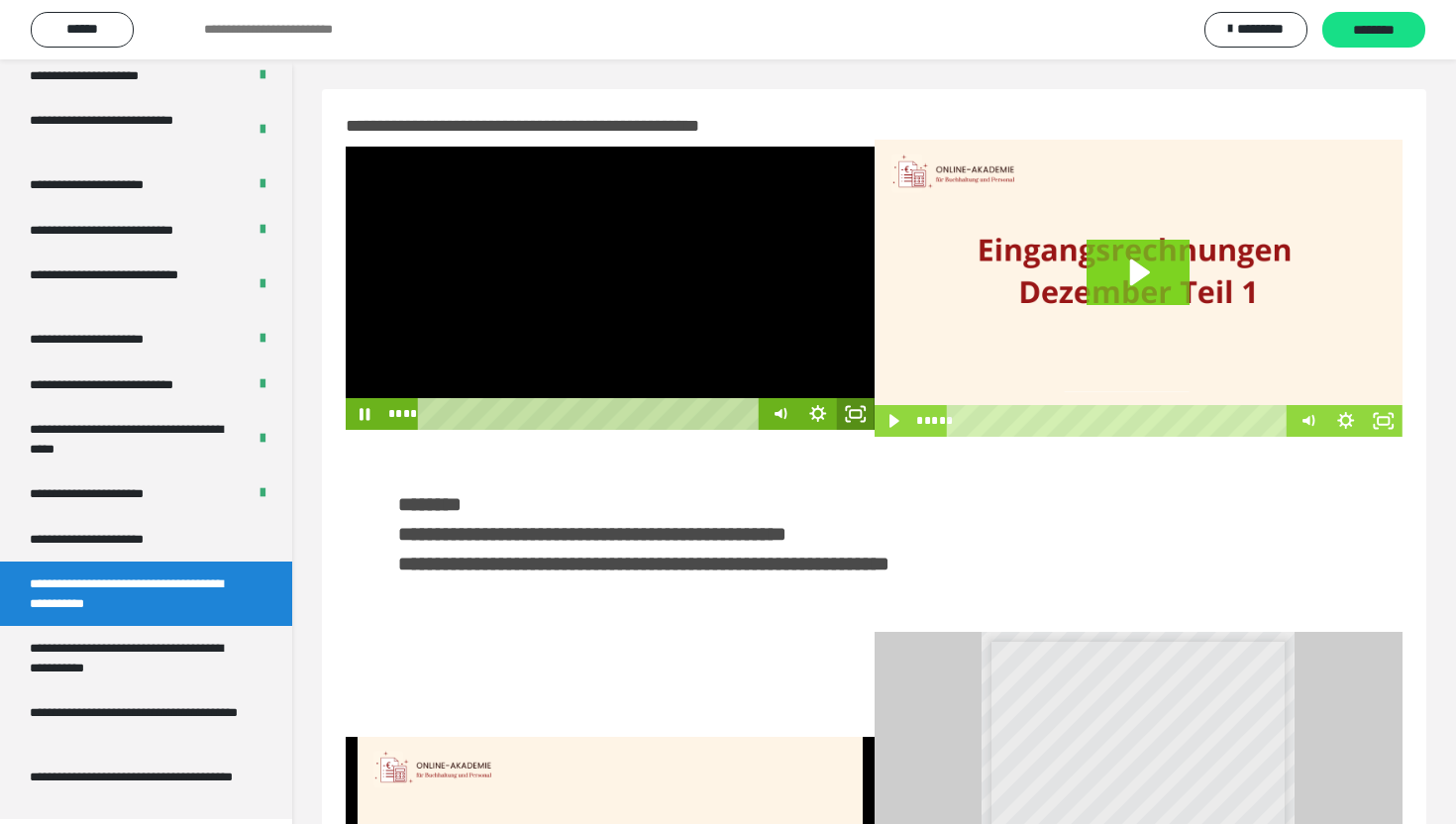 click 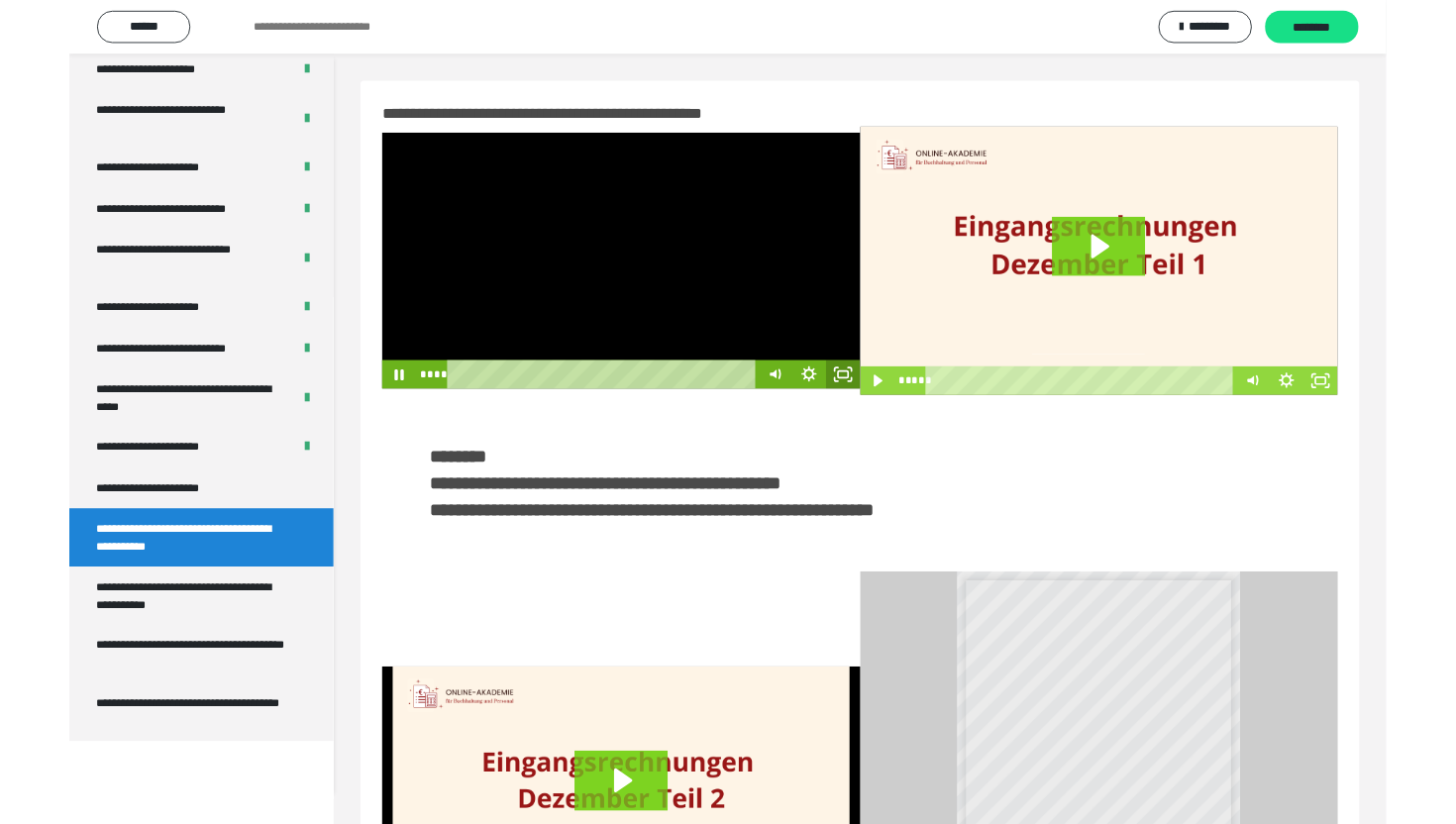 scroll, scrollTop: 3540, scrollLeft: 0, axis: vertical 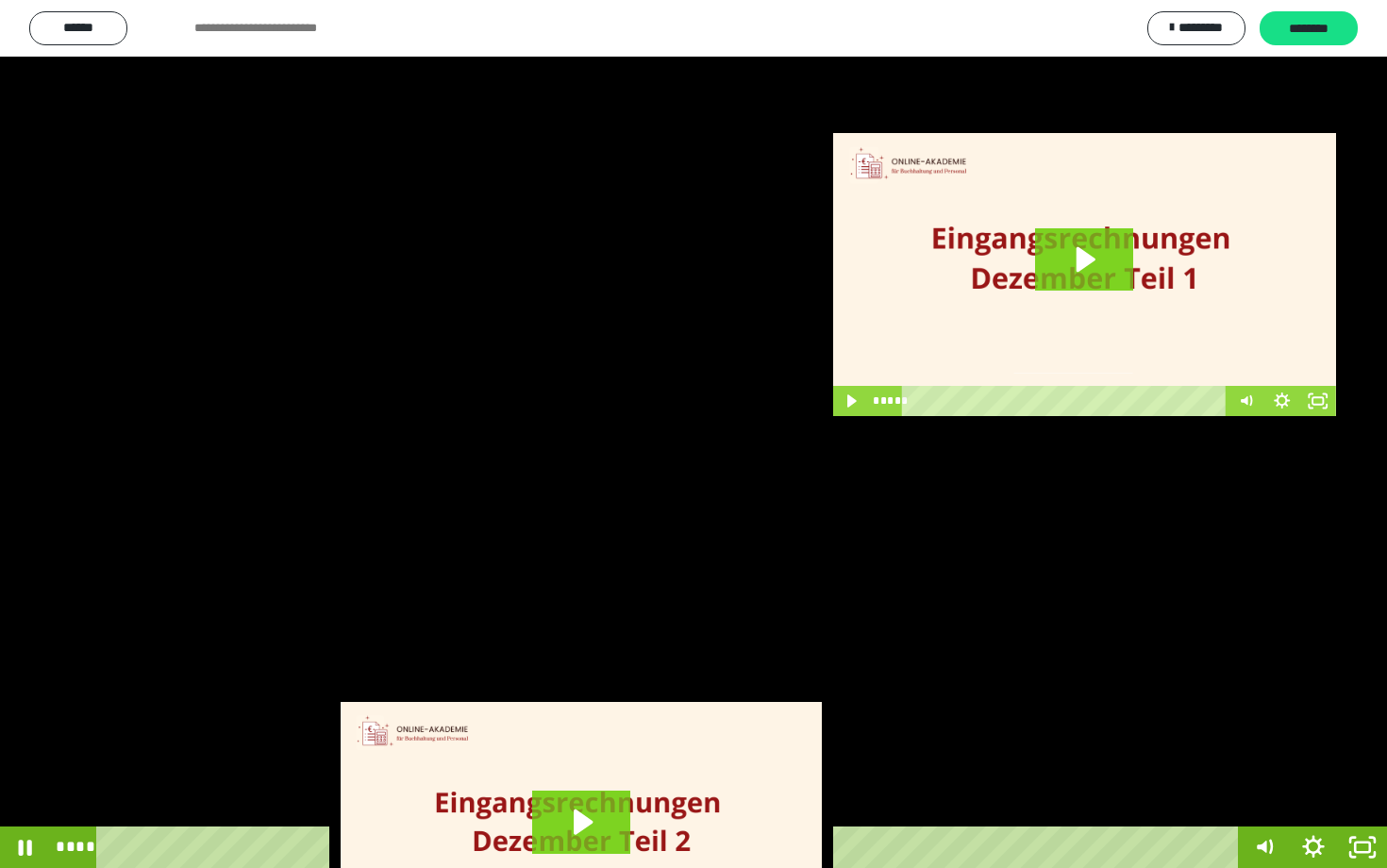 click at bounding box center (694, 434) 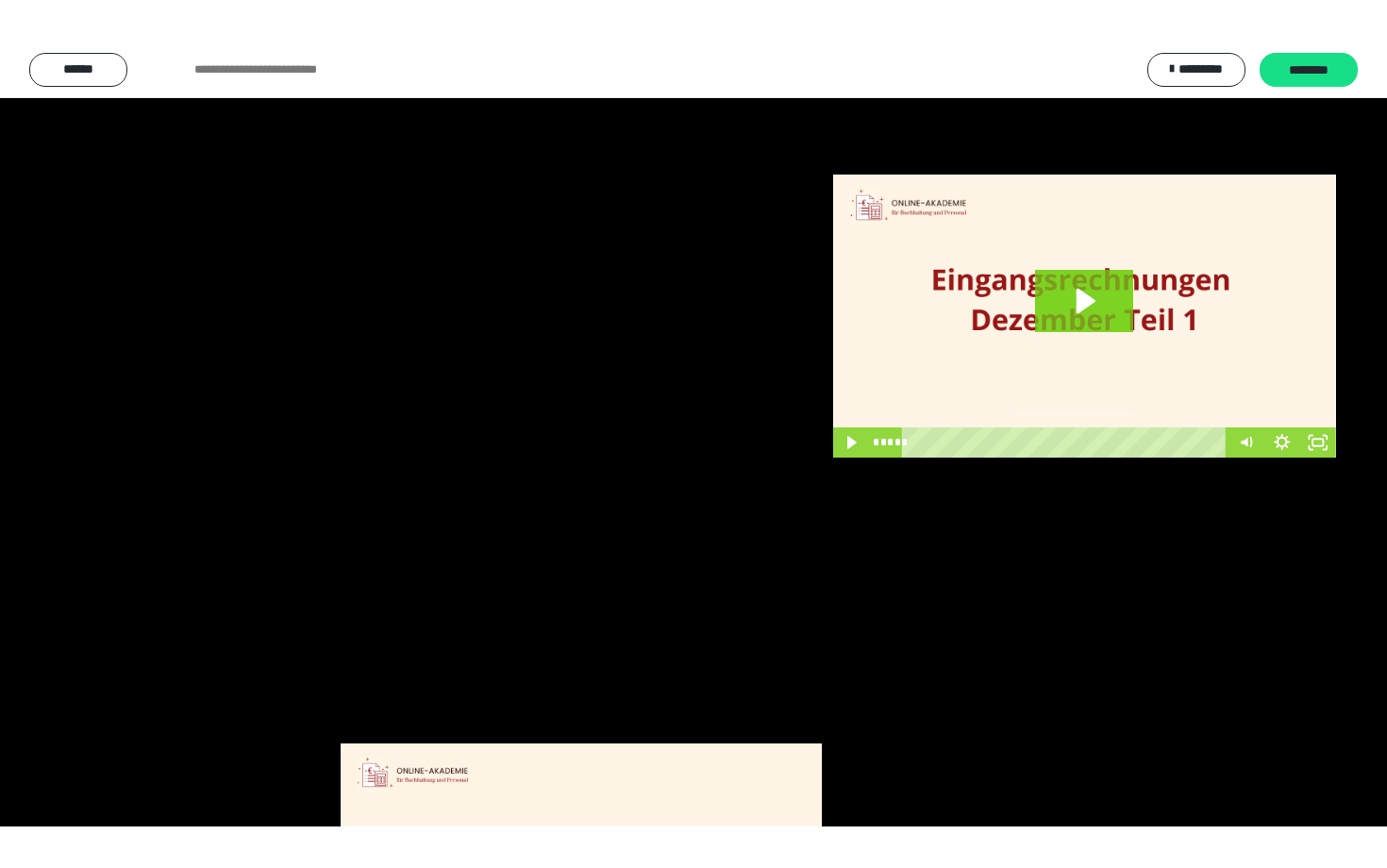 scroll, scrollTop: 3455, scrollLeft: 0, axis: vertical 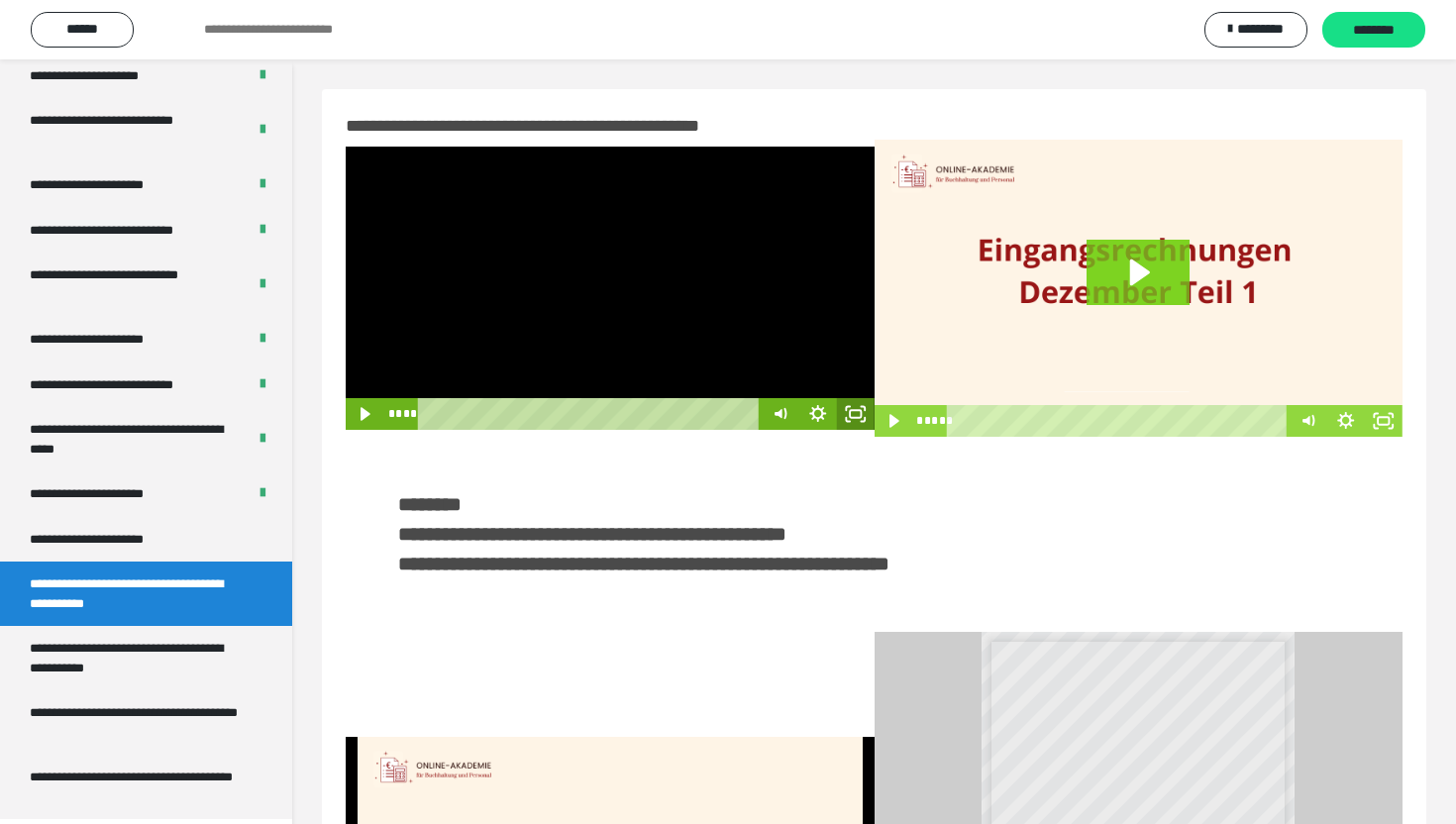 click 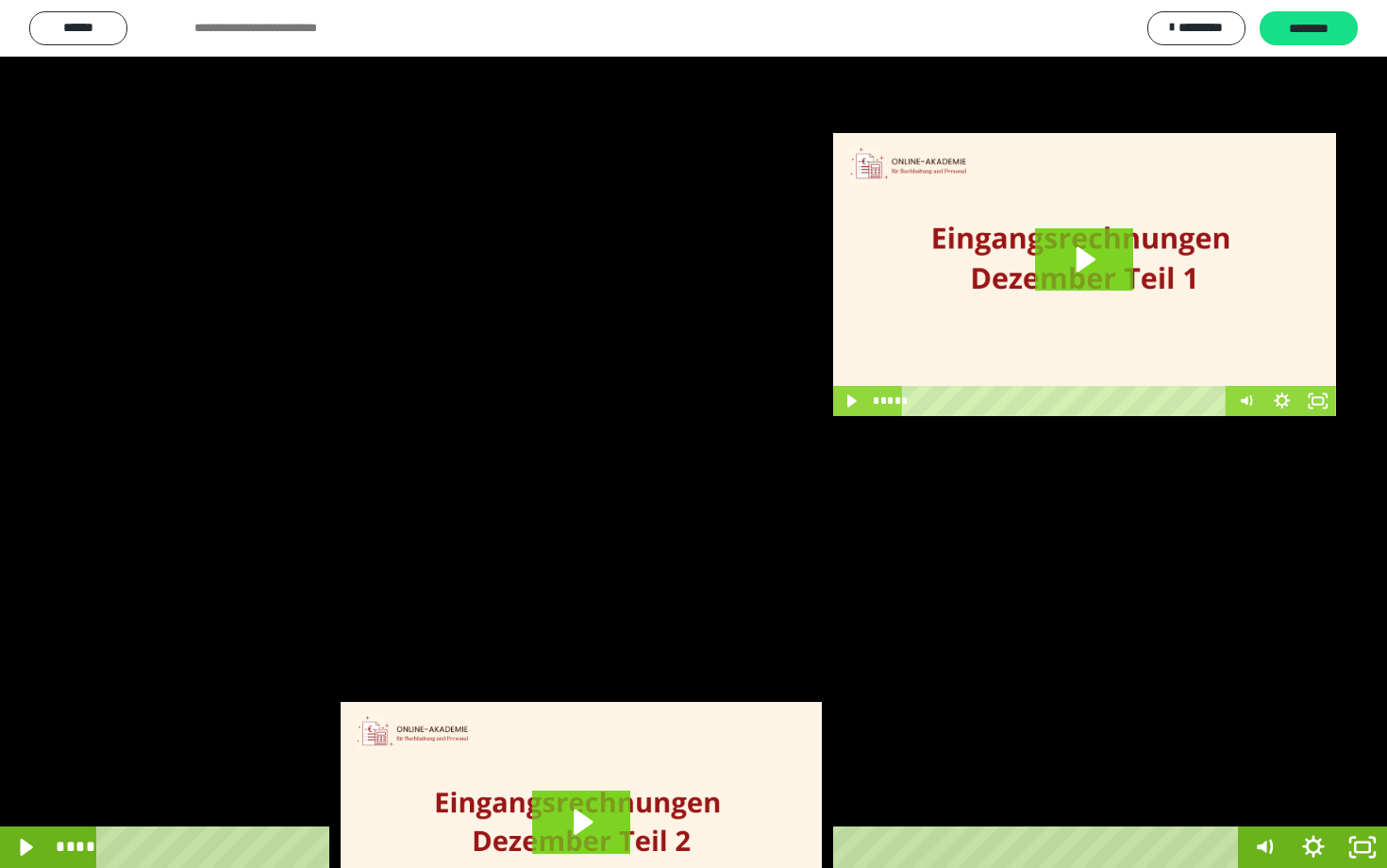 click at bounding box center (694, 434) 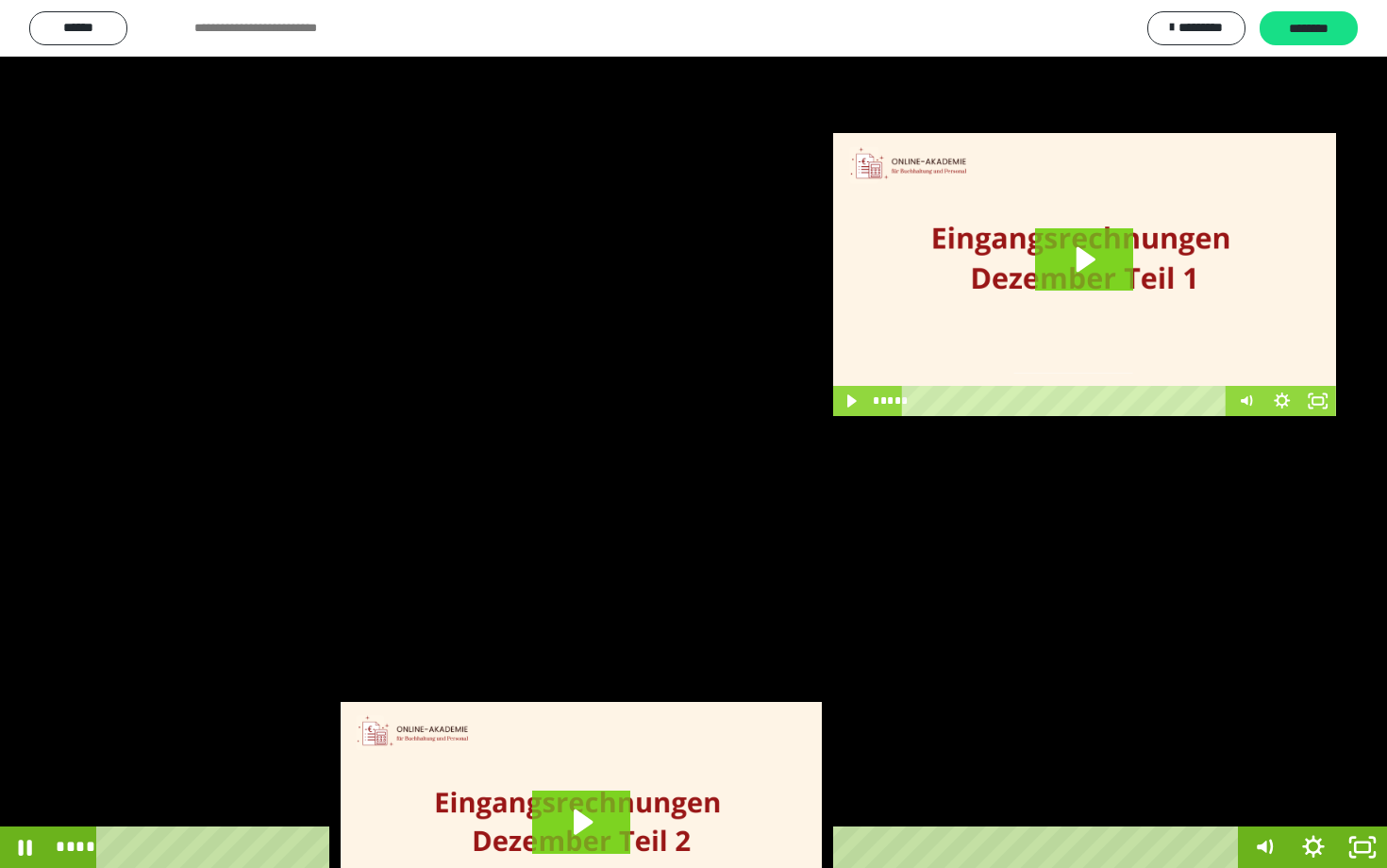 click at bounding box center [694, 434] 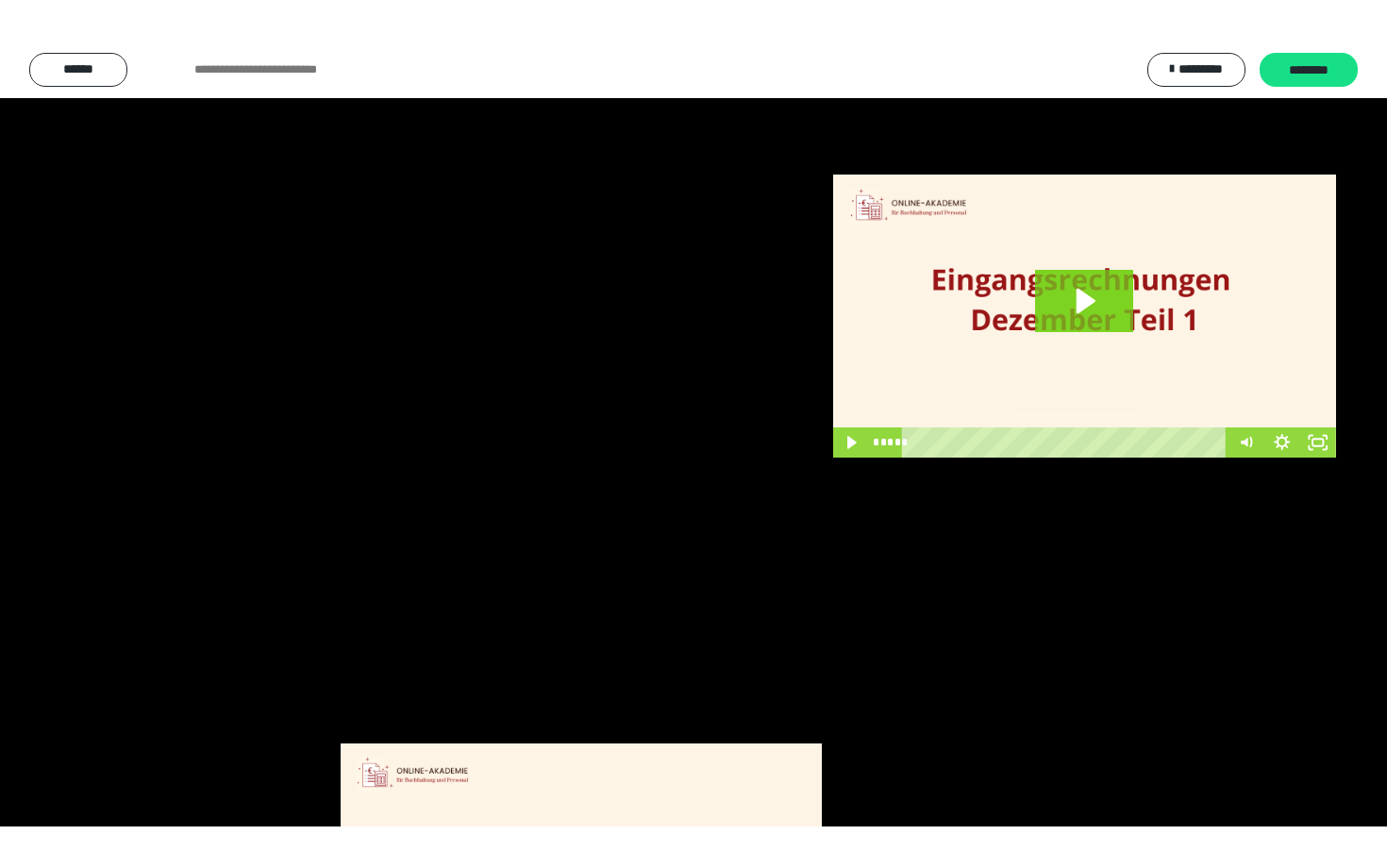 scroll, scrollTop: 3455, scrollLeft: 0, axis: vertical 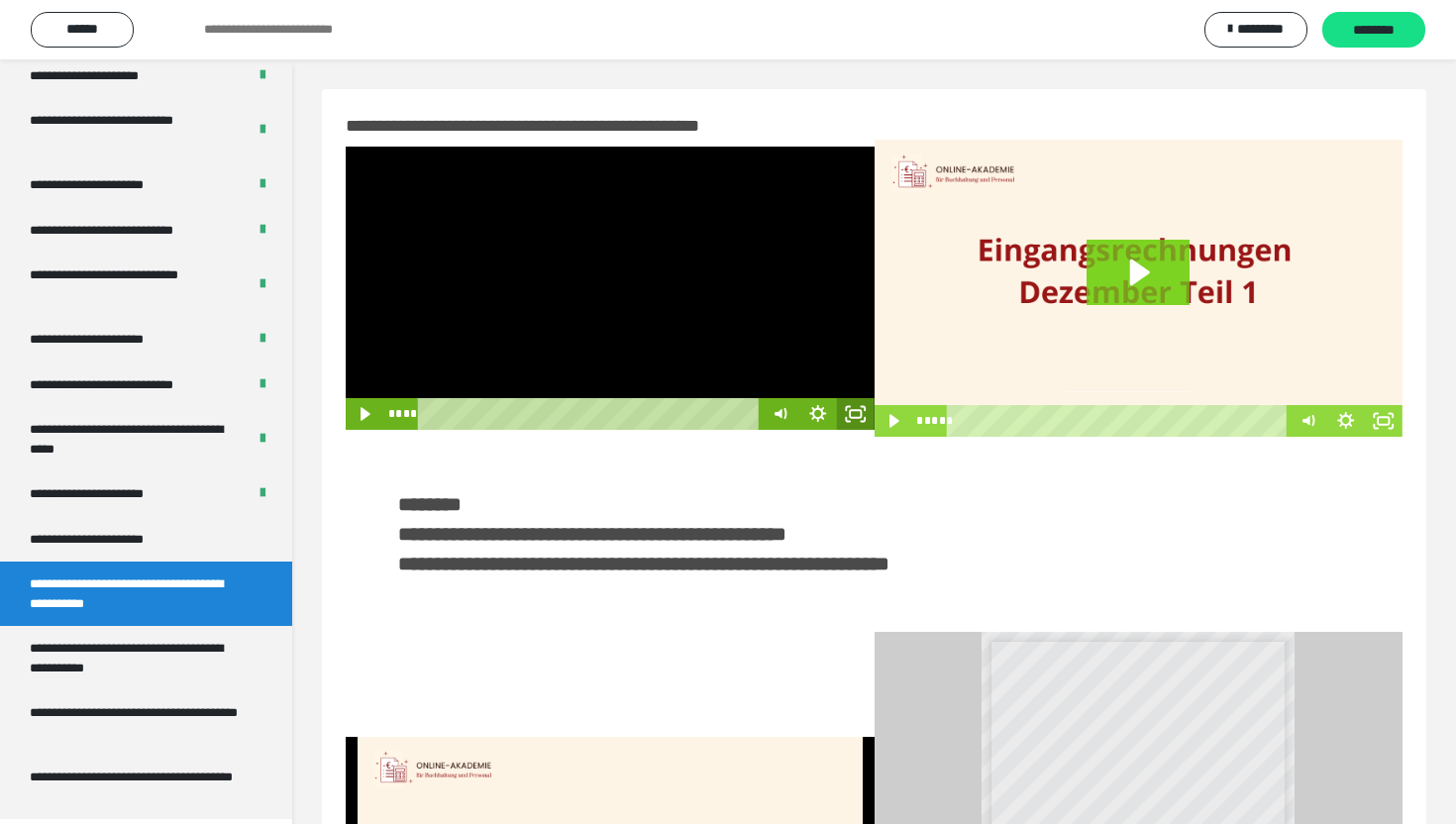 click 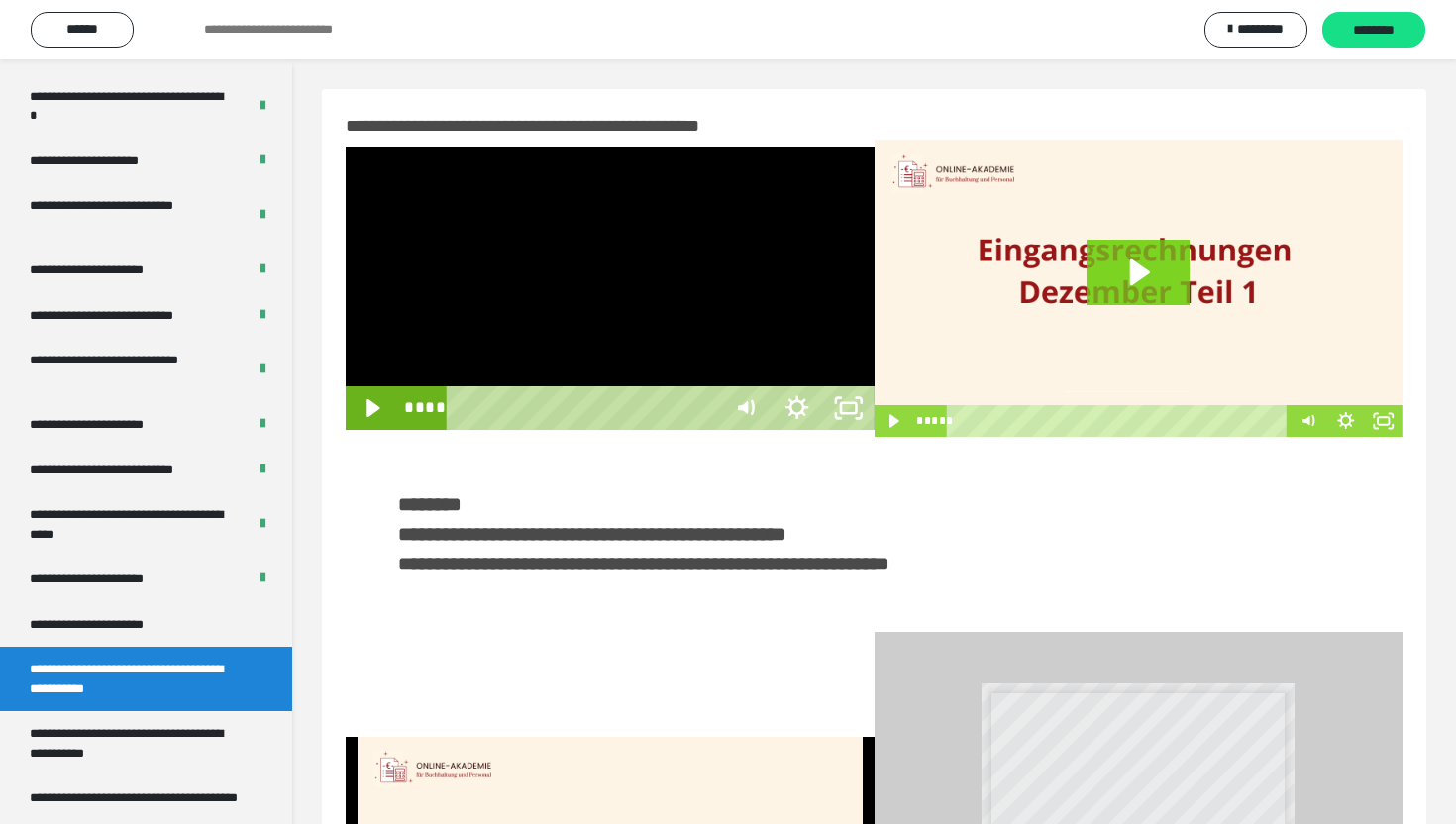 scroll, scrollTop: 3540, scrollLeft: 0, axis: vertical 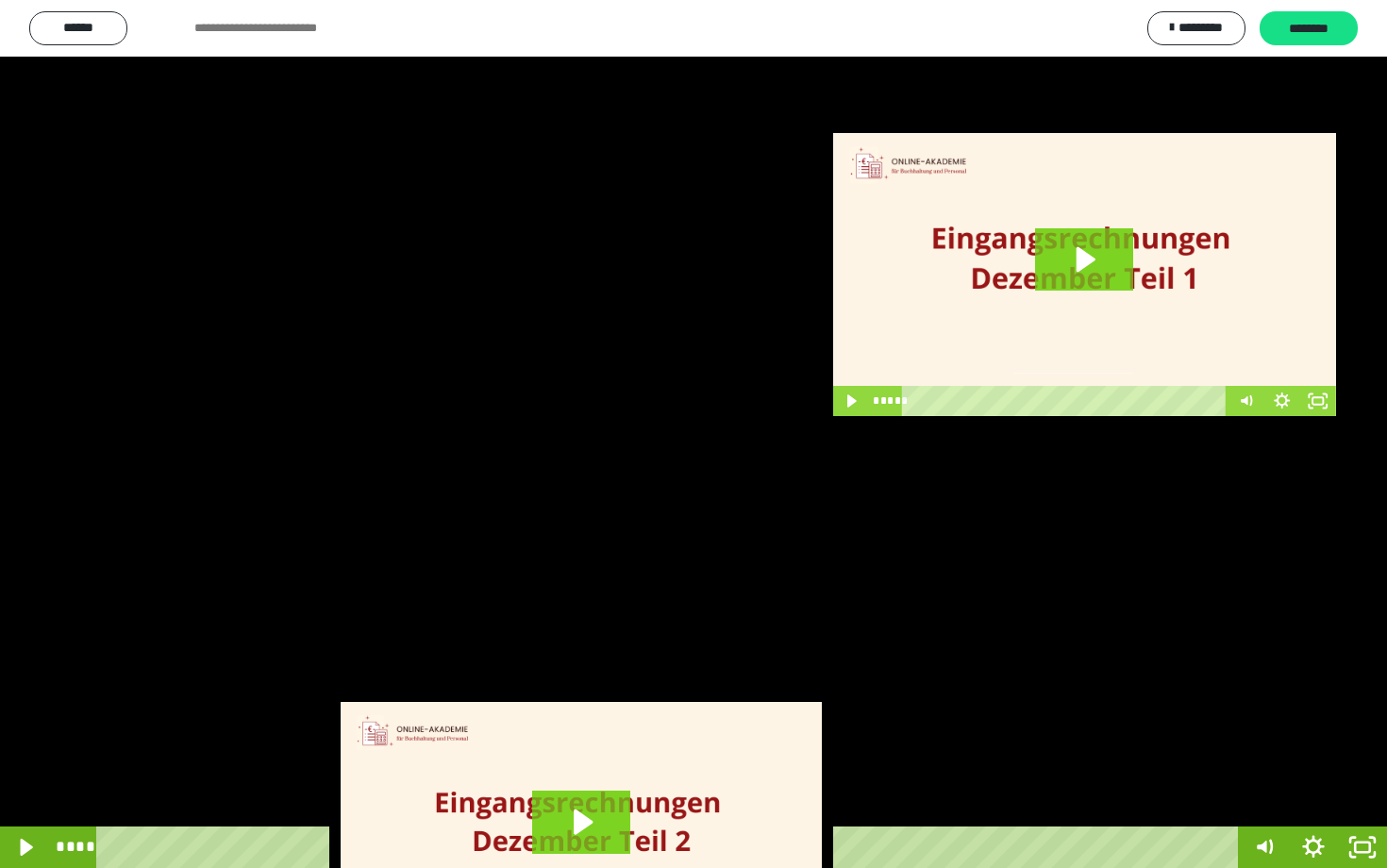 click at bounding box center [694, 434] 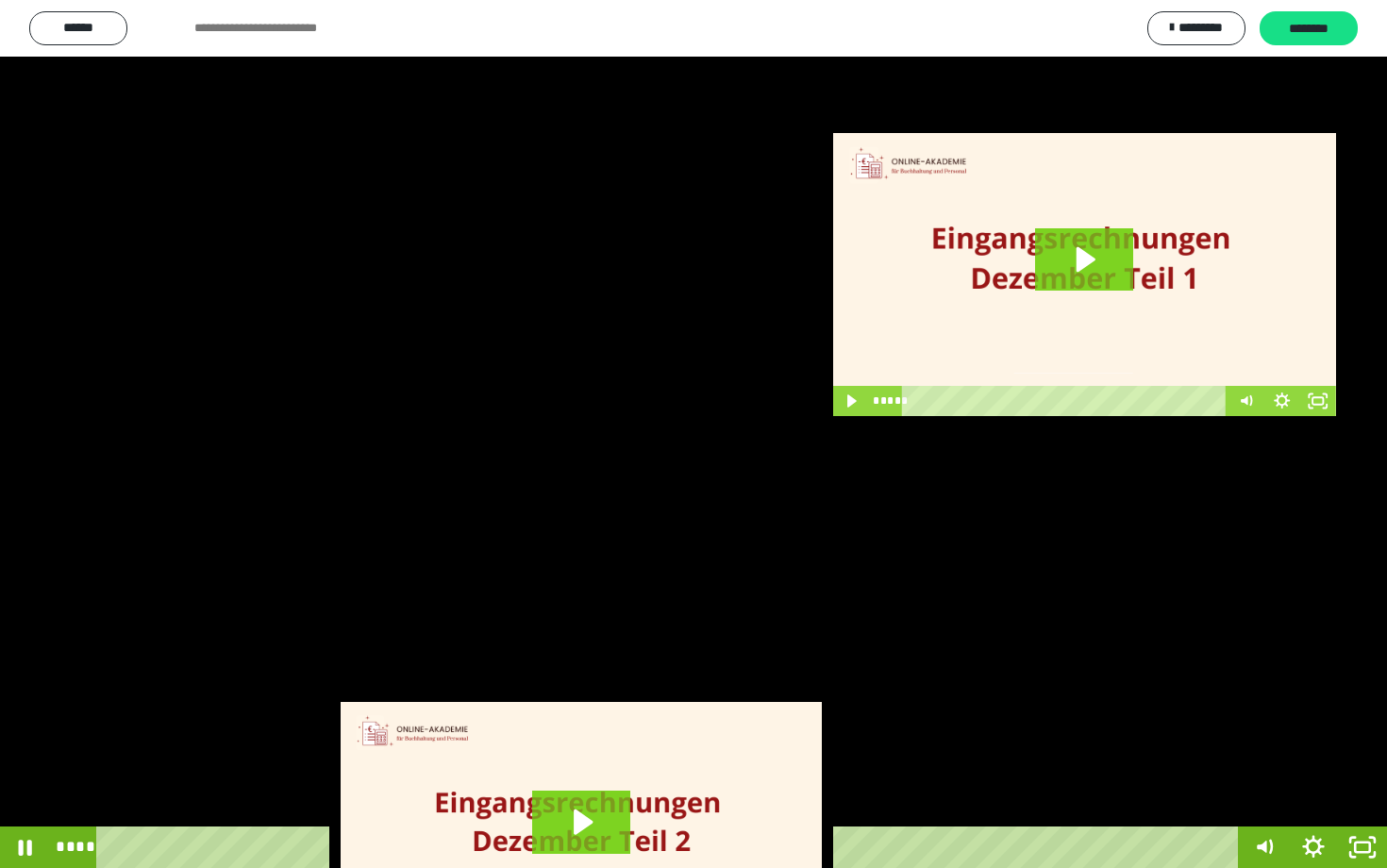 click at bounding box center [694, 434] 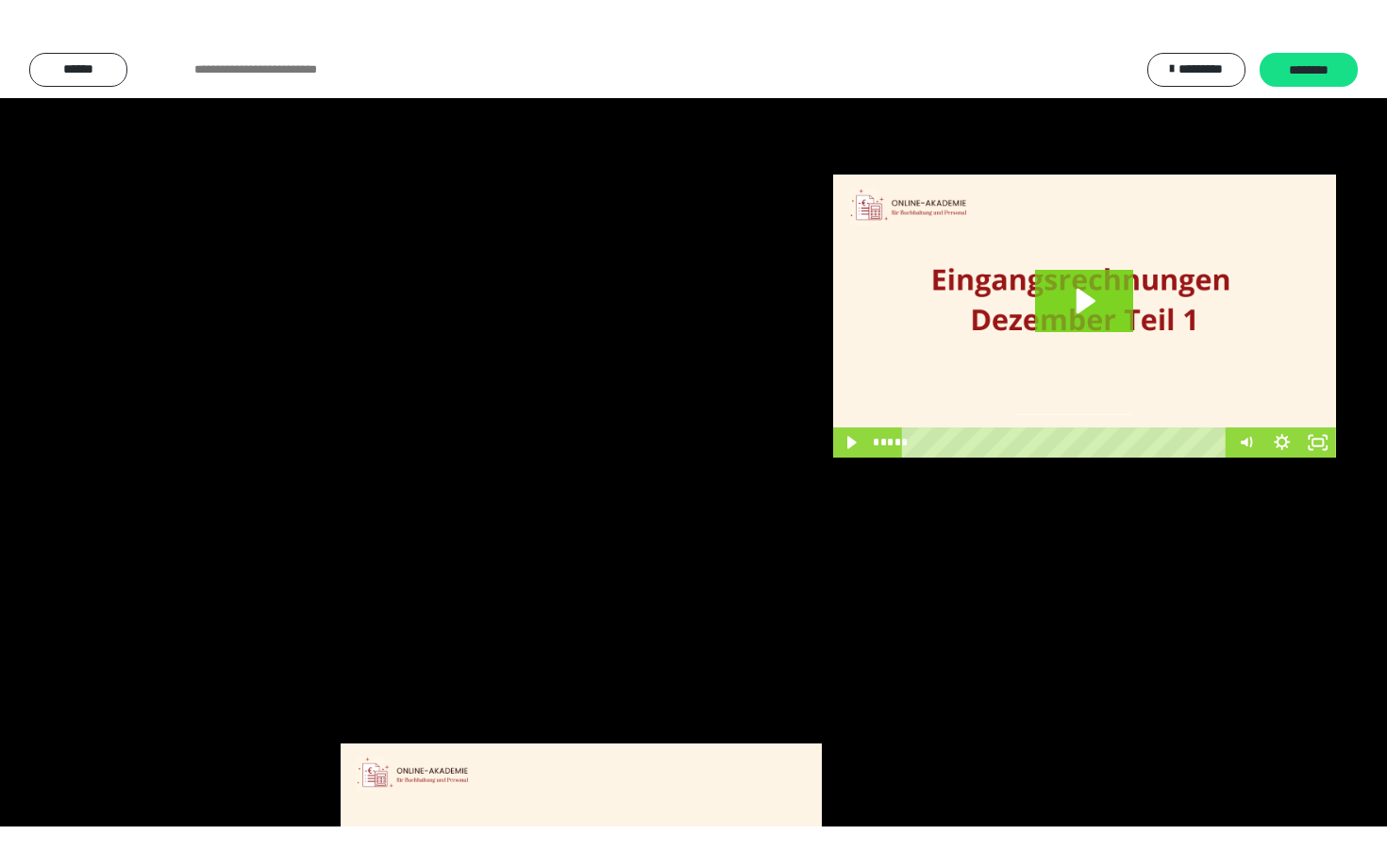 scroll, scrollTop: 3455, scrollLeft: 0, axis: vertical 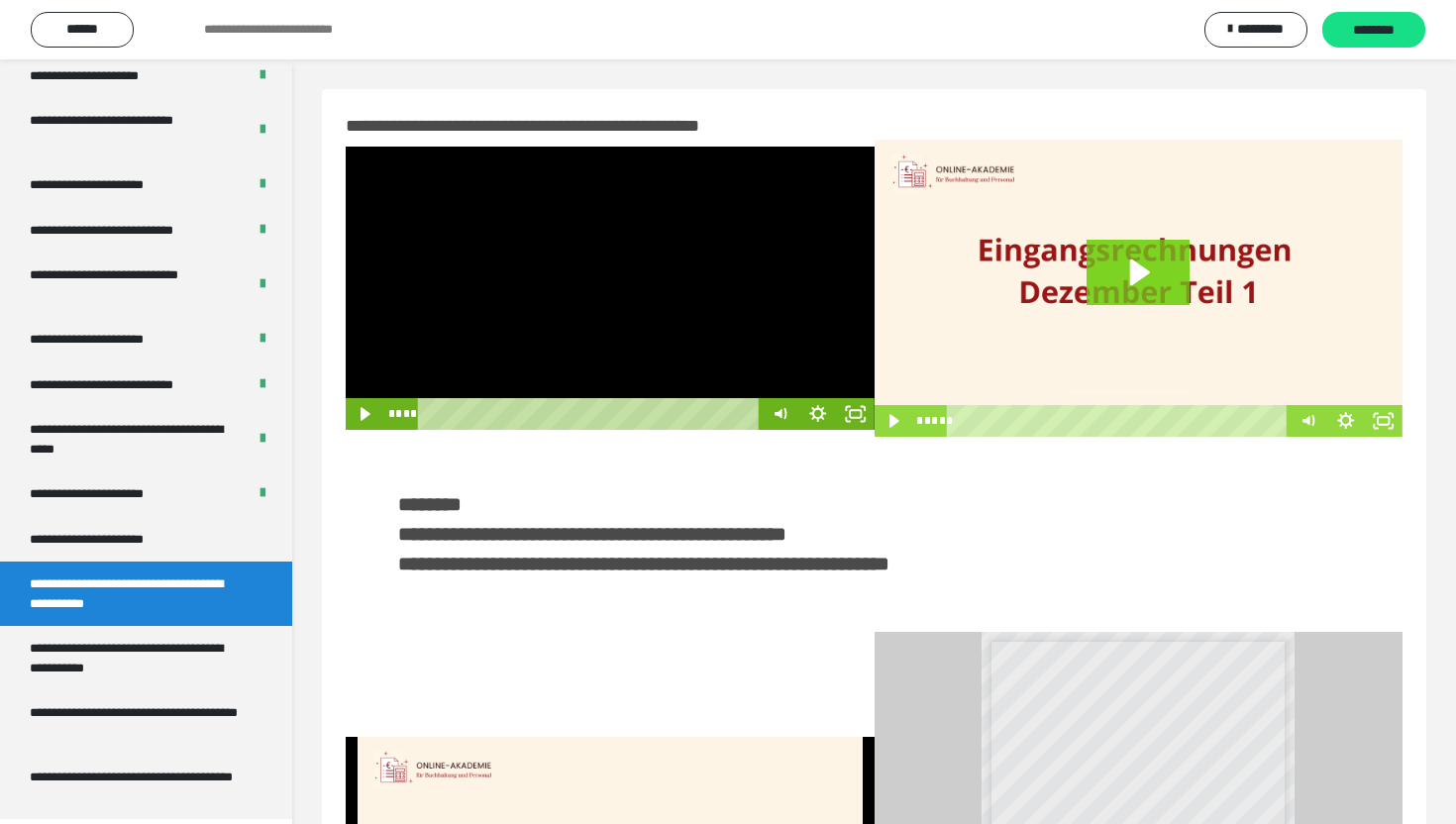 click at bounding box center (610, 288) 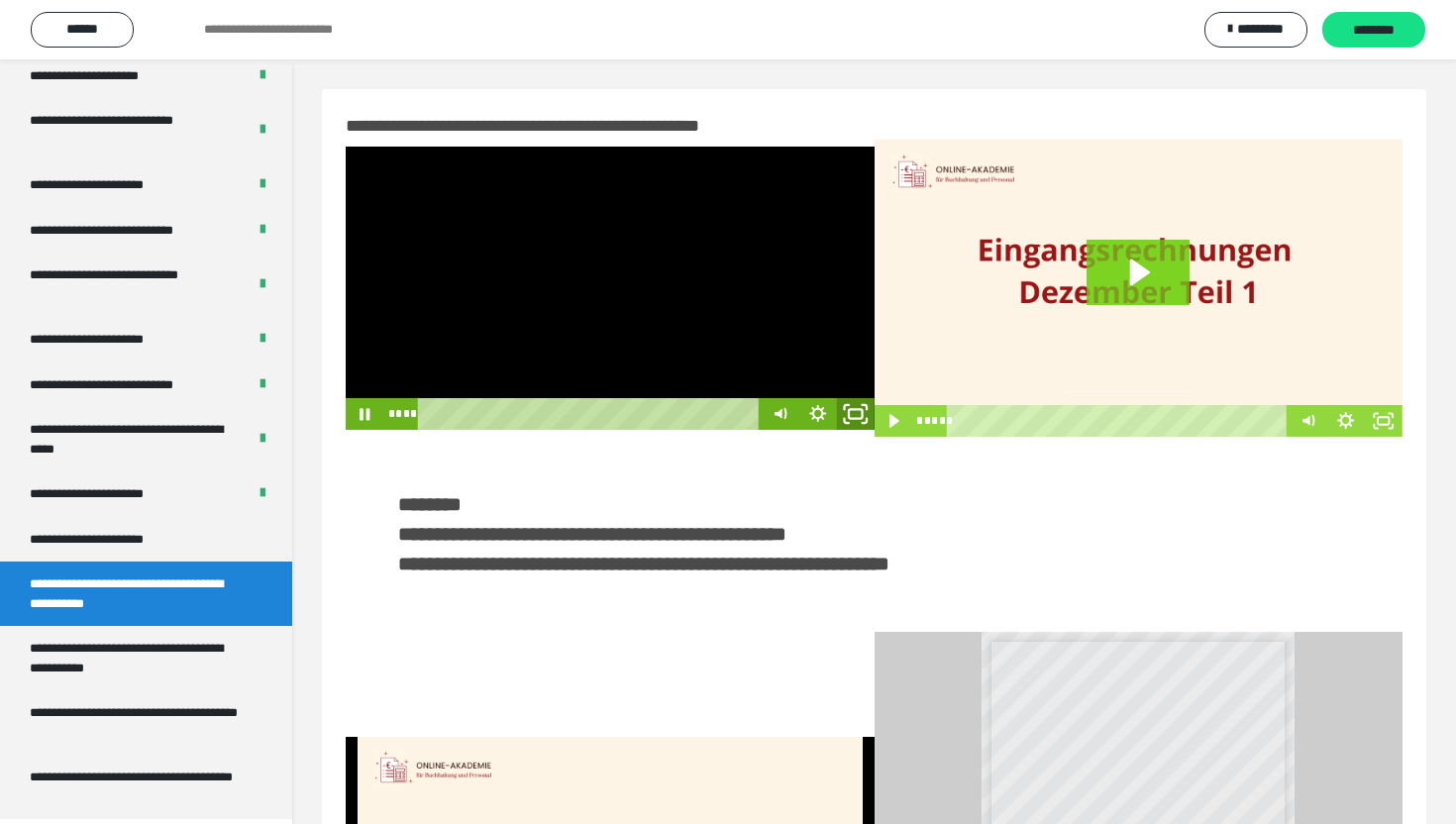 click 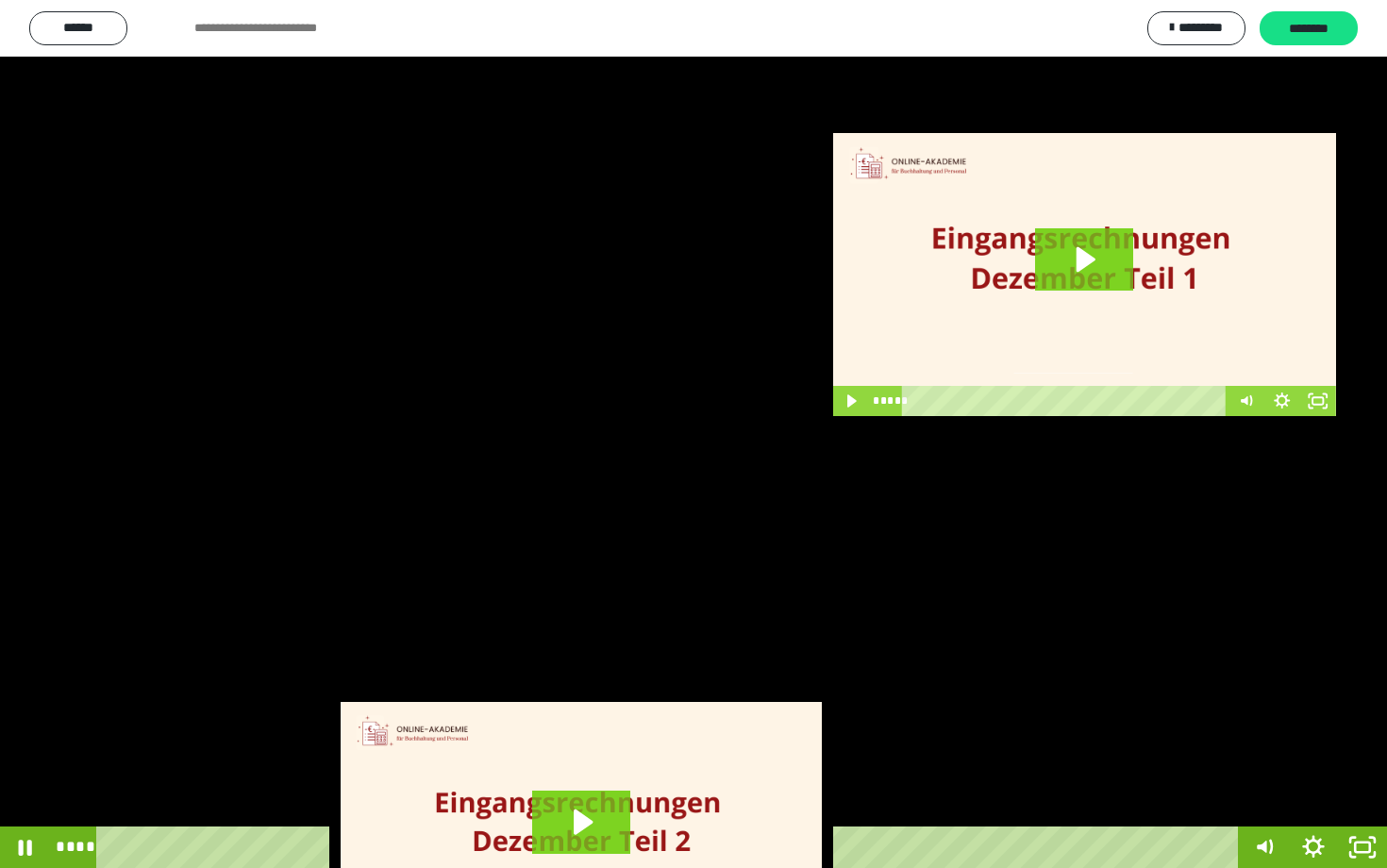 click at bounding box center (694, 434) 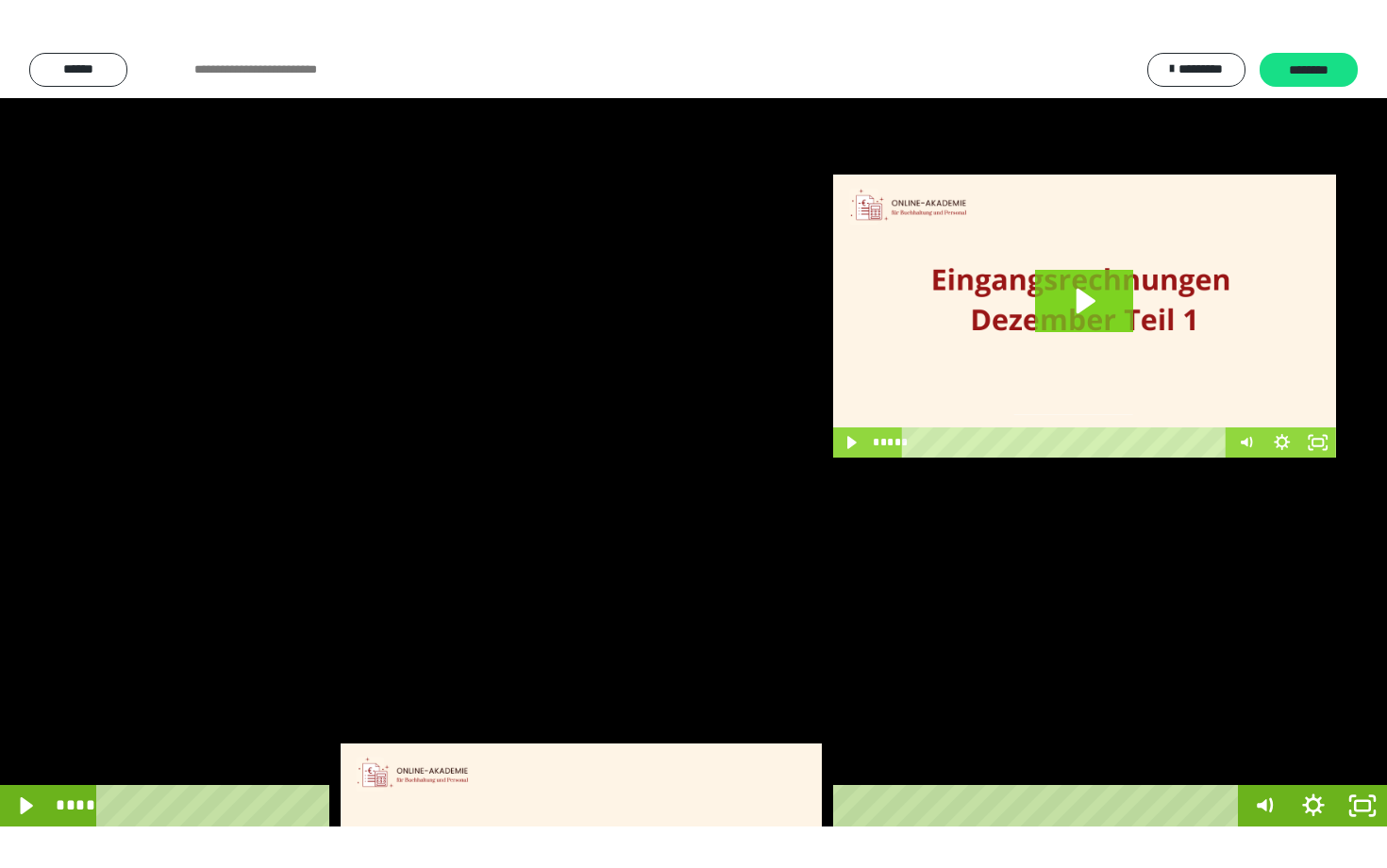 scroll, scrollTop: 3455, scrollLeft: 0, axis: vertical 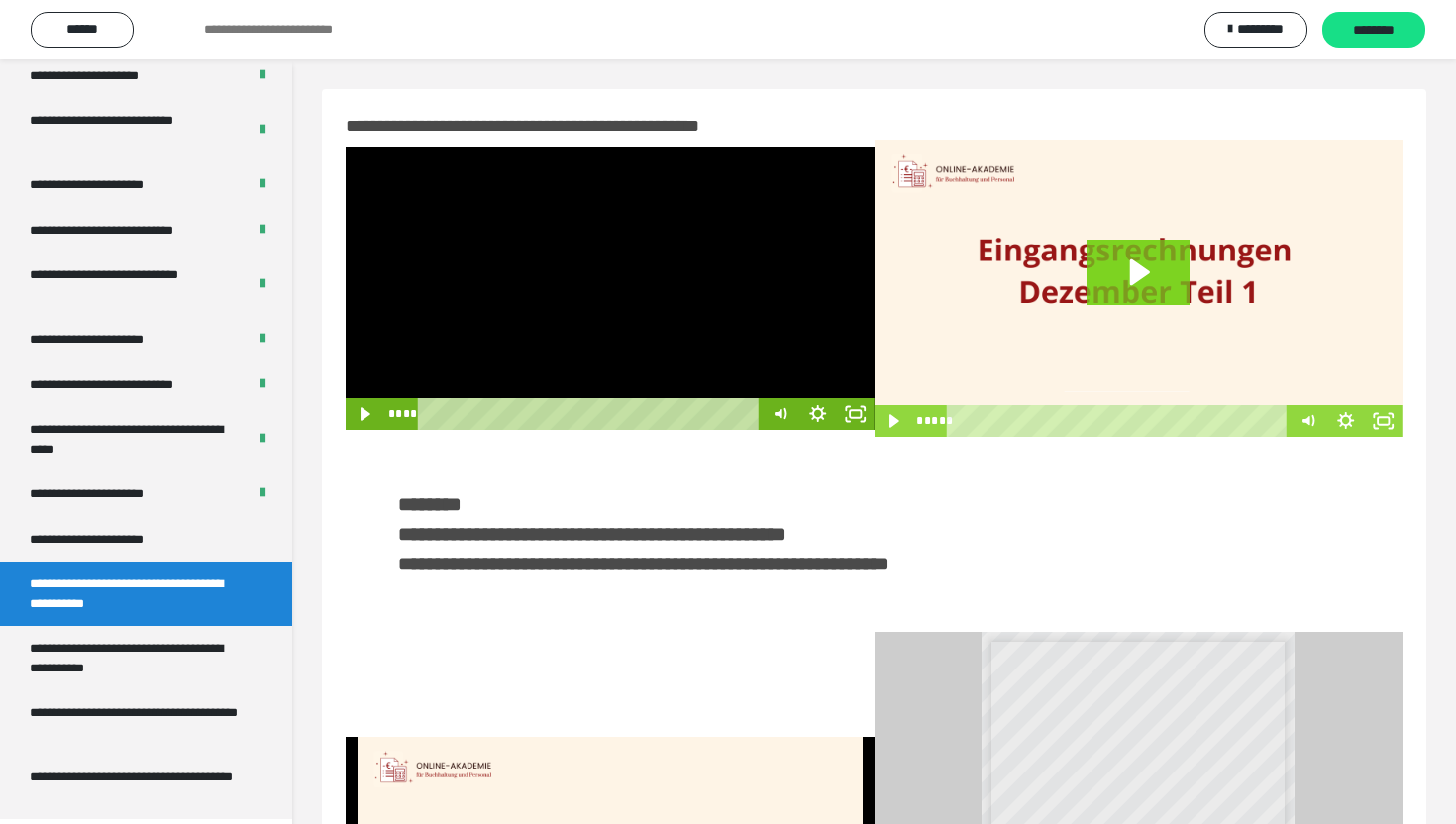 click at bounding box center [610, 288] 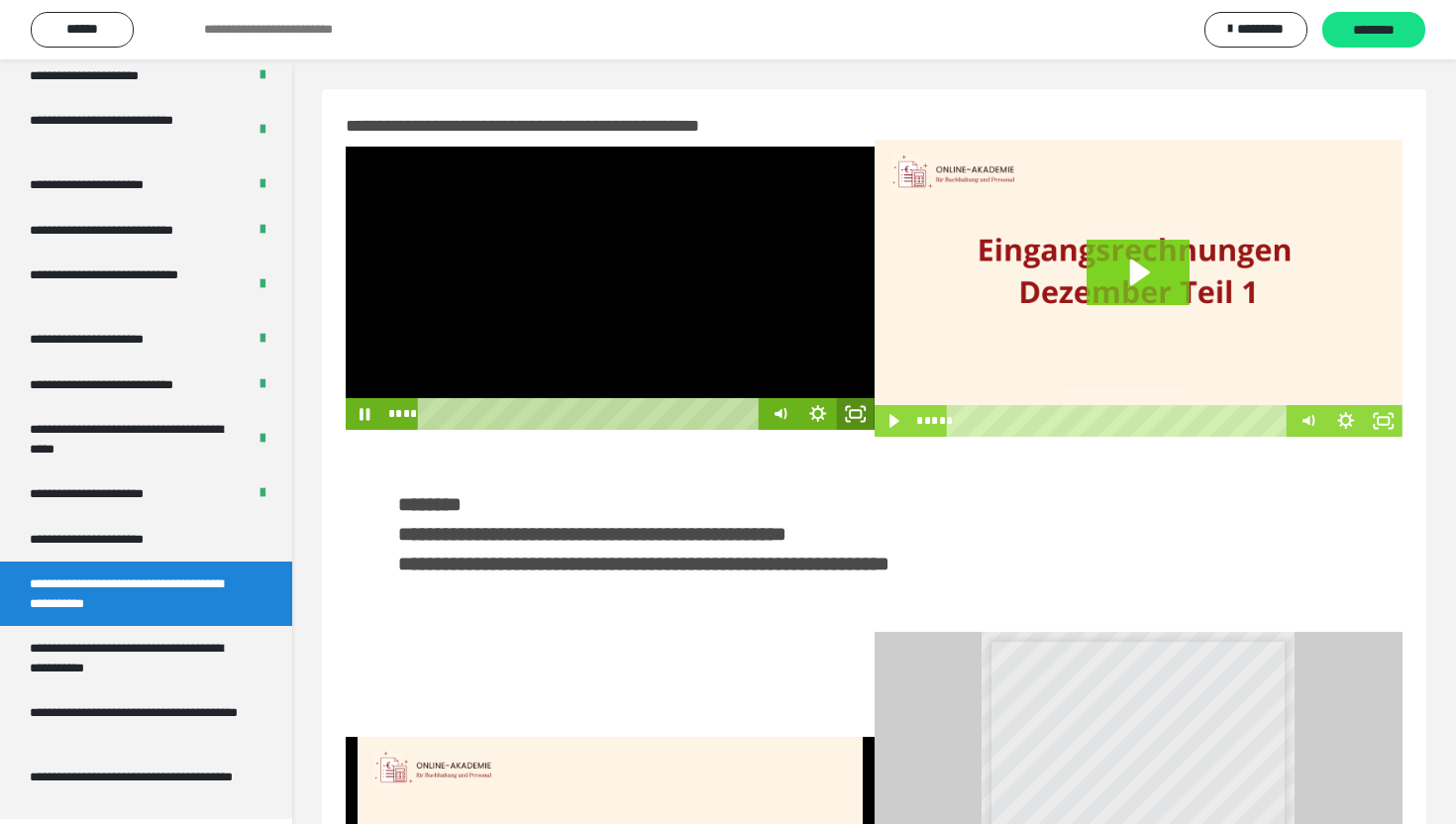 click 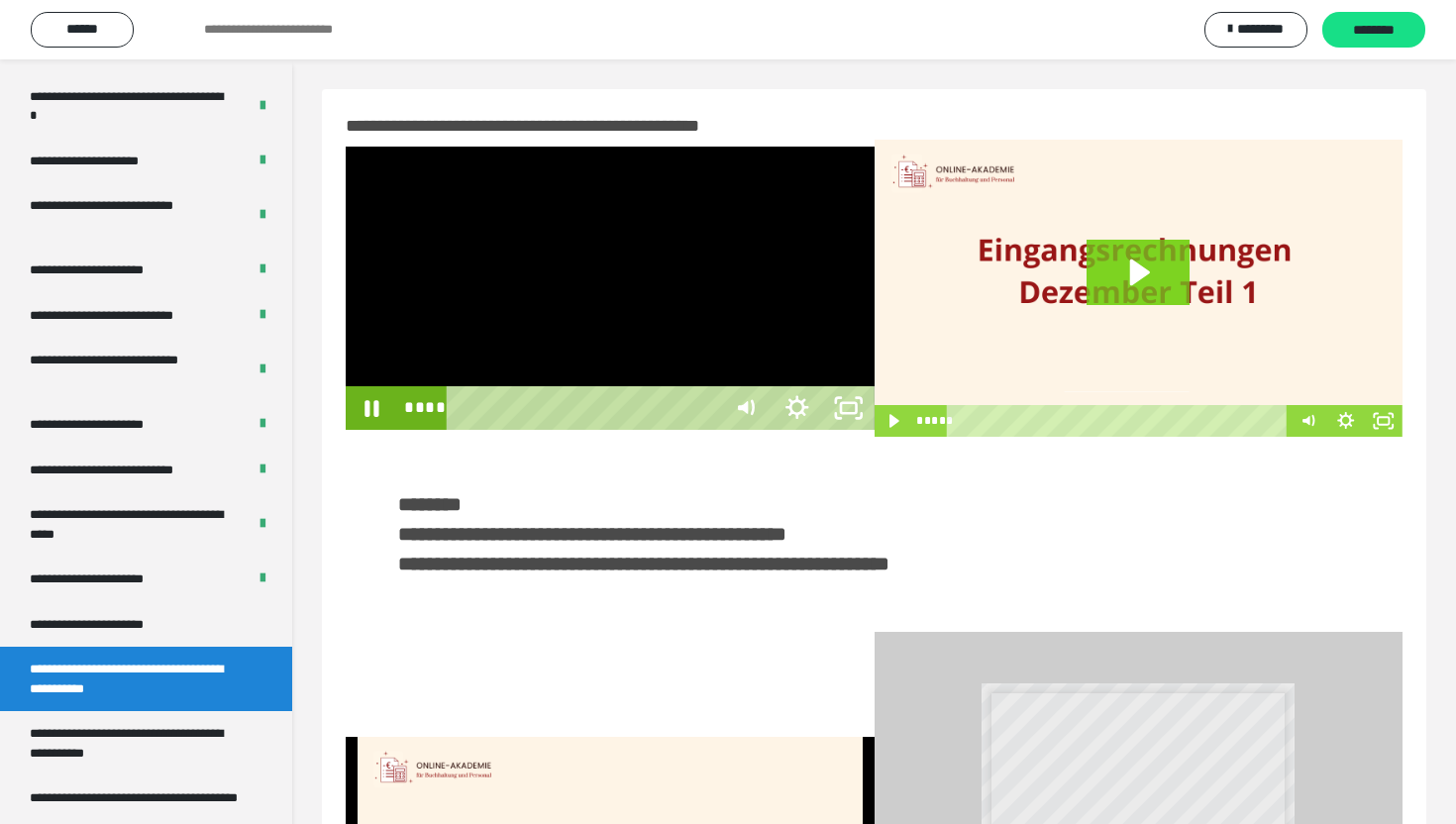 scroll, scrollTop: 3540, scrollLeft: 0, axis: vertical 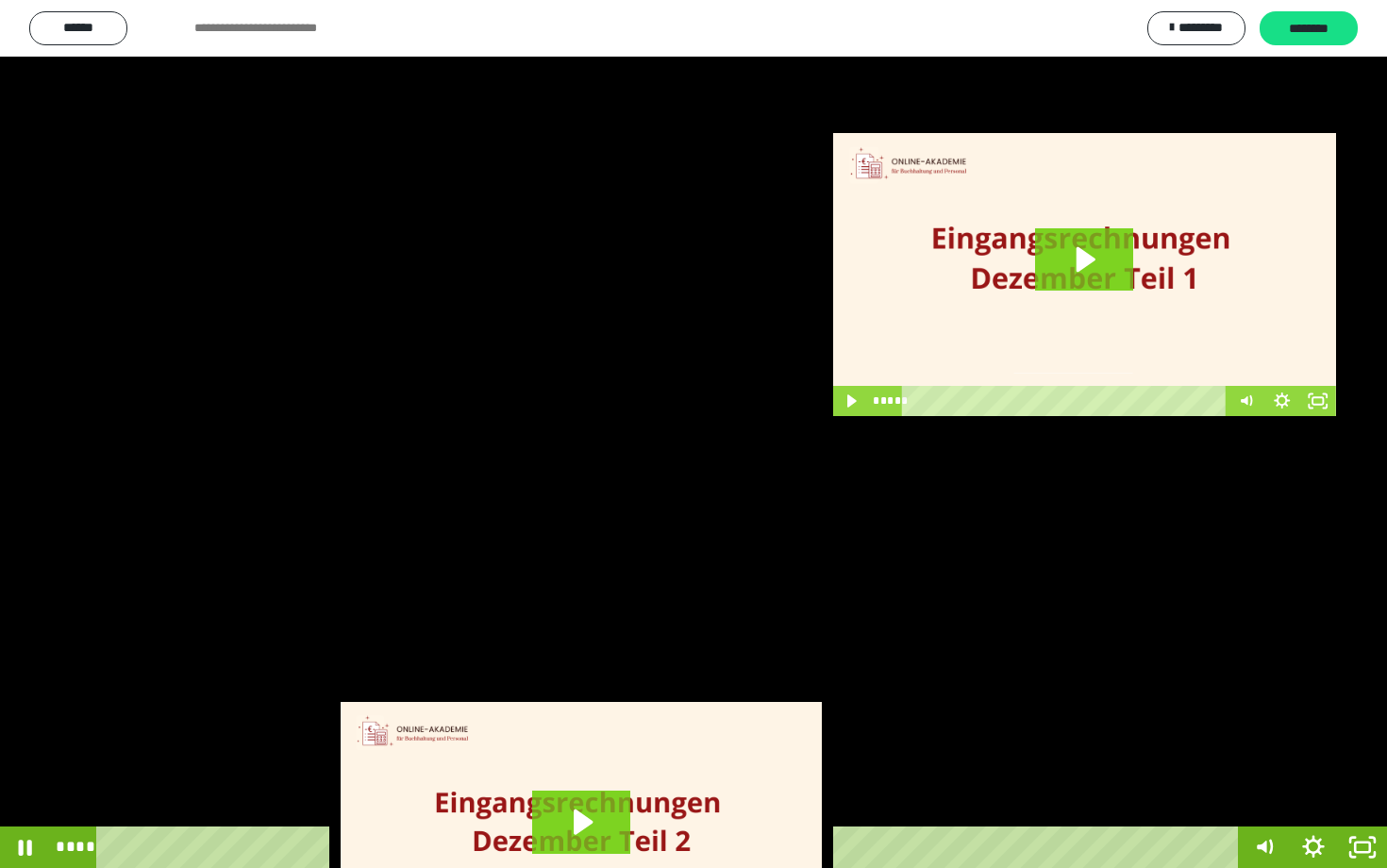 click at bounding box center [694, 434] 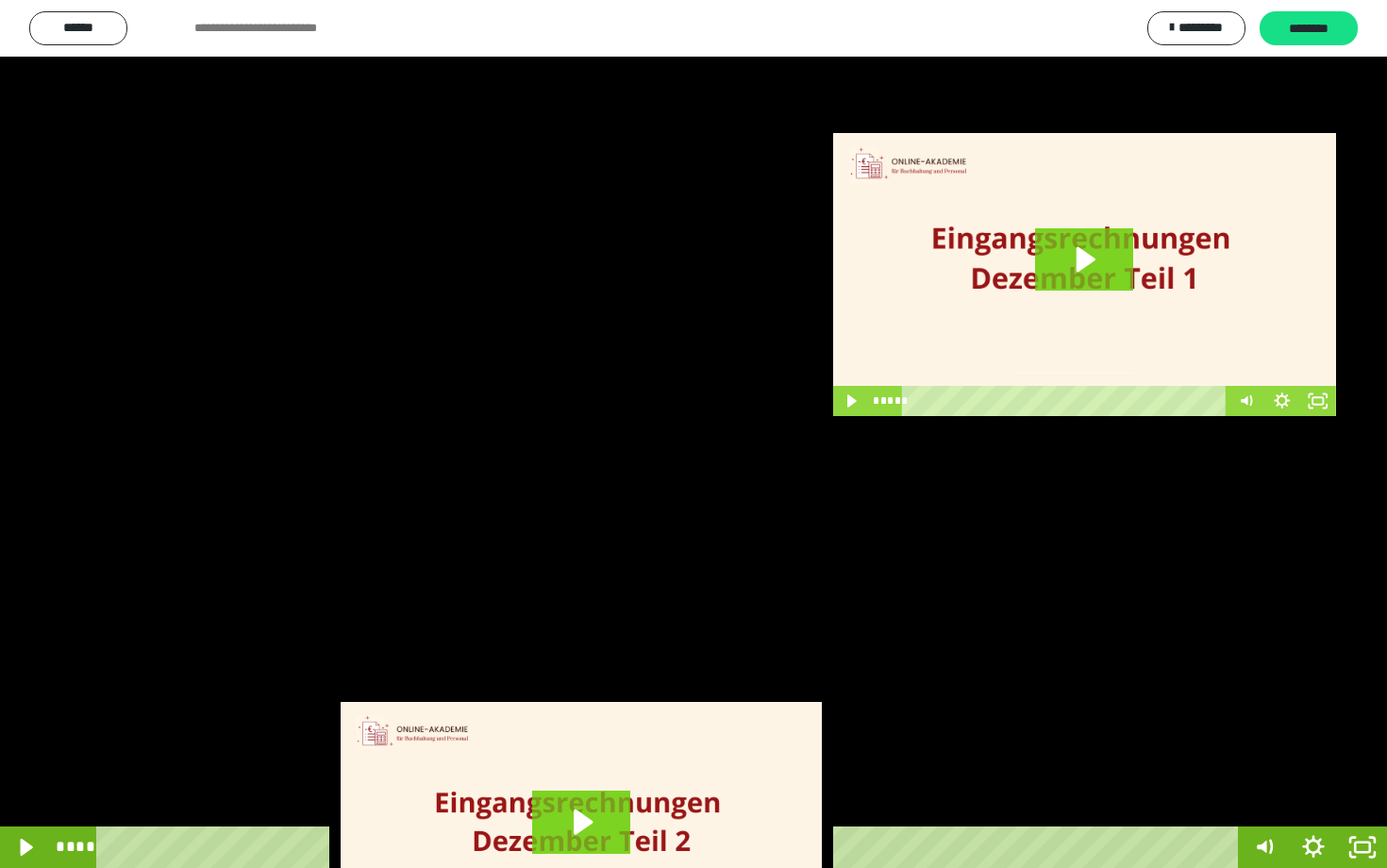 click at bounding box center (694, 434) 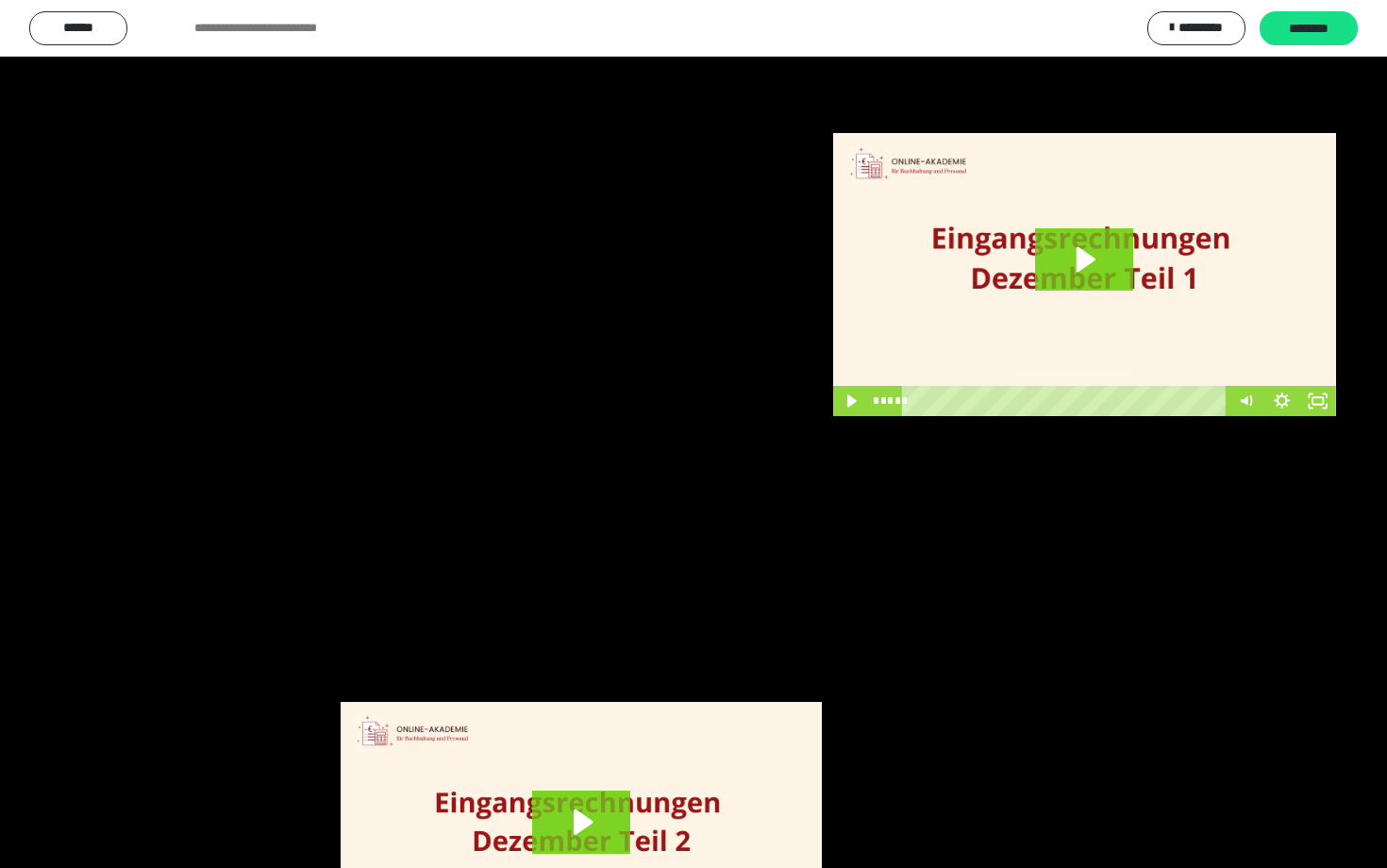 click at bounding box center (694, 434) 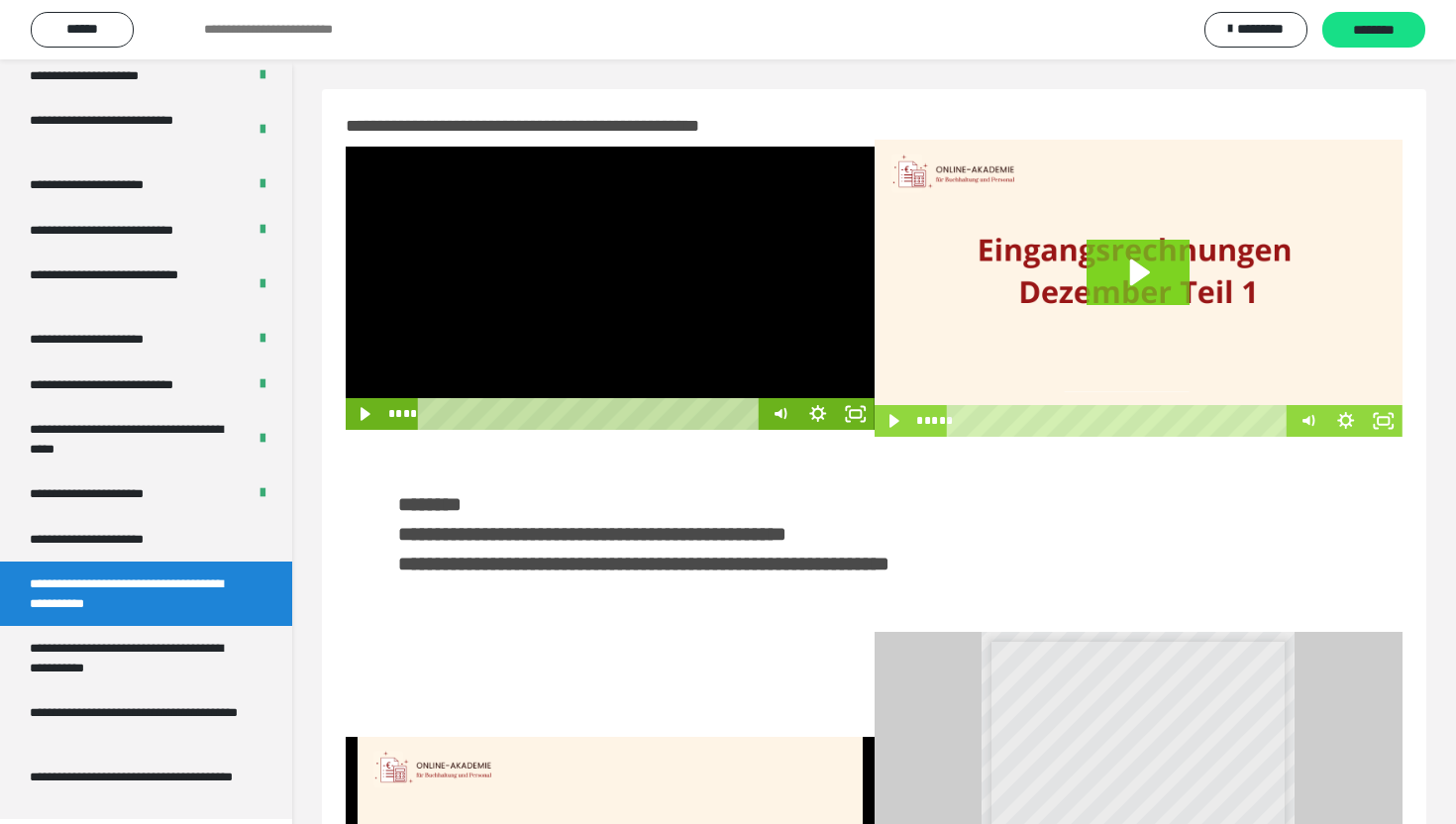 click at bounding box center (610, 288) 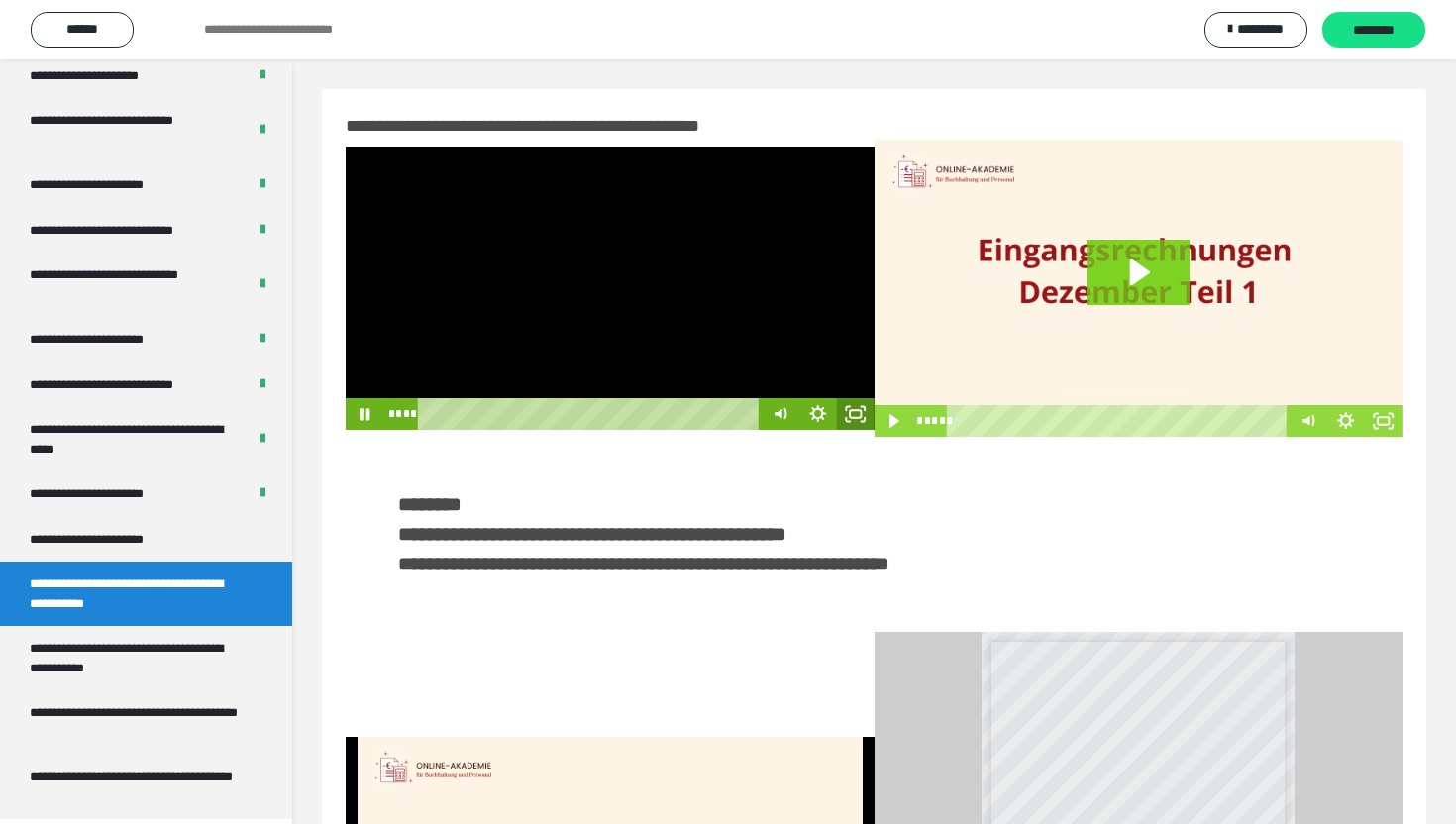 click 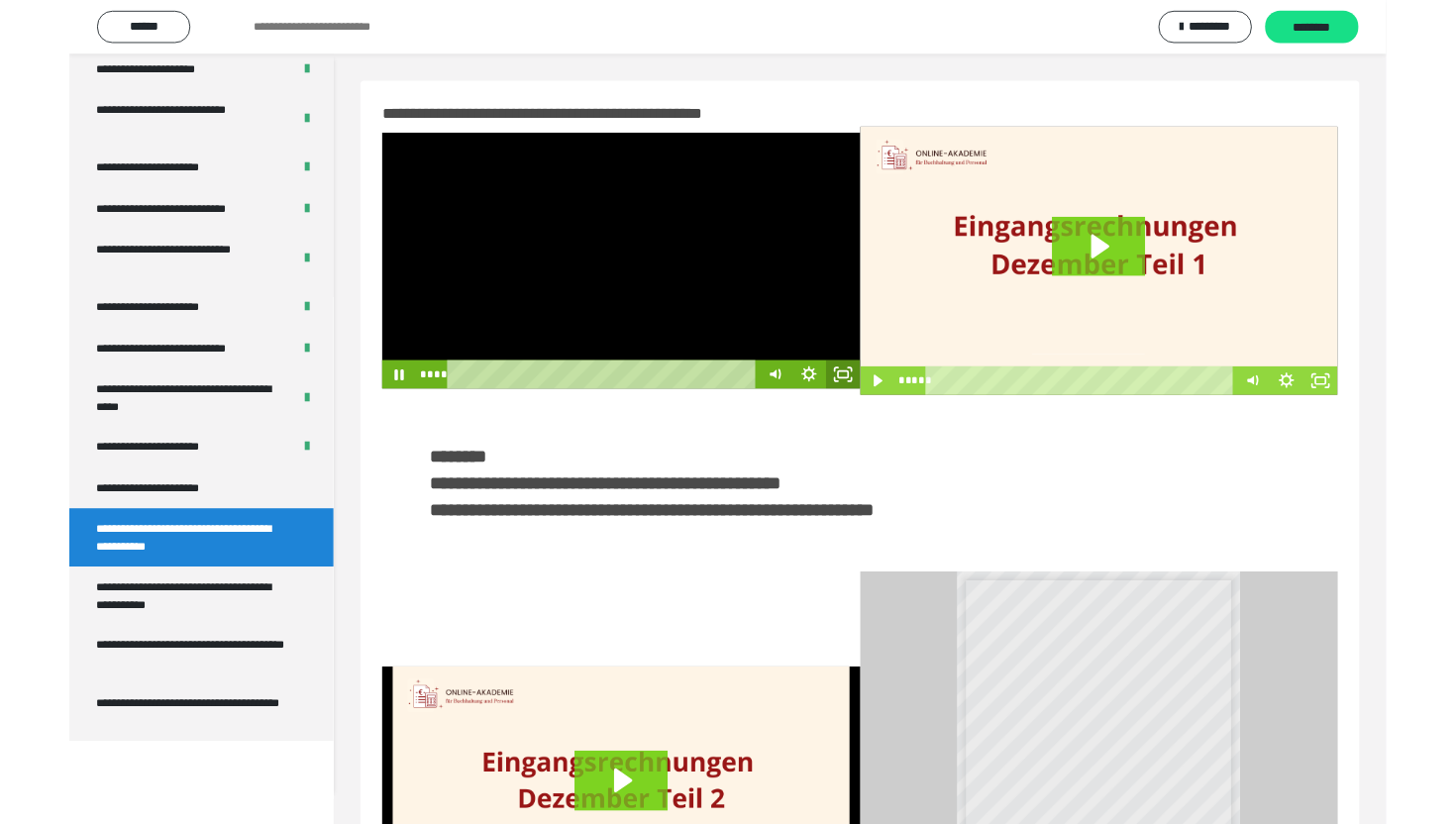 scroll, scrollTop: 3540, scrollLeft: 0, axis: vertical 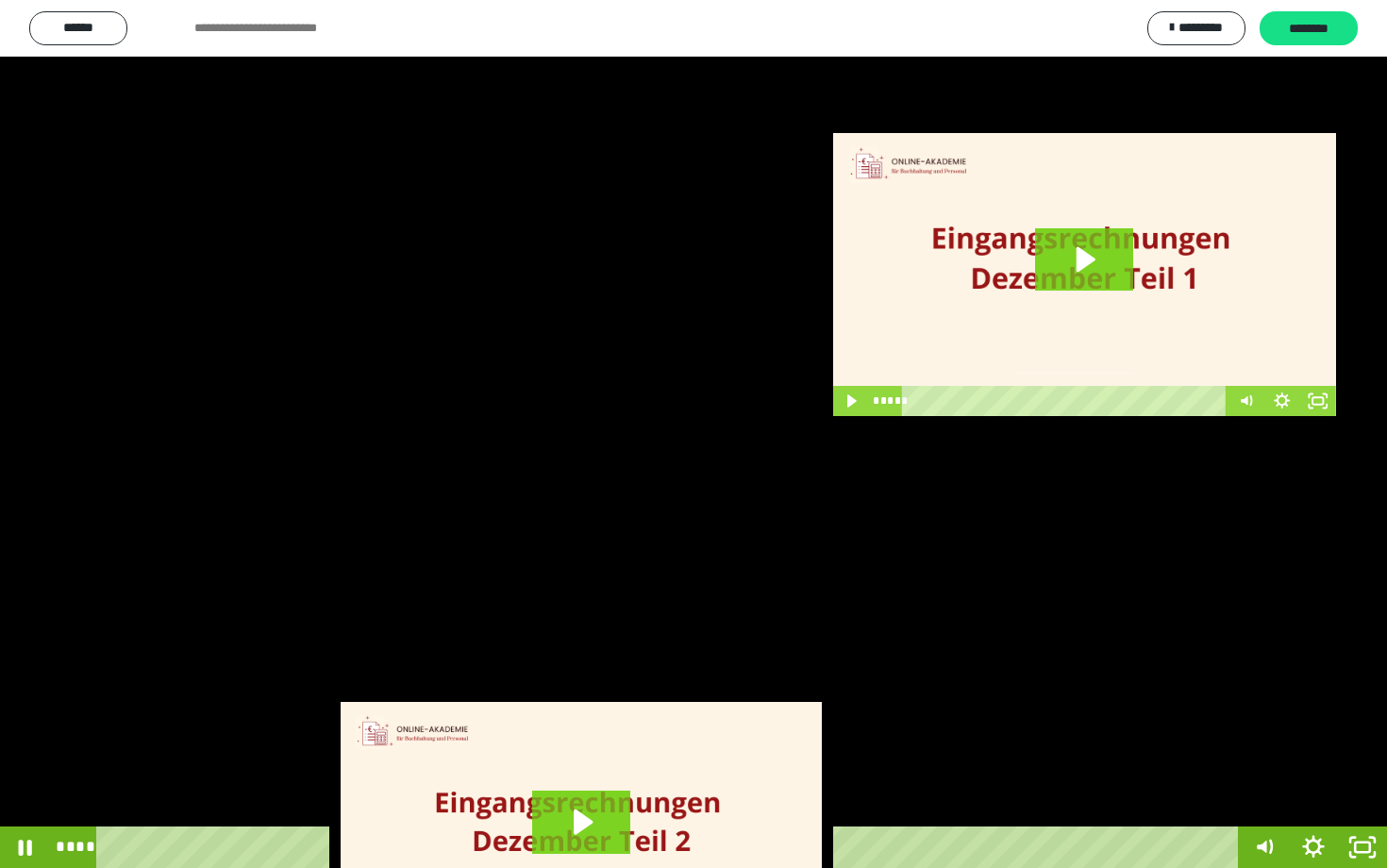 click at bounding box center [694, 434] 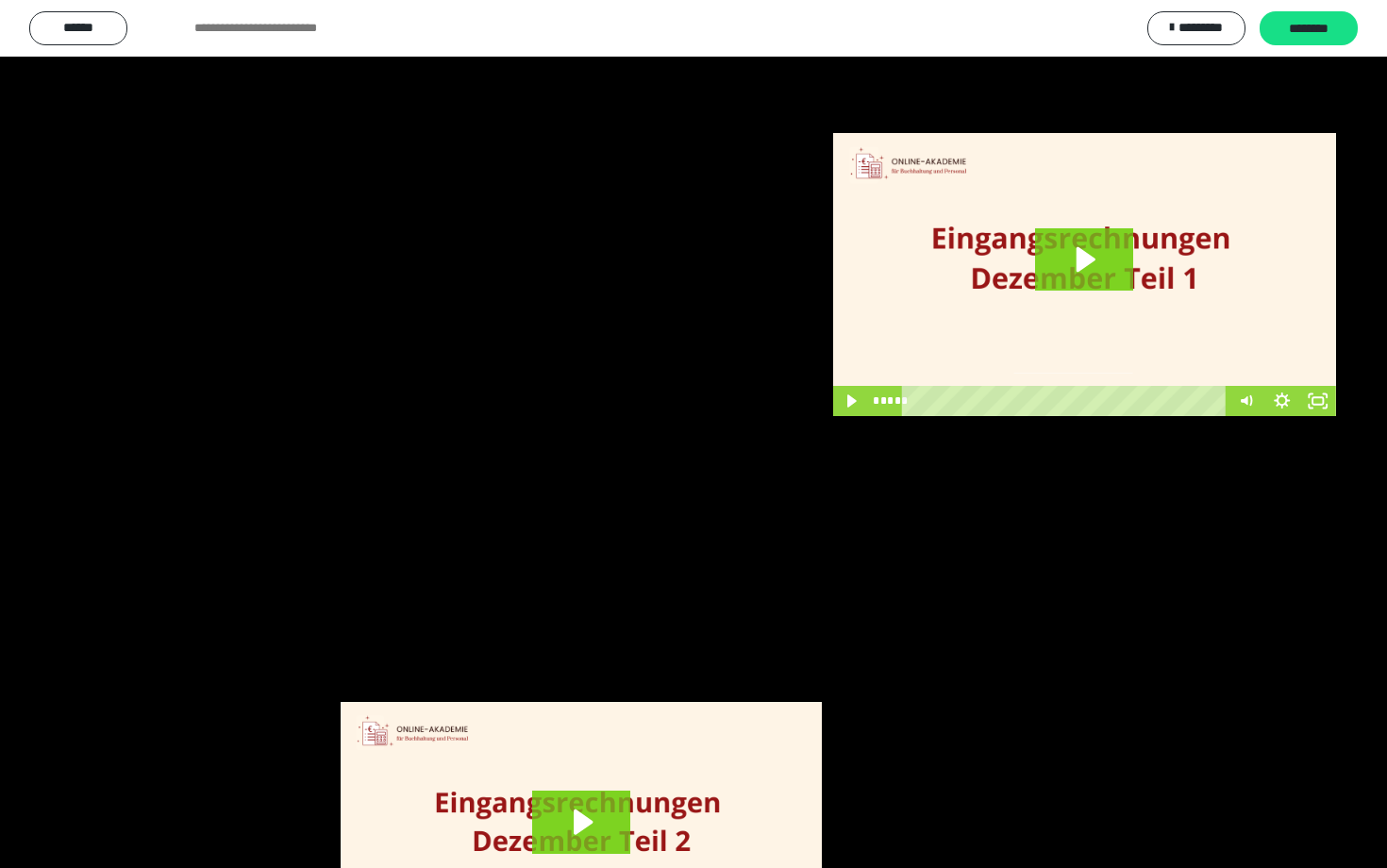 scroll, scrollTop: 3455, scrollLeft: 0, axis: vertical 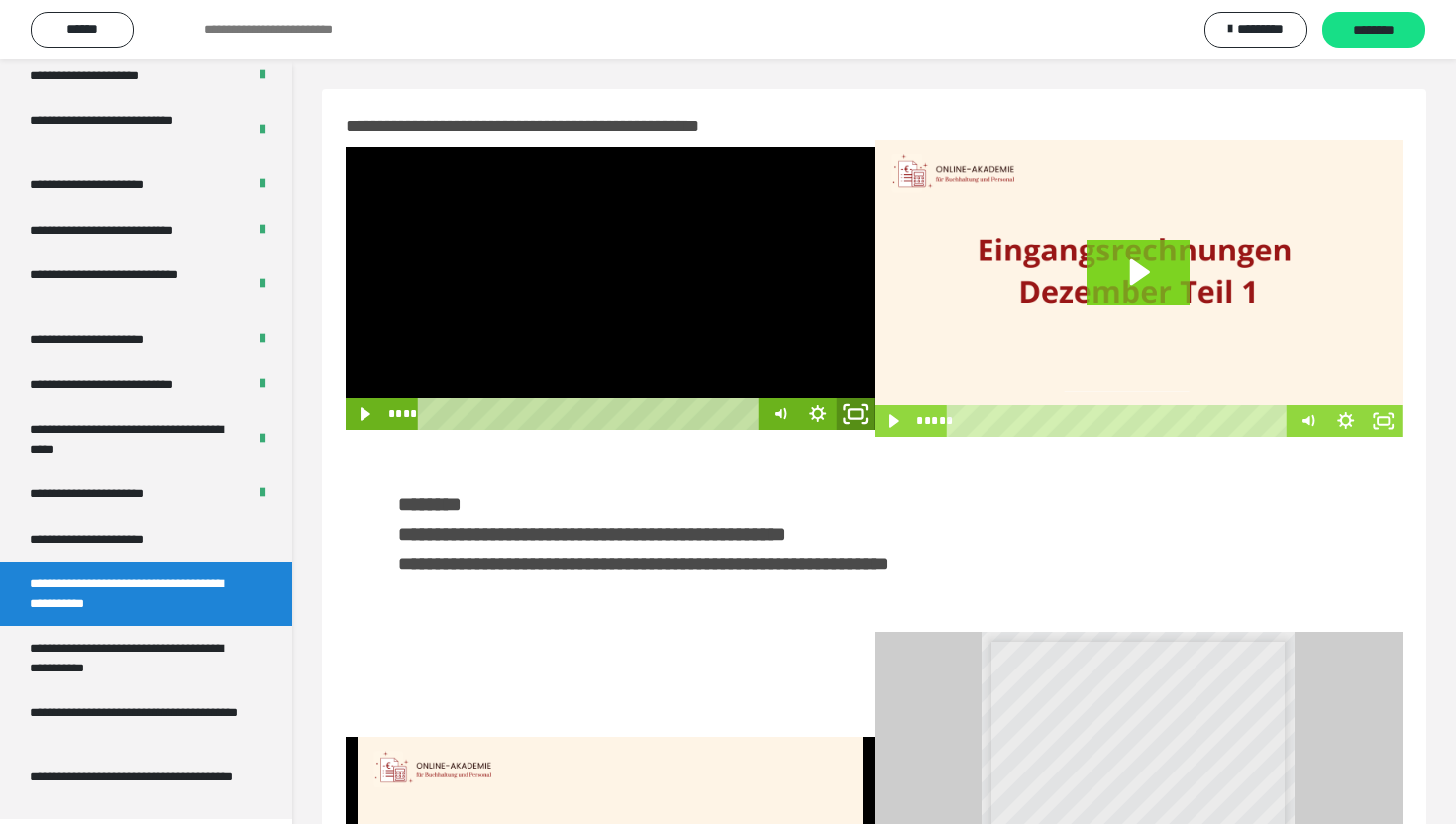 click 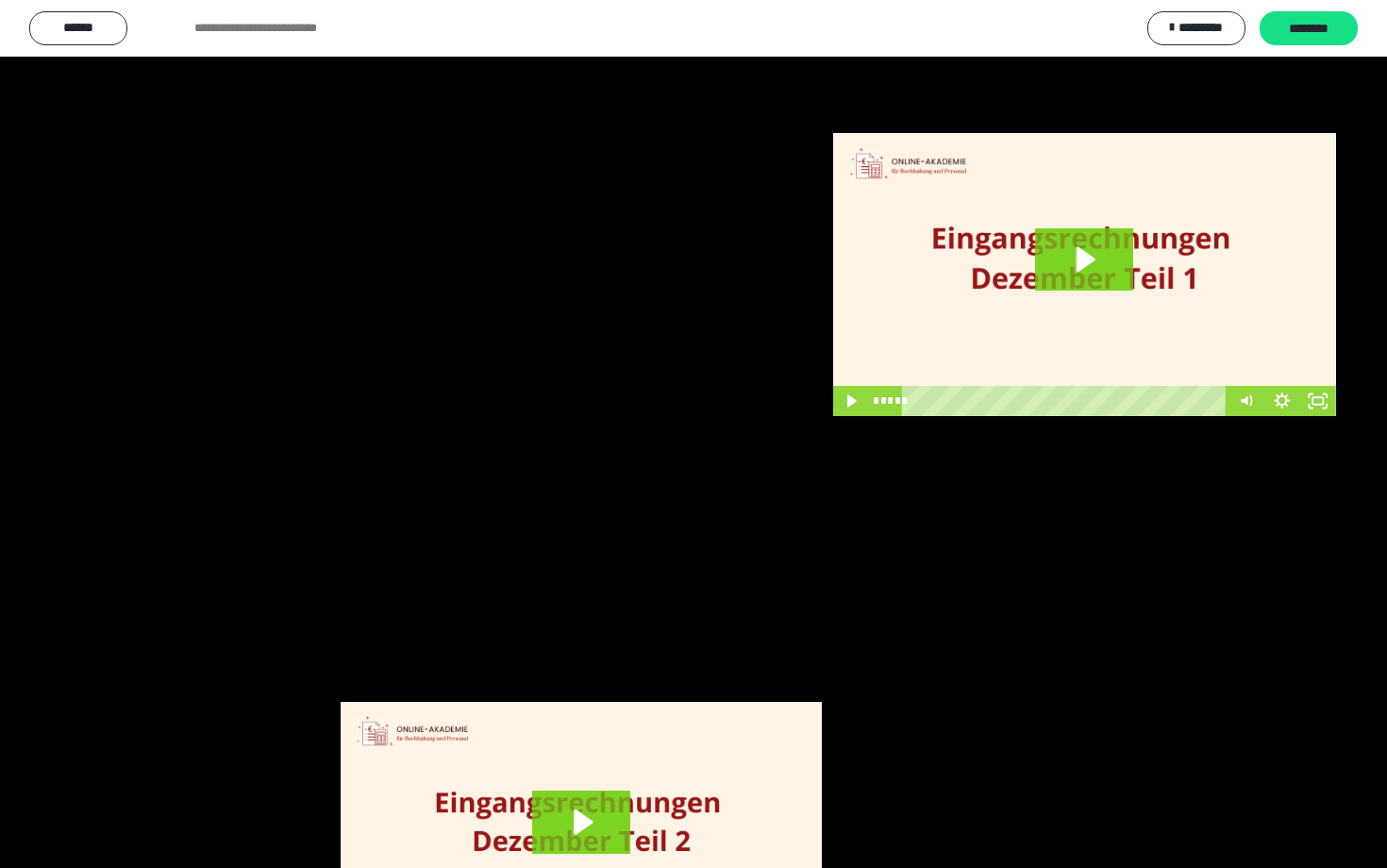 click at bounding box center (694, 434) 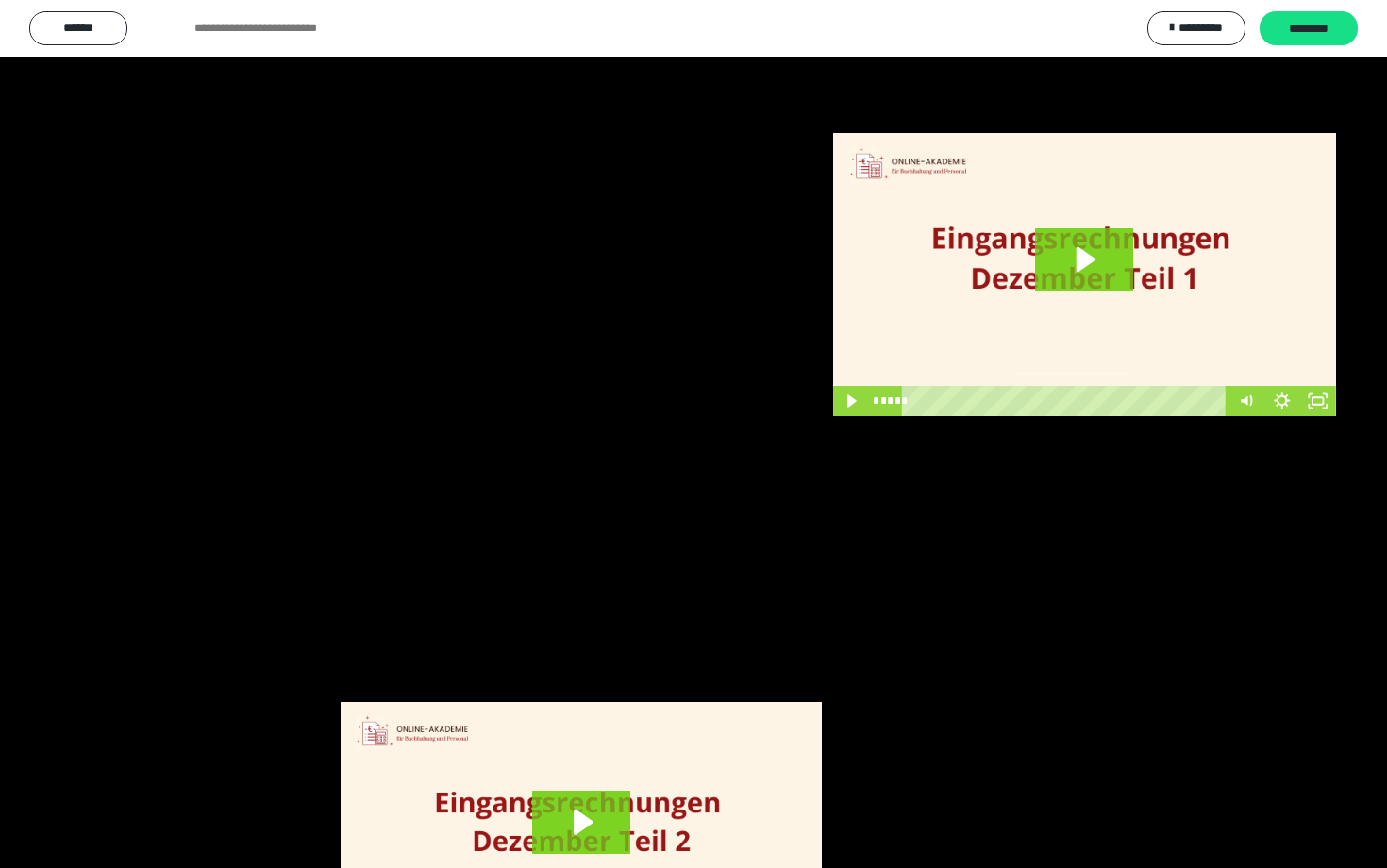 click at bounding box center (694, 434) 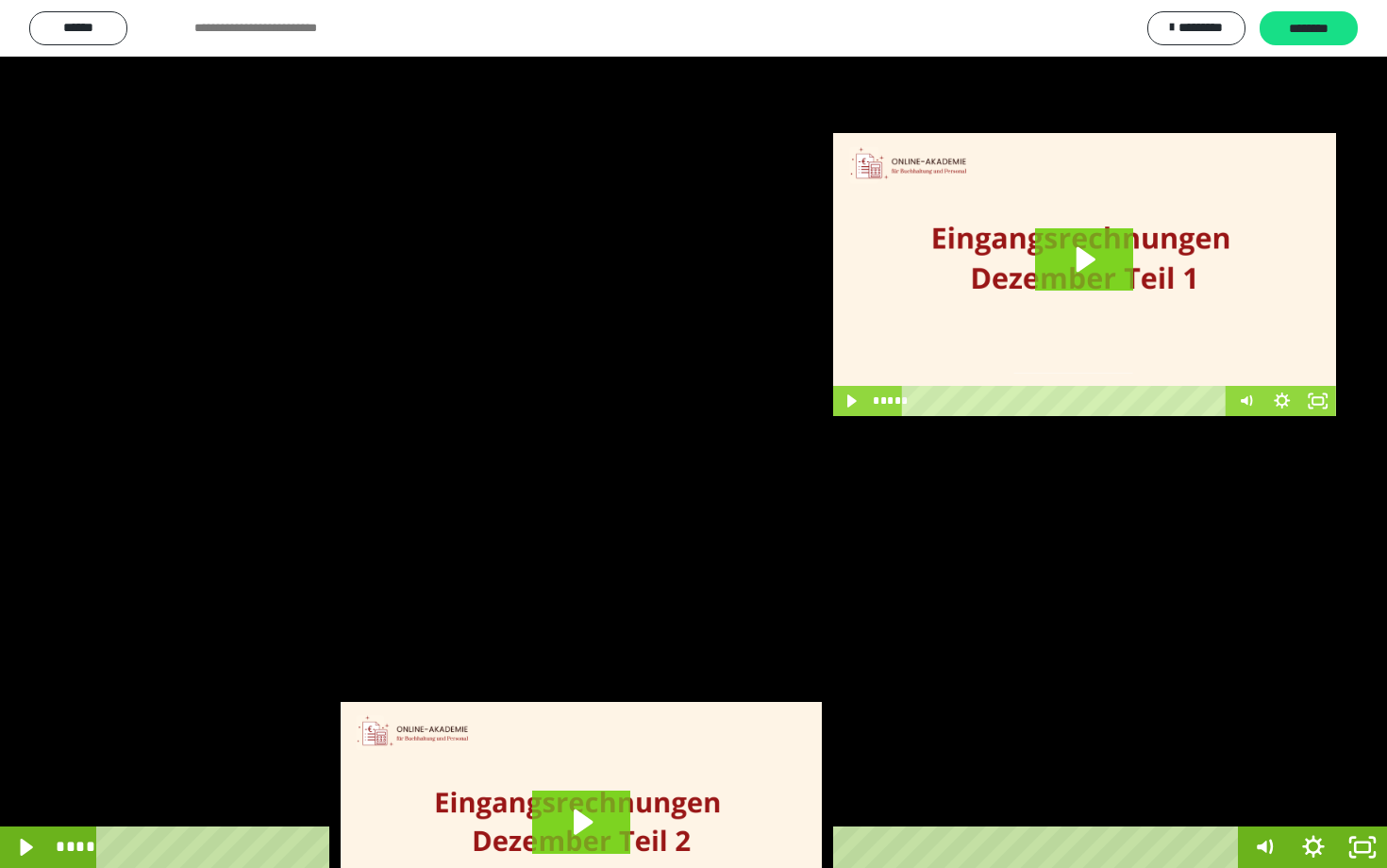 scroll, scrollTop: 3455, scrollLeft: 0, axis: vertical 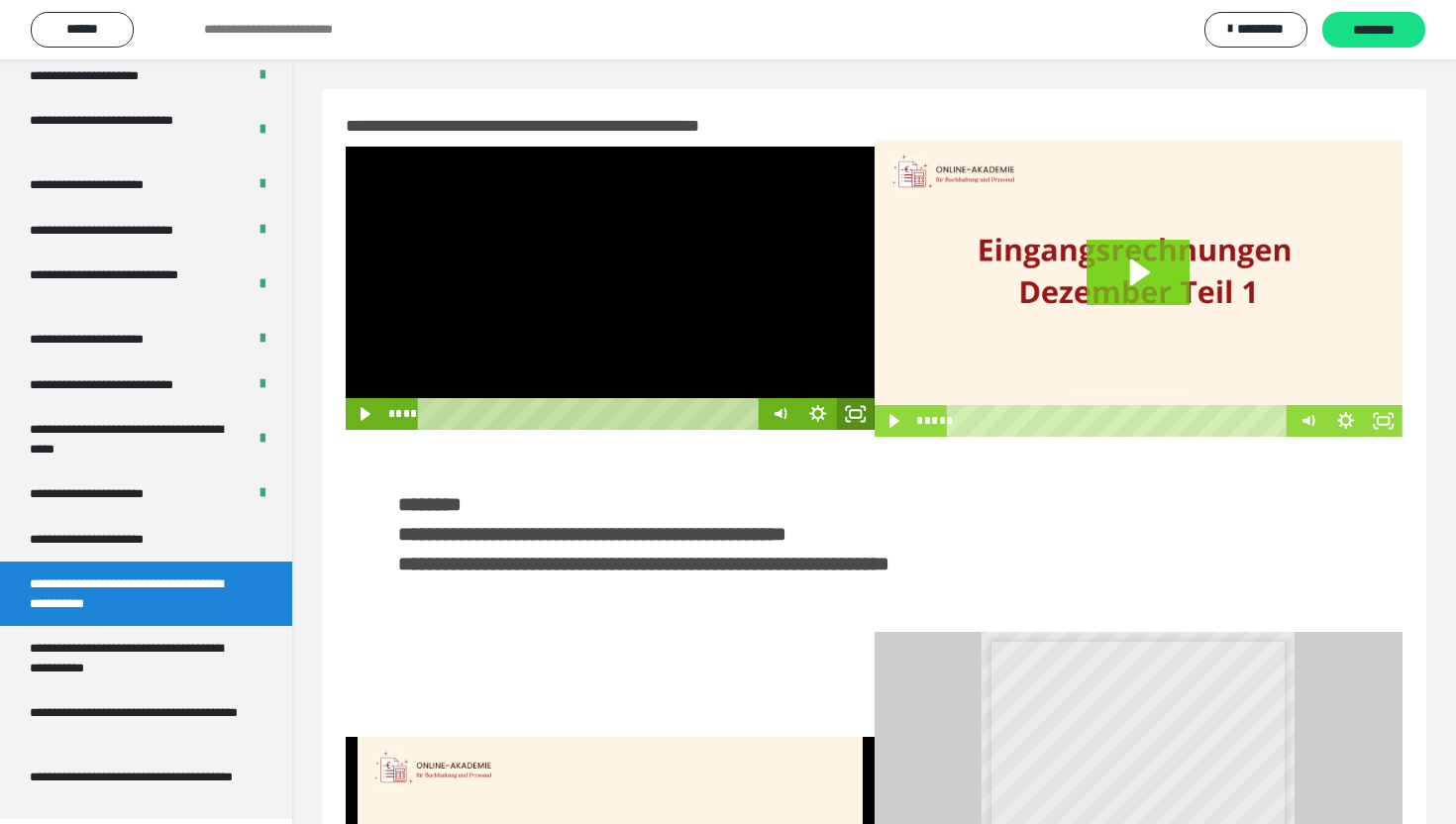 click 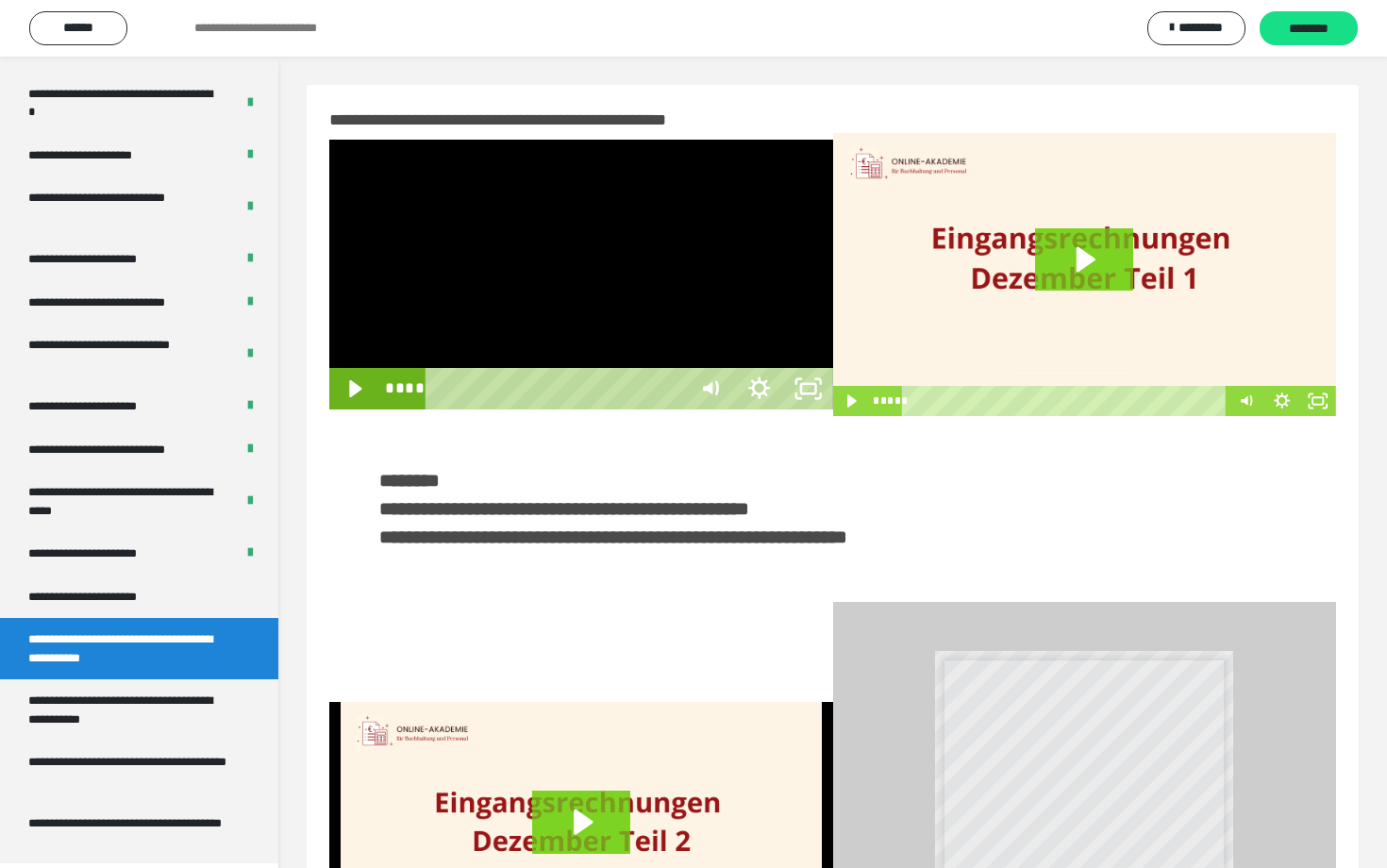 scroll, scrollTop: 3455, scrollLeft: 0, axis: vertical 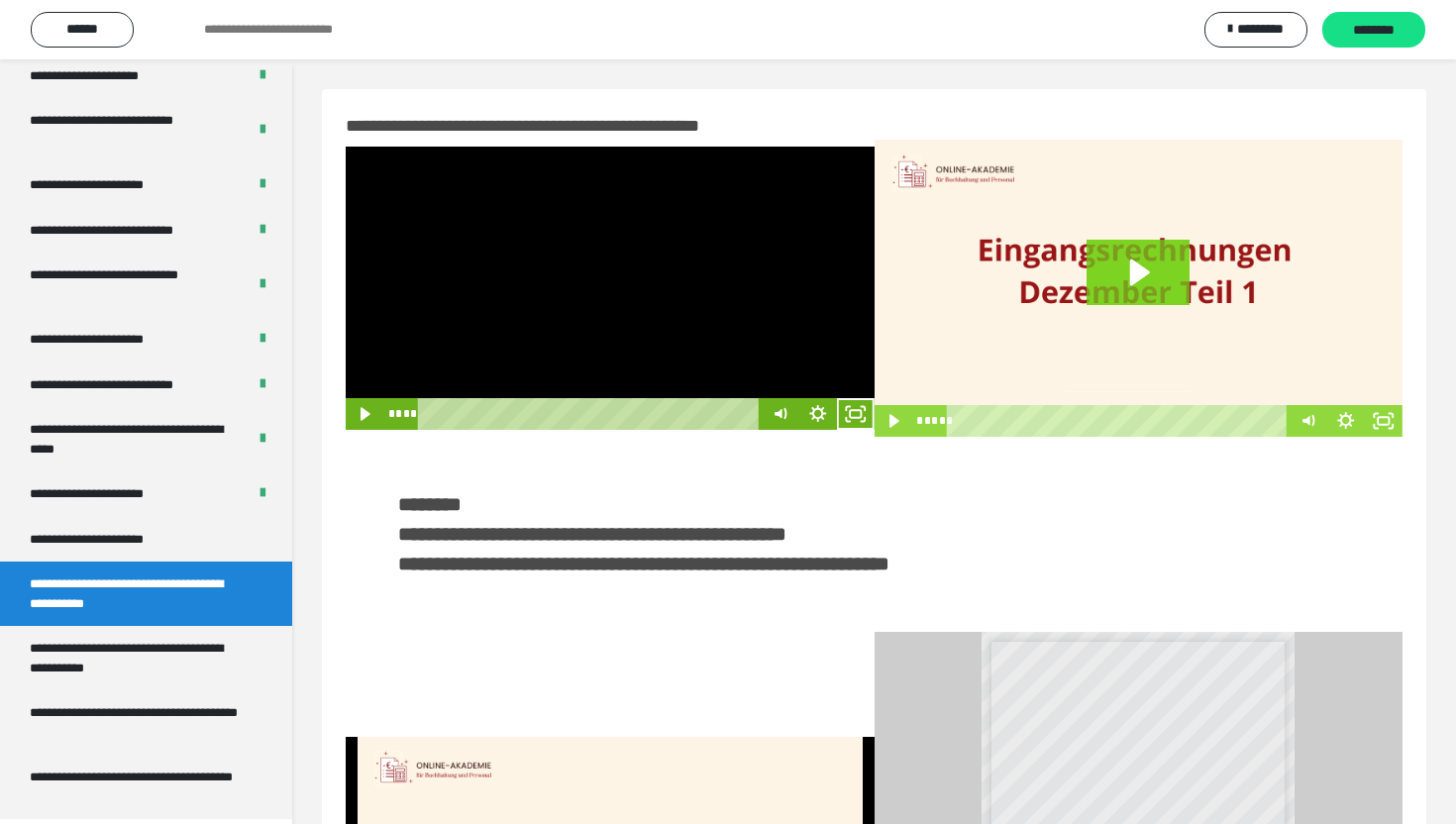 click at bounding box center (610, 288) 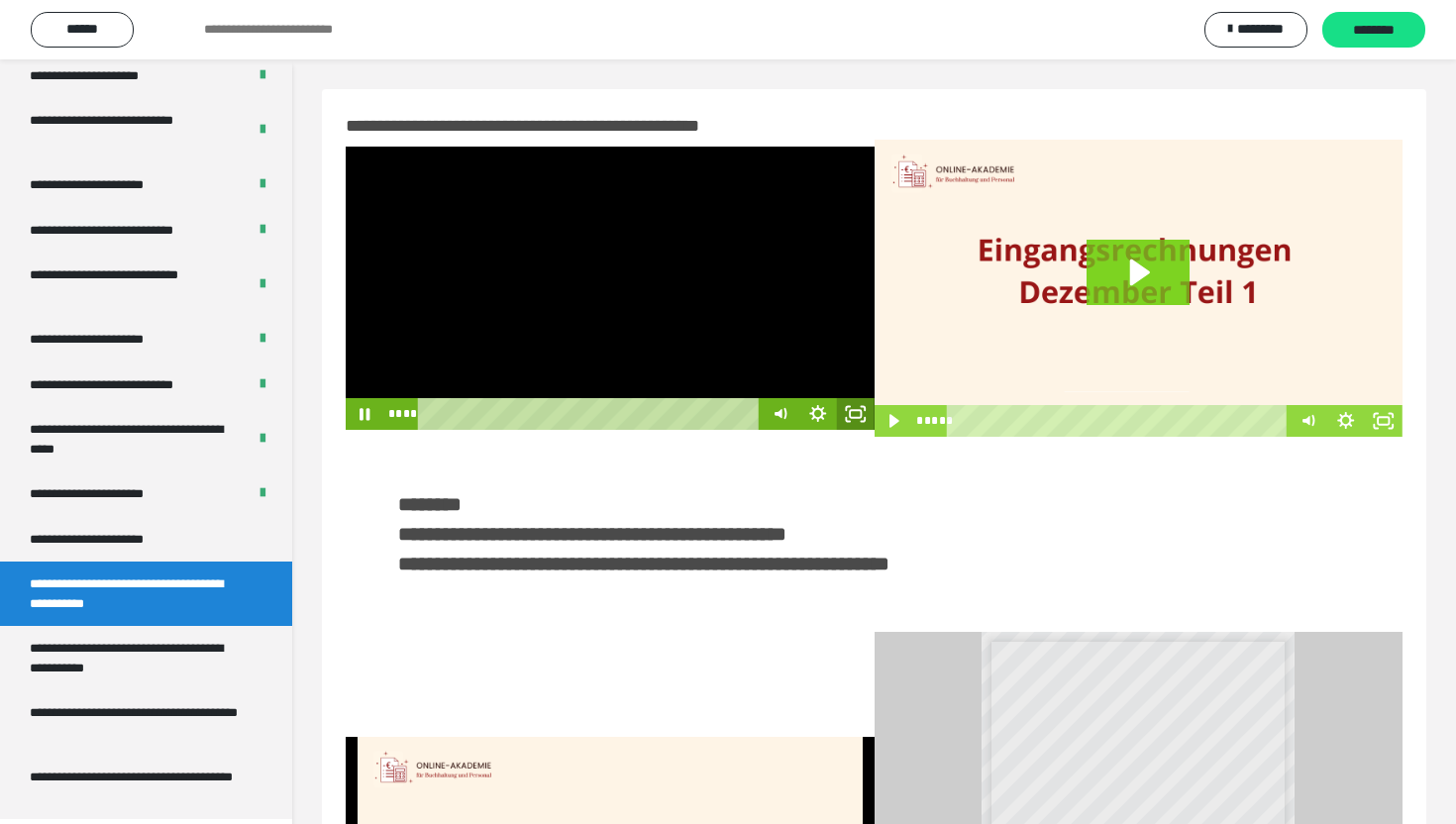 click 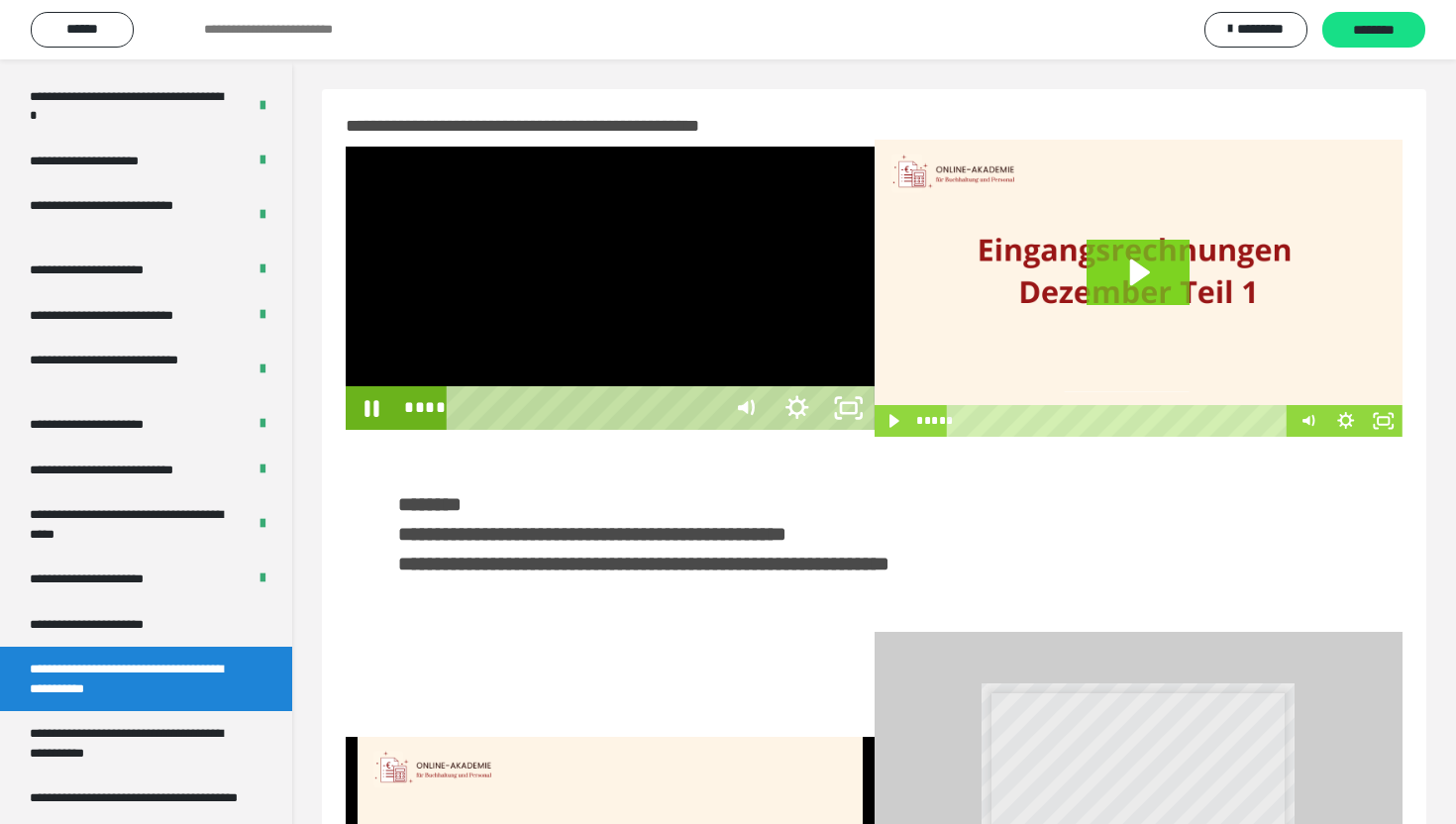 scroll, scrollTop: 3540, scrollLeft: 0, axis: vertical 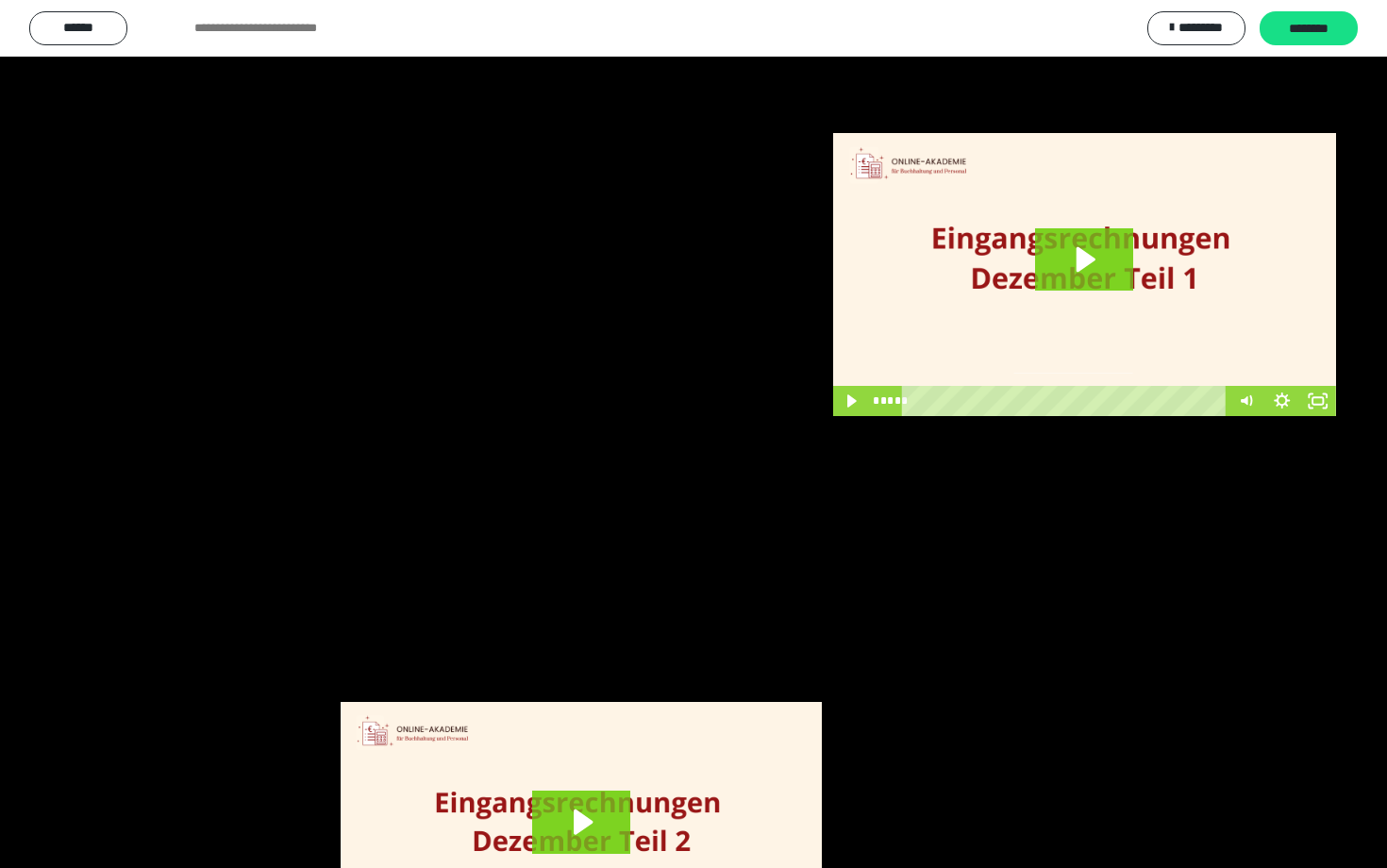 click at bounding box center (694, 434) 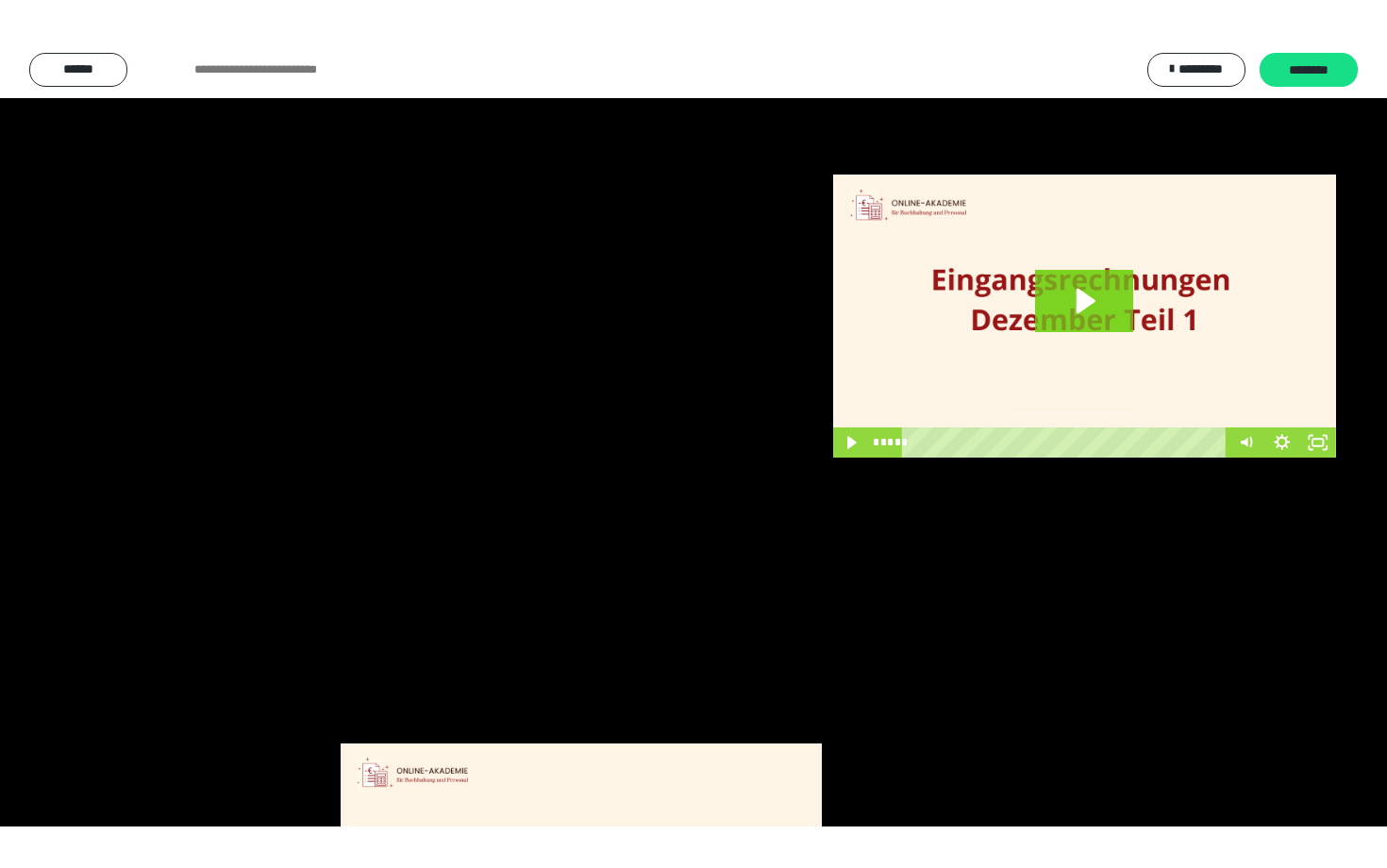 scroll, scrollTop: 3455, scrollLeft: 0, axis: vertical 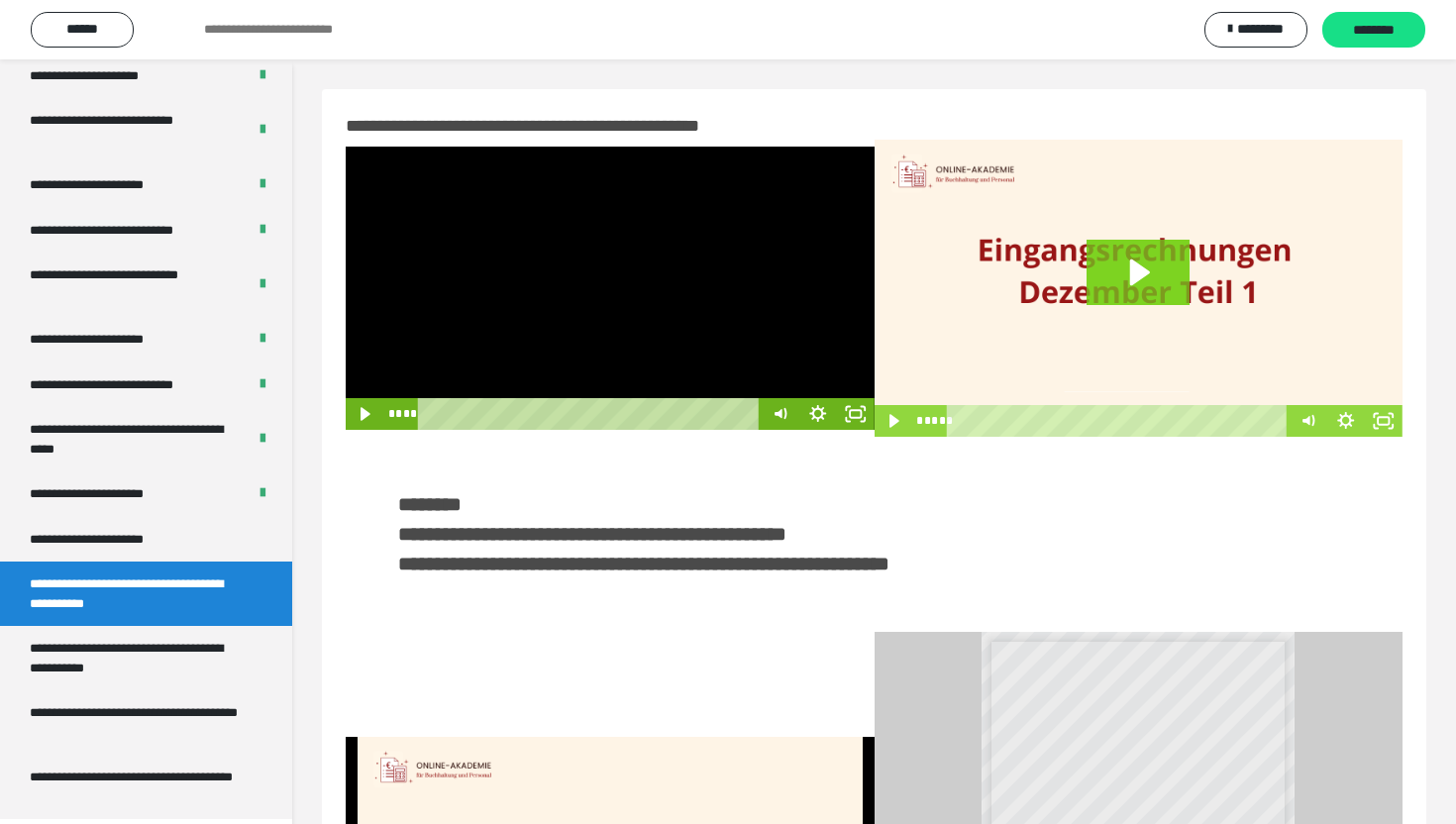click at bounding box center (610, 288) 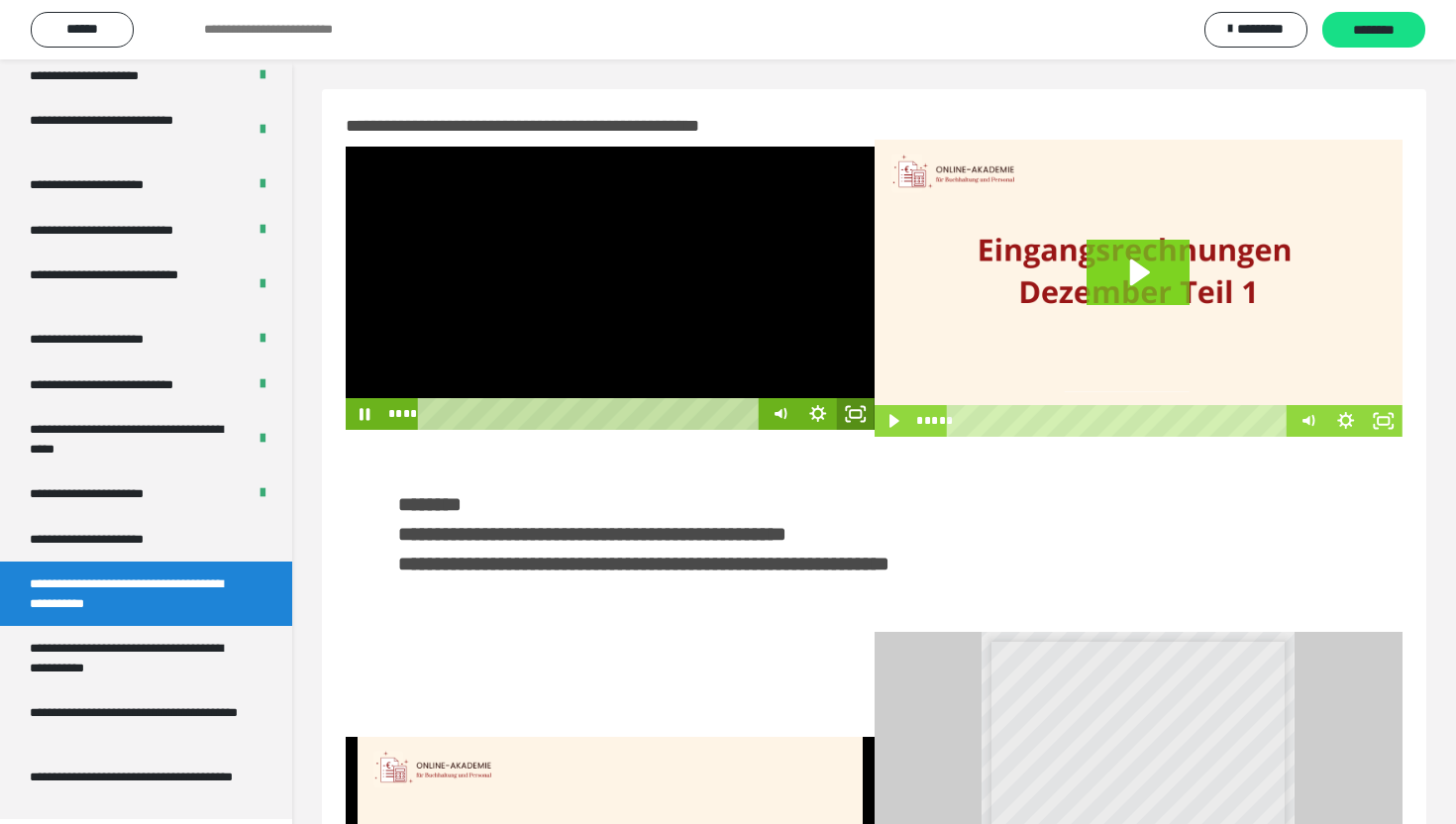 click 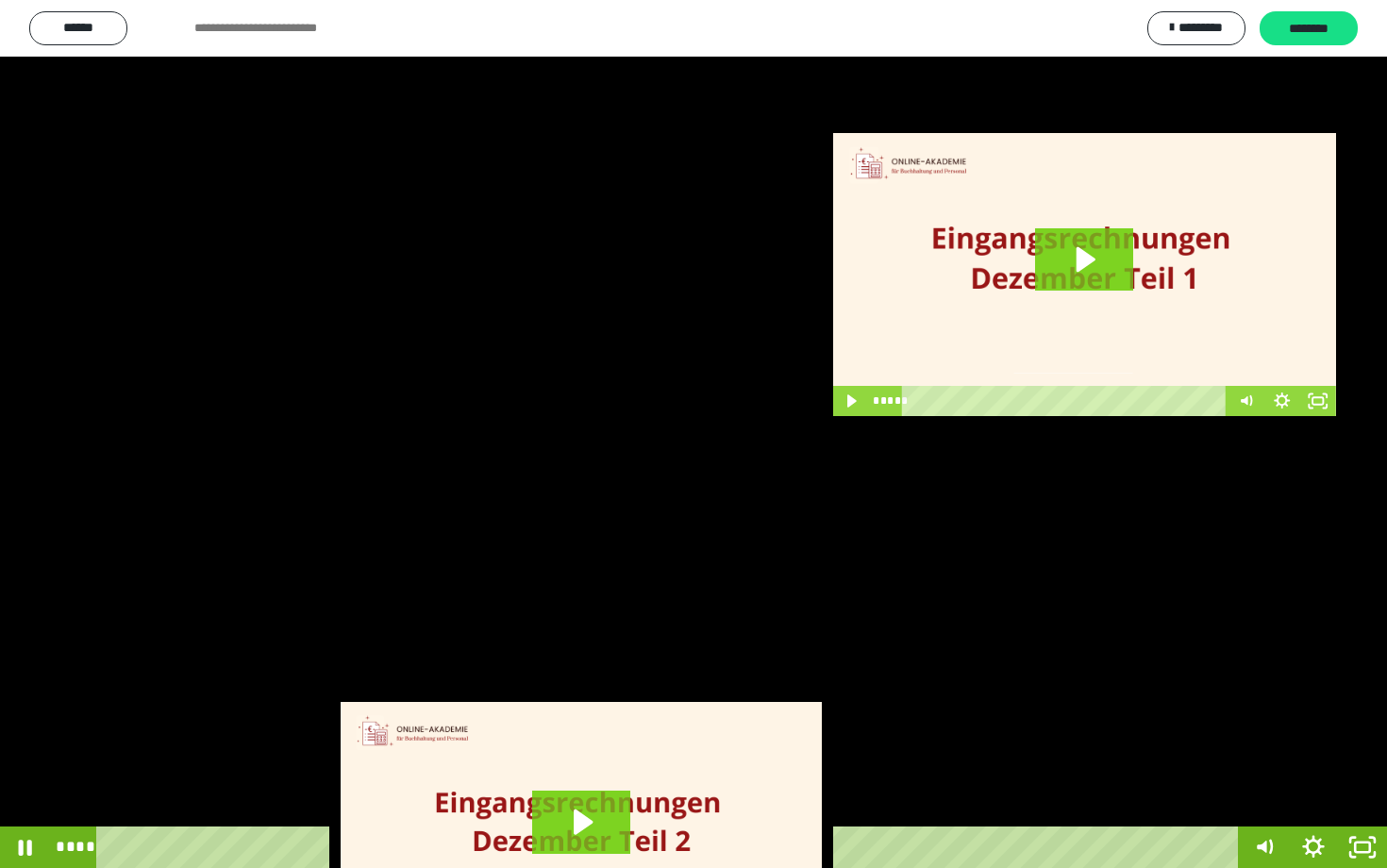 click at bounding box center (694, 434) 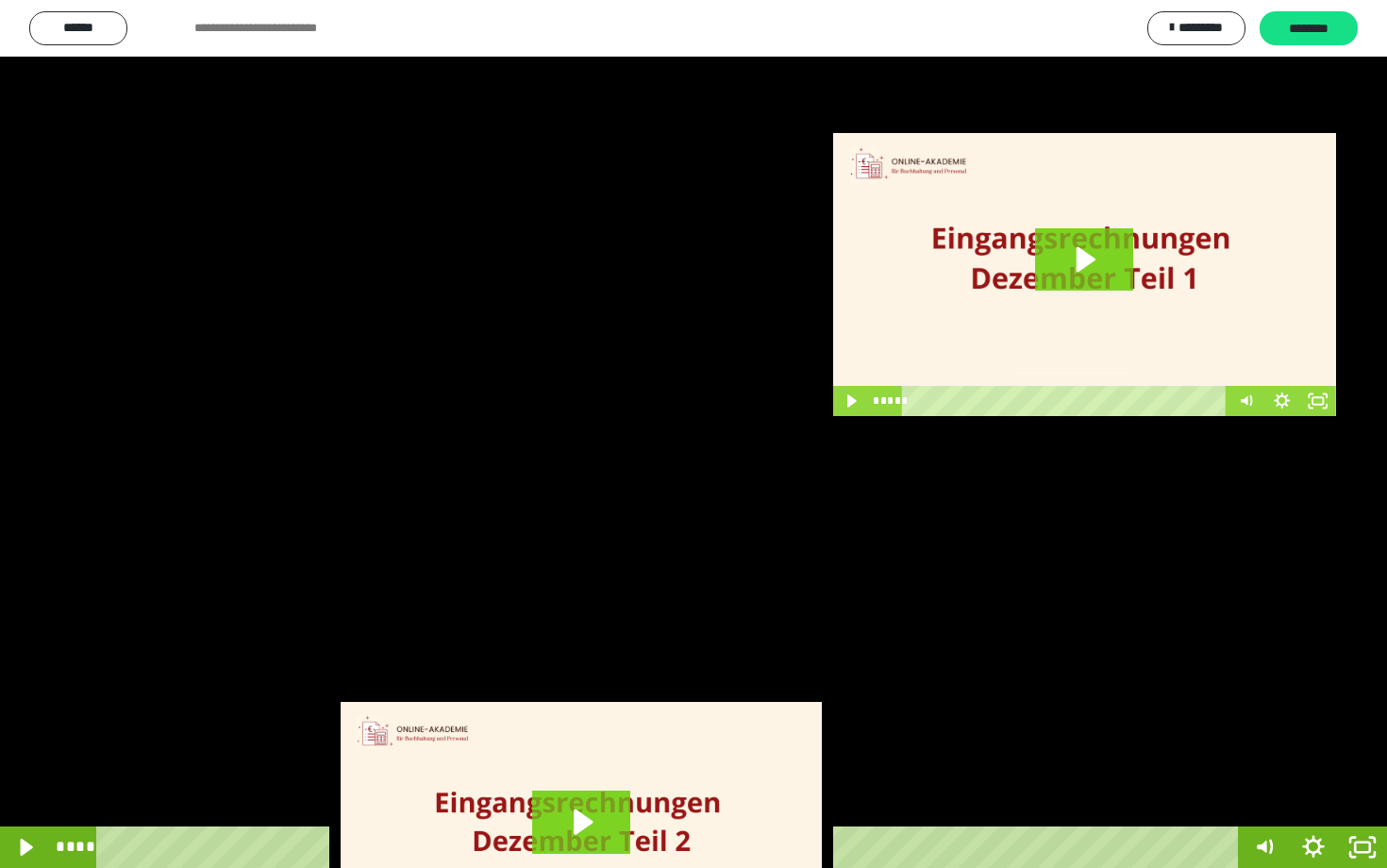 click at bounding box center [694, 434] 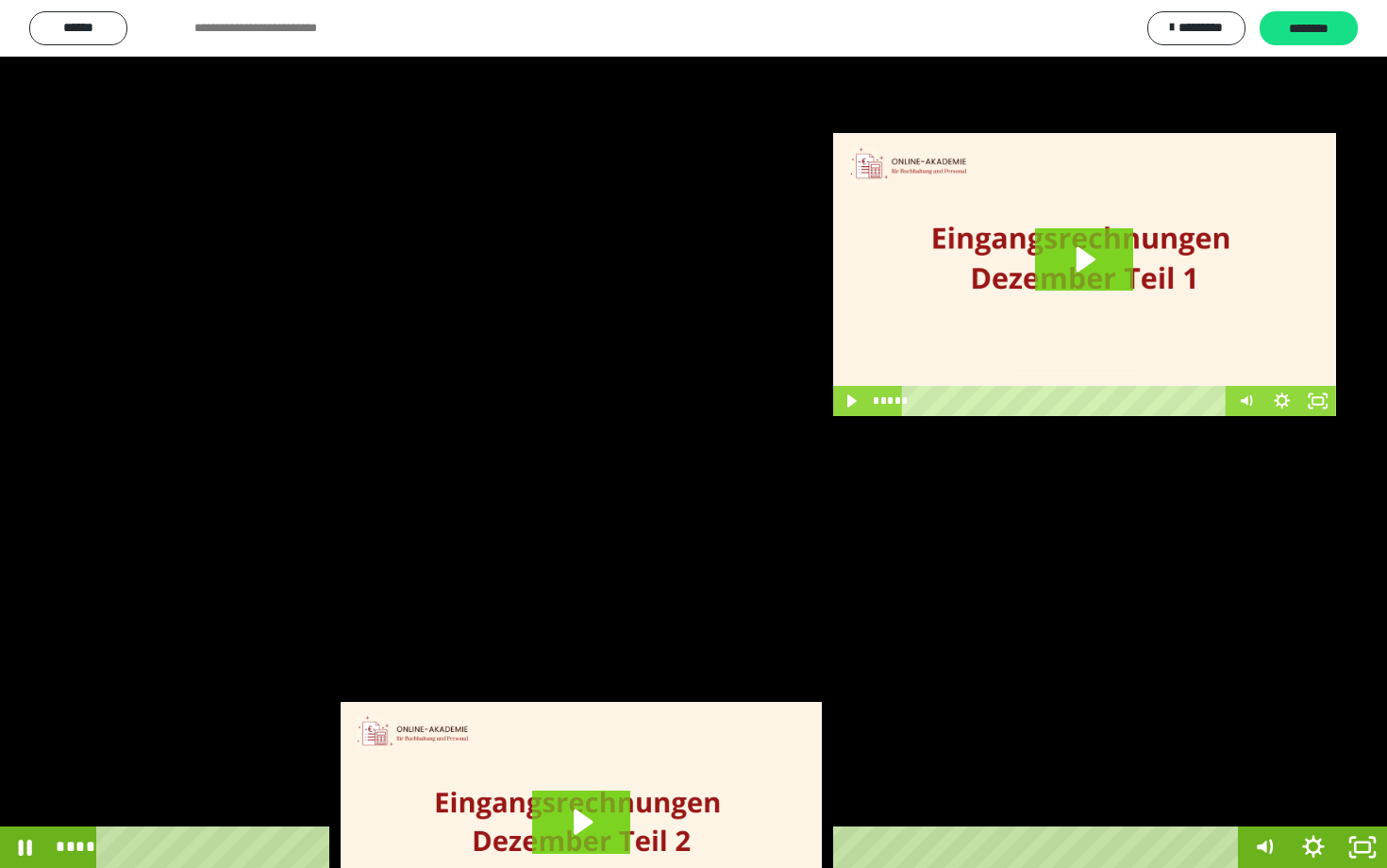 click at bounding box center (694, 434) 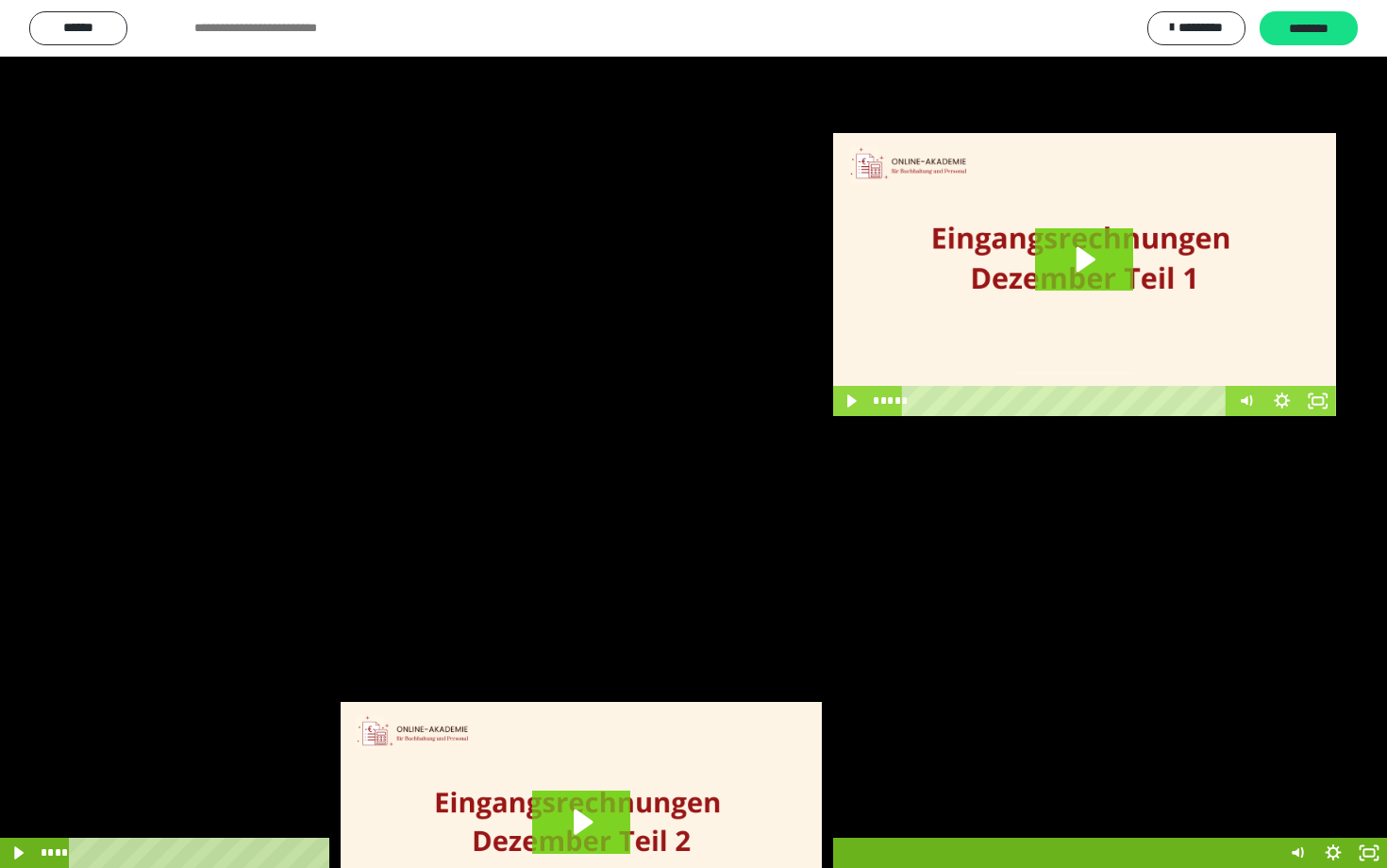 scroll, scrollTop: 3455, scrollLeft: 0, axis: vertical 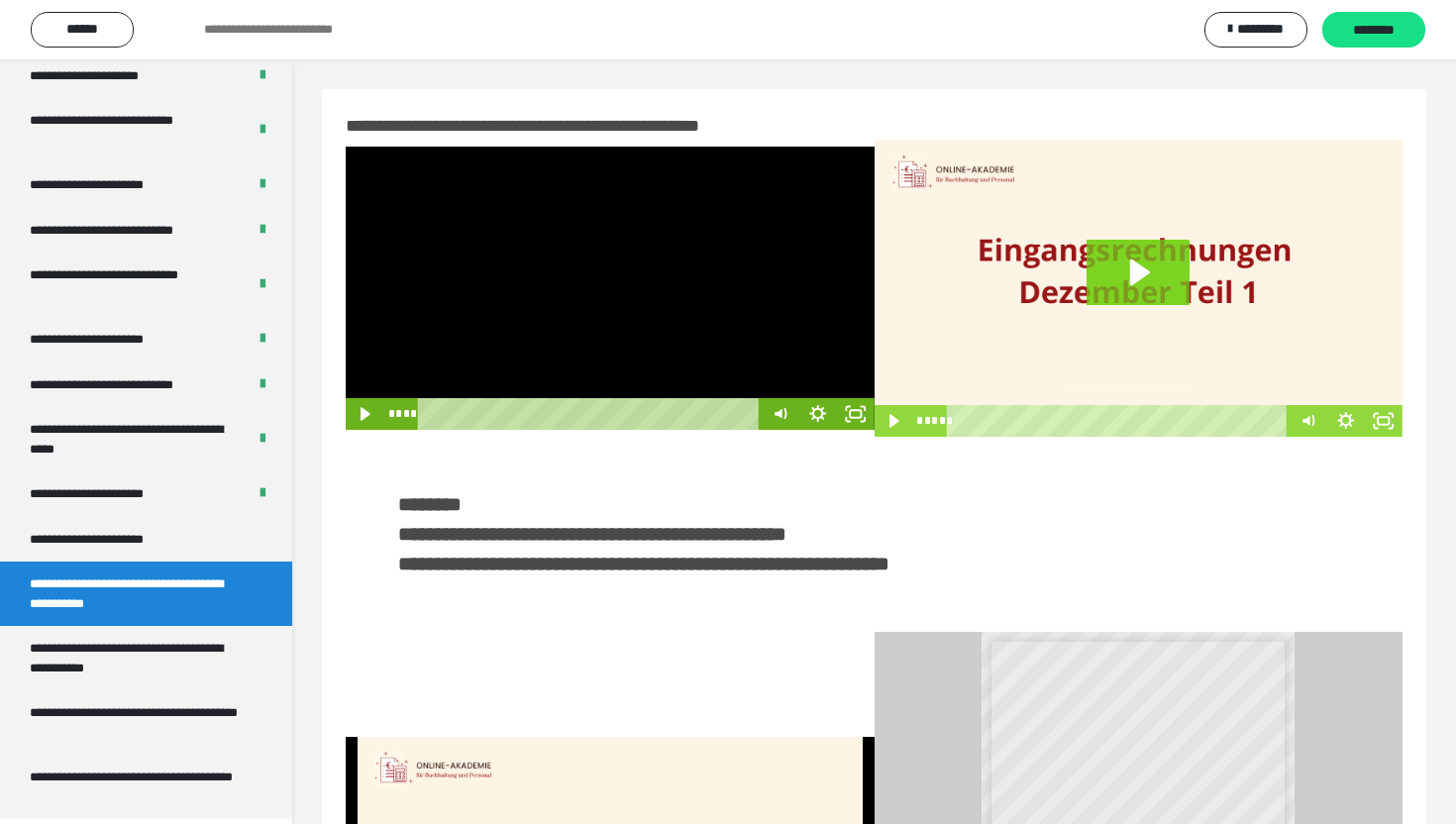 click at bounding box center [610, 288] 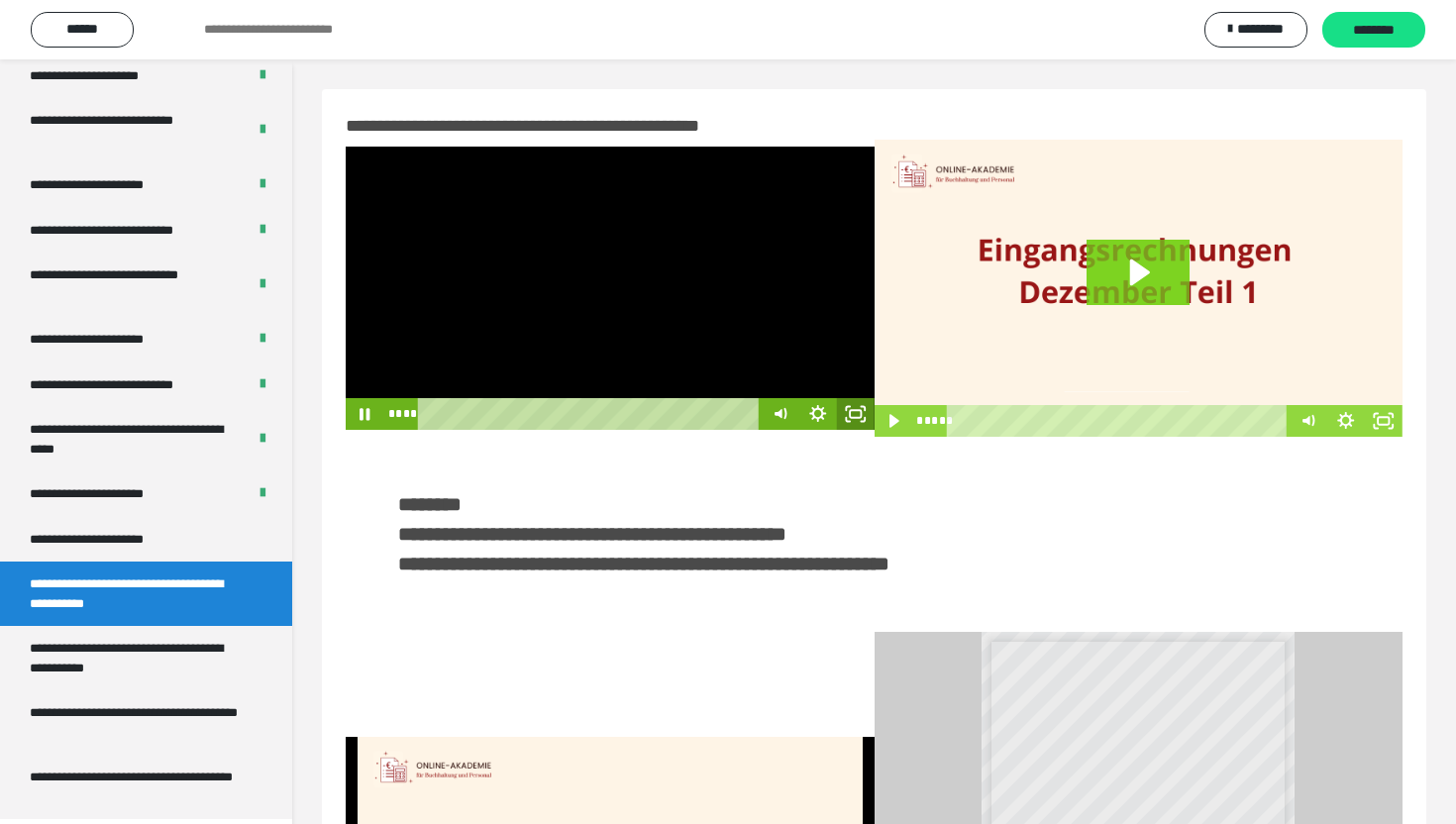 click 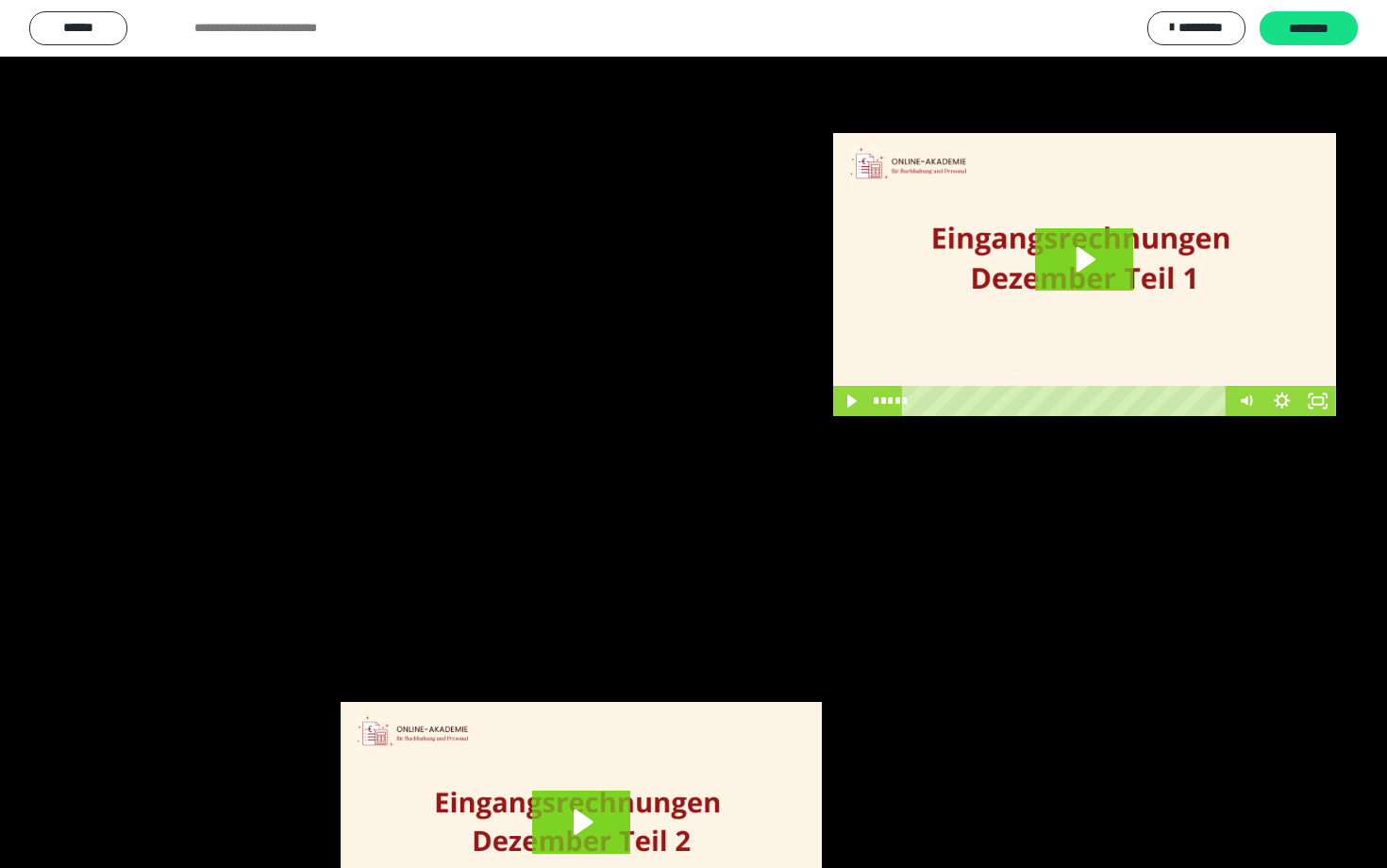 click at bounding box center [694, 434] 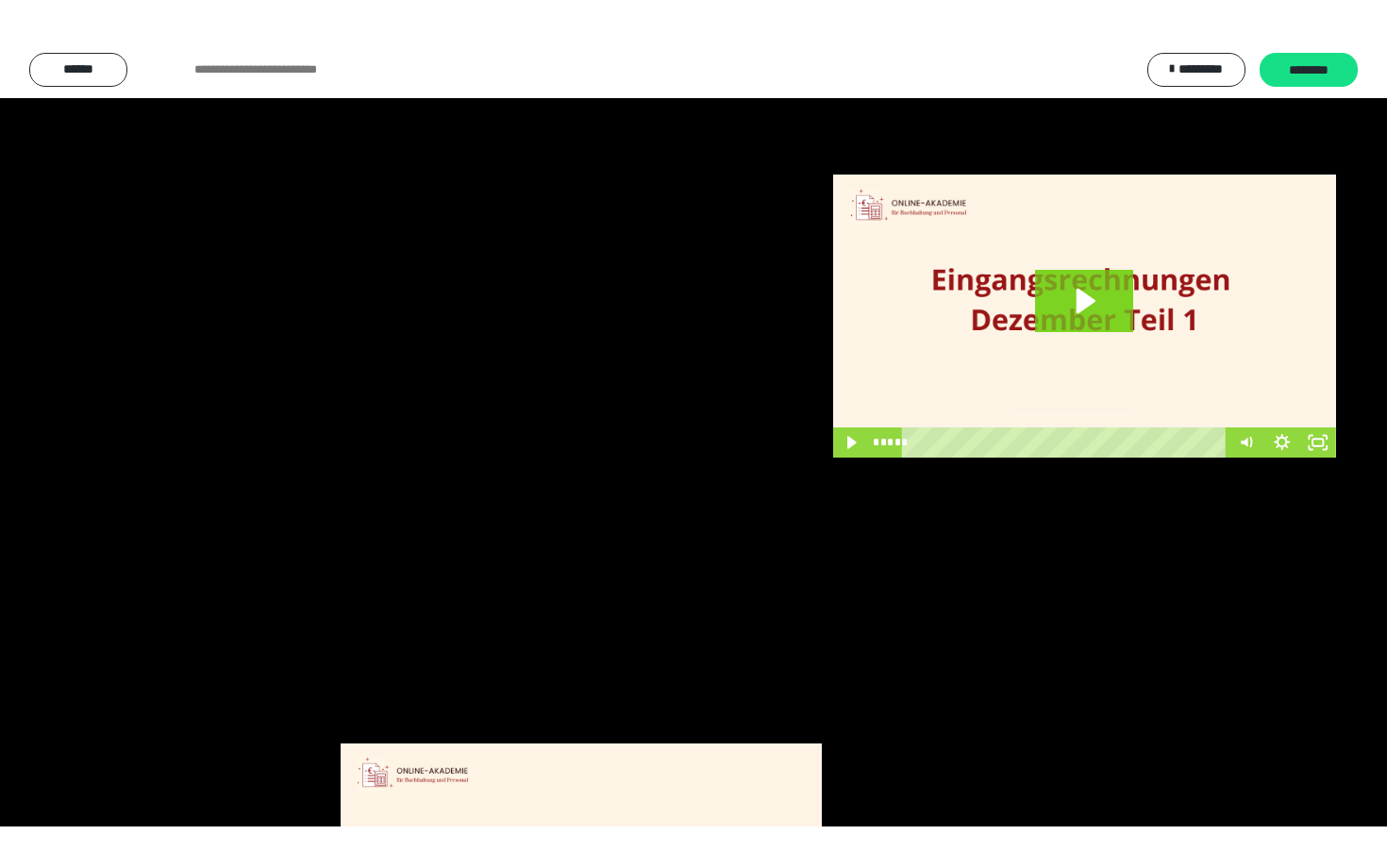 scroll, scrollTop: 3455, scrollLeft: 0, axis: vertical 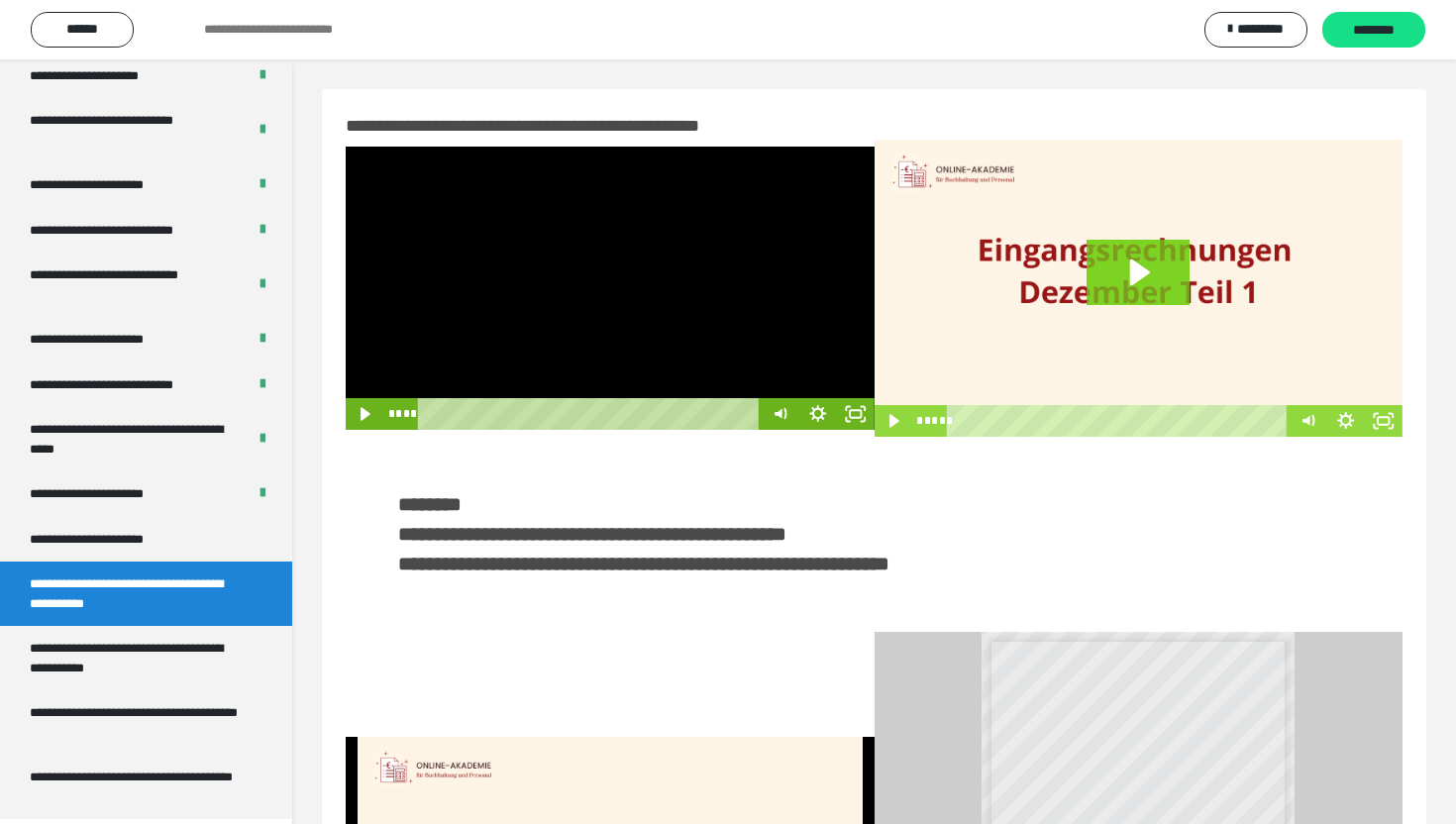 click at bounding box center [610, 288] 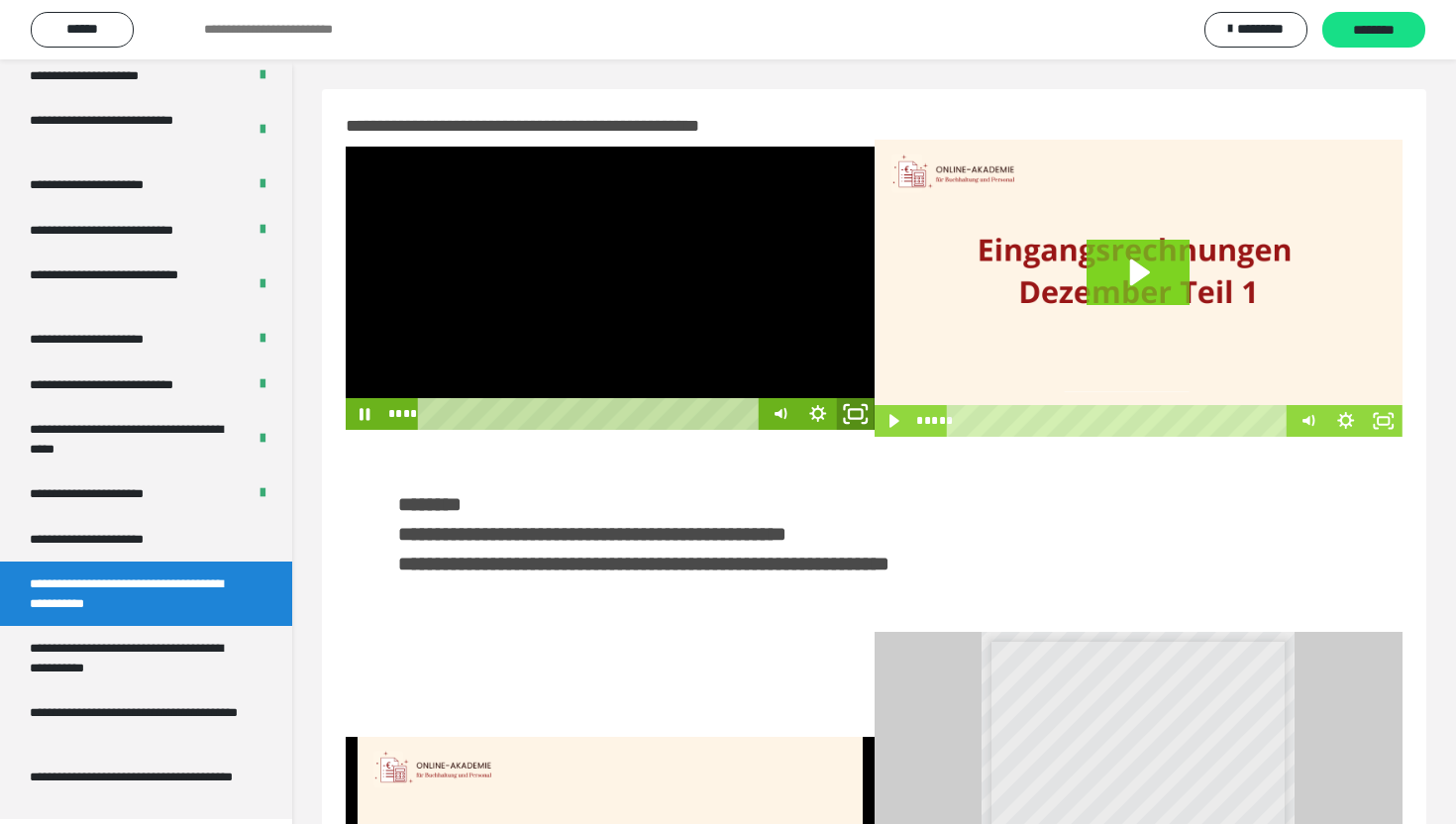 click 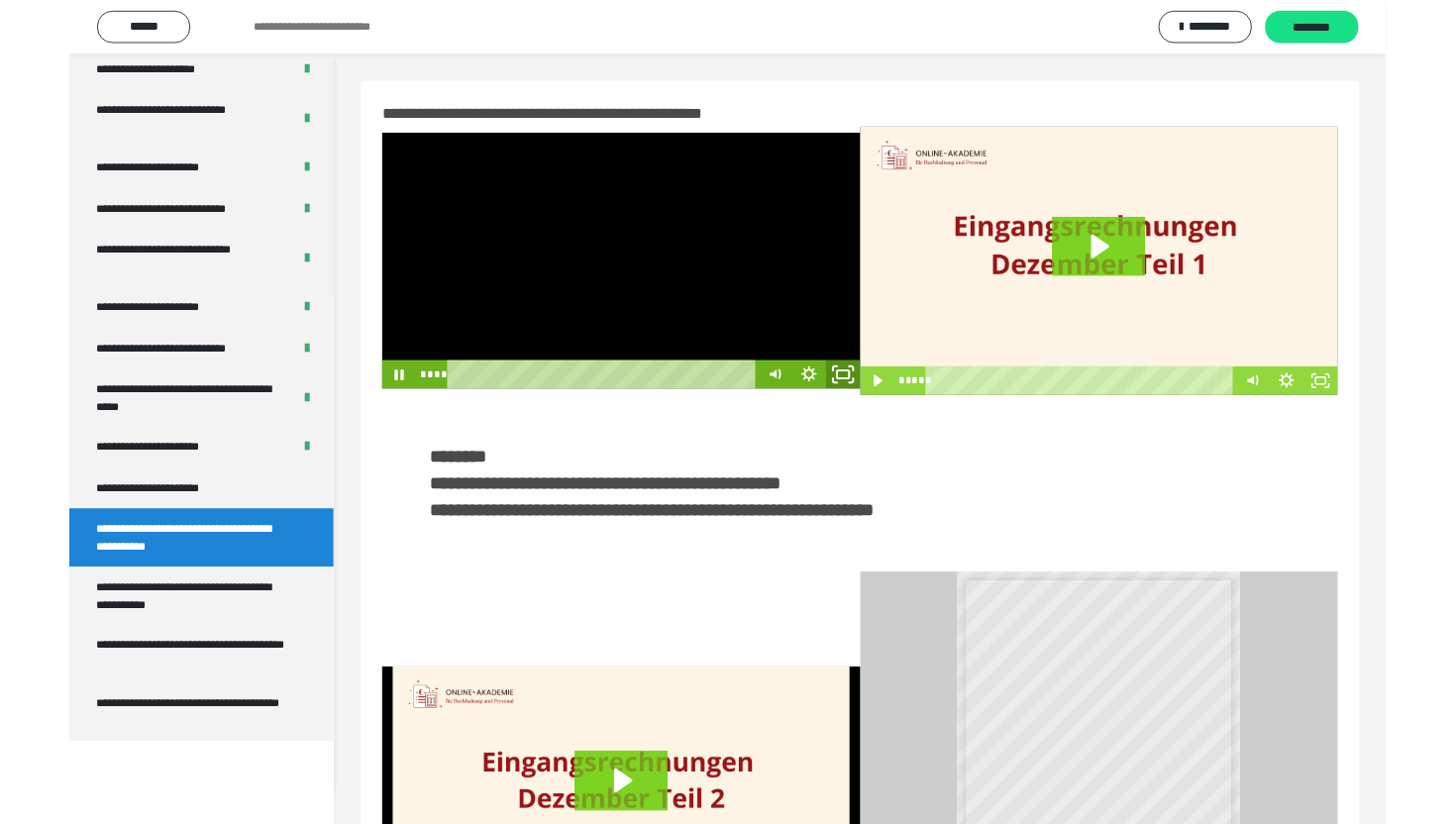 scroll, scrollTop: 3540, scrollLeft: 0, axis: vertical 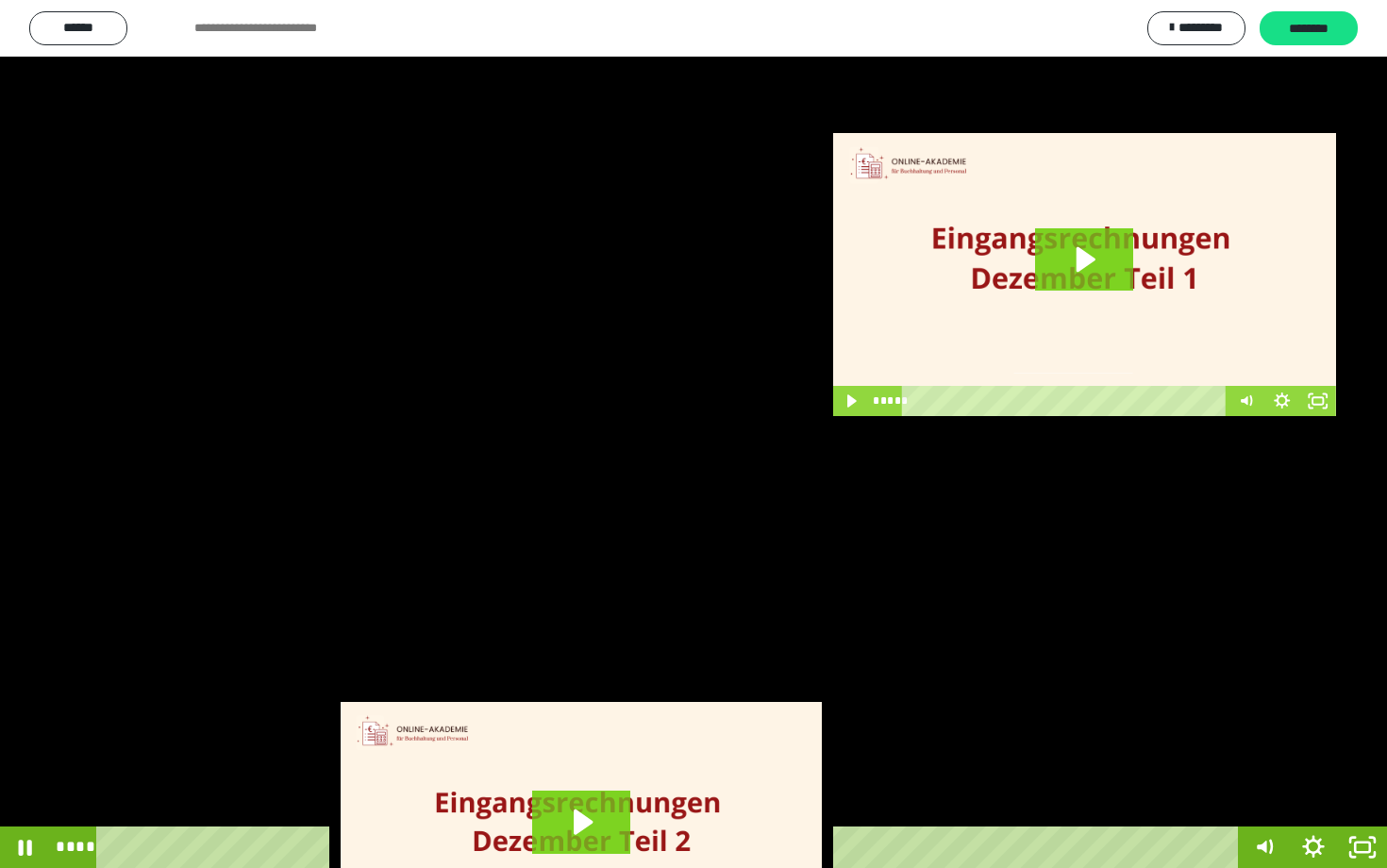 click at bounding box center (694, 434) 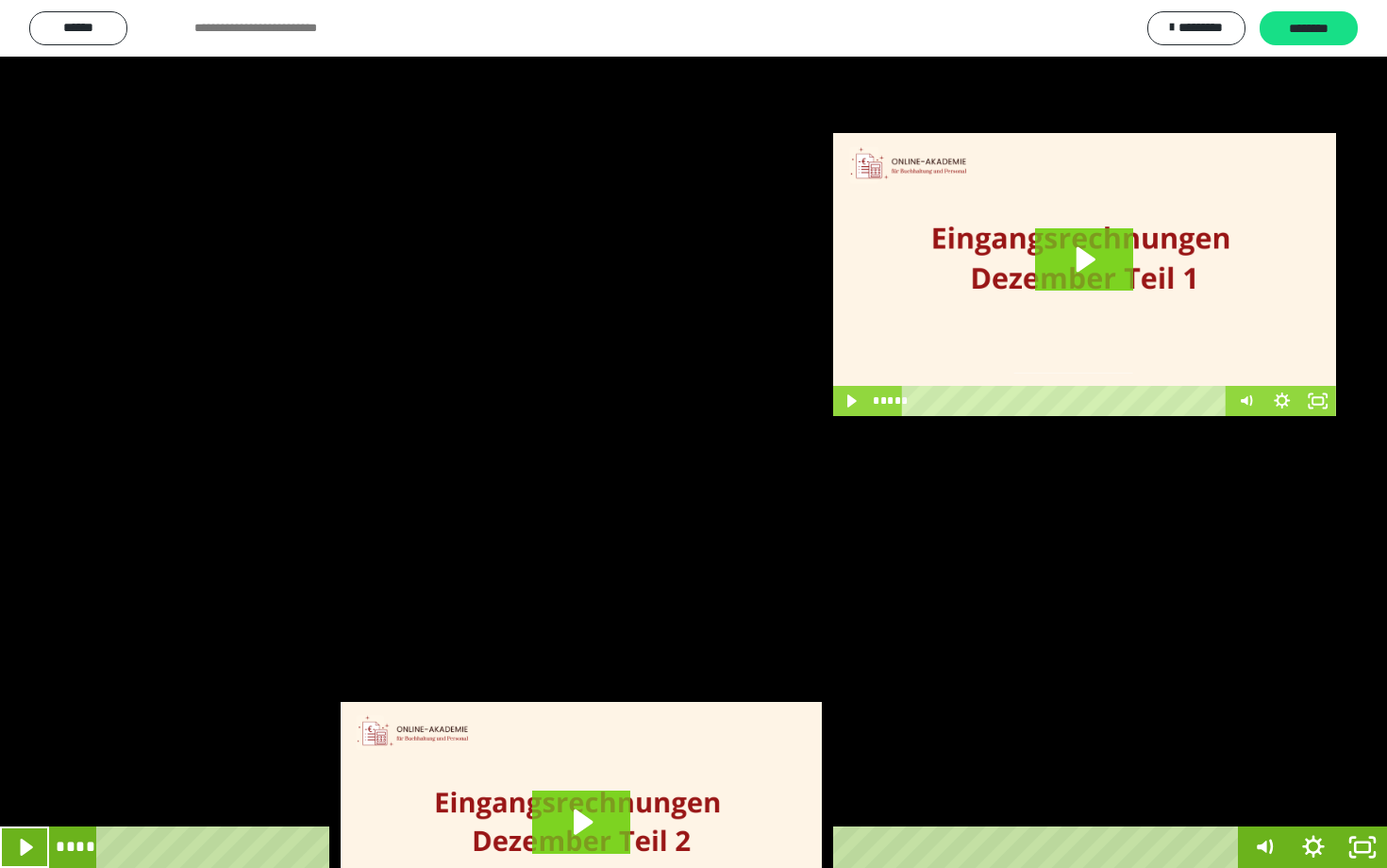 type 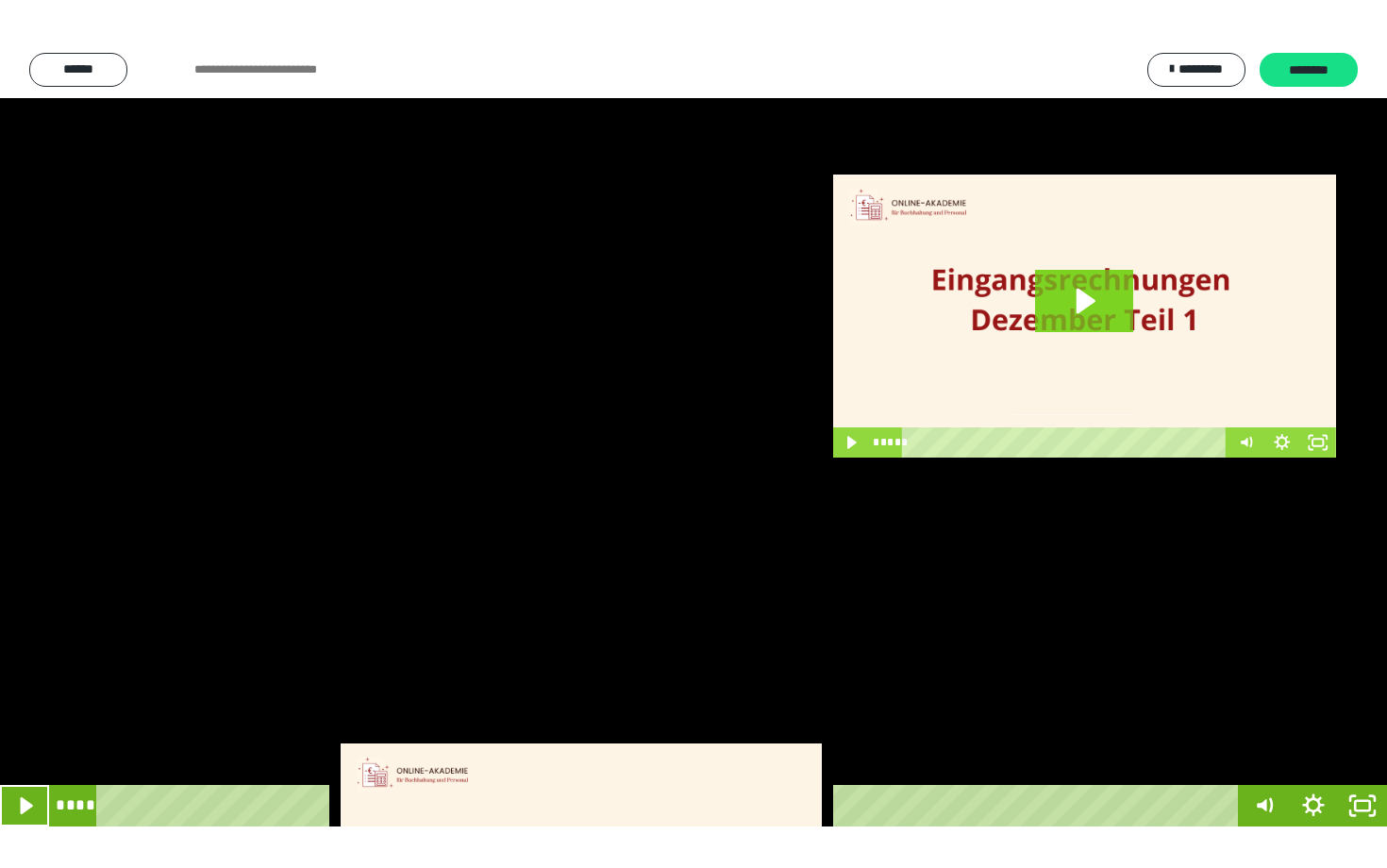 scroll, scrollTop: 3455, scrollLeft: 0, axis: vertical 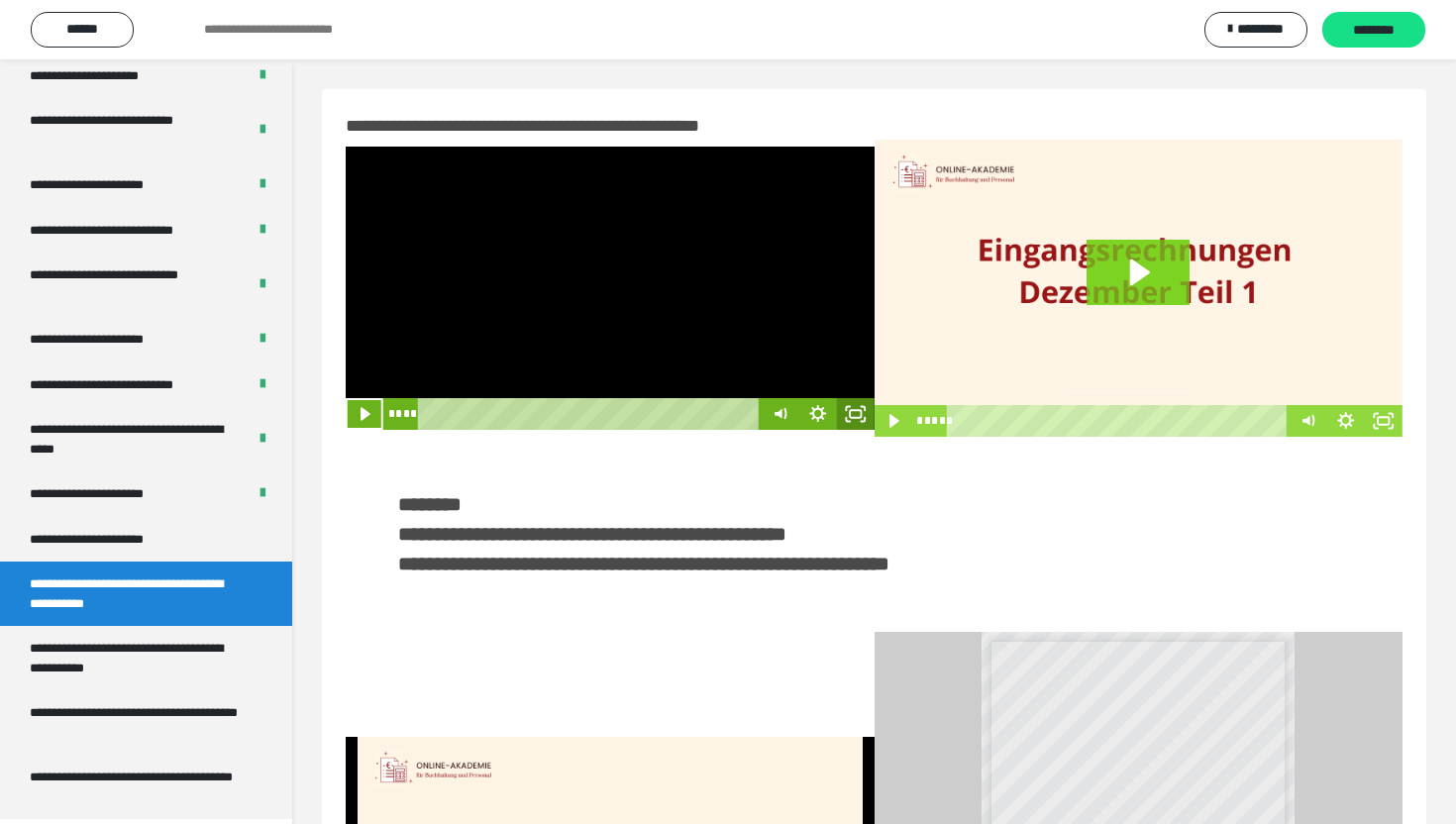 click 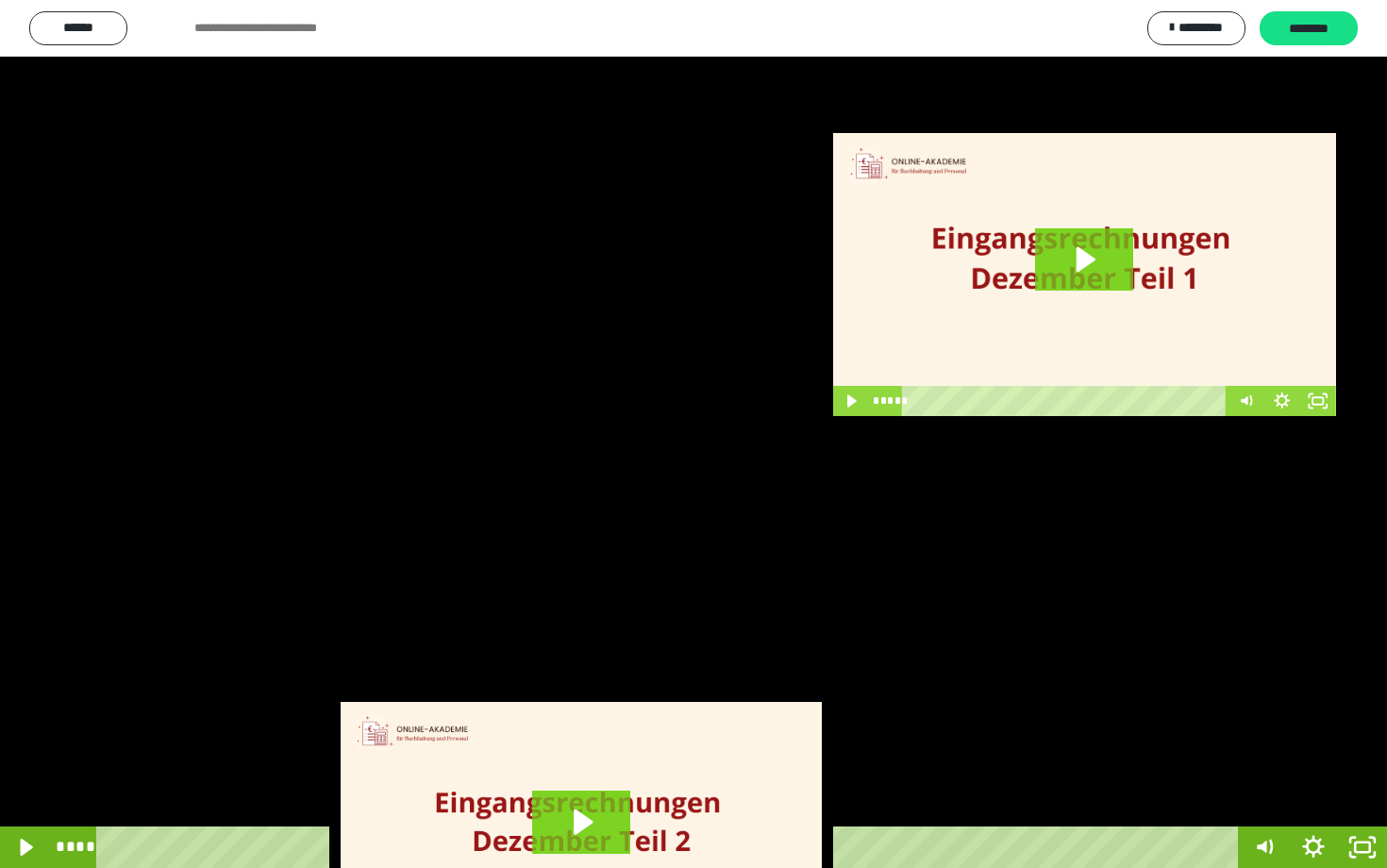 click at bounding box center (694, 434) 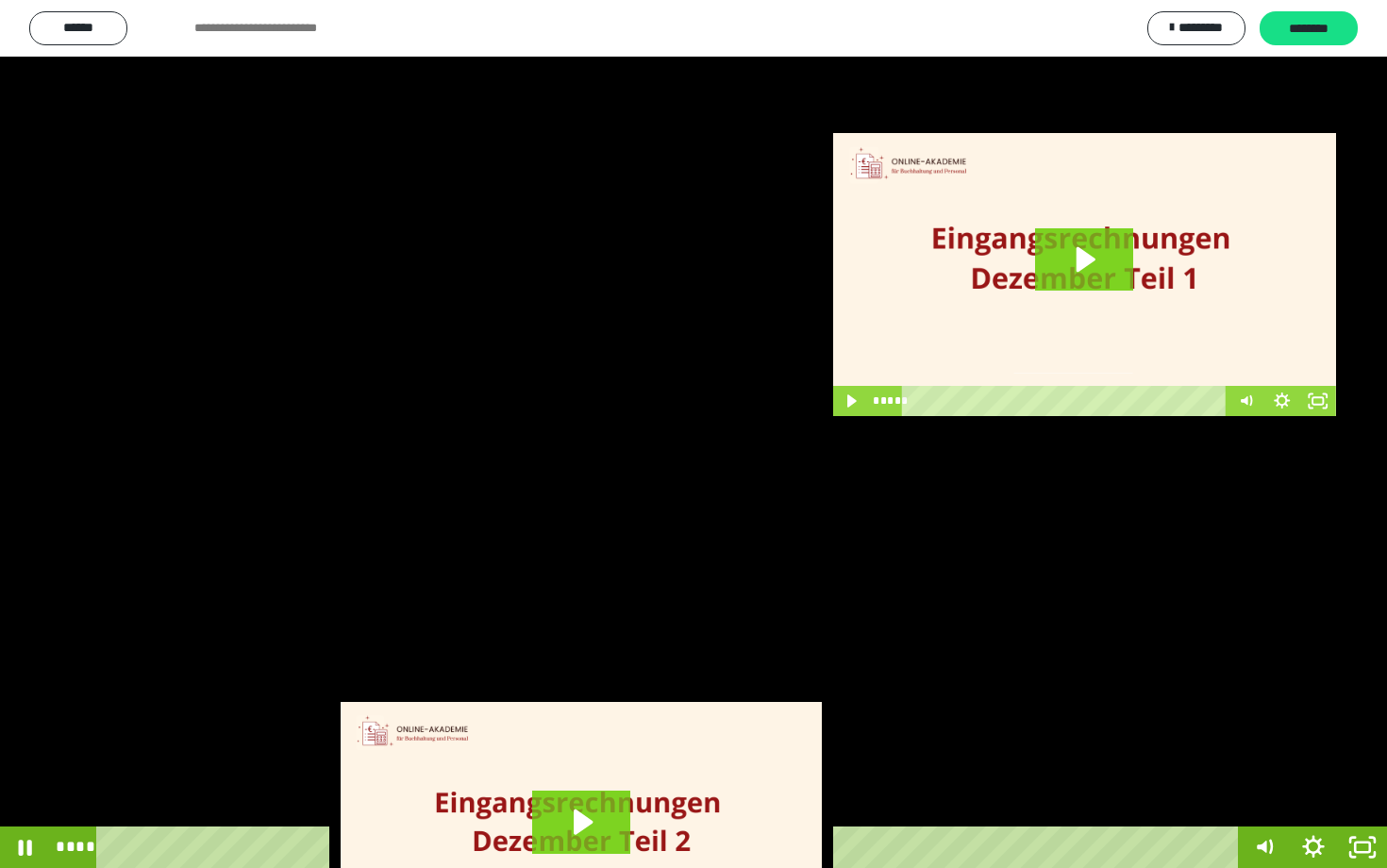 click at bounding box center [694, 434] 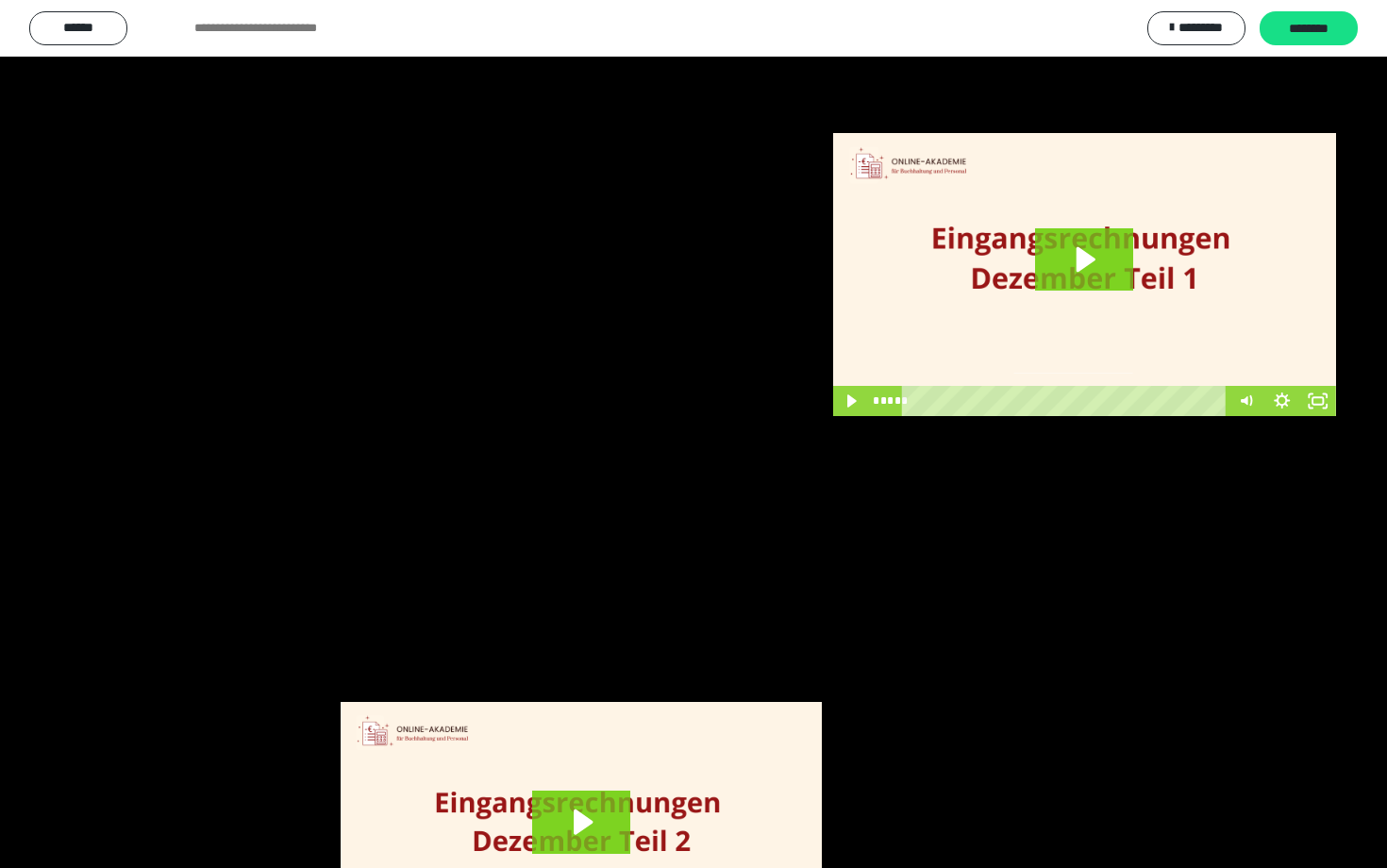 scroll, scrollTop: 3455, scrollLeft: 0, axis: vertical 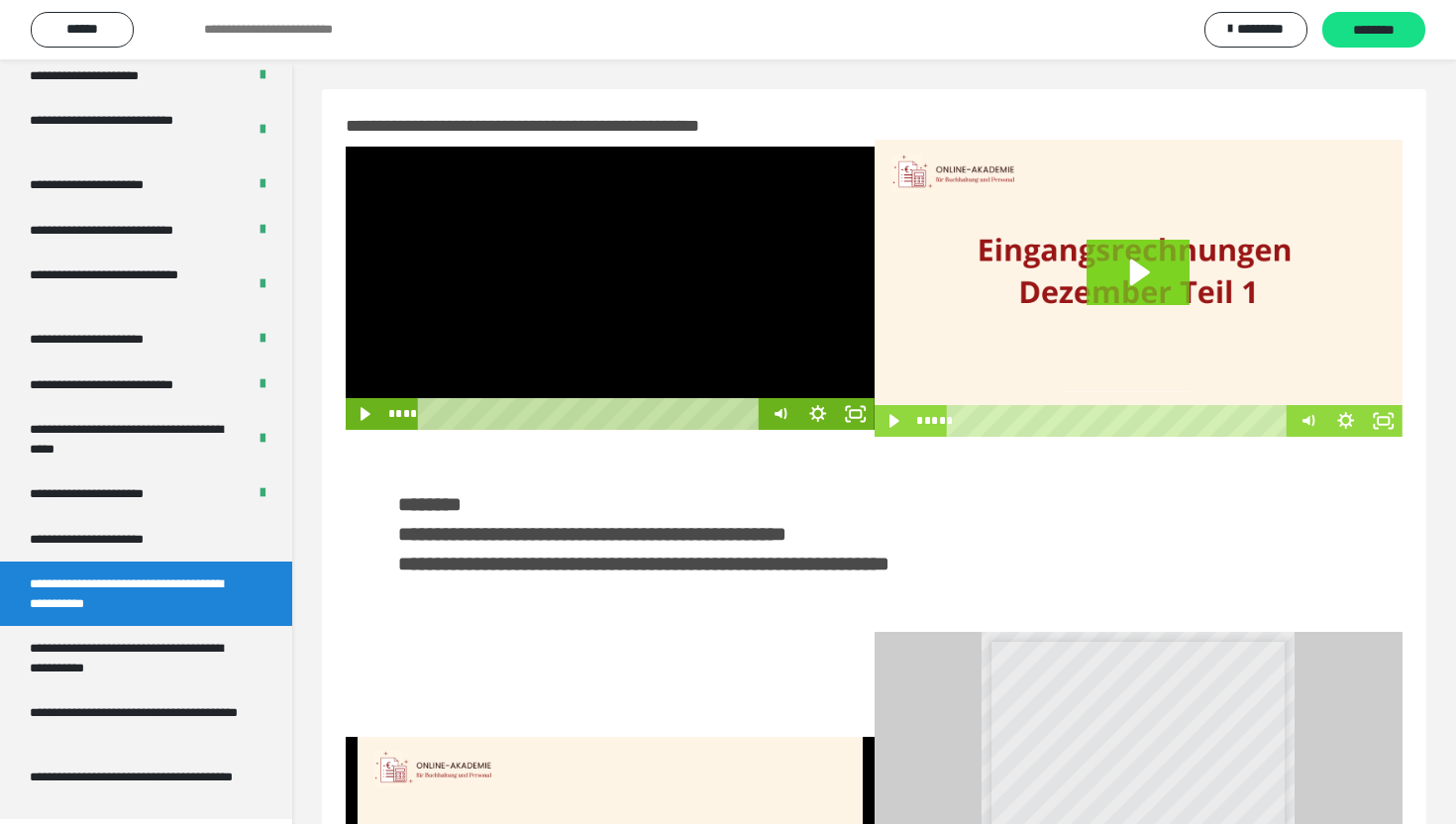 click at bounding box center (610, 288) 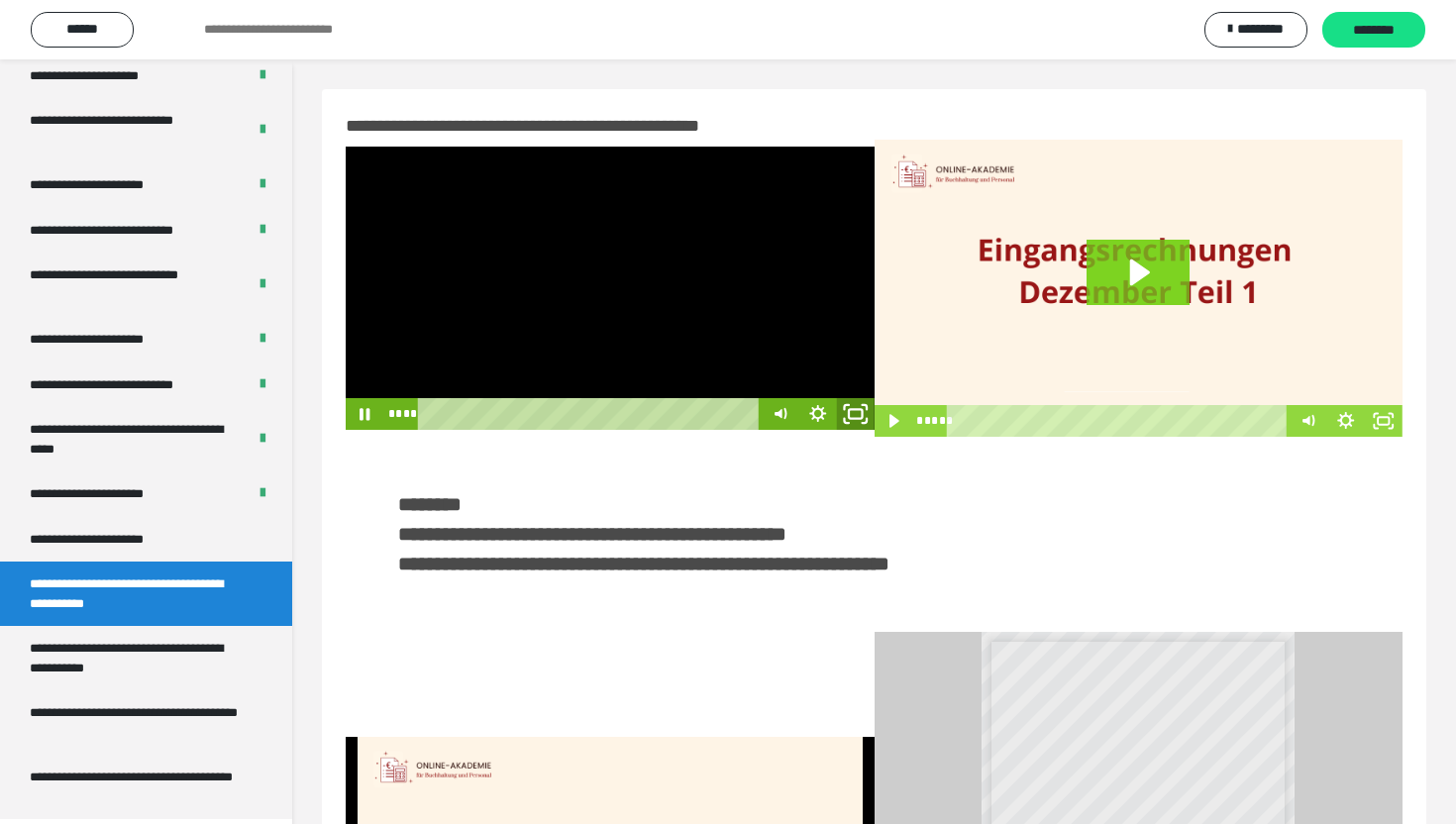 click 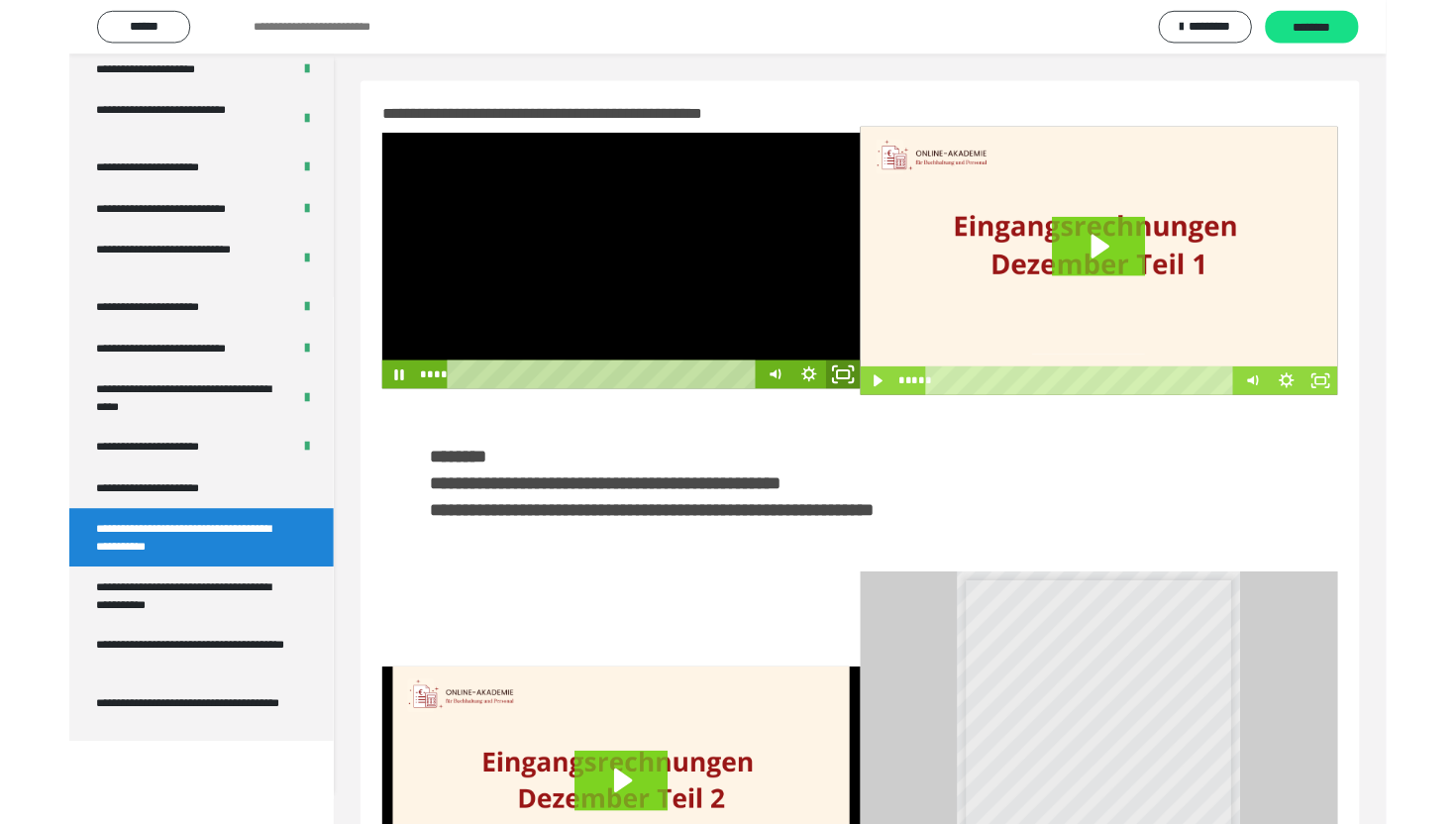 scroll, scrollTop: 3540, scrollLeft: 0, axis: vertical 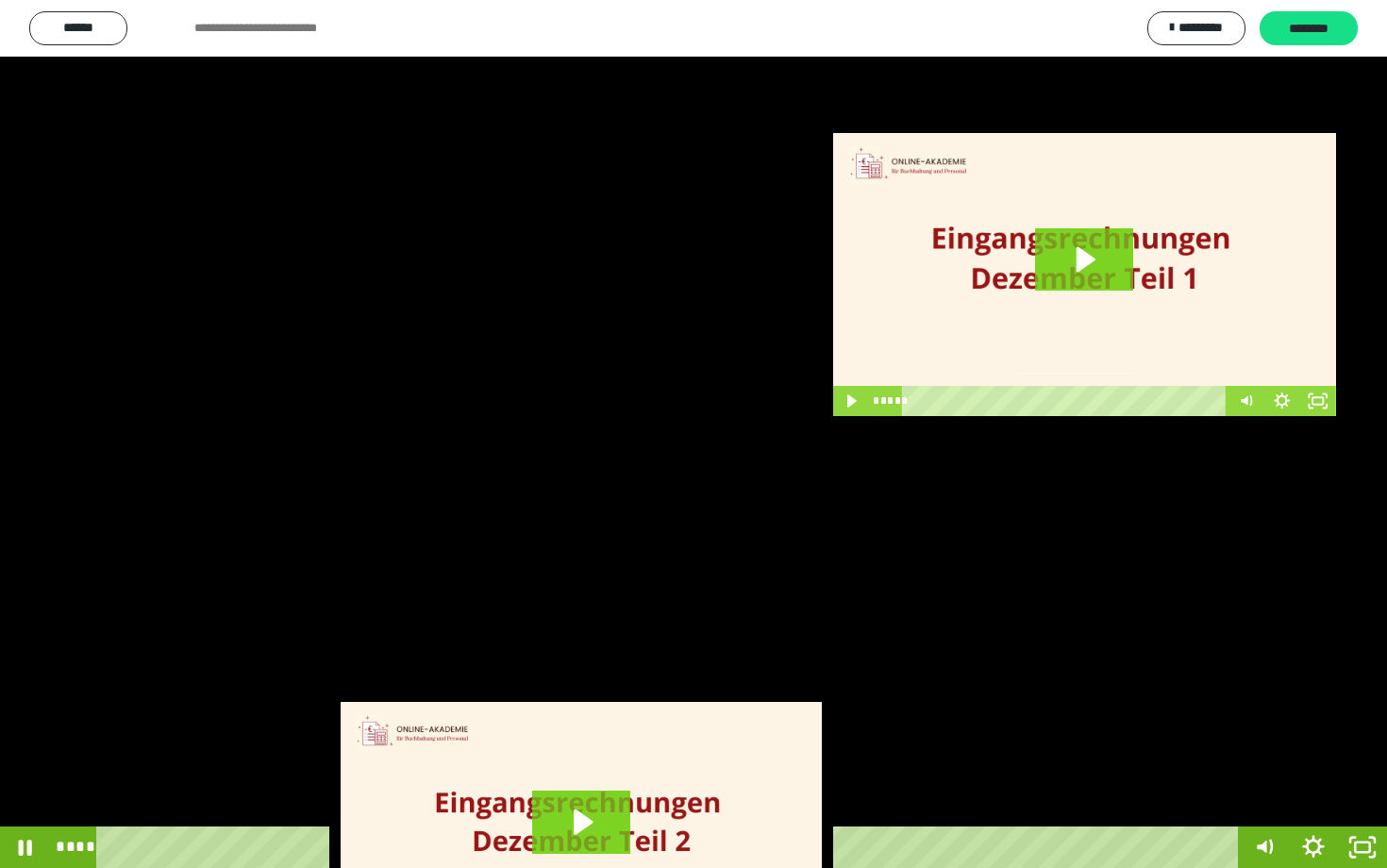 click at bounding box center (694, 434) 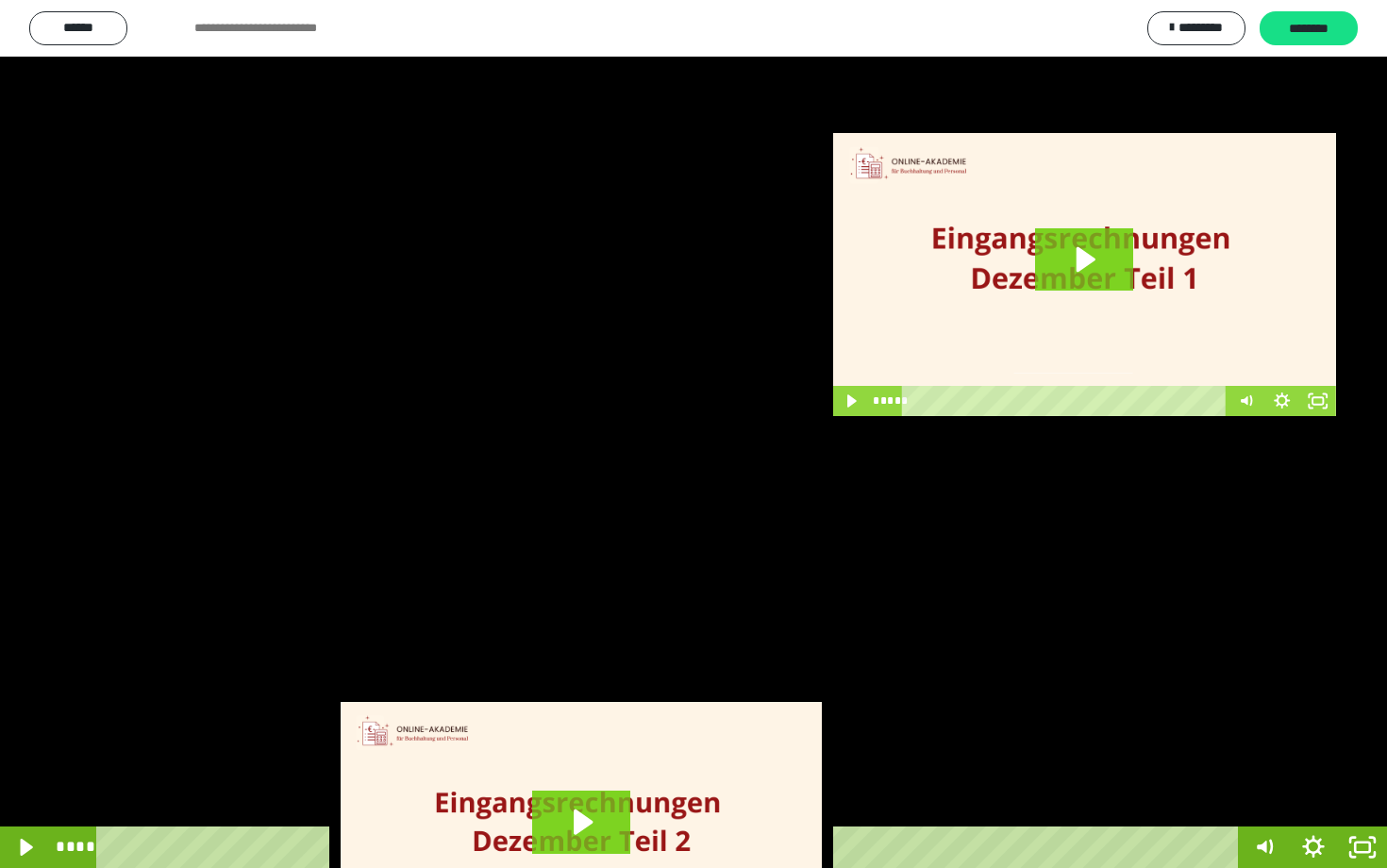 scroll, scrollTop: 3455, scrollLeft: 0, axis: vertical 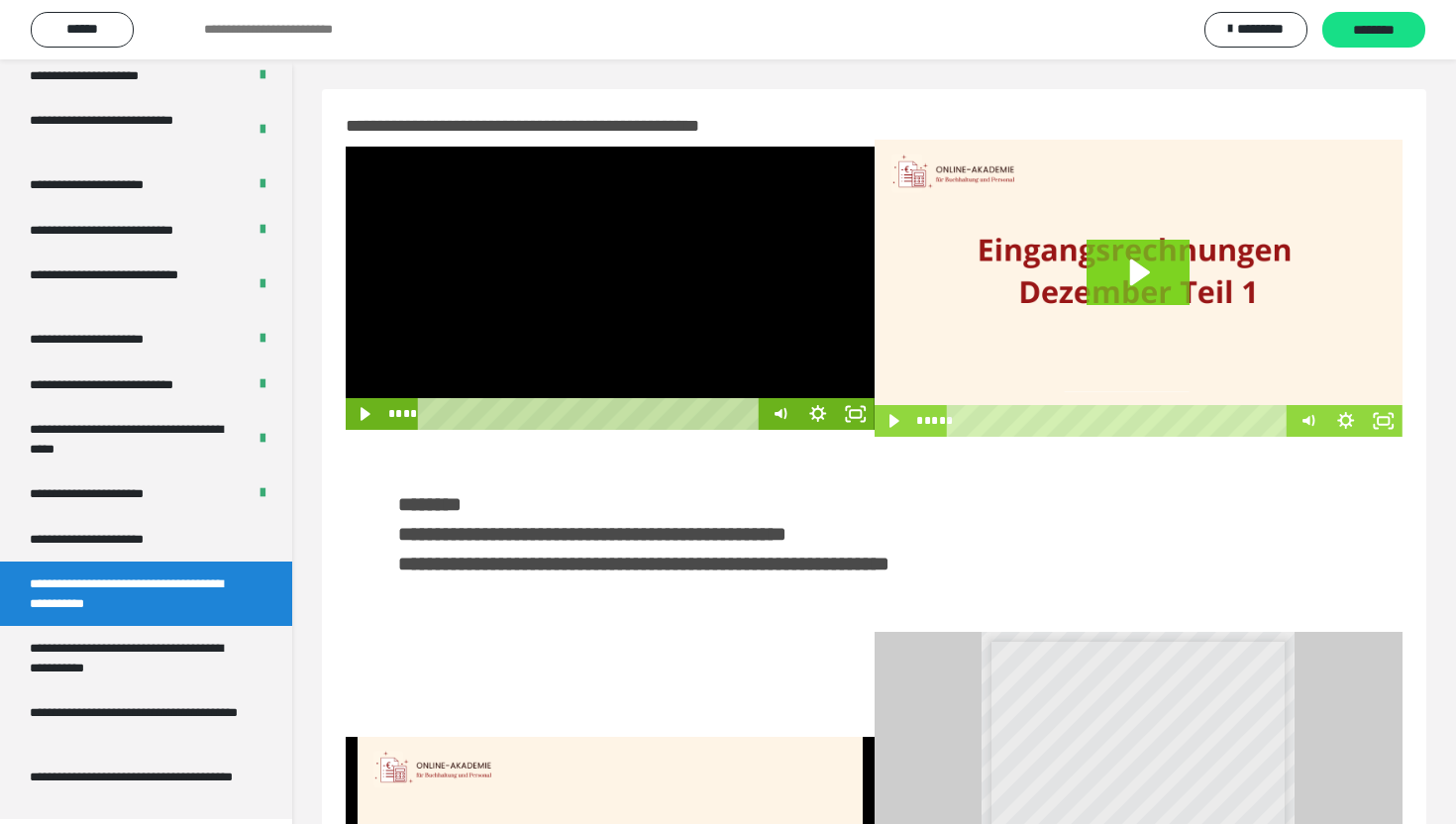 click at bounding box center [610, 288] 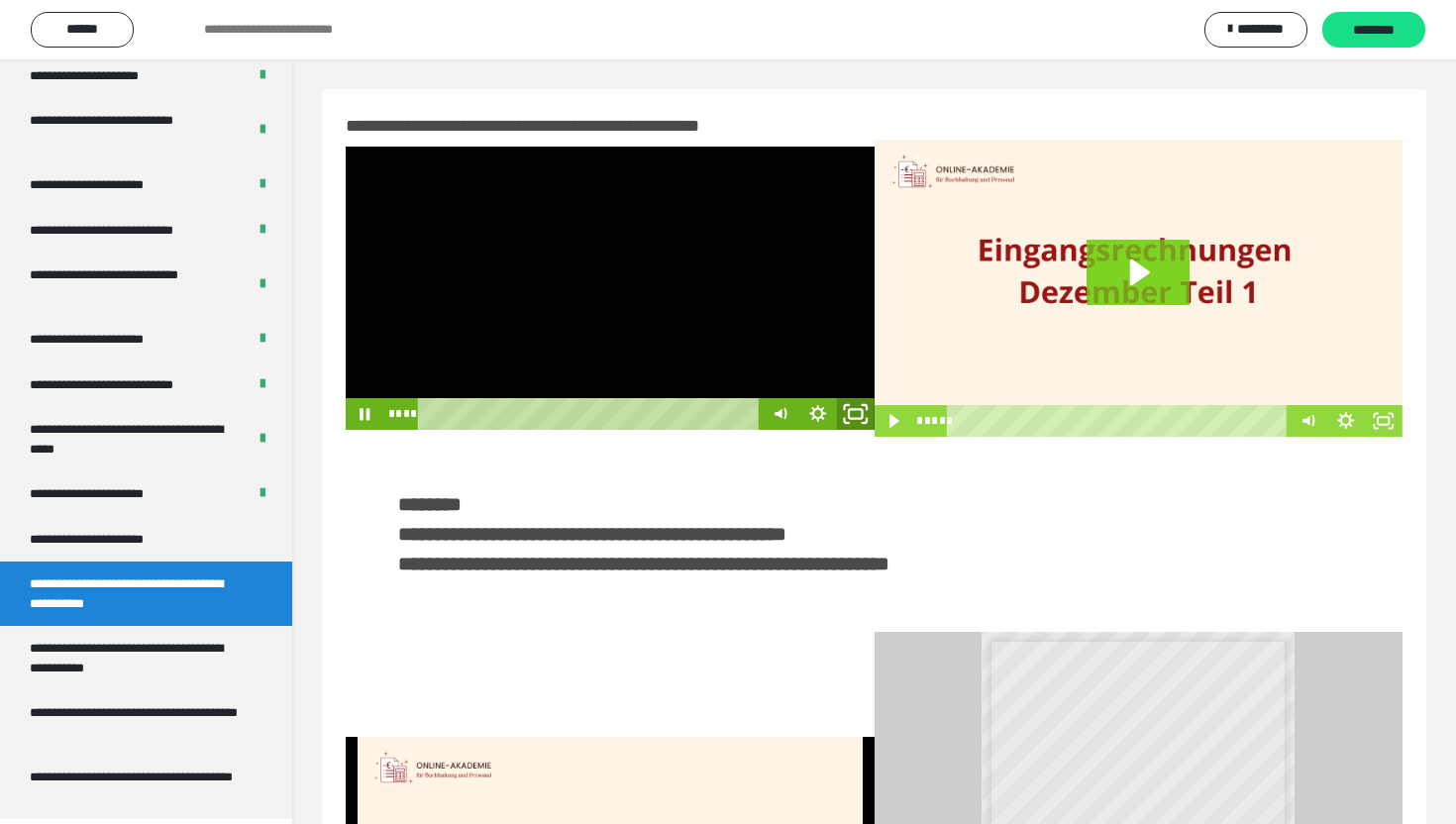click 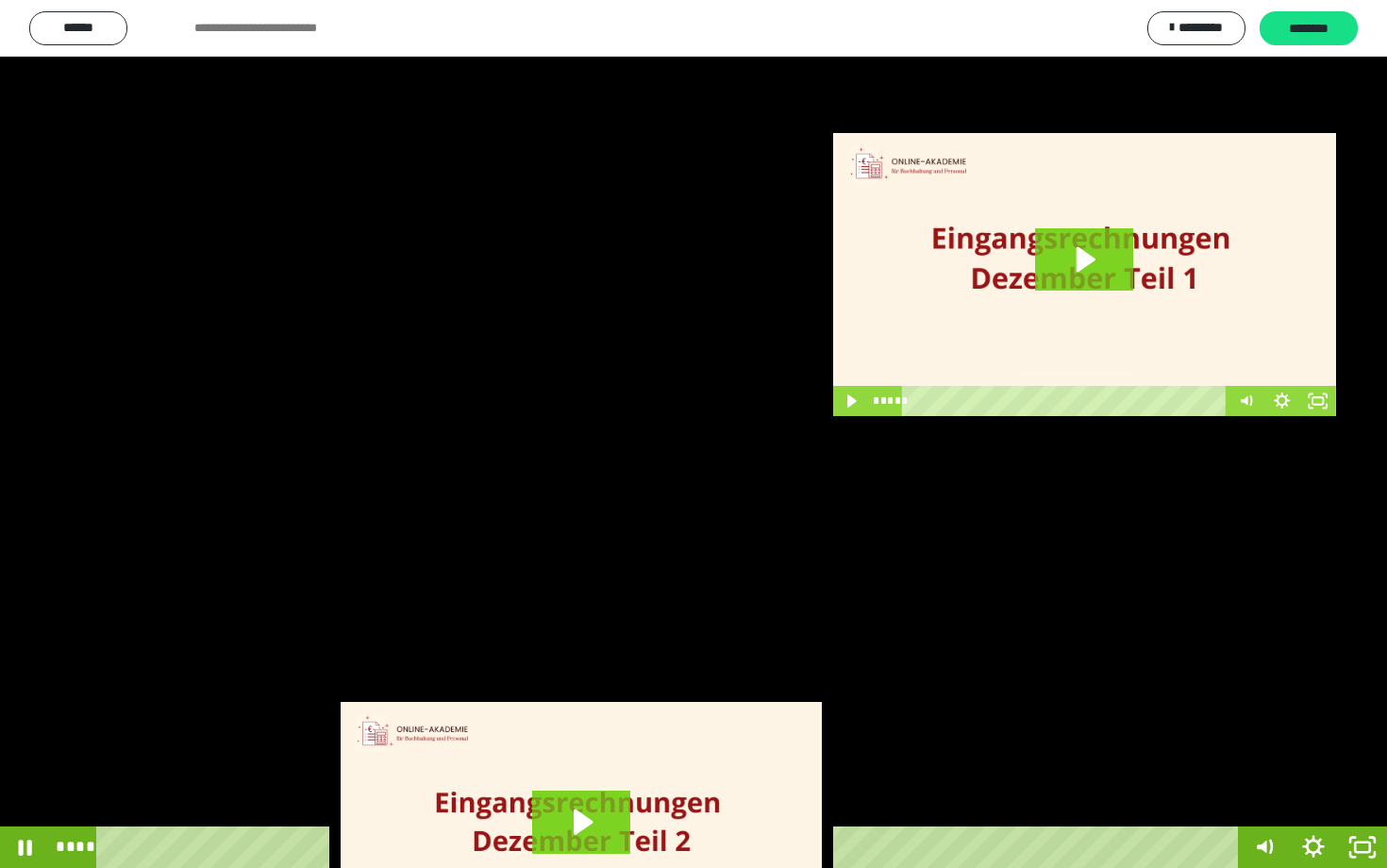 click at bounding box center [694, 434] 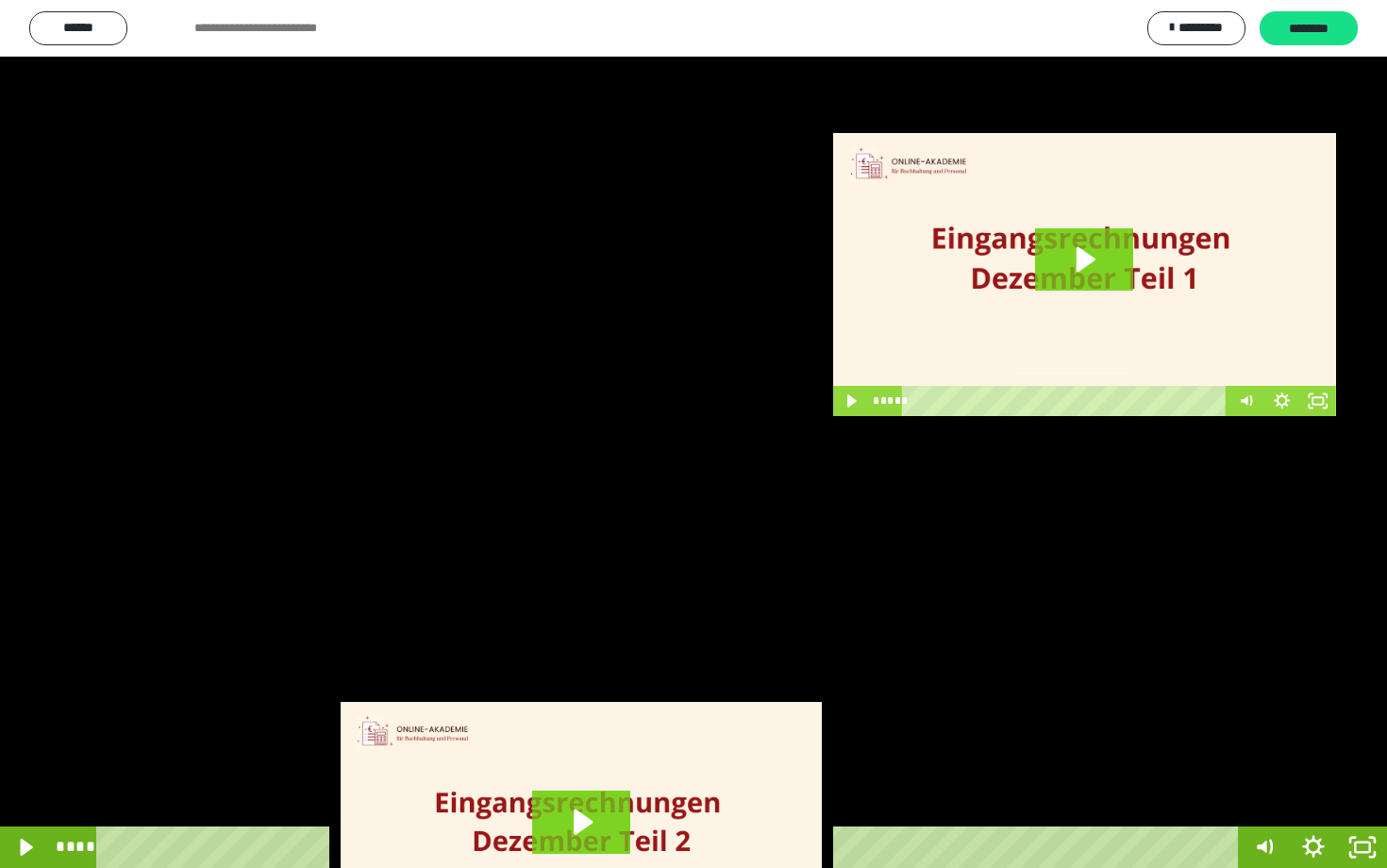scroll, scrollTop: 3455, scrollLeft: 0, axis: vertical 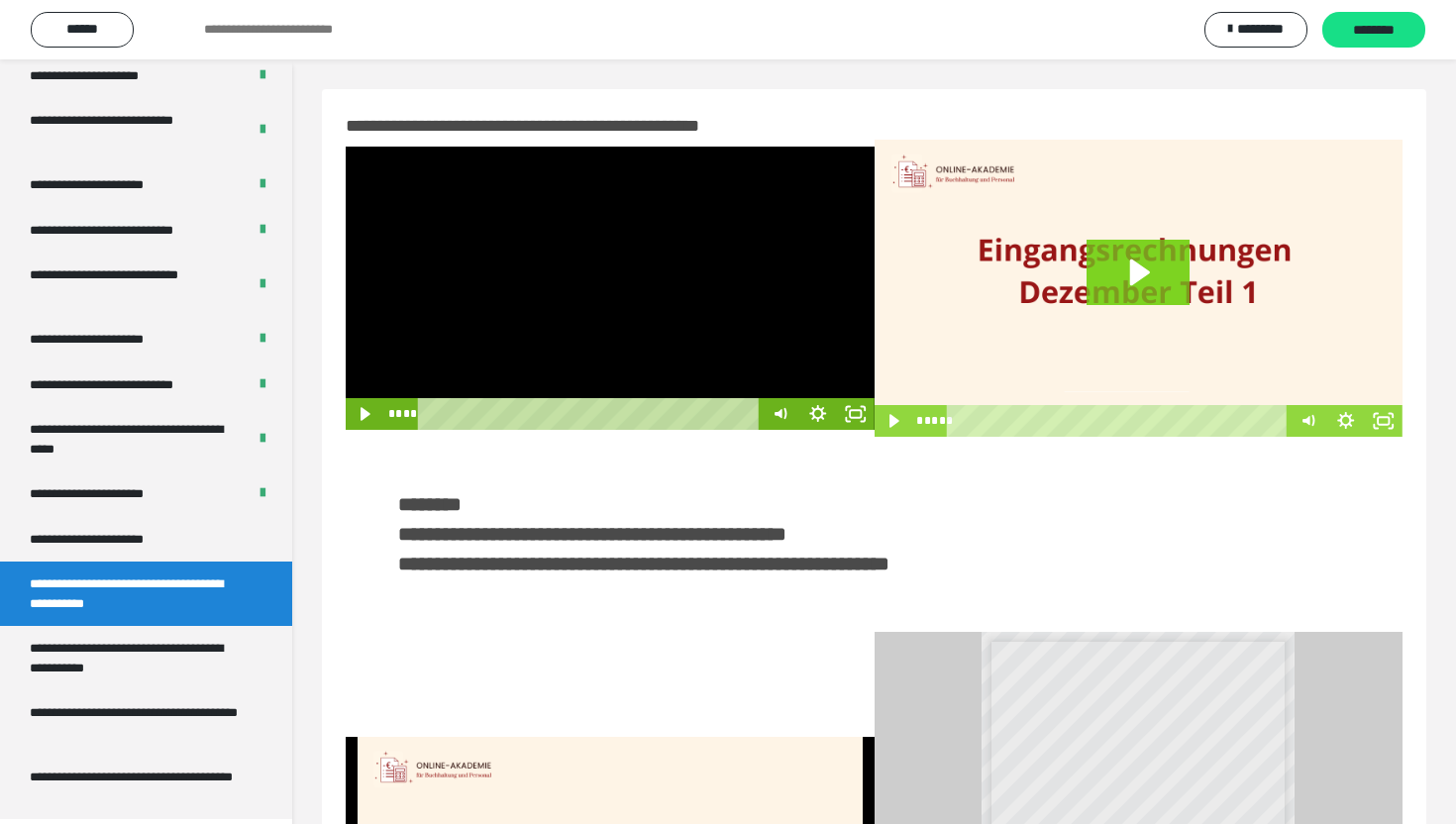 click at bounding box center [610, 288] 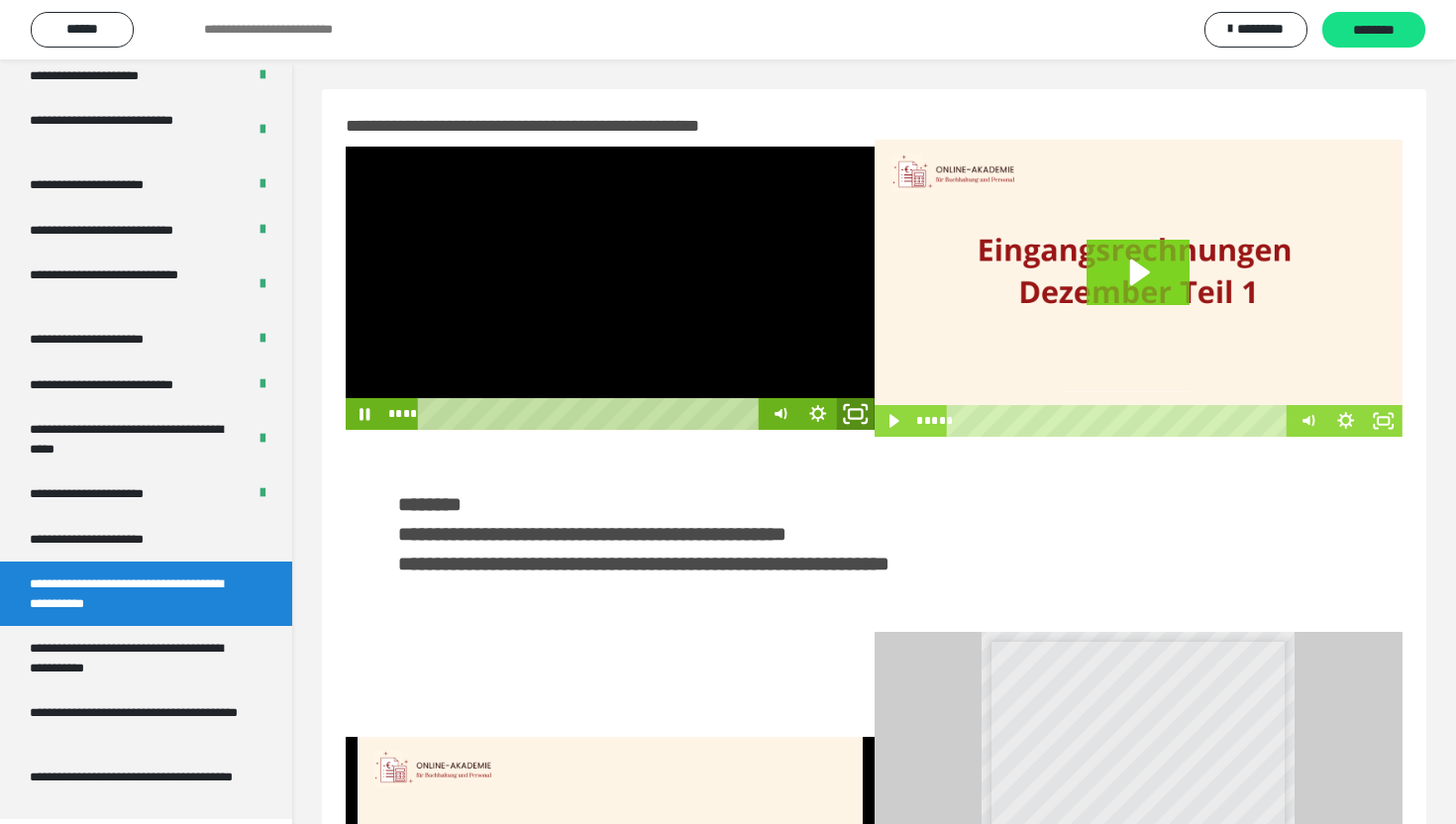 click 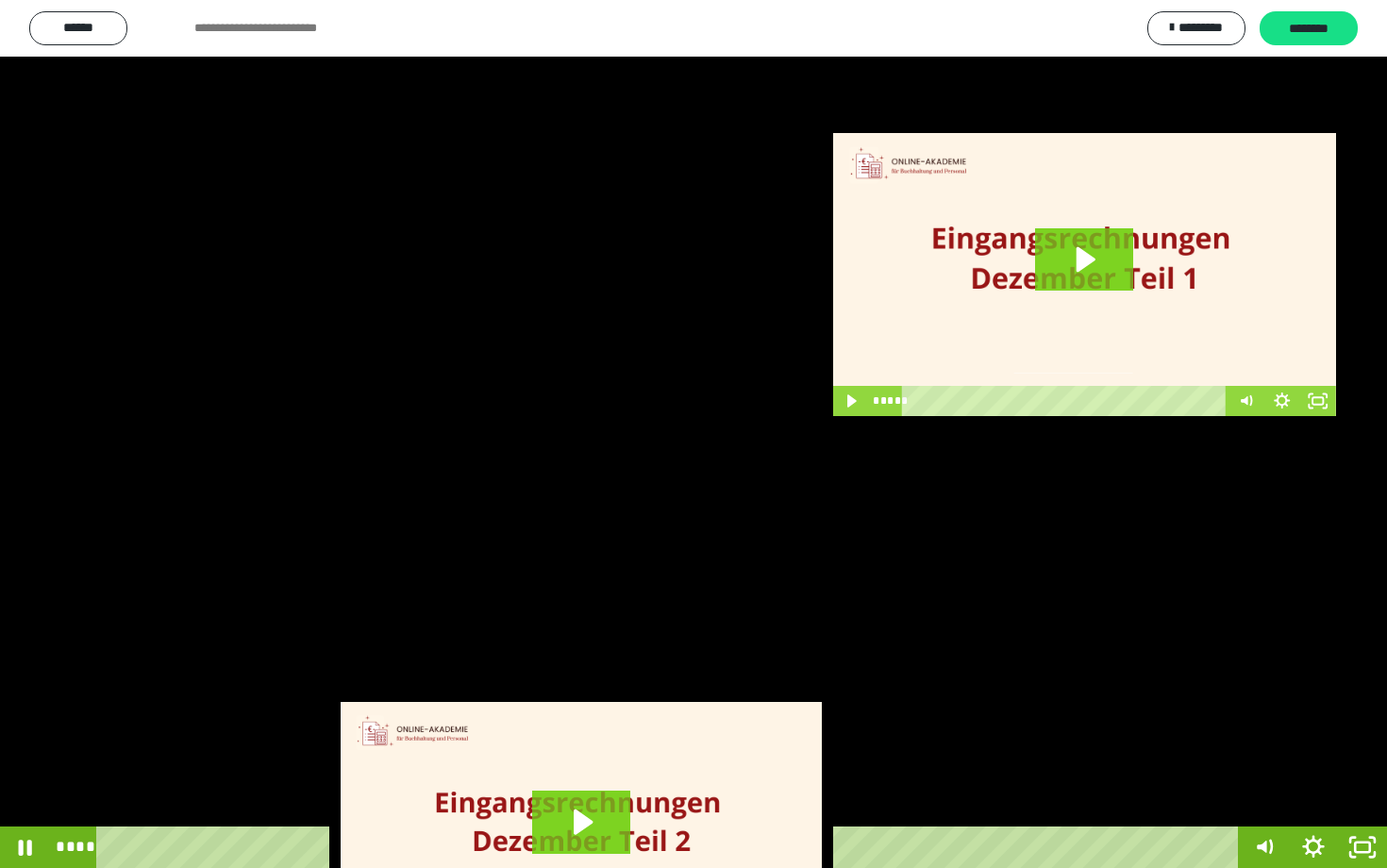 click at bounding box center (694, 434) 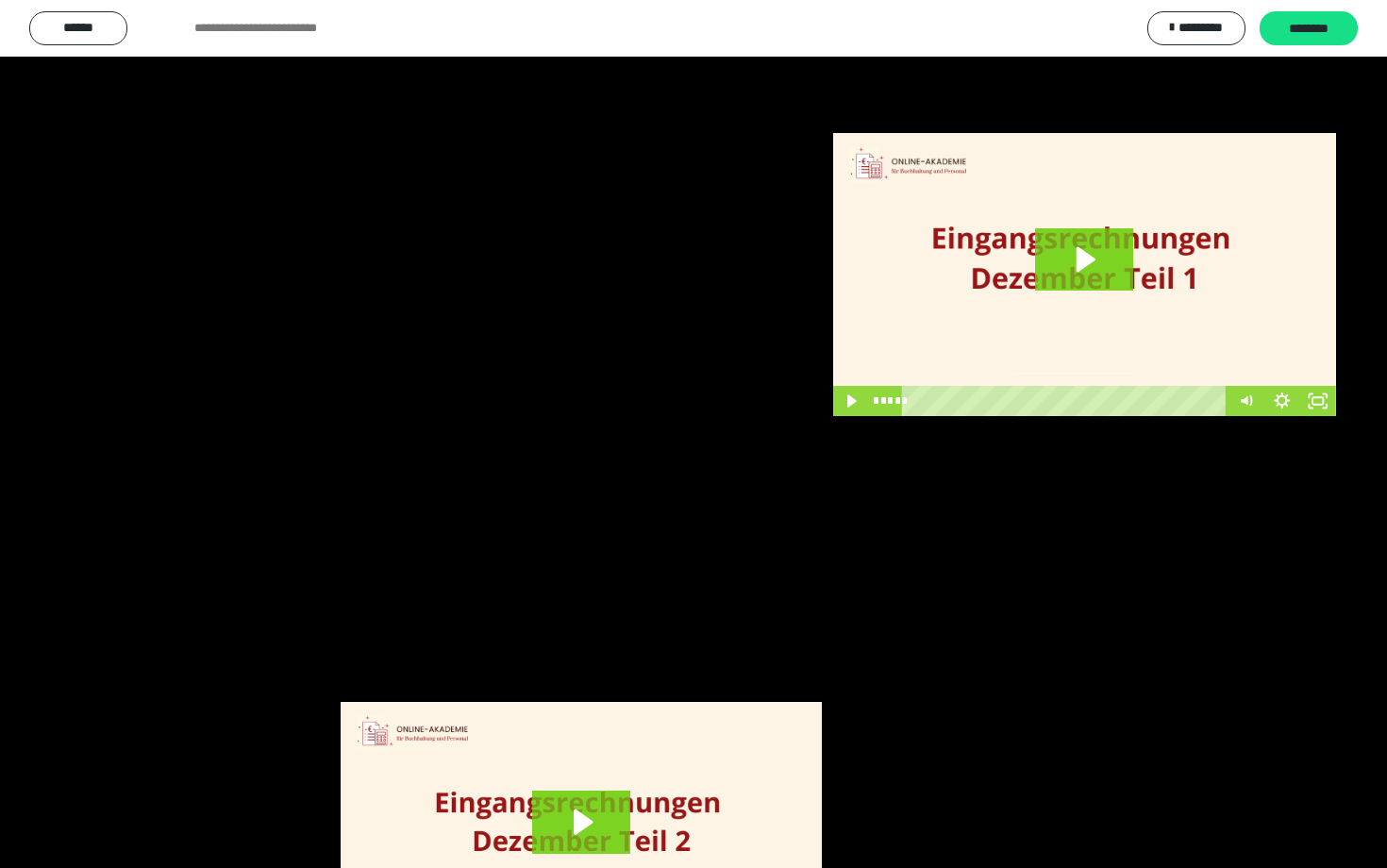 scroll, scrollTop: 3455, scrollLeft: 0, axis: vertical 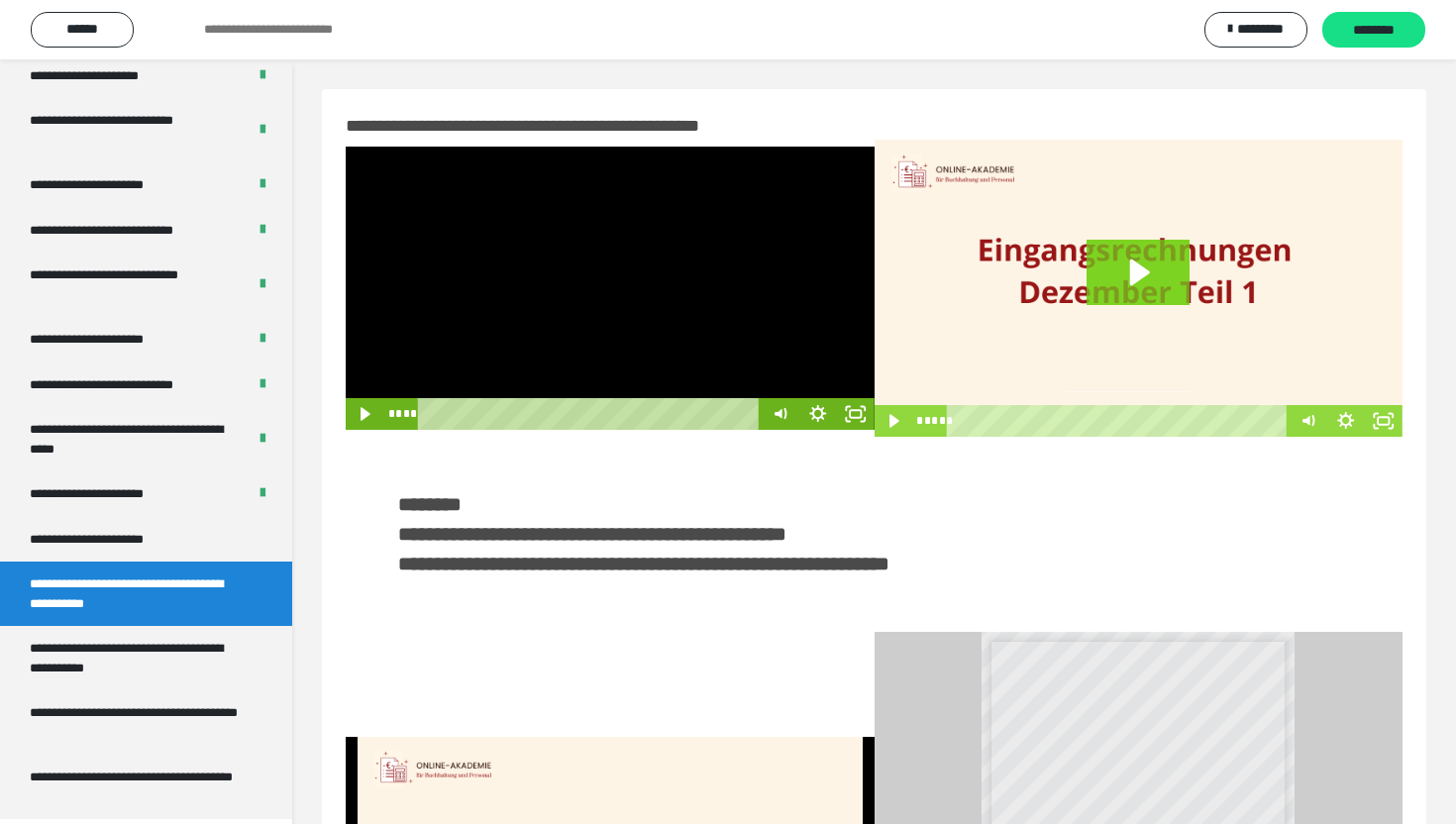 click at bounding box center [610, 288] 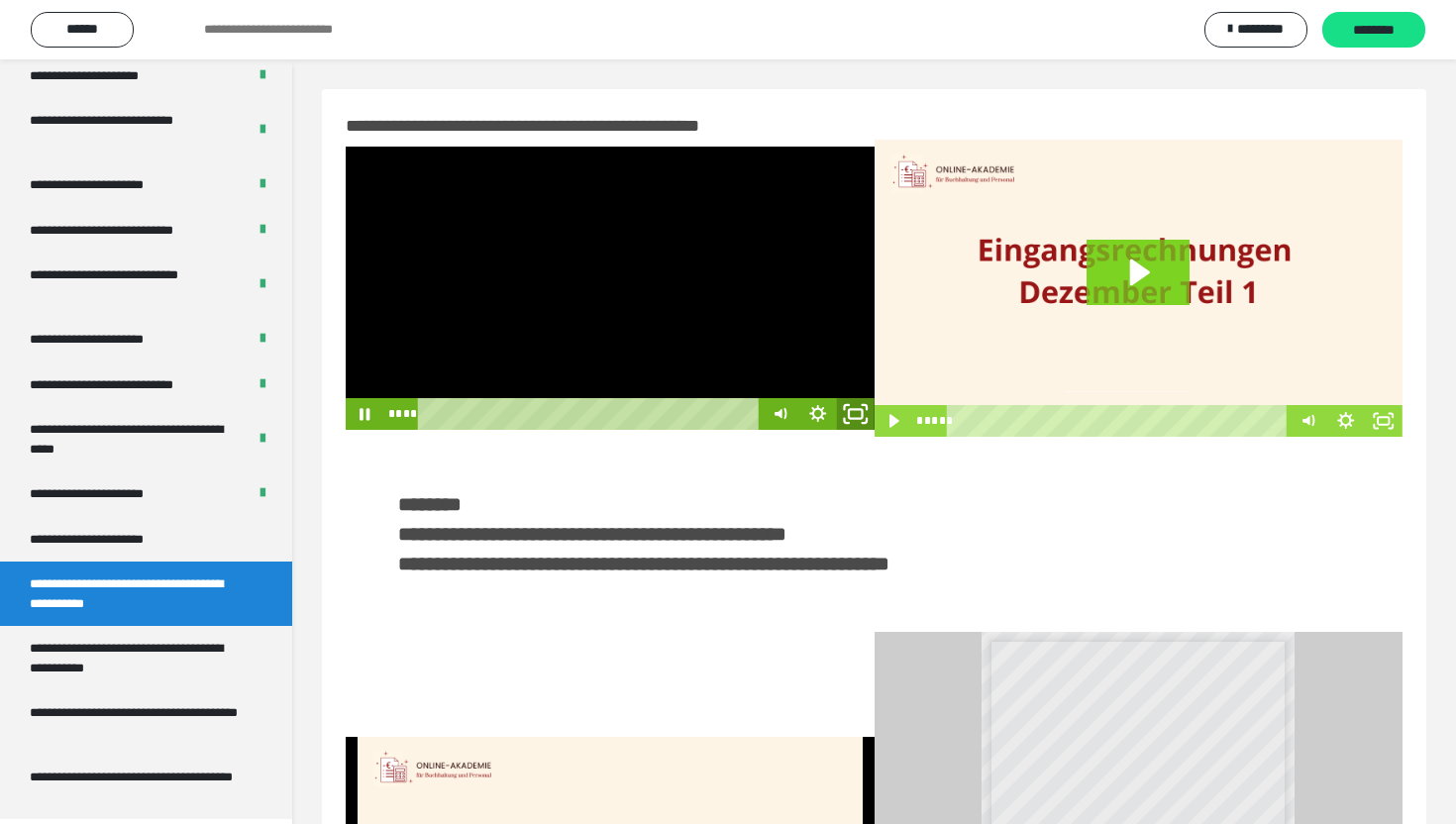 click 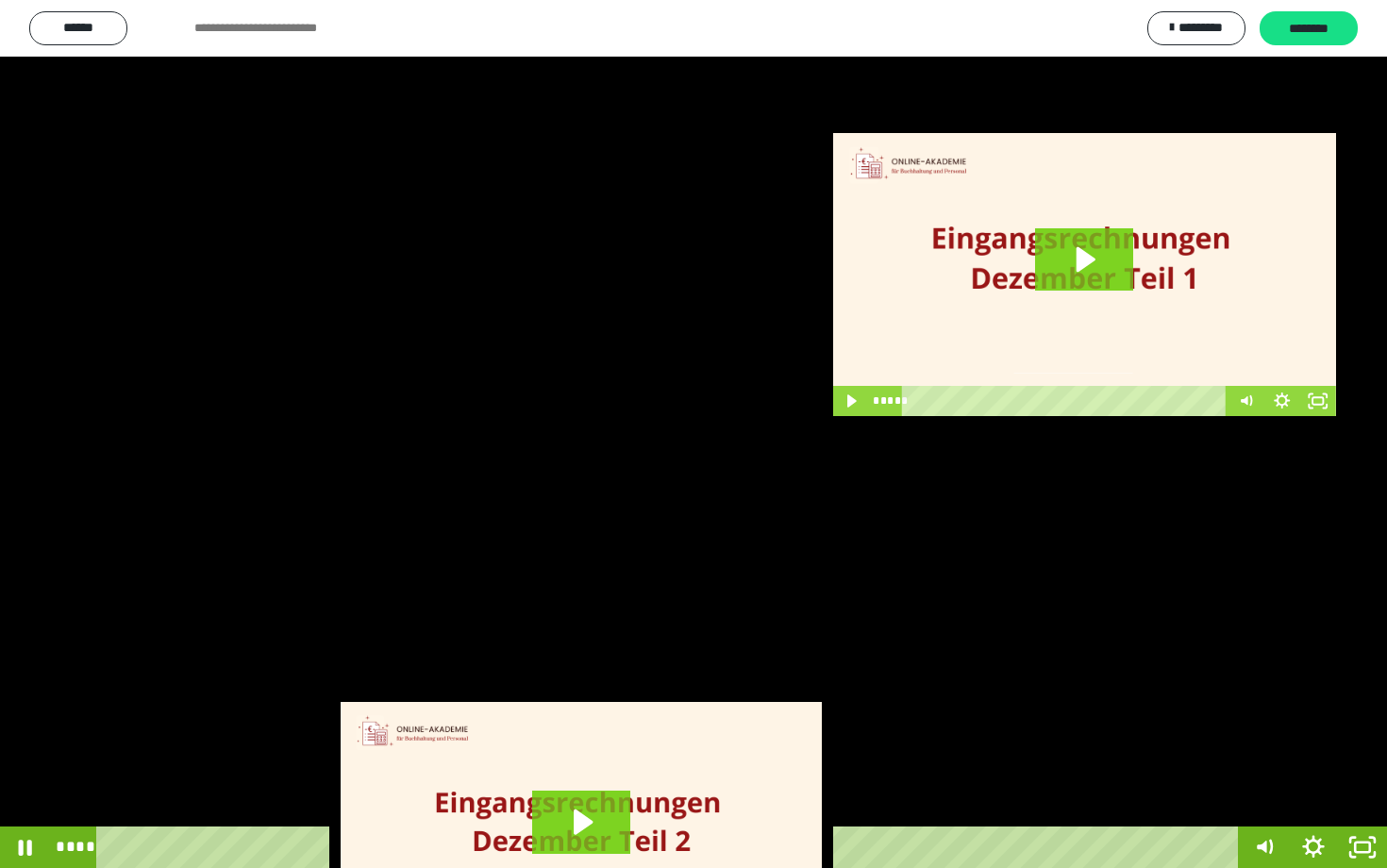 click at bounding box center (694, 434) 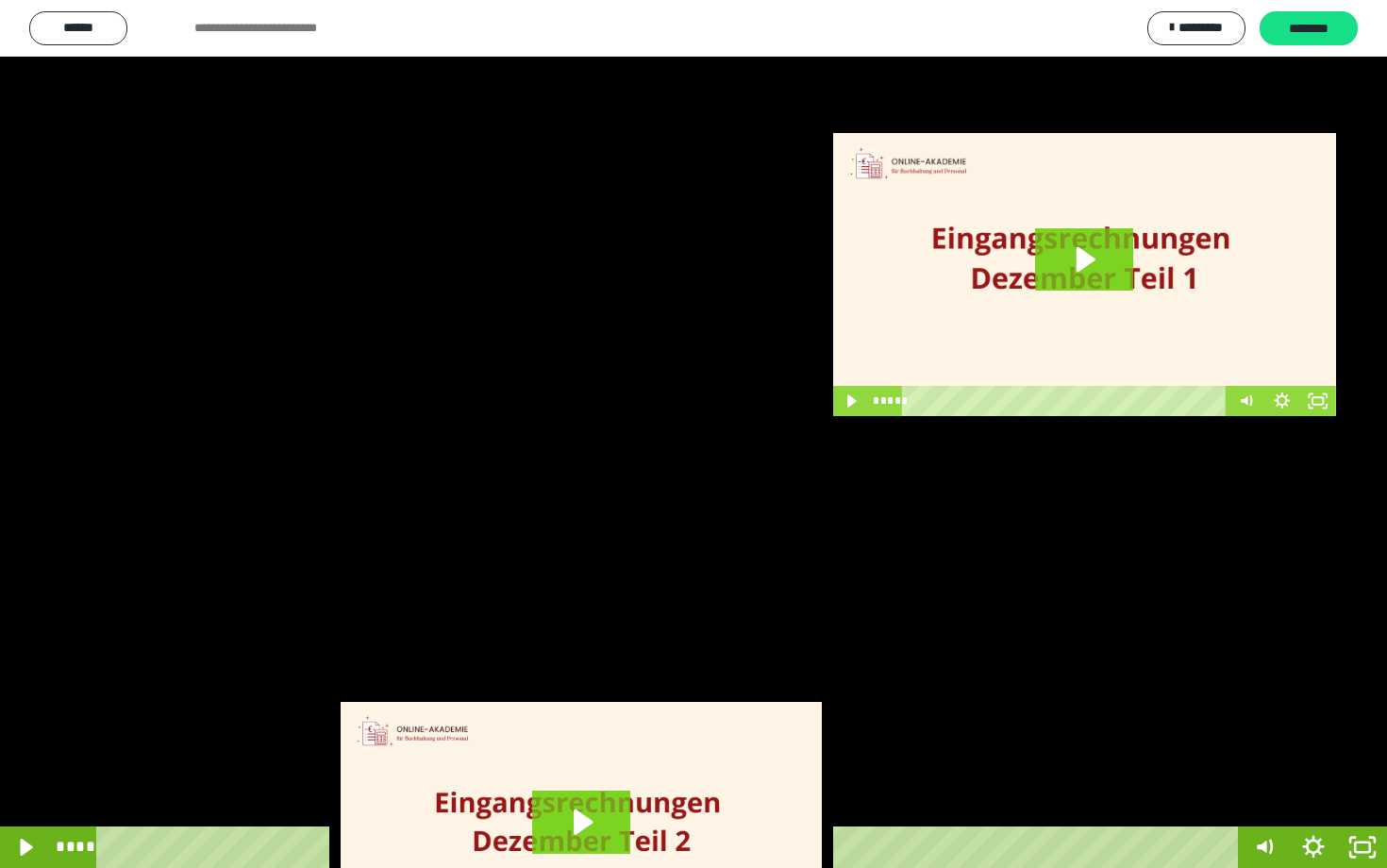 scroll, scrollTop: 3455, scrollLeft: 0, axis: vertical 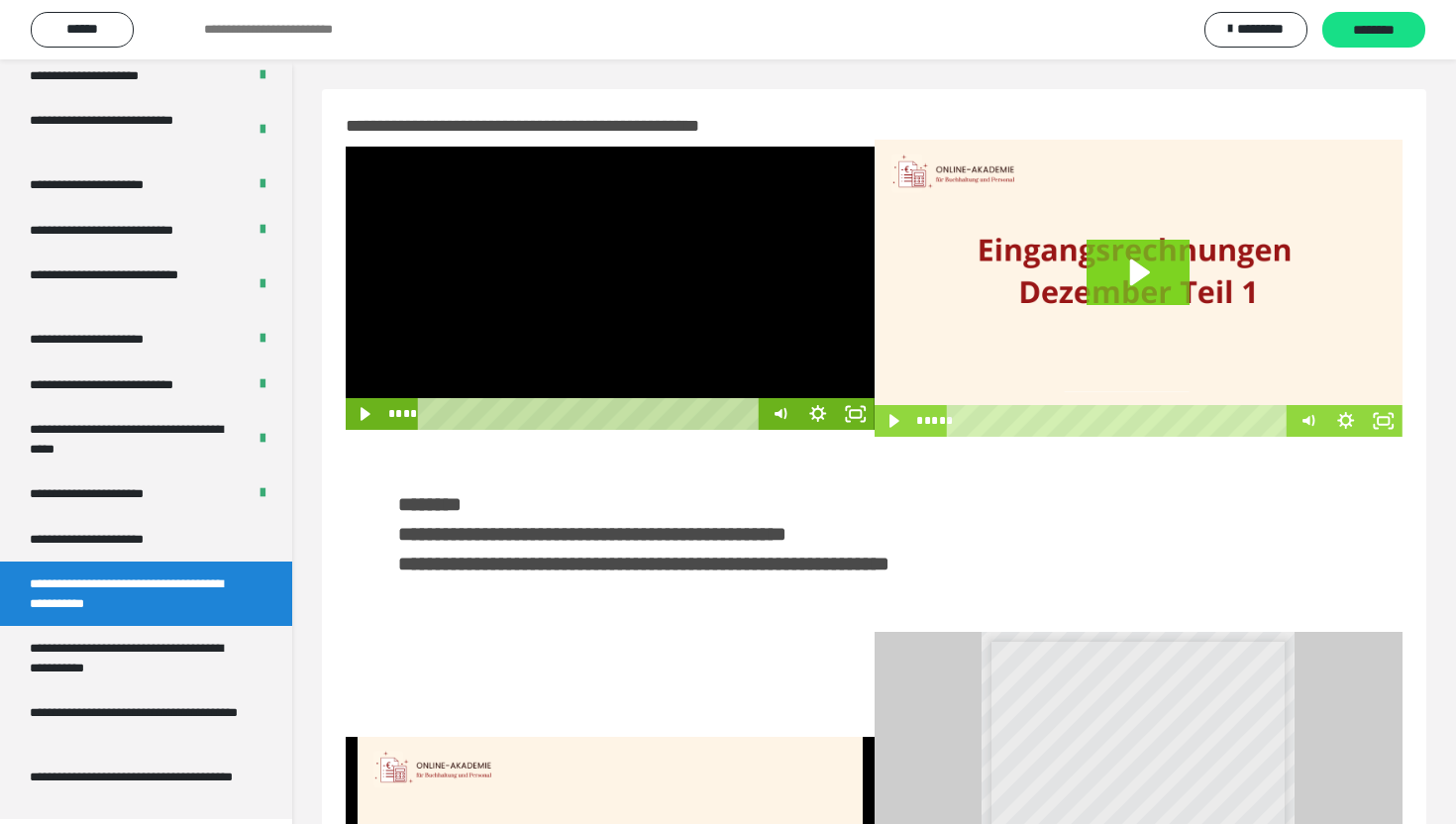 click at bounding box center (610, 288) 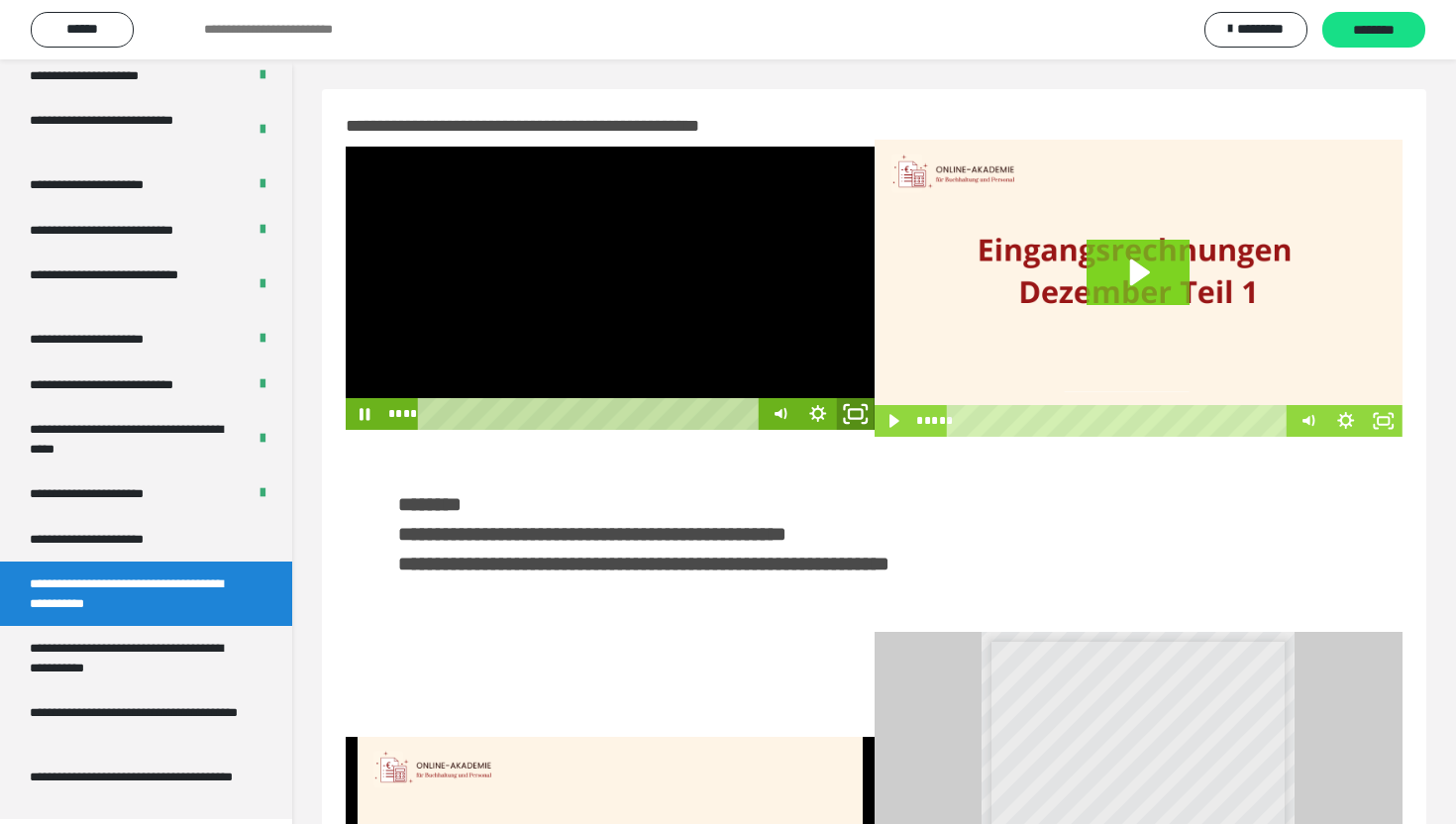 click 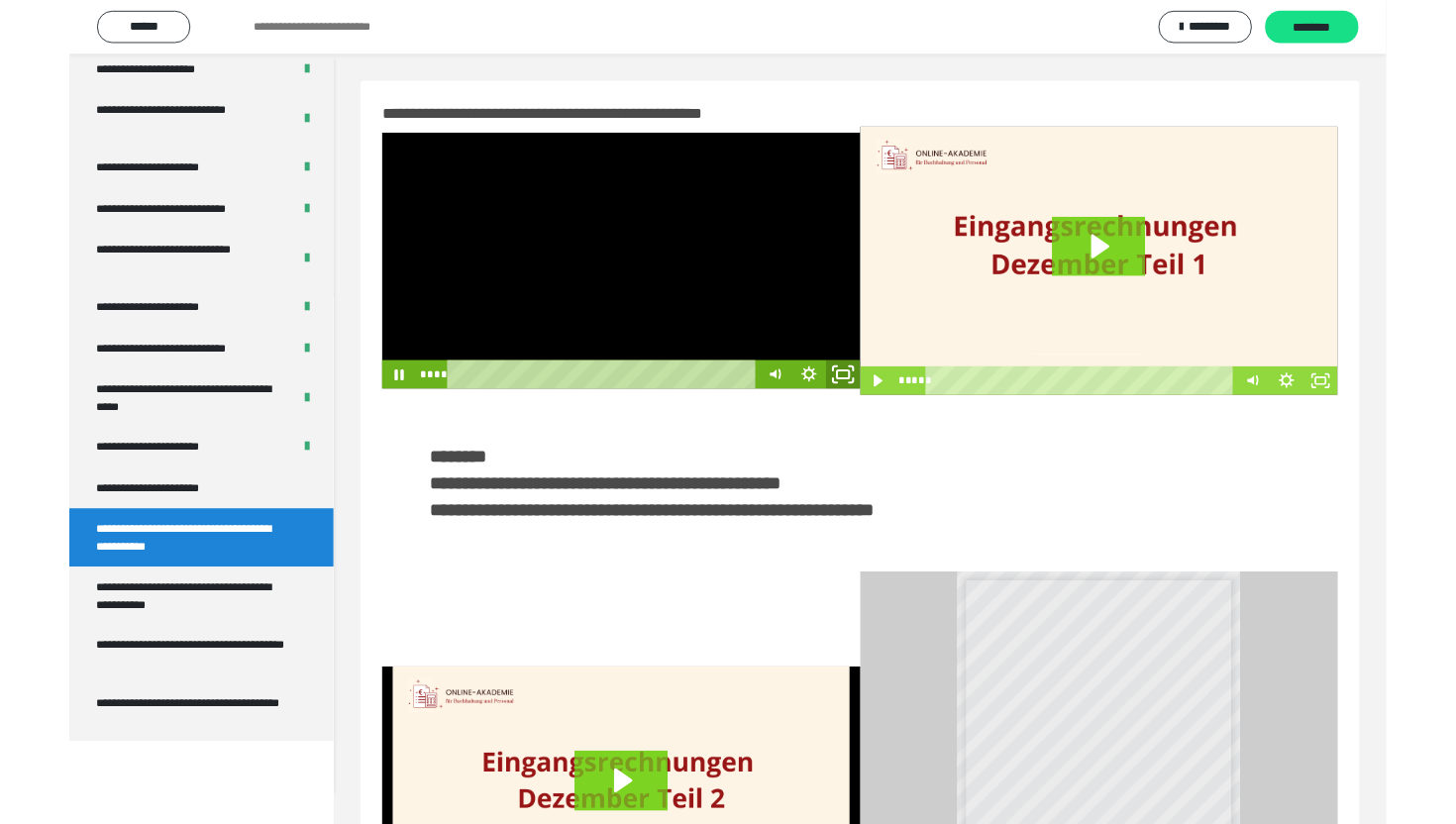 scroll, scrollTop: 3540, scrollLeft: 0, axis: vertical 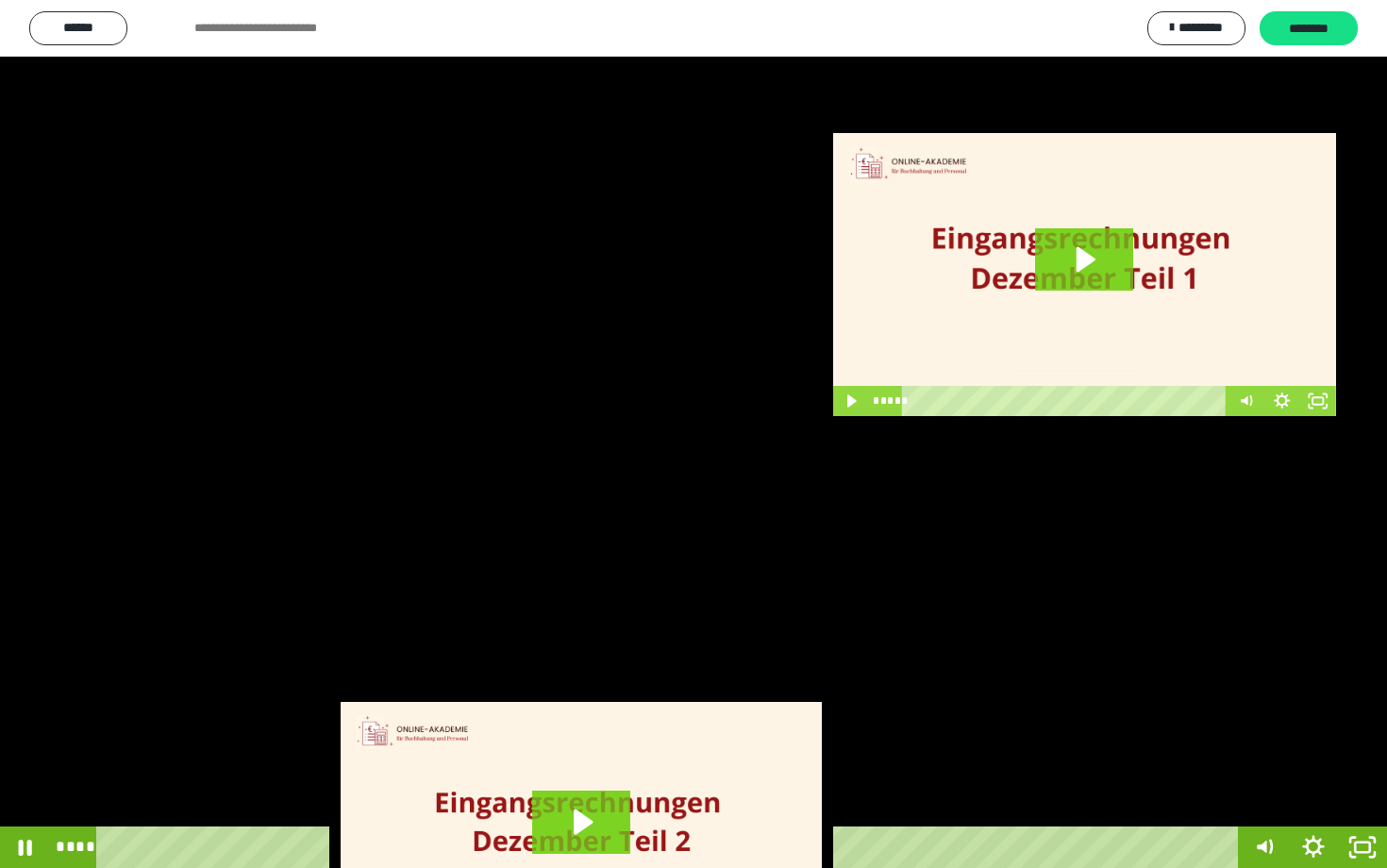 click at bounding box center [694, 434] 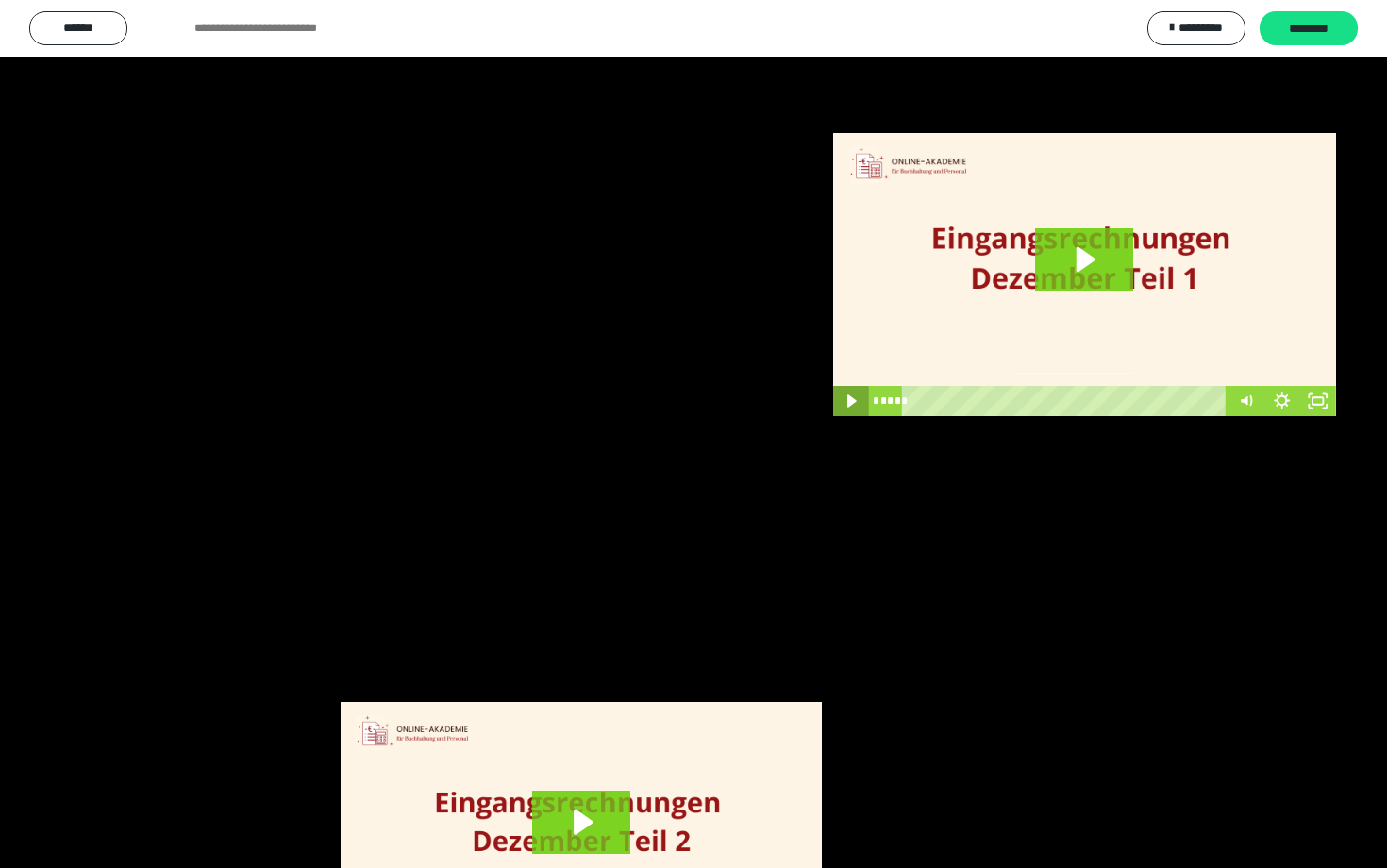 scroll, scrollTop: 3455, scrollLeft: 0, axis: vertical 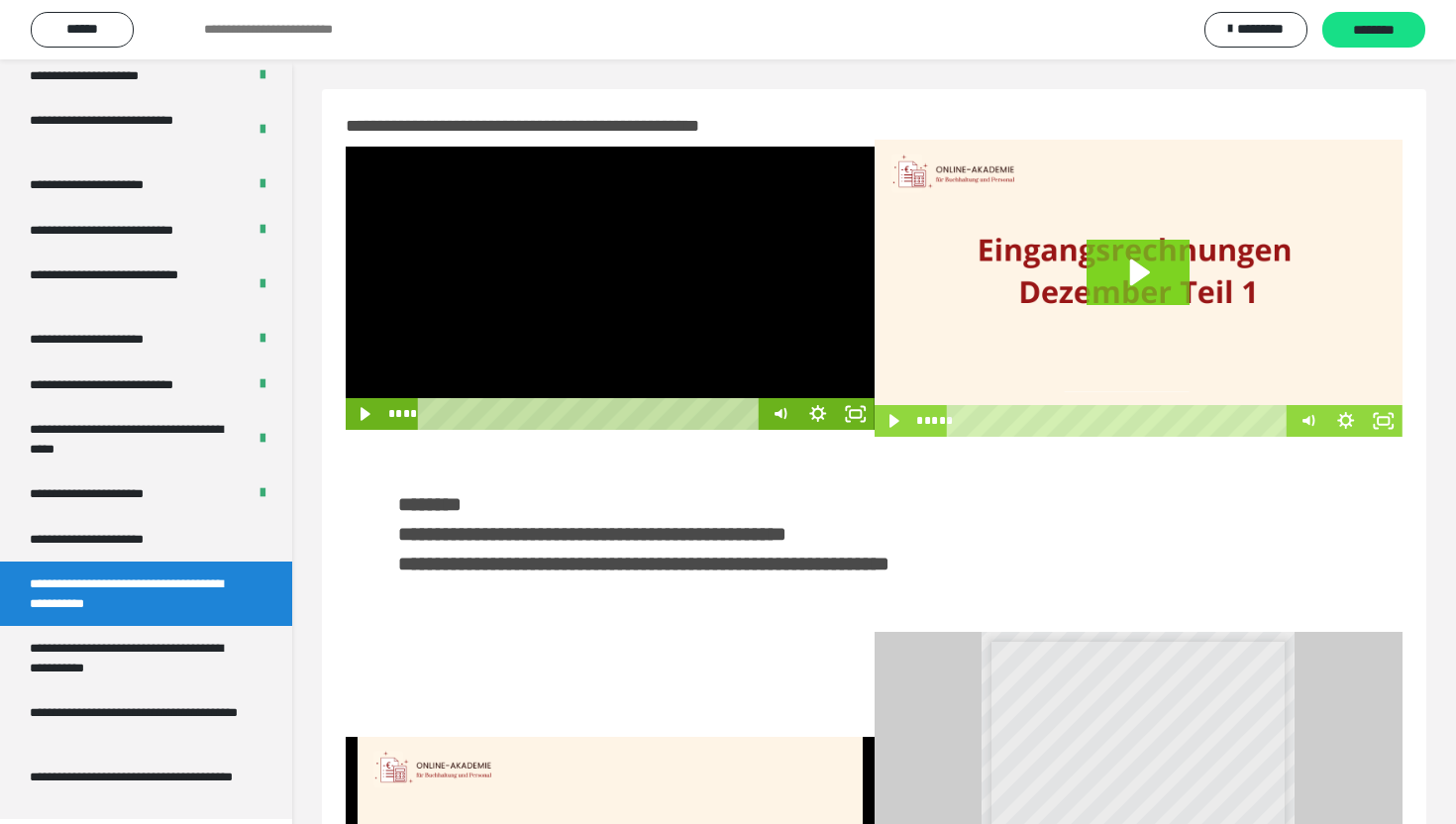 click at bounding box center (610, 288) 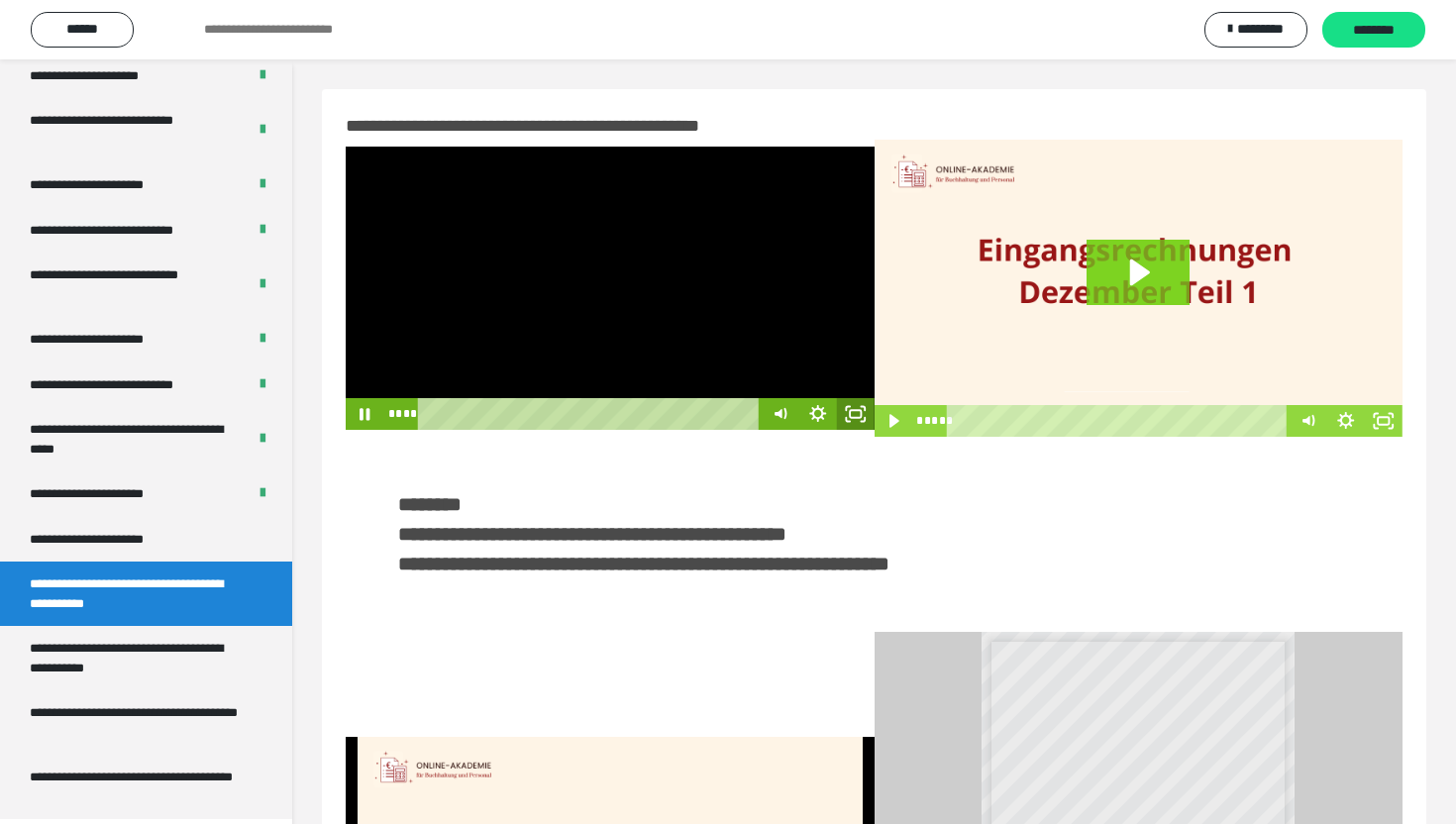 click 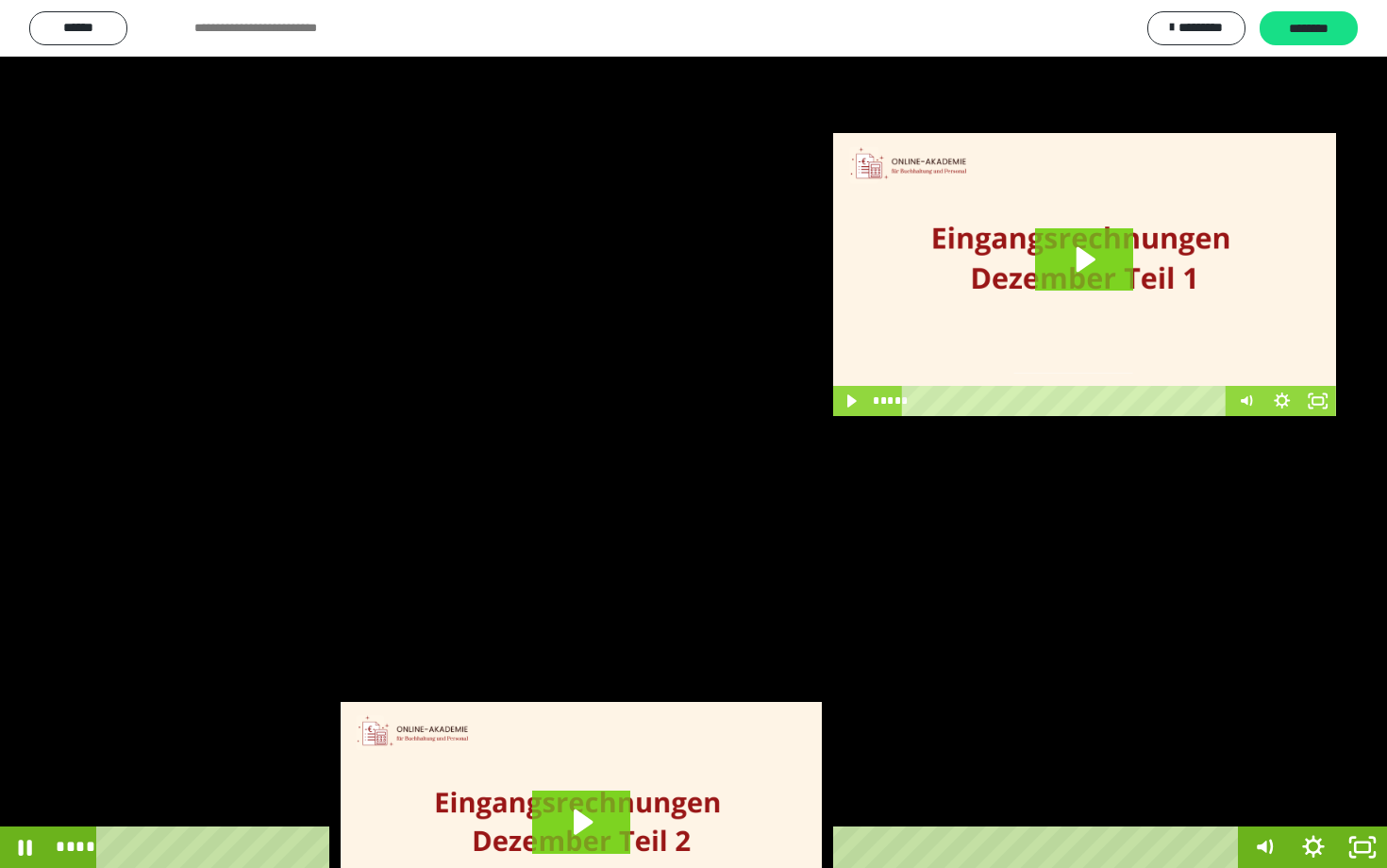 click at bounding box center [694, 434] 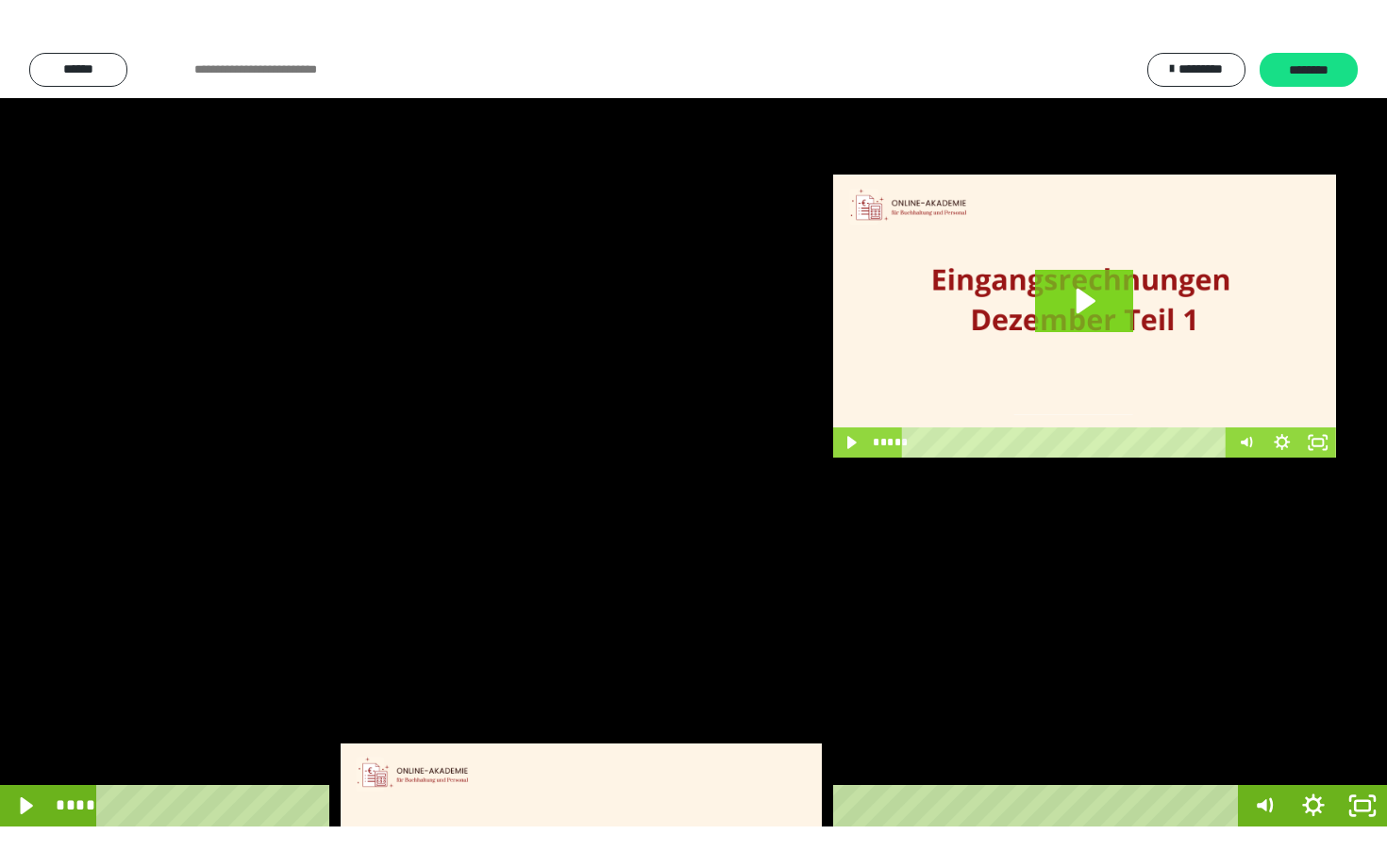 scroll, scrollTop: 3455, scrollLeft: 0, axis: vertical 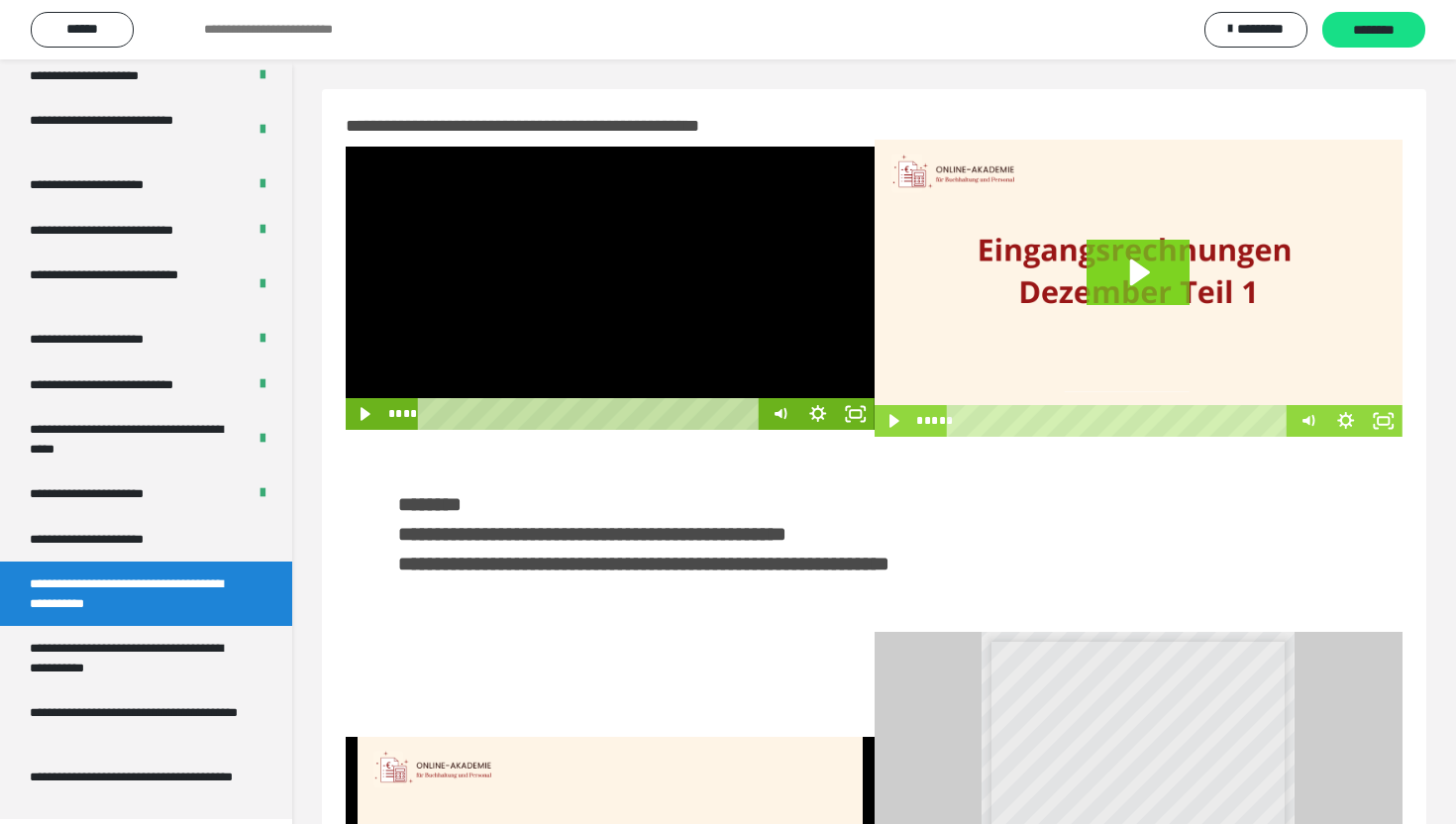 click at bounding box center [610, 288] 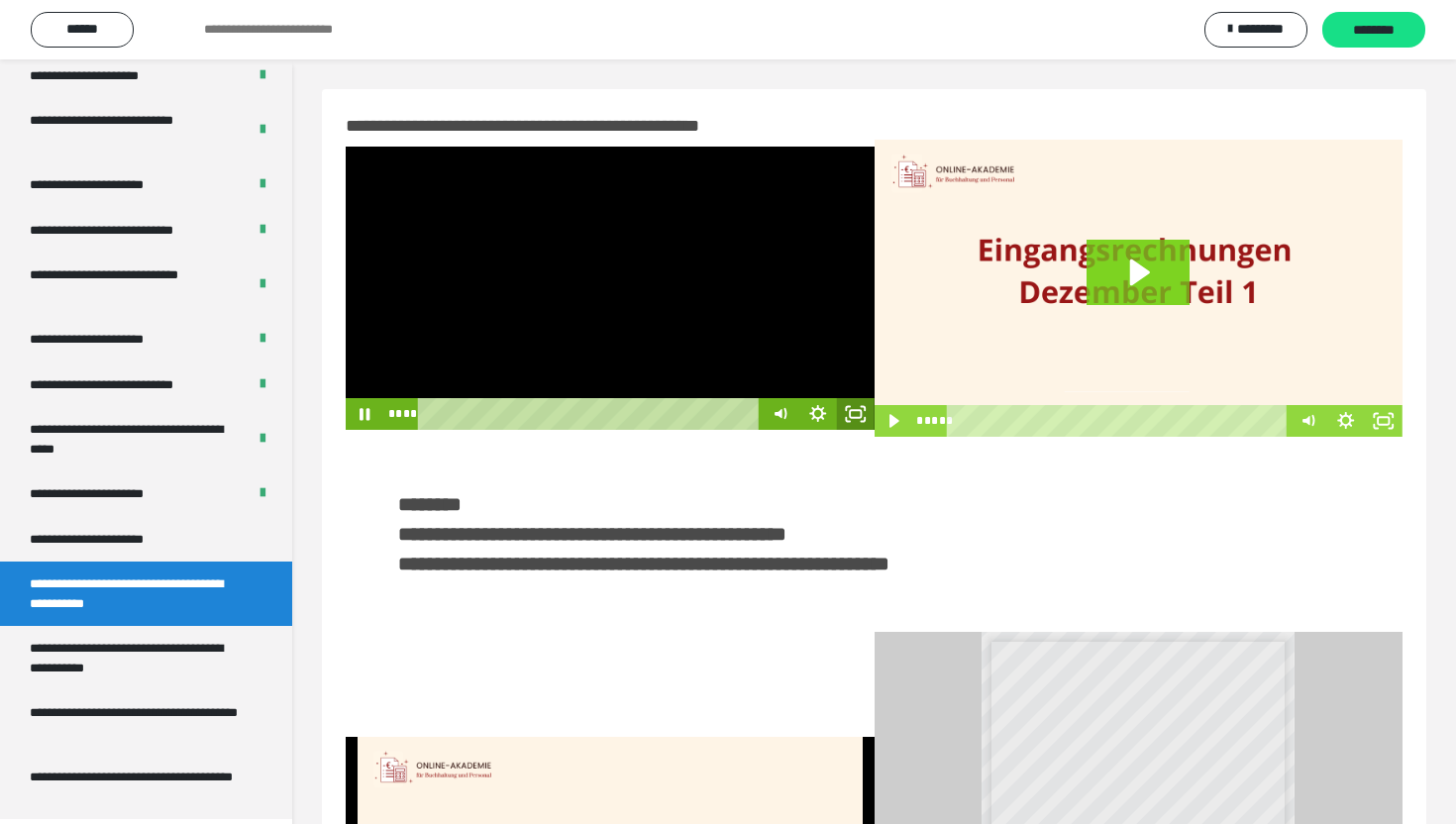 click 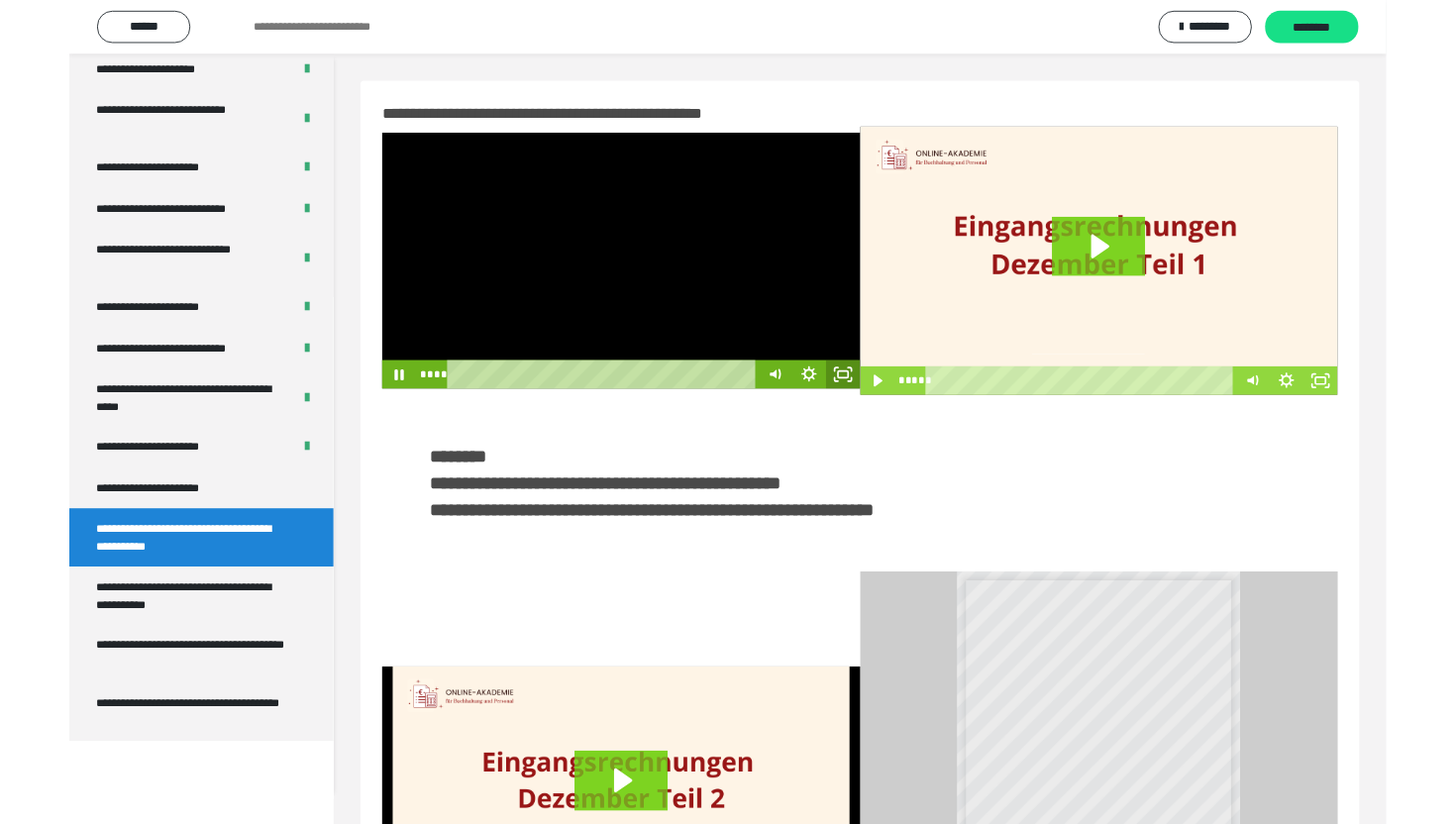 scroll, scrollTop: 3540, scrollLeft: 0, axis: vertical 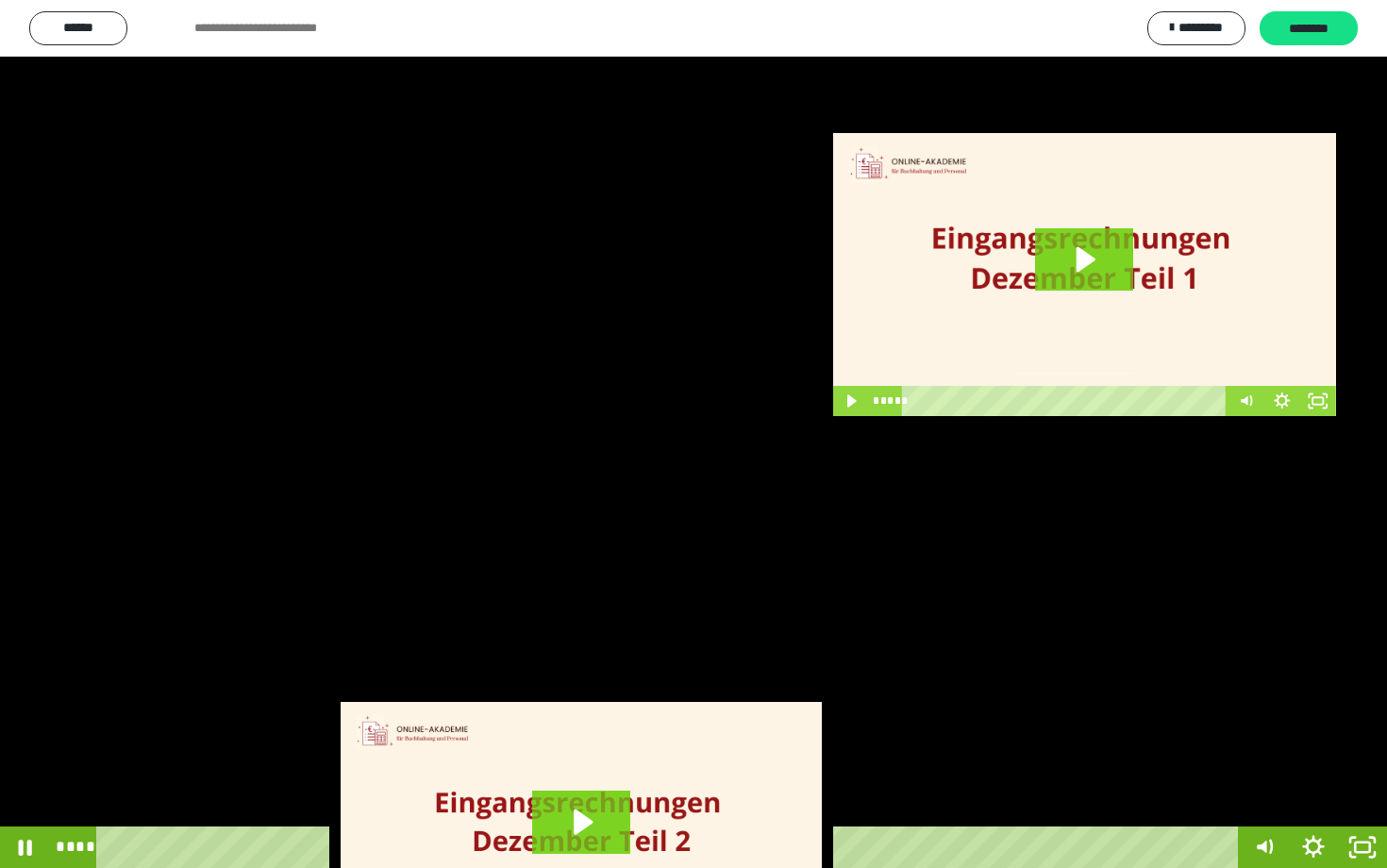 click at bounding box center (694, 434) 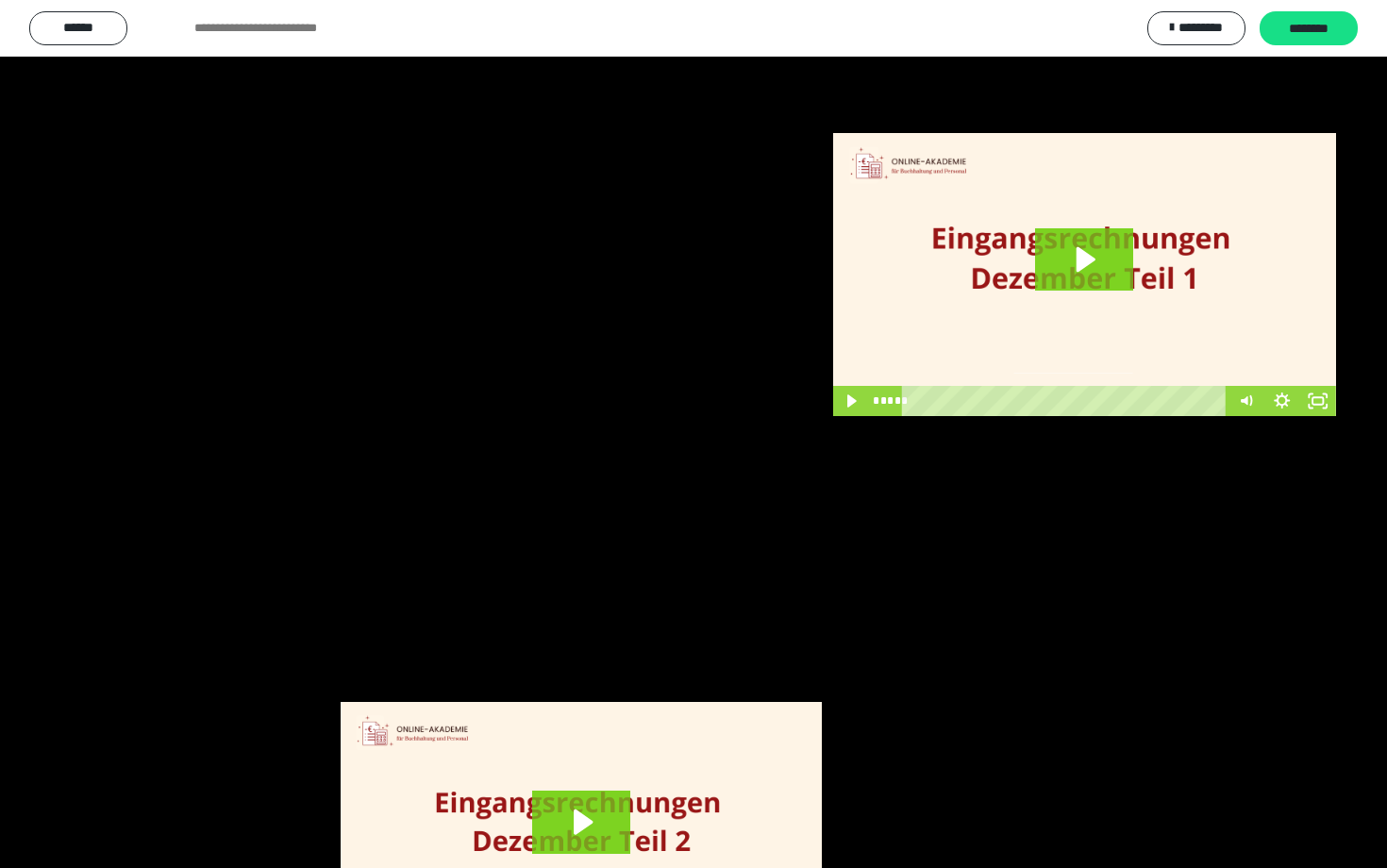 scroll, scrollTop: 3455, scrollLeft: 0, axis: vertical 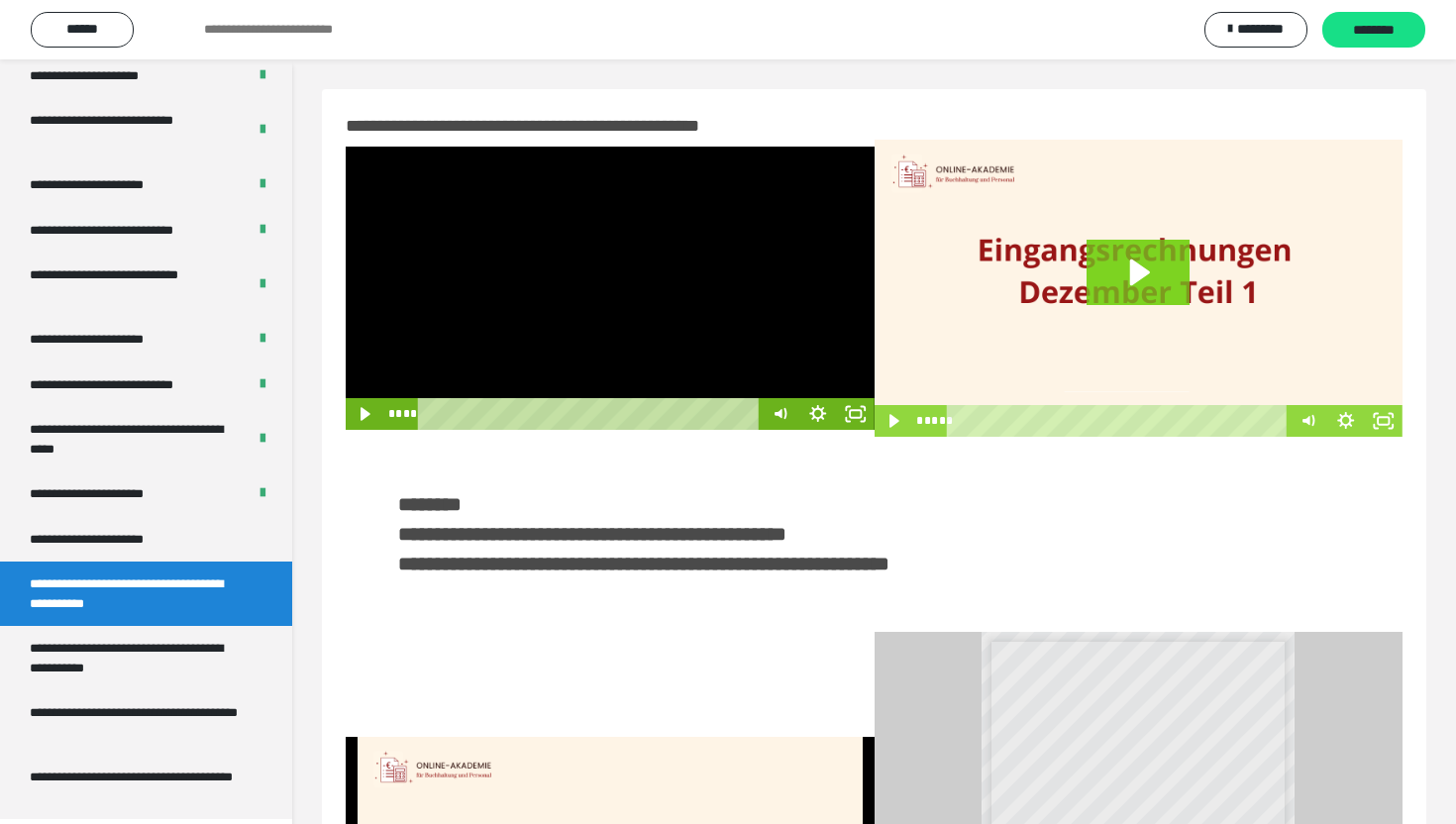 click at bounding box center [610, 288] 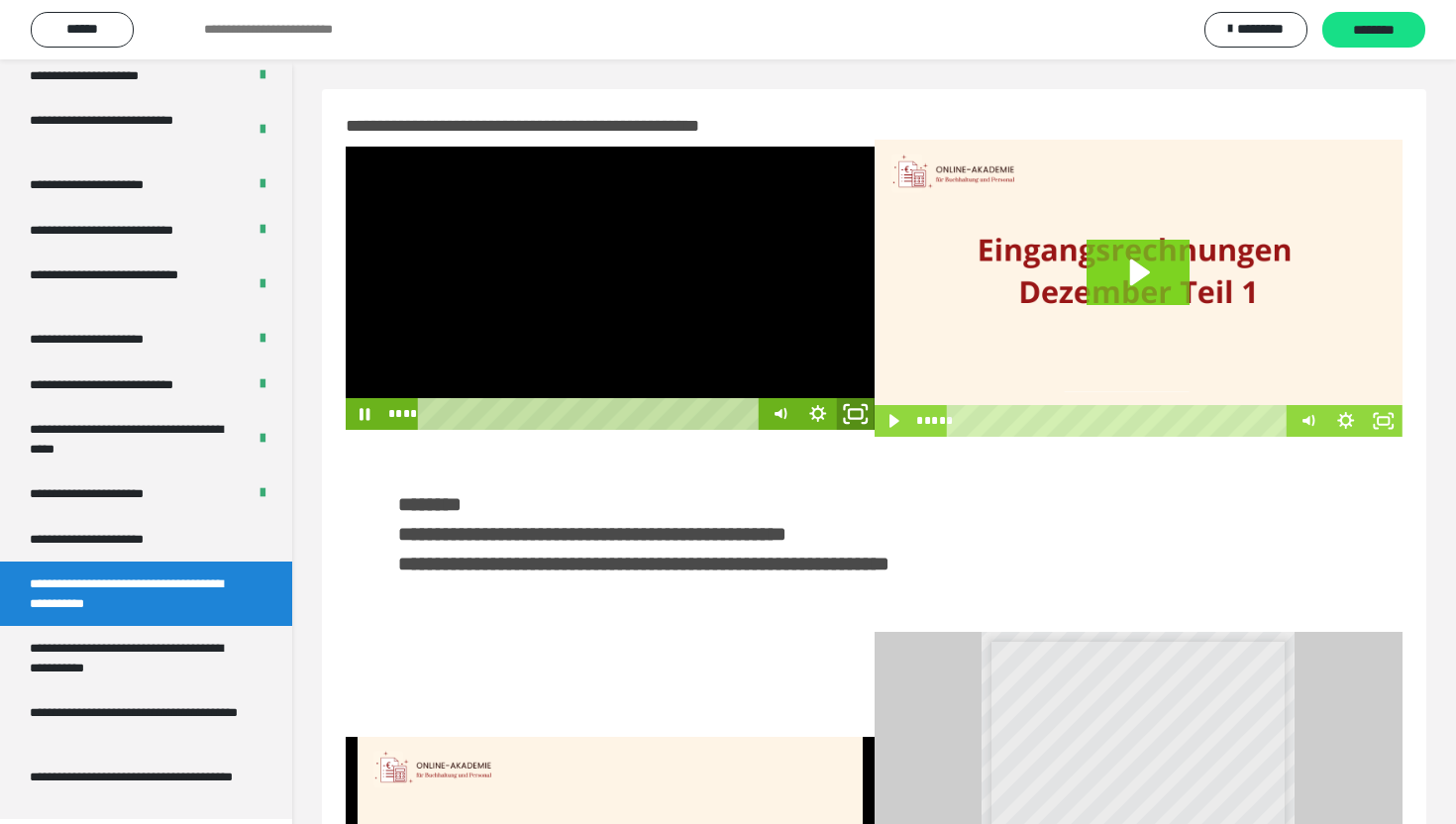 click 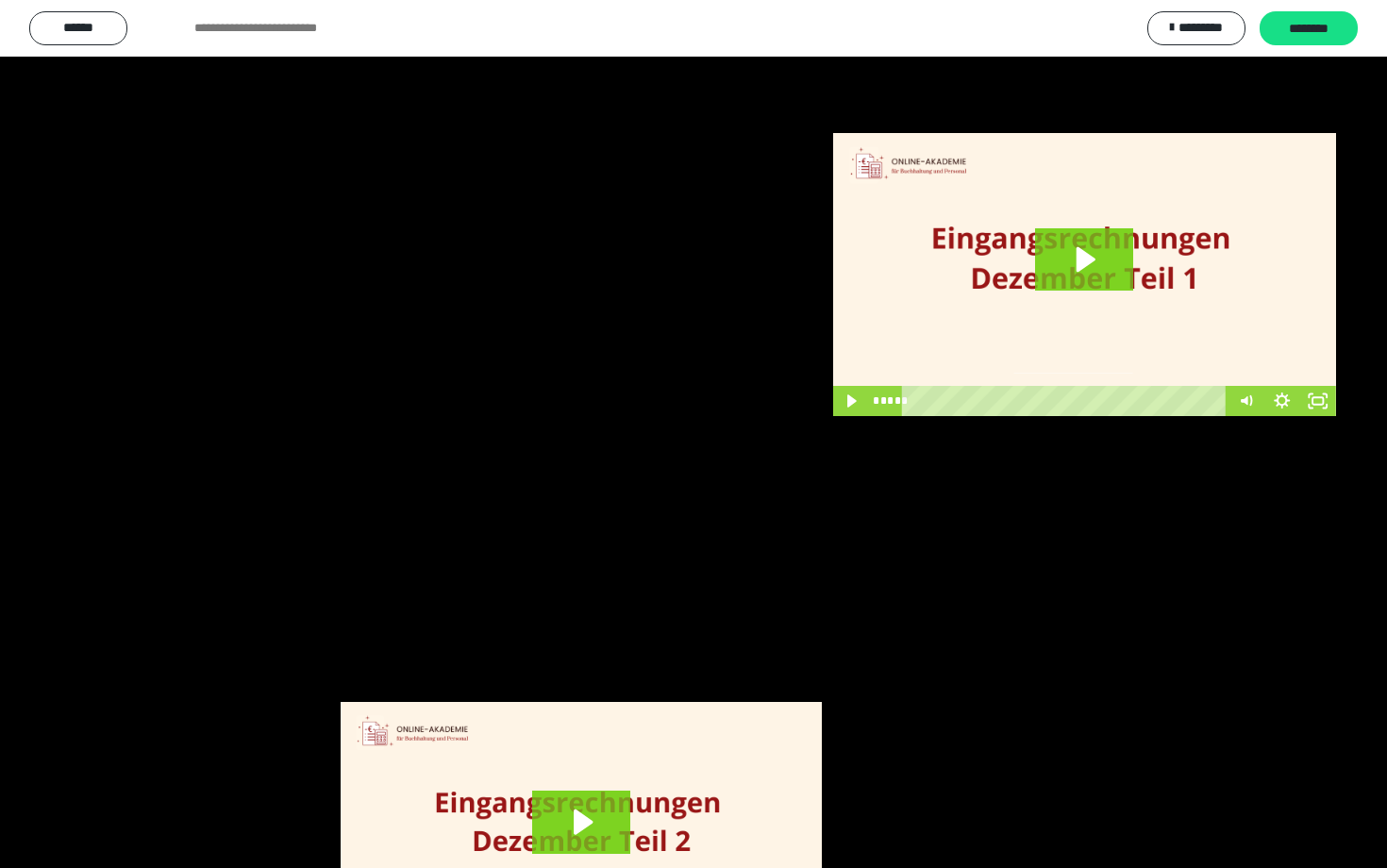 click at bounding box center [694, 434] 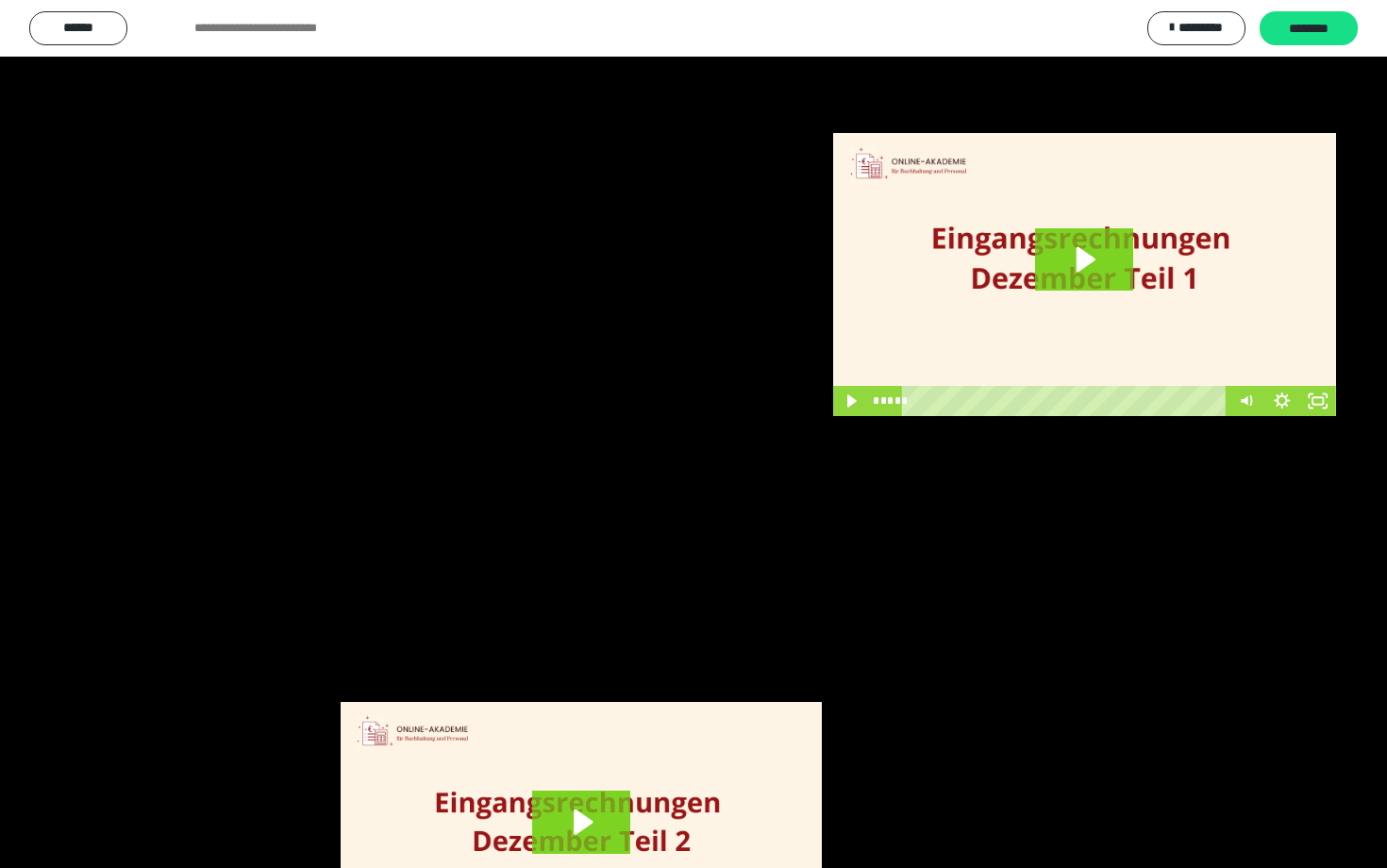scroll, scrollTop: 3455, scrollLeft: 0, axis: vertical 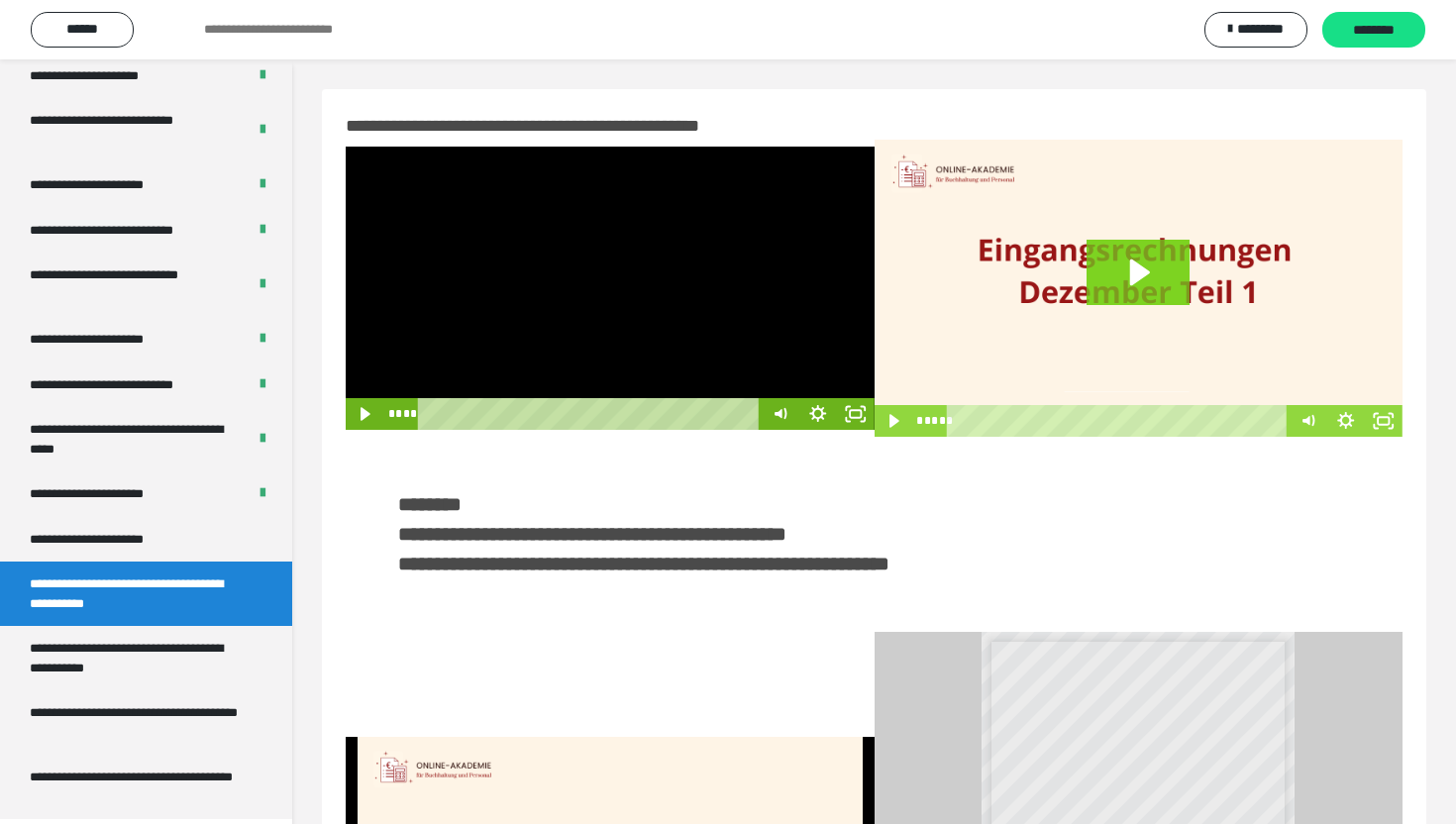 click at bounding box center [610, 288] 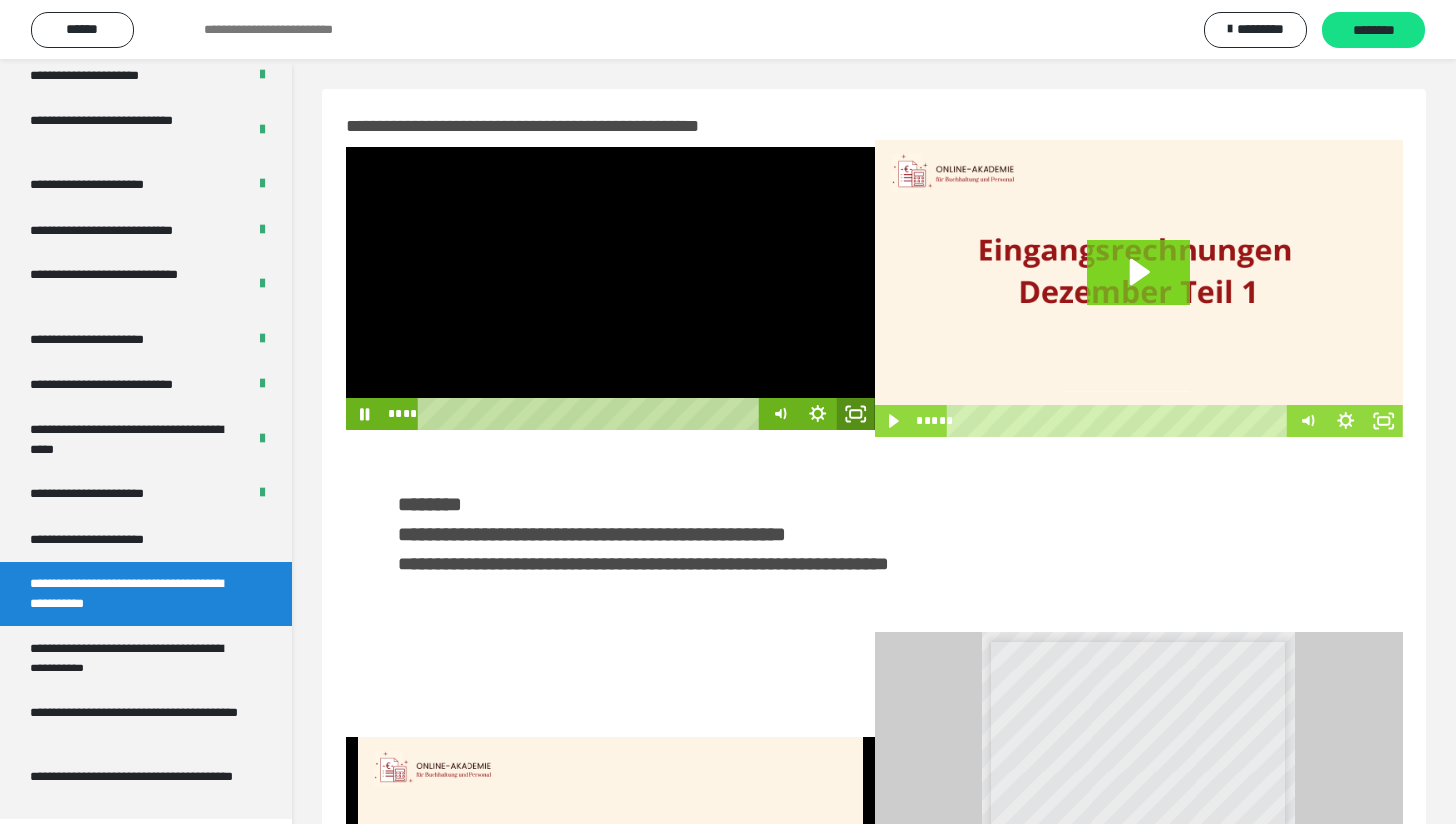 click 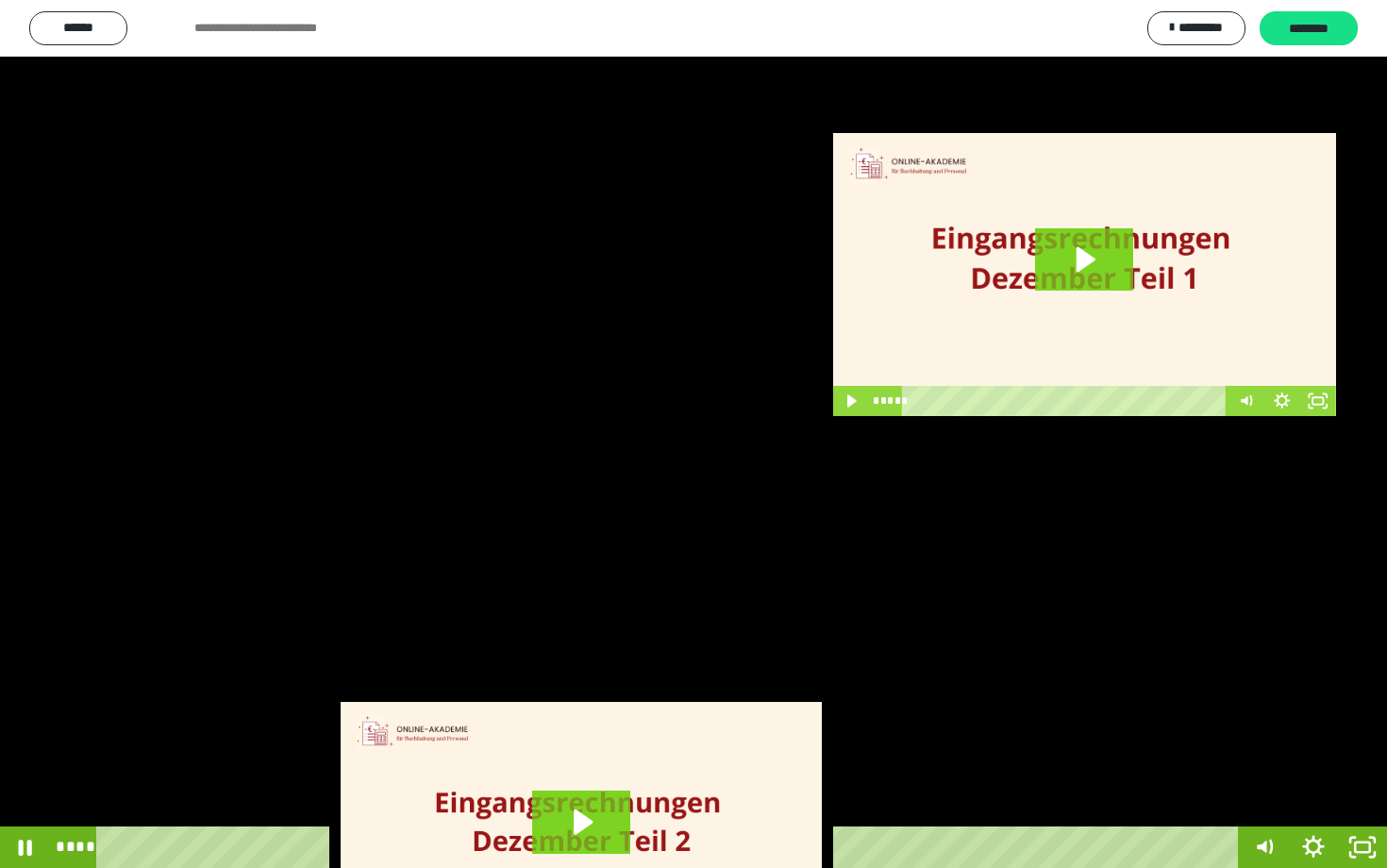 click at bounding box center (694, 434) 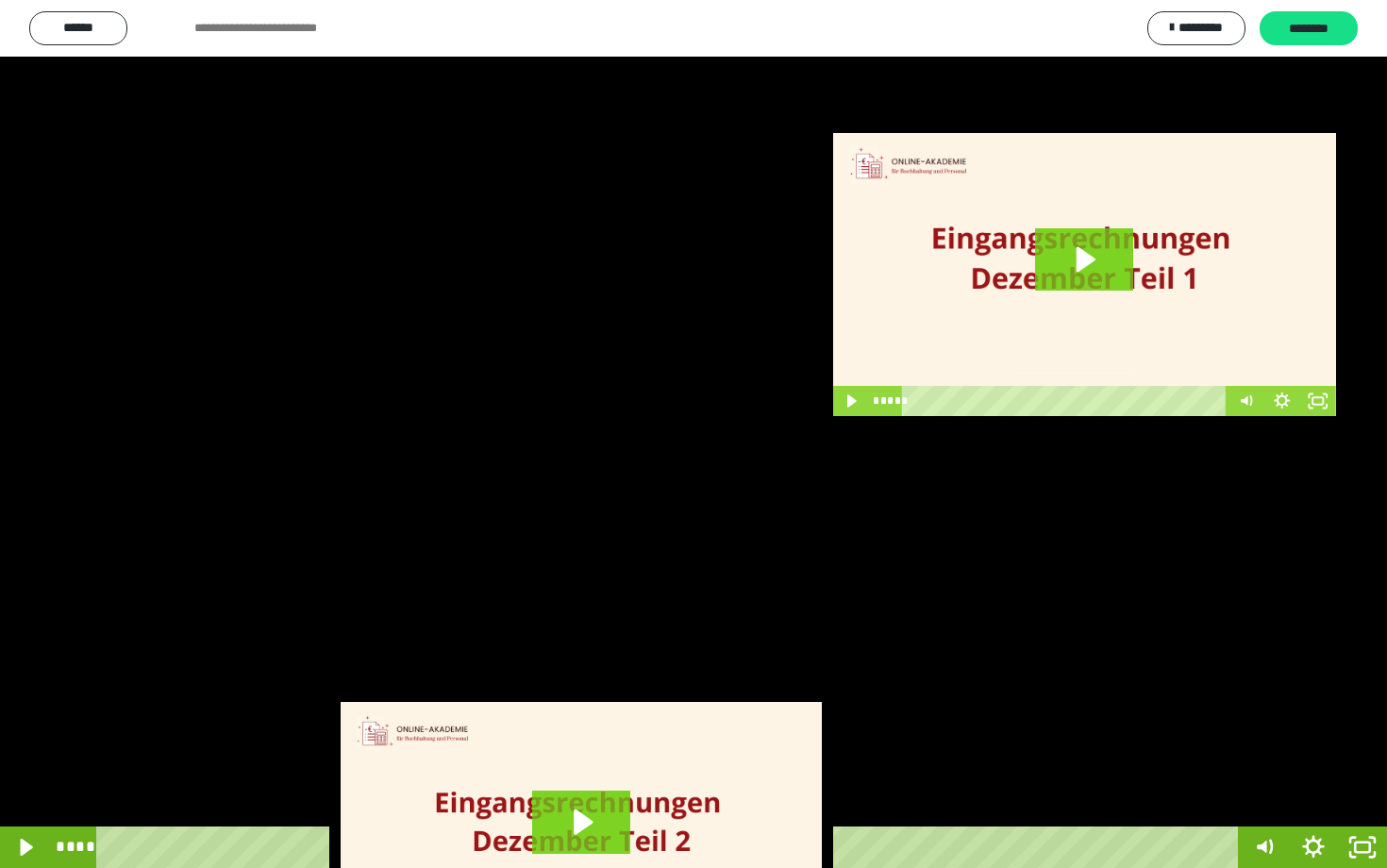 scroll, scrollTop: 3455, scrollLeft: 0, axis: vertical 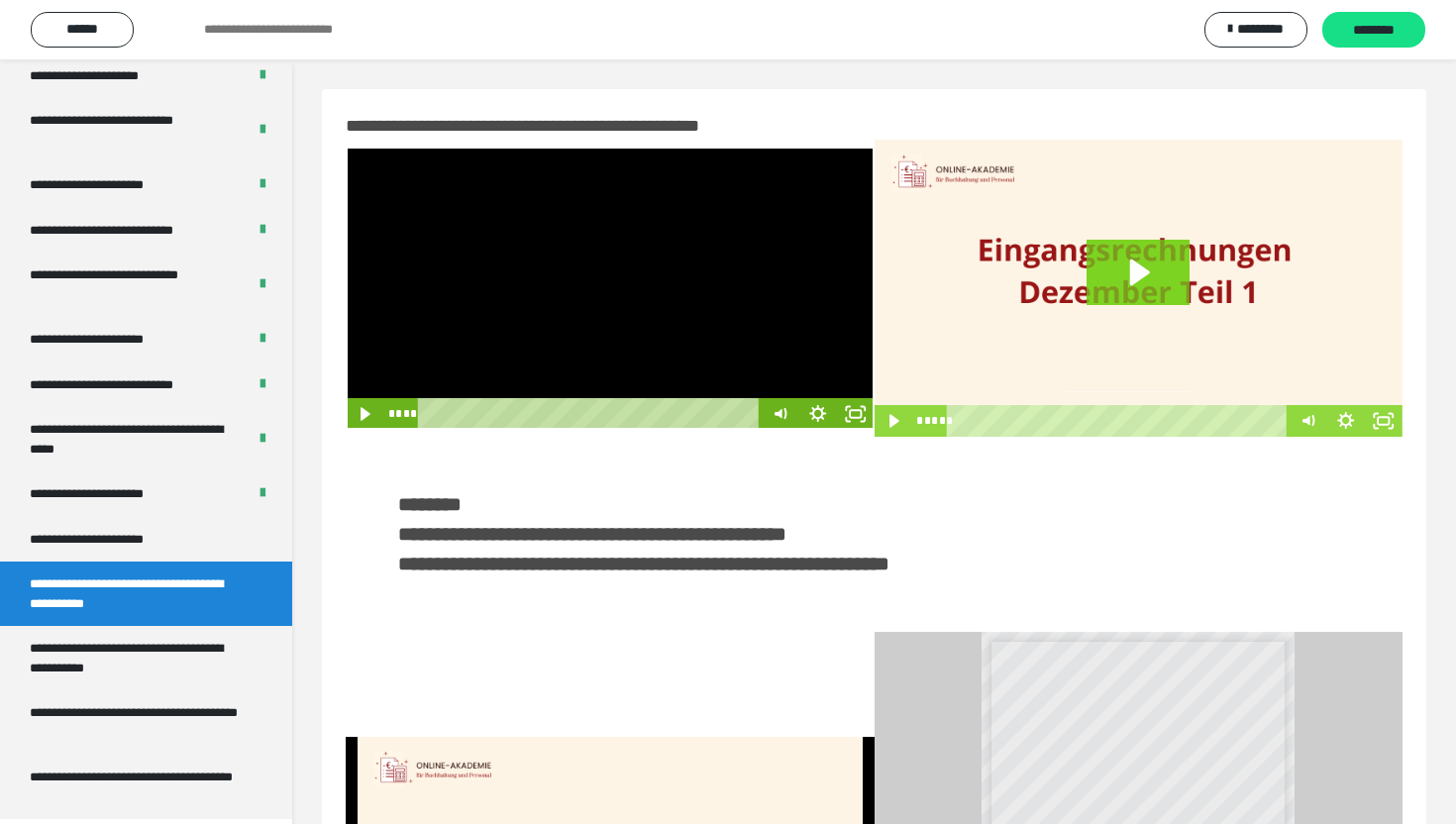 click at bounding box center (610, 288) 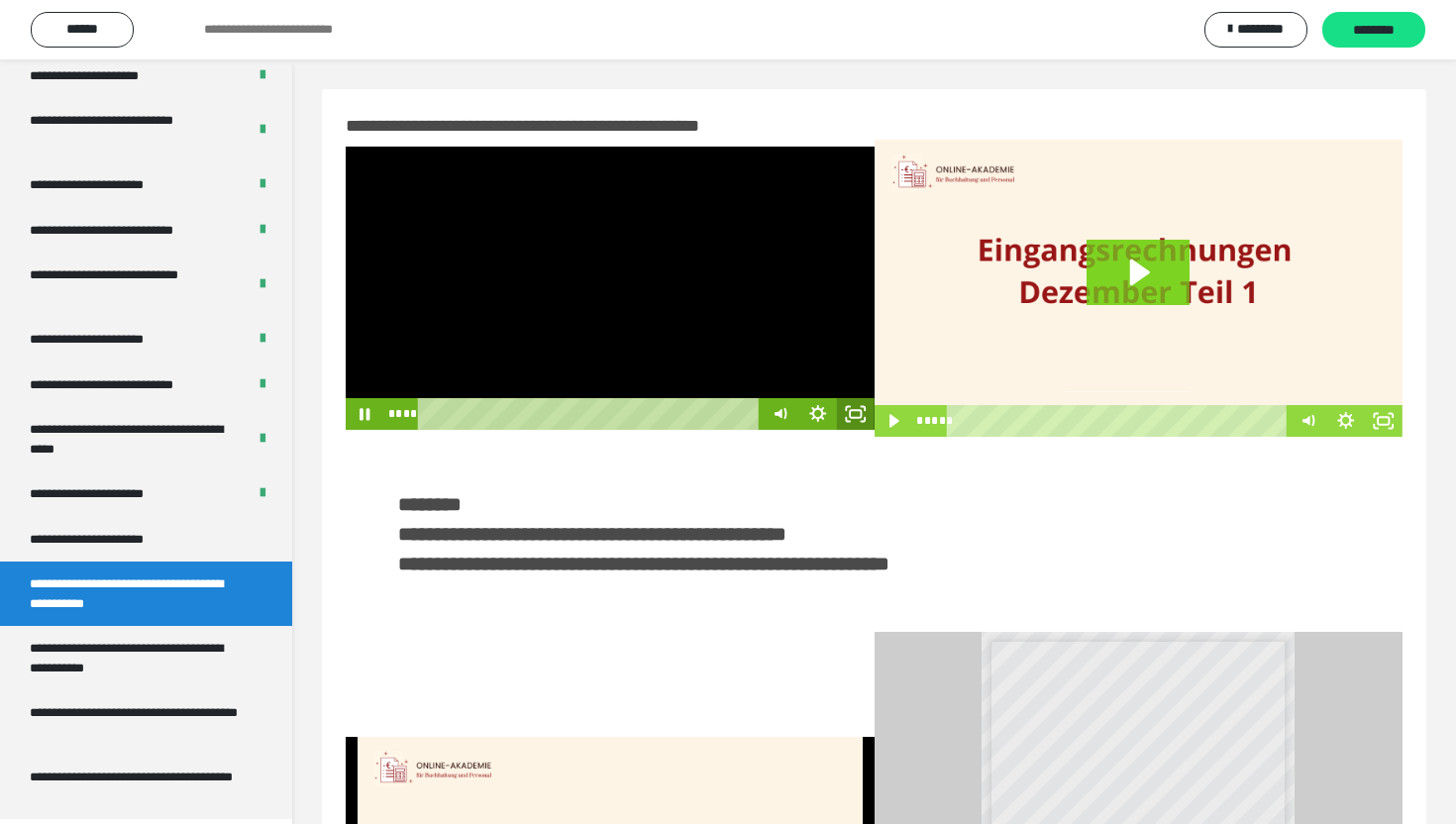 click 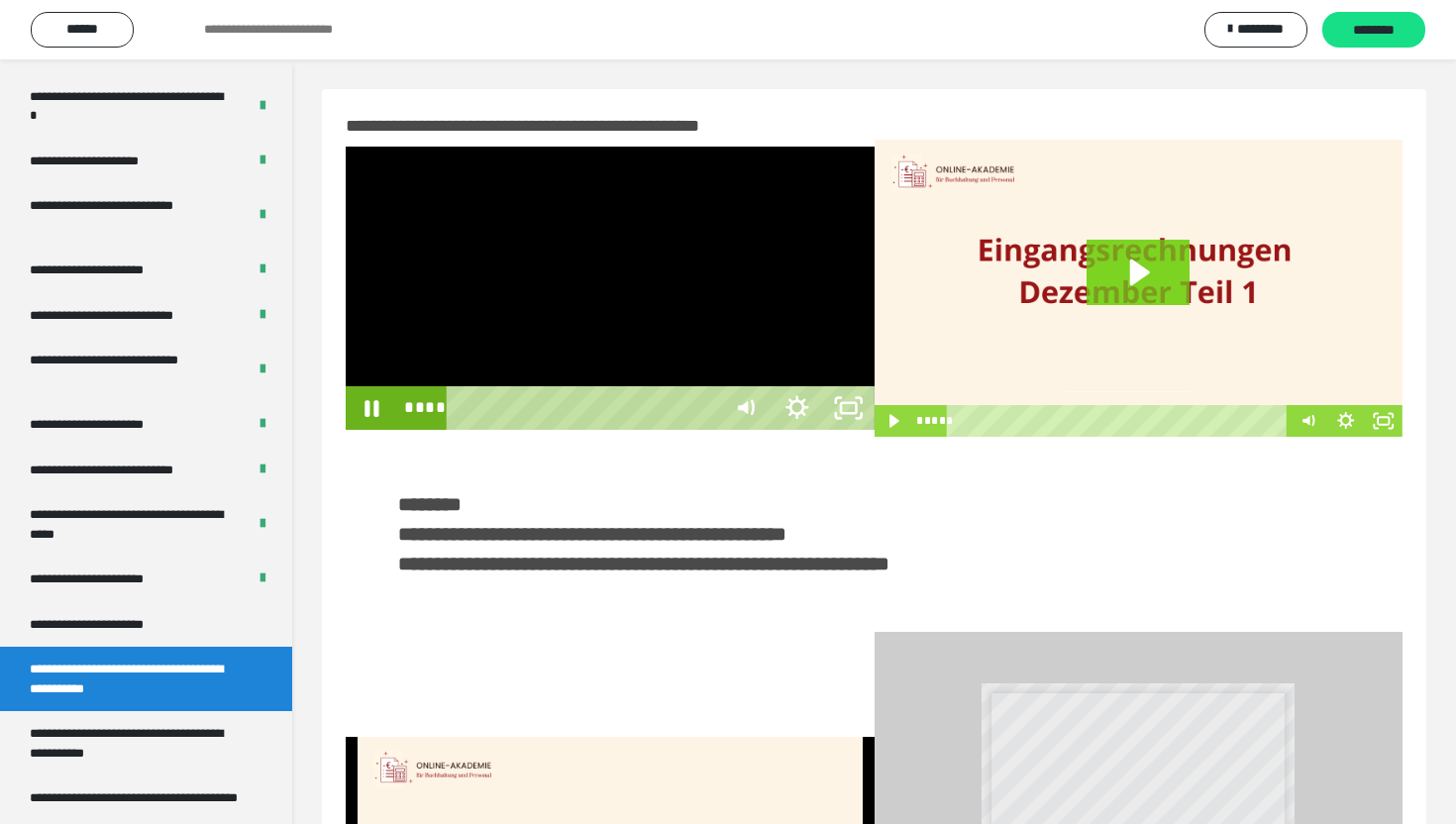 scroll, scrollTop: 3540, scrollLeft: 0, axis: vertical 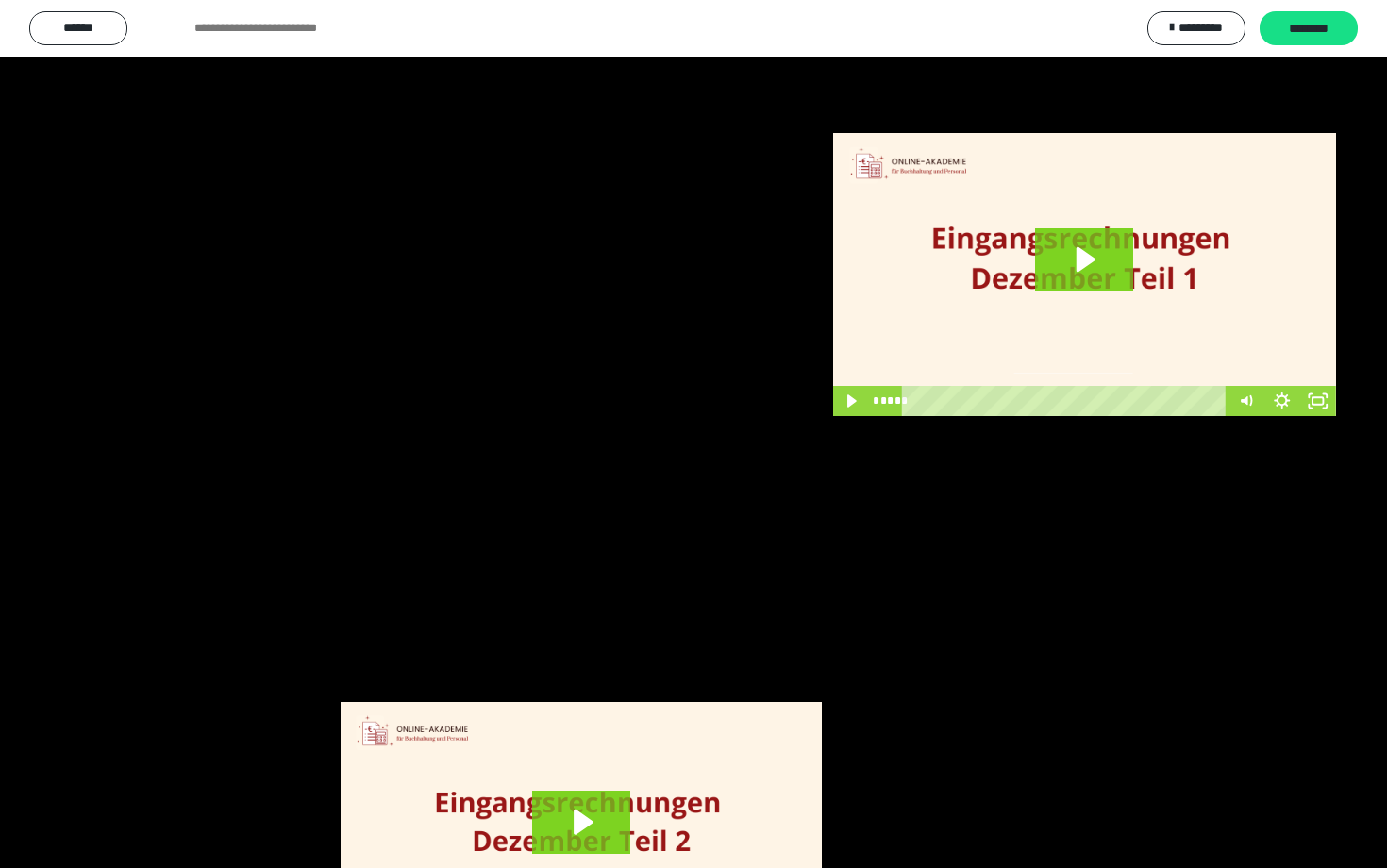 click at bounding box center [694, 434] 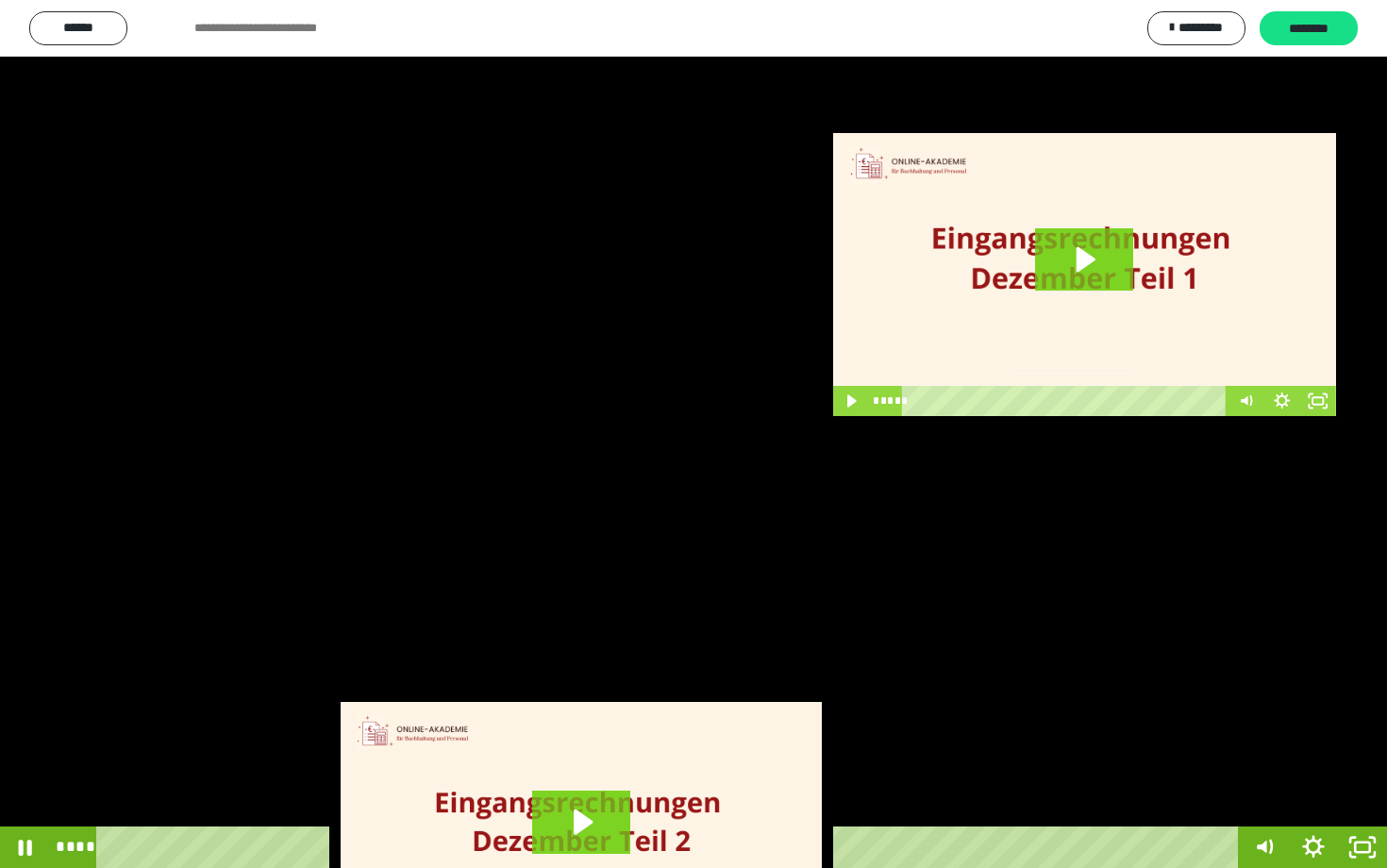 click at bounding box center [694, 434] 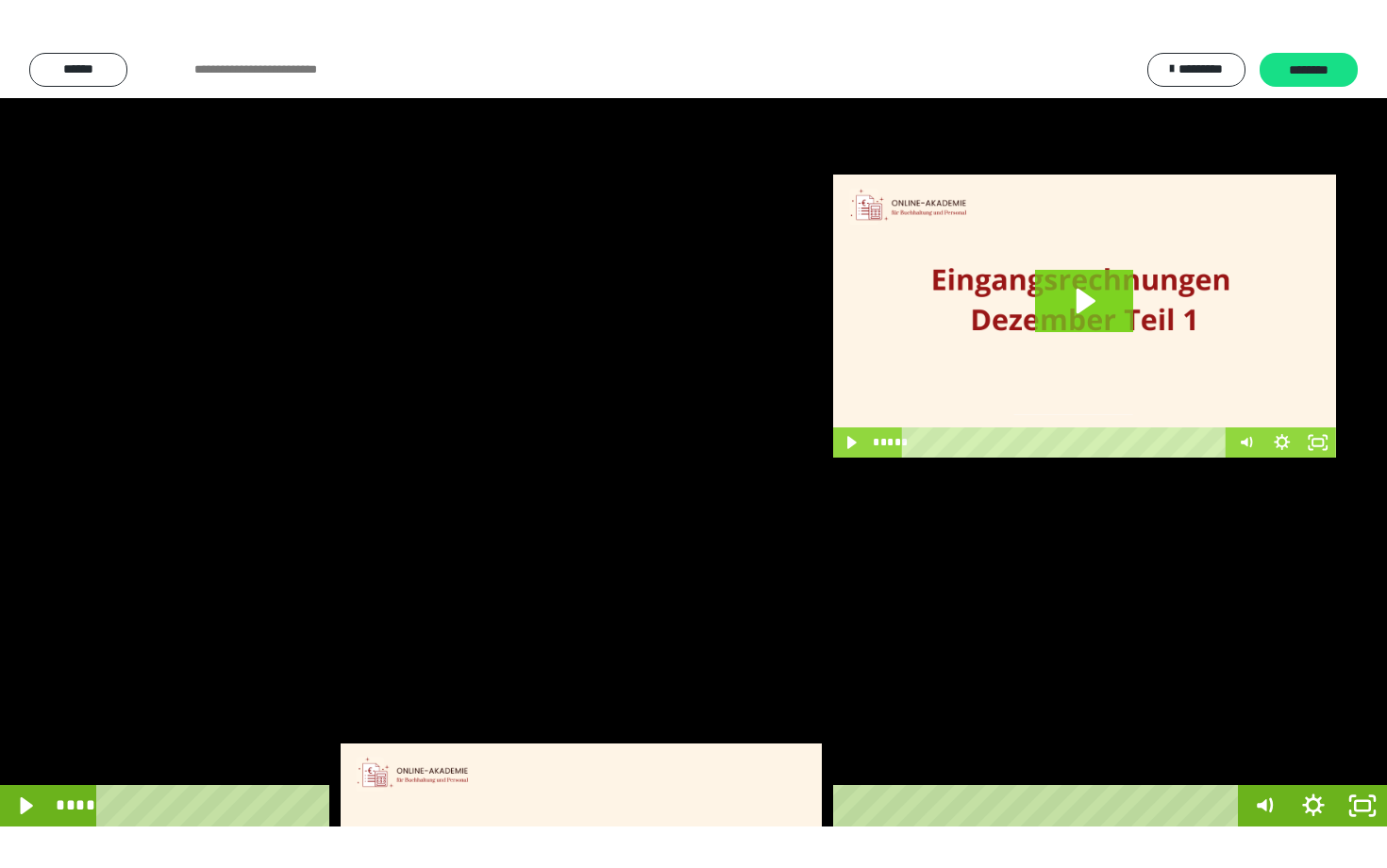 scroll, scrollTop: 3455, scrollLeft: 0, axis: vertical 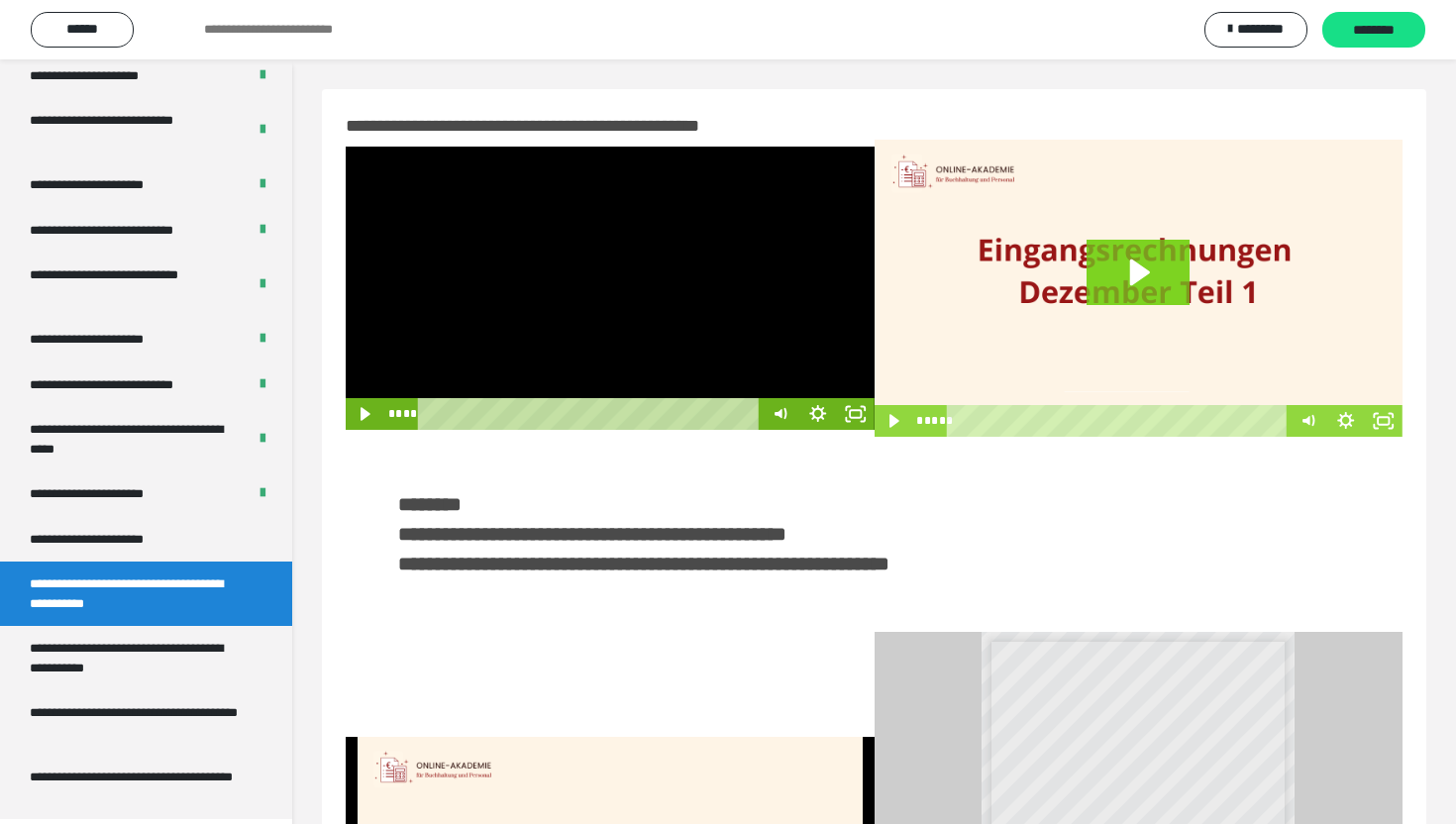 click at bounding box center [610, 288] 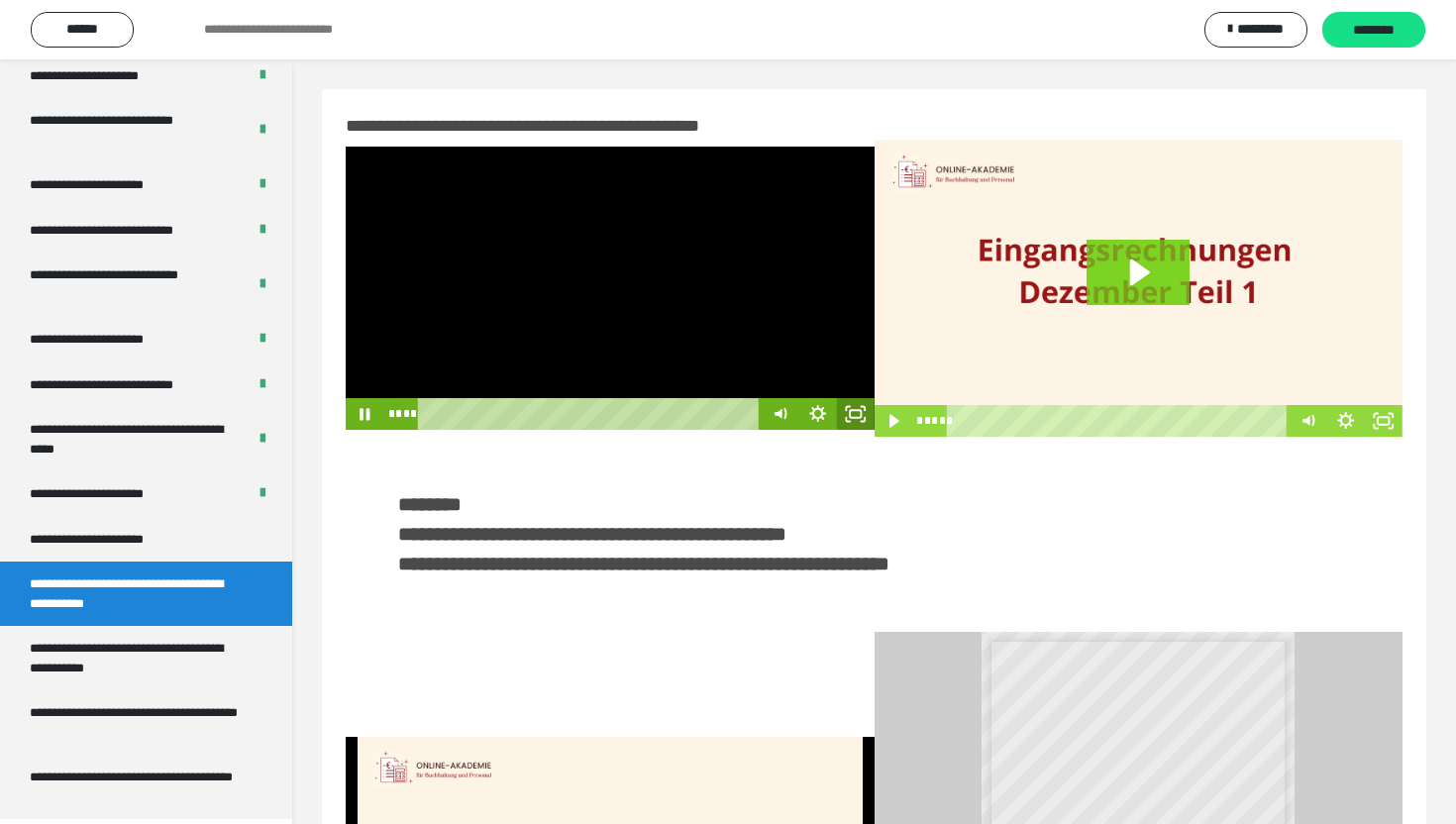 click 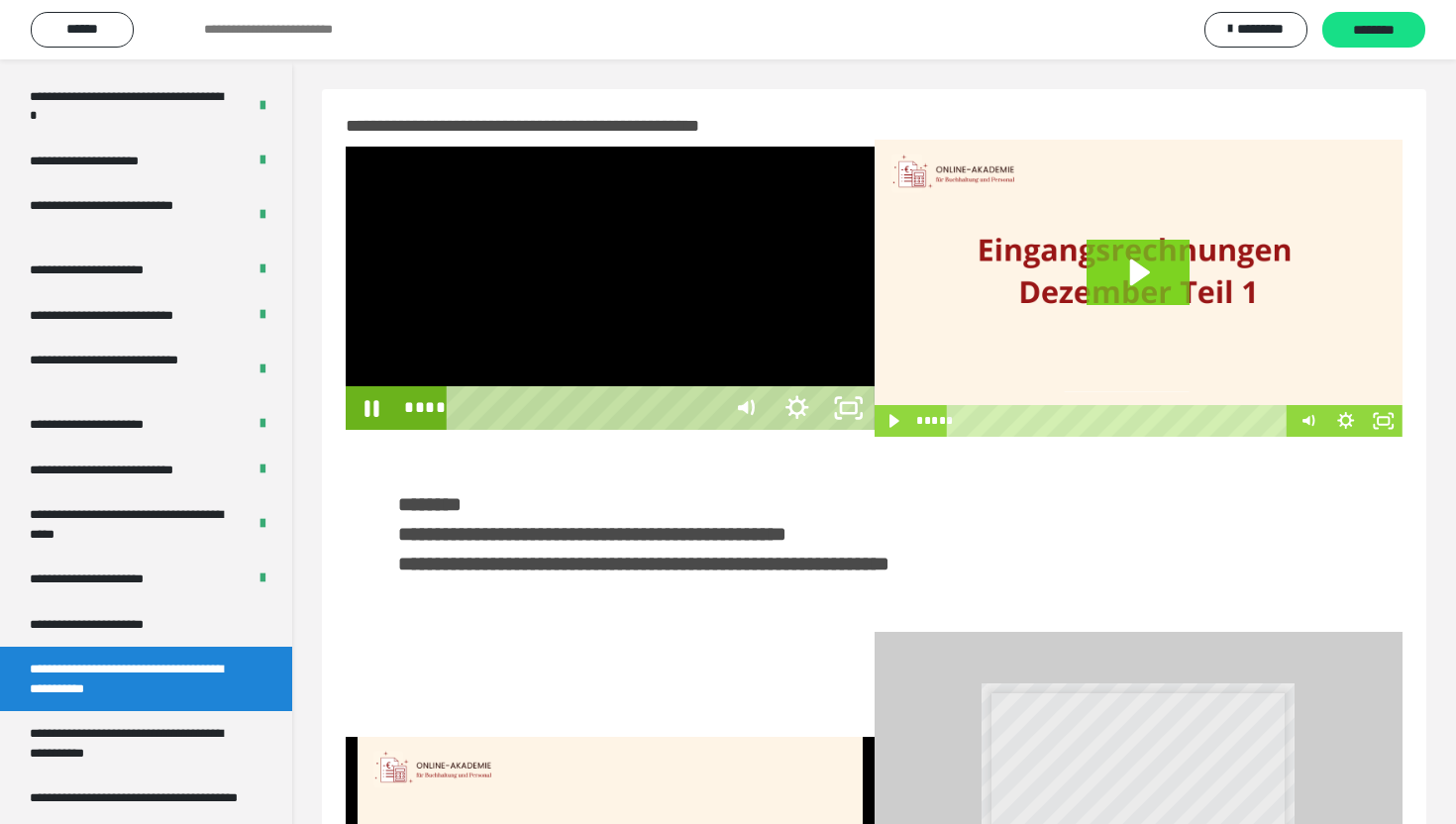 scroll, scrollTop: 3540, scrollLeft: 0, axis: vertical 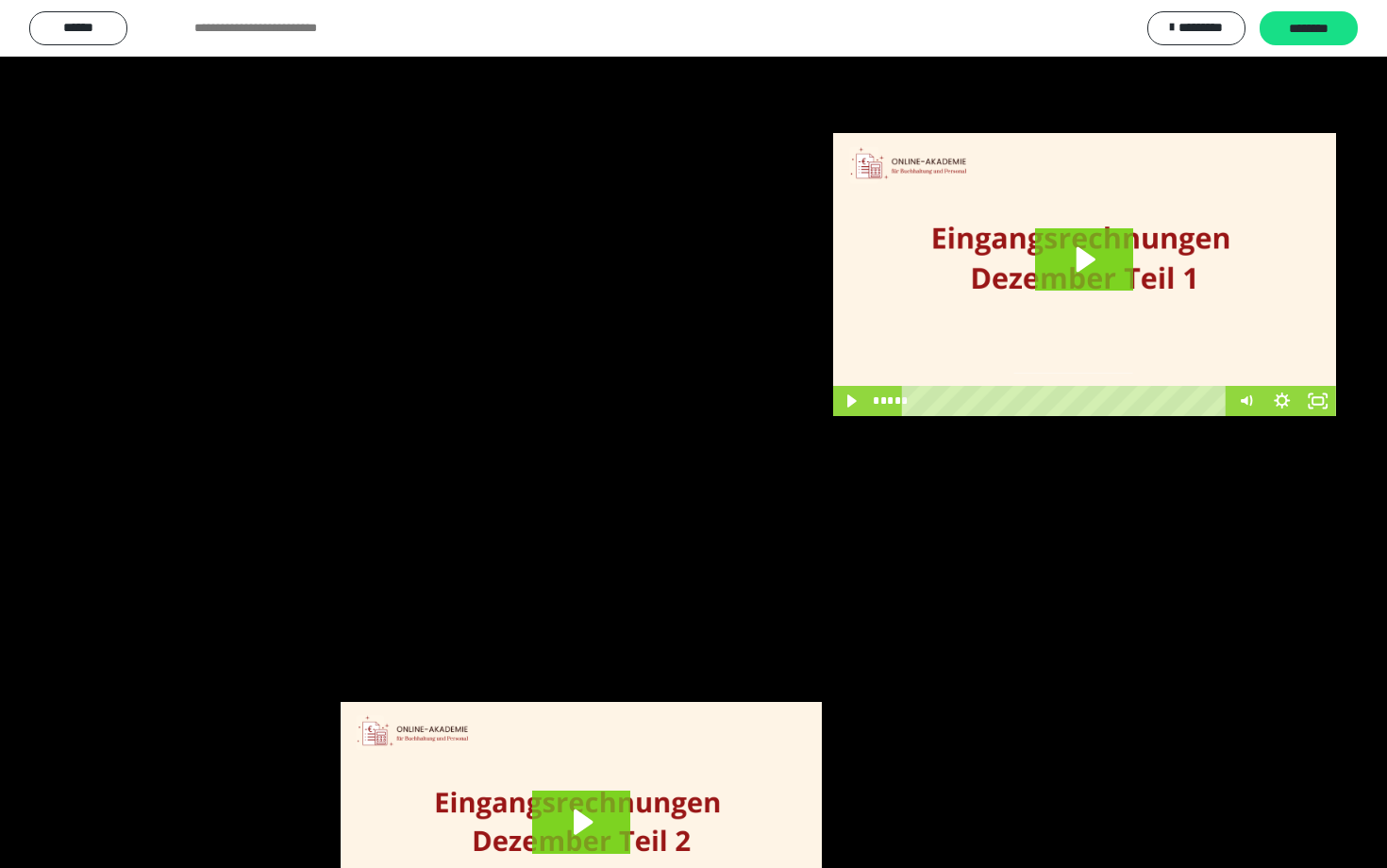 click at bounding box center [694, 434] 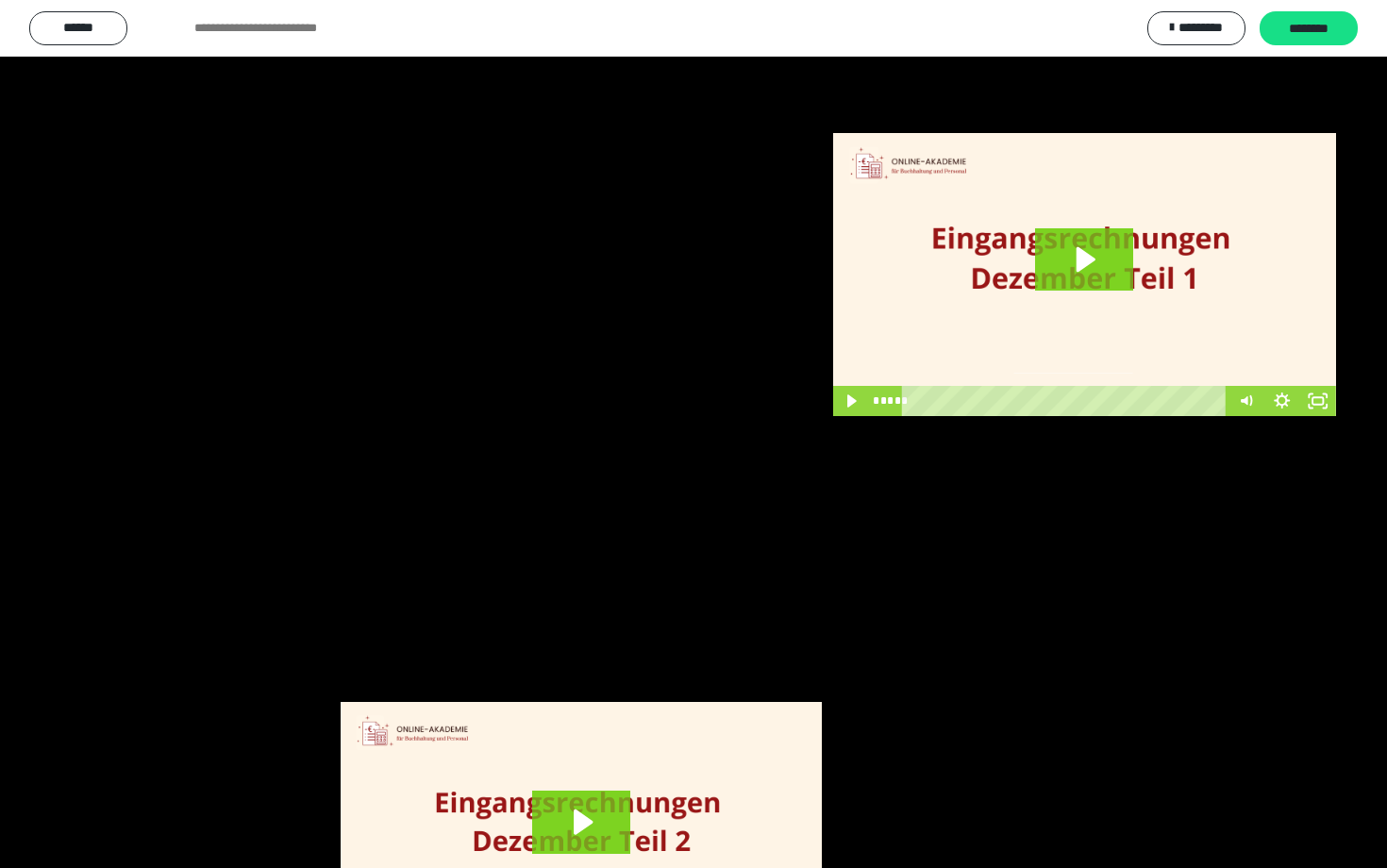scroll, scrollTop: 3455, scrollLeft: 0, axis: vertical 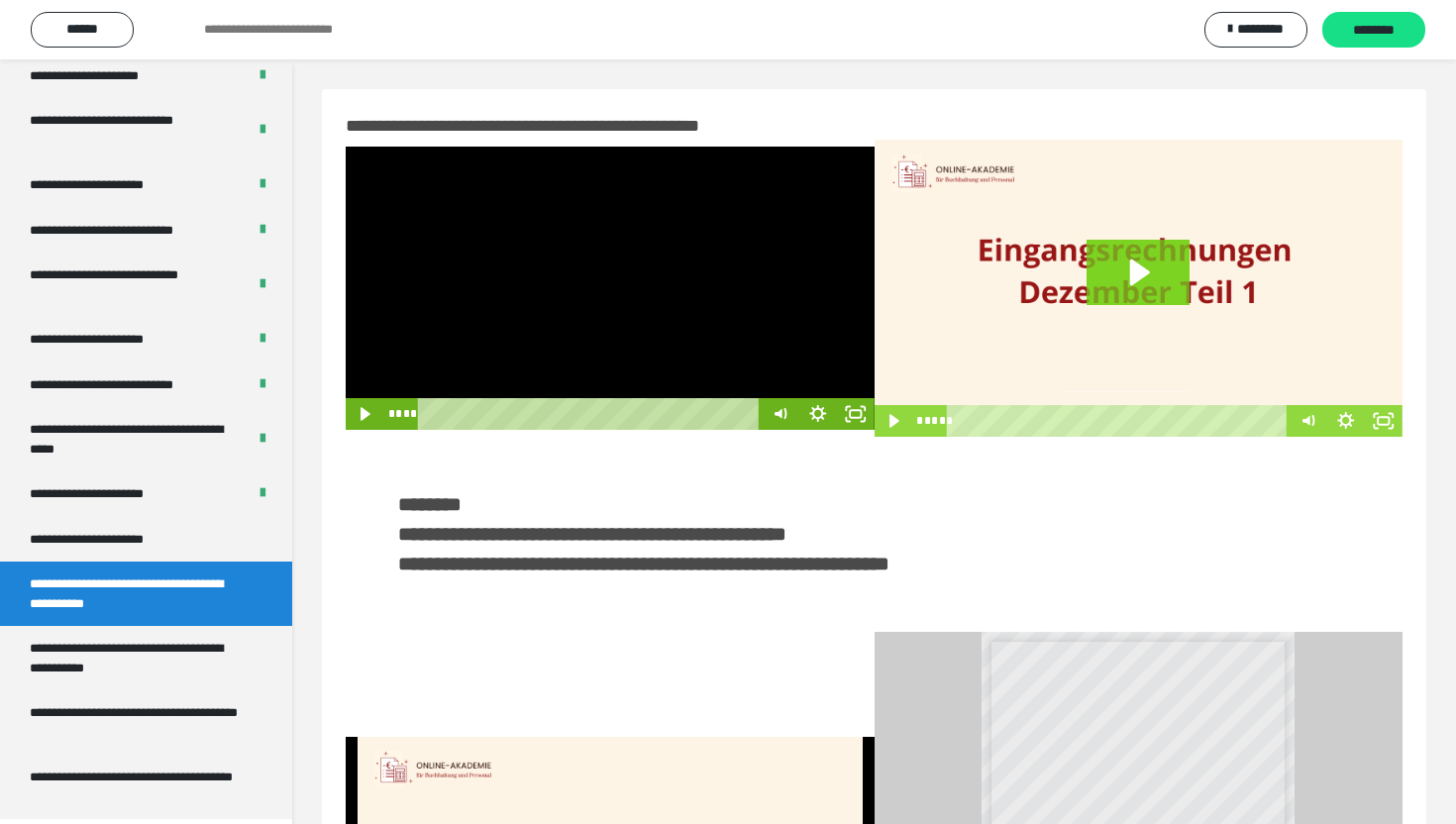click at bounding box center (610, 288) 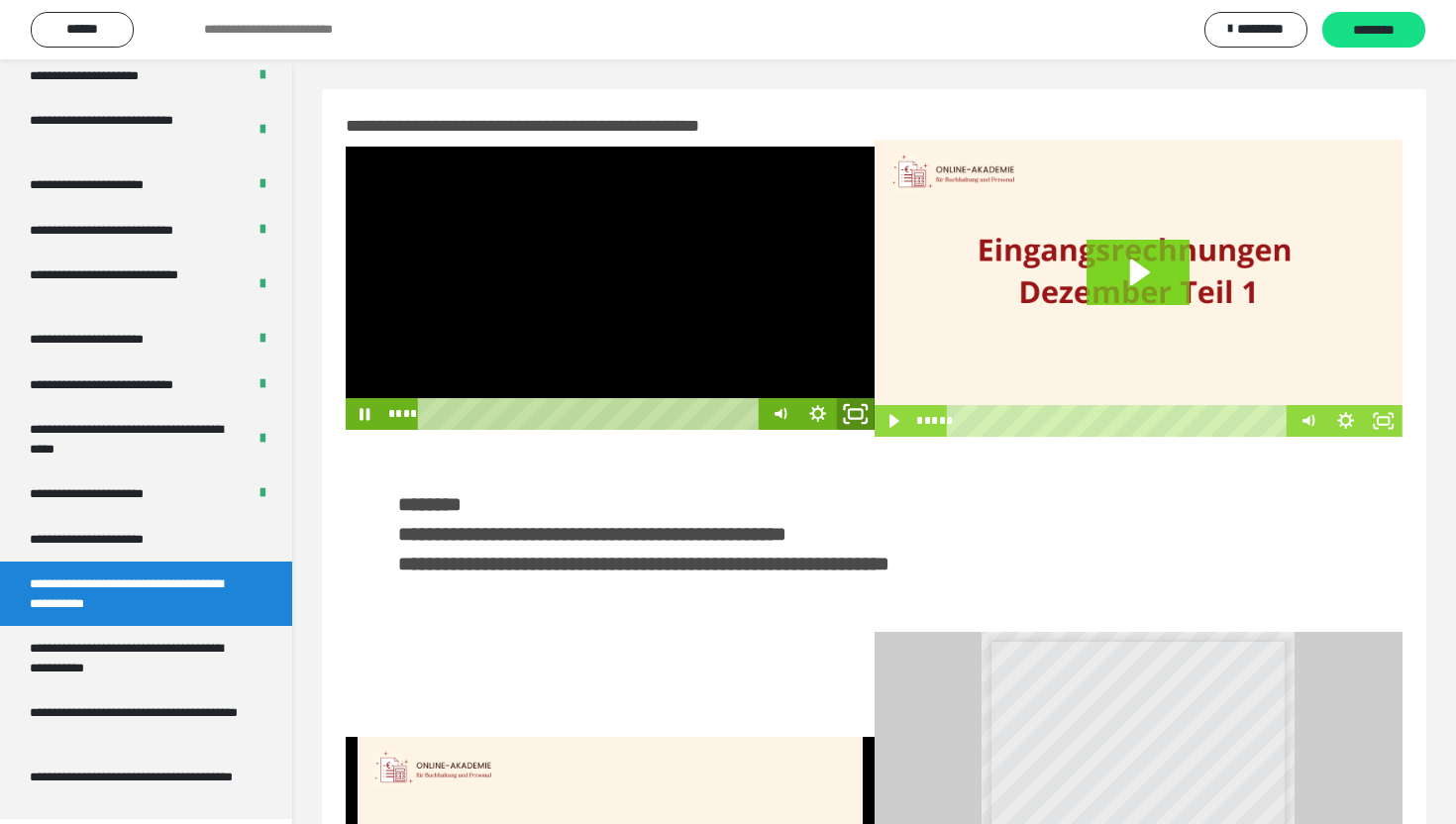 click 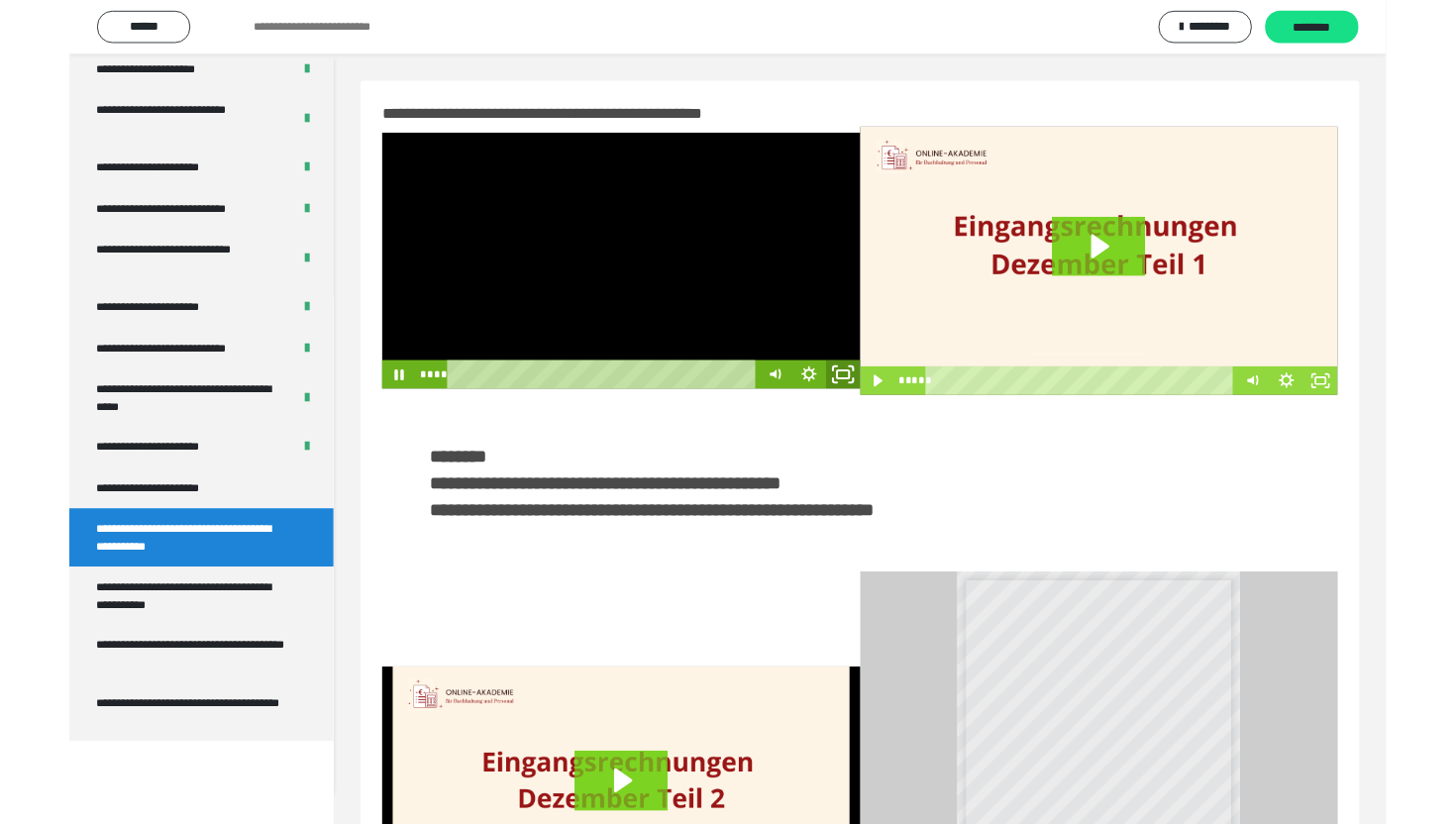 scroll, scrollTop: 3540, scrollLeft: 0, axis: vertical 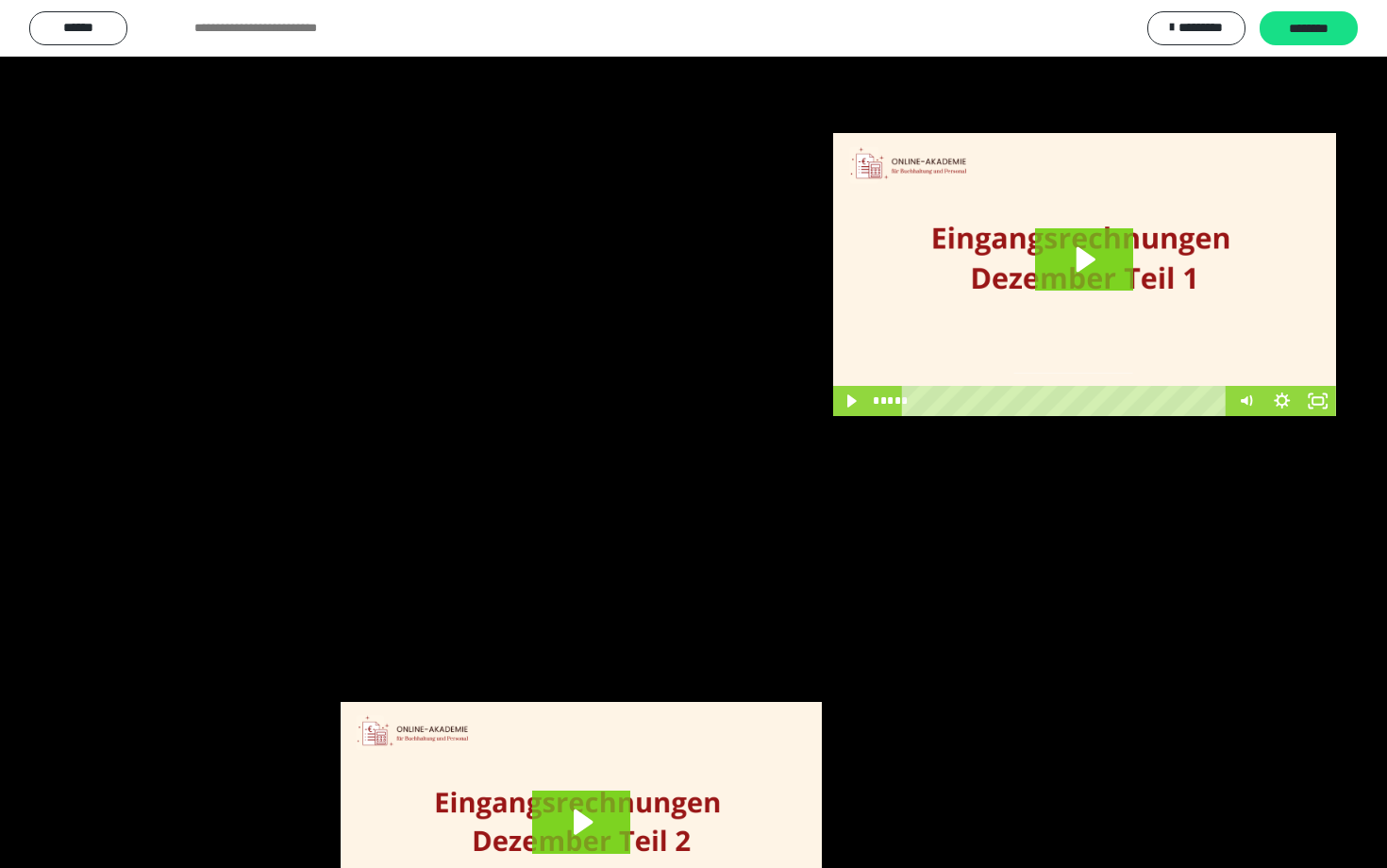 click at bounding box center (694, 434) 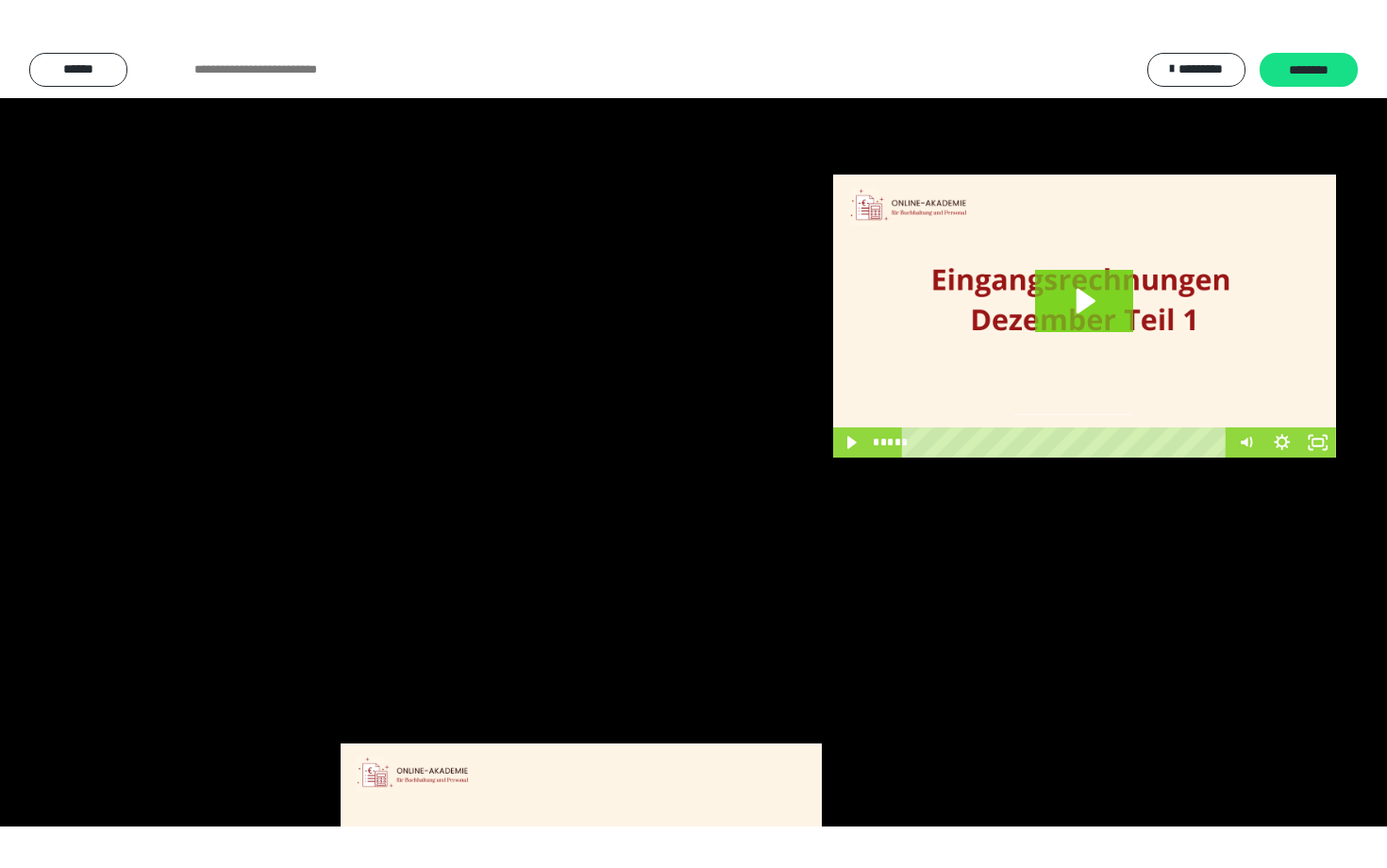 scroll, scrollTop: 3455, scrollLeft: 0, axis: vertical 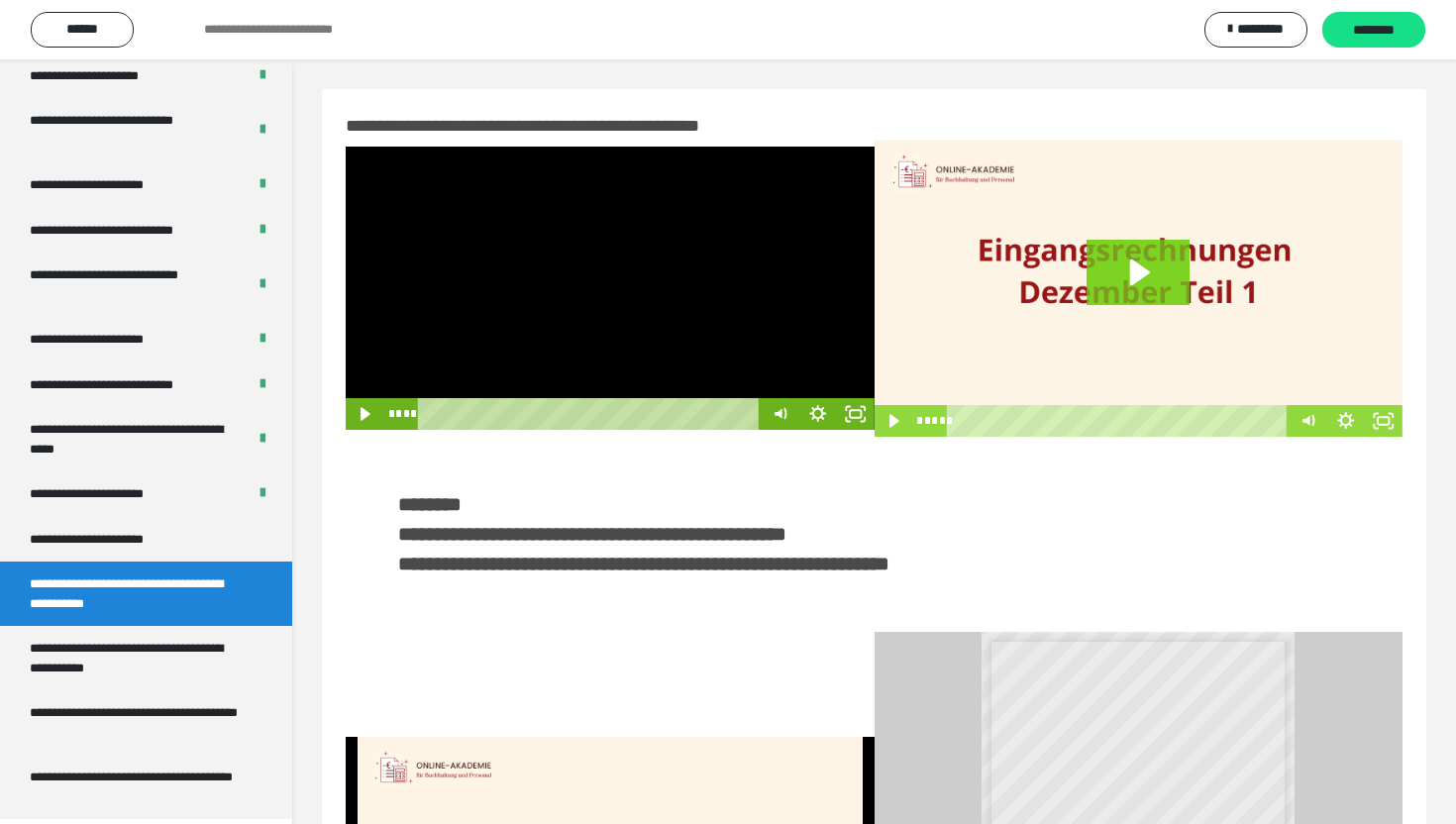 click at bounding box center (610, 288) 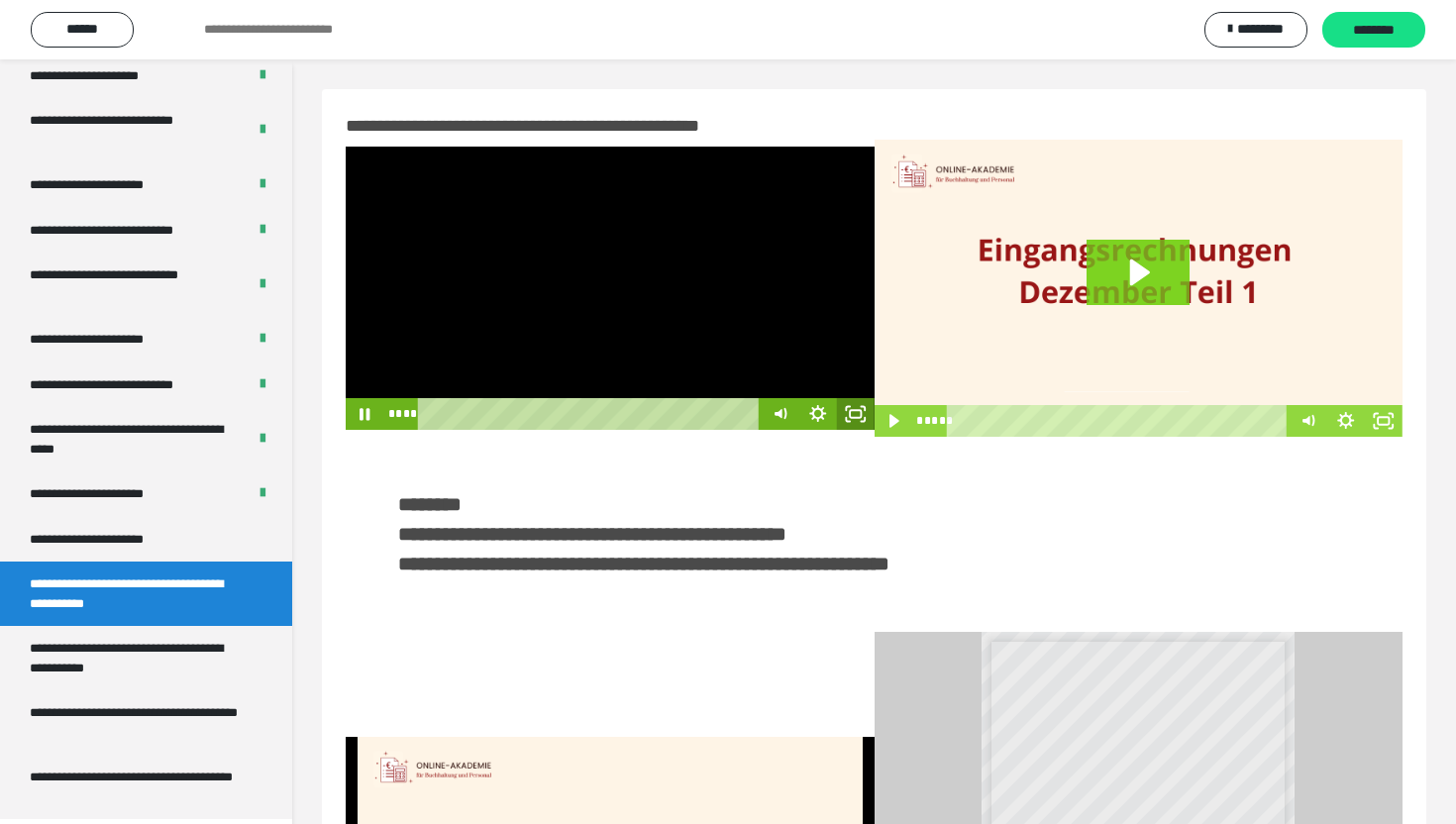 click 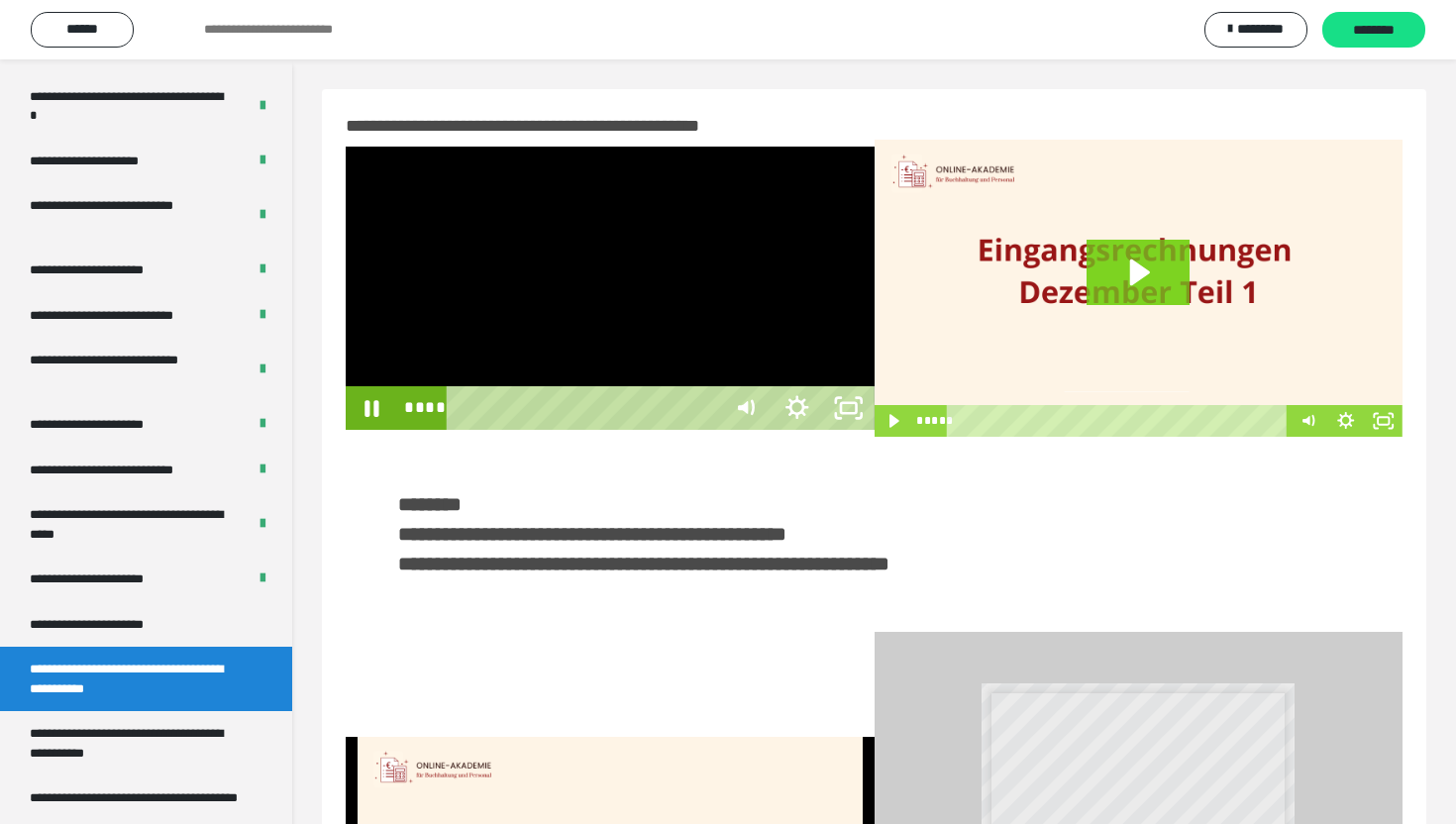 scroll, scrollTop: 3540, scrollLeft: 0, axis: vertical 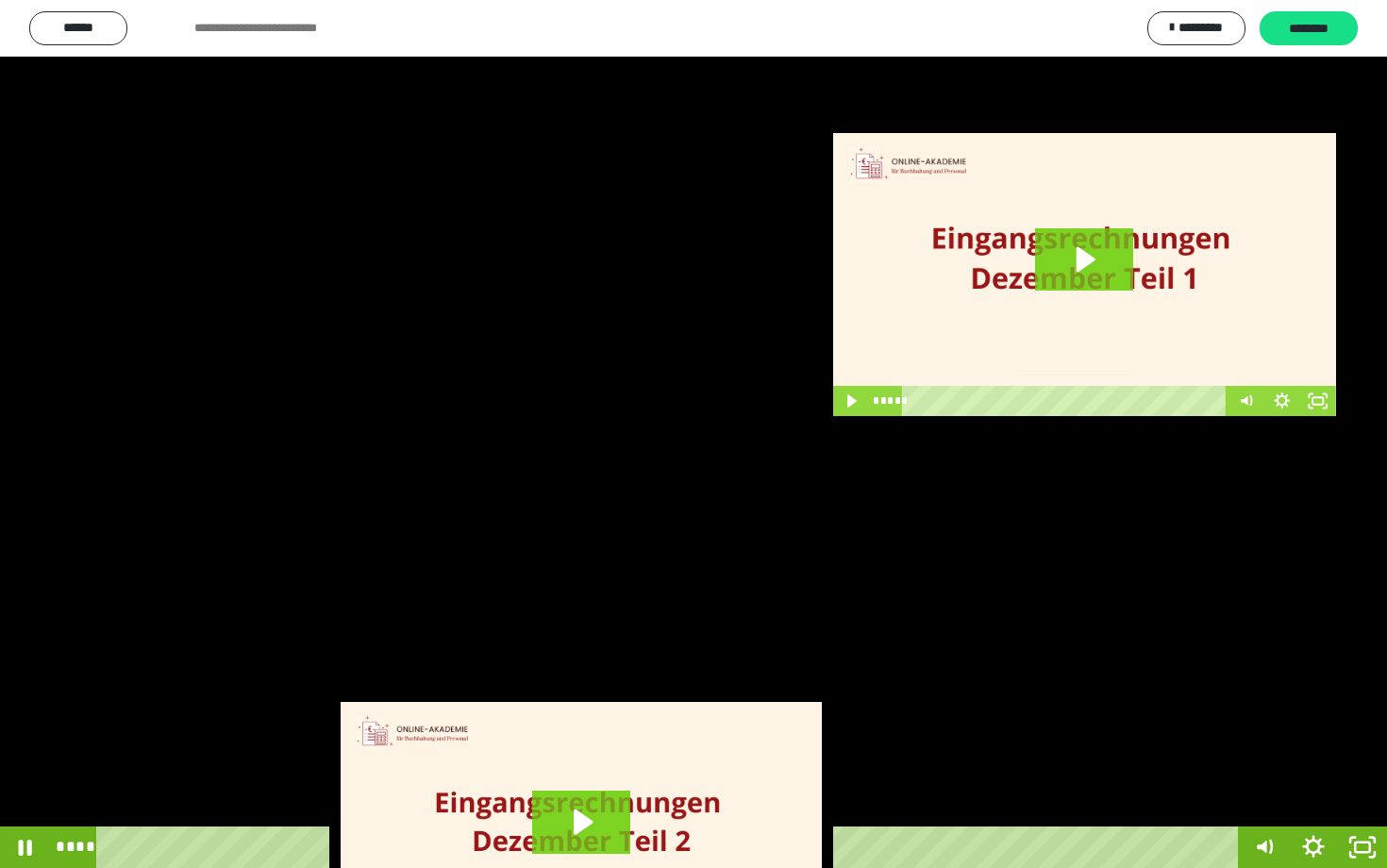 click at bounding box center [694, 434] 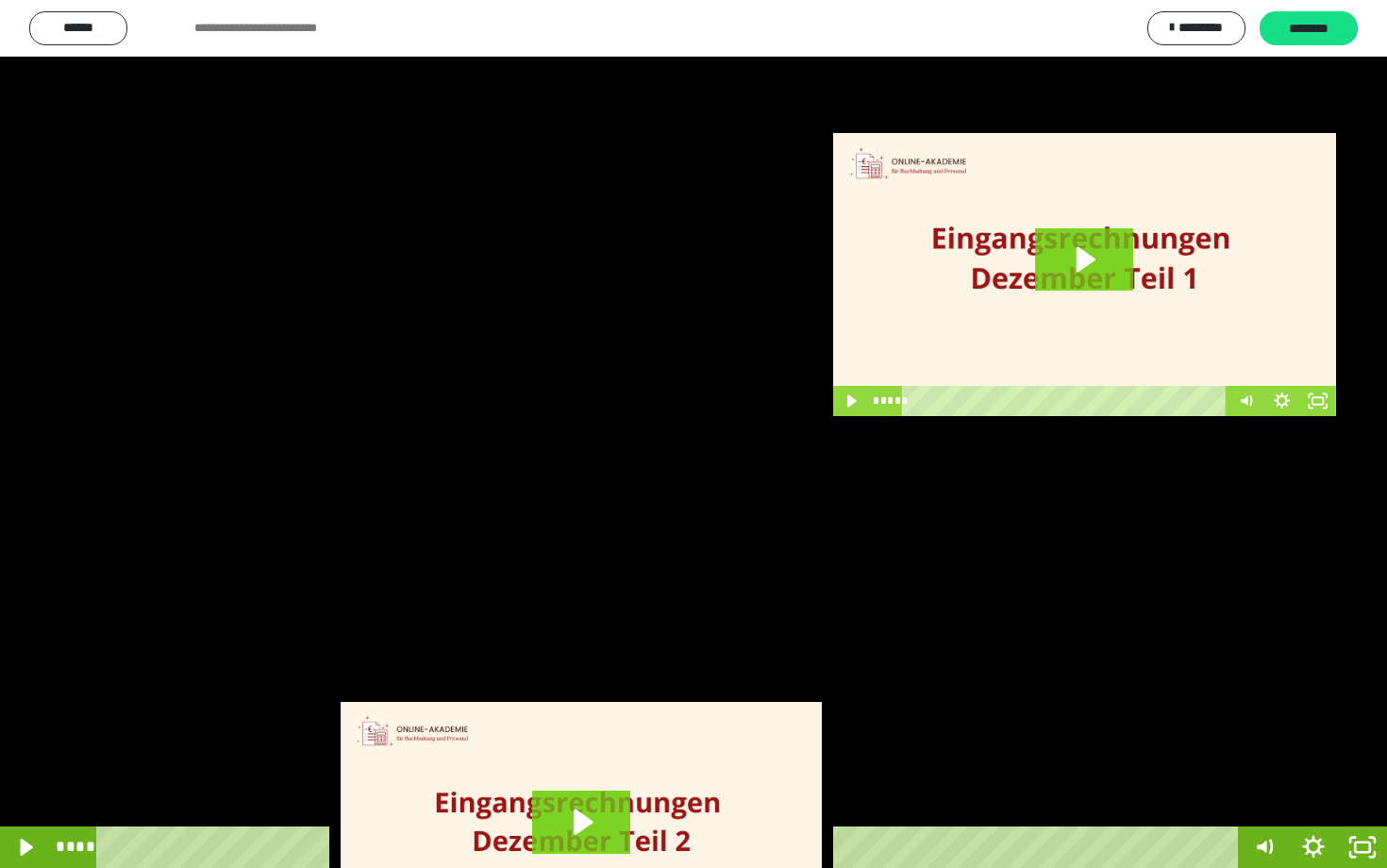 scroll, scrollTop: 3455, scrollLeft: 0, axis: vertical 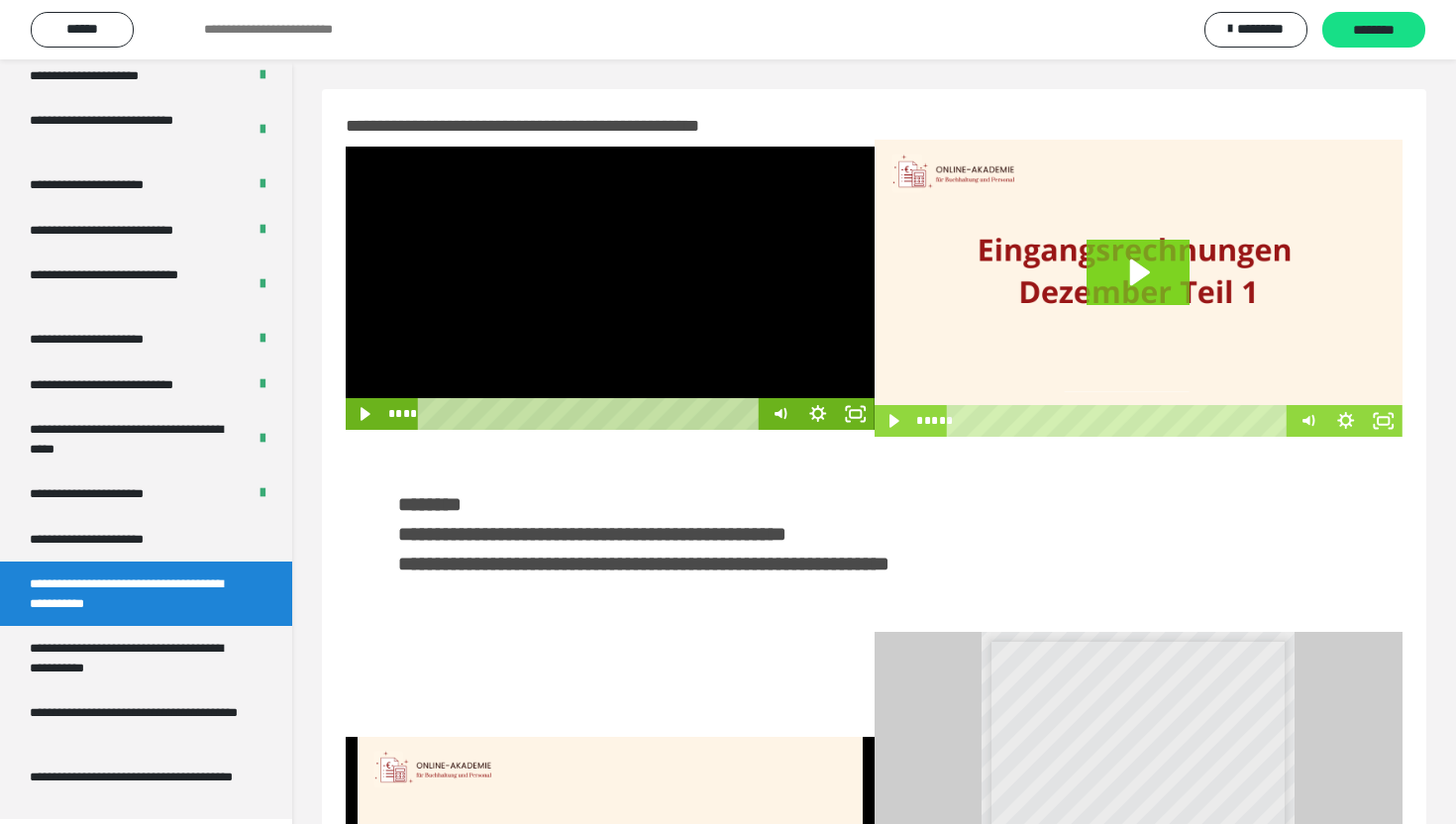 click at bounding box center (610, 288) 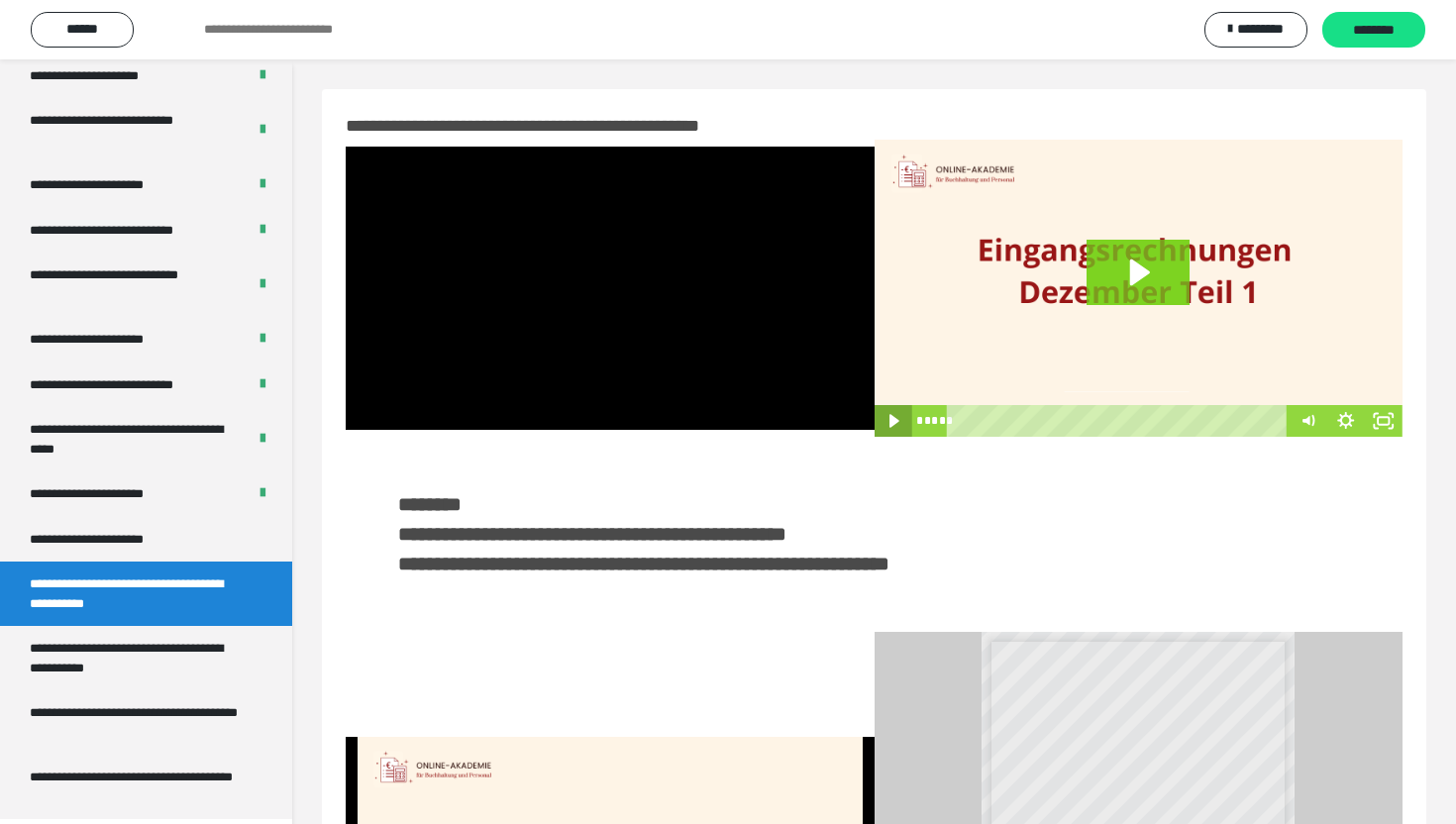 click 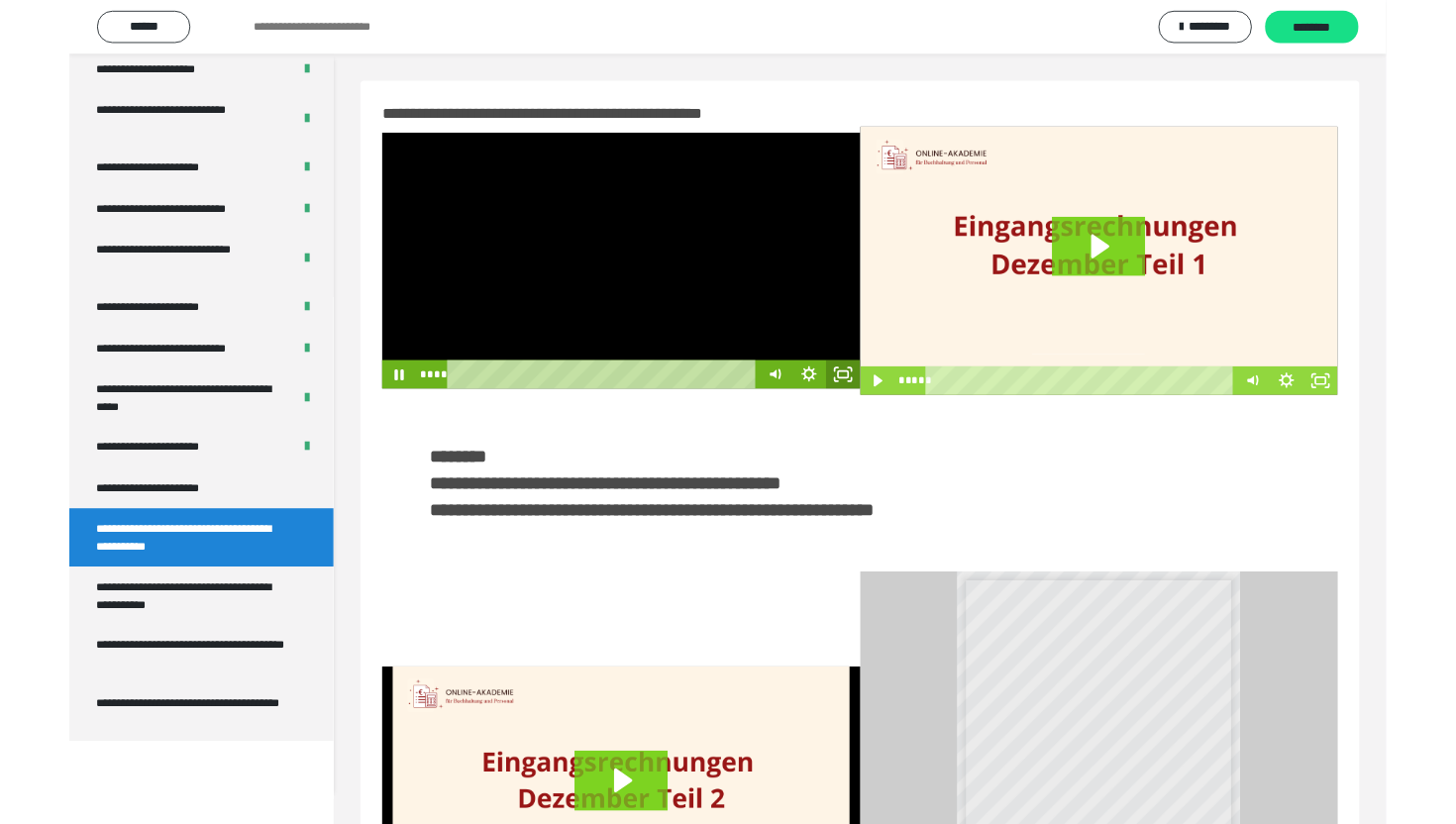 scroll, scrollTop: 3540, scrollLeft: 0, axis: vertical 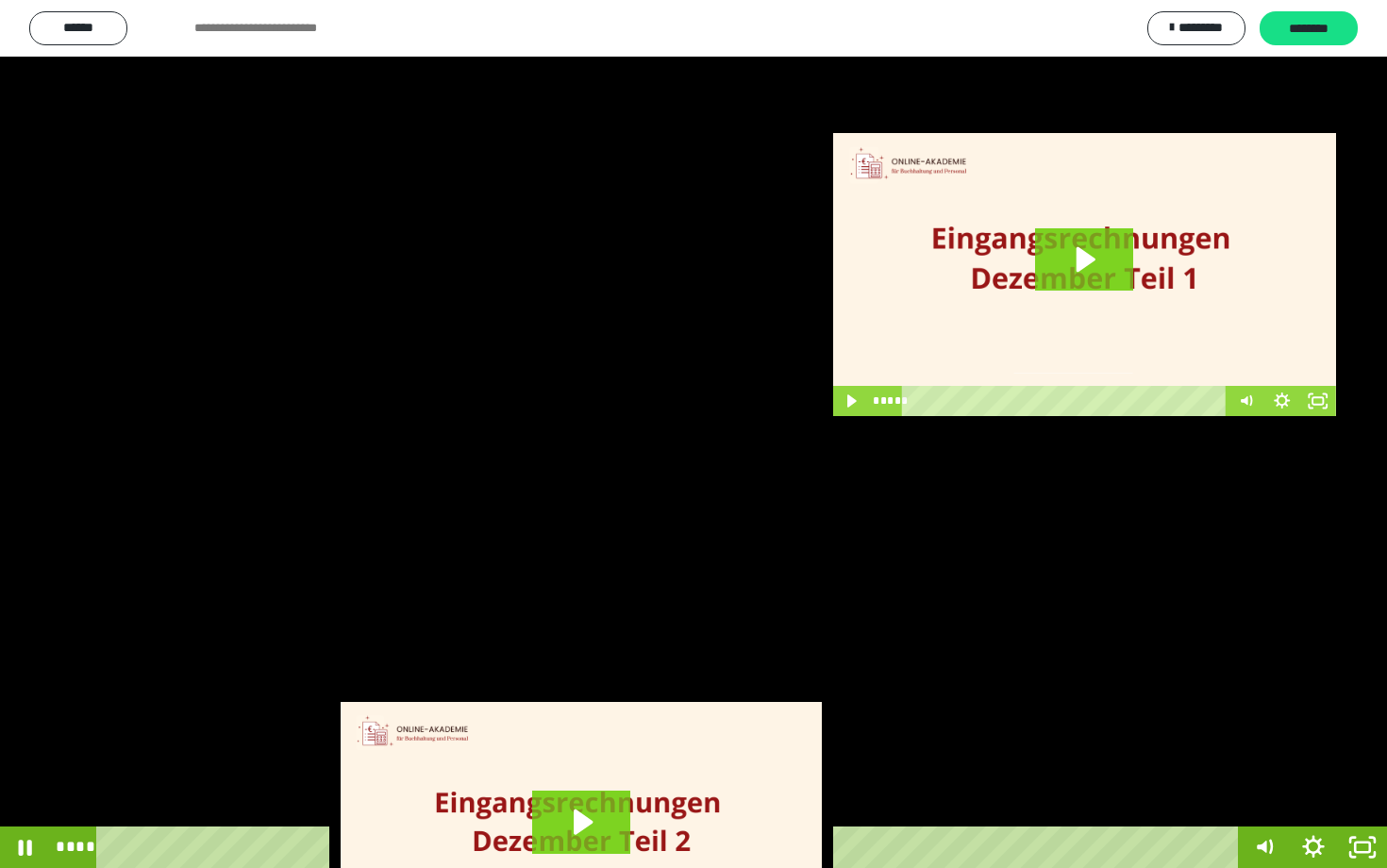 click at bounding box center [694, 434] 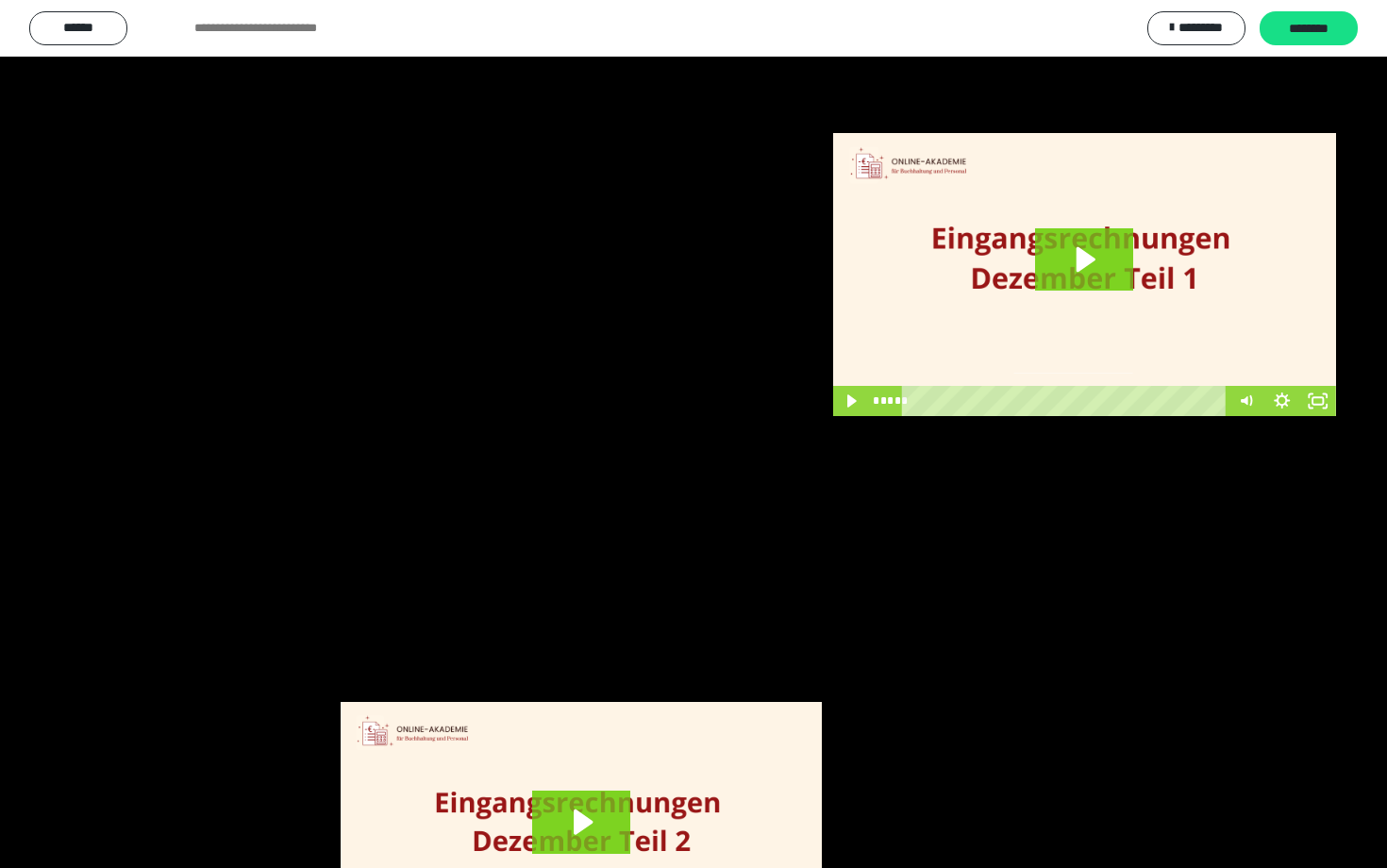 scroll, scrollTop: 3455, scrollLeft: 0, axis: vertical 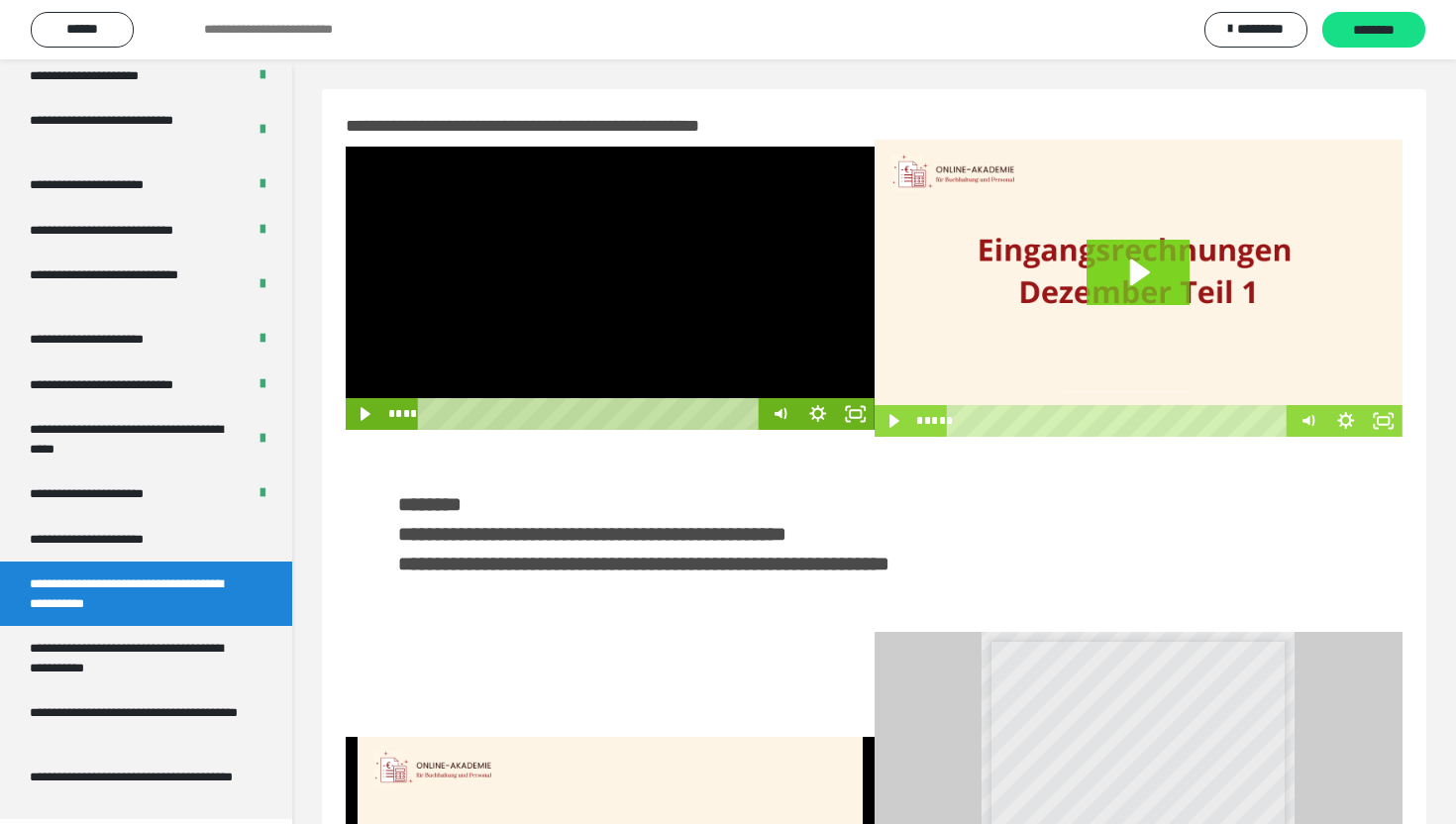 click at bounding box center (610, 288) 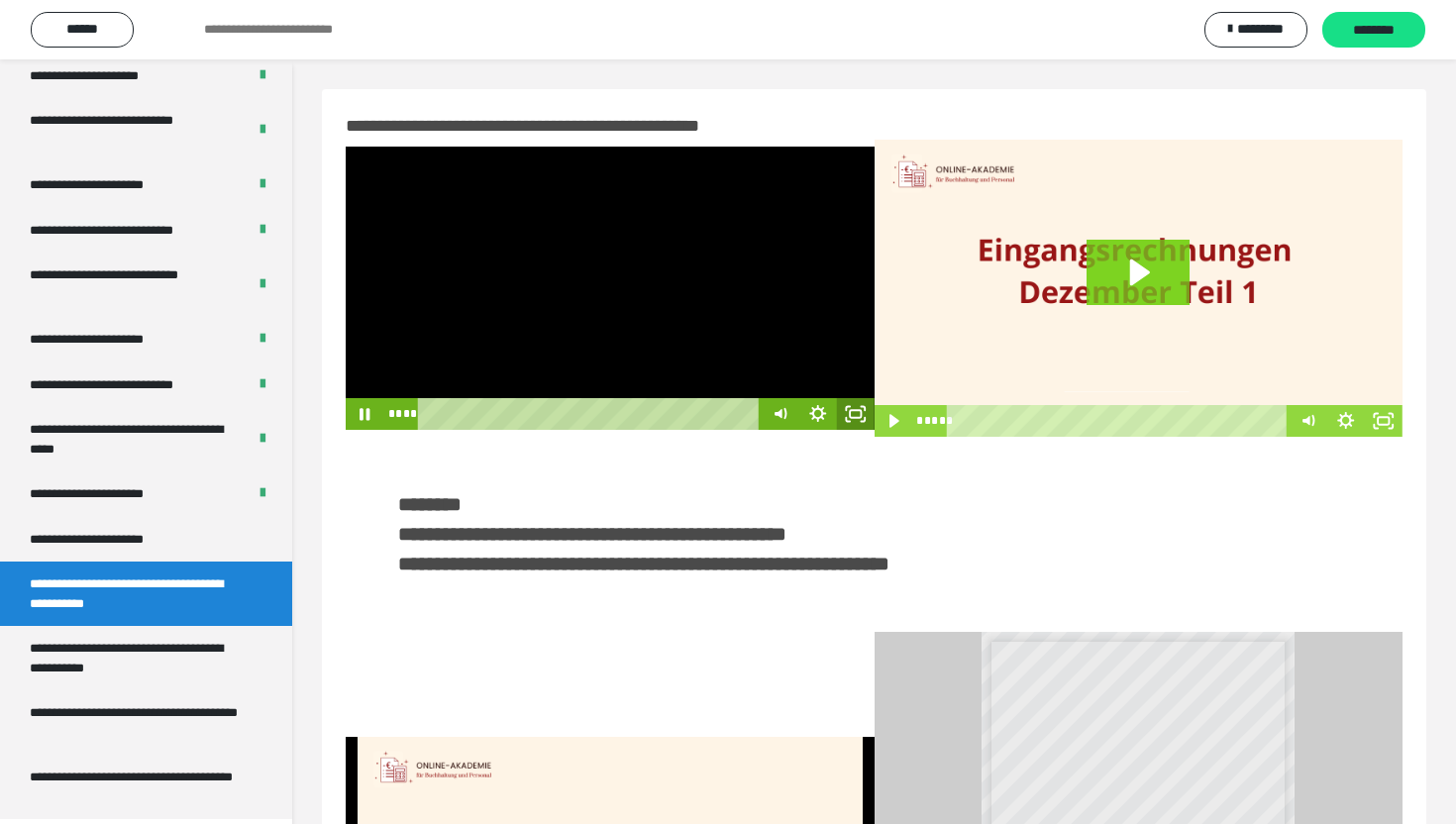 click 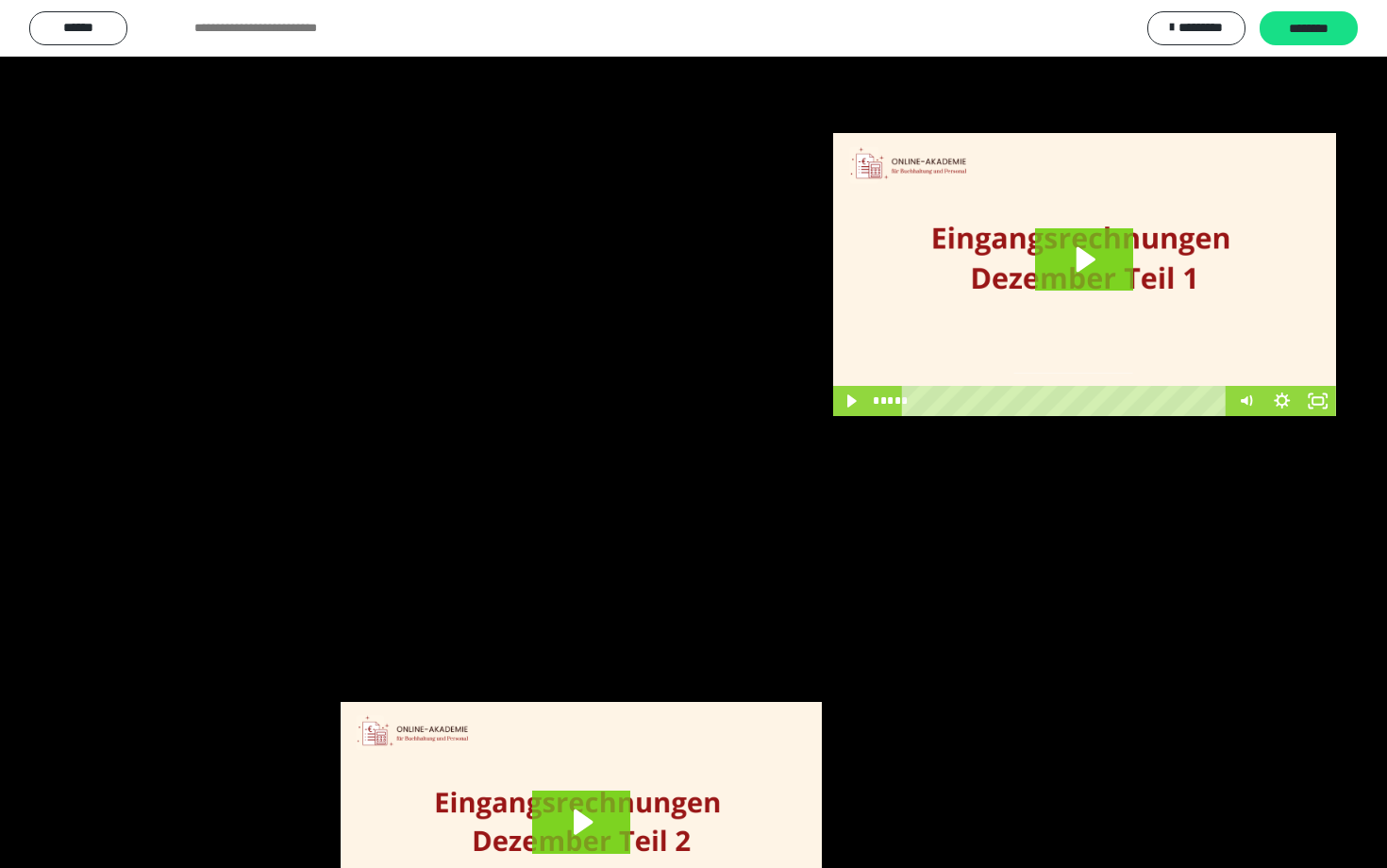 click at bounding box center (694, 434) 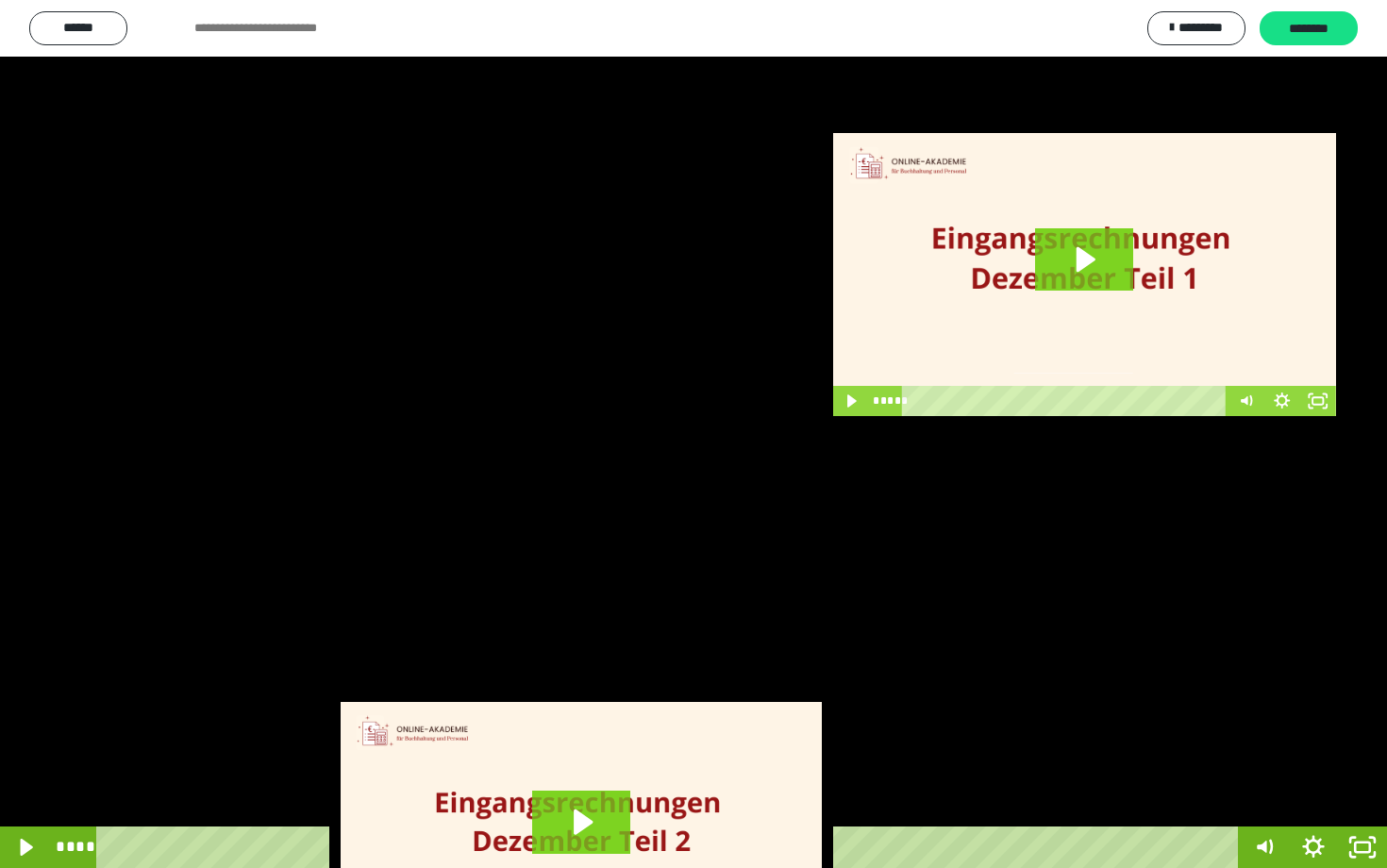 scroll, scrollTop: 3455, scrollLeft: 0, axis: vertical 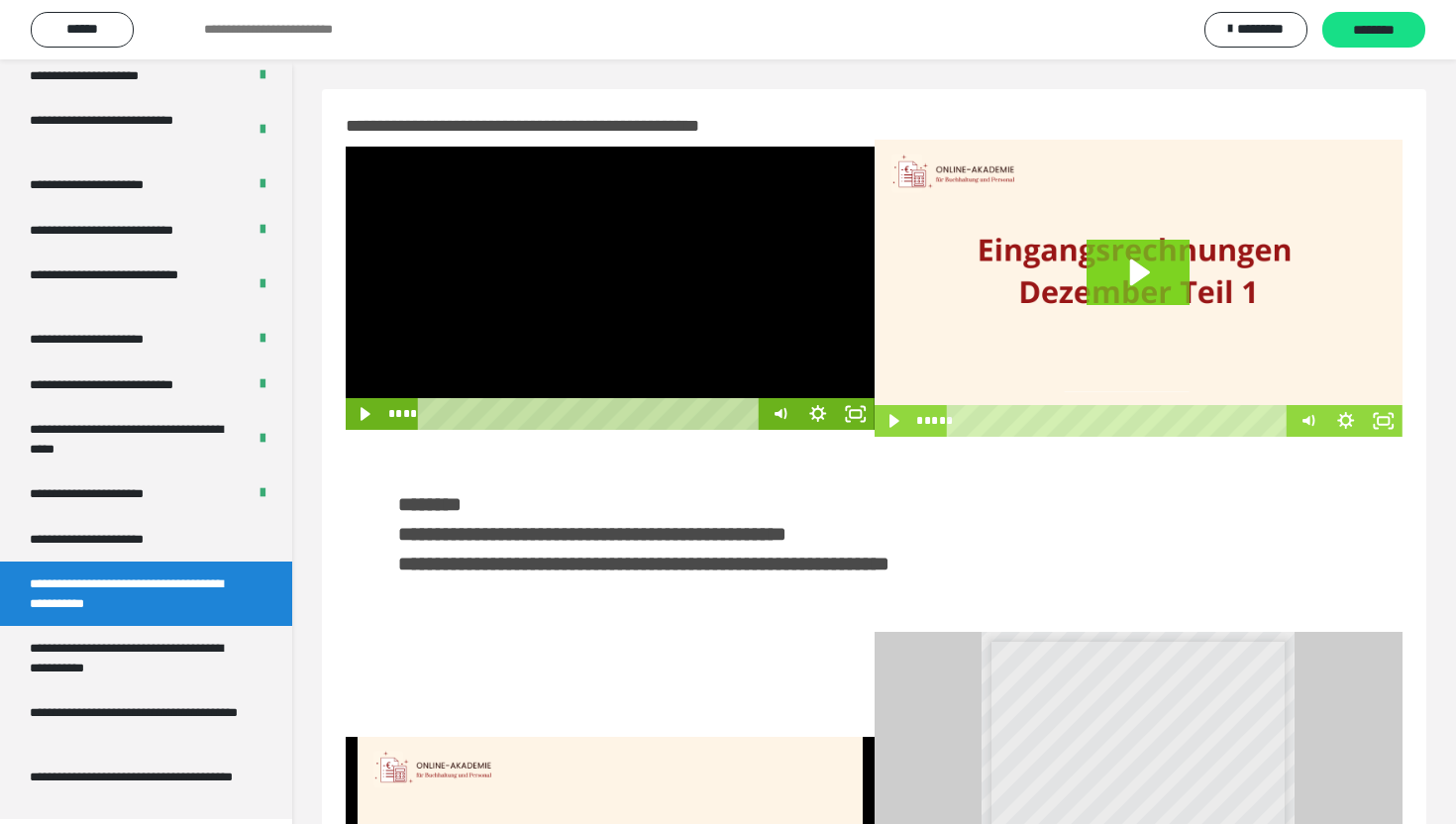 click at bounding box center (610, 288) 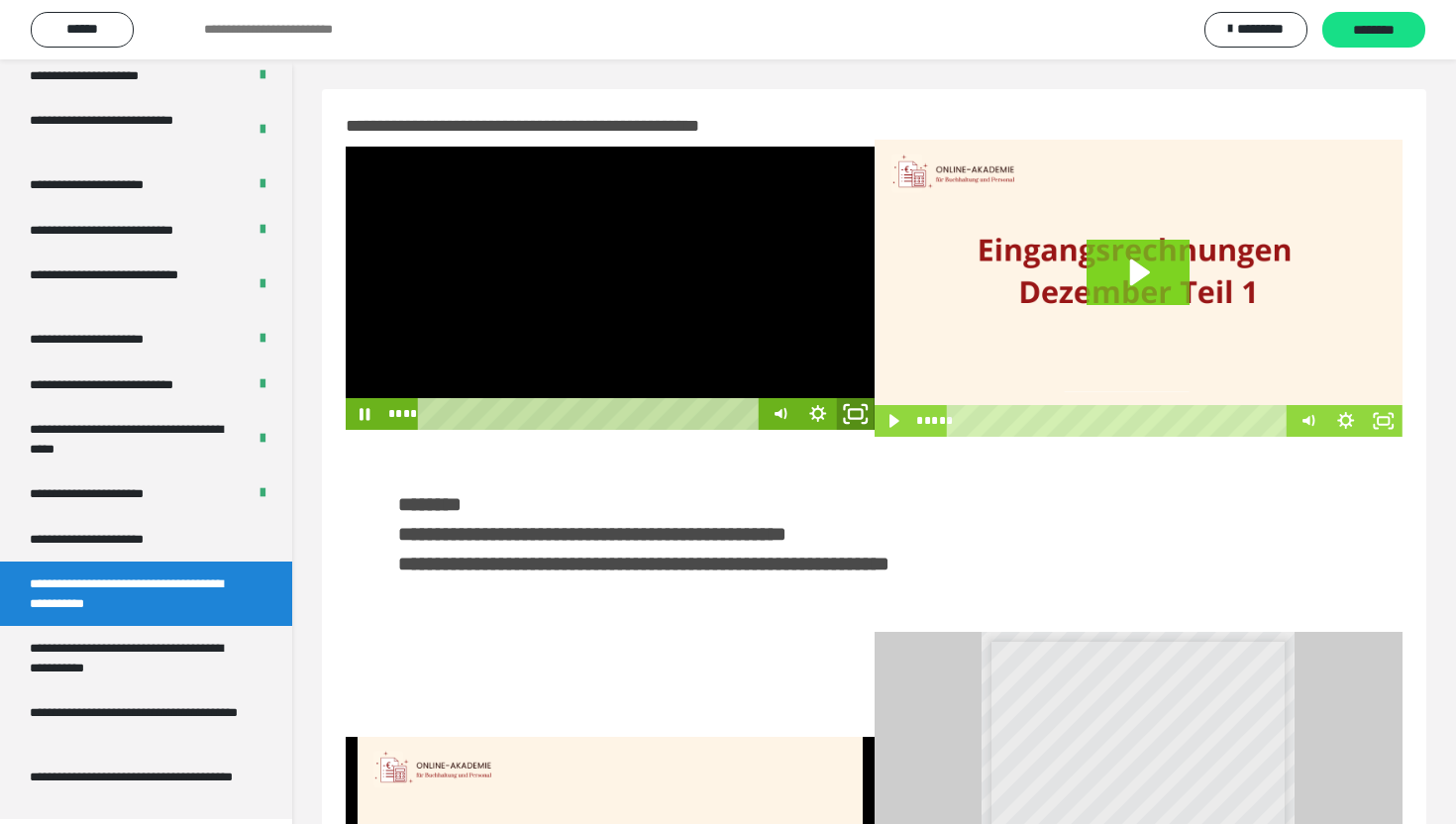 click 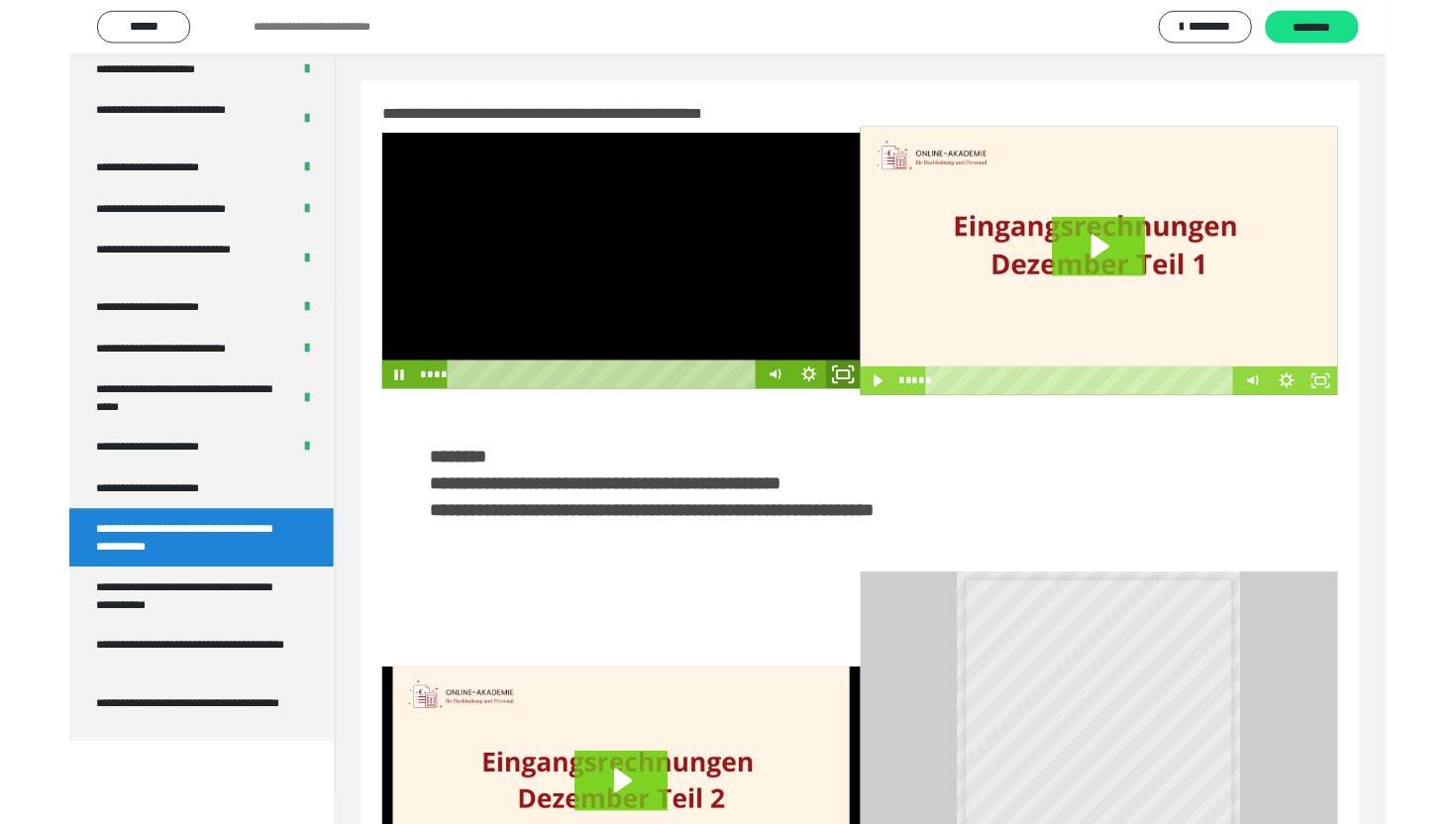 scroll, scrollTop: 3540, scrollLeft: 0, axis: vertical 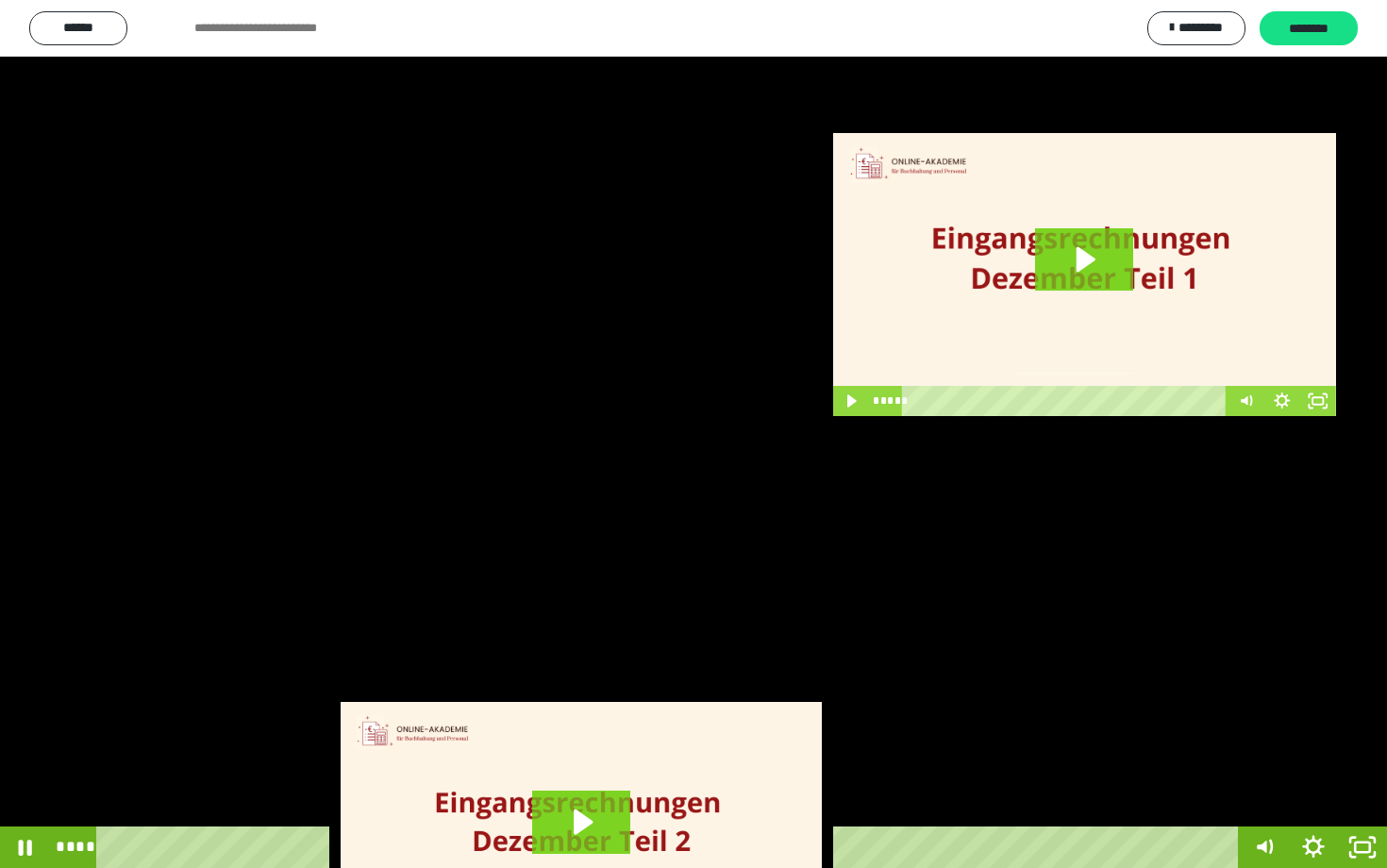 click at bounding box center (694, 434) 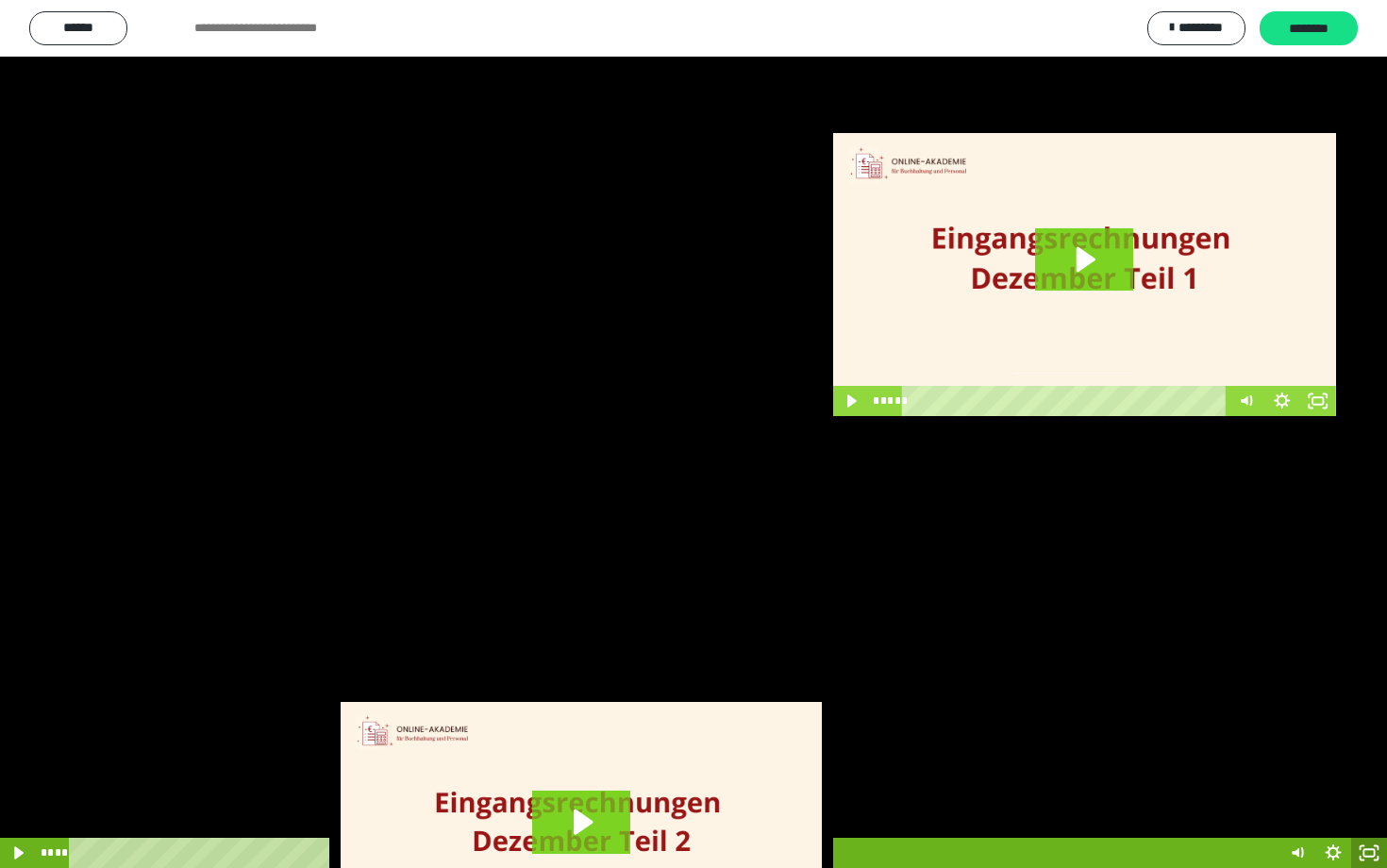 scroll, scrollTop: 3455, scrollLeft: 0, axis: vertical 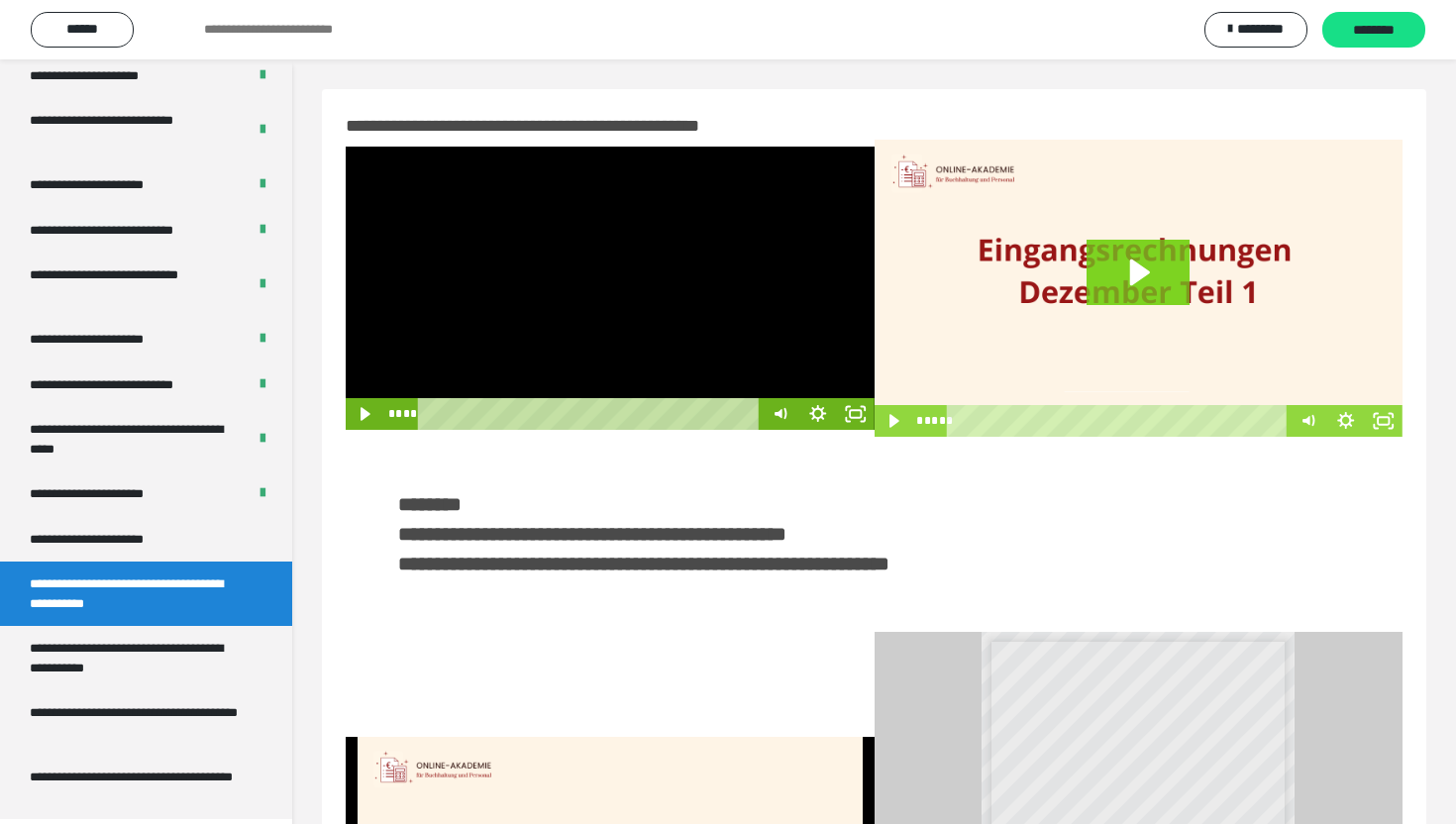 click at bounding box center [610, 288] 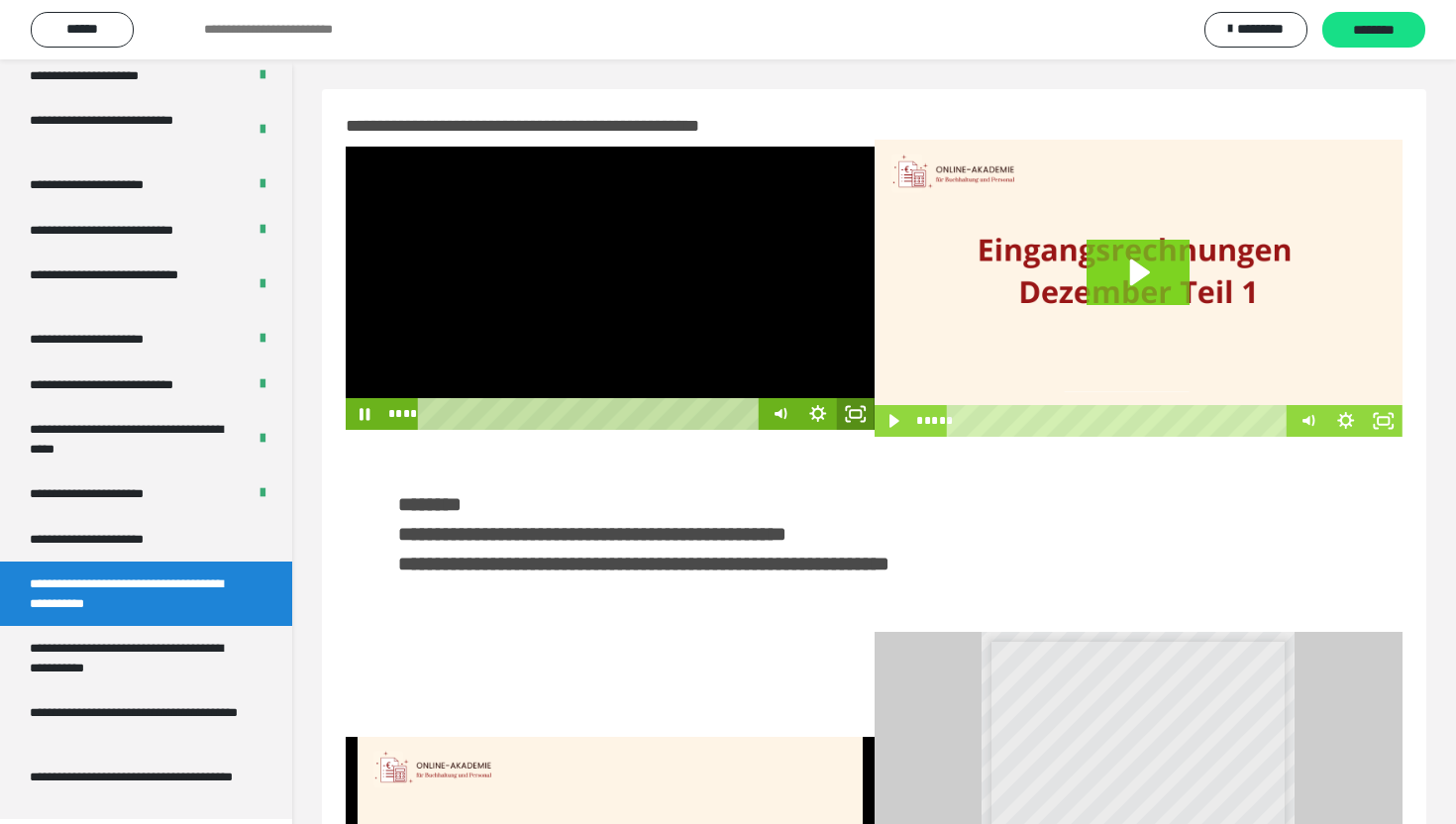 click 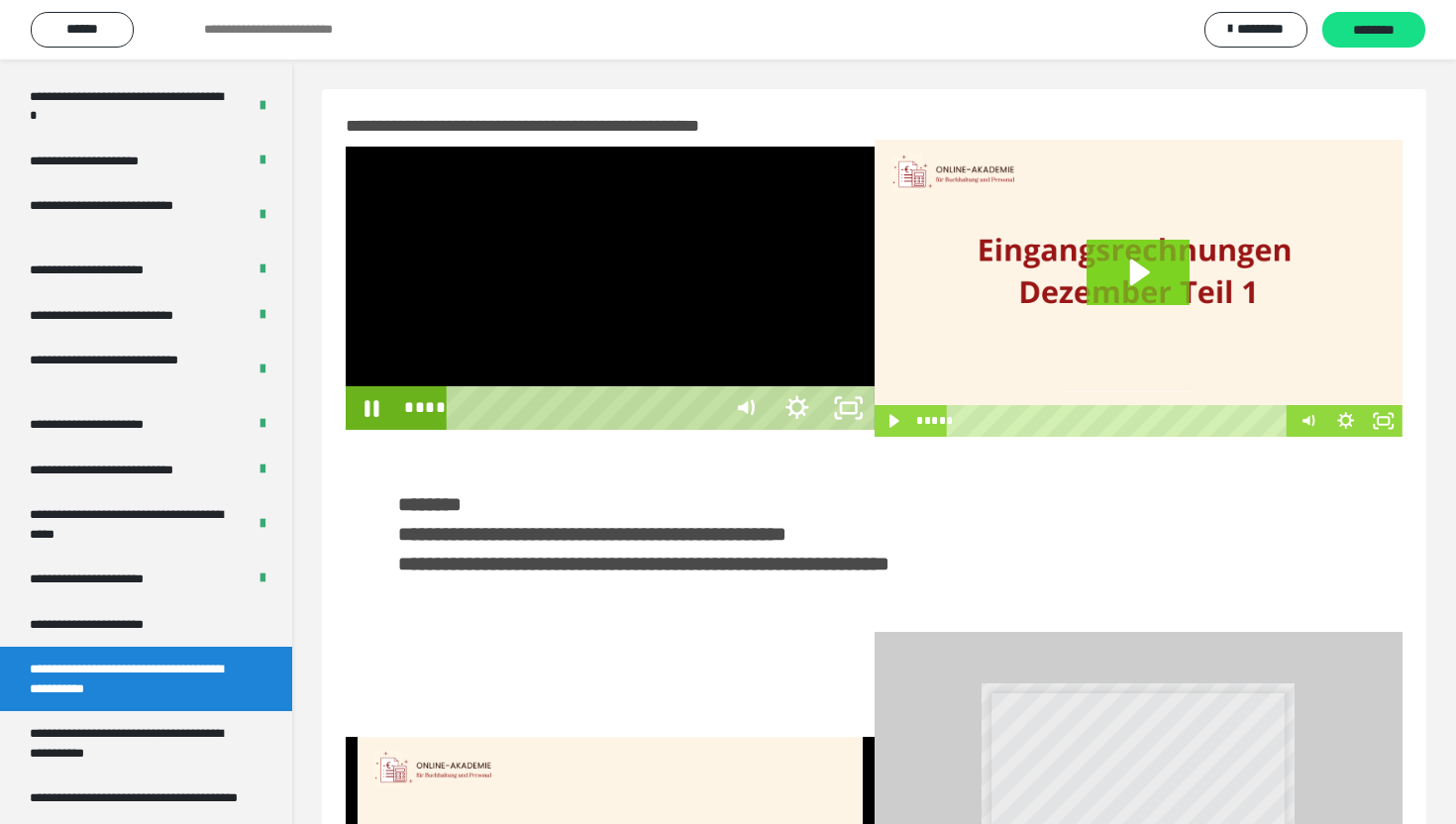scroll, scrollTop: 3540, scrollLeft: 0, axis: vertical 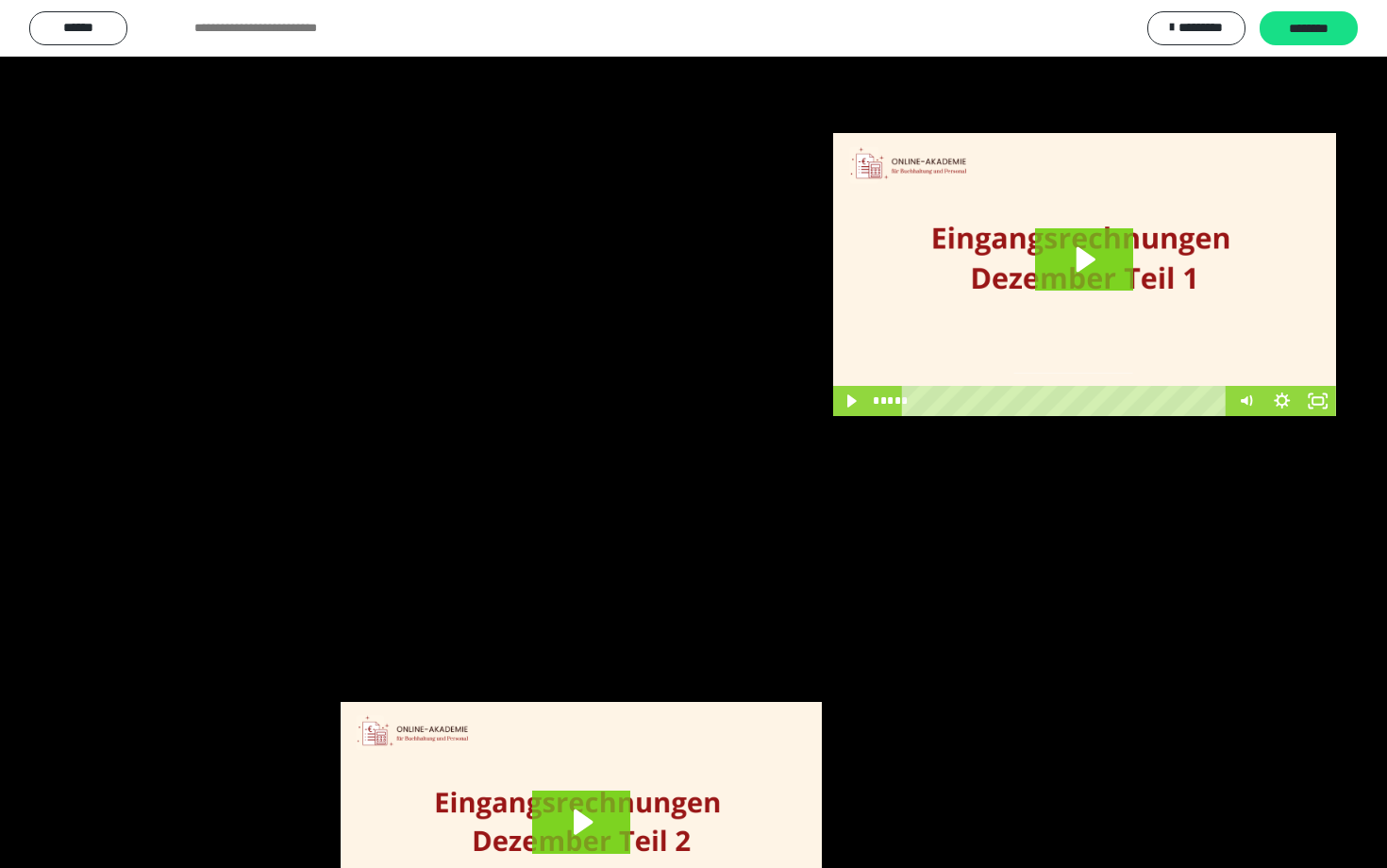 click at bounding box center [694, 434] 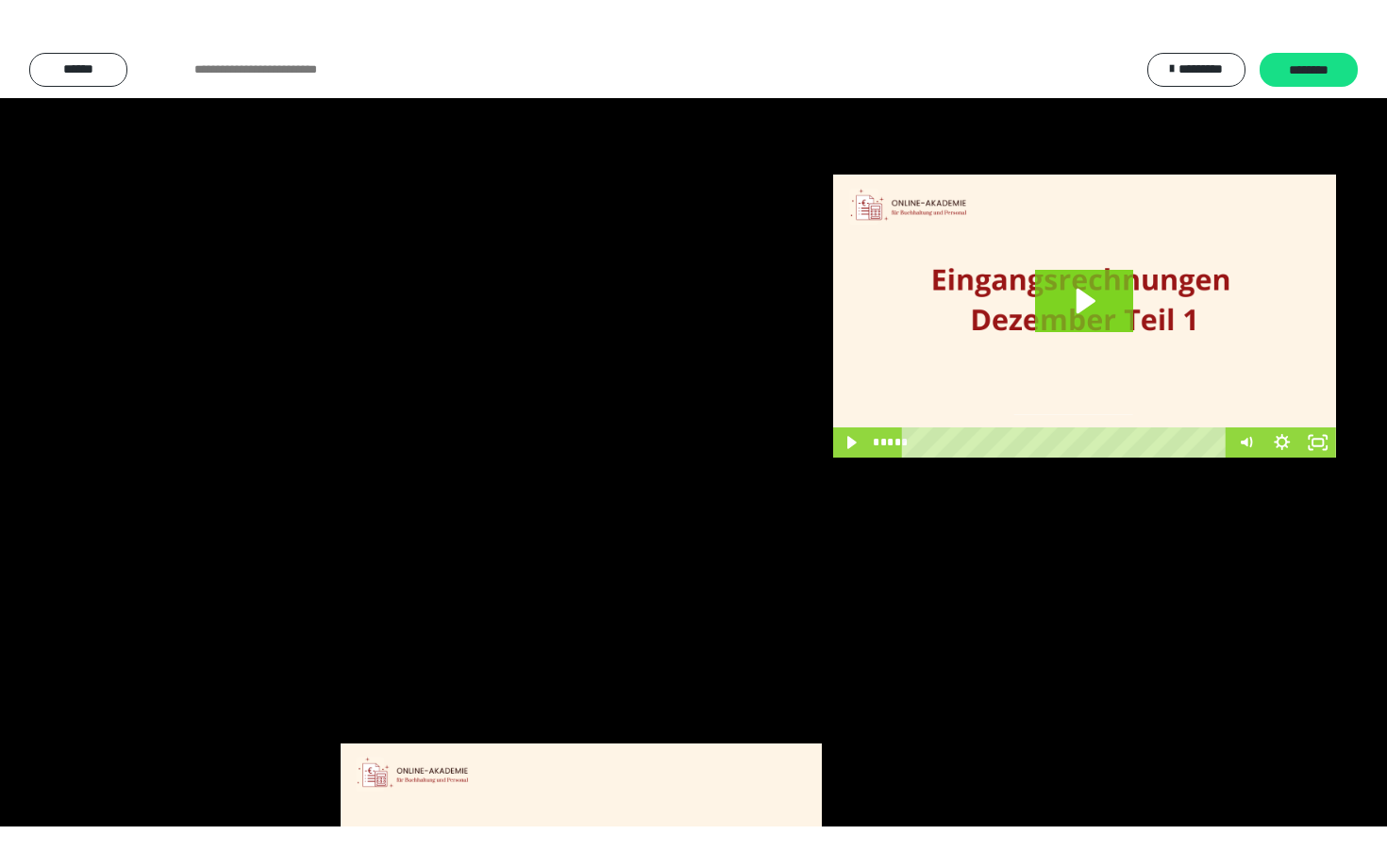 scroll, scrollTop: 3455, scrollLeft: 0, axis: vertical 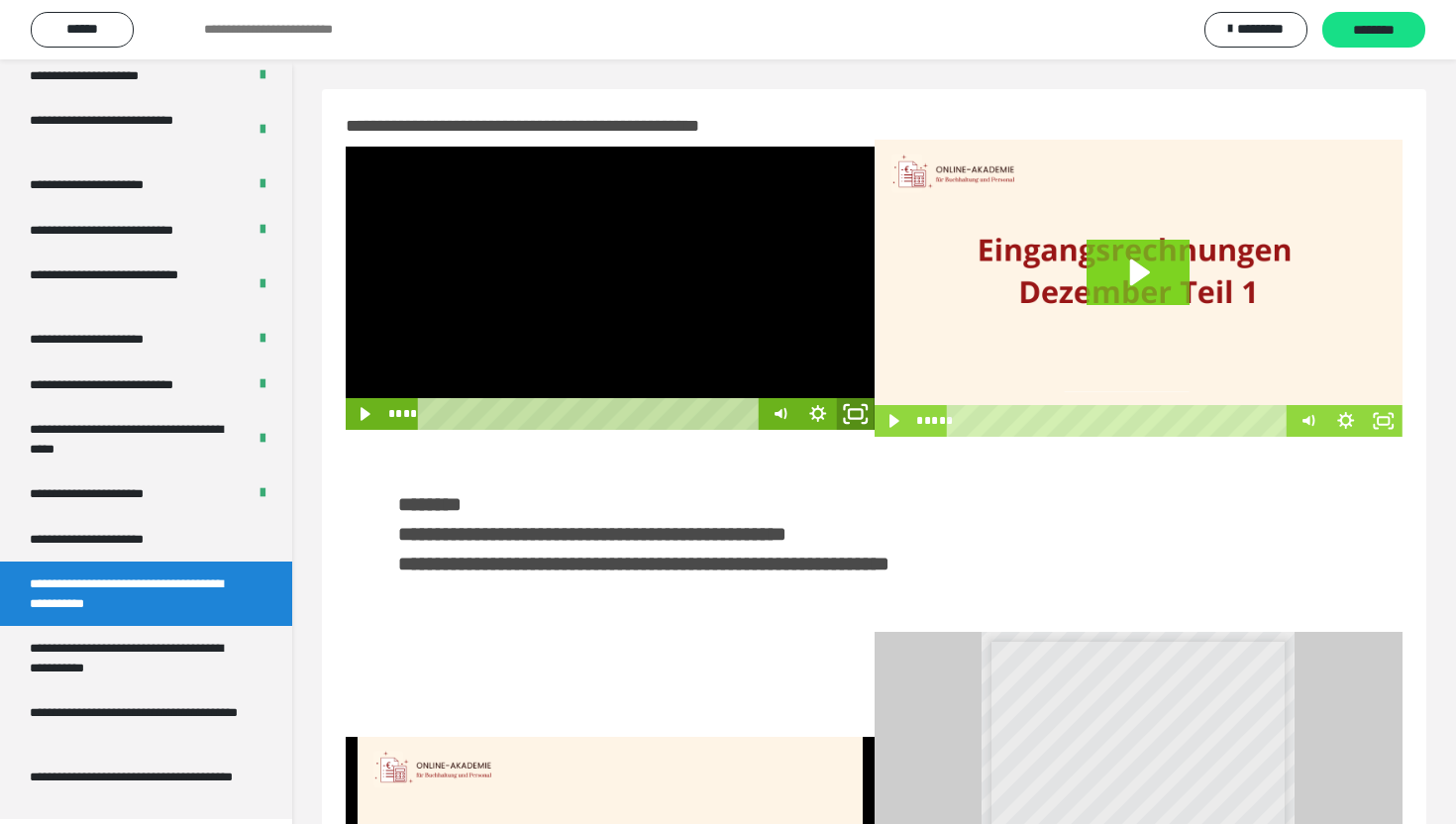 click 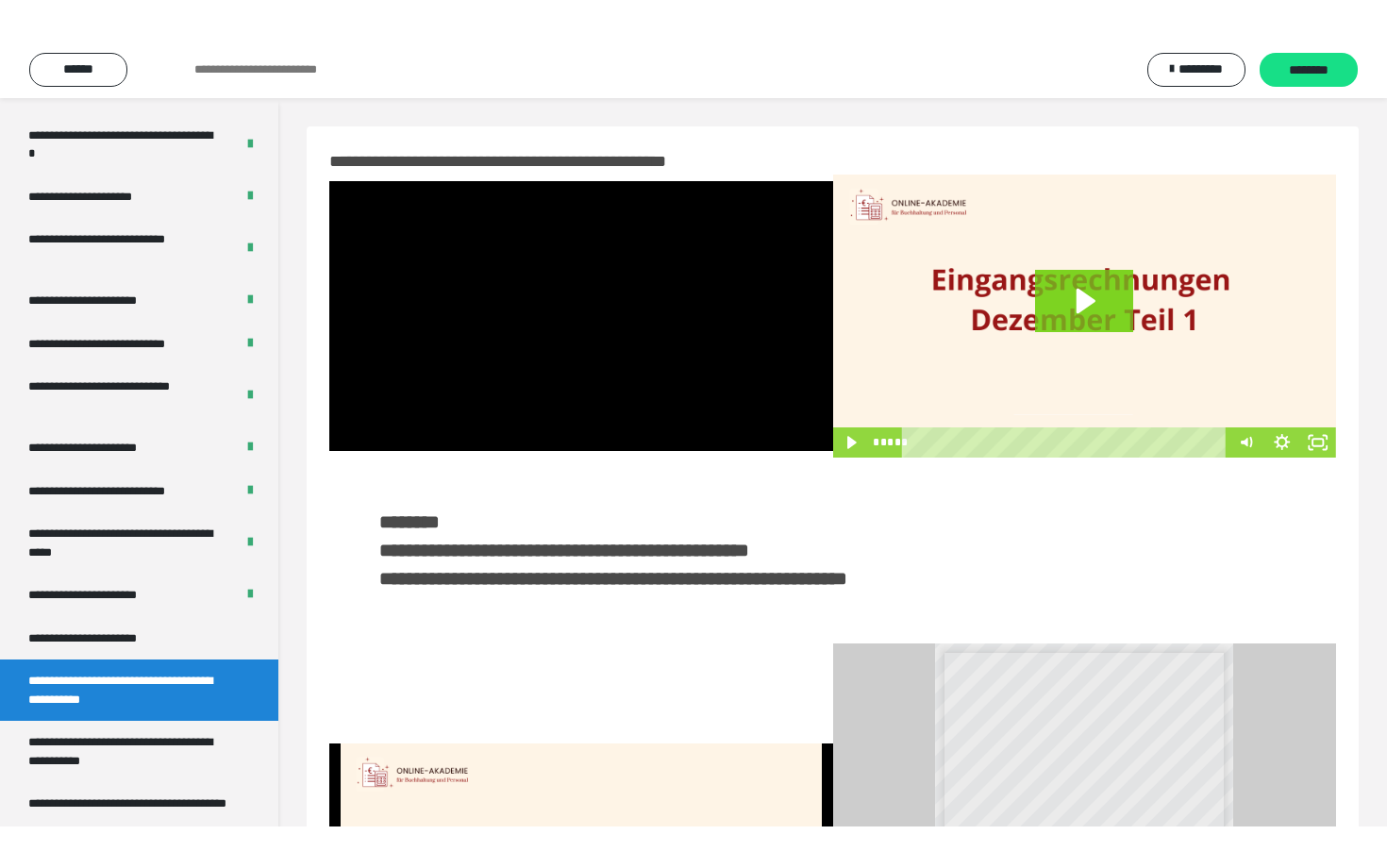 scroll, scrollTop: 3455, scrollLeft: 0, axis: vertical 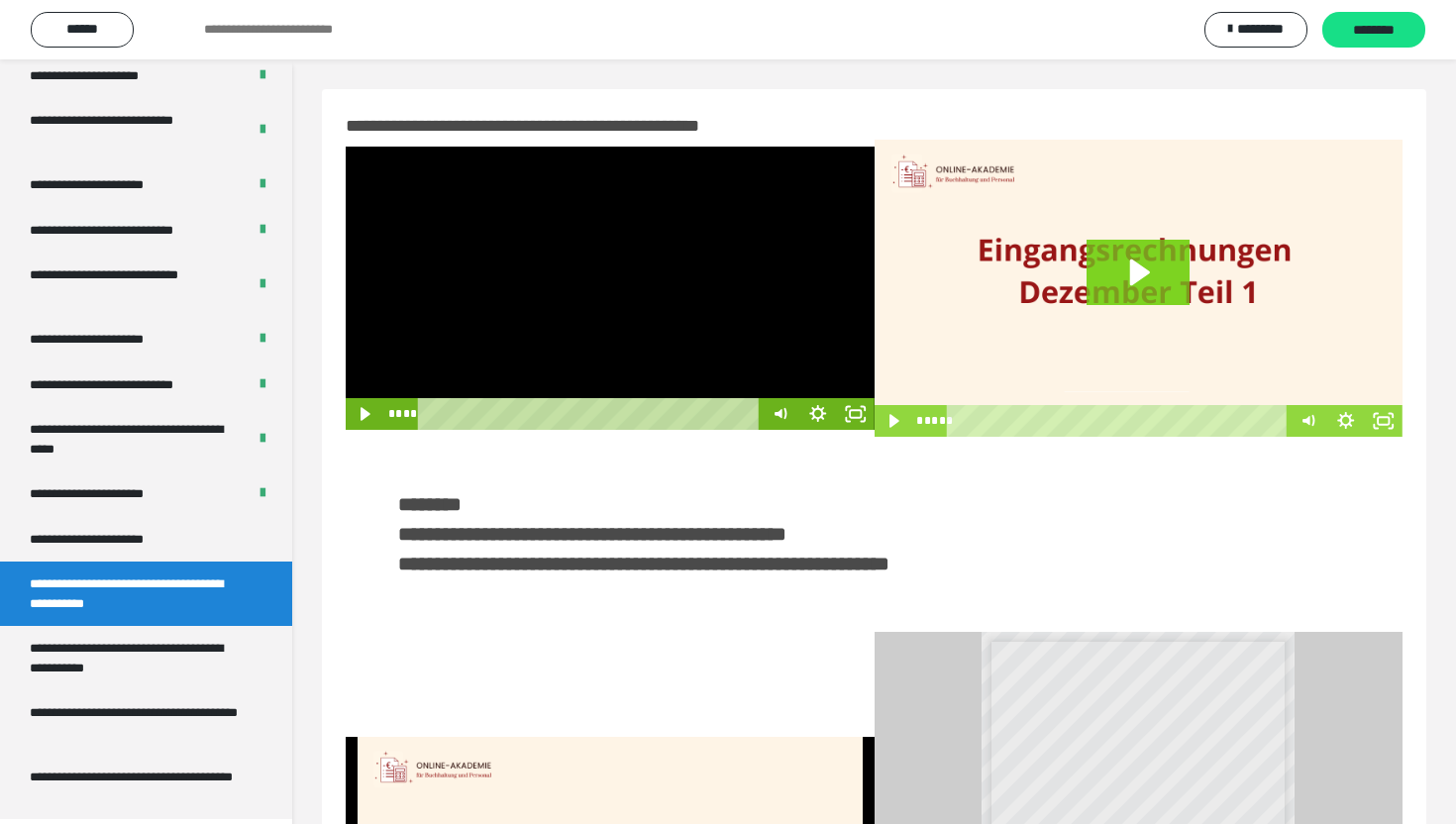 click at bounding box center (610, 288) 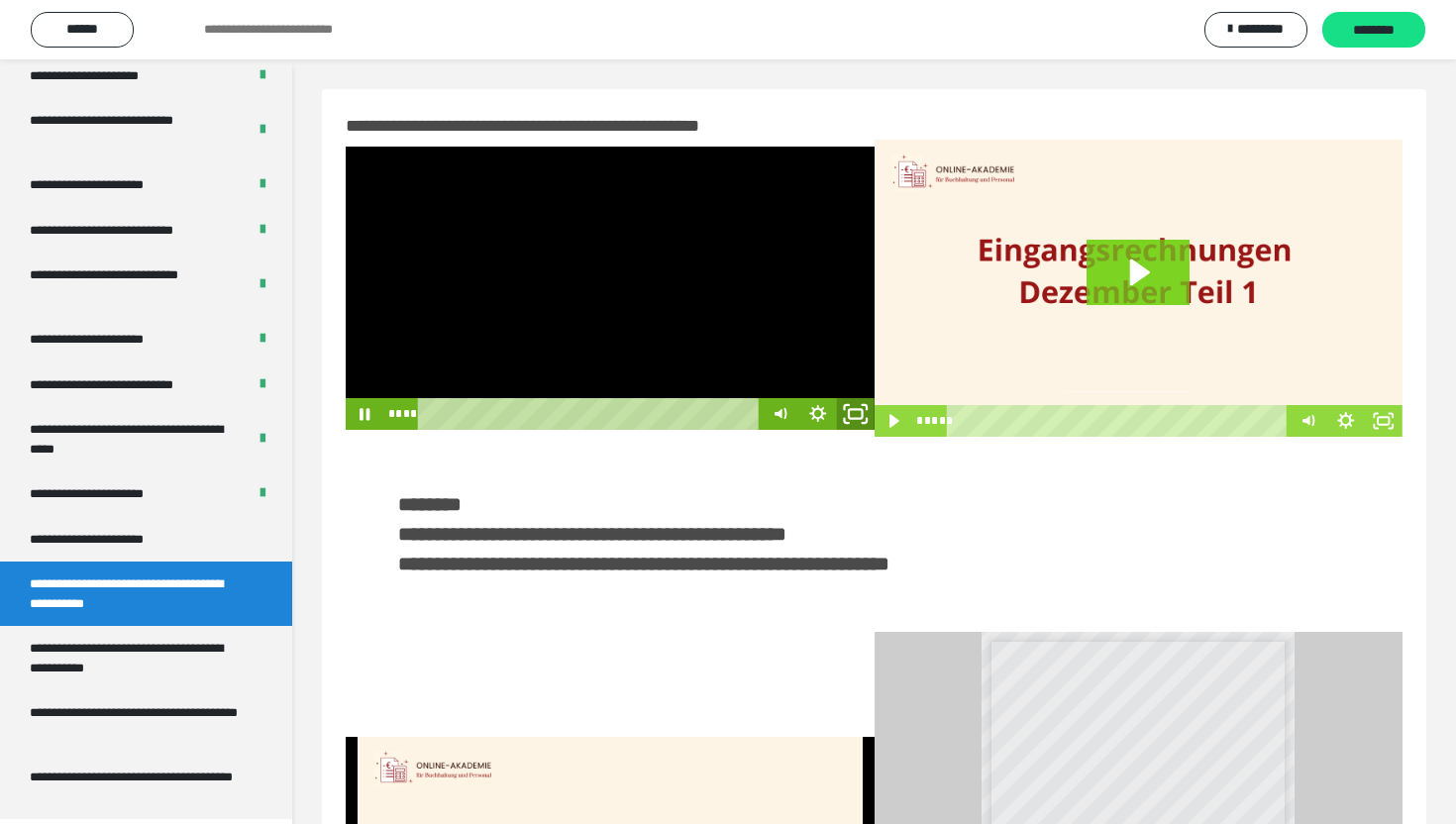 click 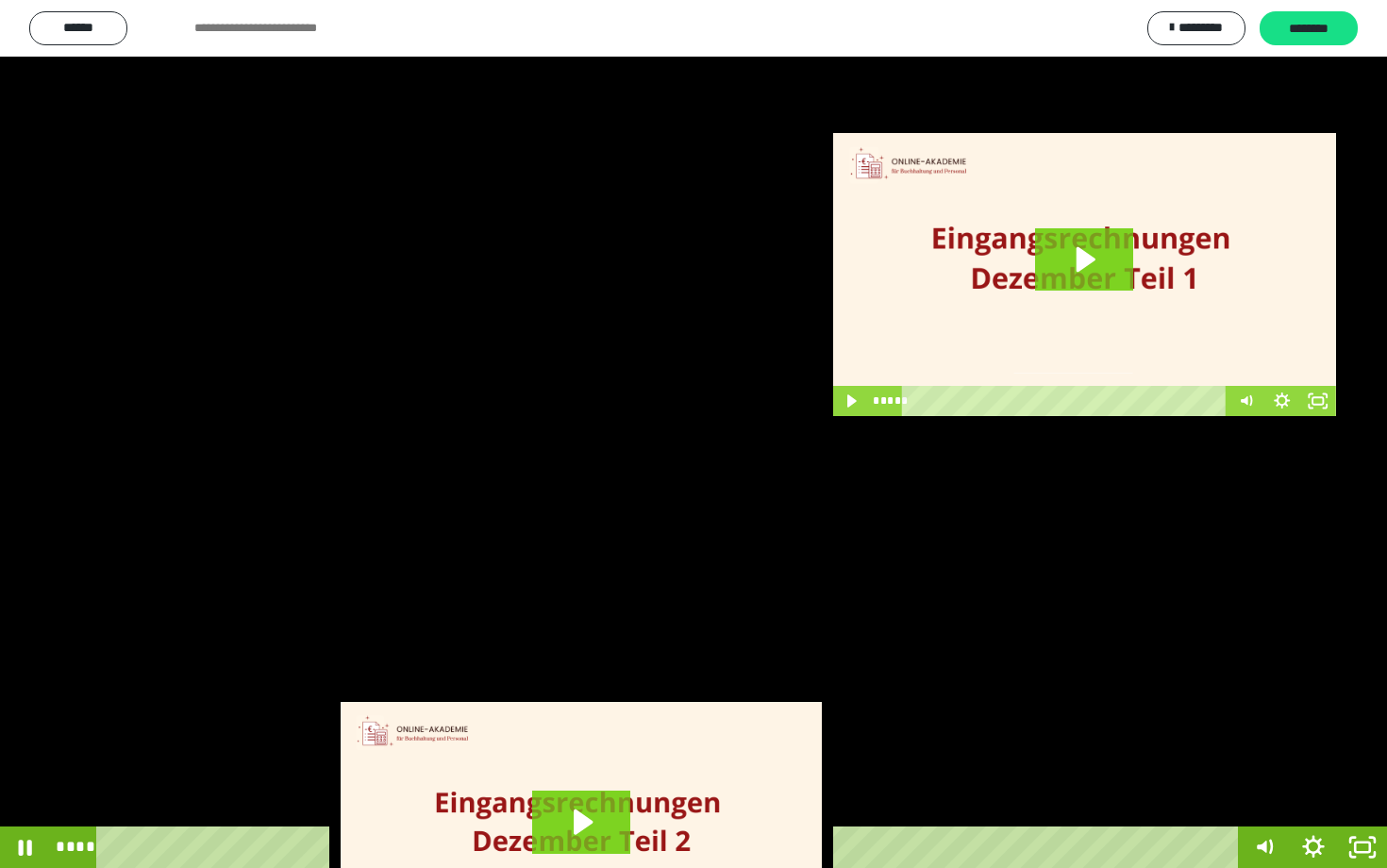 click at bounding box center (694, 434) 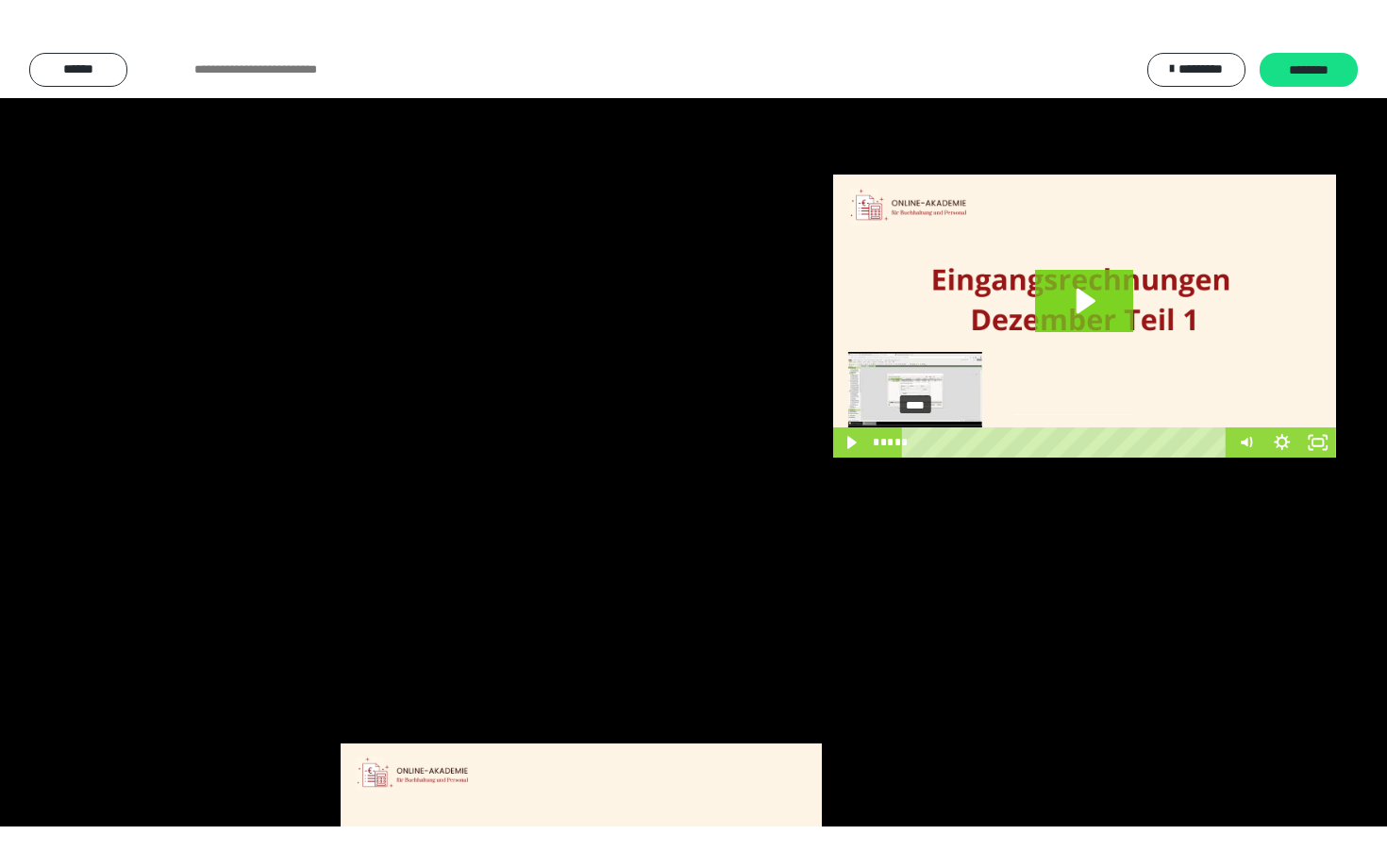 scroll, scrollTop: 3455, scrollLeft: 0, axis: vertical 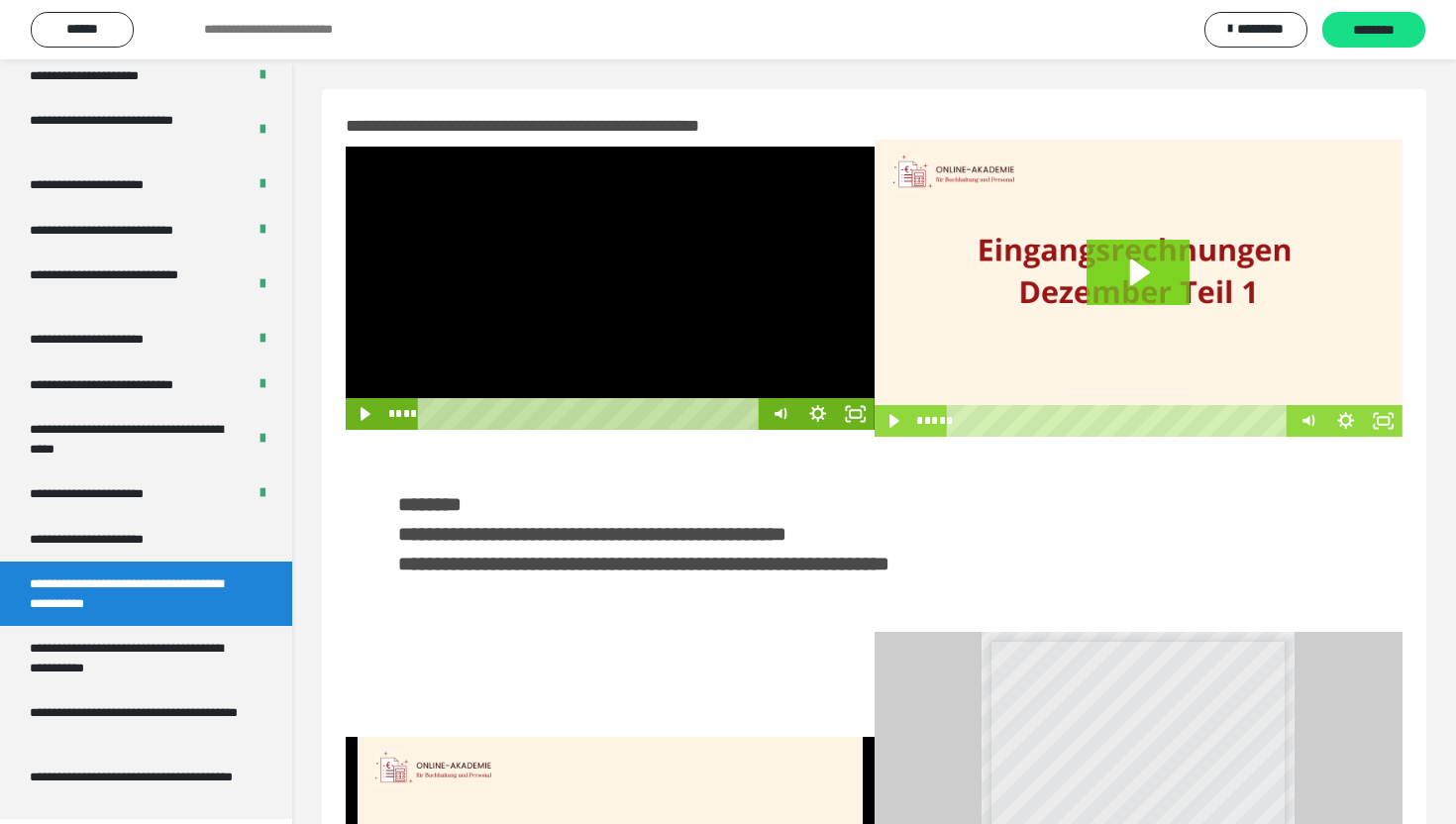 click at bounding box center (610, 288) 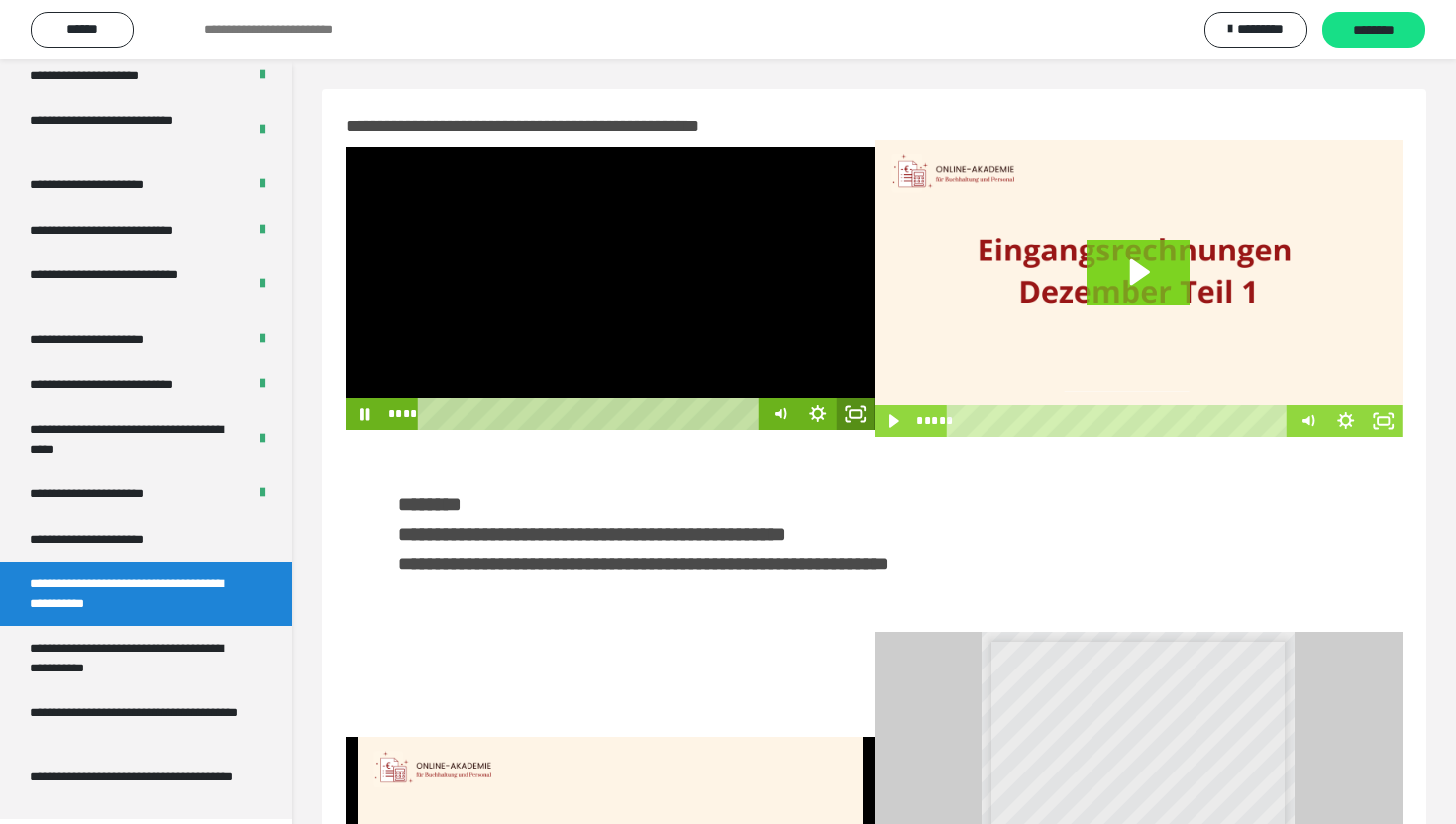 click 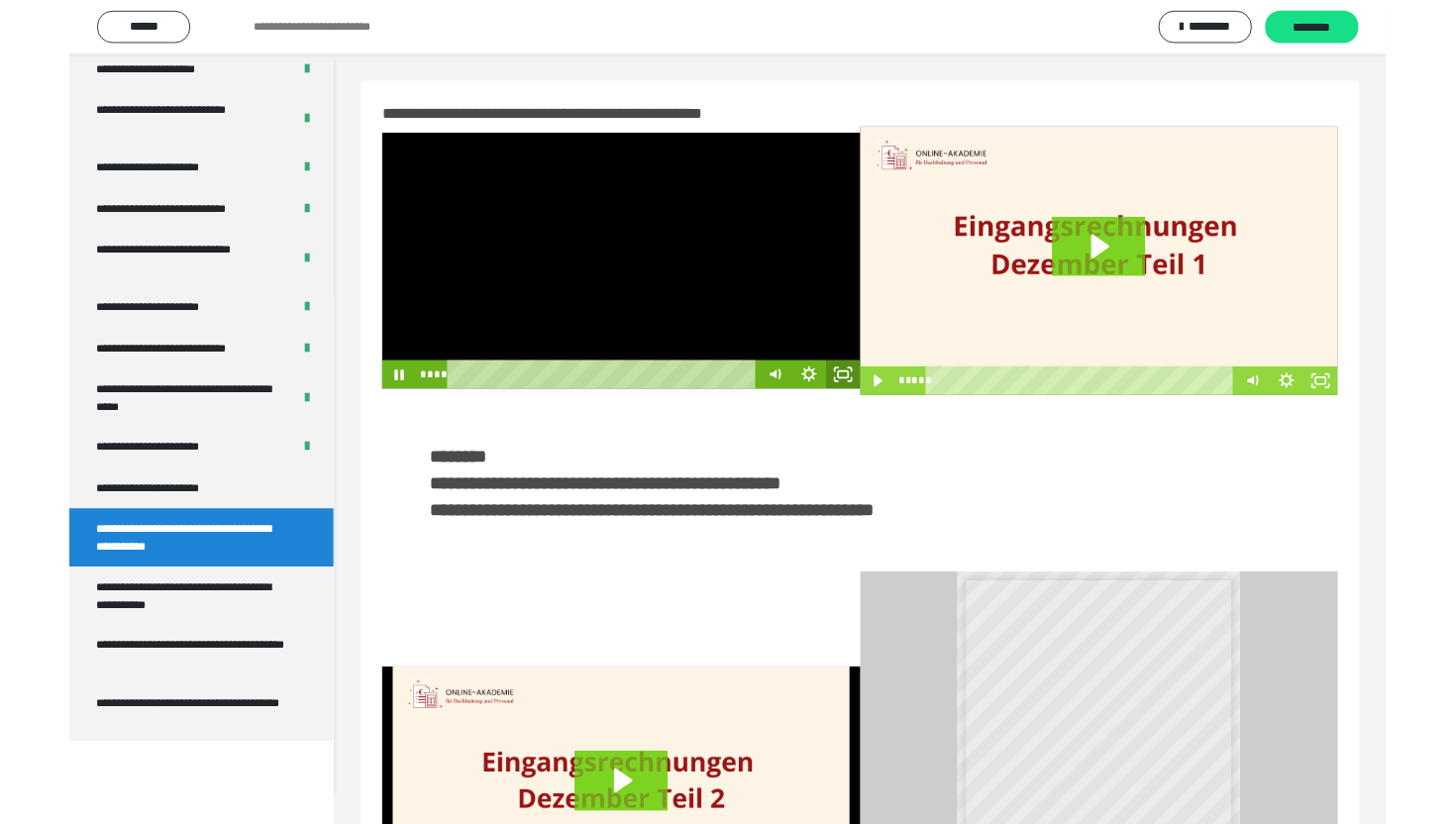 scroll, scrollTop: 3540, scrollLeft: 0, axis: vertical 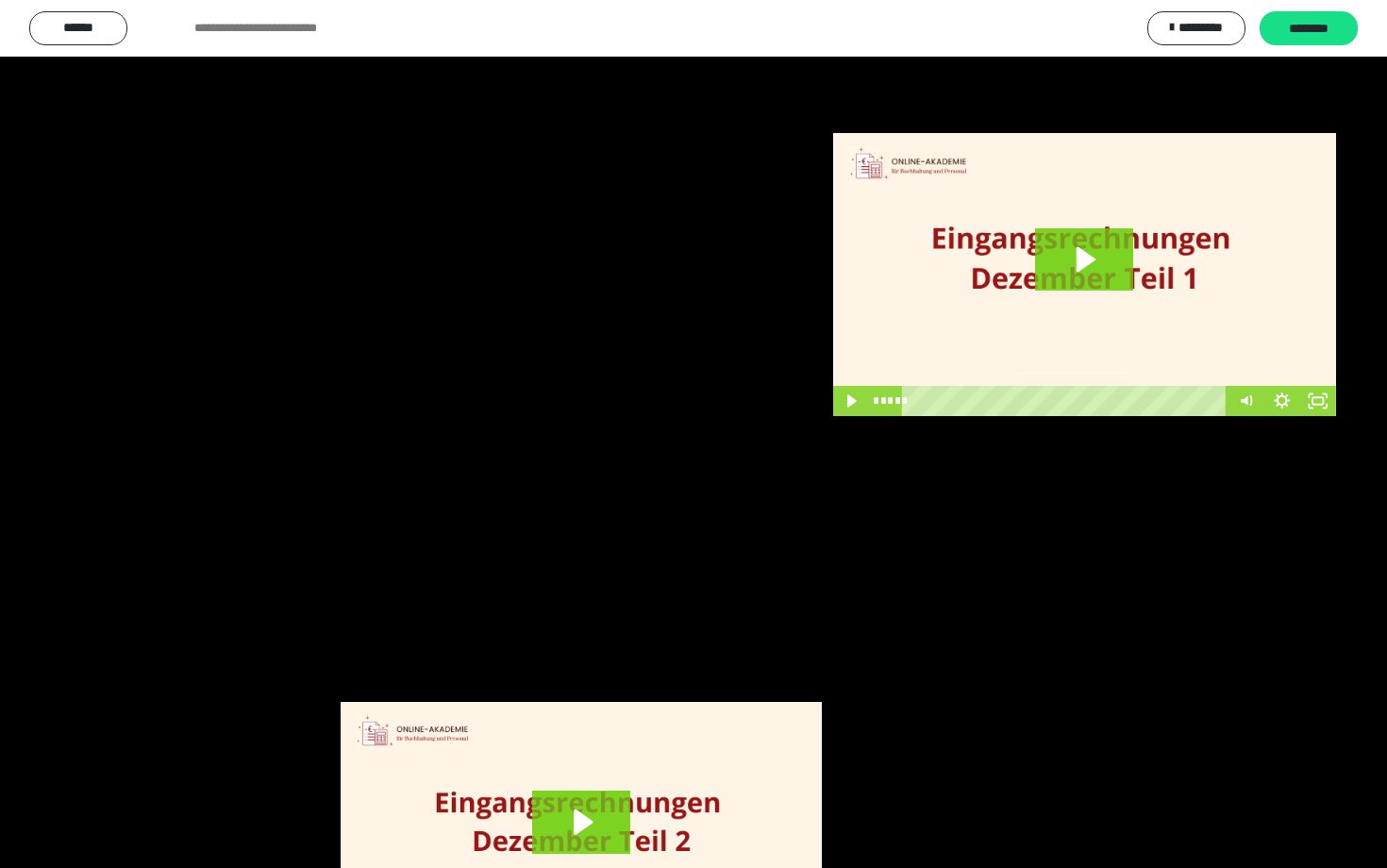 click at bounding box center (694, 434) 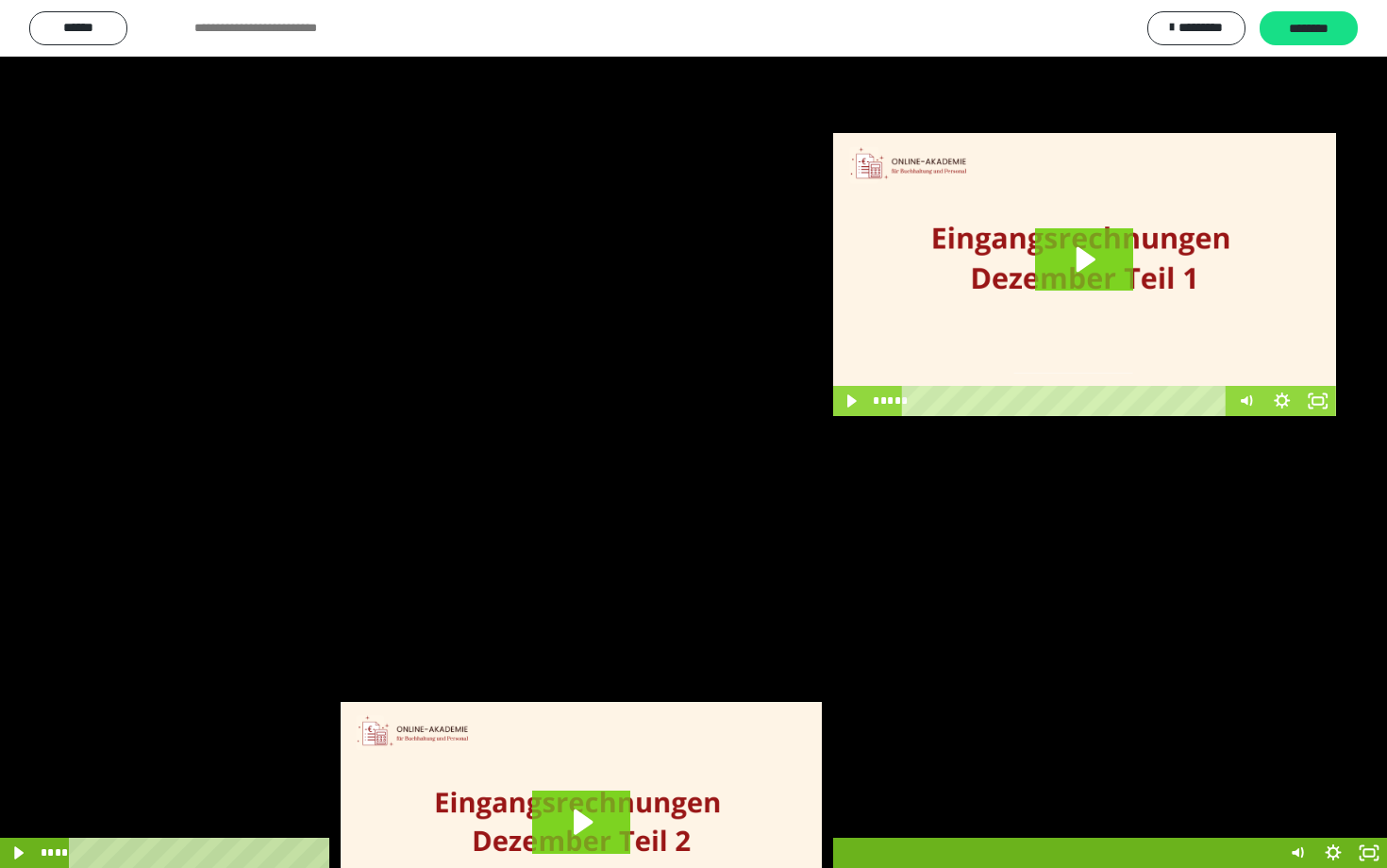 scroll, scrollTop: 3455, scrollLeft: 0, axis: vertical 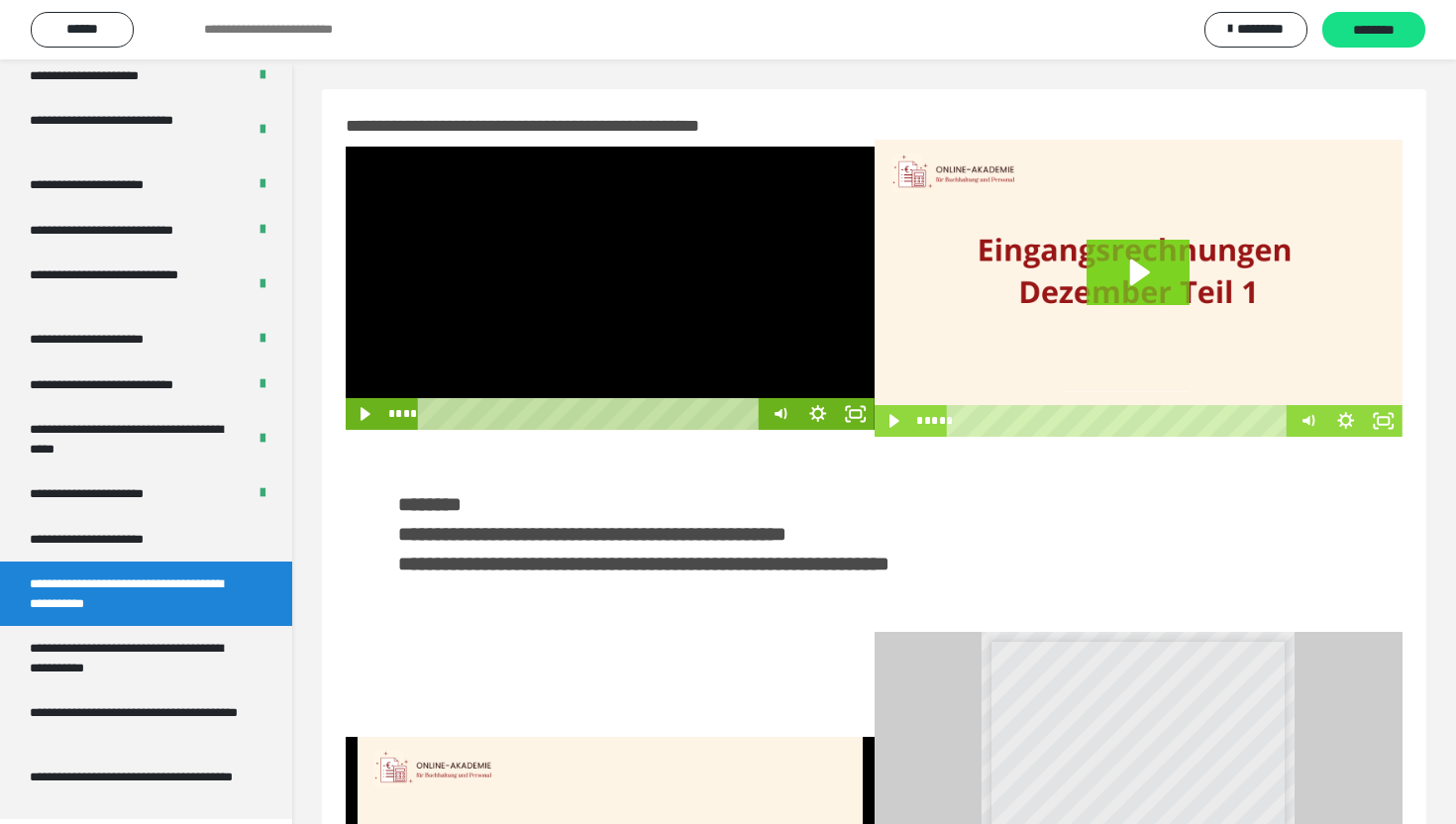 click at bounding box center (610, 288) 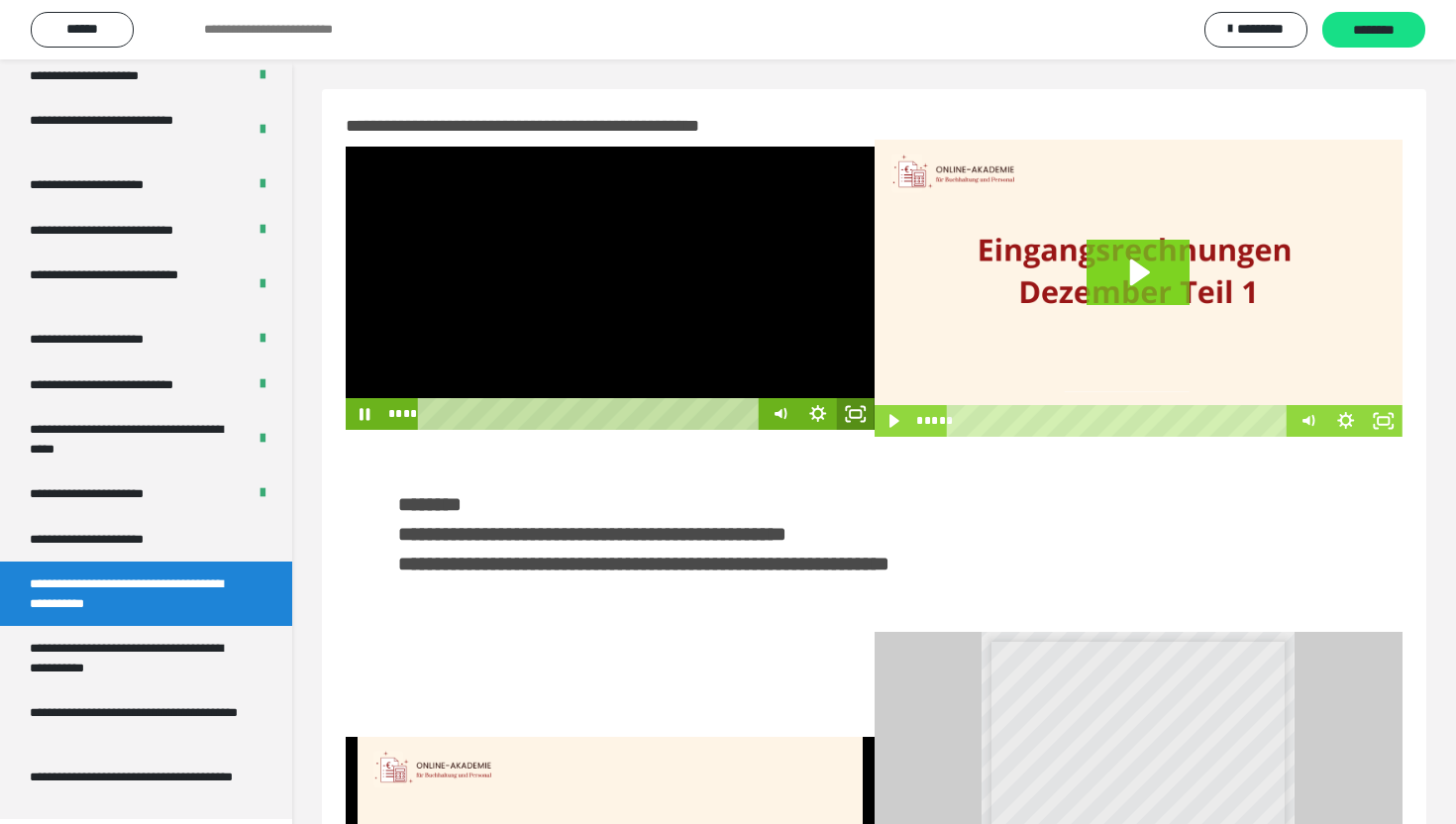 click 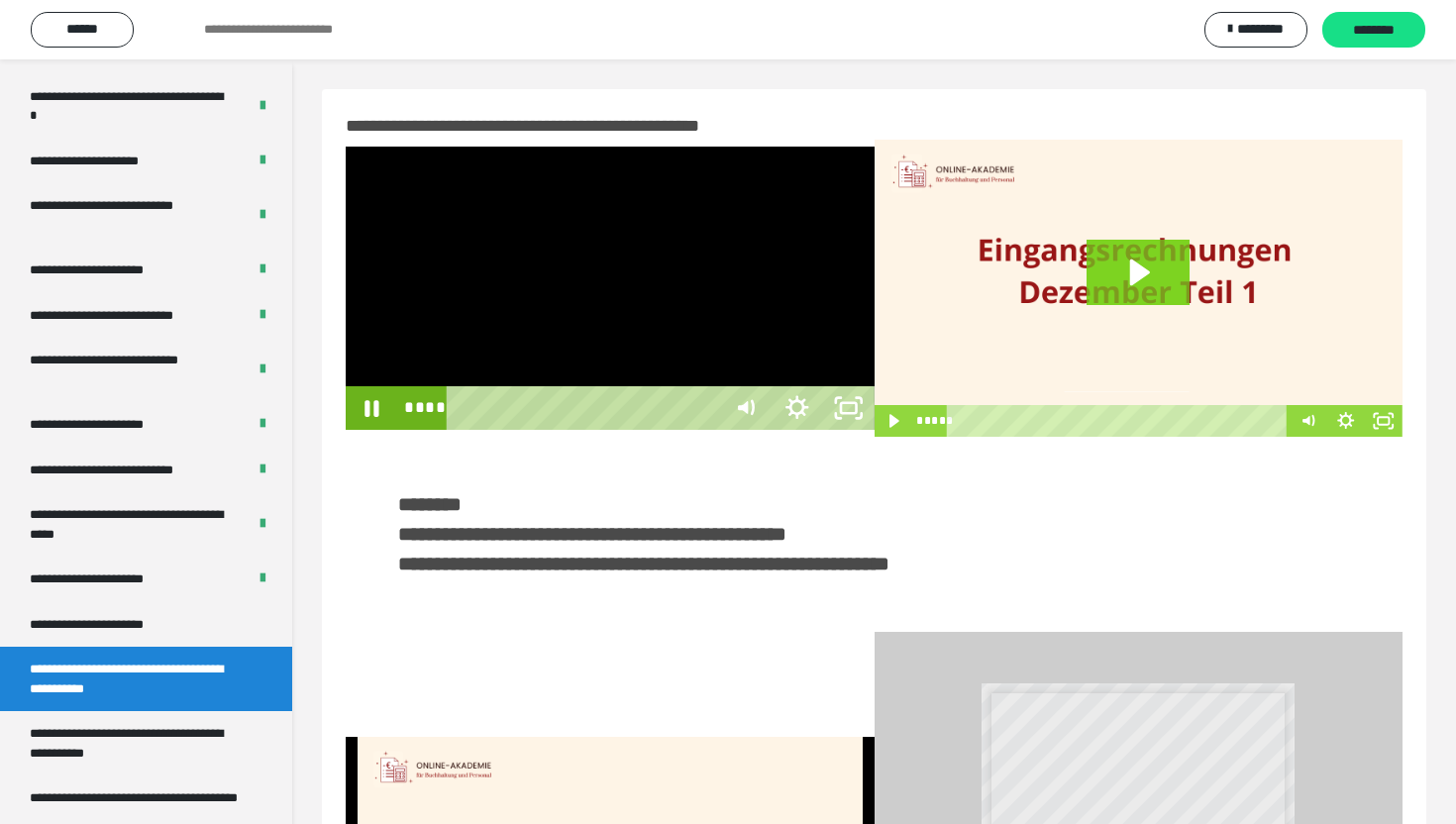 scroll, scrollTop: 3540, scrollLeft: 0, axis: vertical 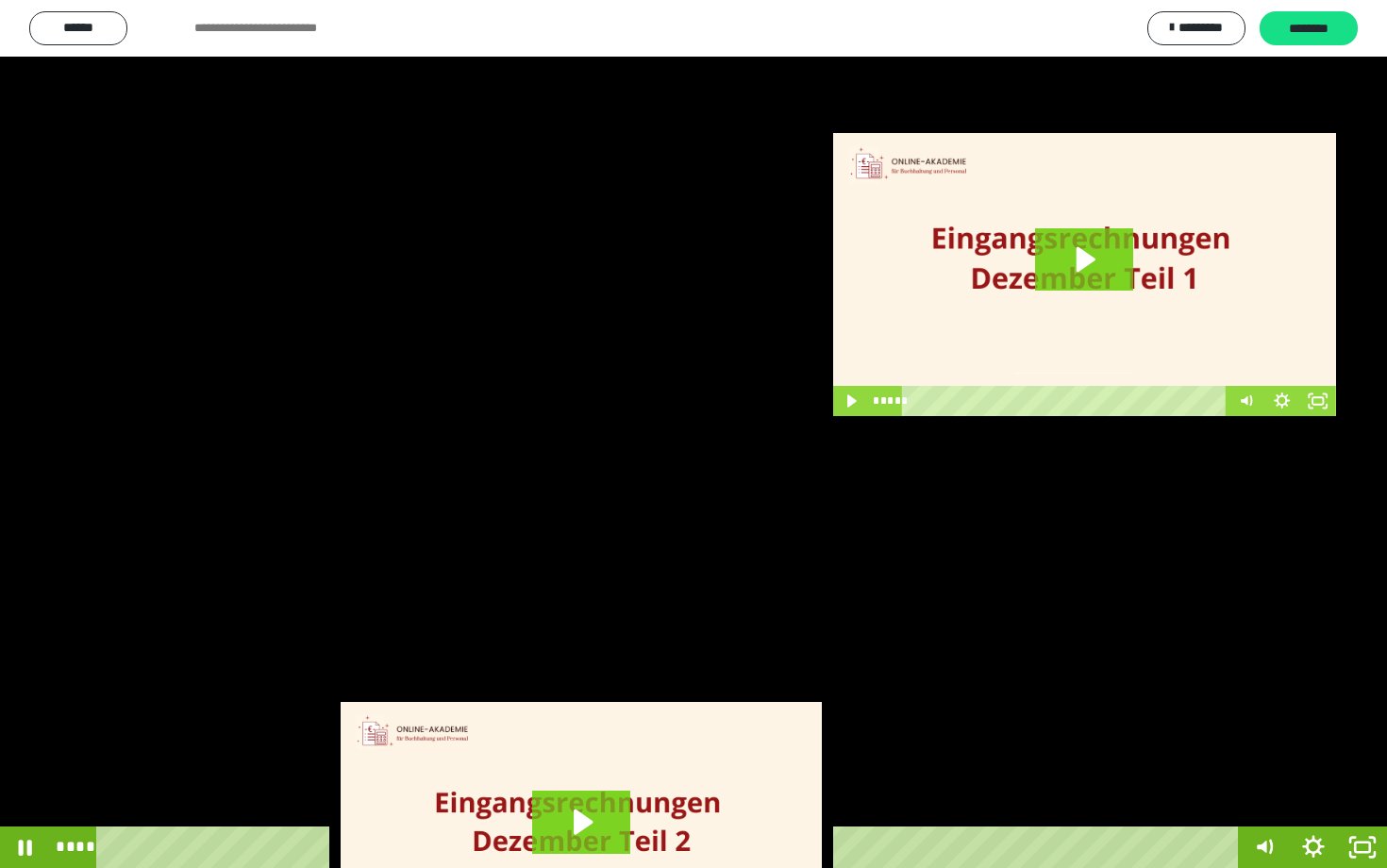 click at bounding box center [694, 434] 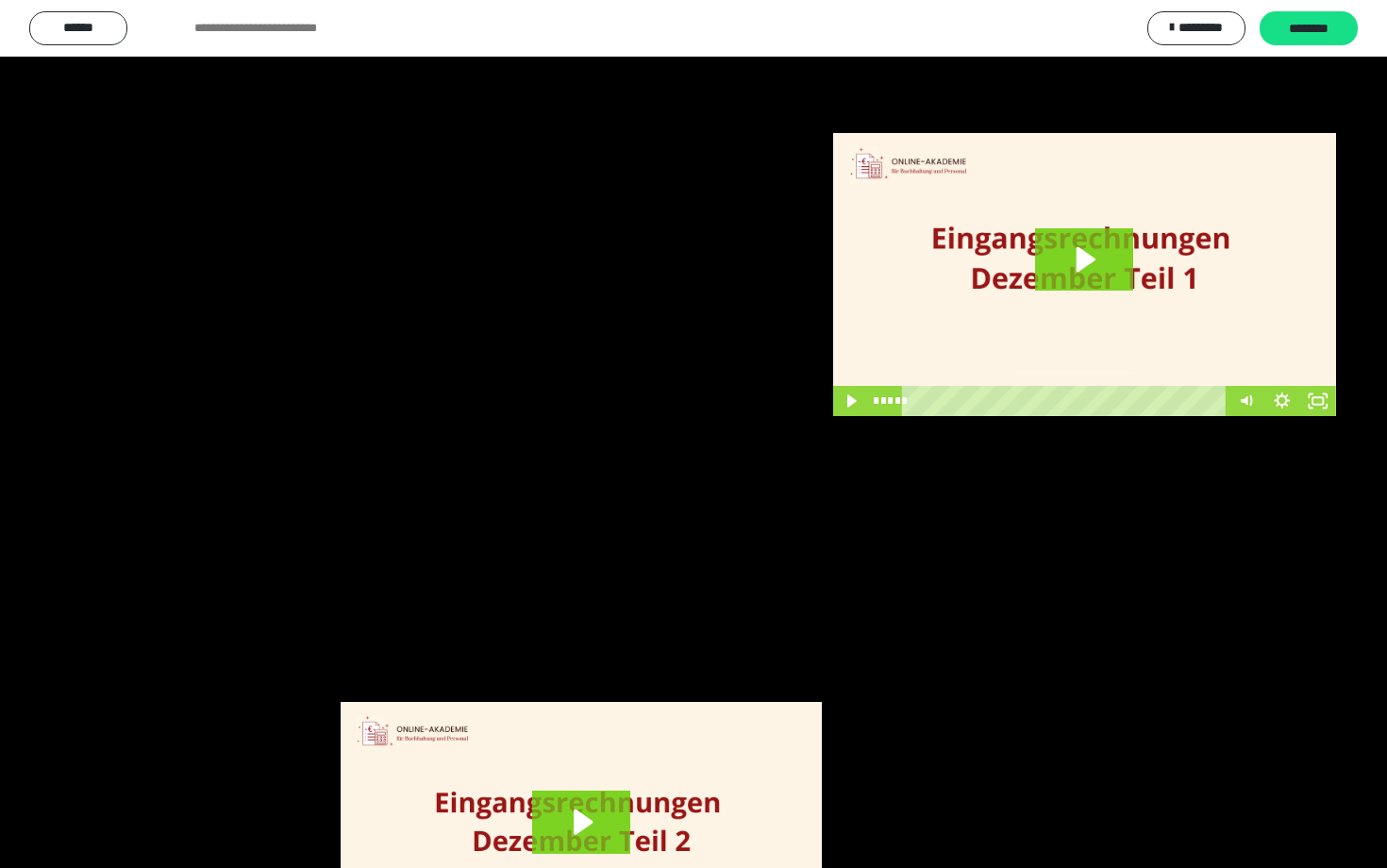 scroll, scrollTop: 3455, scrollLeft: 0, axis: vertical 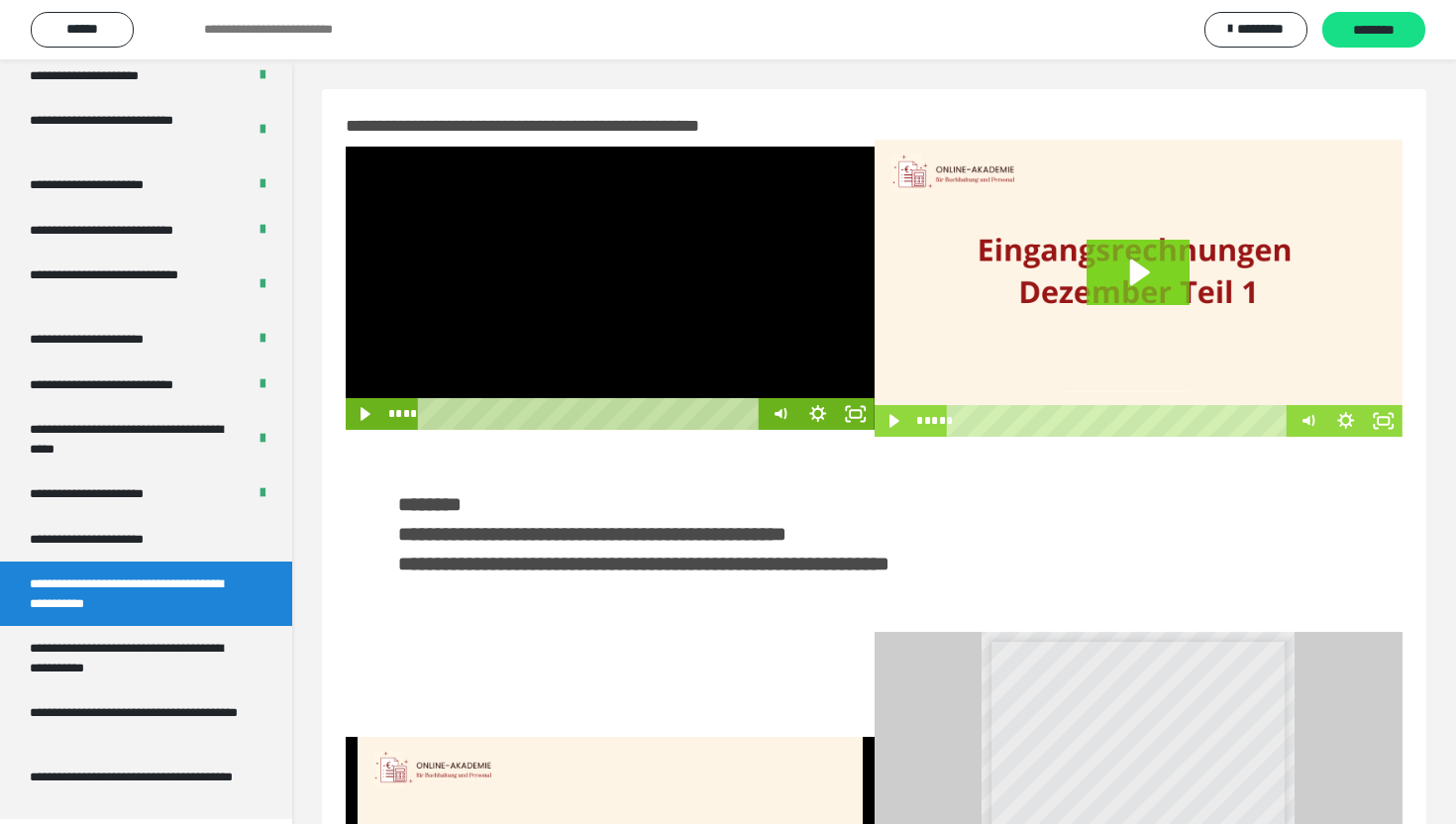 click at bounding box center (610, 288) 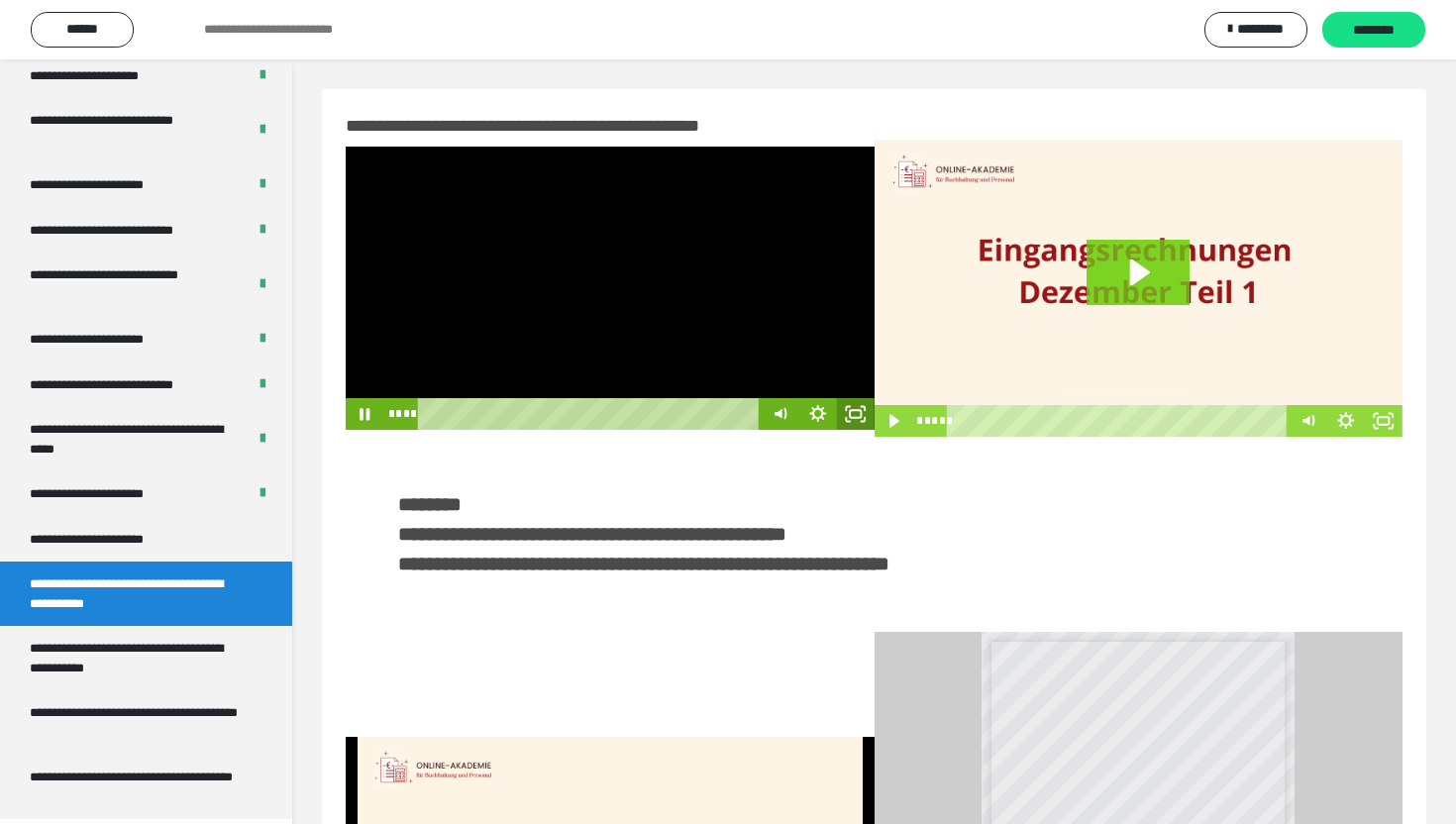click 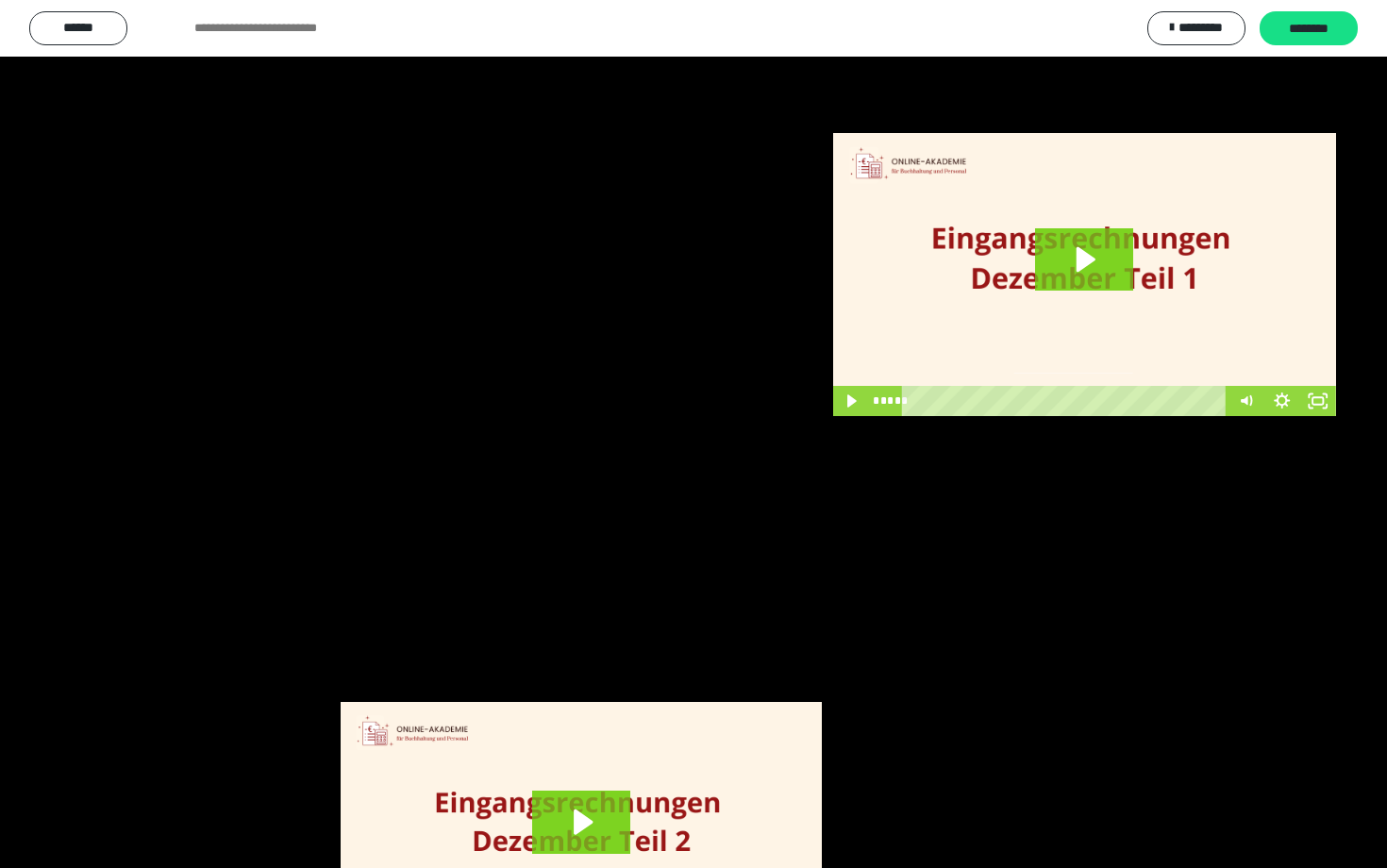 click at bounding box center (694, 434) 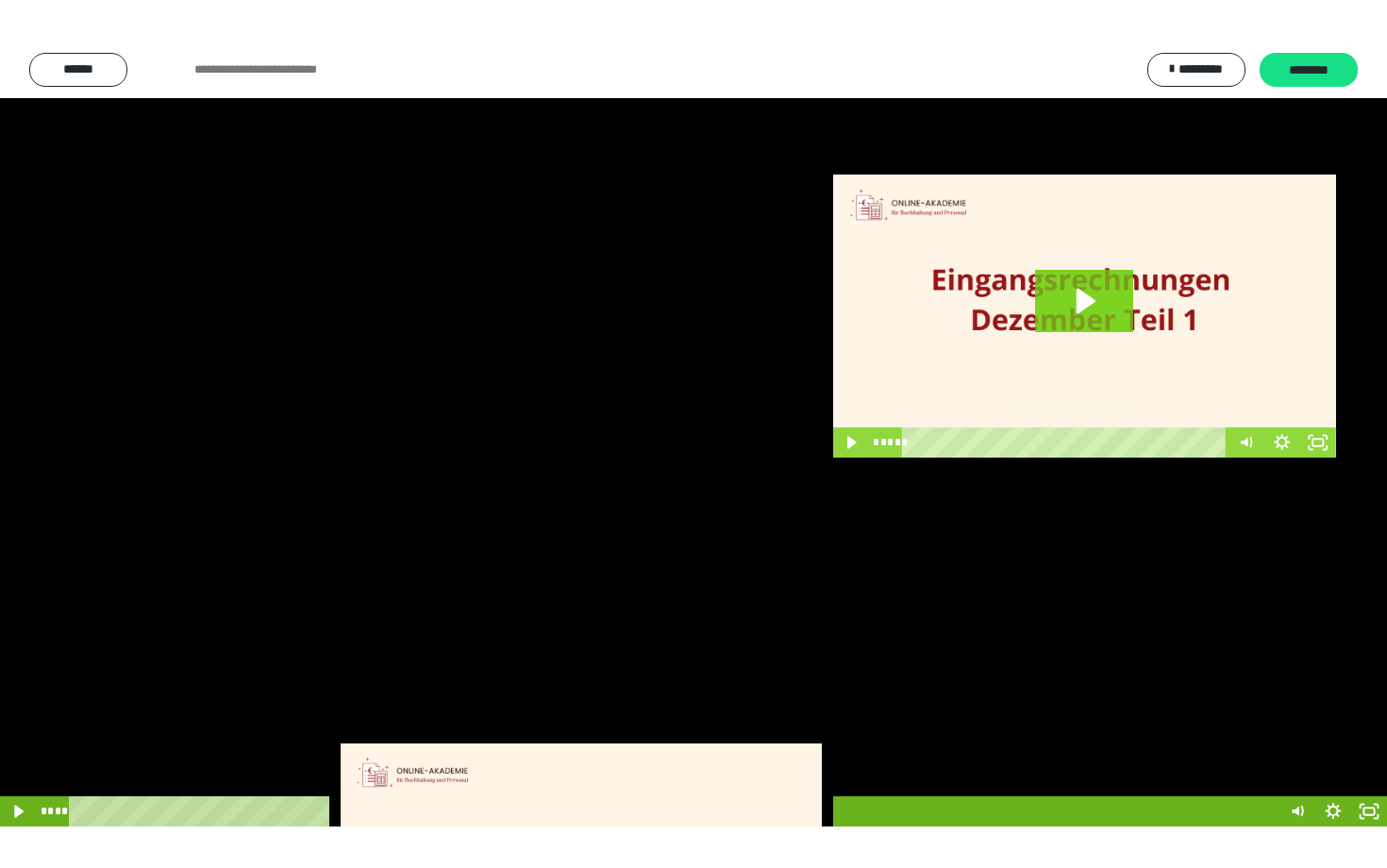 scroll, scrollTop: 3455, scrollLeft: 0, axis: vertical 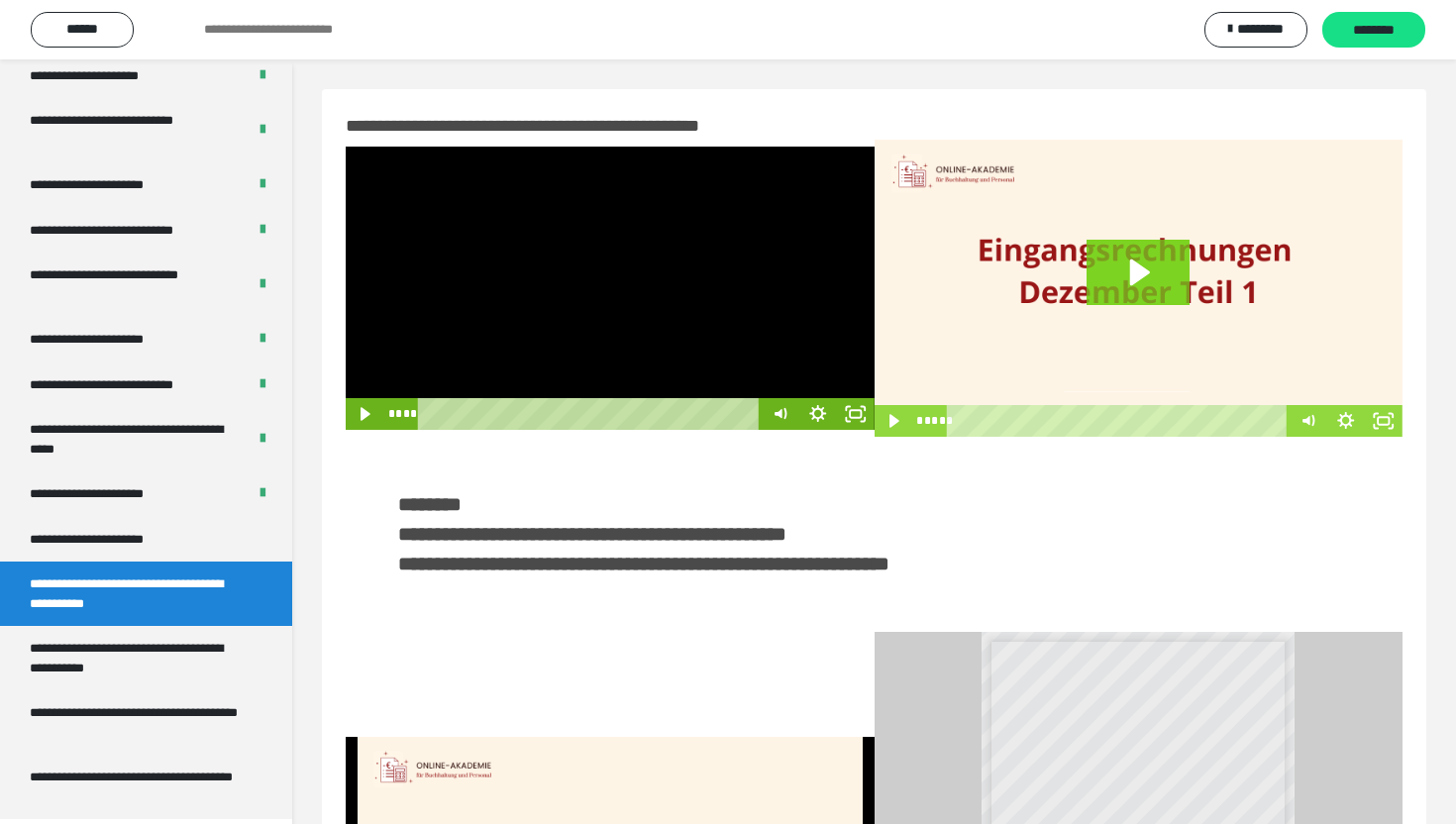 click at bounding box center (610, 288) 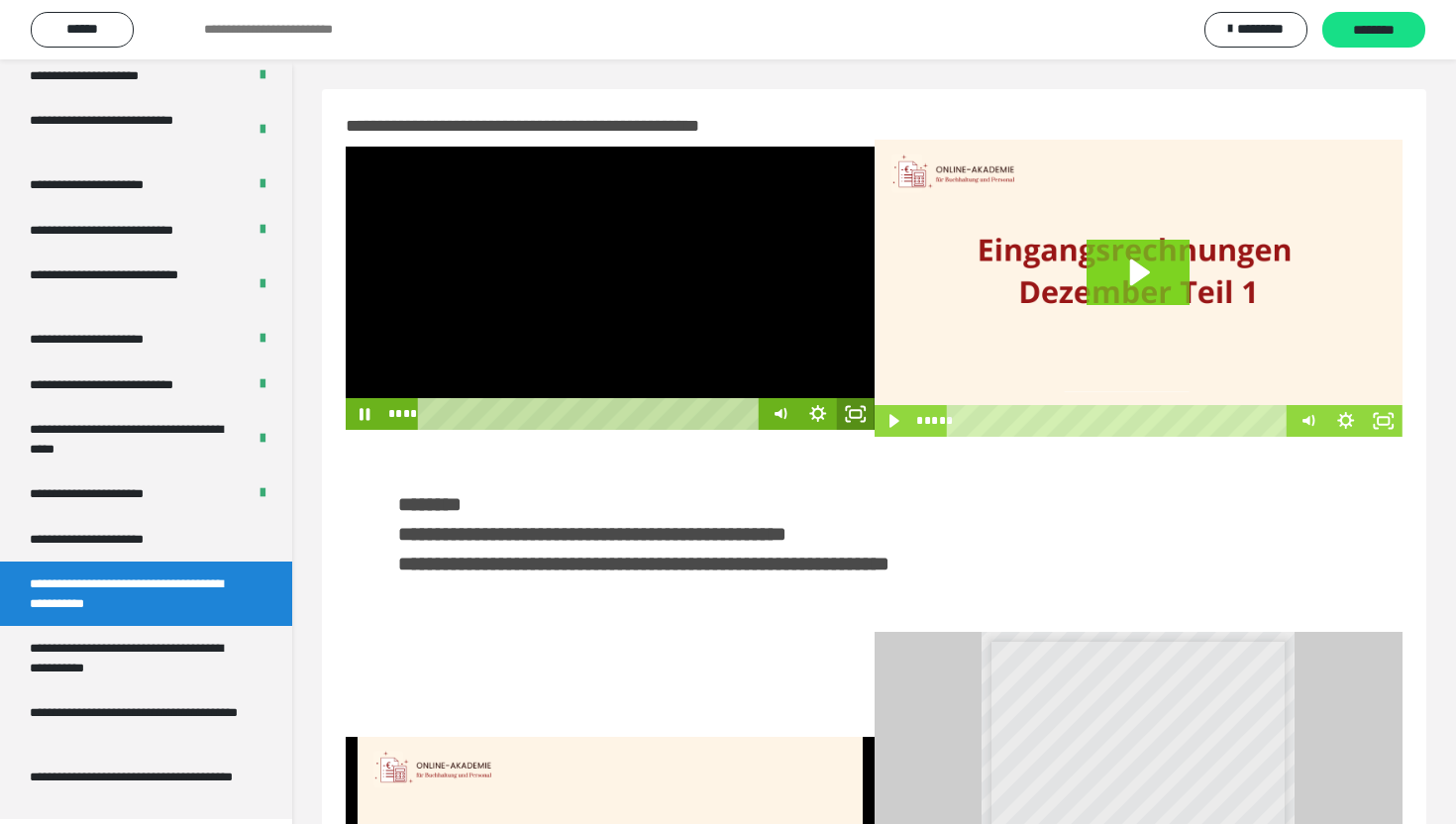 click 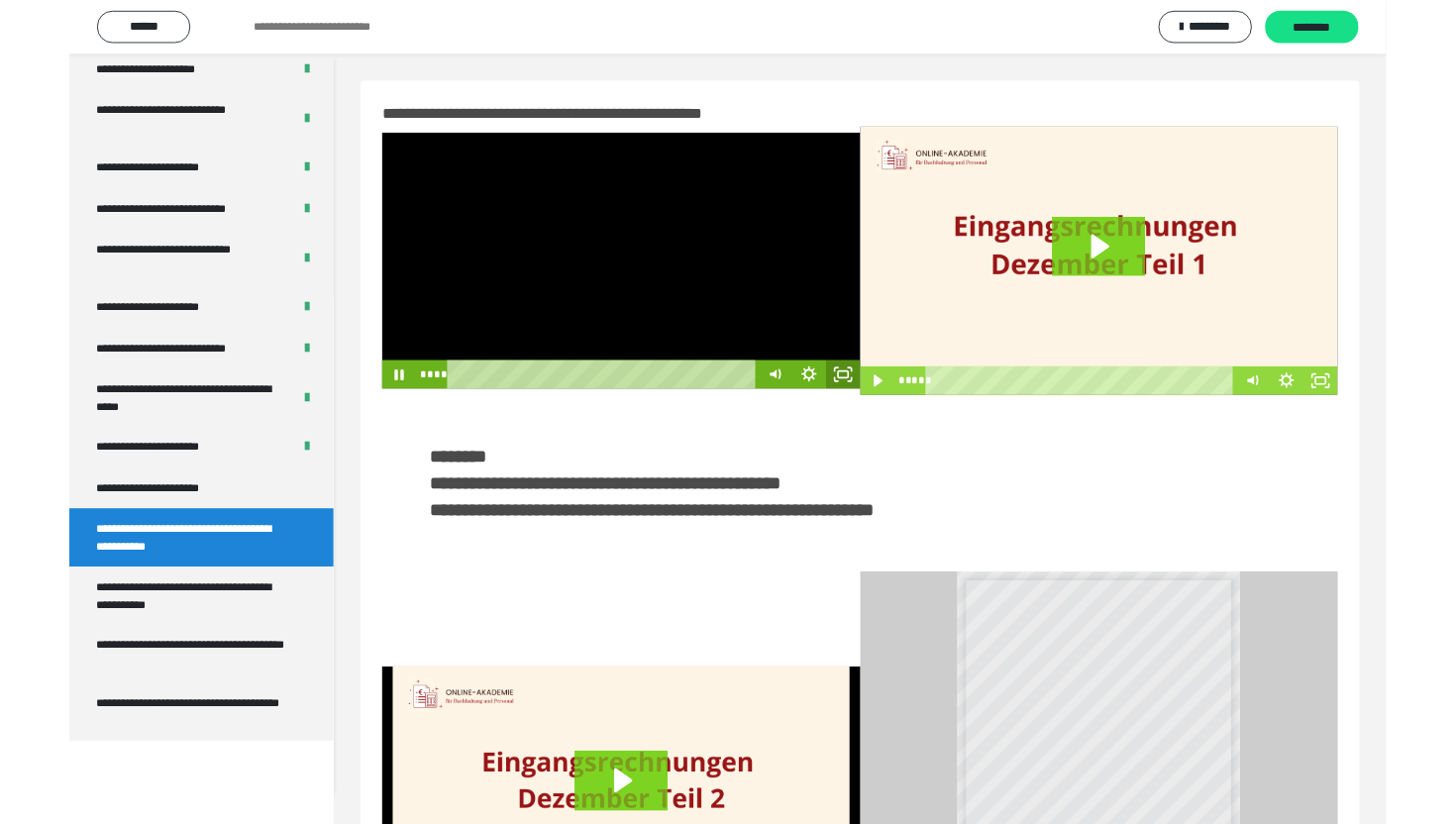 scroll, scrollTop: 3540, scrollLeft: 0, axis: vertical 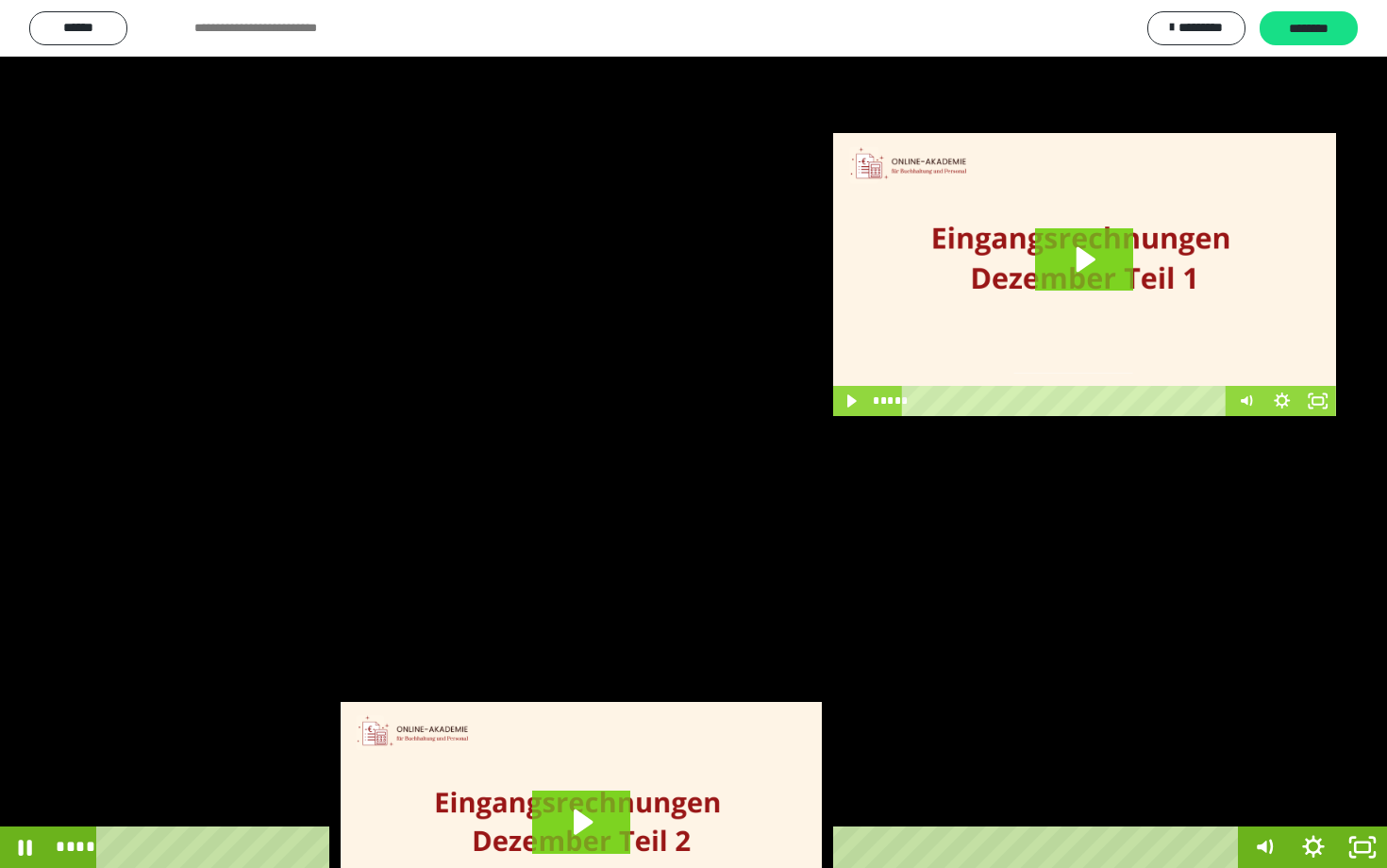 click at bounding box center [694, 434] 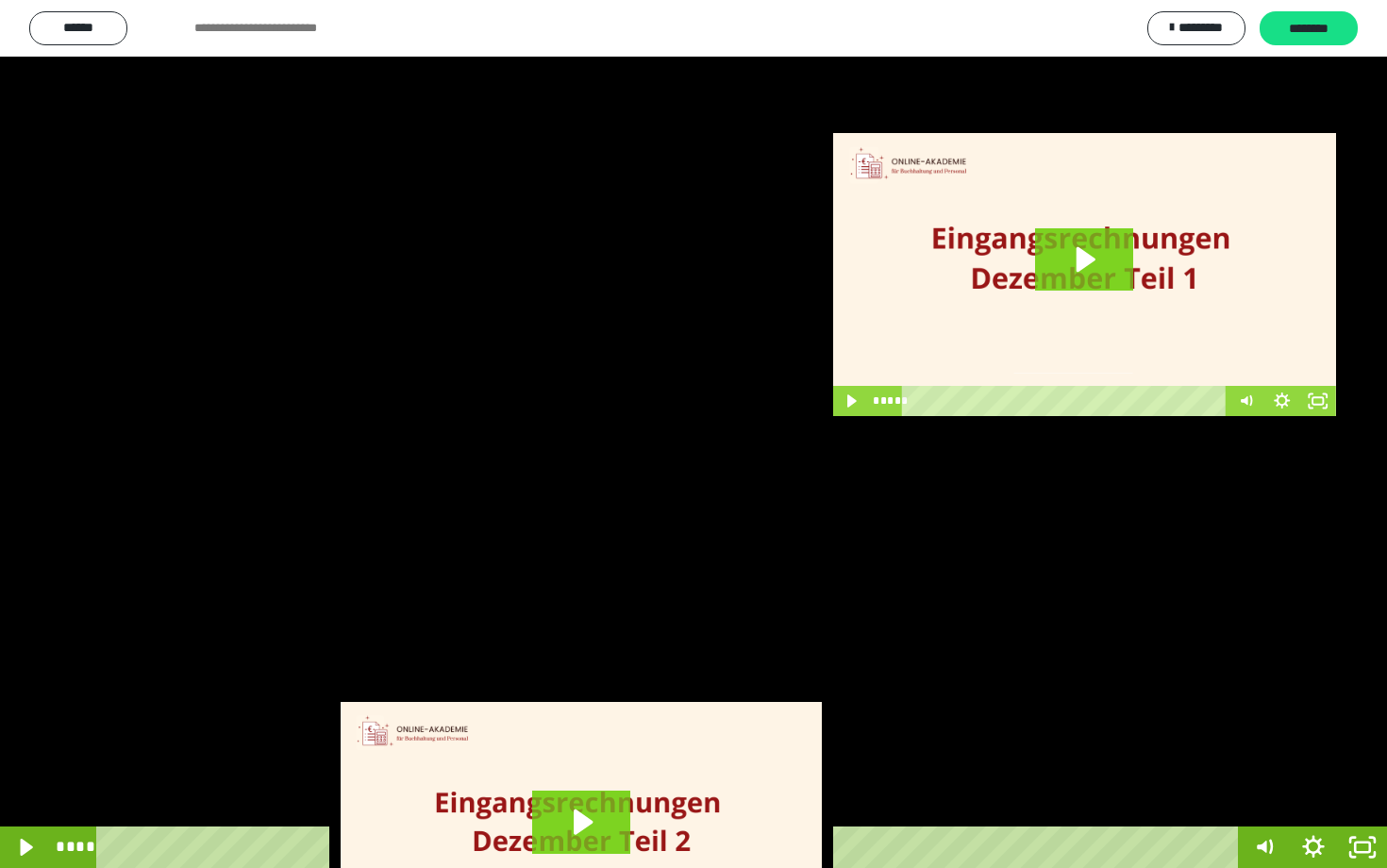 click at bounding box center (694, 434) 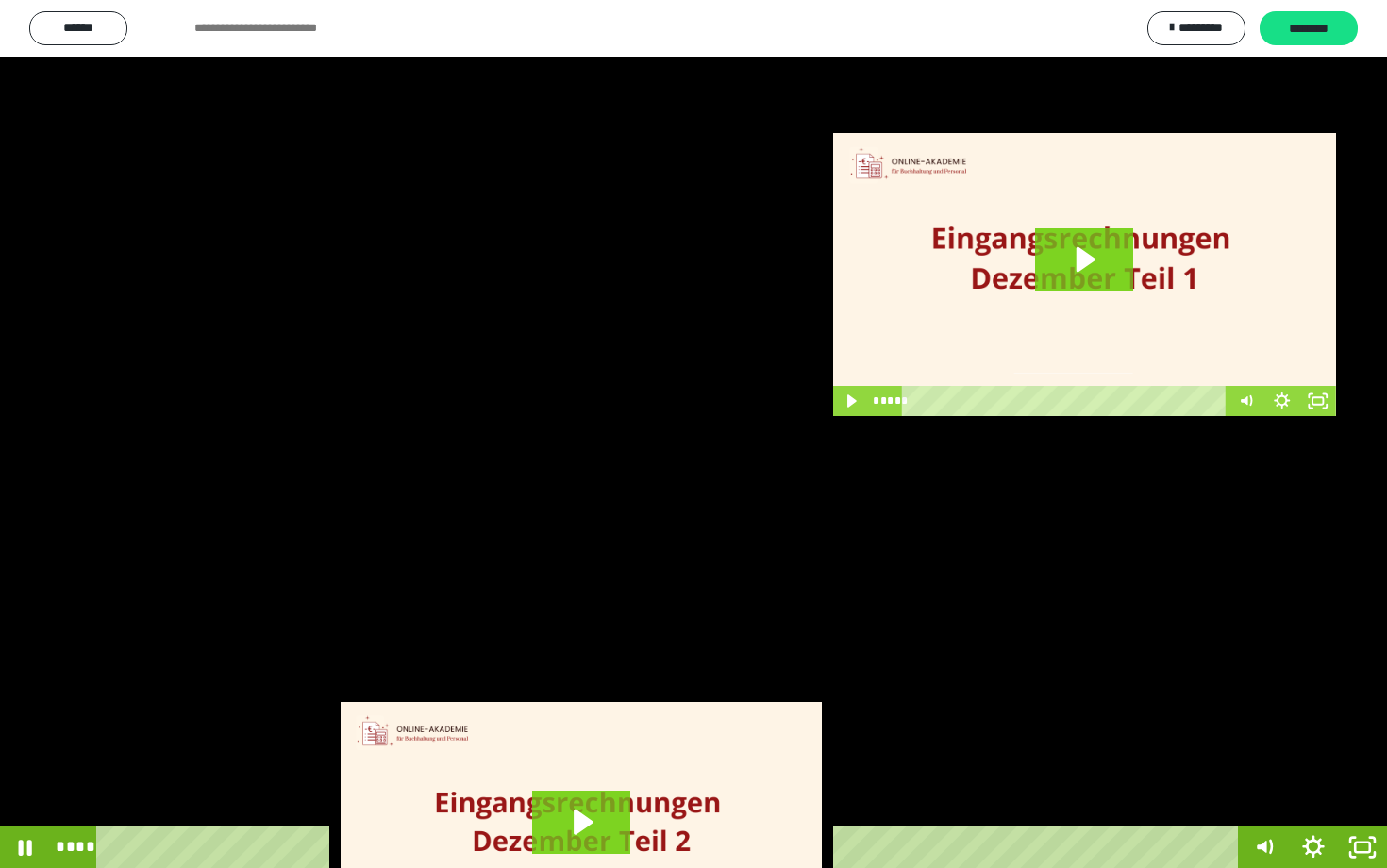 click at bounding box center [694, 434] 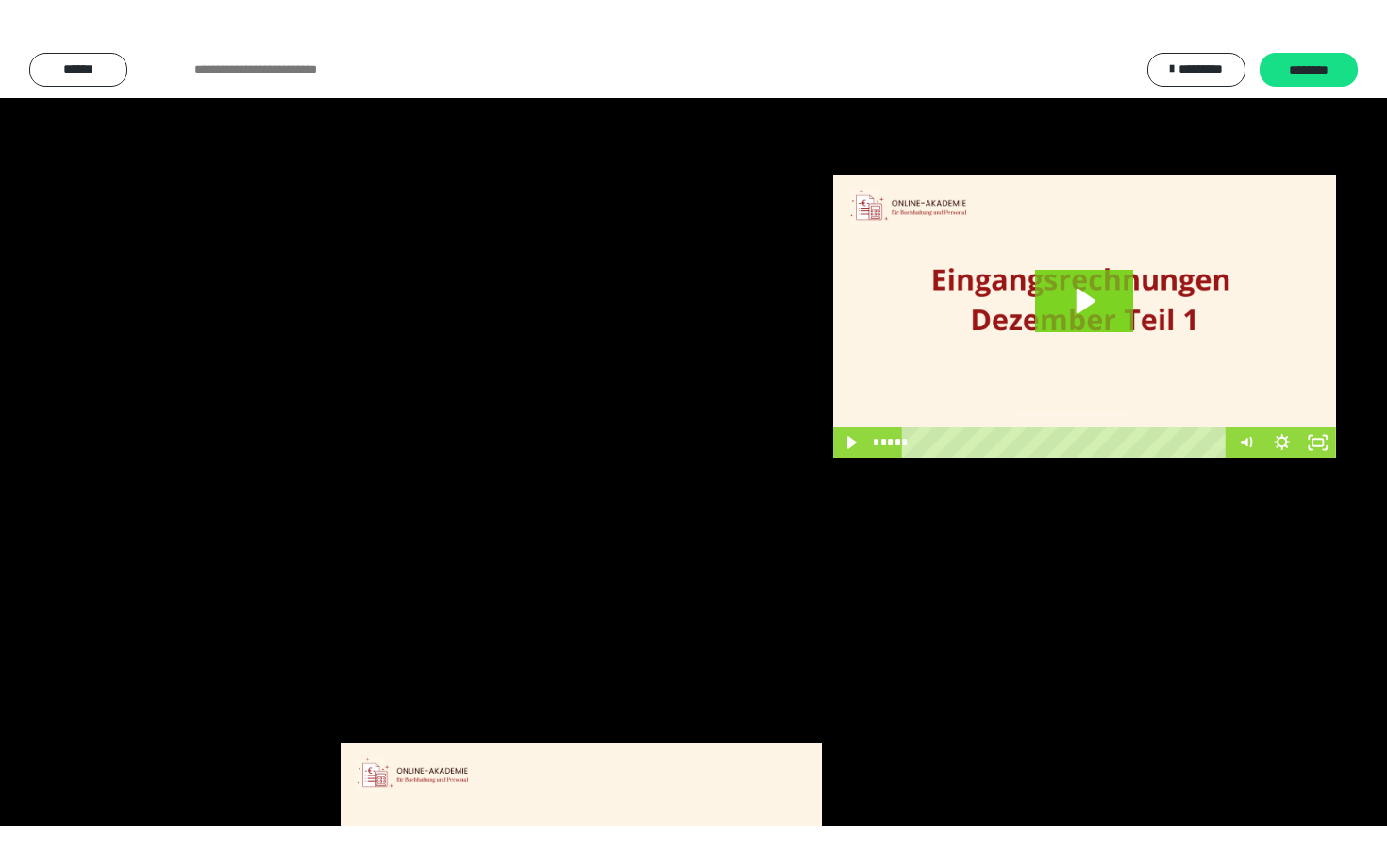 scroll, scrollTop: 3455, scrollLeft: 0, axis: vertical 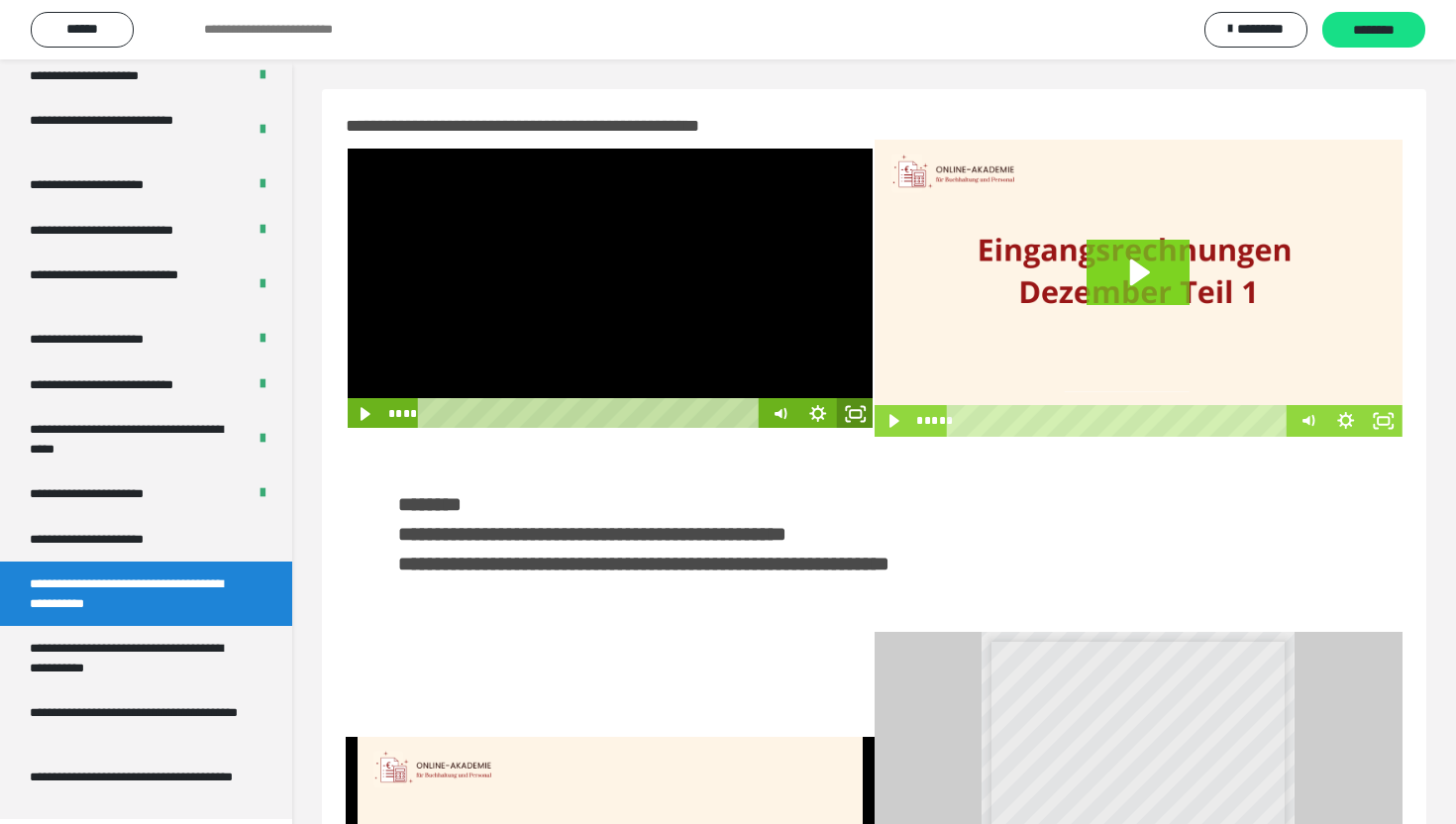 click 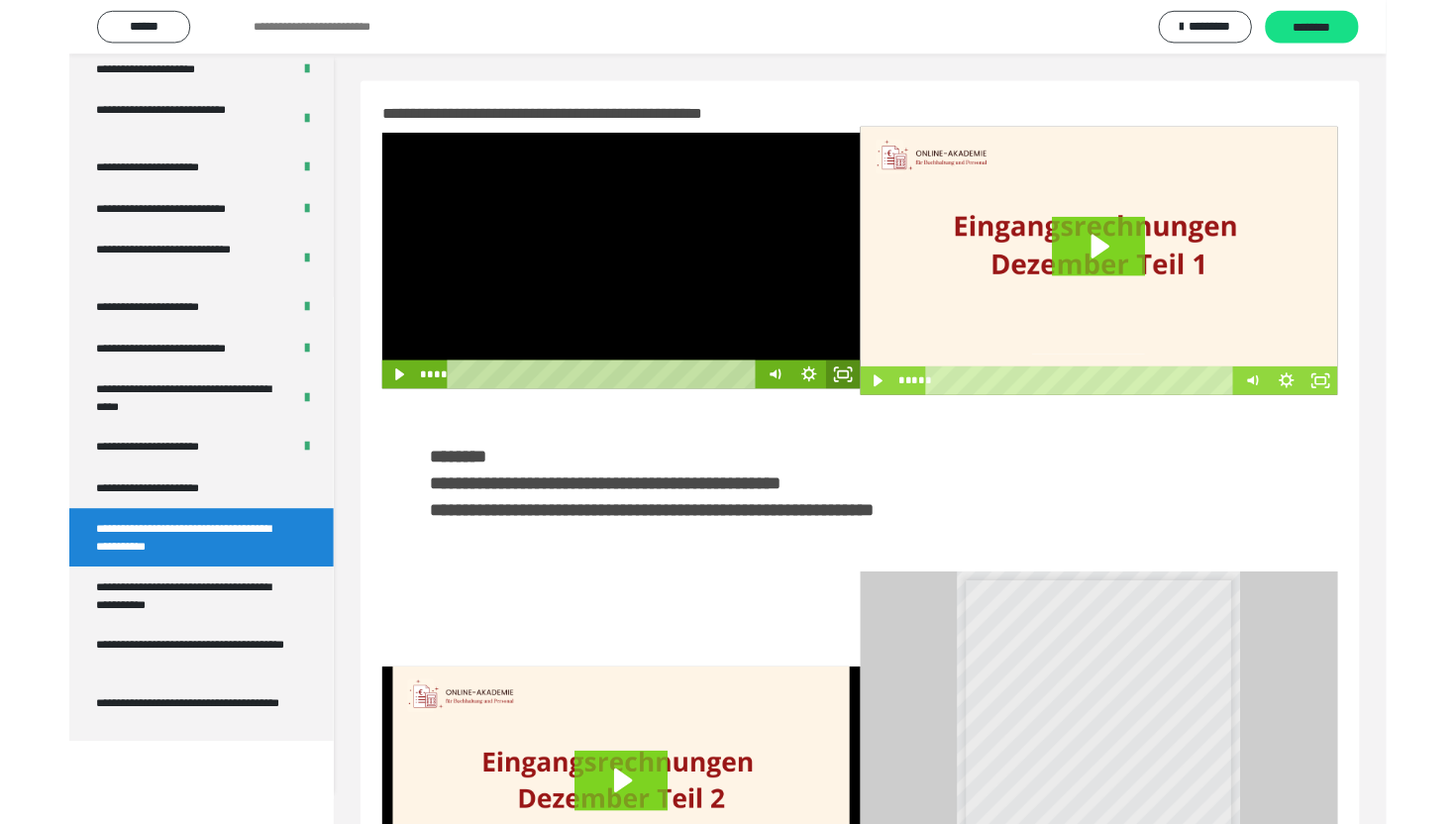 scroll, scrollTop: 3540, scrollLeft: 0, axis: vertical 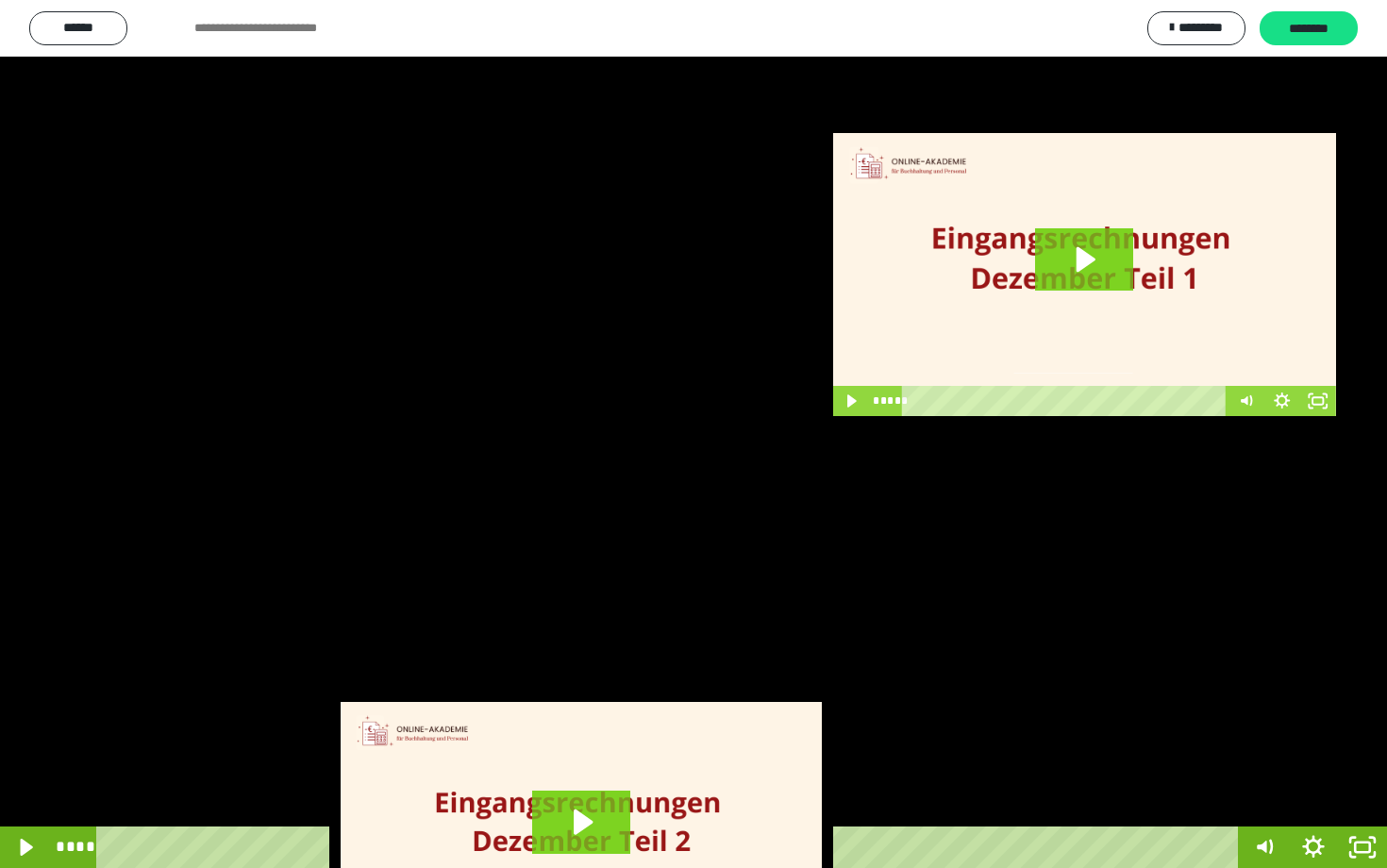 click at bounding box center [694, 434] 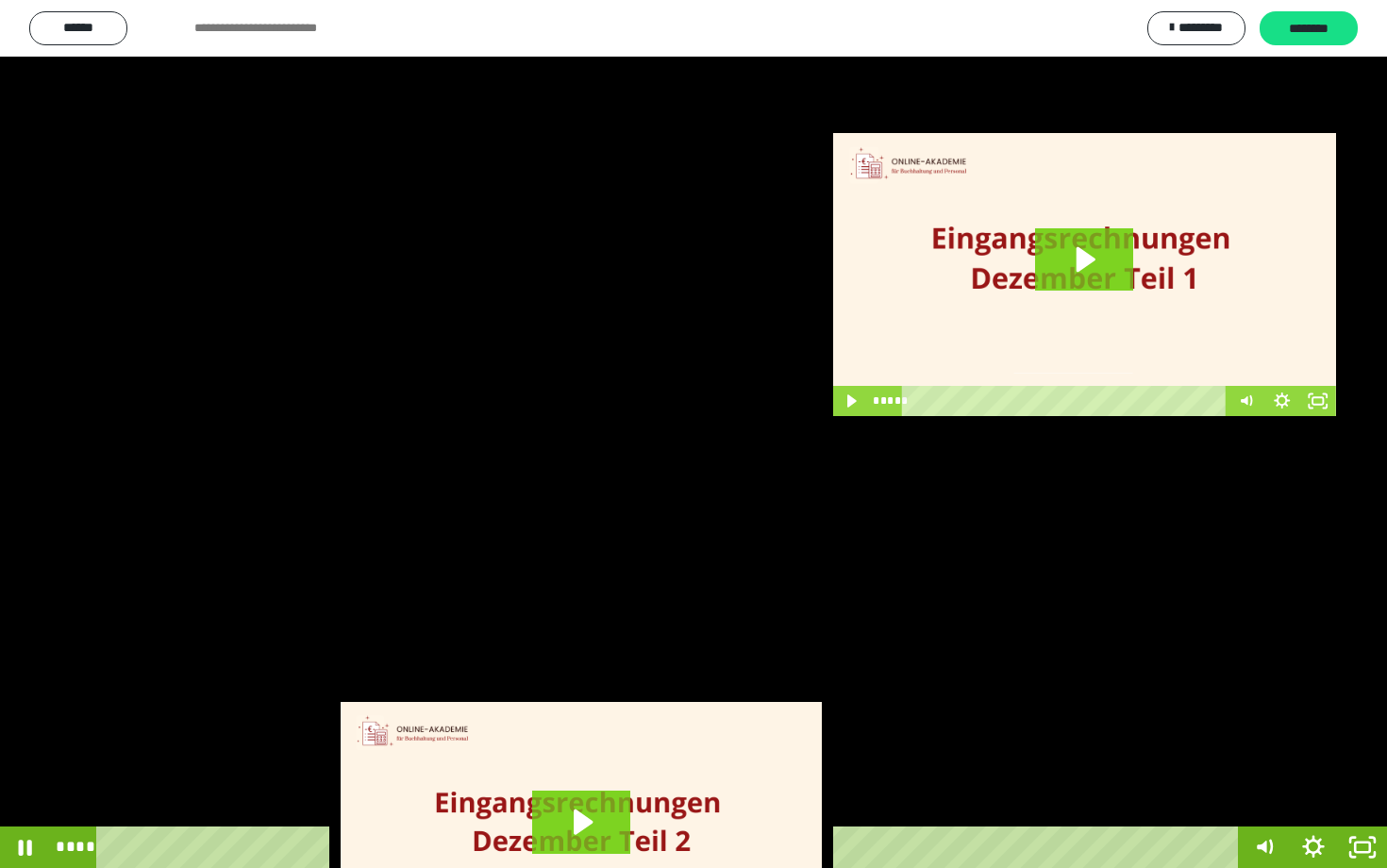 click at bounding box center (694, 434) 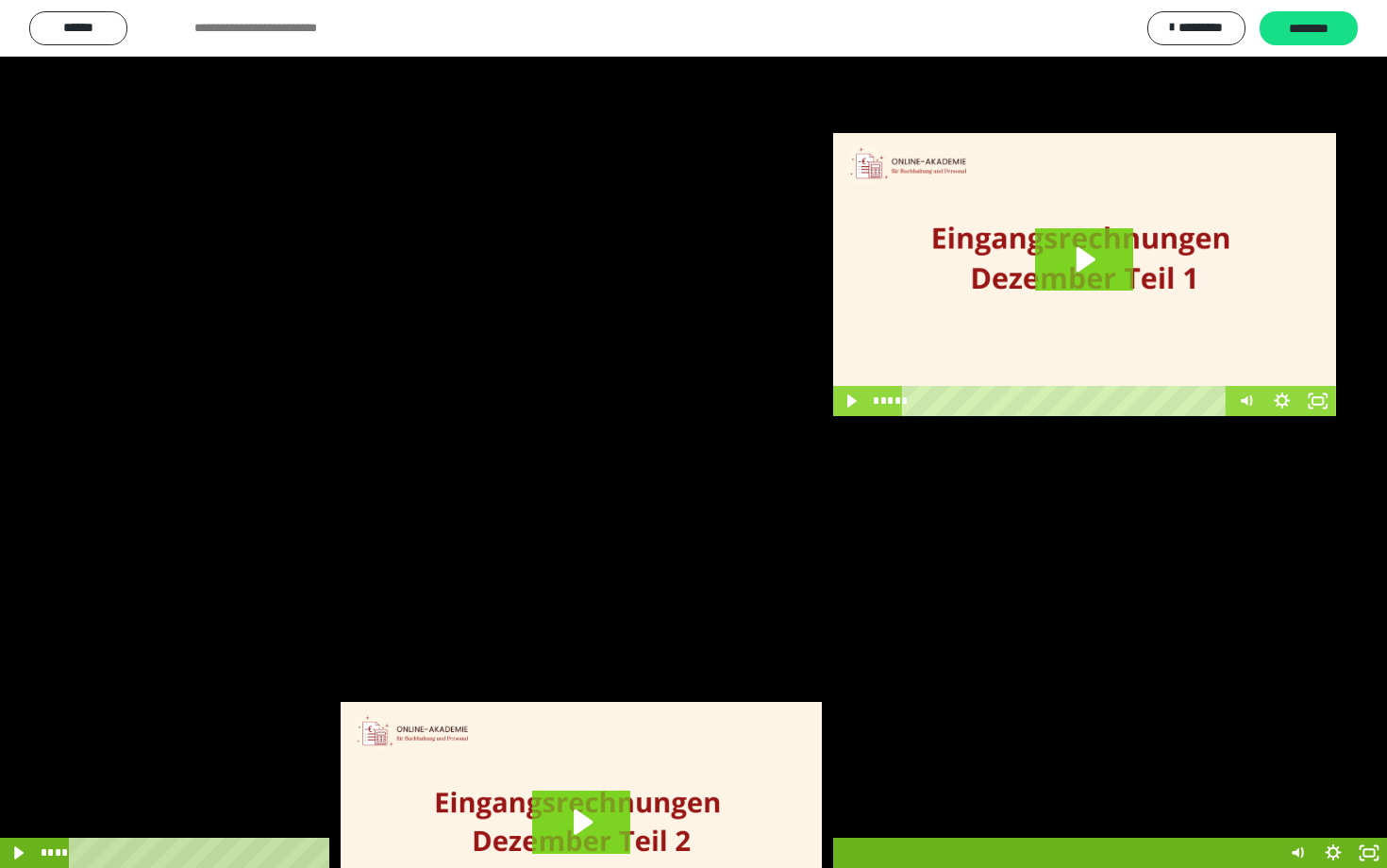 scroll, scrollTop: 3455, scrollLeft: 0, axis: vertical 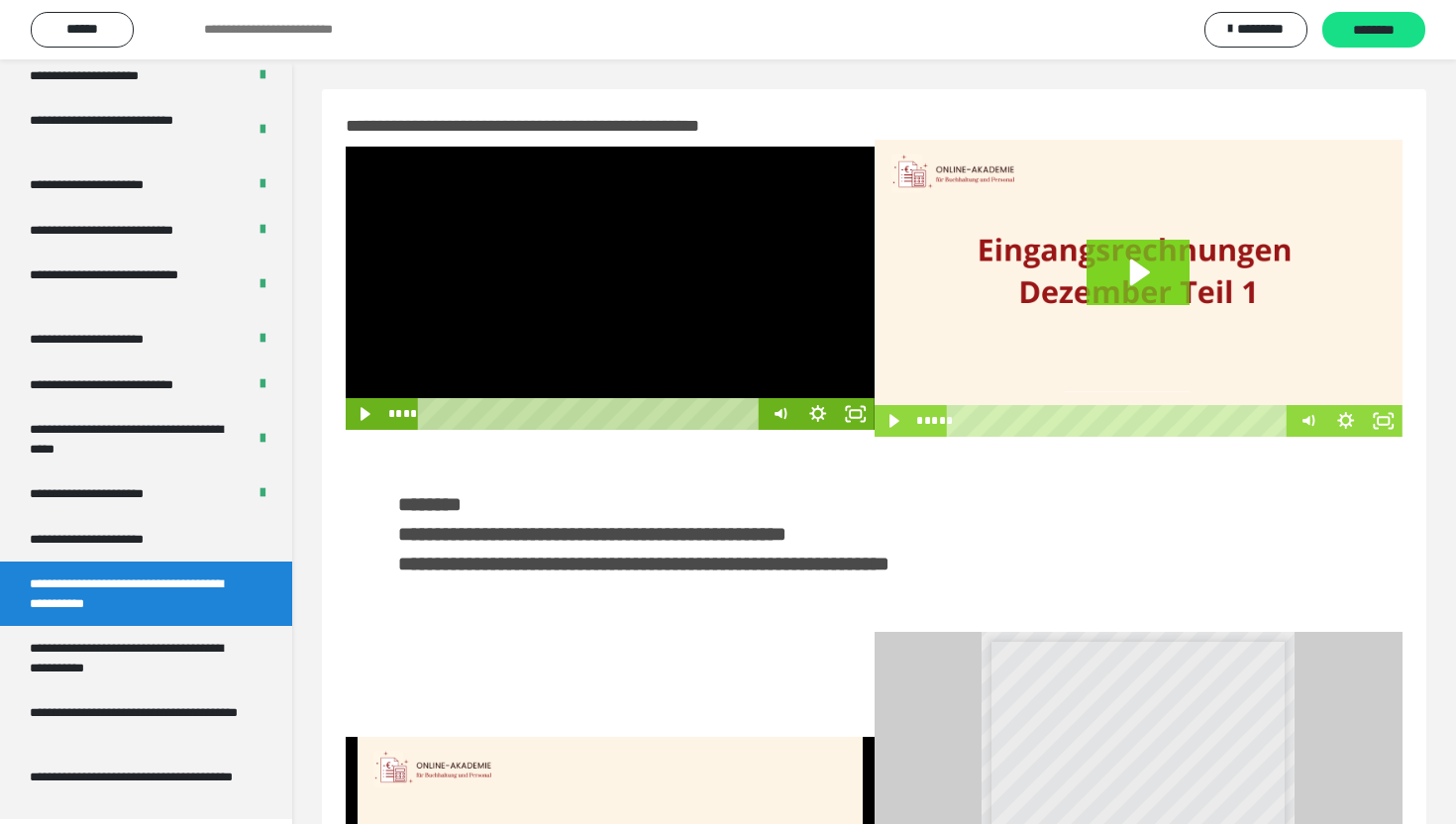 click at bounding box center [610, 288] 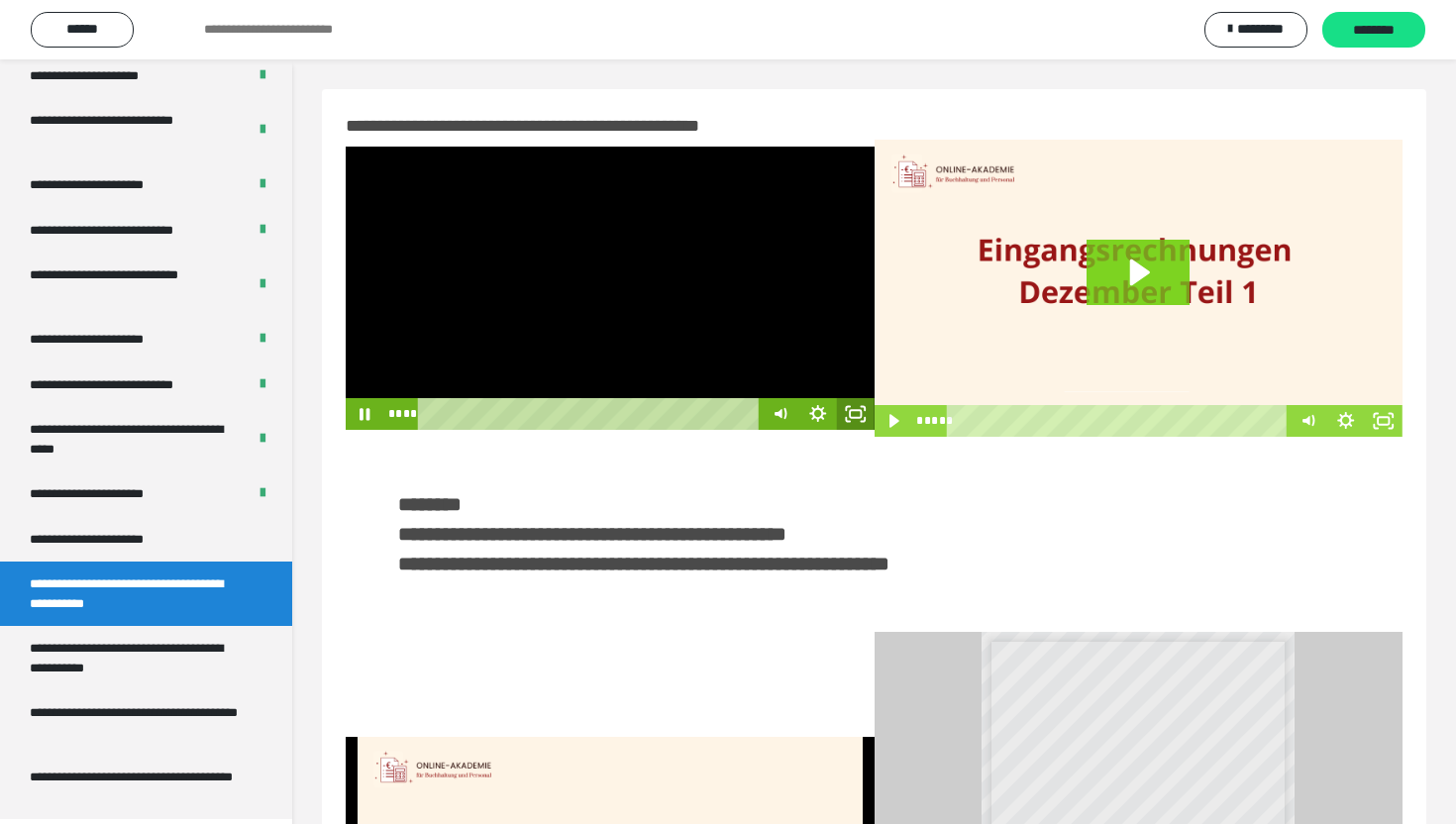 click 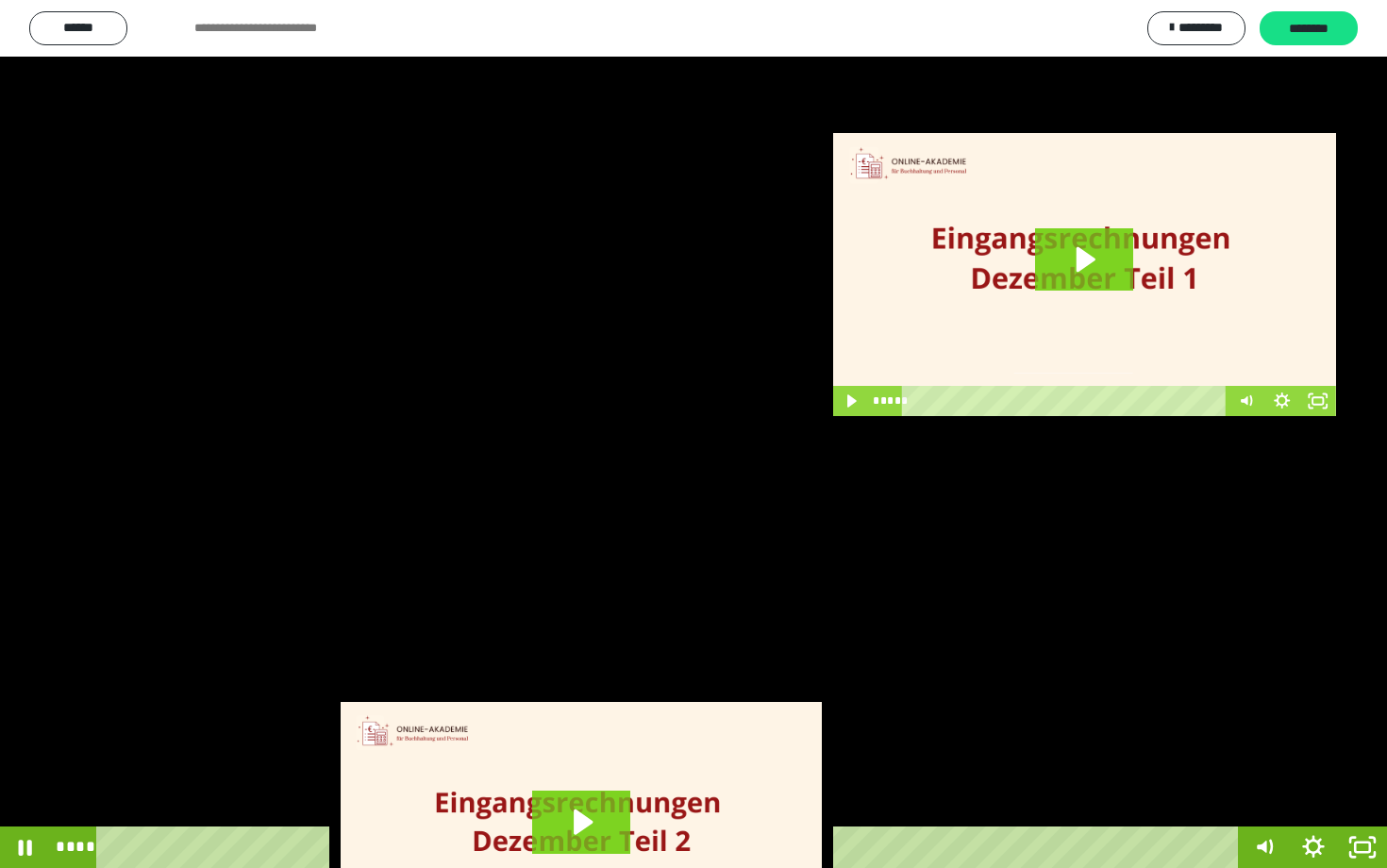 click at bounding box center [694, 434] 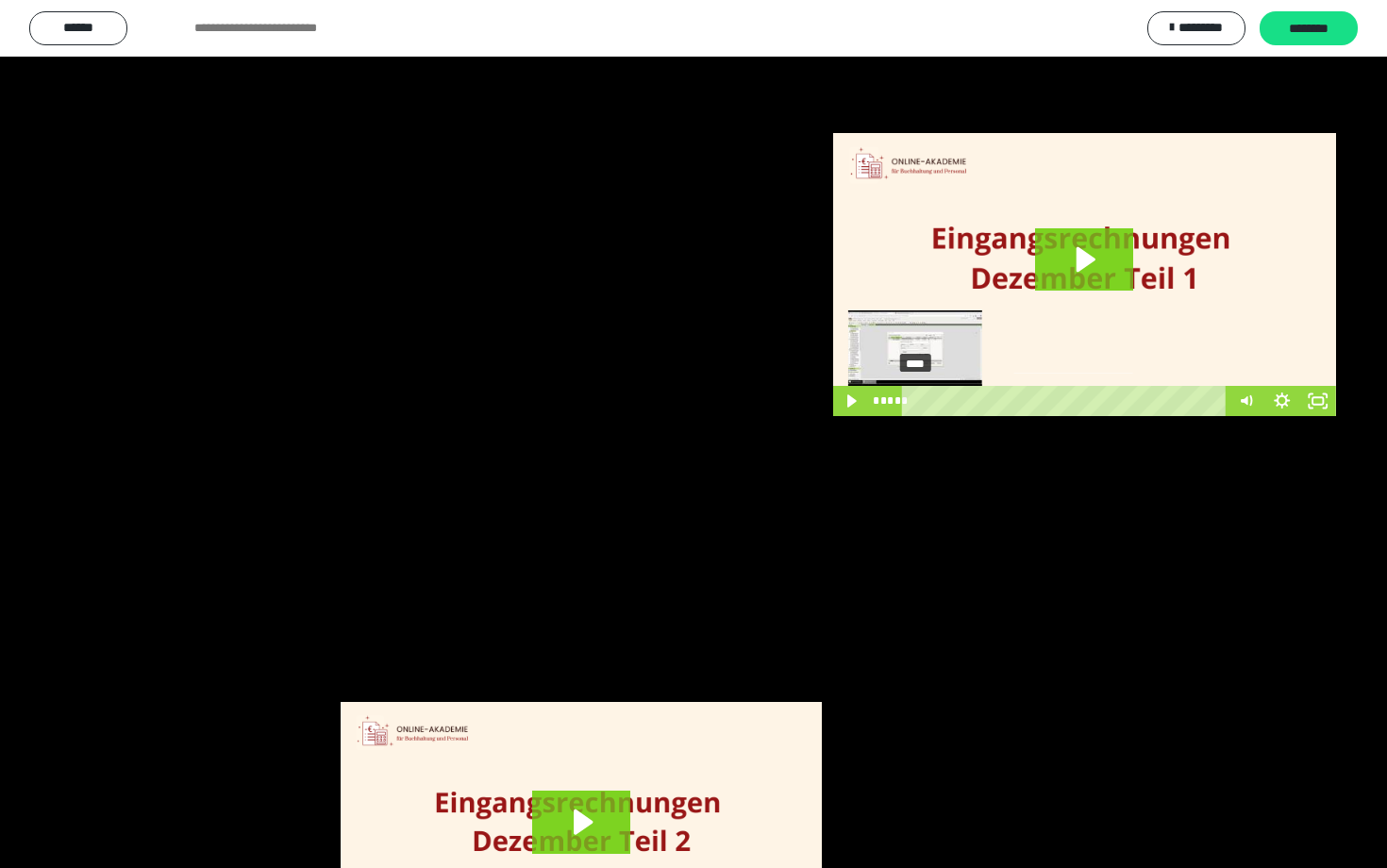 scroll, scrollTop: 3455, scrollLeft: 0, axis: vertical 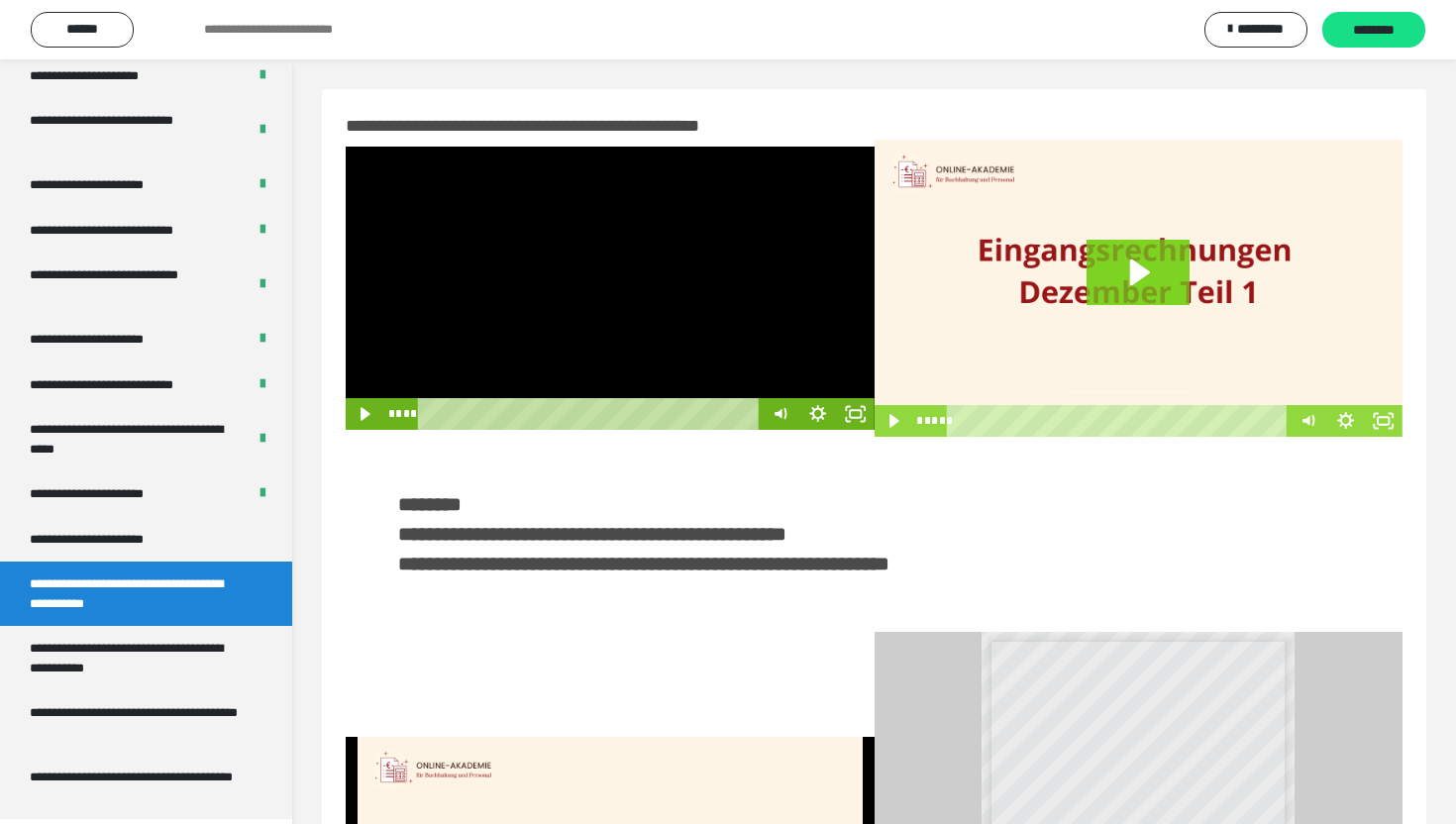 click at bounding box center (610, 288) 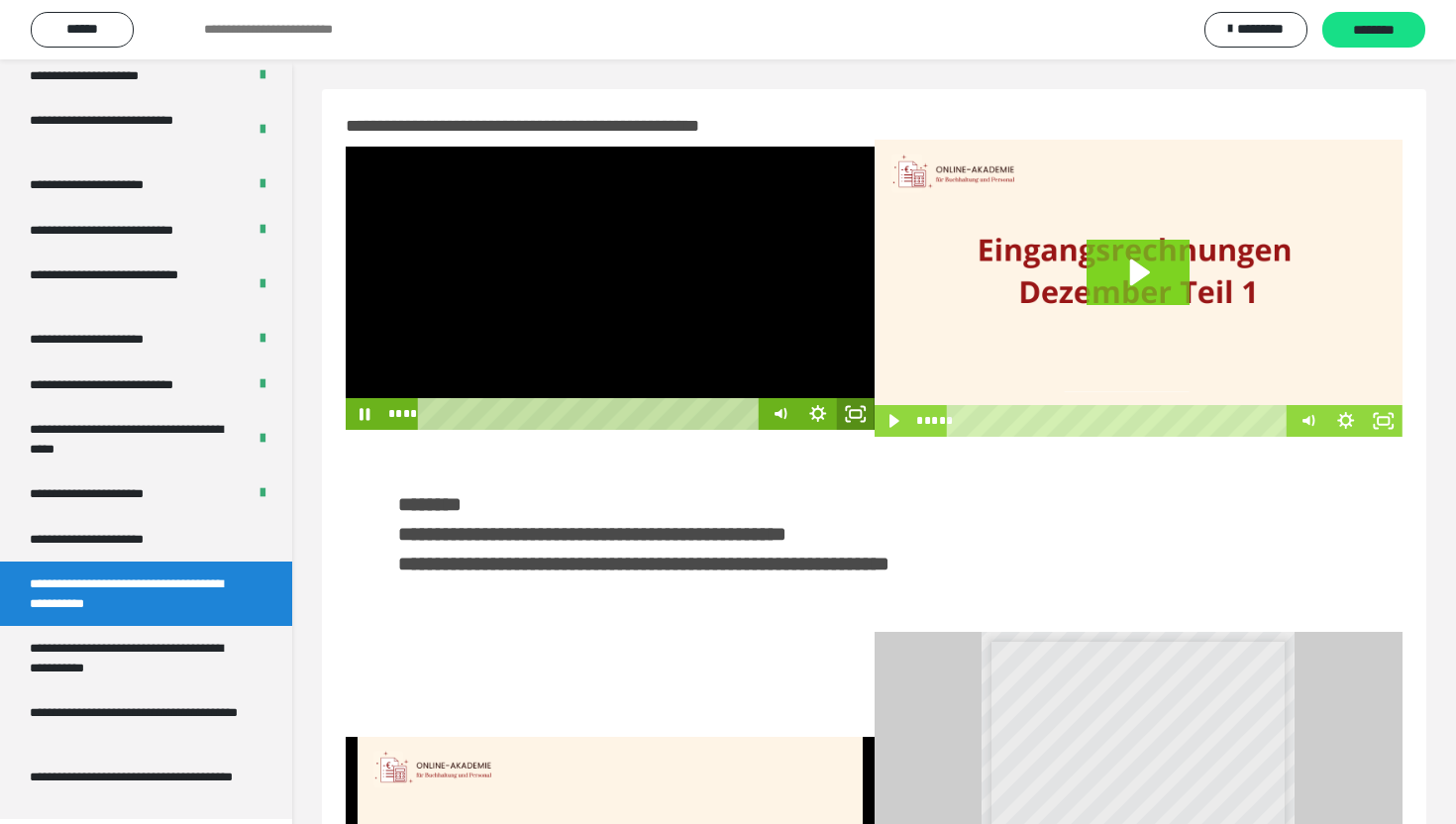click 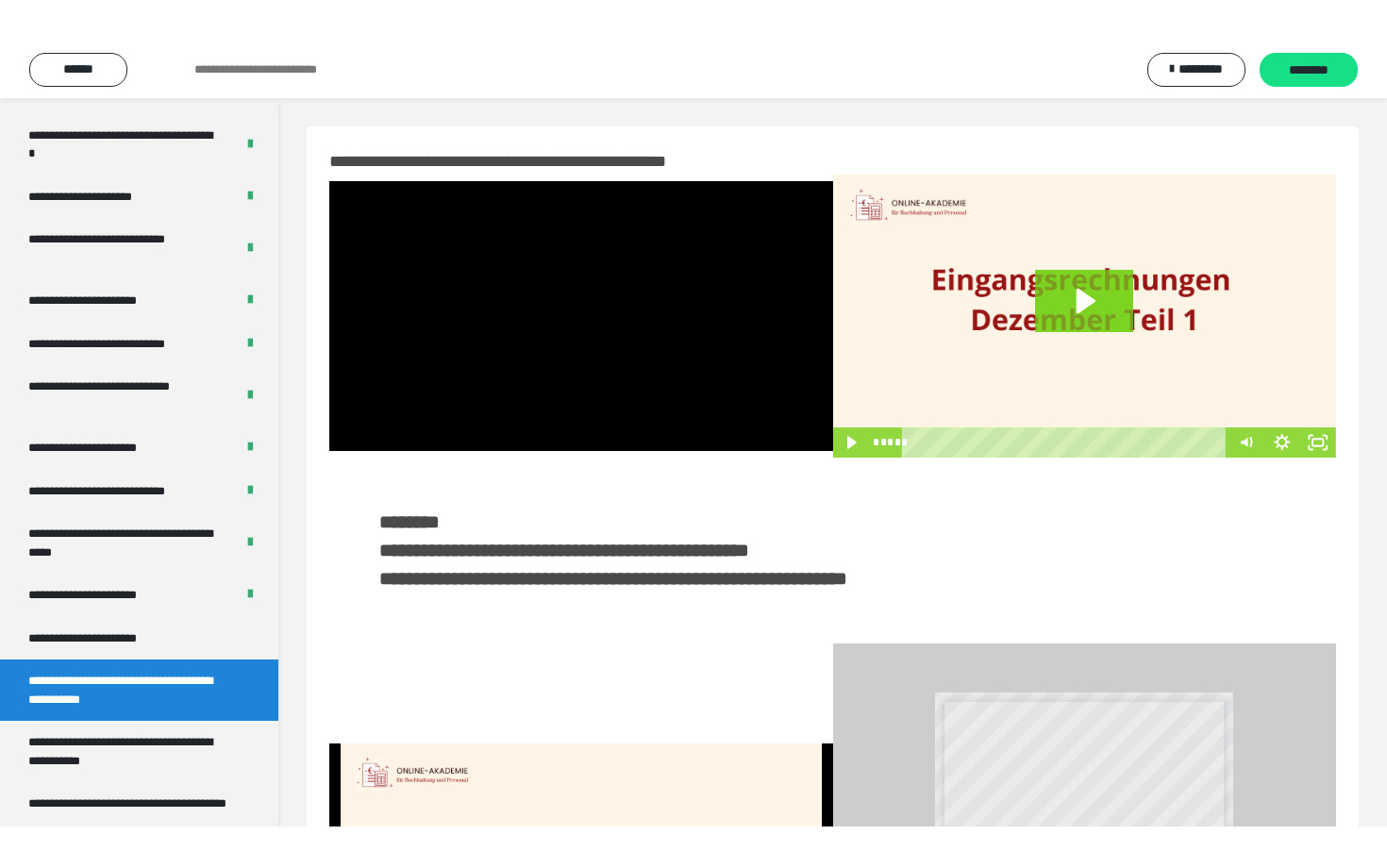 scroll, scrollTop: 3455, scrollLeft: 0, axis: vertical 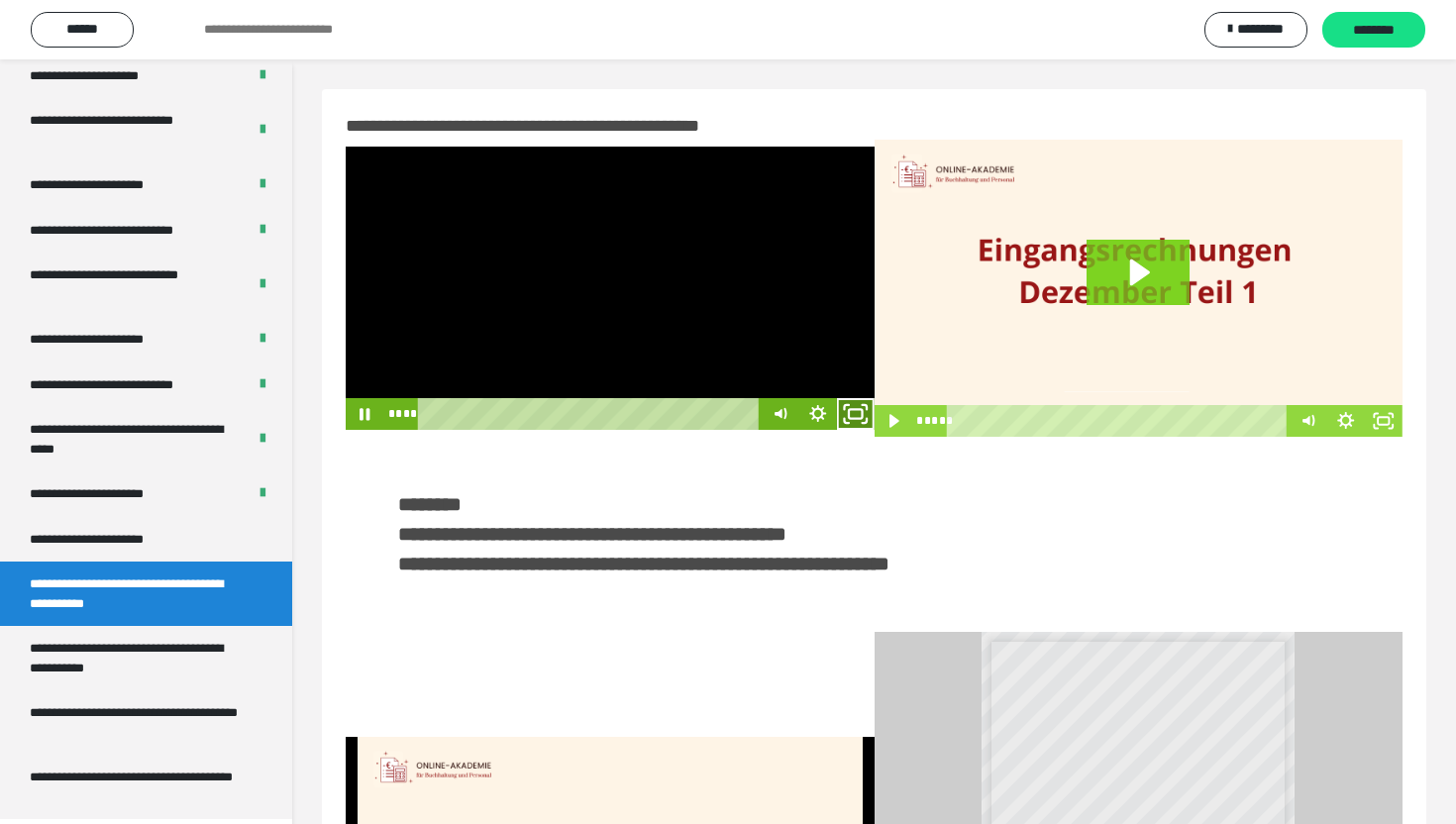 click 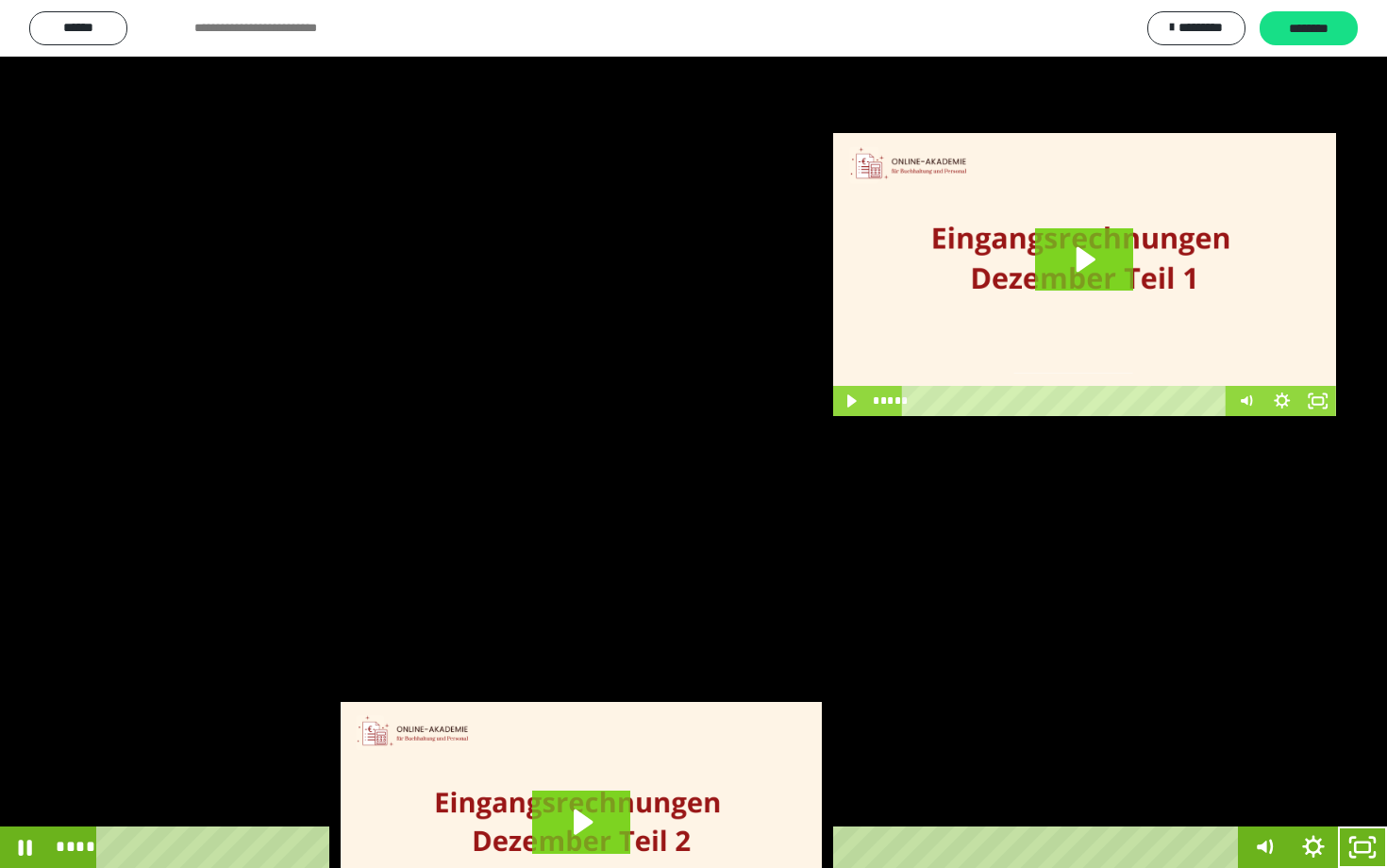 click at bounding box center [694, 434] 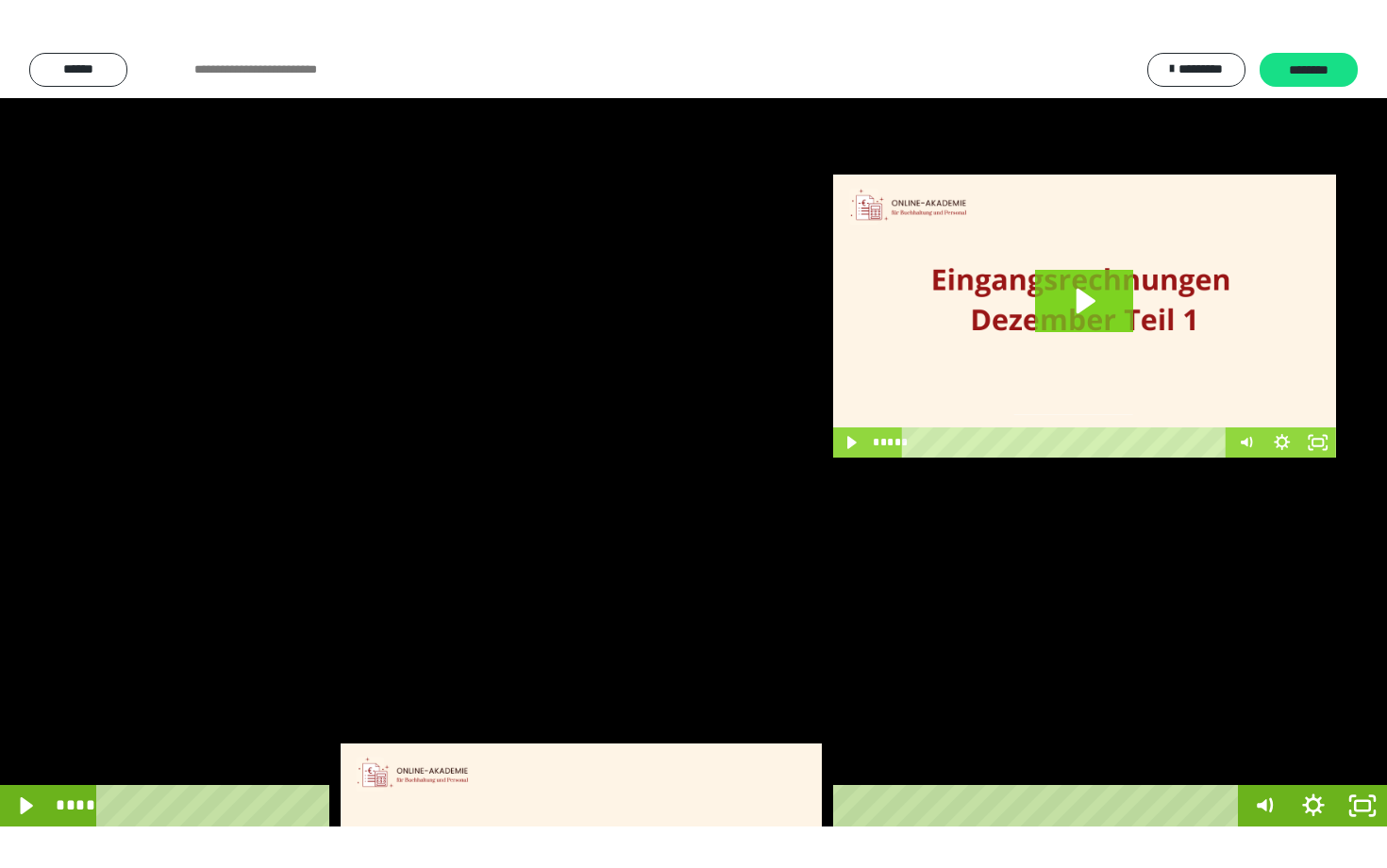 scroll, scrollTop: 3455, scrollLeft: 0, axis: vertical 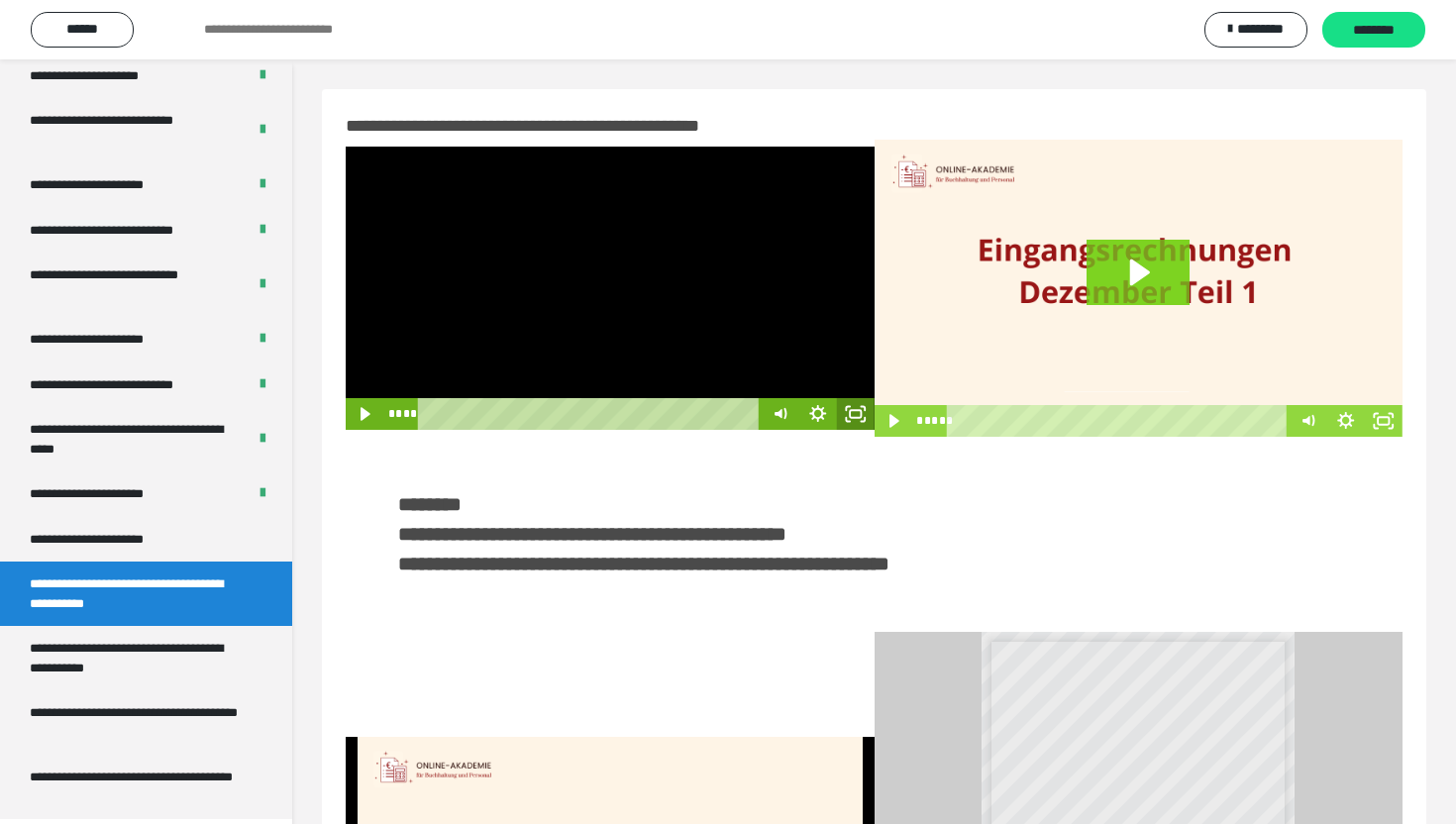 click 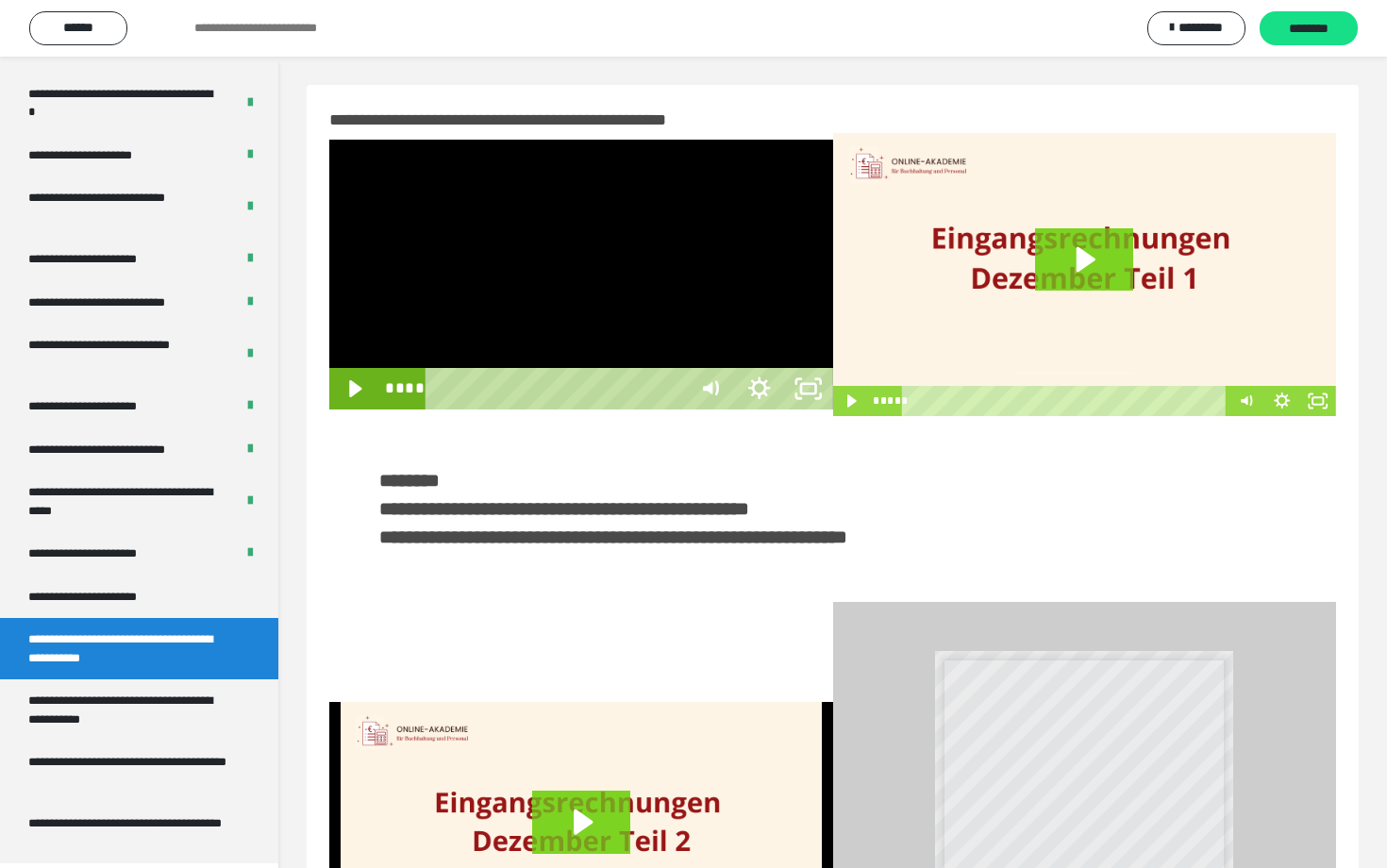 scroll, scrollTop: 3455, scrollLeft: 0, axis: vertical 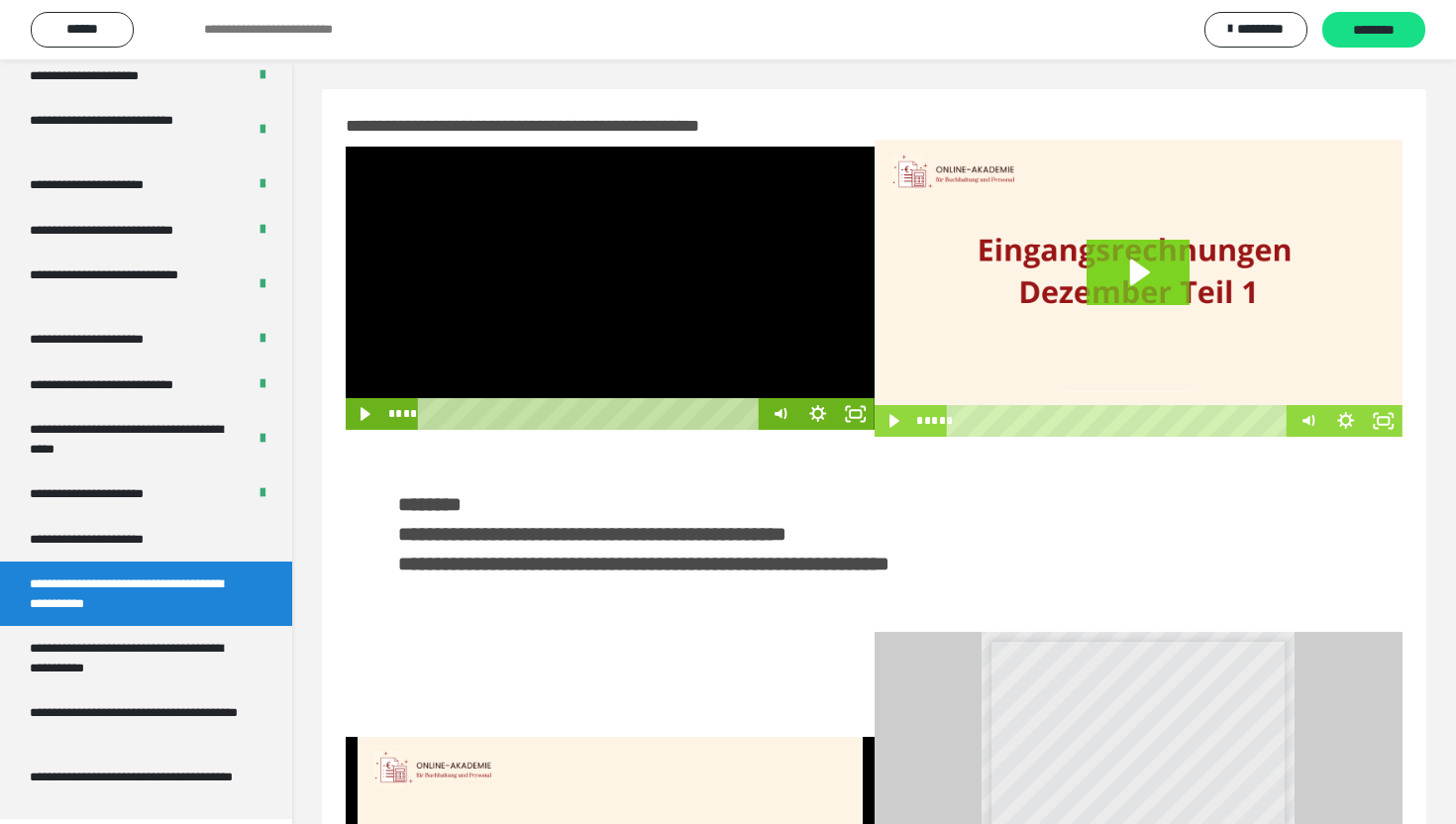 click at bounding box center [610, 288] 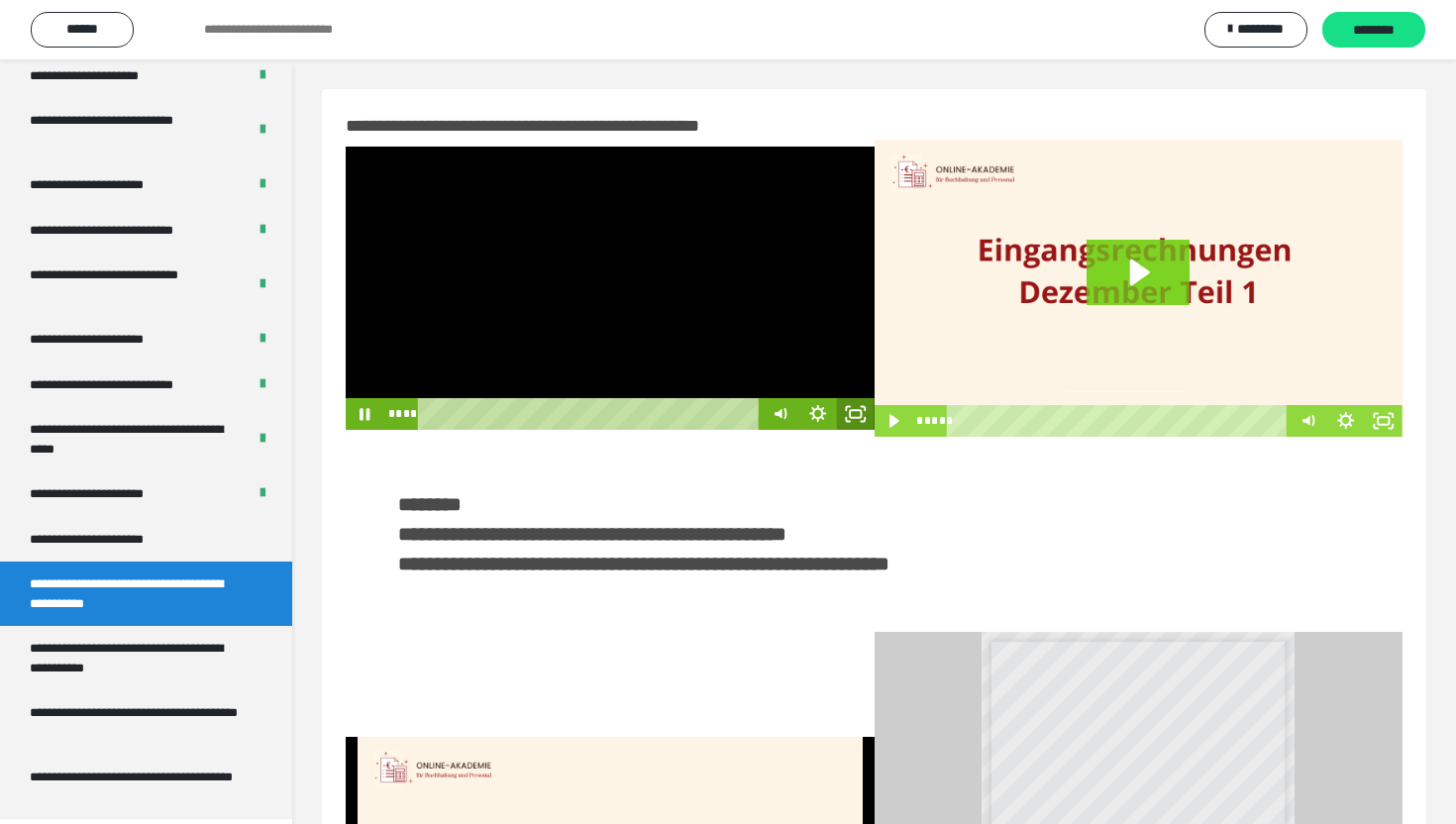 click 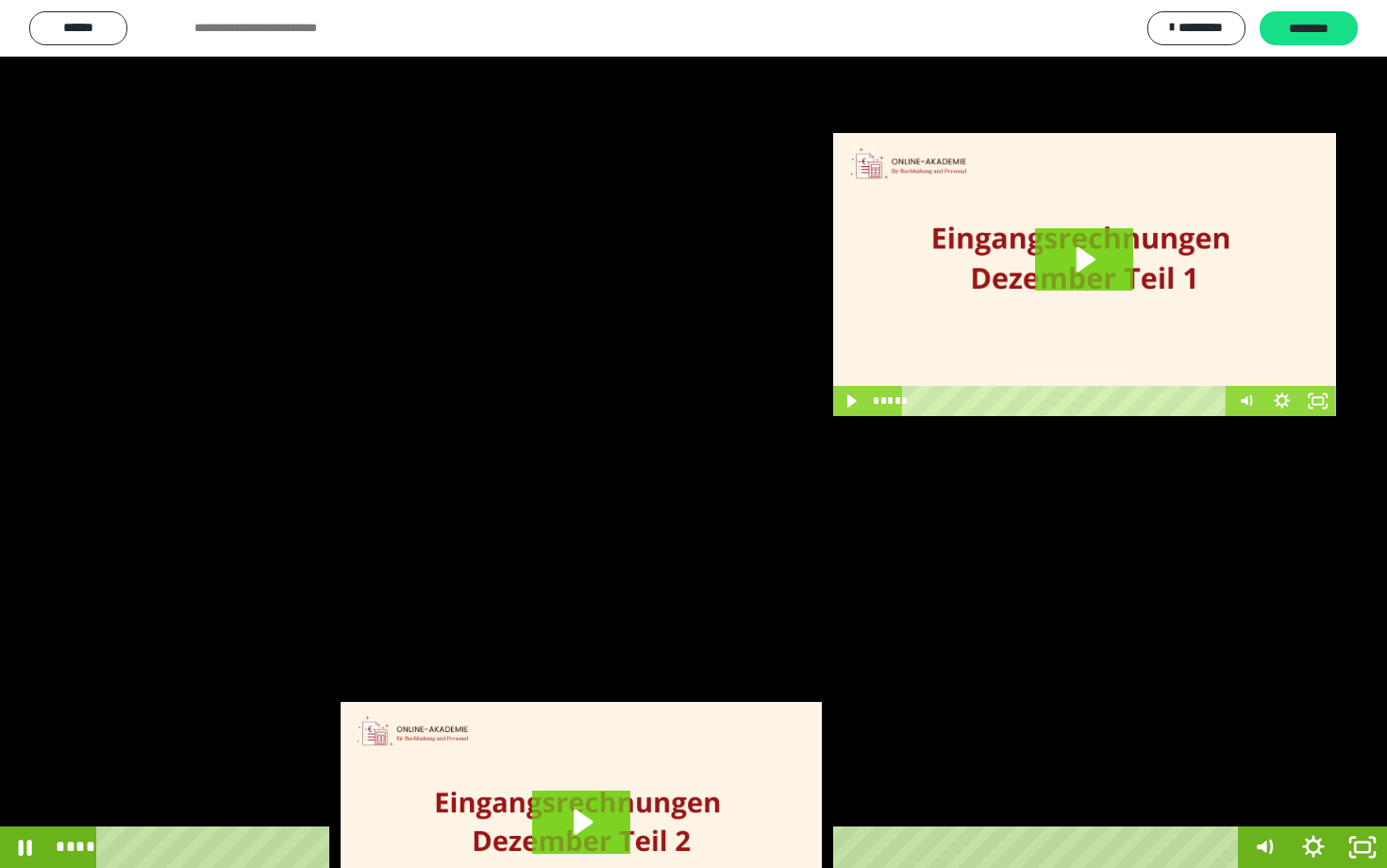click at bounding box center [694, 434] 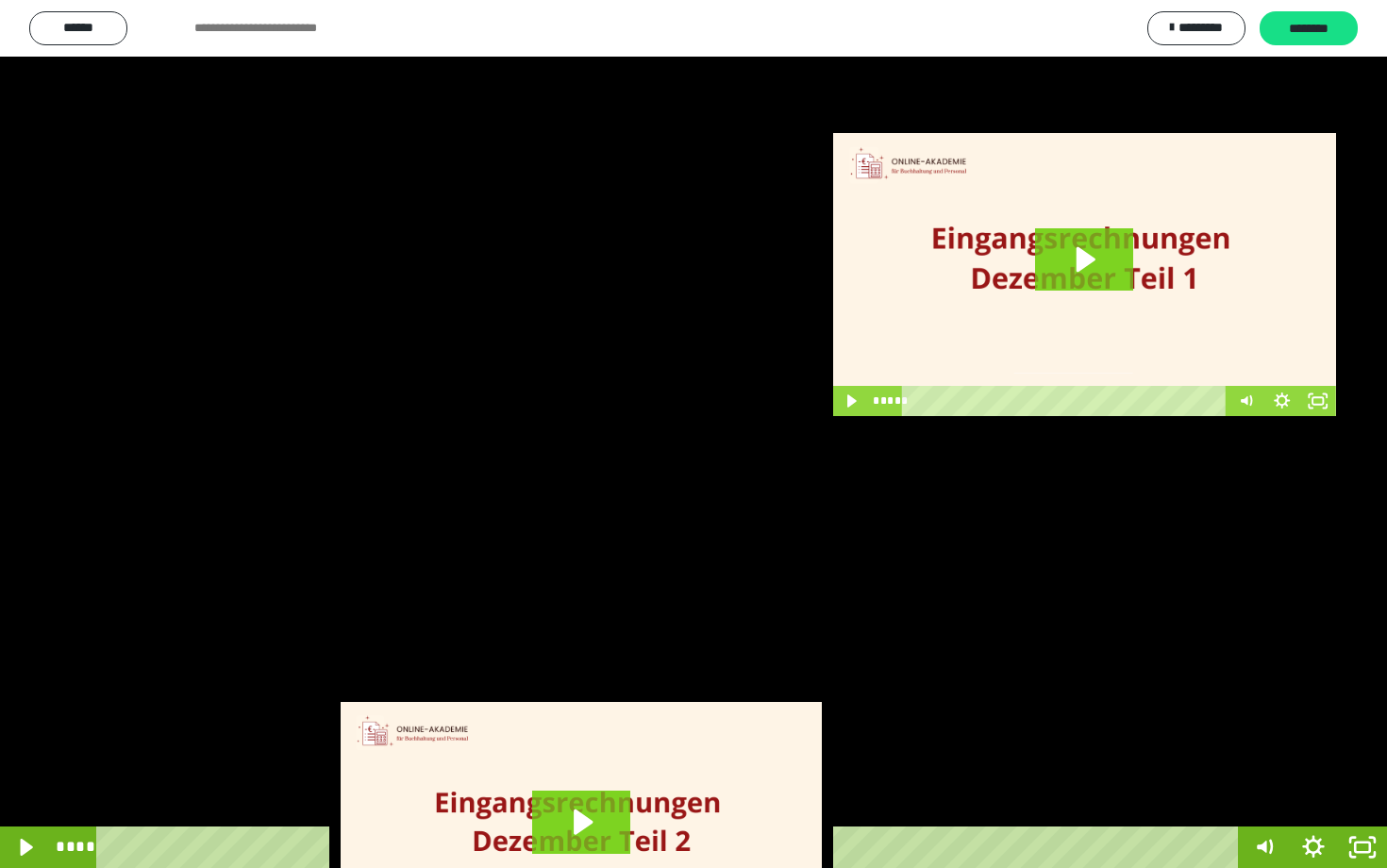 click at bounding box center [694, 434] 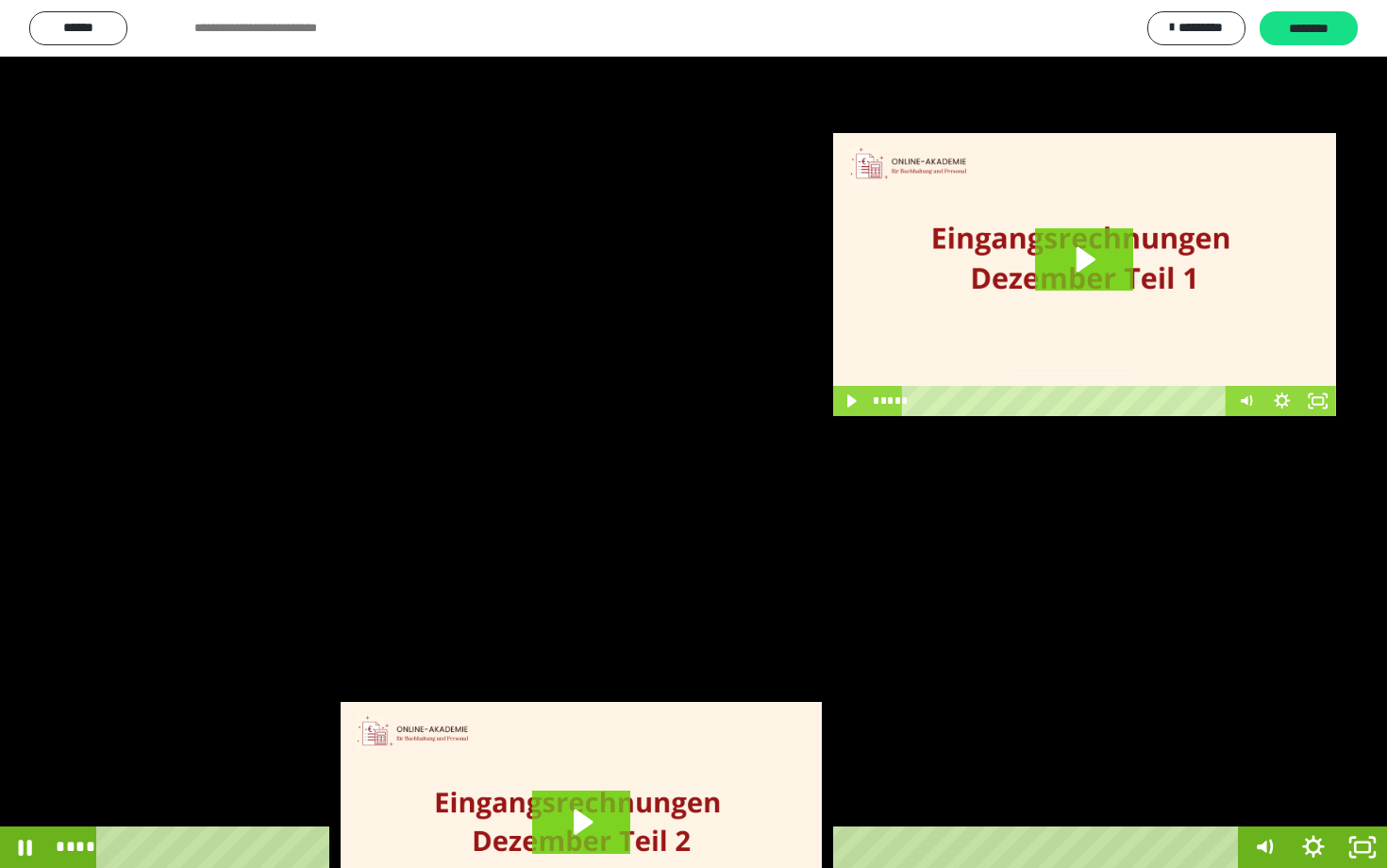 click at bounding box center (694, 434) 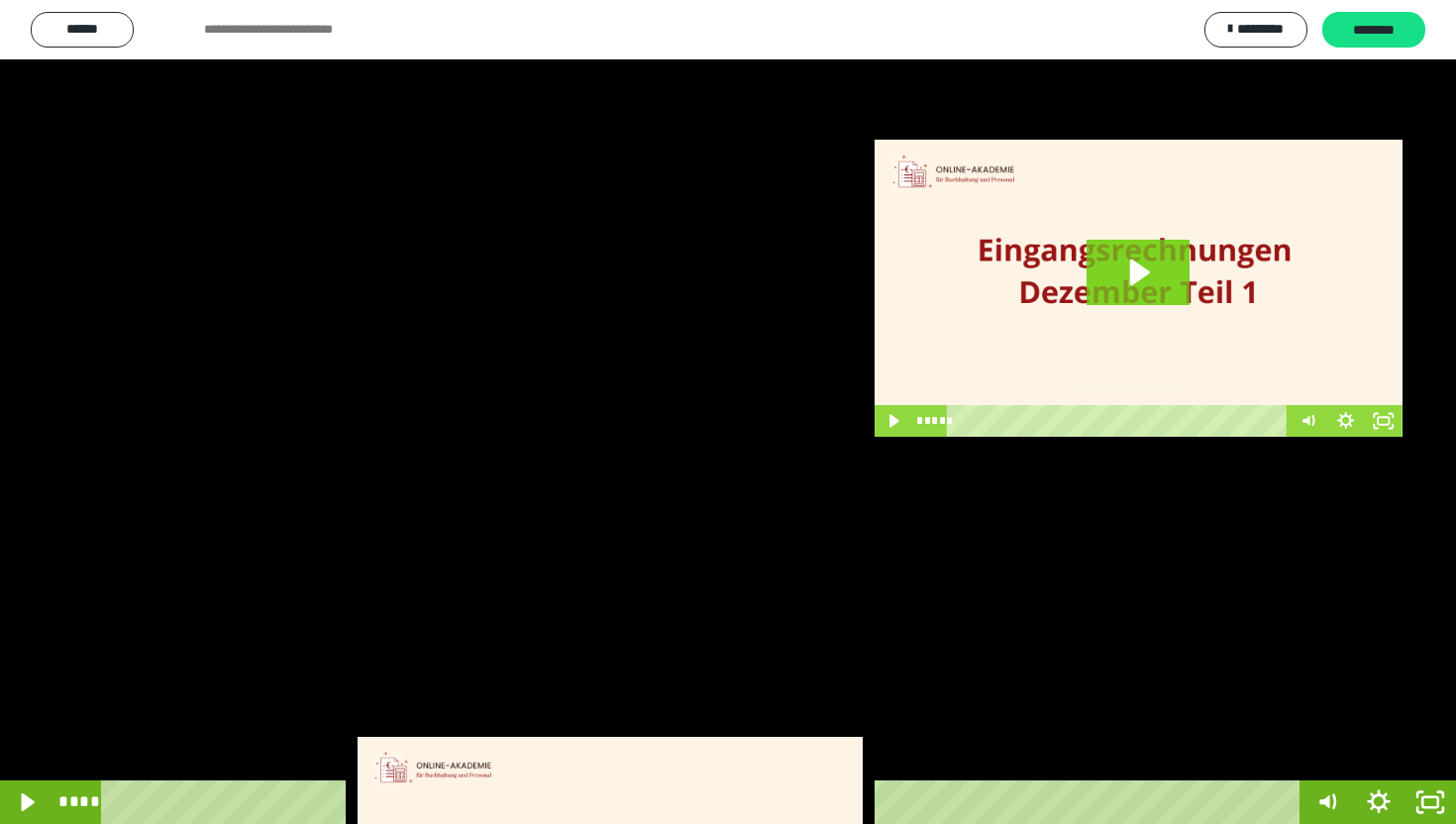 scroll, scrollTop: 3627, scrollLeft: 0, axis: vertical 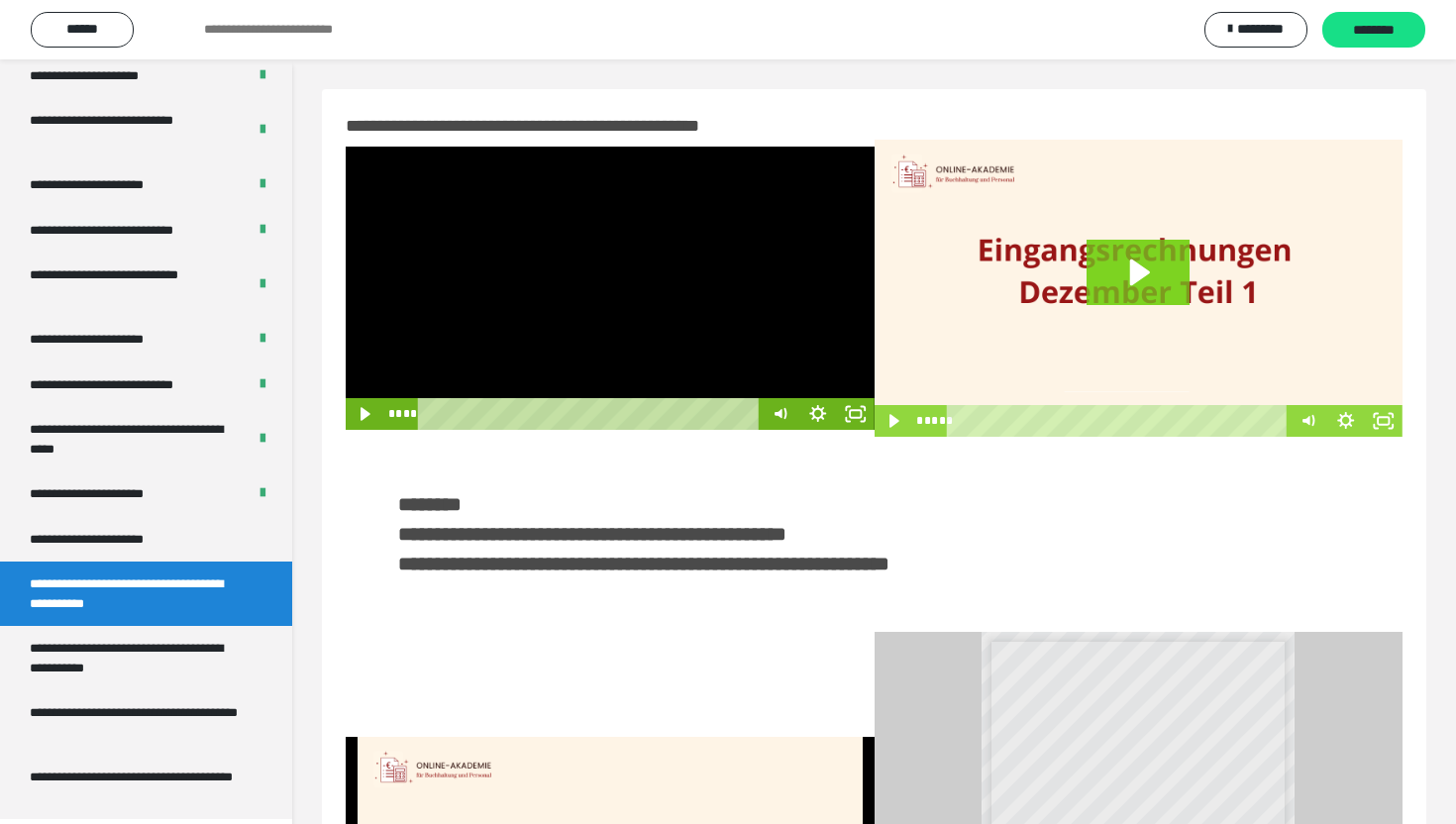 click at bounding box center (610, 288) 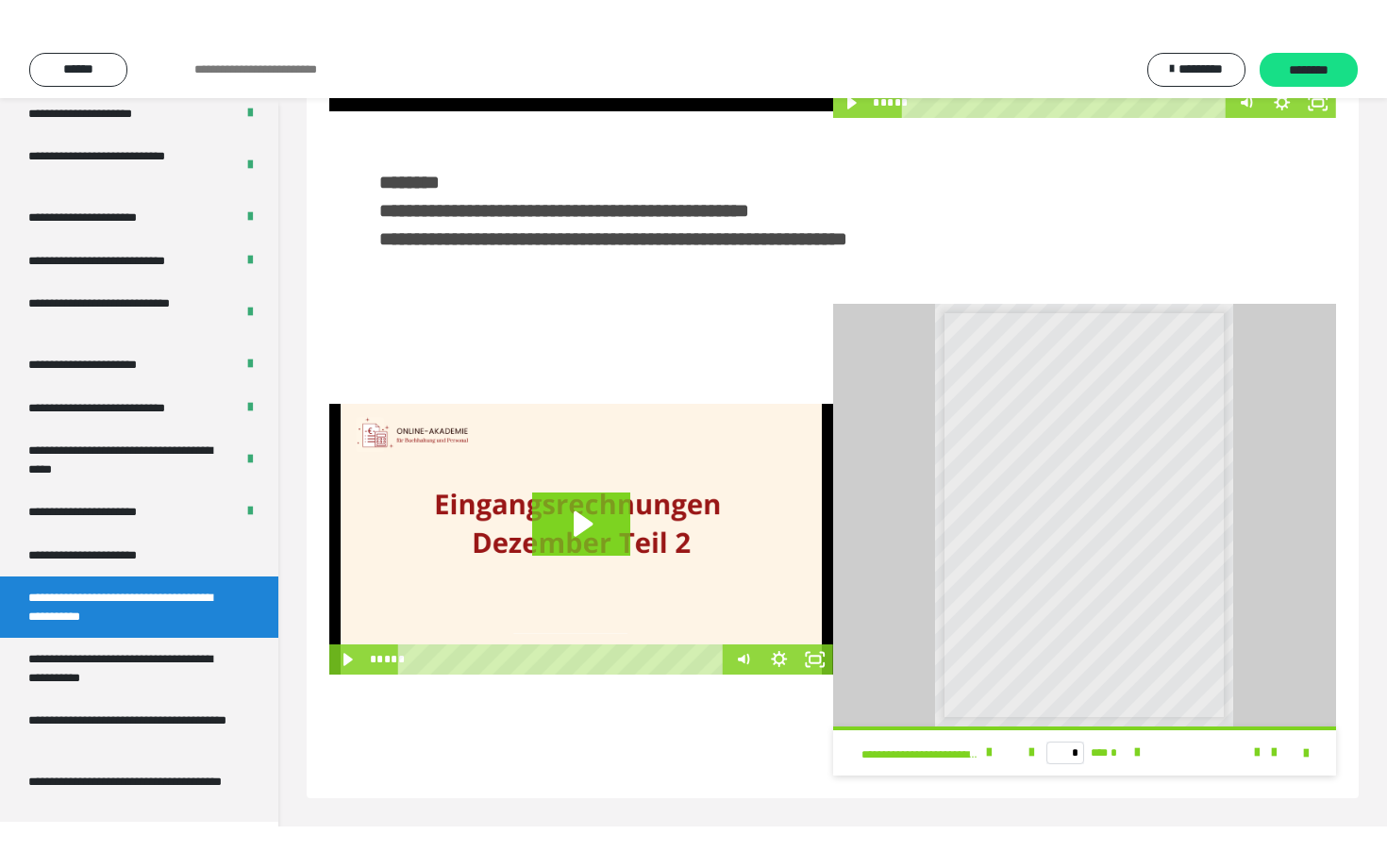 scroll, scrollTop: 0, scrollLeft: 0, axis: both 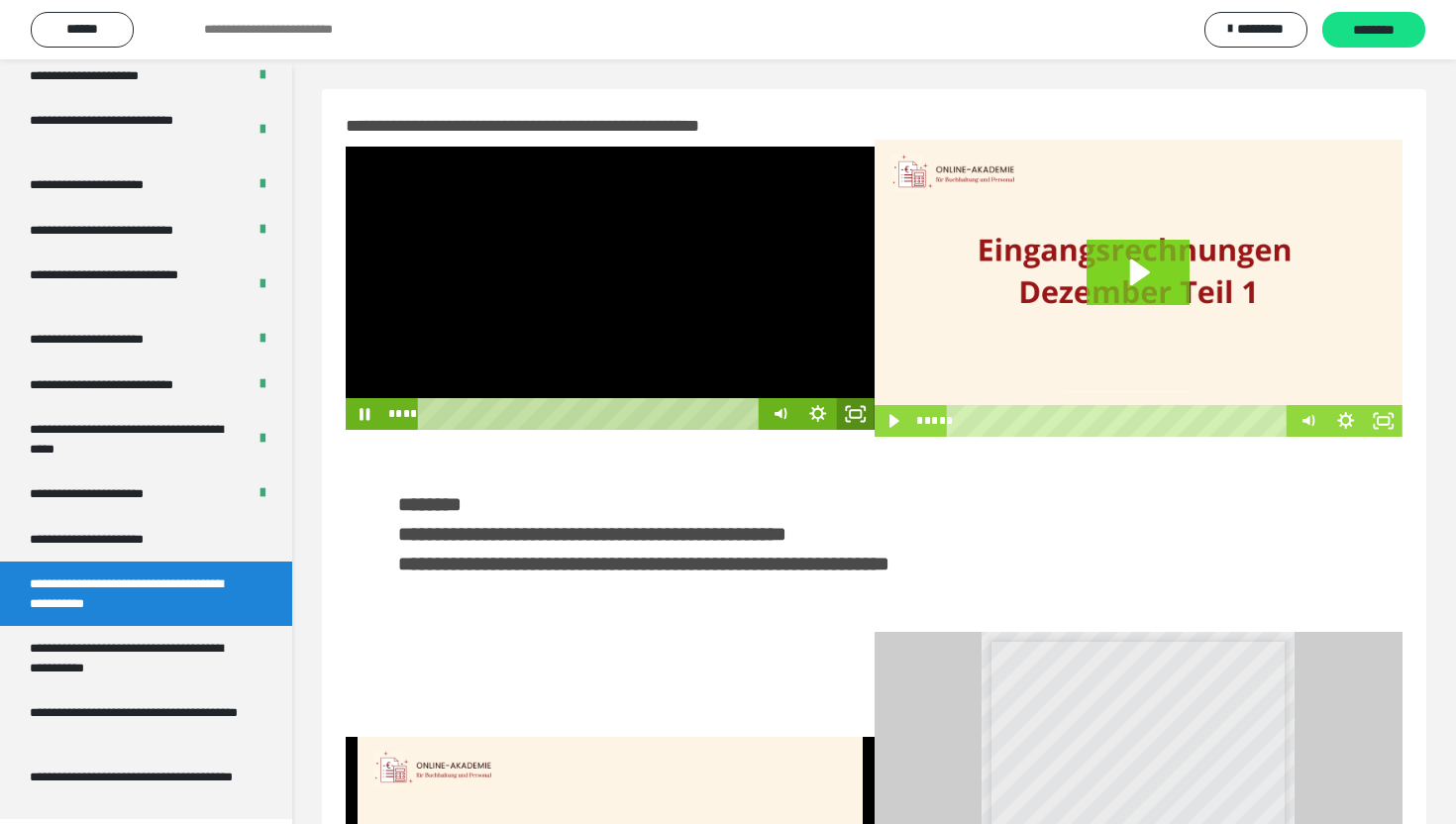 click 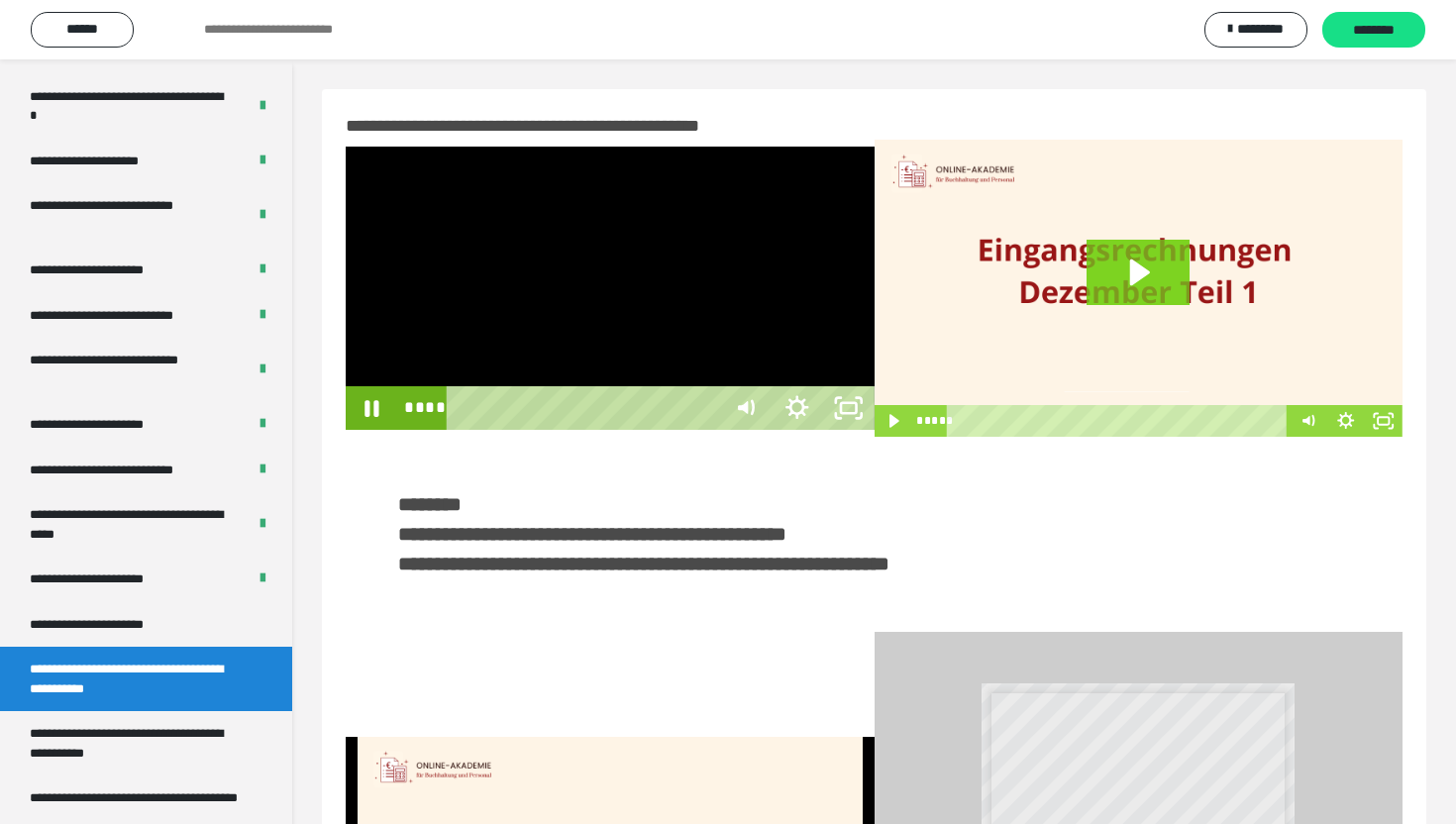 scroll, scrollTop: 3540, scrollLeft: 0, axis: vertical 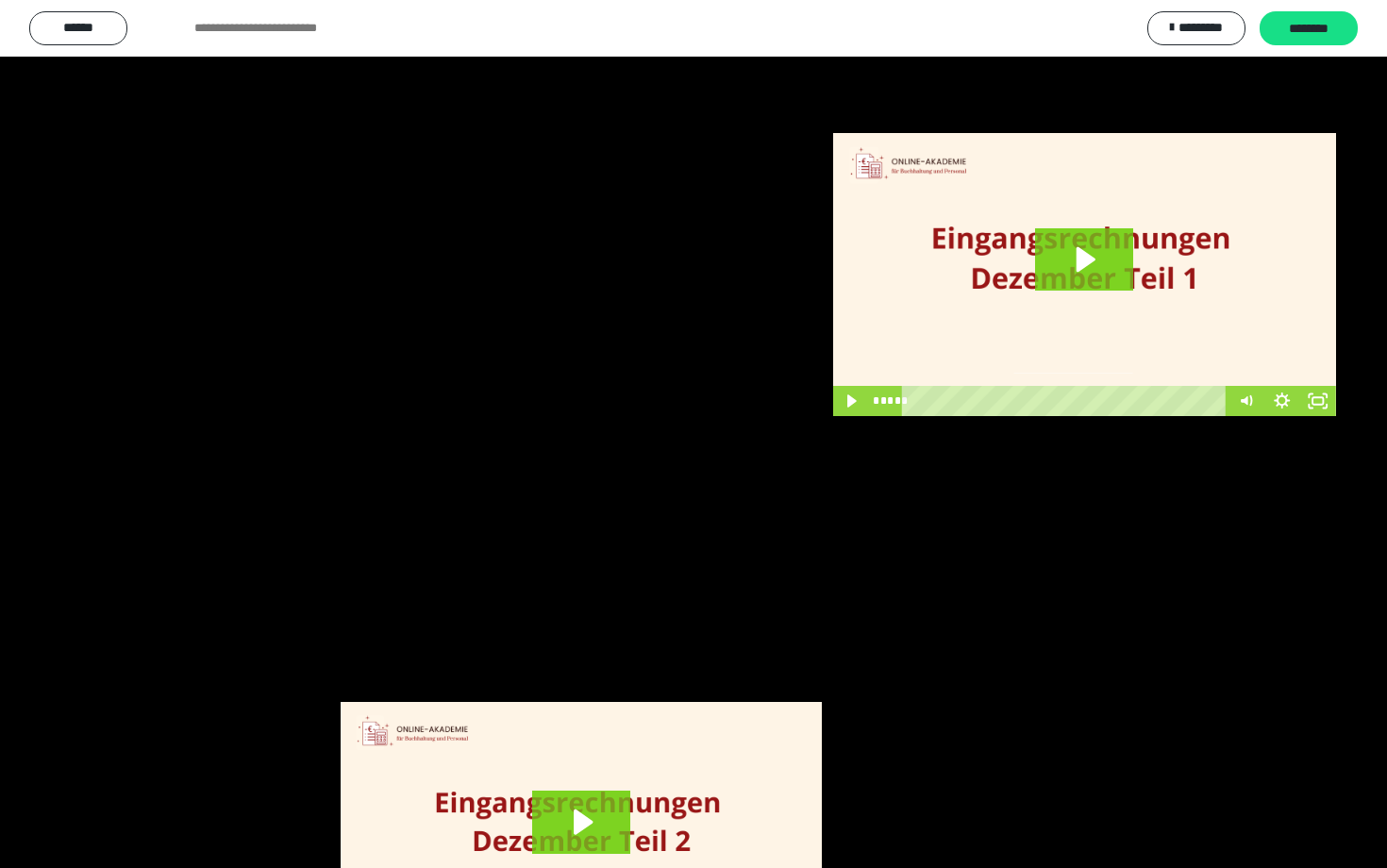 click at bounding box center (694, 434) 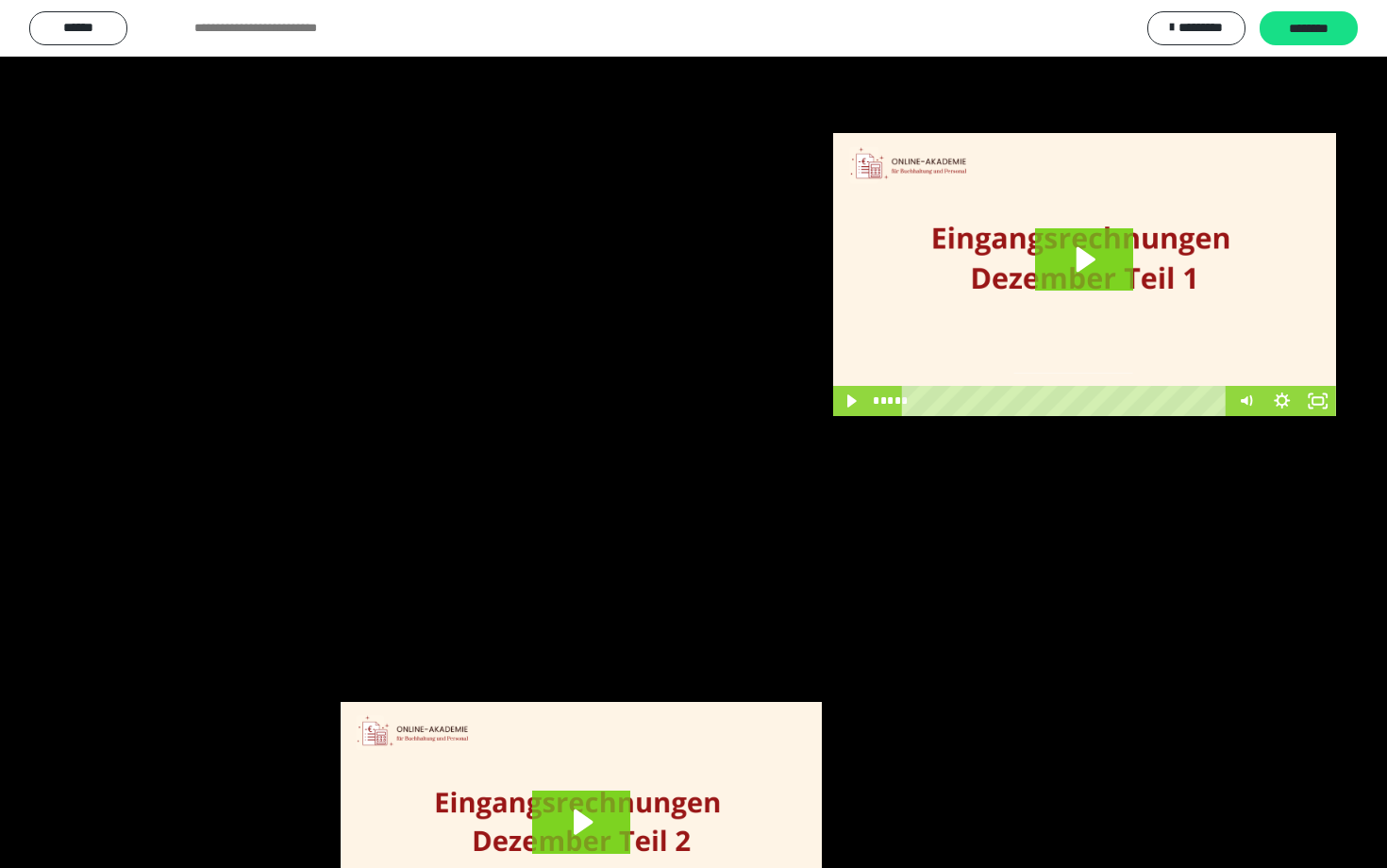 click at bounding box center [694, 434] 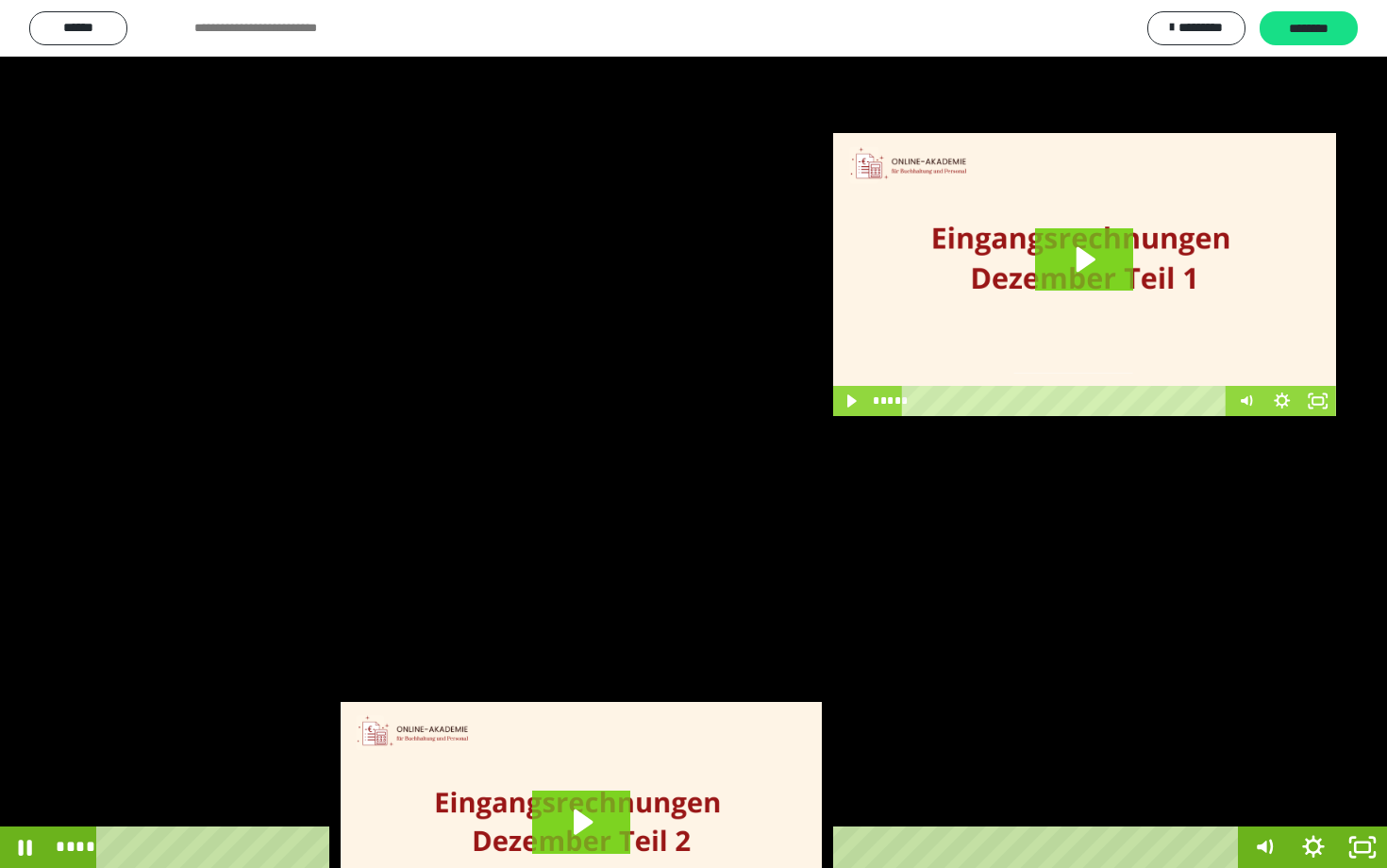 click at bounding box center (694, 434) 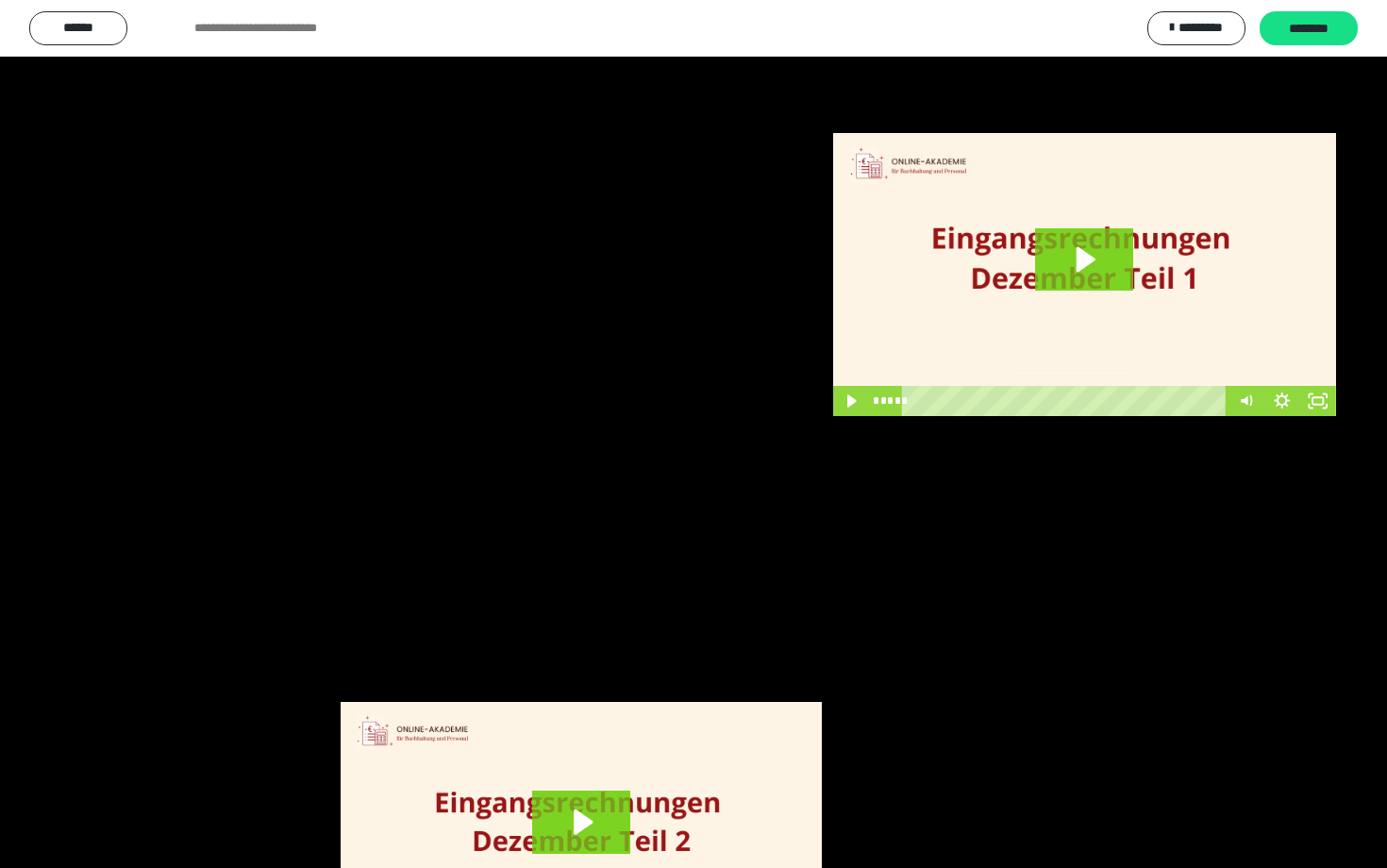 scroll, scrollTop: 3455, scrollLeft: 0, axis: vertical 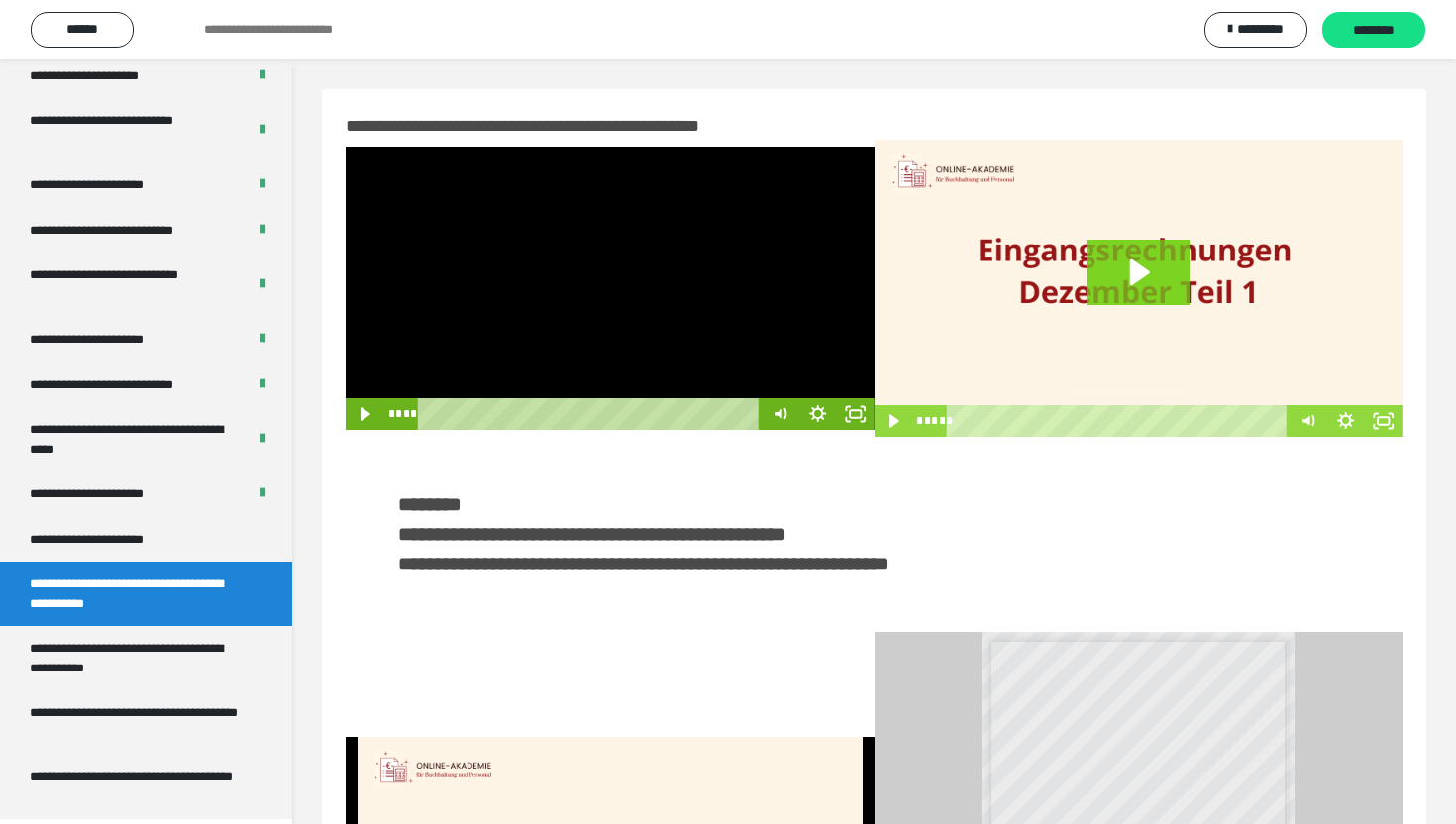click at bounding box center [610, 288] 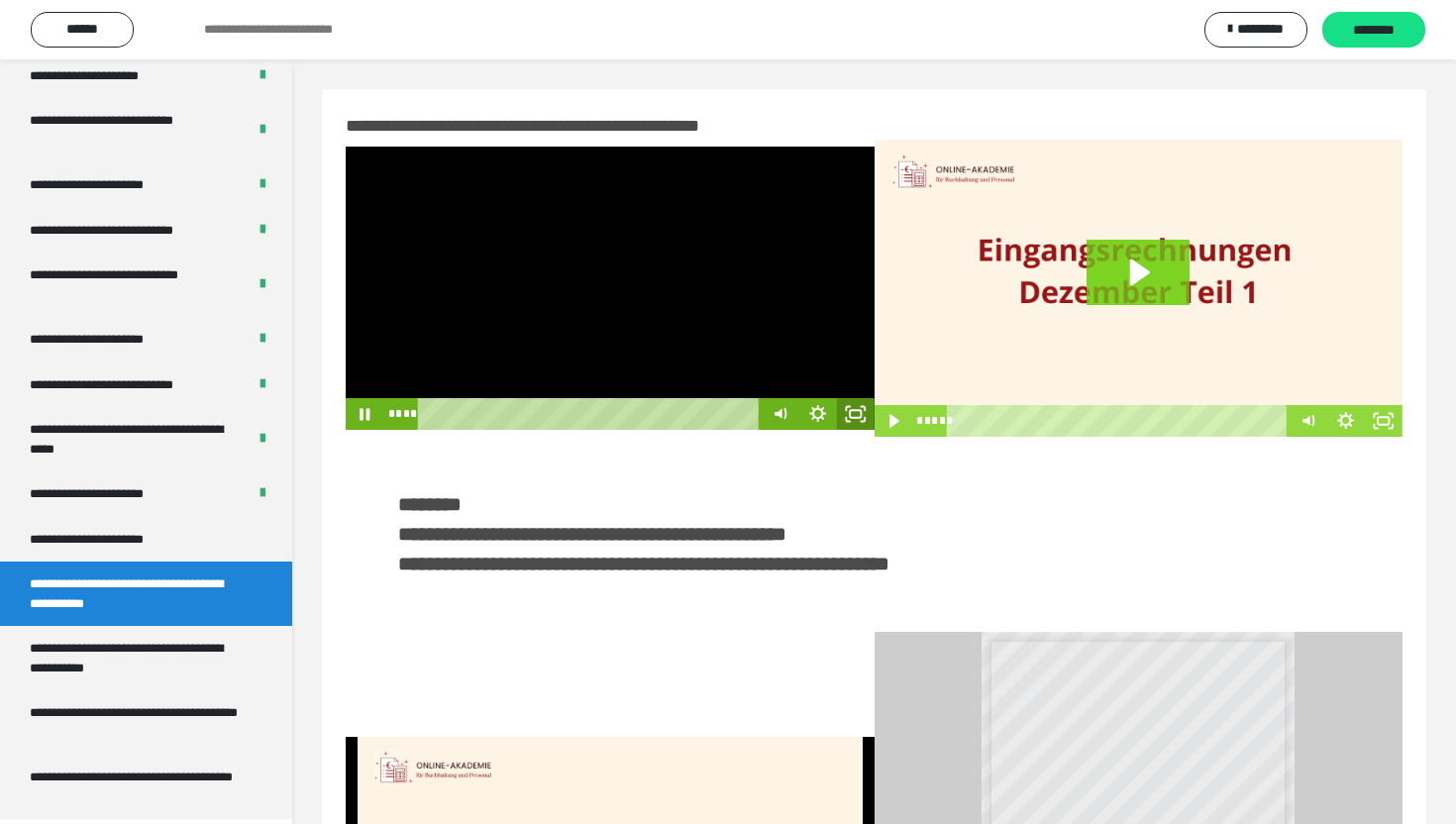 click 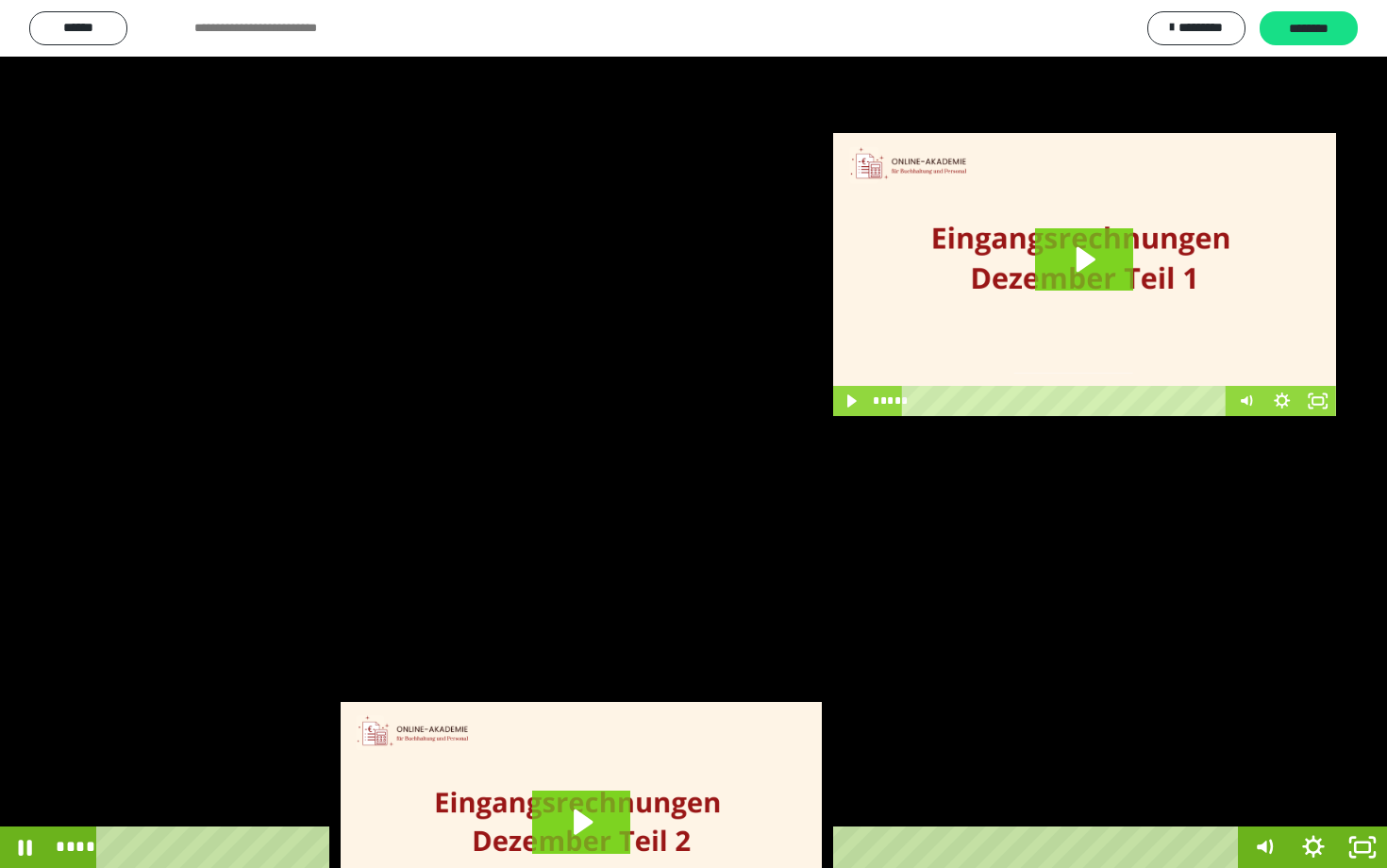 click at bounding box center (694, 434) 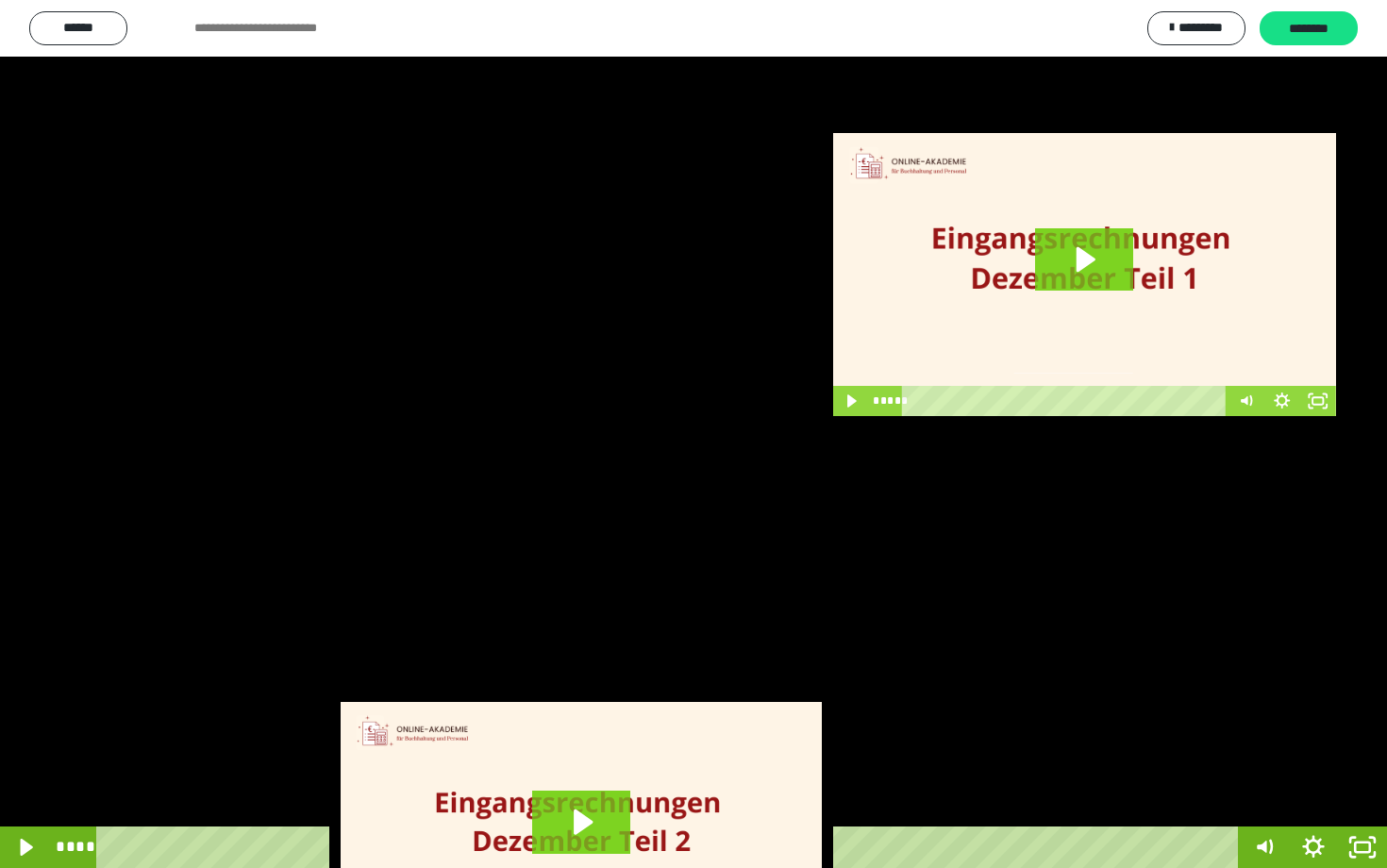 scroll, scrollTop: 3455, scrollLeft: 0, axis: vertical 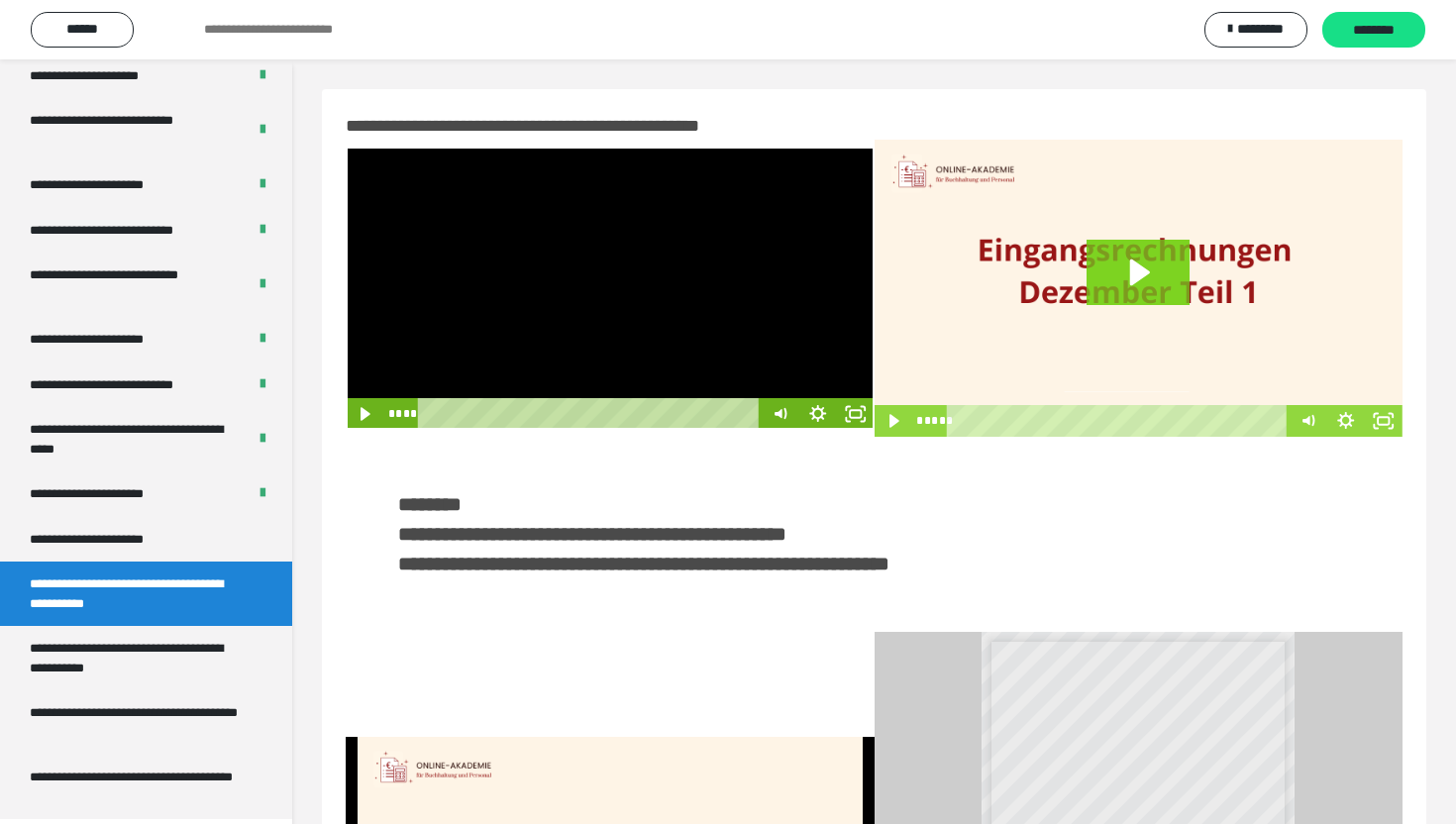 click at bounding box center (610, 288) 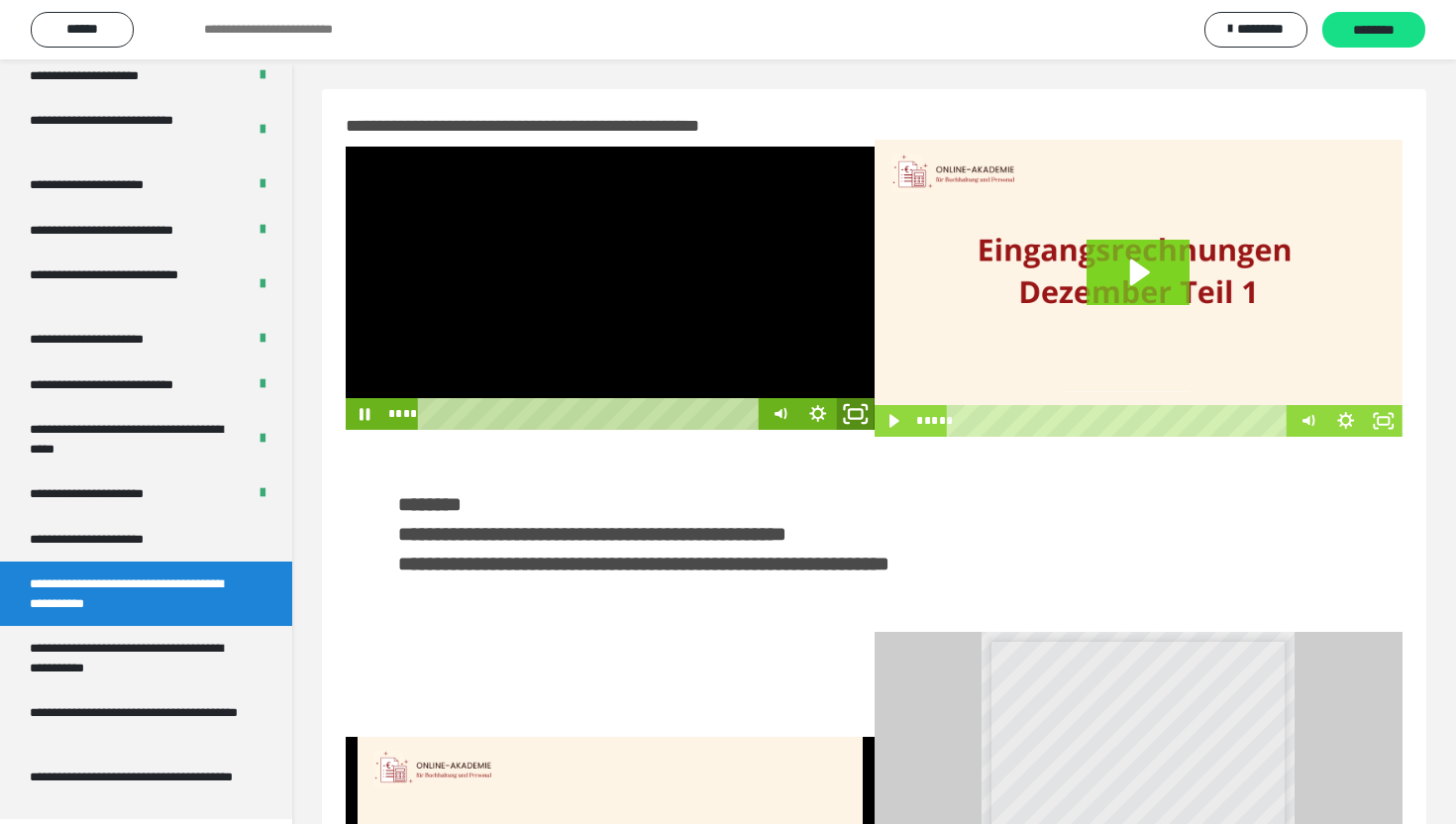 click 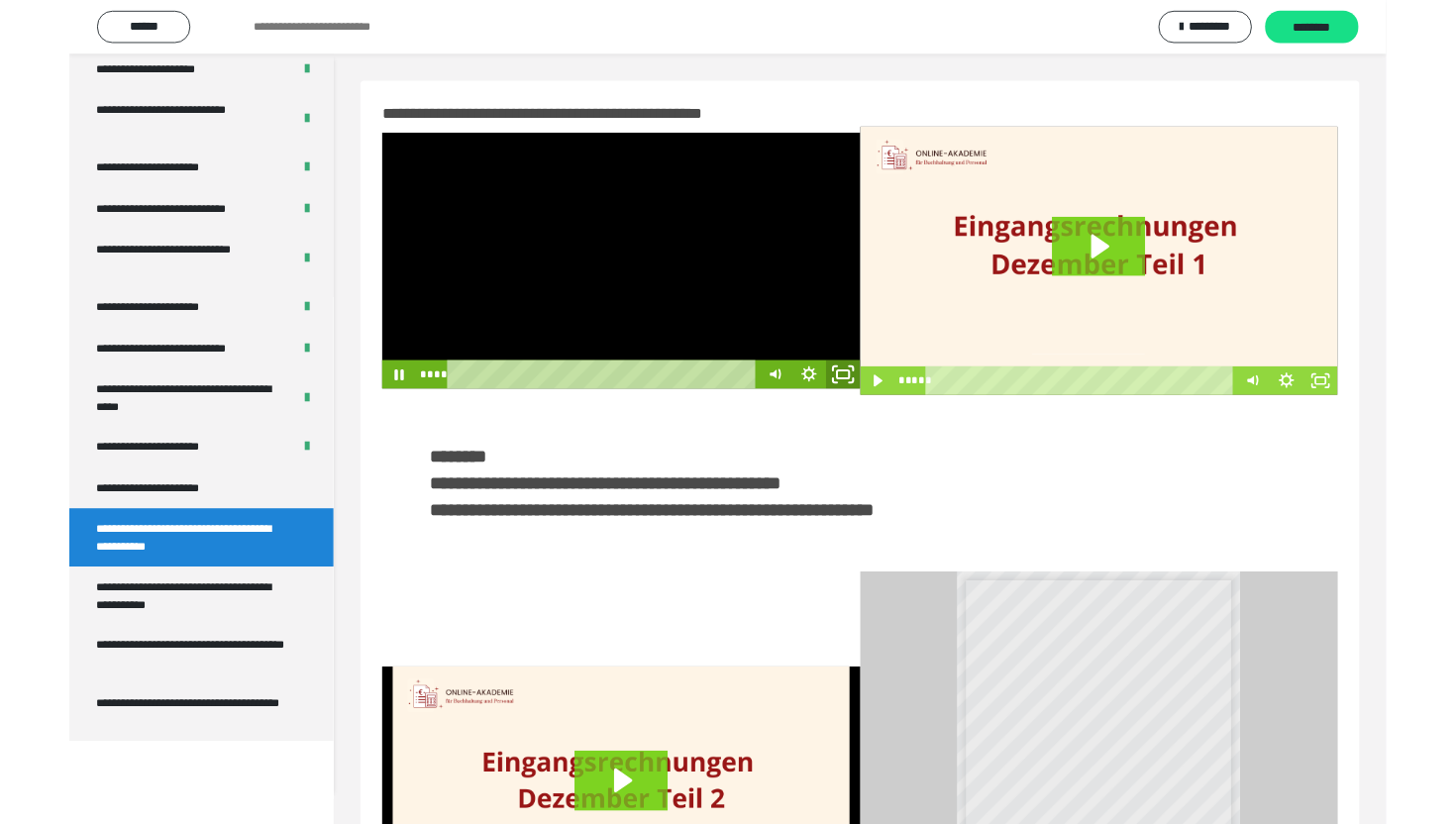scroll, scrollTop: 3540, scrollLeft: 0, axis: vertical 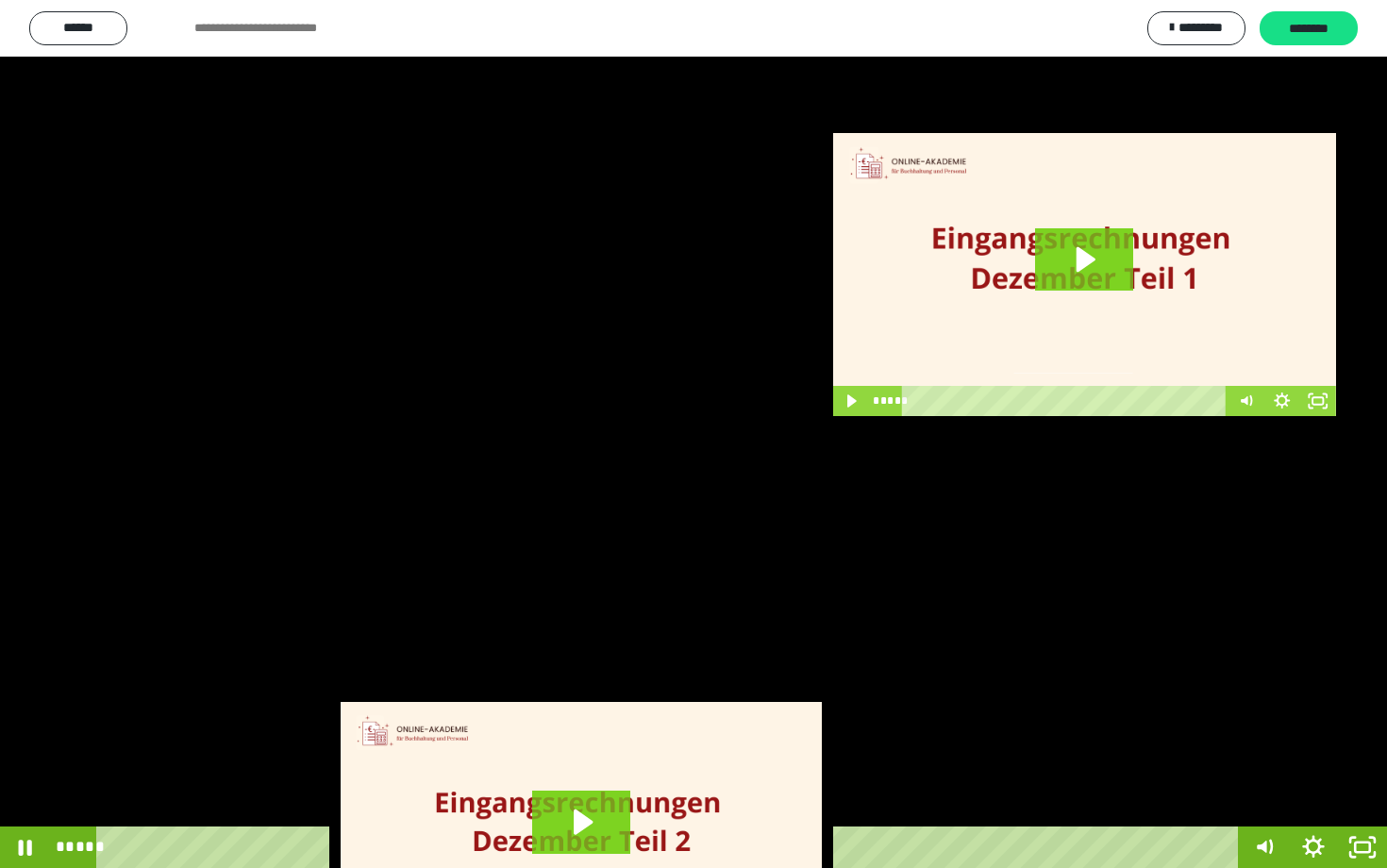 click at bounding box center [694, 434] 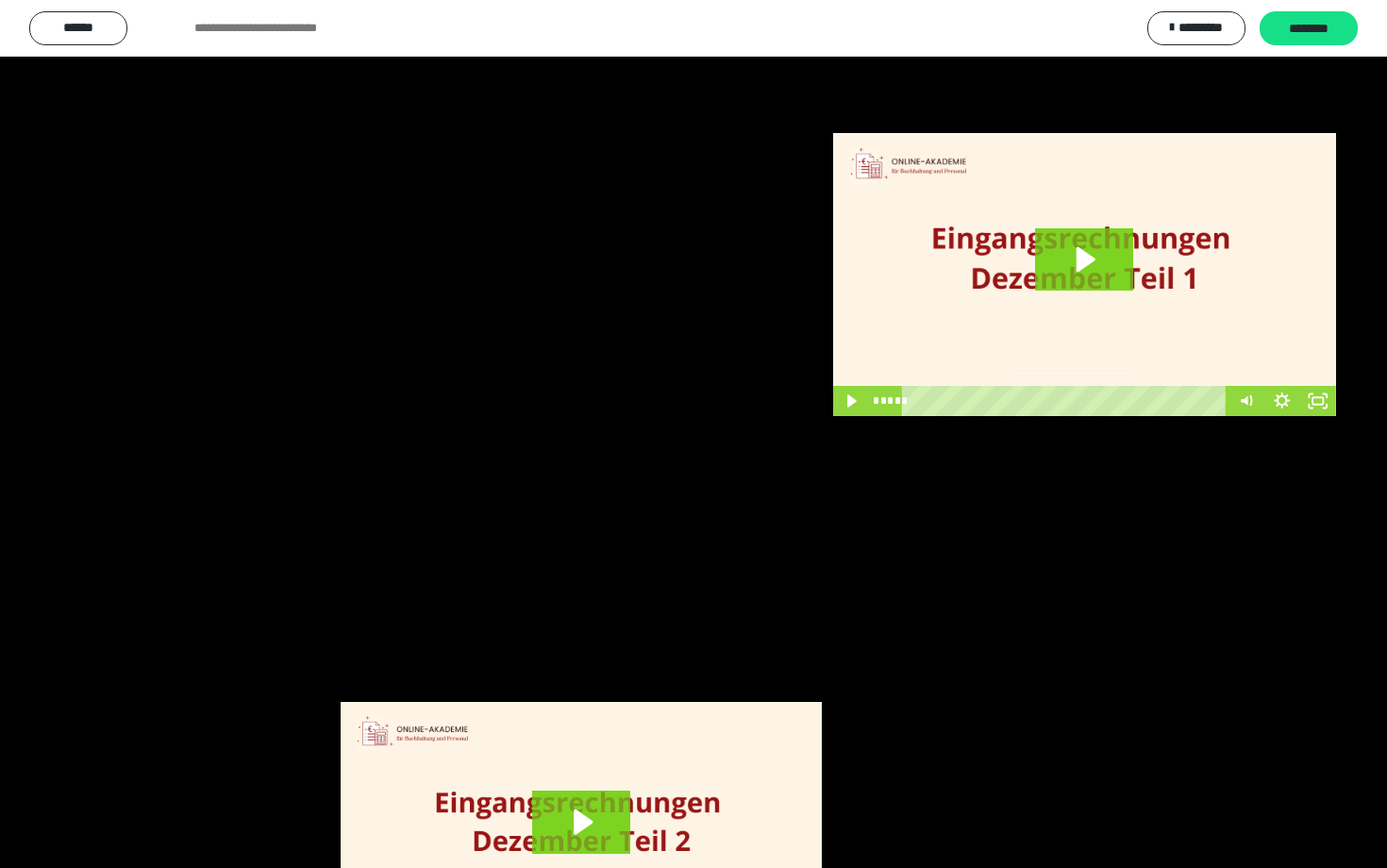 scroll, scrollTop: 3455, scrollLeft: 0, axis: vertical 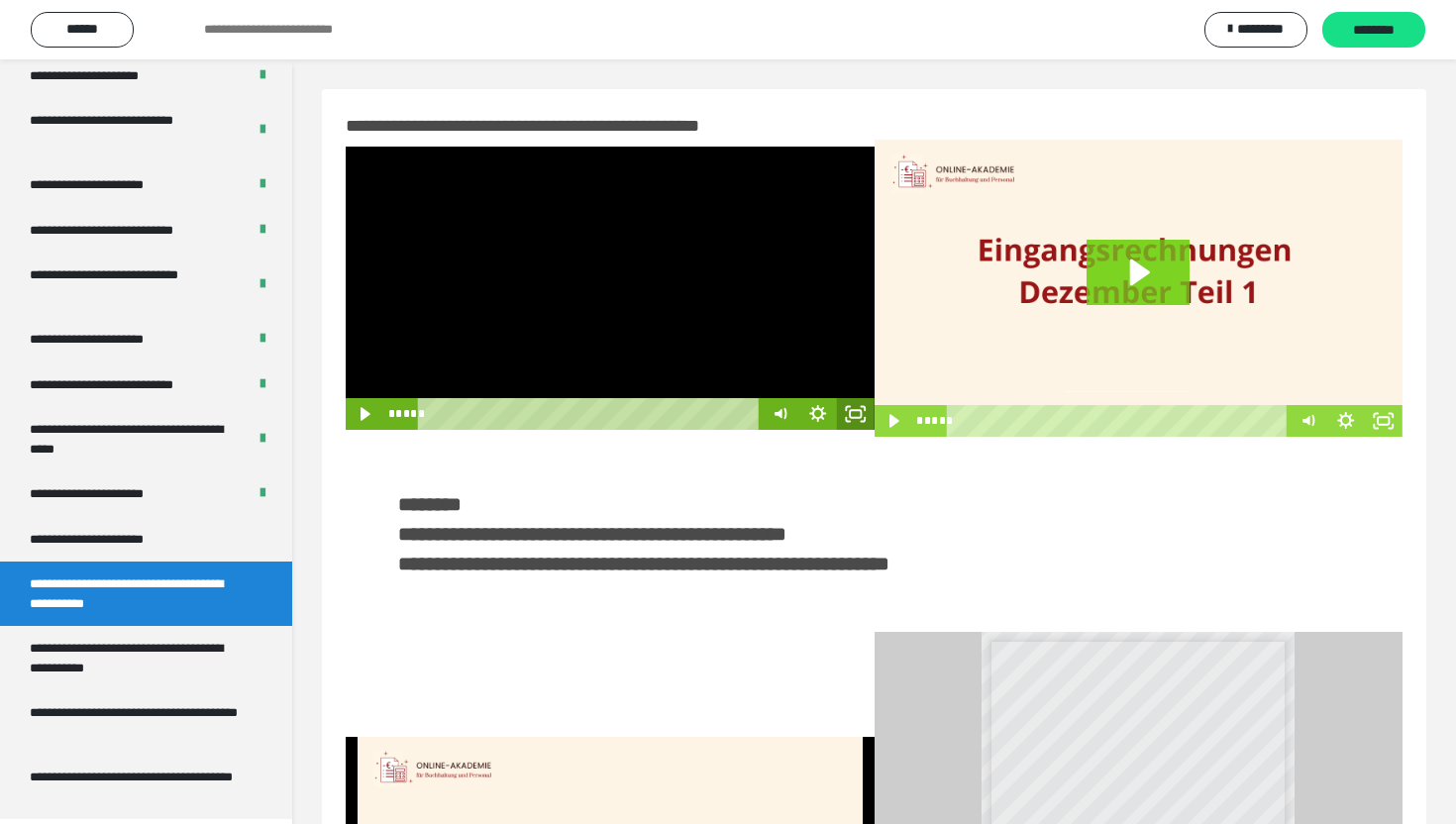 click 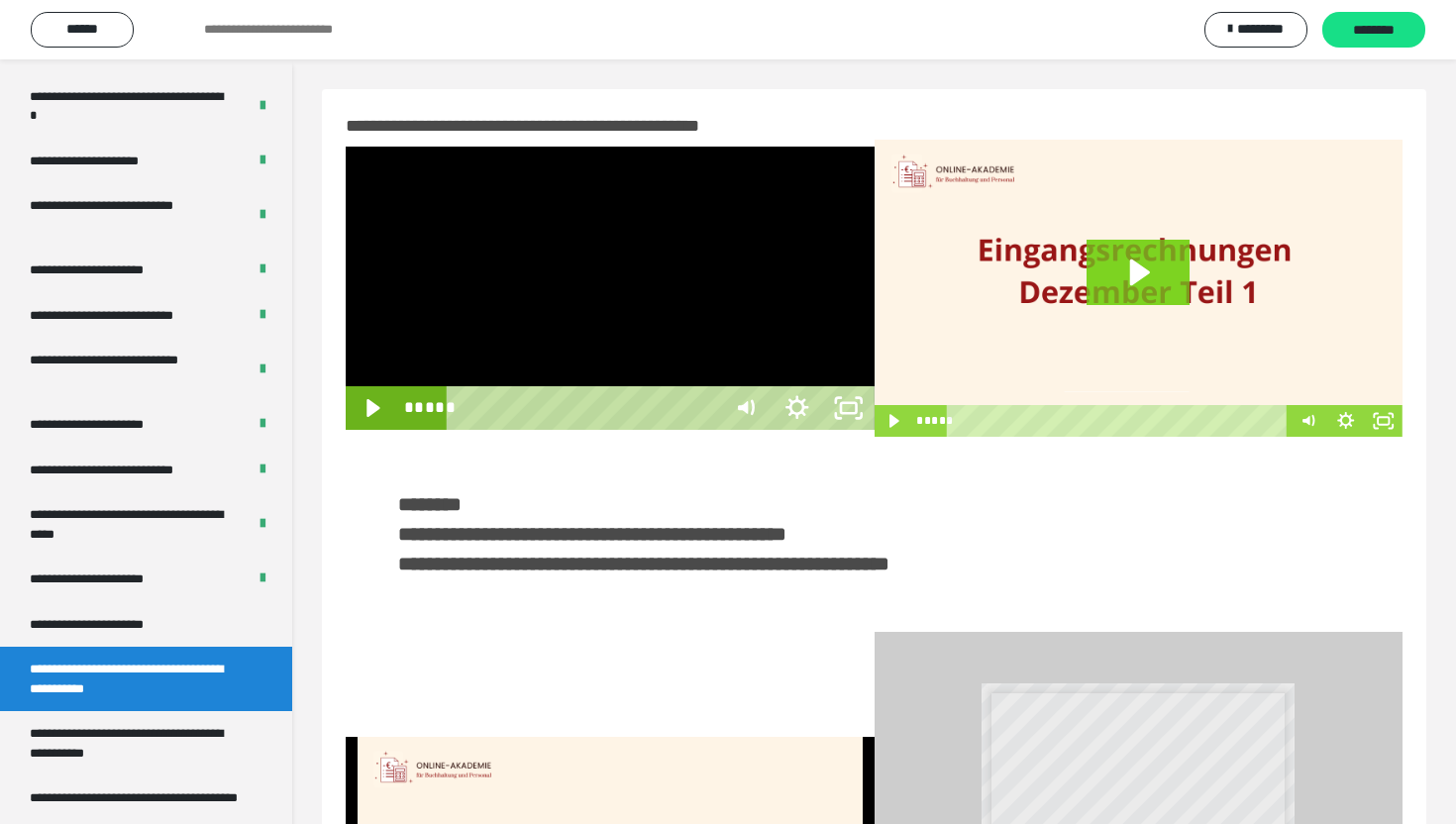 scroll, scrollTop: 3540, scrollLeft: 0, axis: vertical 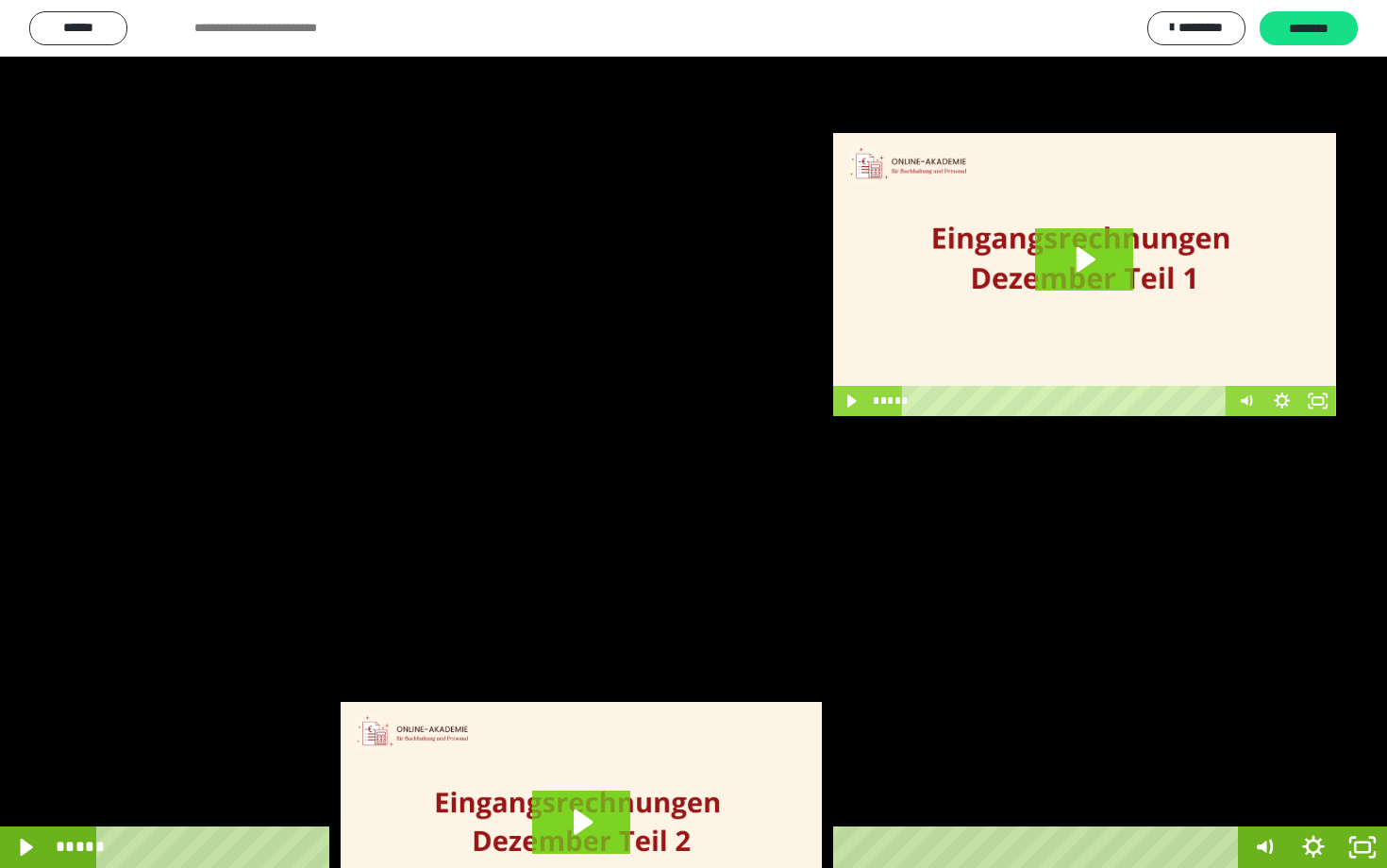 click at bounding box center (694, 434) 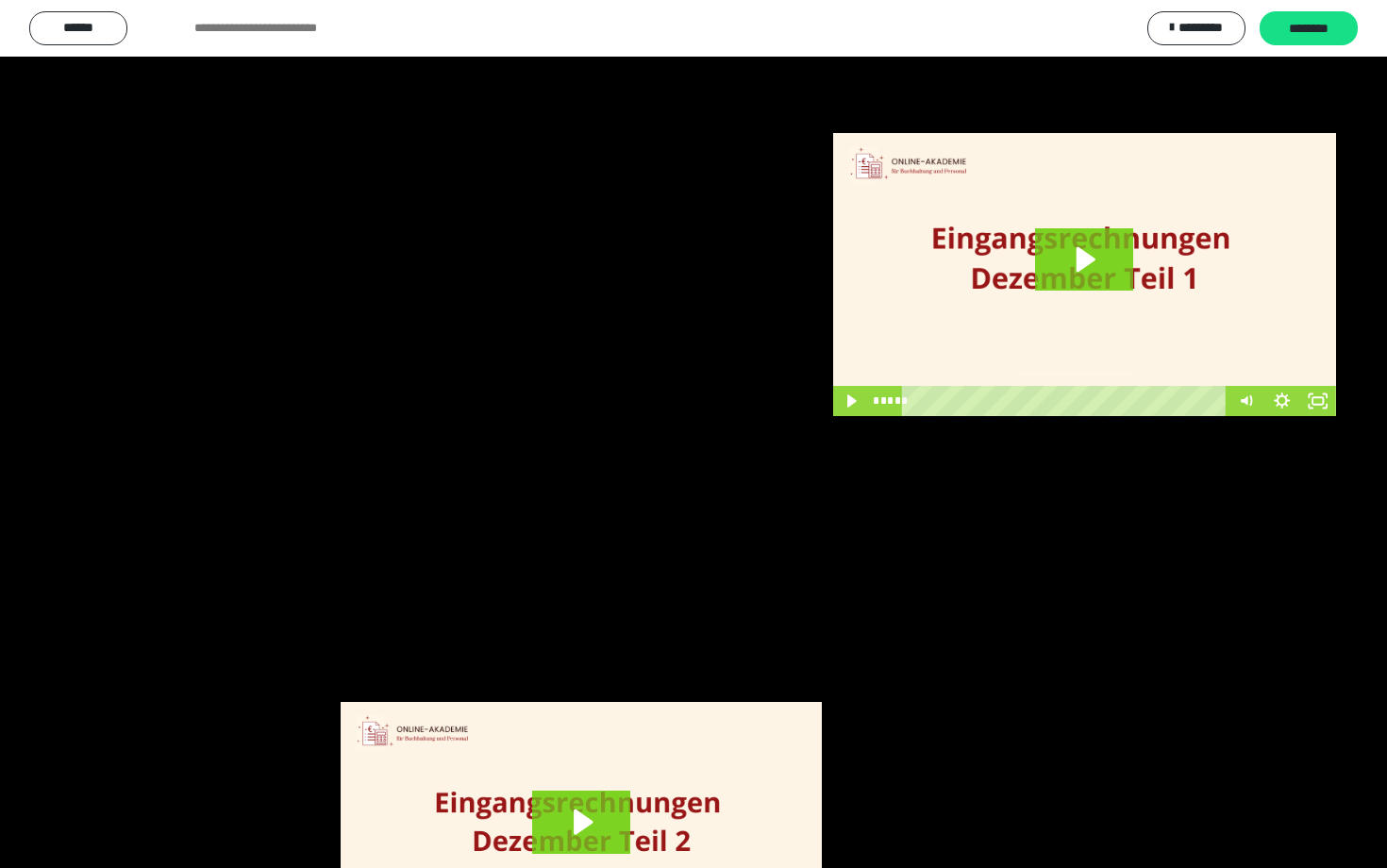 click at bounding box center (694, 434) 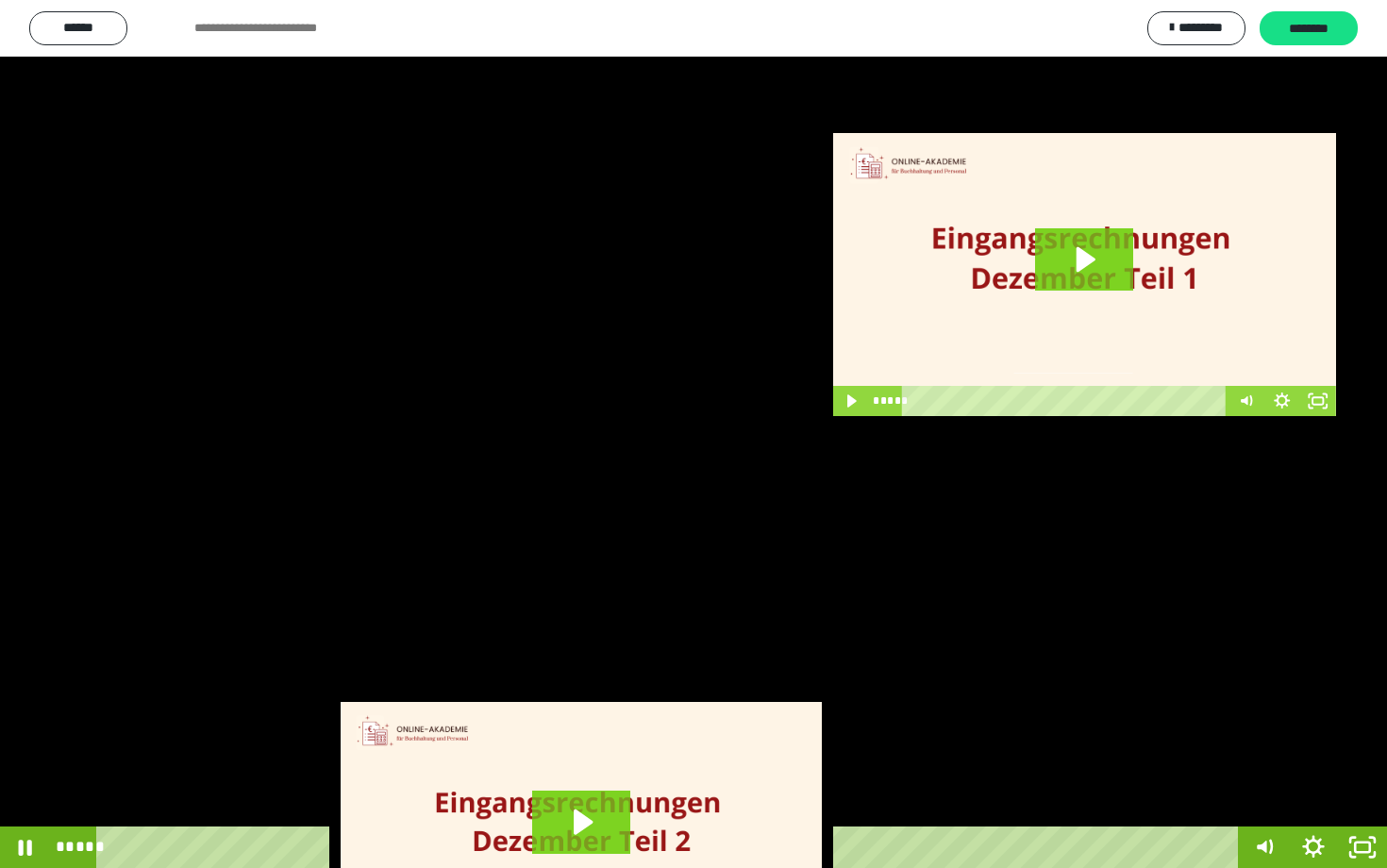 click at bounding box center [694, 434] 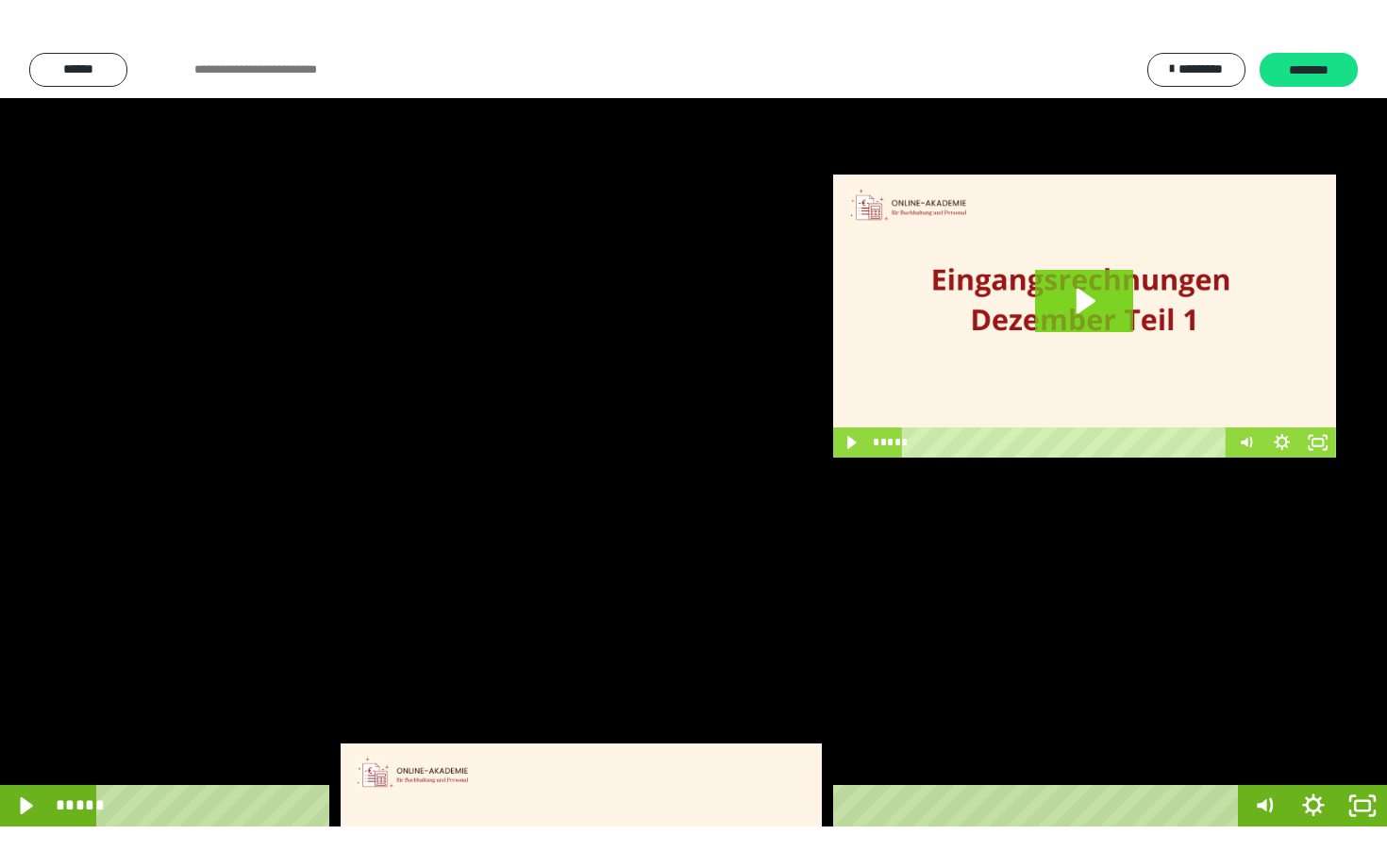 scroll, scrollTop: 3455, scrollLeft: 0, axis: vertical 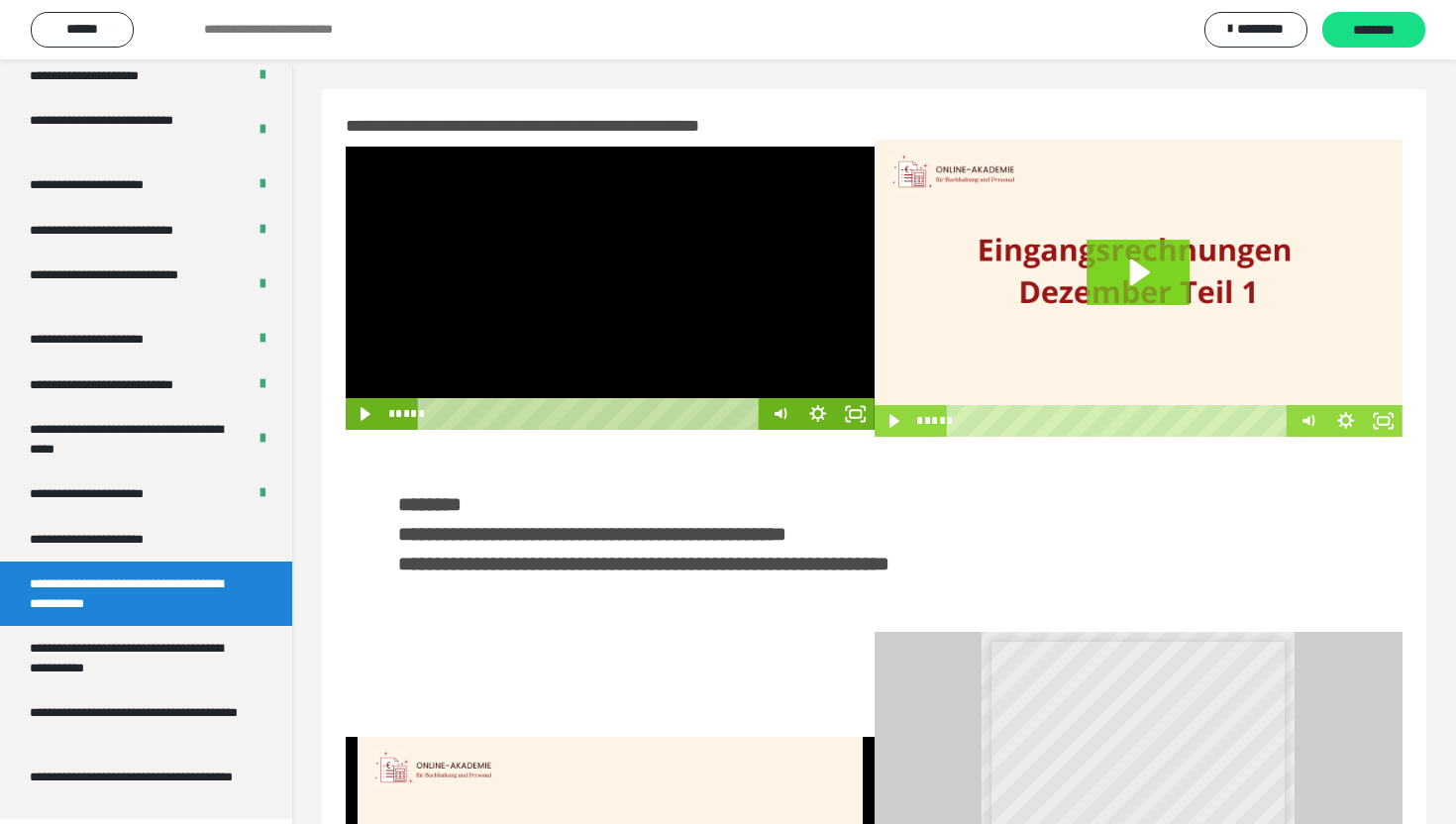 click at bounding box center (610, 288) 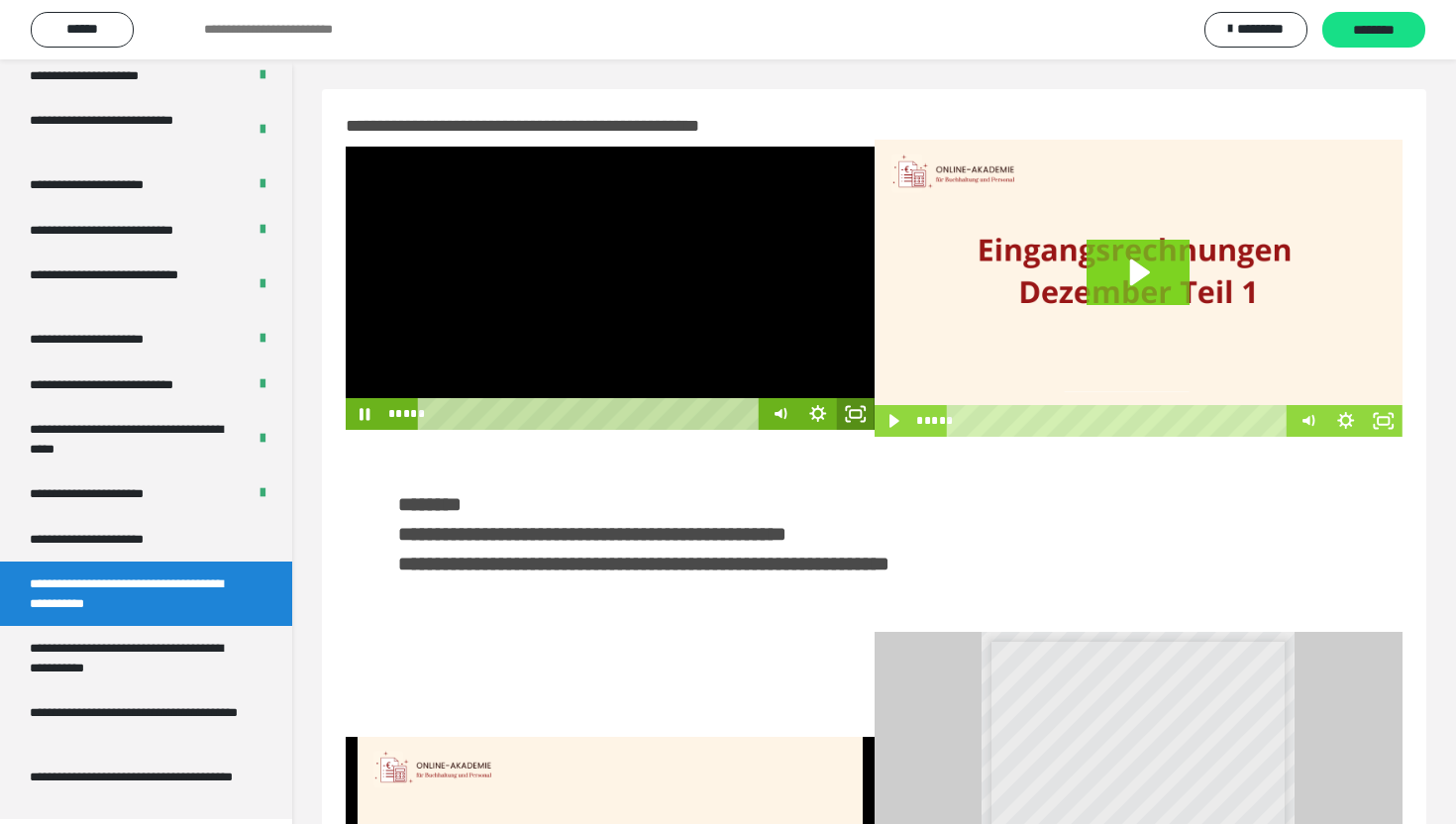 click 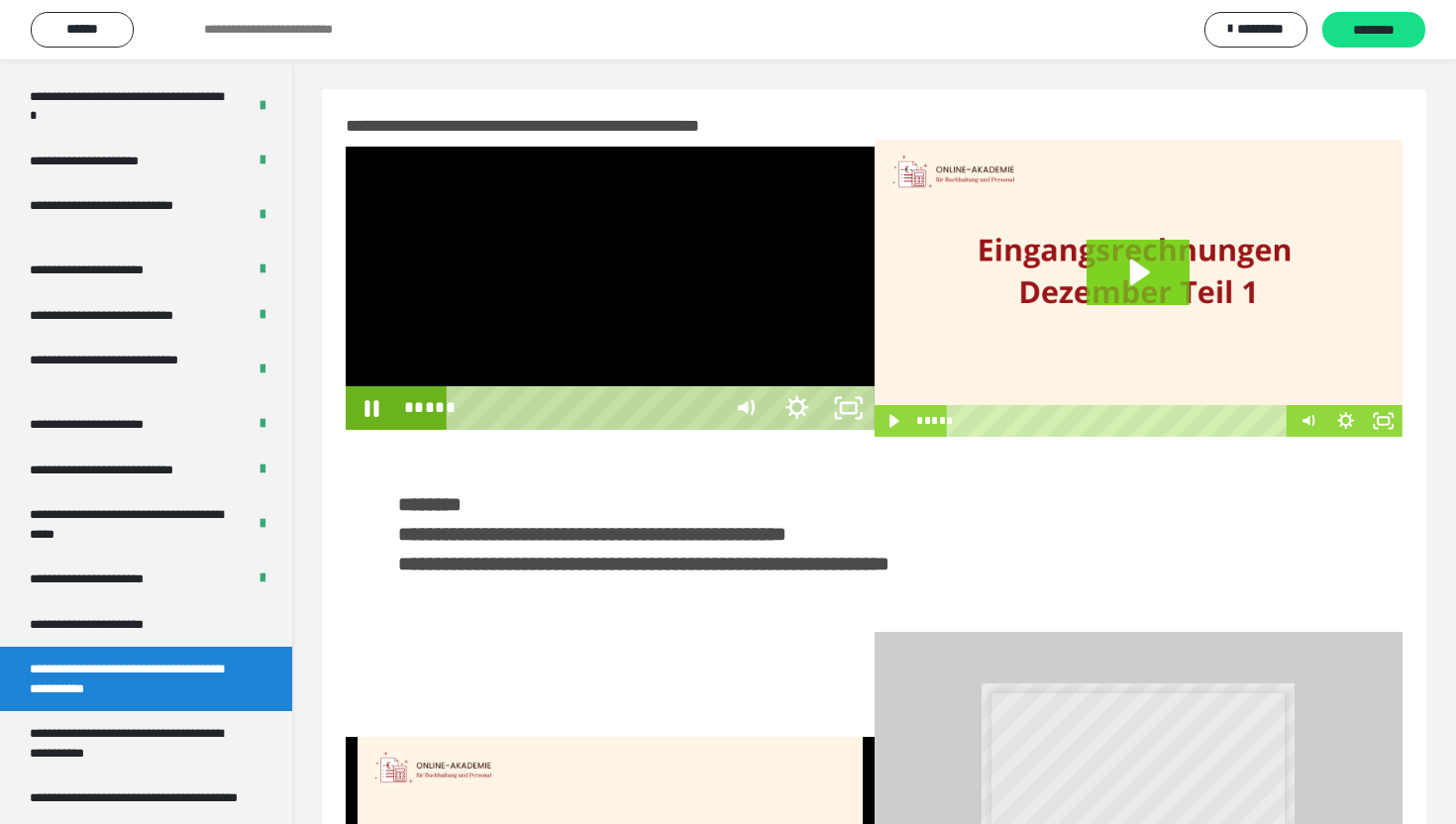 scroll, scrollTop: 3540, scrollLeft: 0, axis: vertical 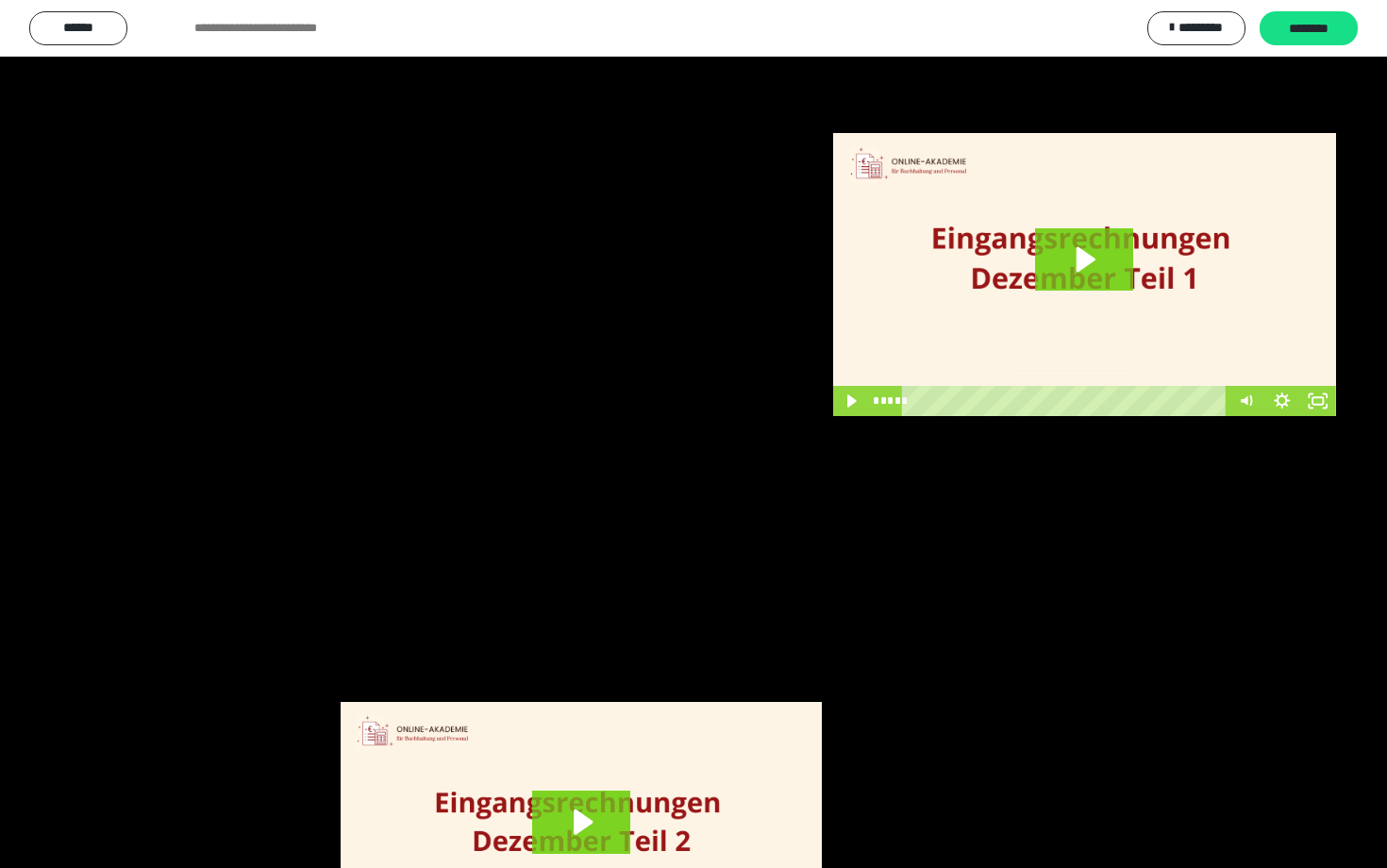 click at bounding box center (694, 434) 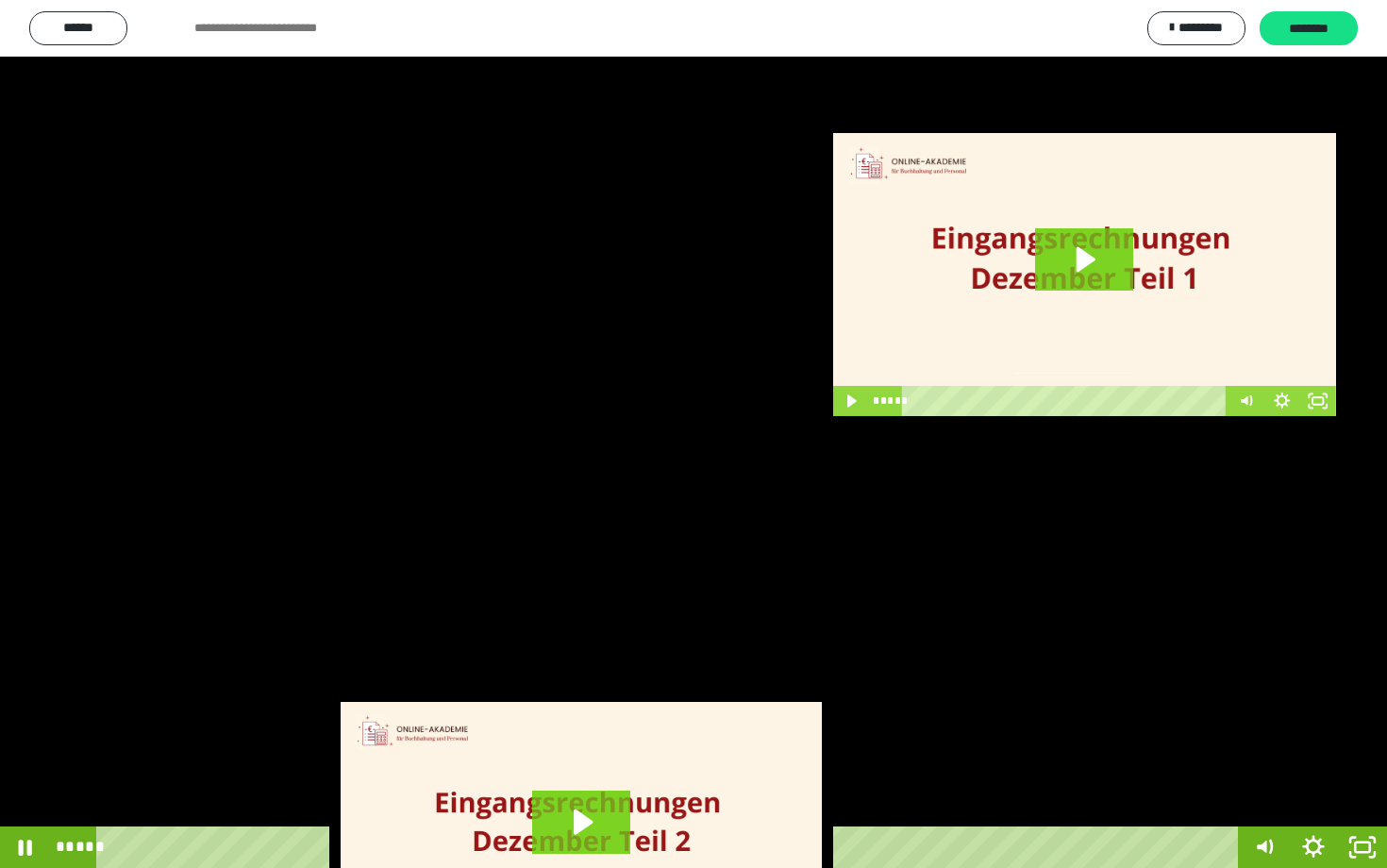 click at bounding box center [694, 434] 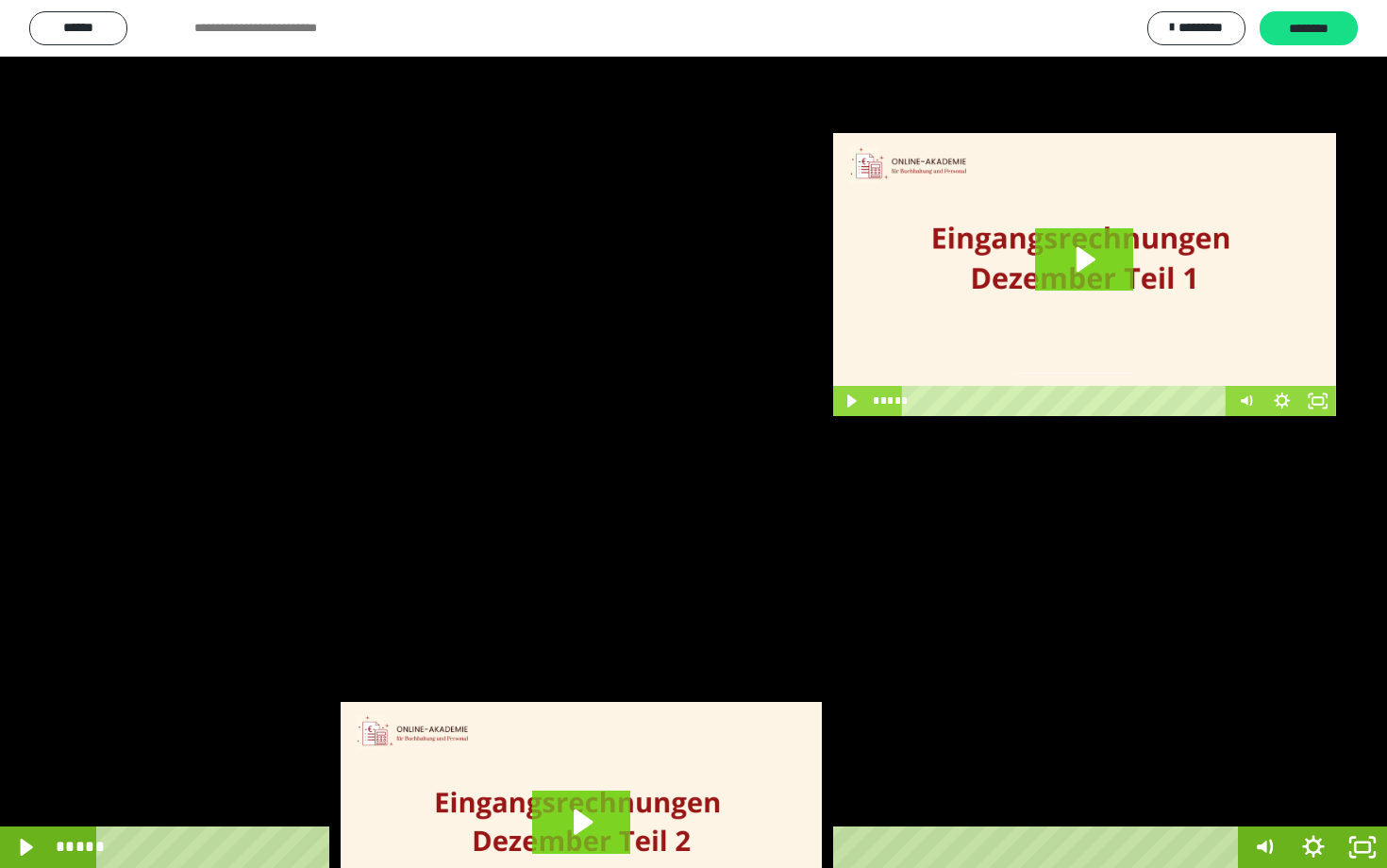 scroll, scrollTop: 3455, scrollLeft: 0, axis: vertical 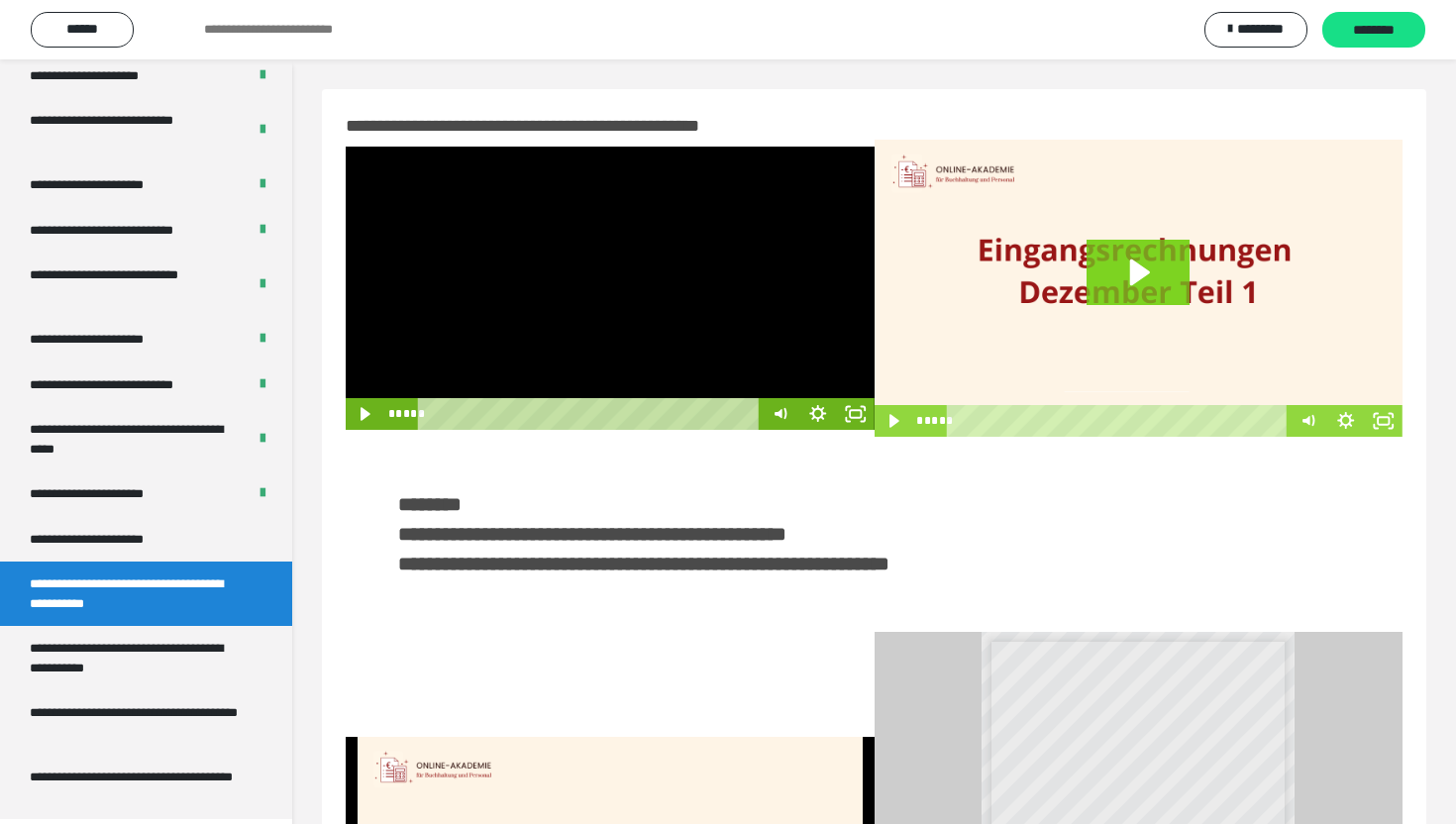 click at bounding box center [610, 288] 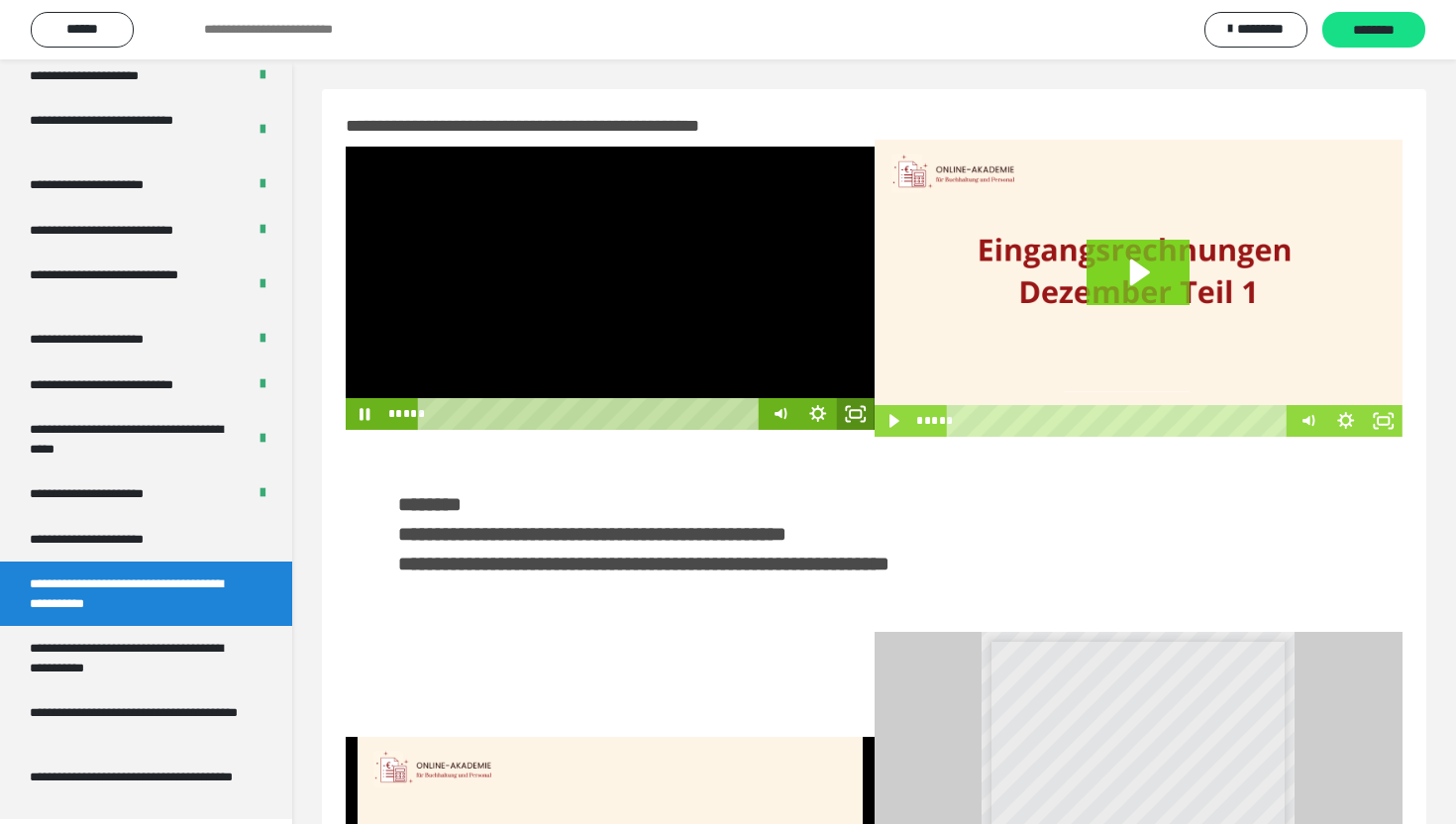 click 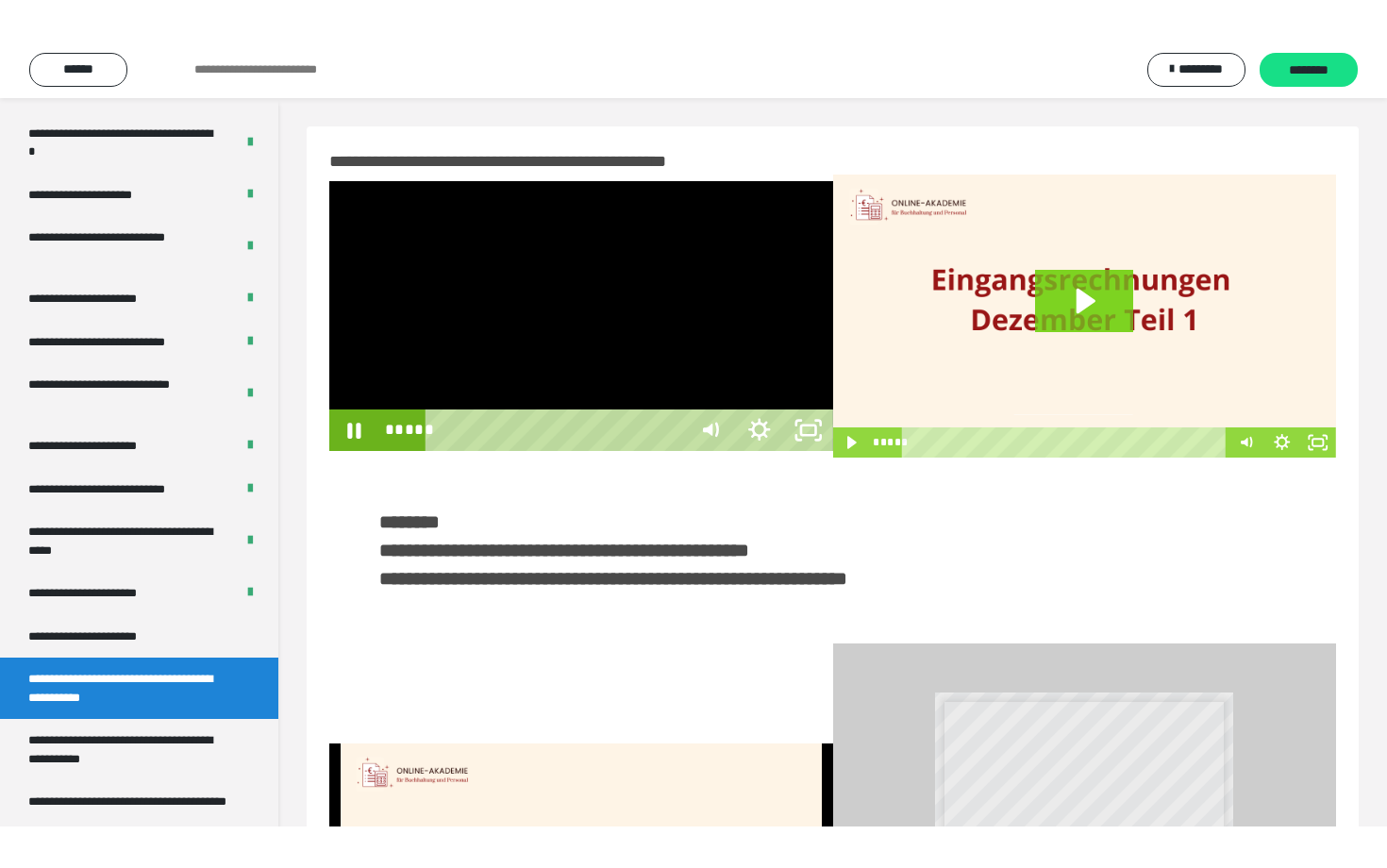 scroll, scrollTop: 3372, scrollLeft: 0, axis: vertical 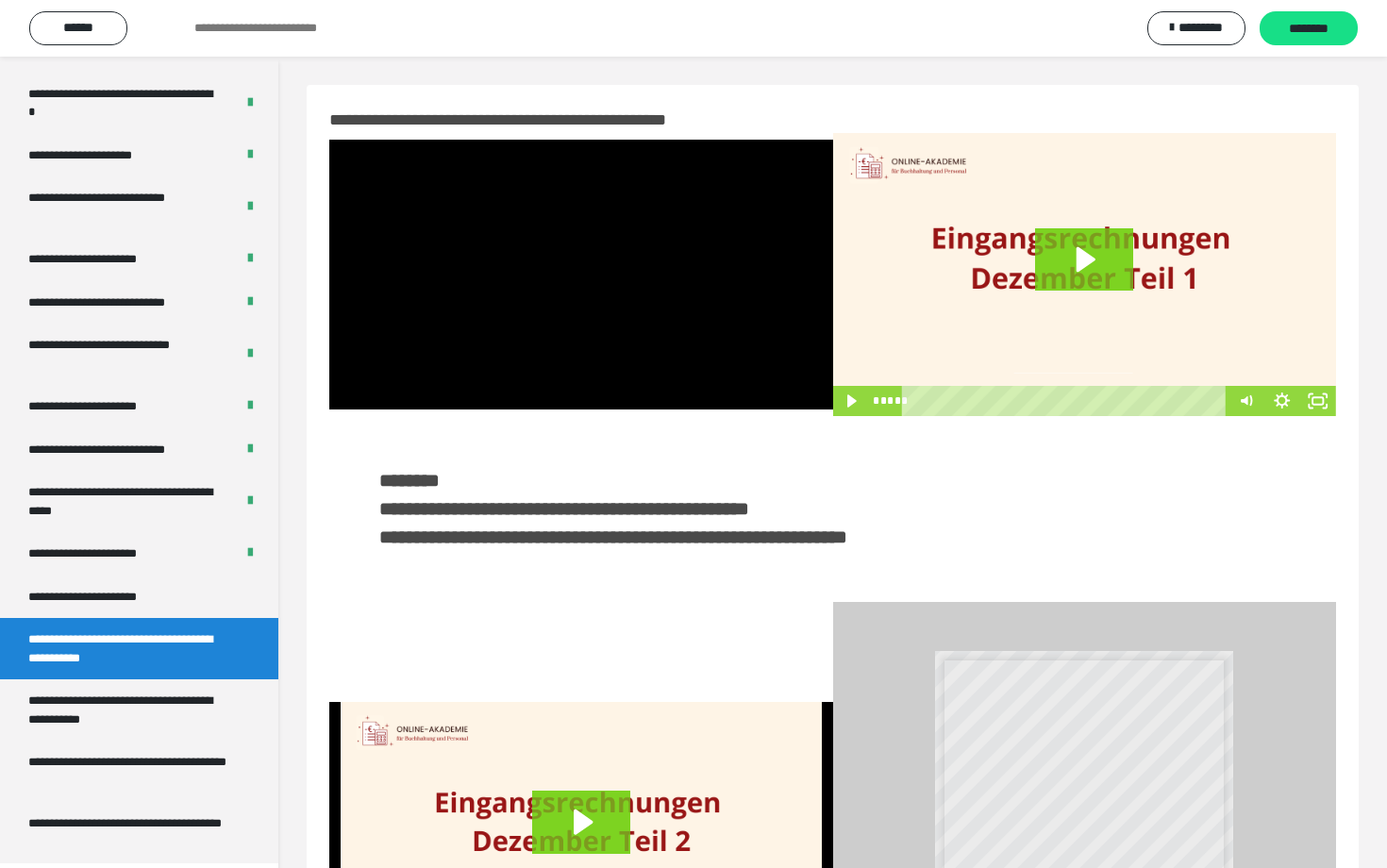 click at bounding box center [581, 275] 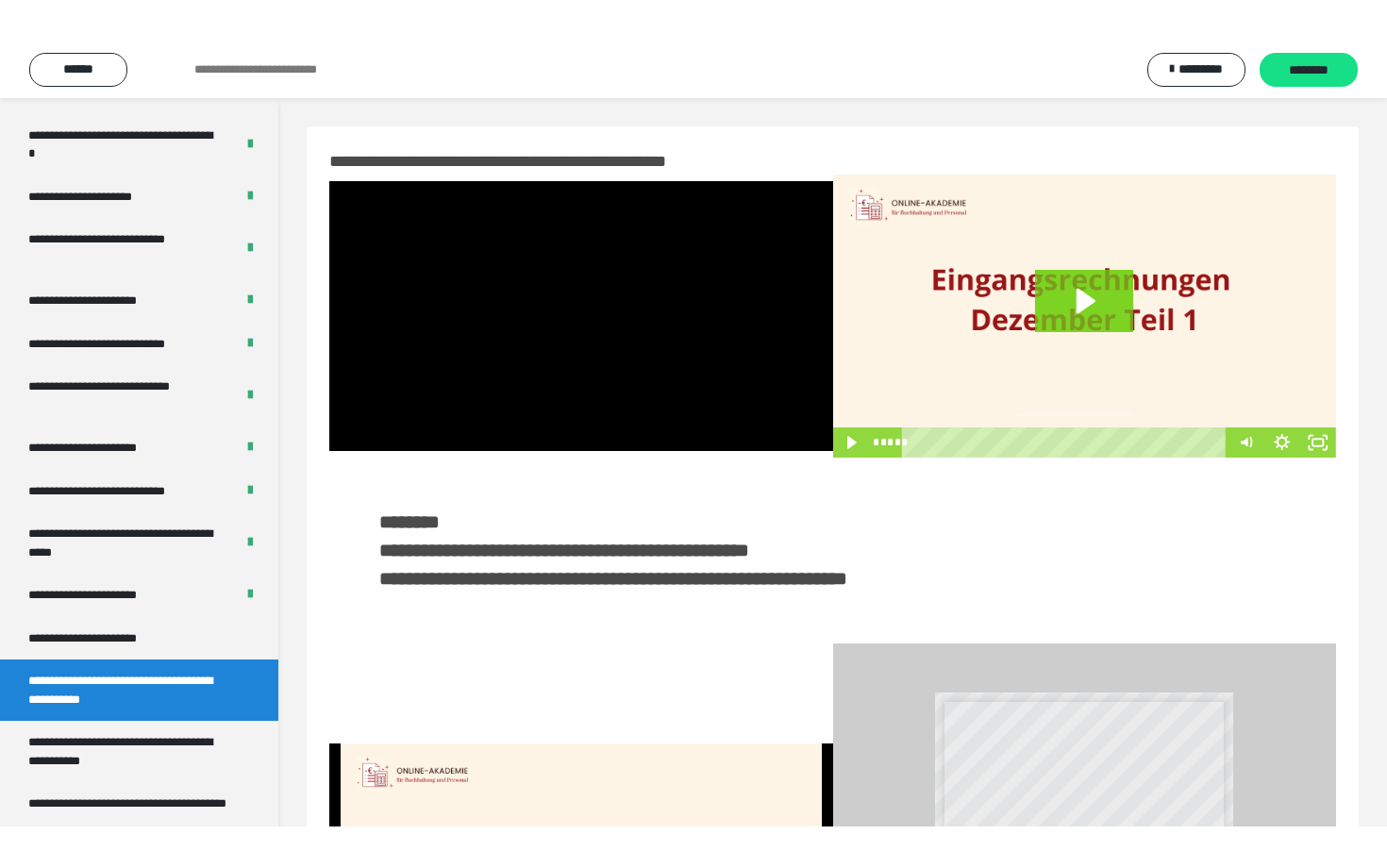 scroll, scrollTop: 3455, scrollLeft: 0, axis: vertical 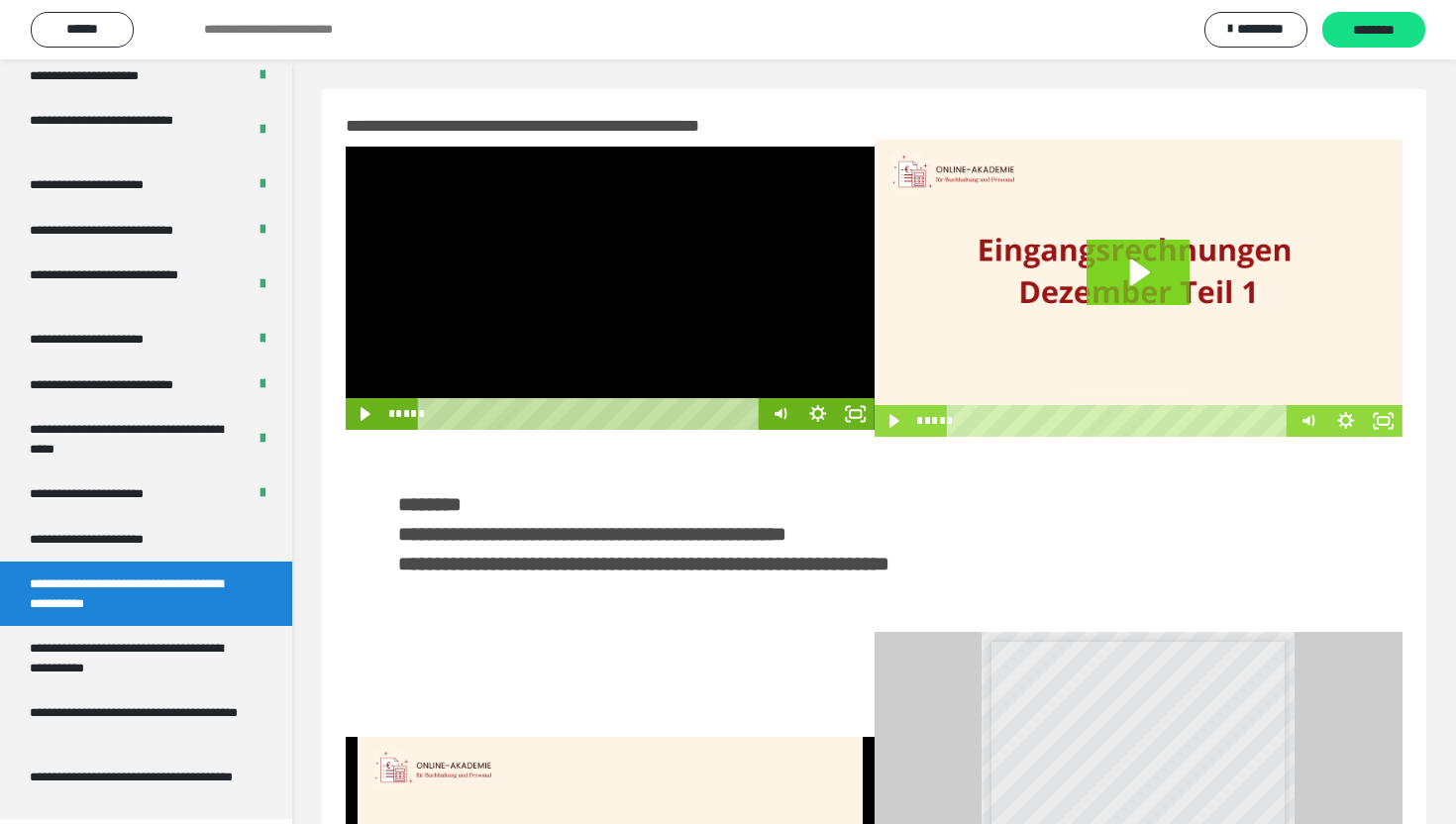 click at bounding box center (610, 288) 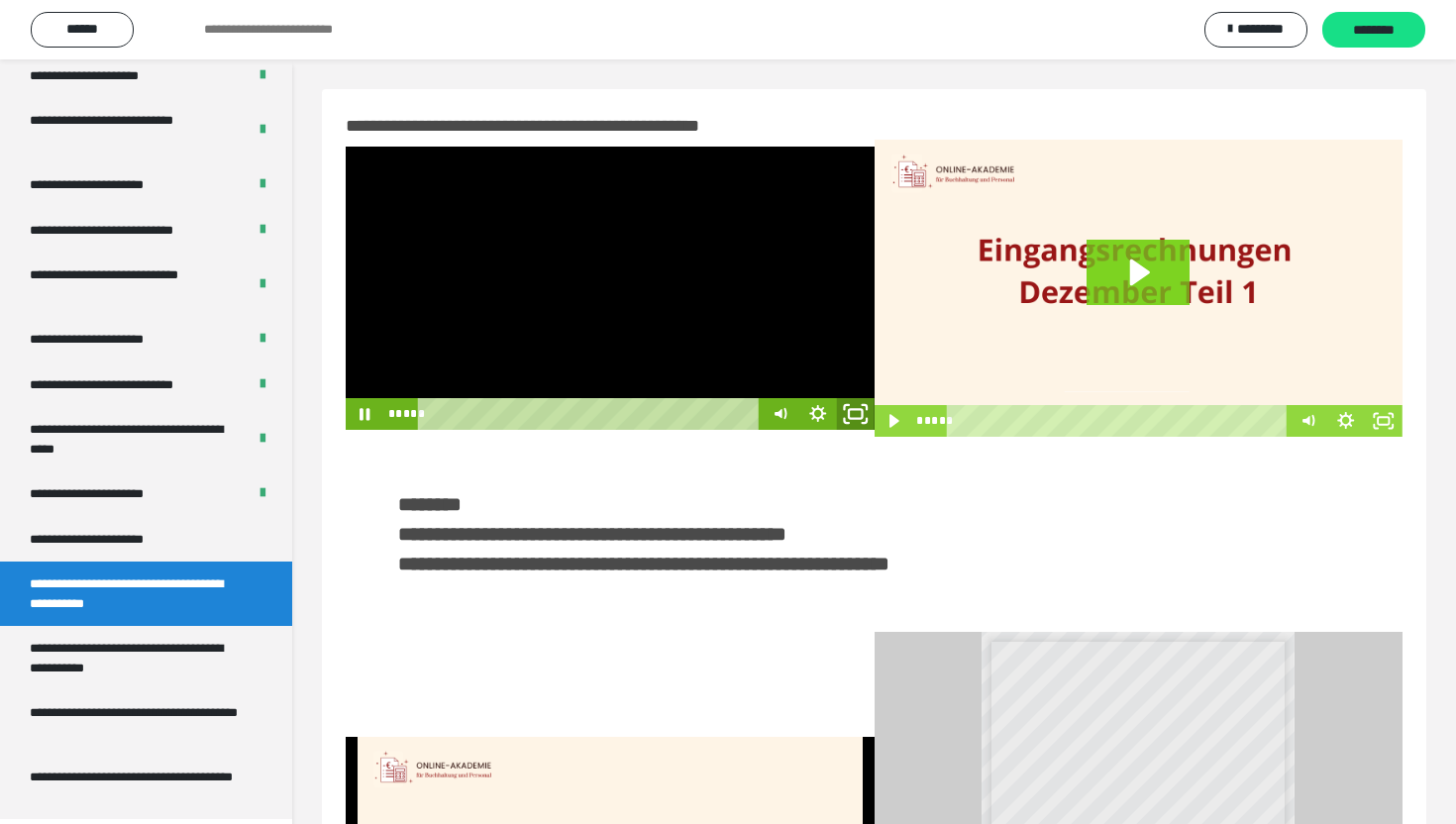 click 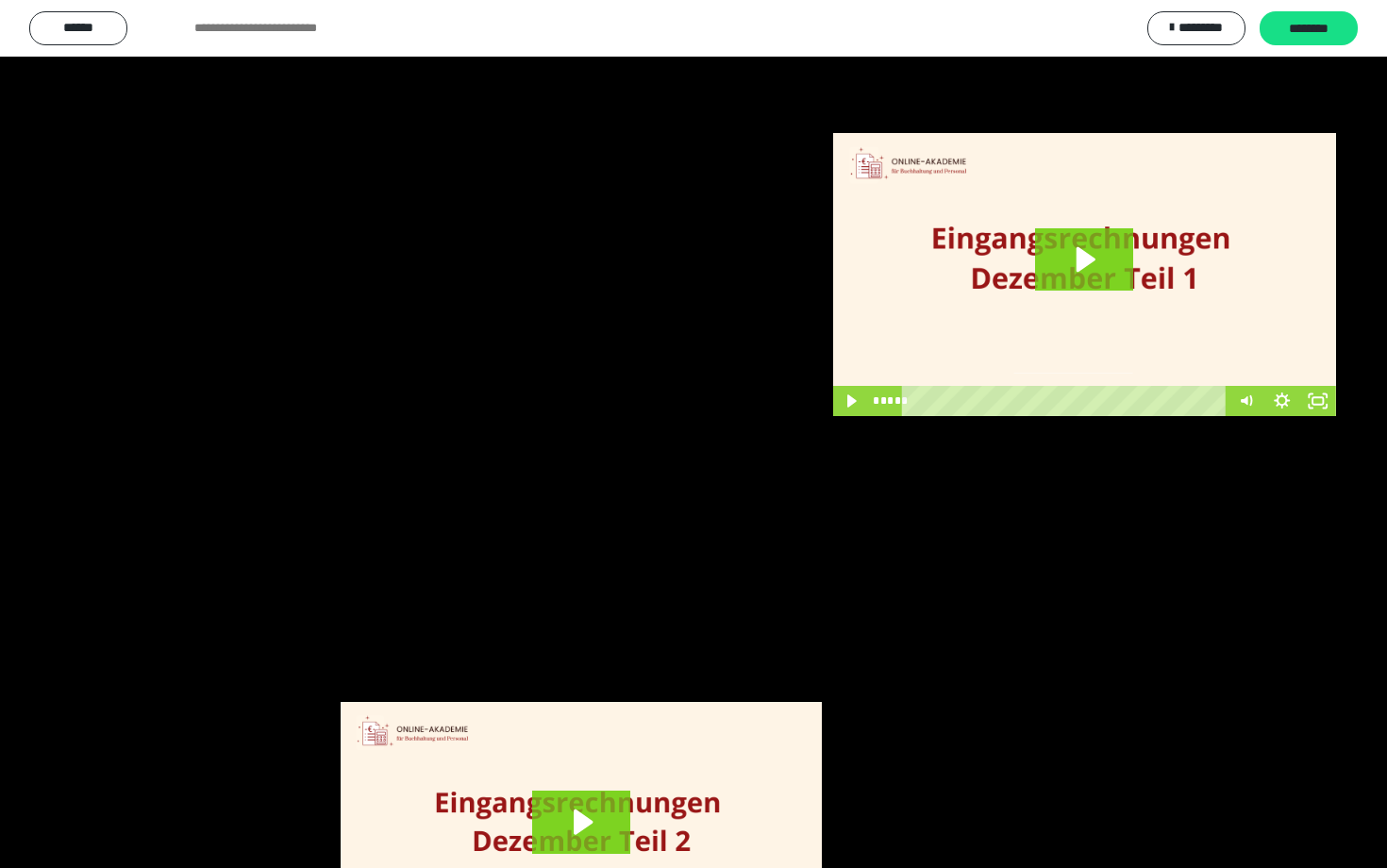 click at bounding box center (694, 434) 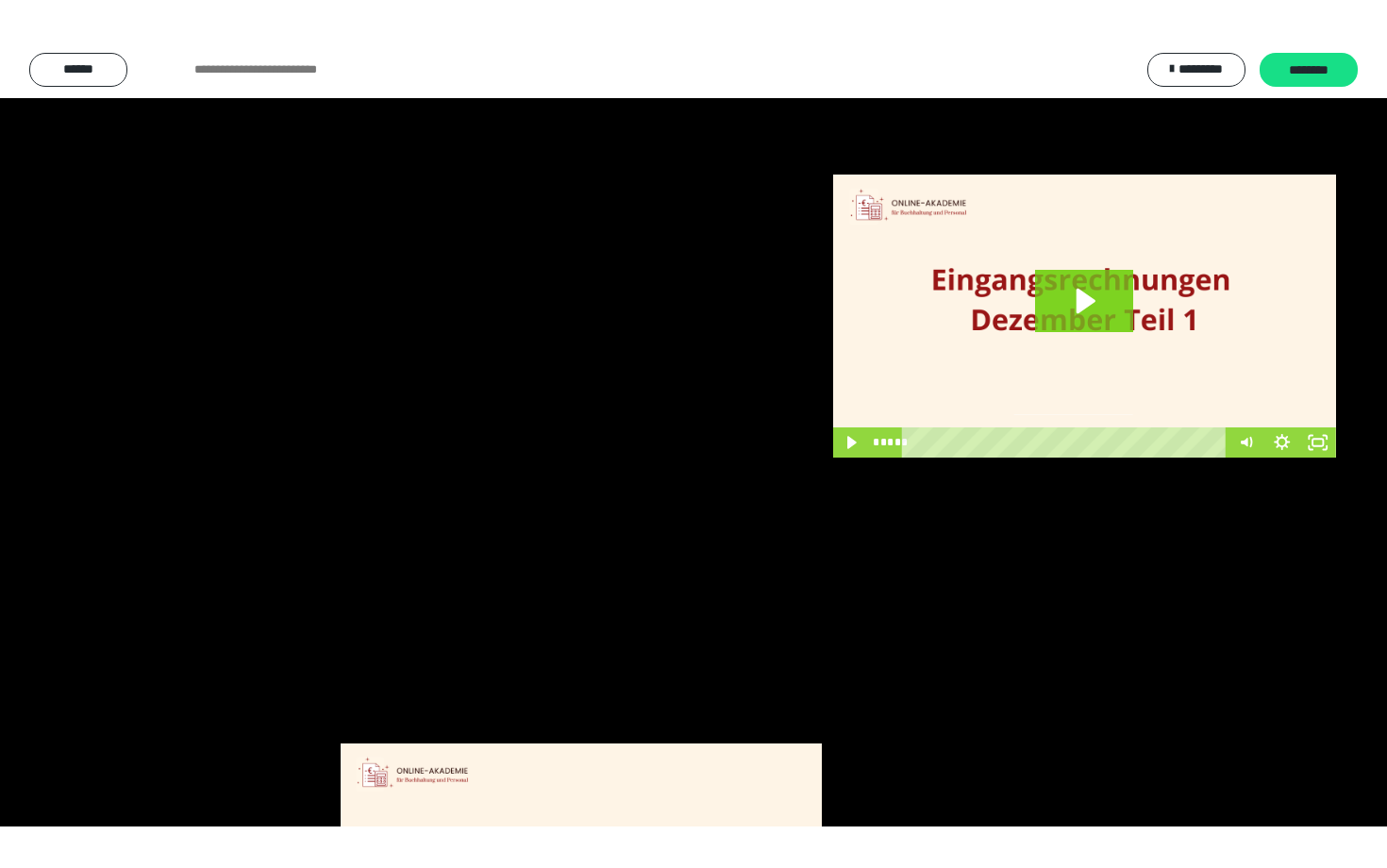 scroll, scrollTop: 3455, scrollLeft: 0, axis: vertical 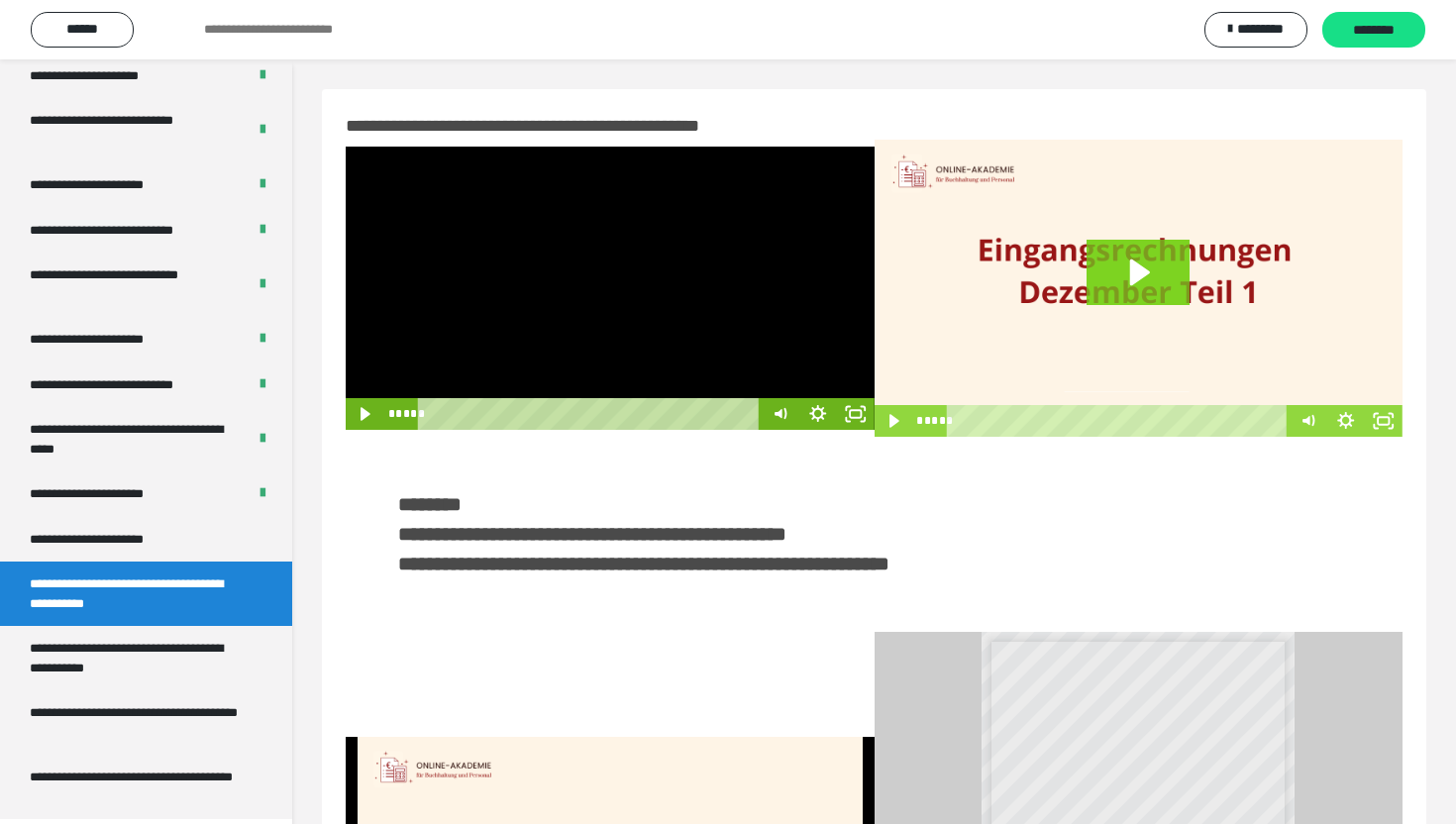 click at bounding box center [610, 288] 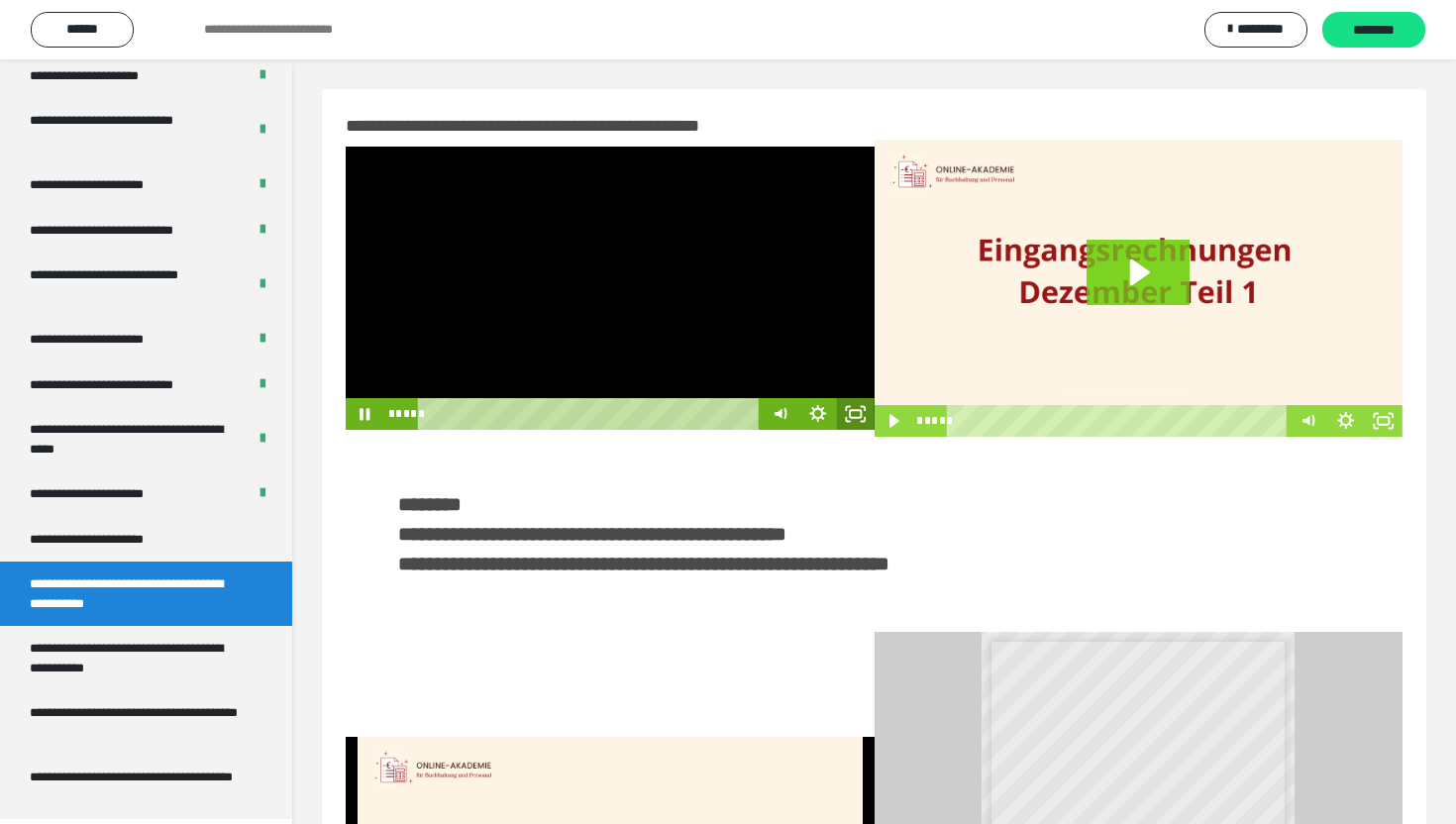 click 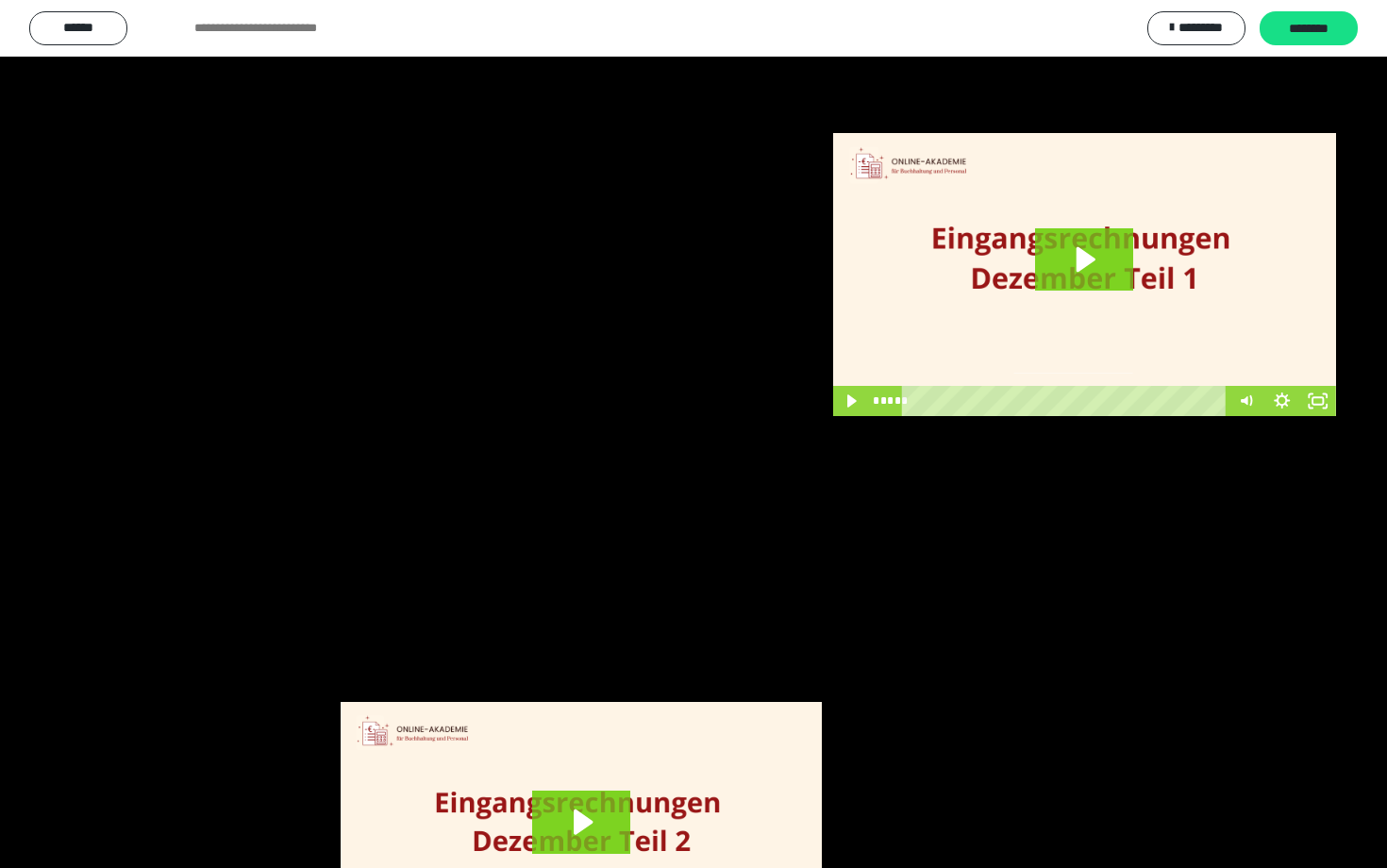click at bounding box center [694, 434] 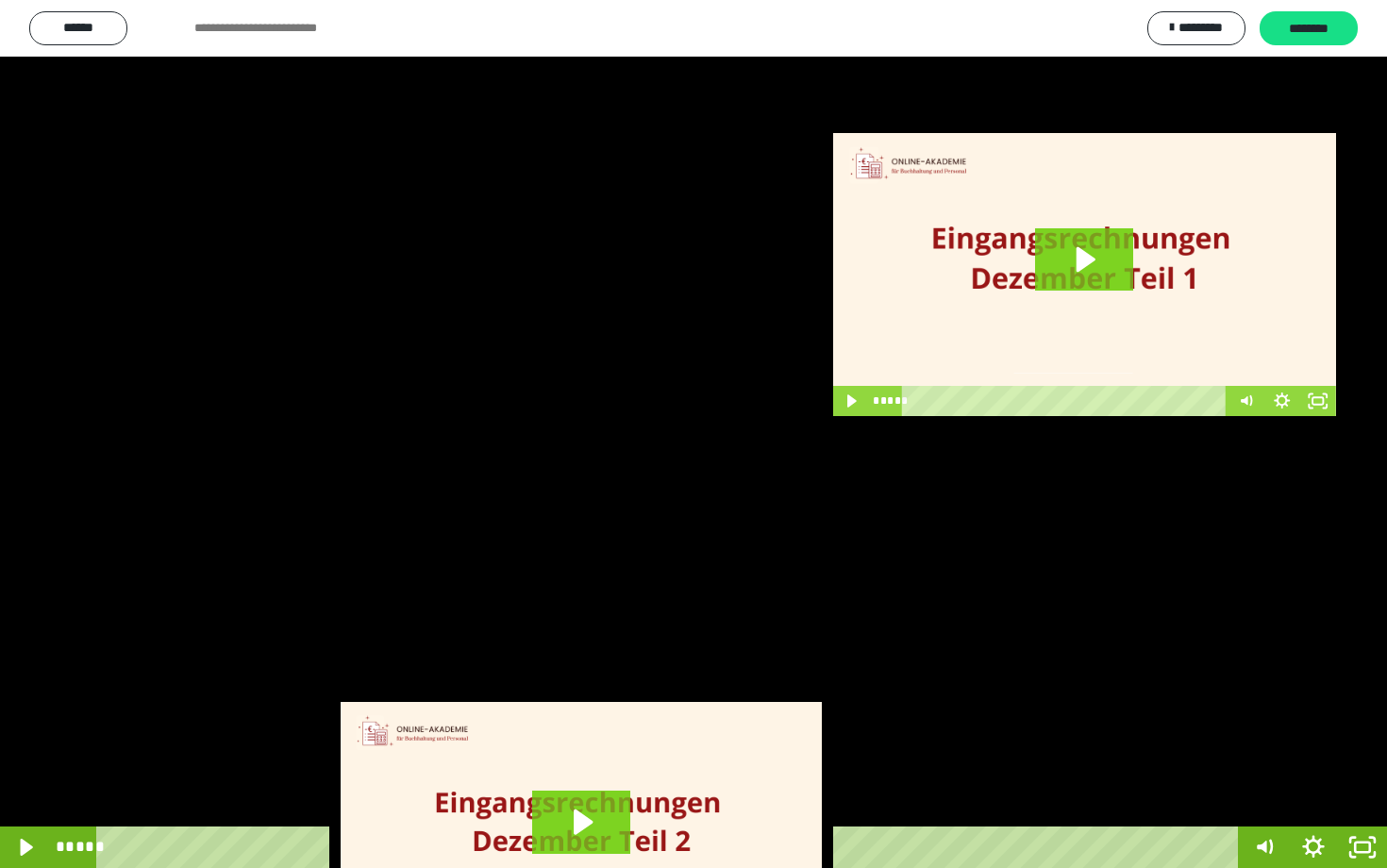 click at bounding box center [694, 434] 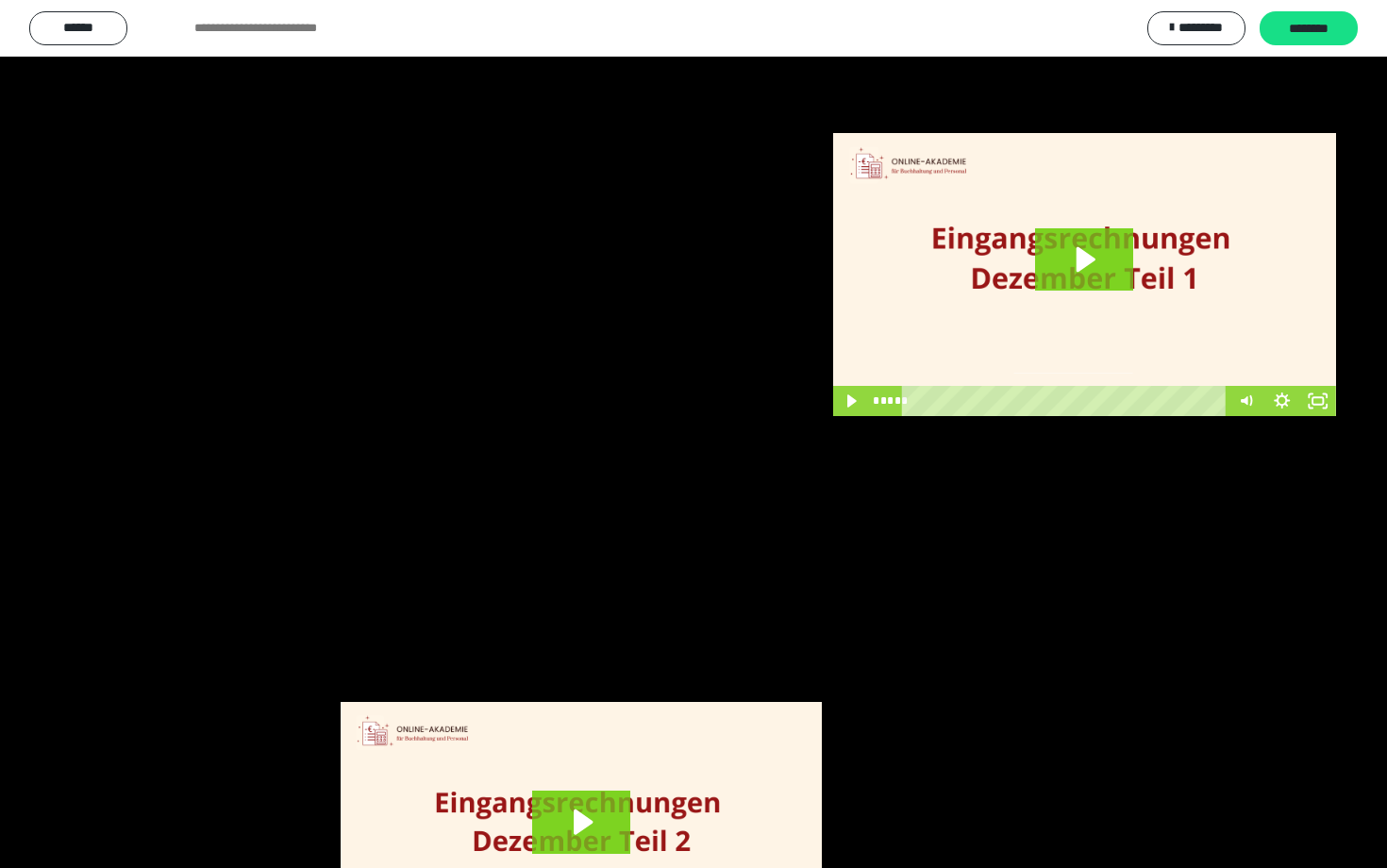 click at bounding box center (694, 434) 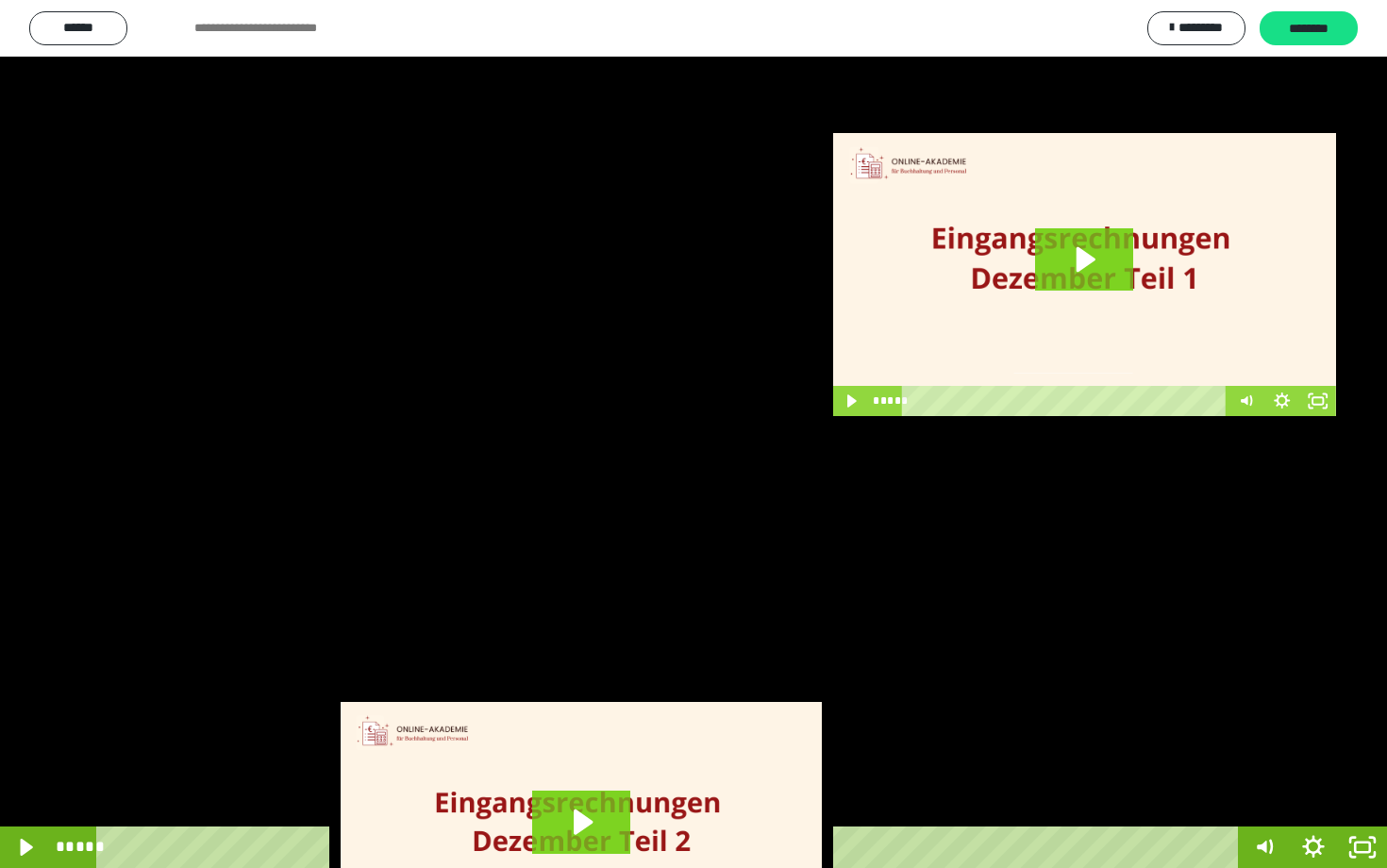click at bounding box center (694, 434) 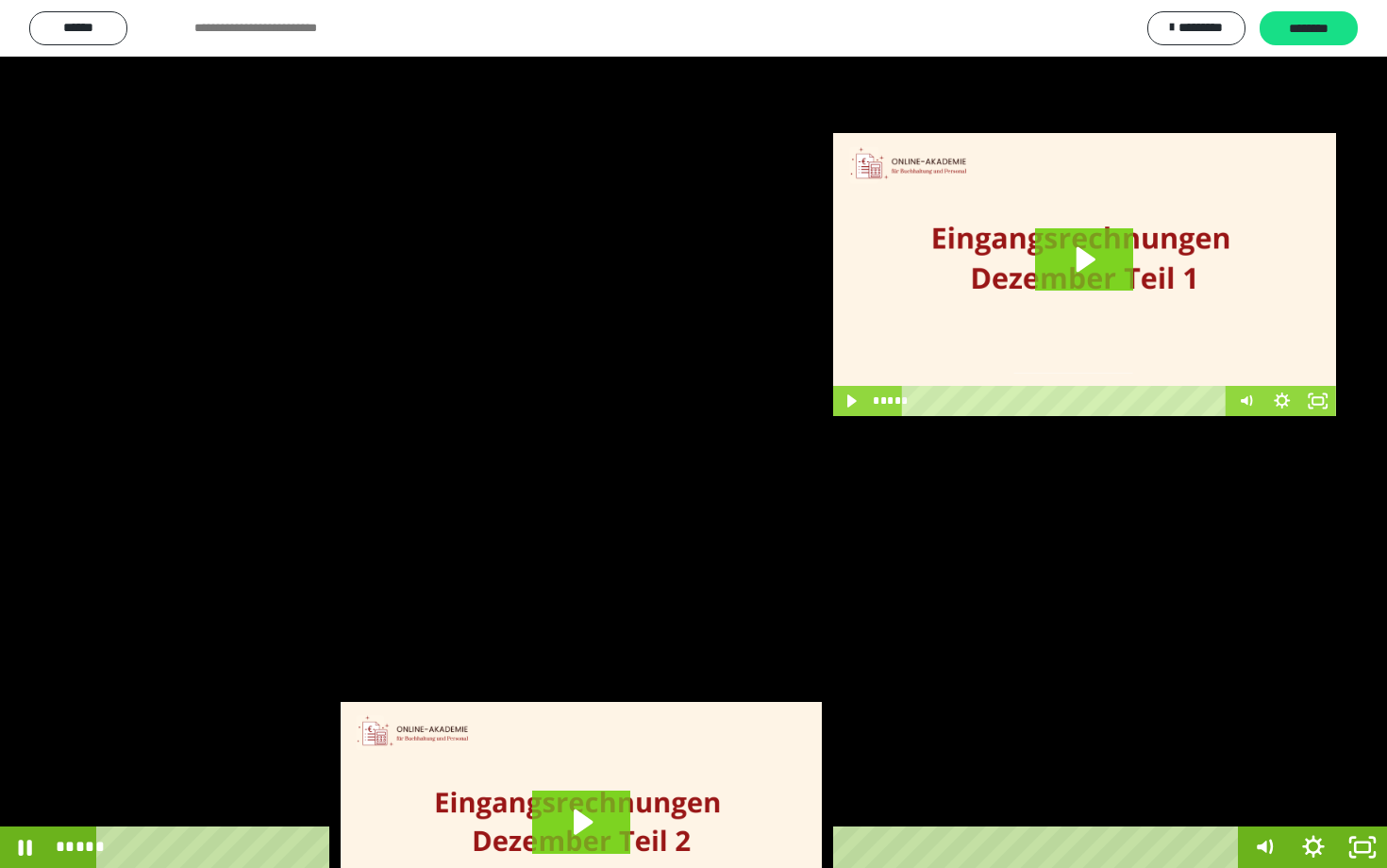 scroll, scrollTop: 3455, scrollLeft: 0, axis: vertical 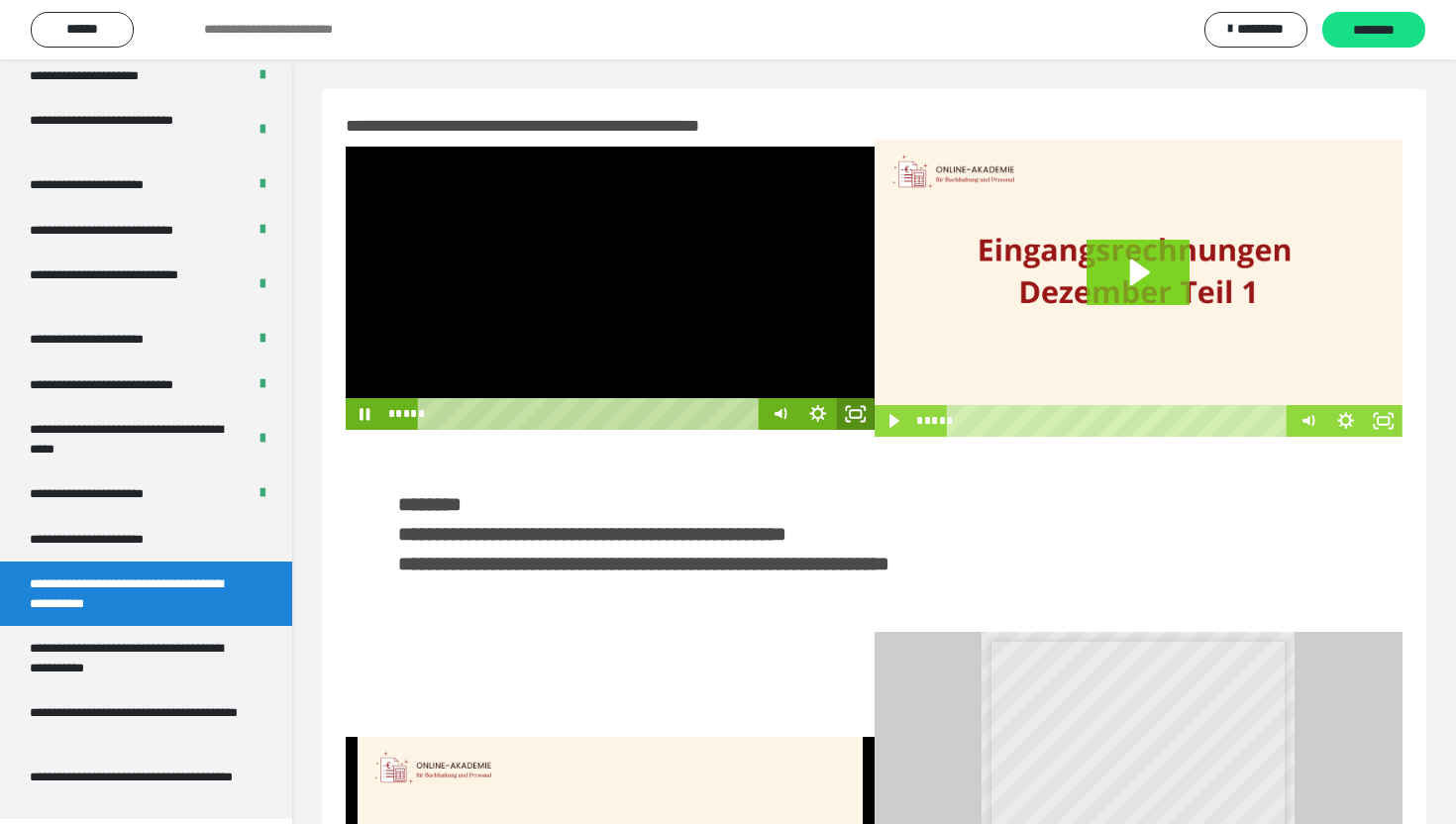 click 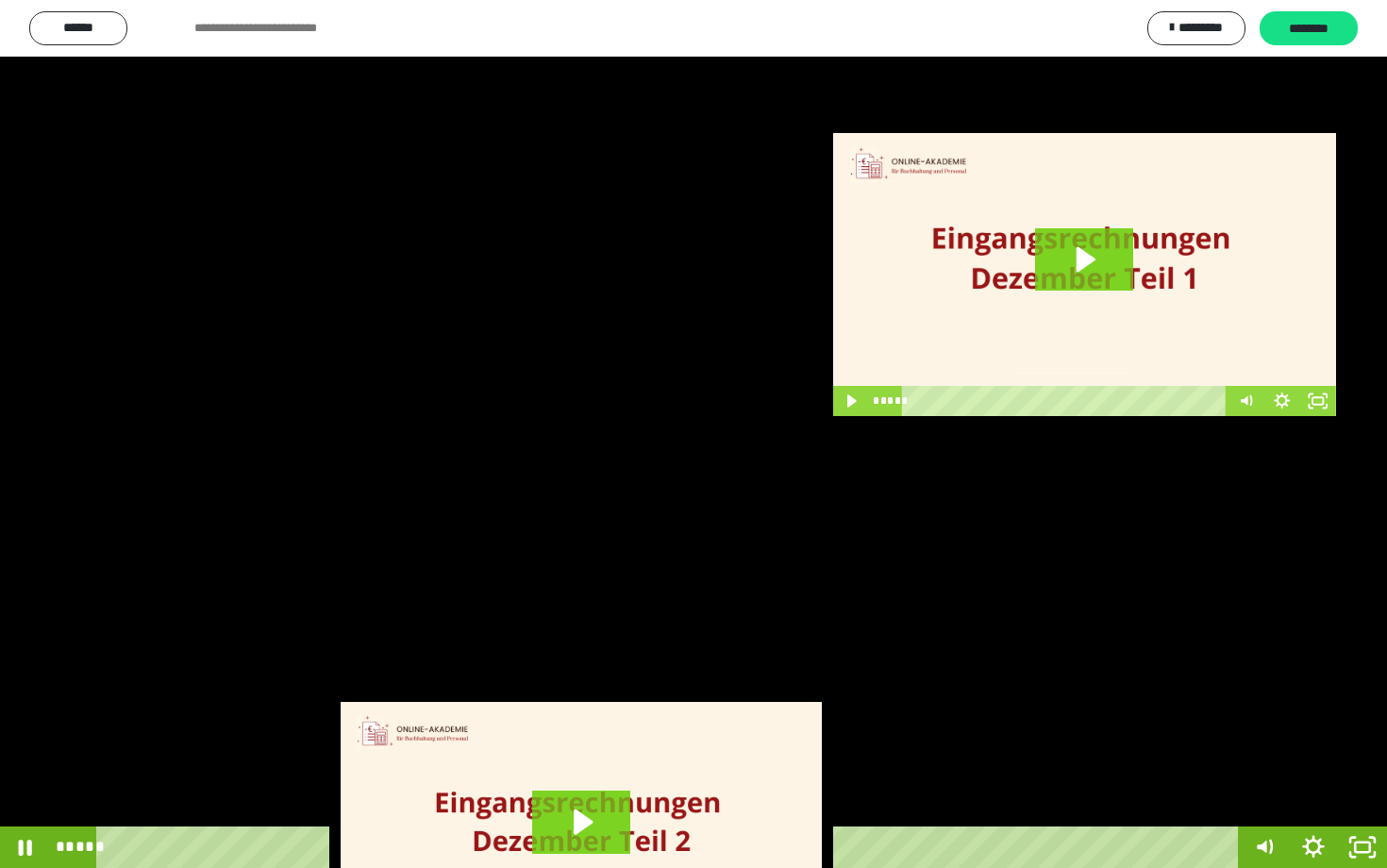click at bounding box center [694, 434] 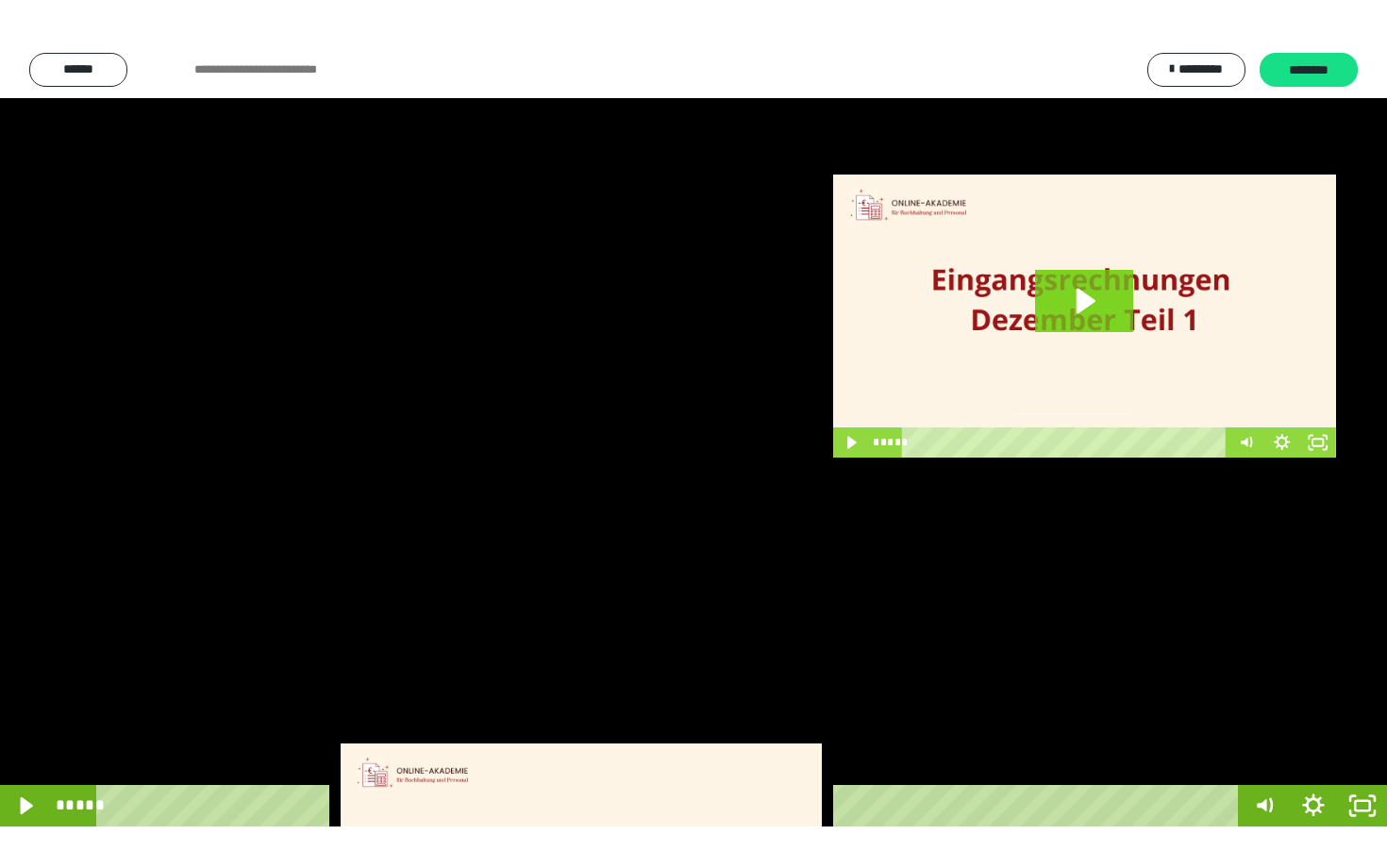 scroll, scrollTop: 3455, scrollLeft: 0, axis: vertical 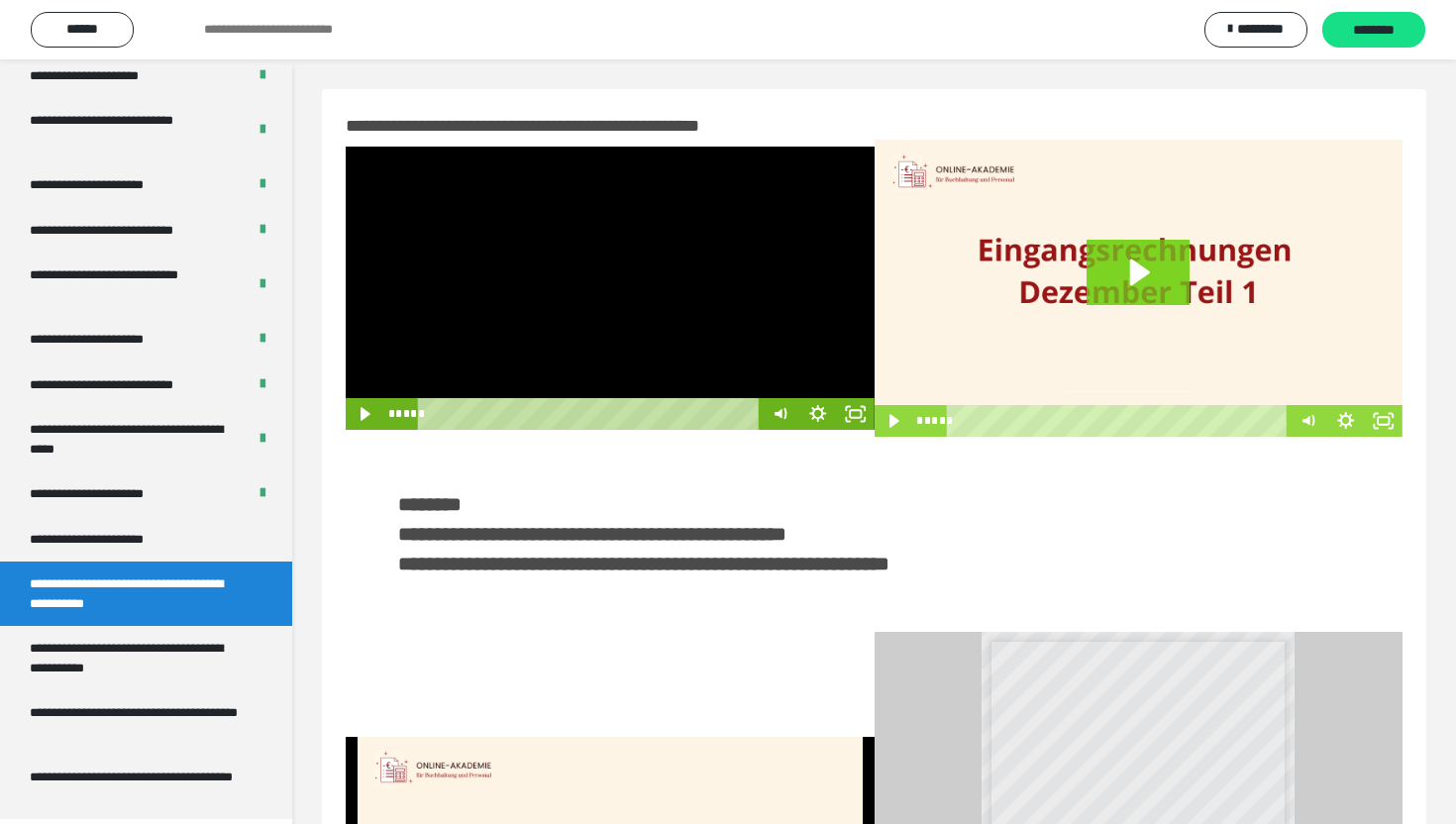 click at bounding box center (610, 288) 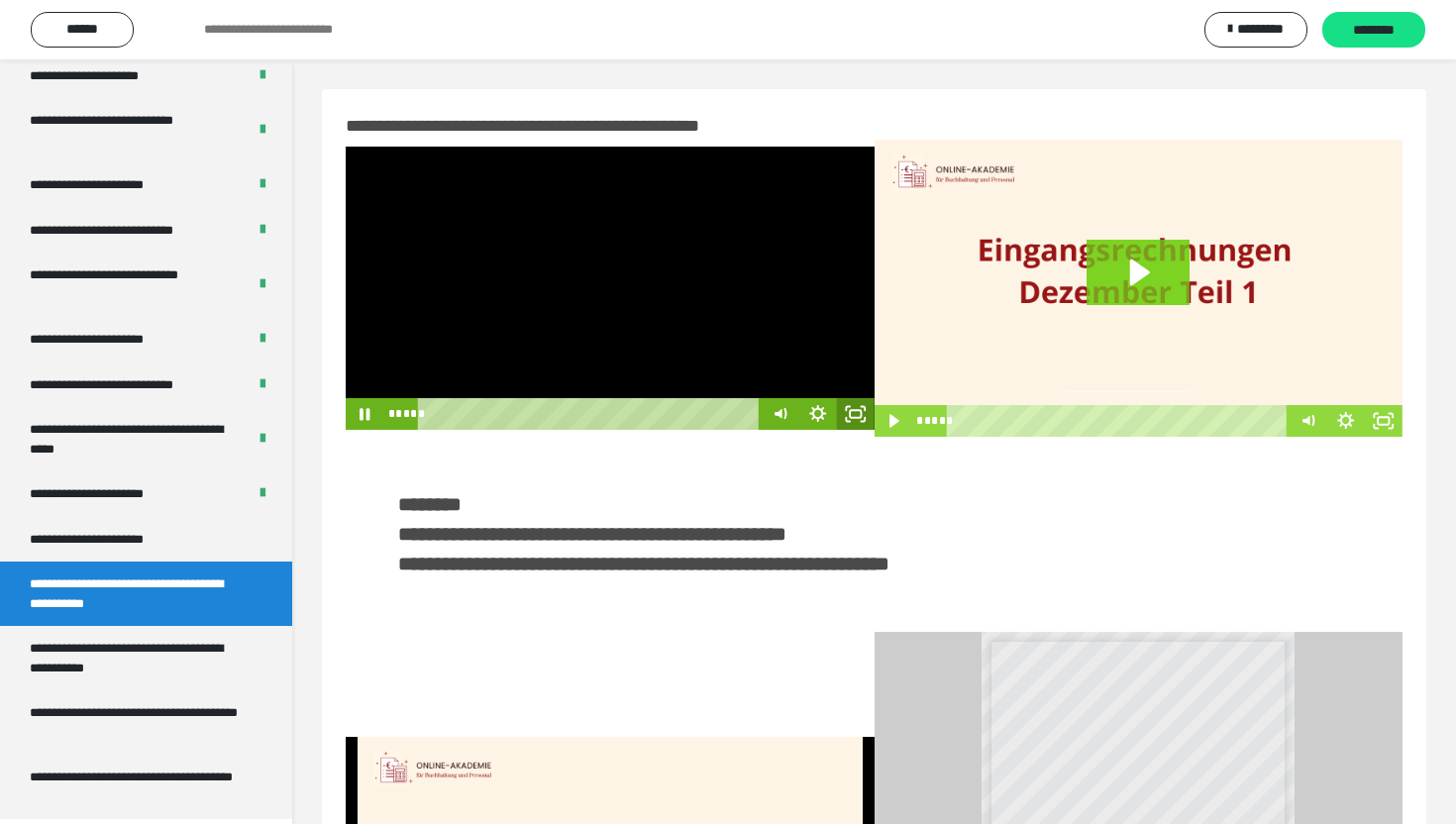 click 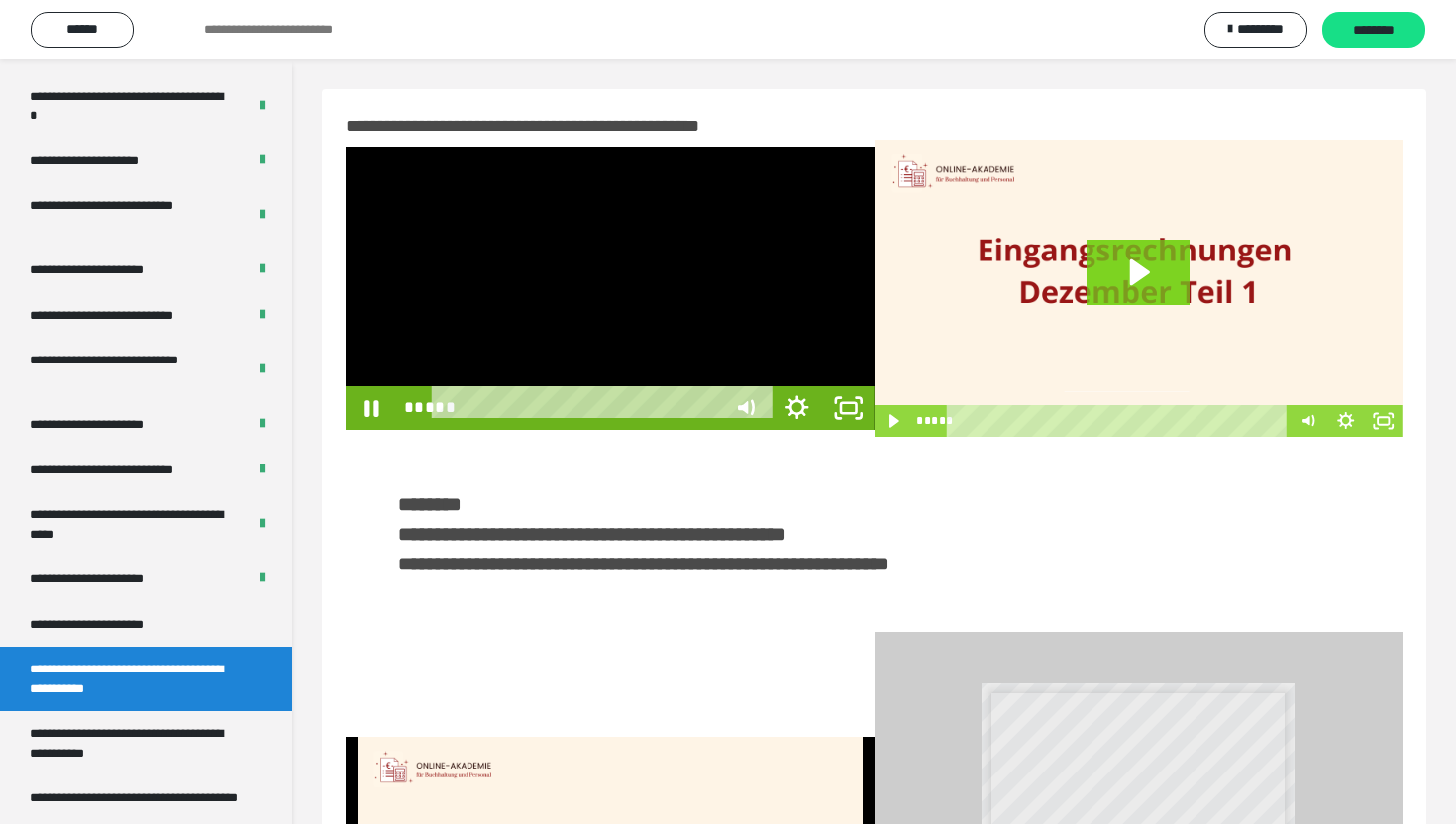 scroll, scrollTop: 3540, scrollLeft: 0, axis: vertical 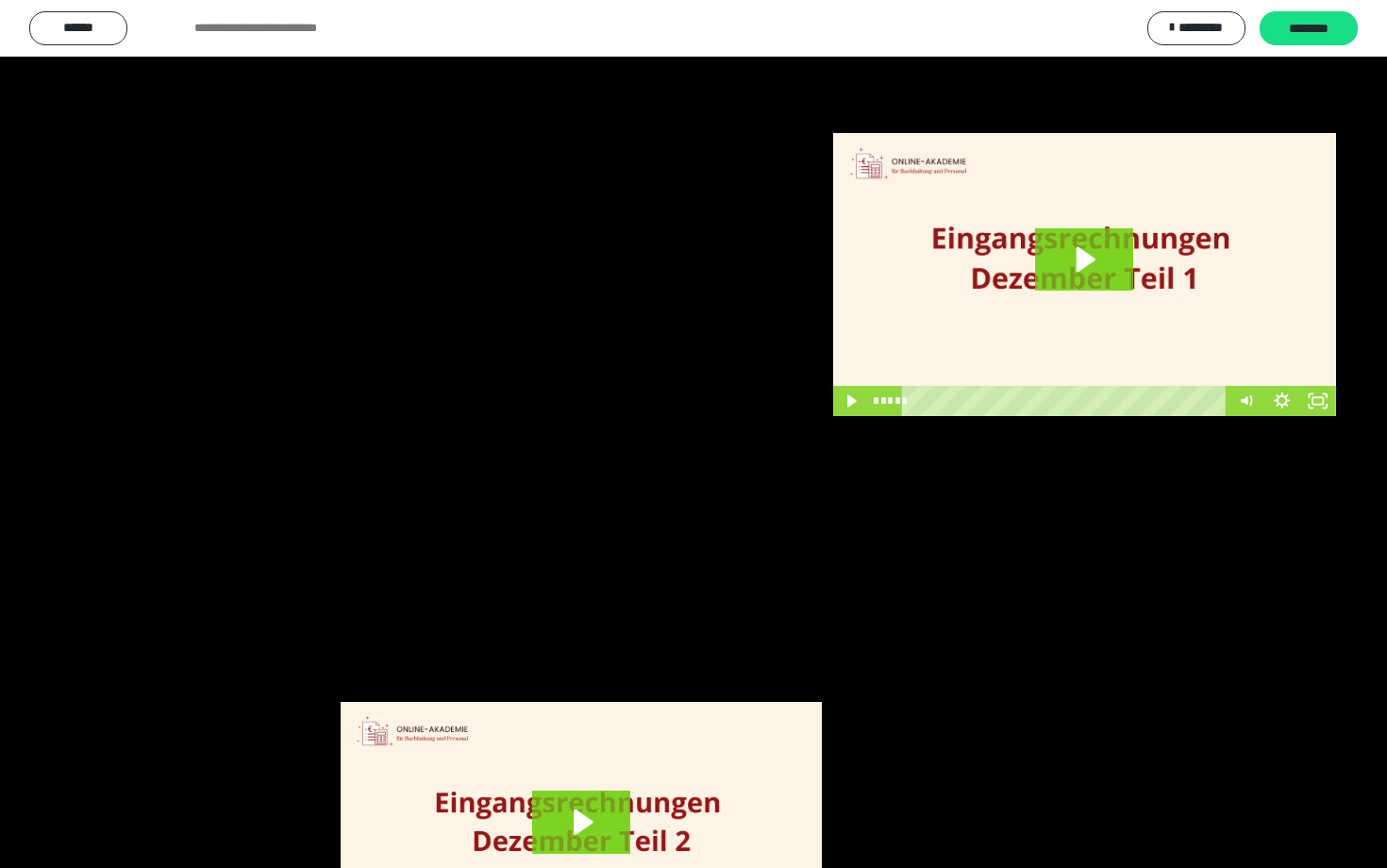 click at bounding box center [694, 434] 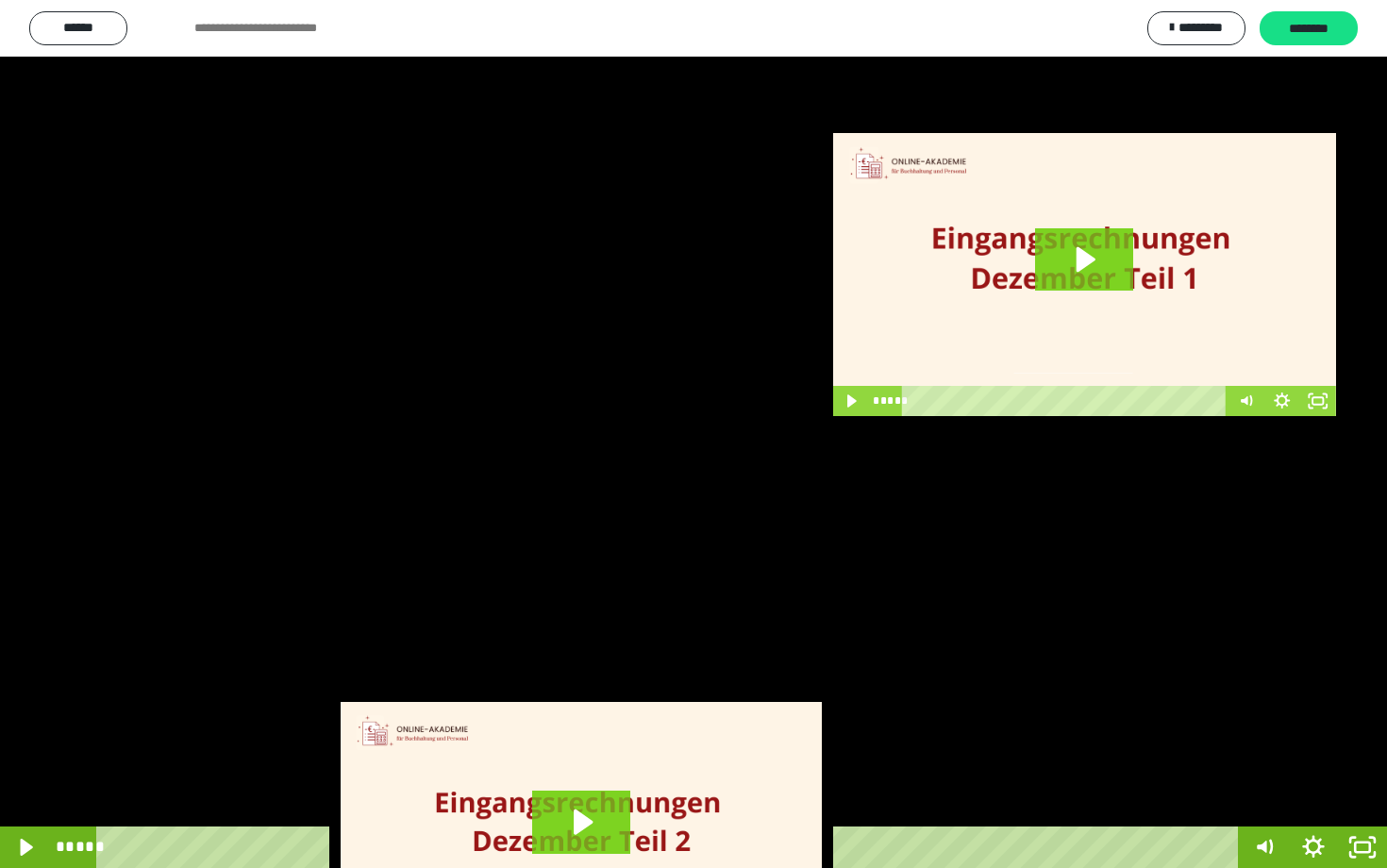 scroll, scrollTop: 3455, scrollLeft: 0, axis: vertical 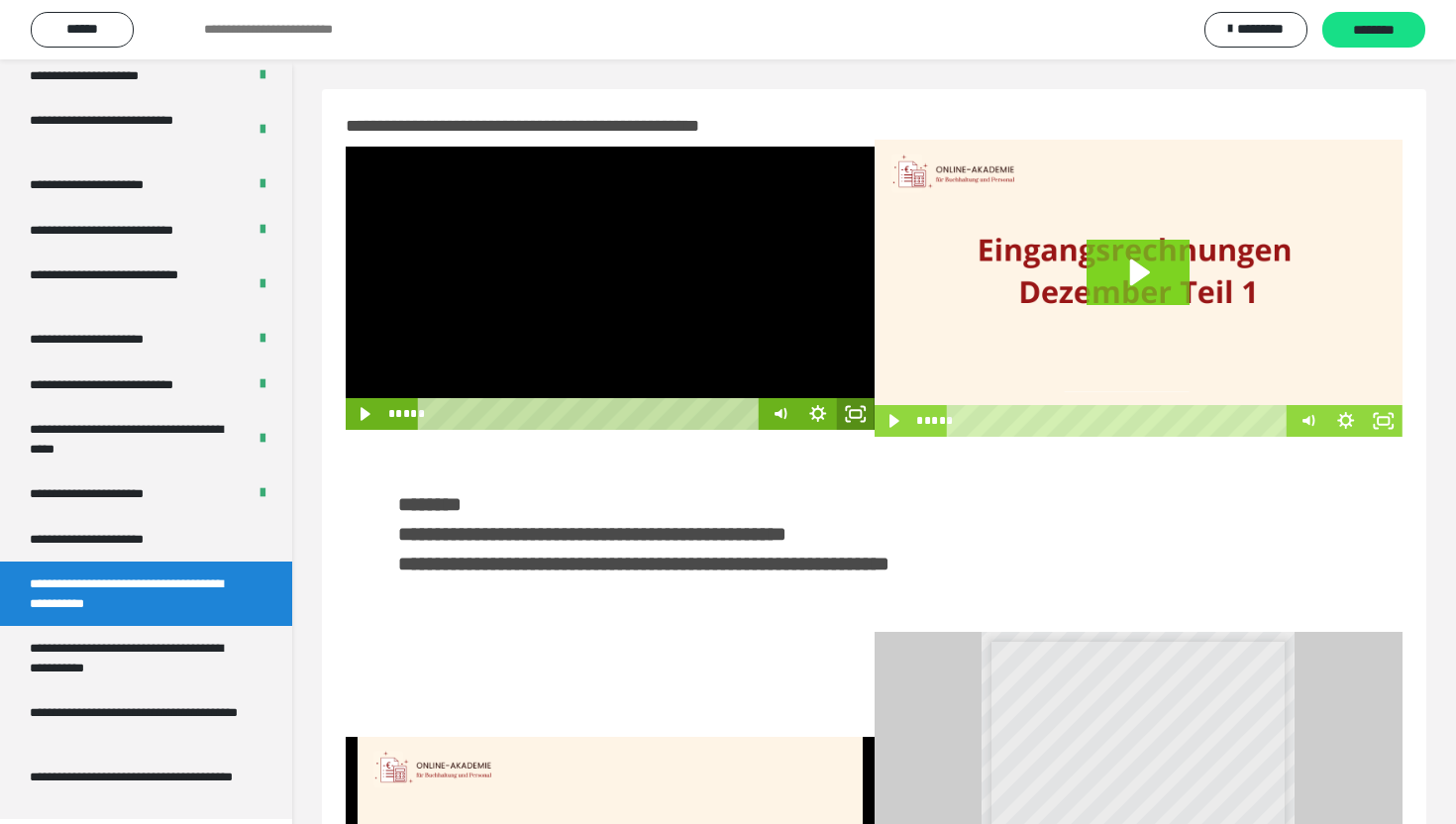 click 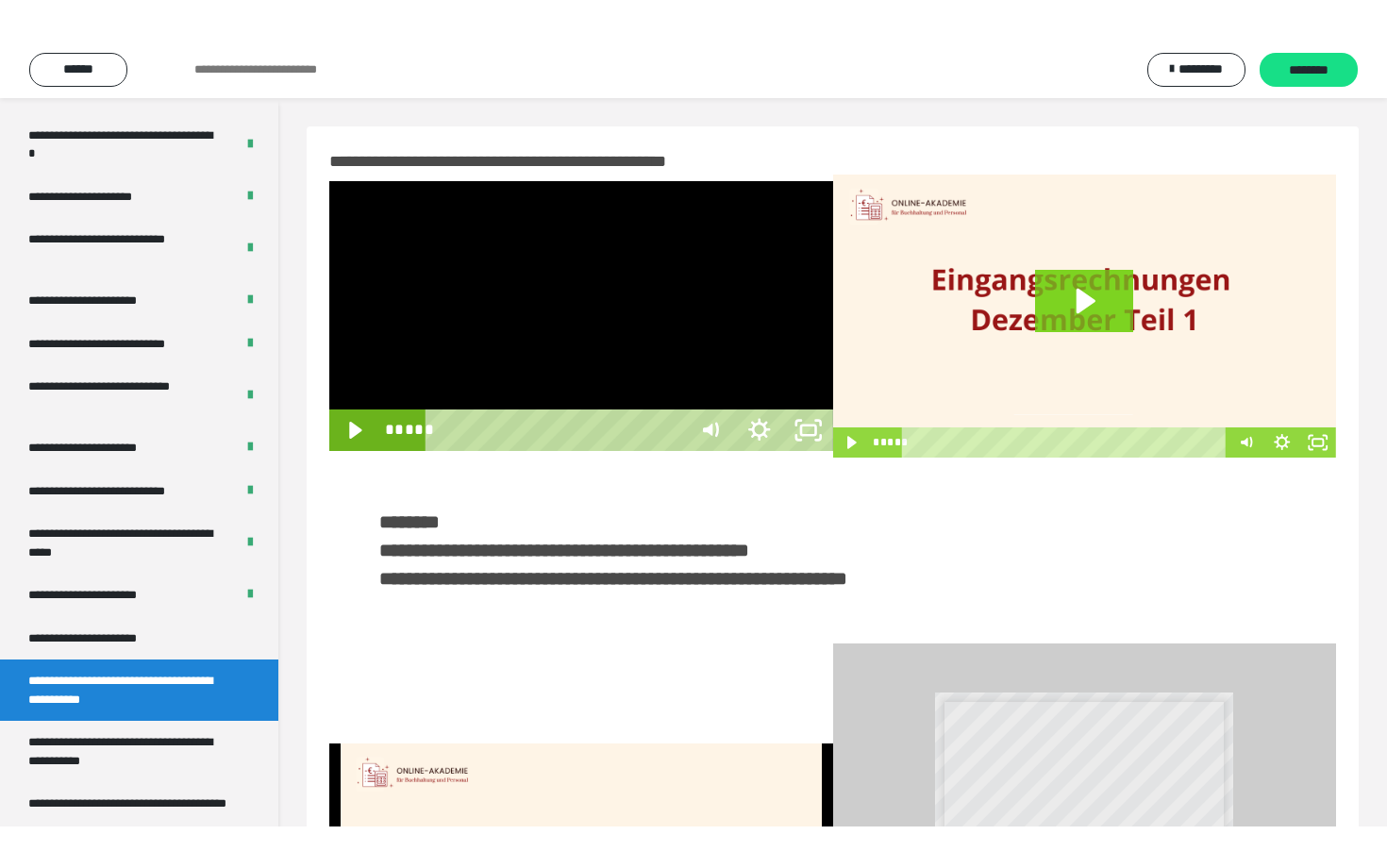 scroll, scrollTop: 3455, scrollLeft: 0, axis: vertical 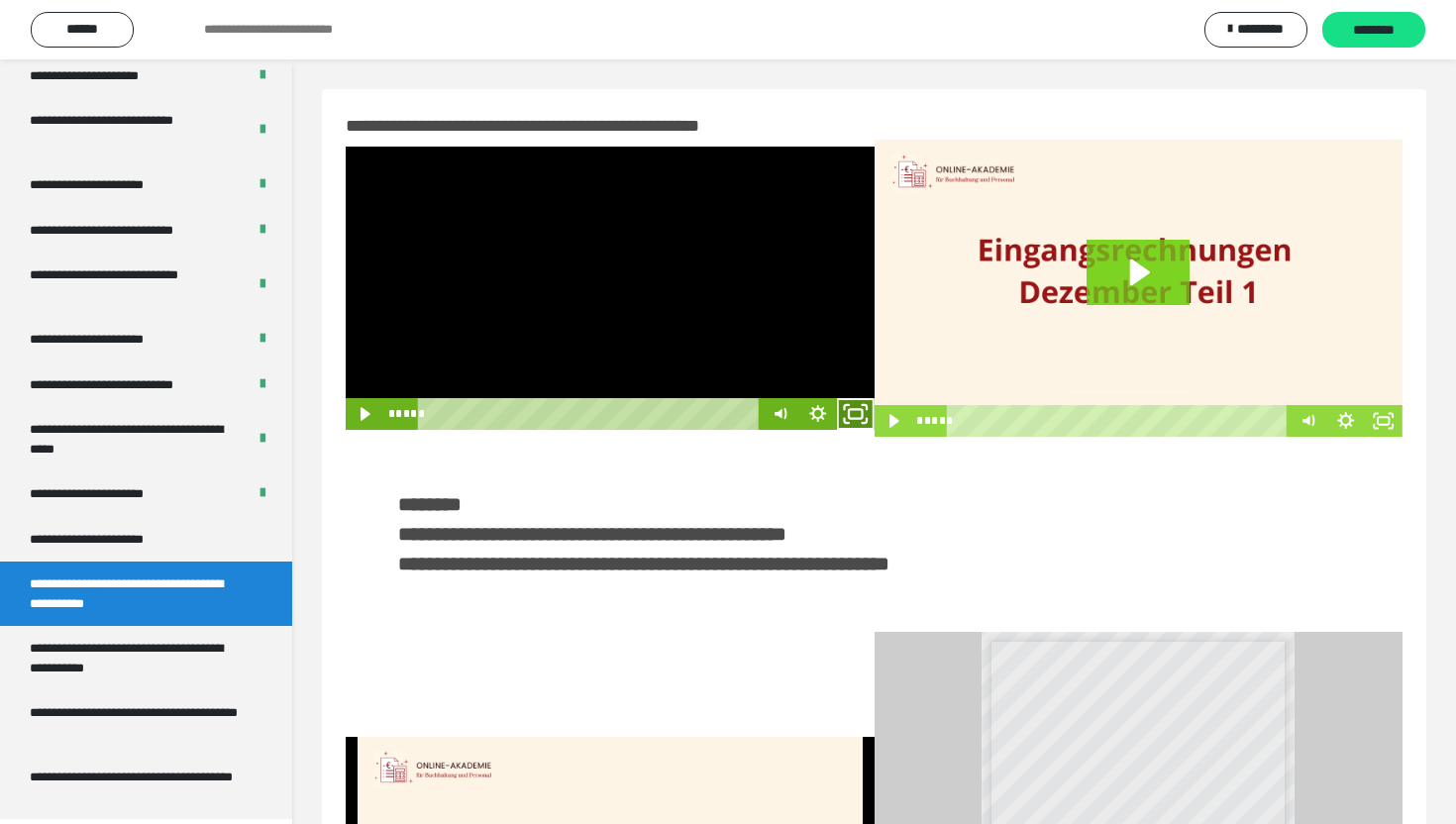 click 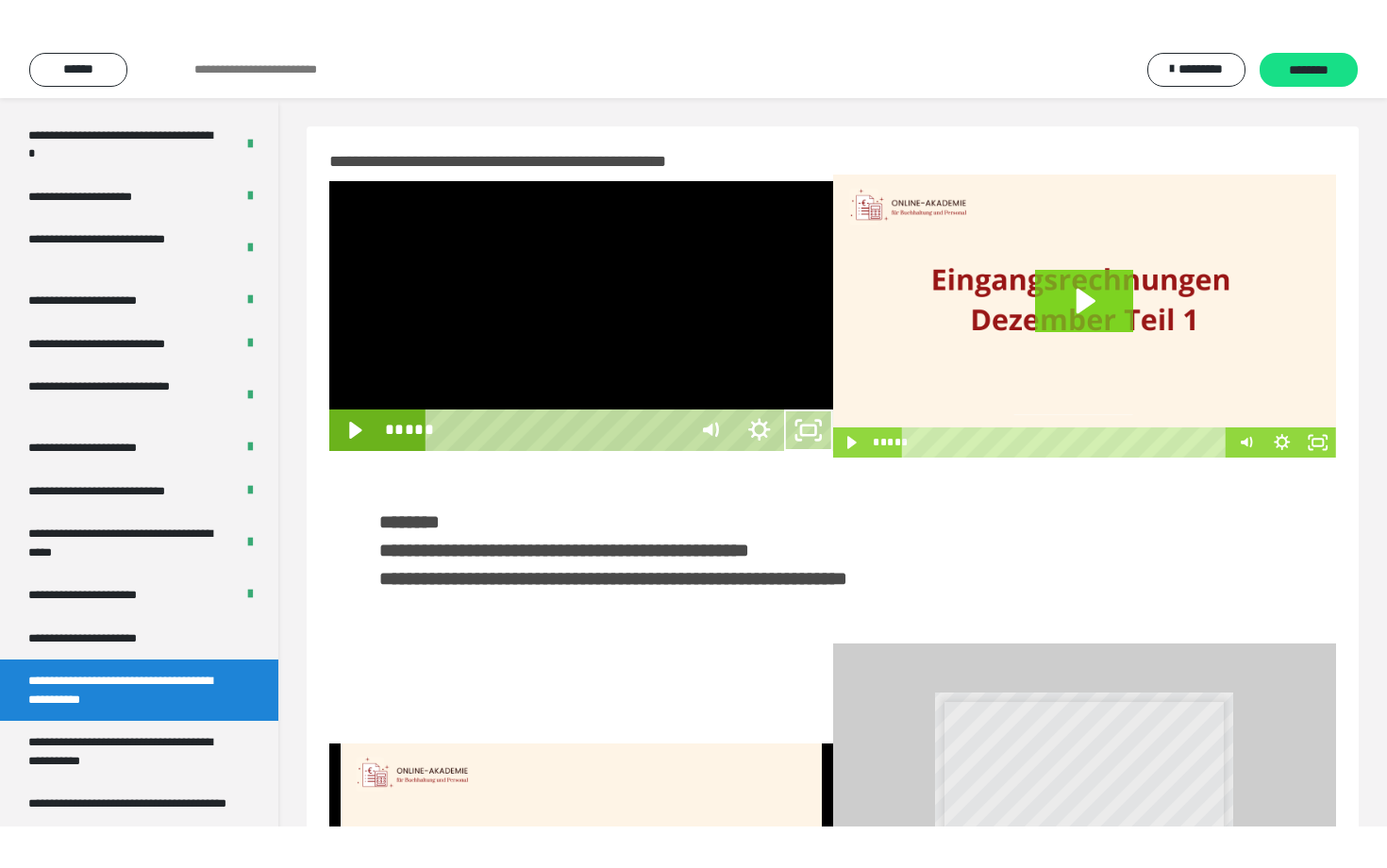 scroll, scrollTop: 3455, scrollLeft: 0, axis: vertical 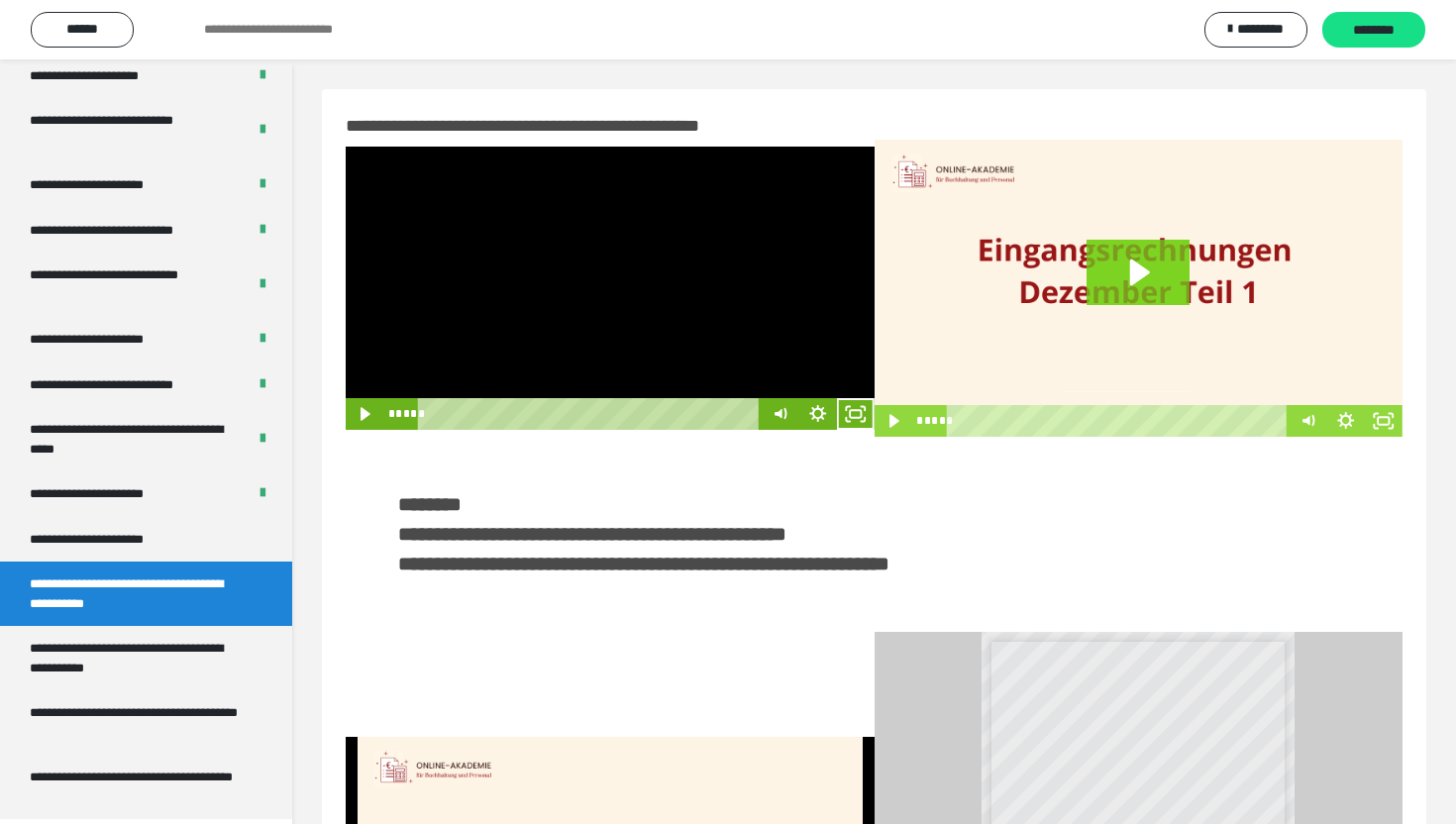 click at bounding box center (610, 288) 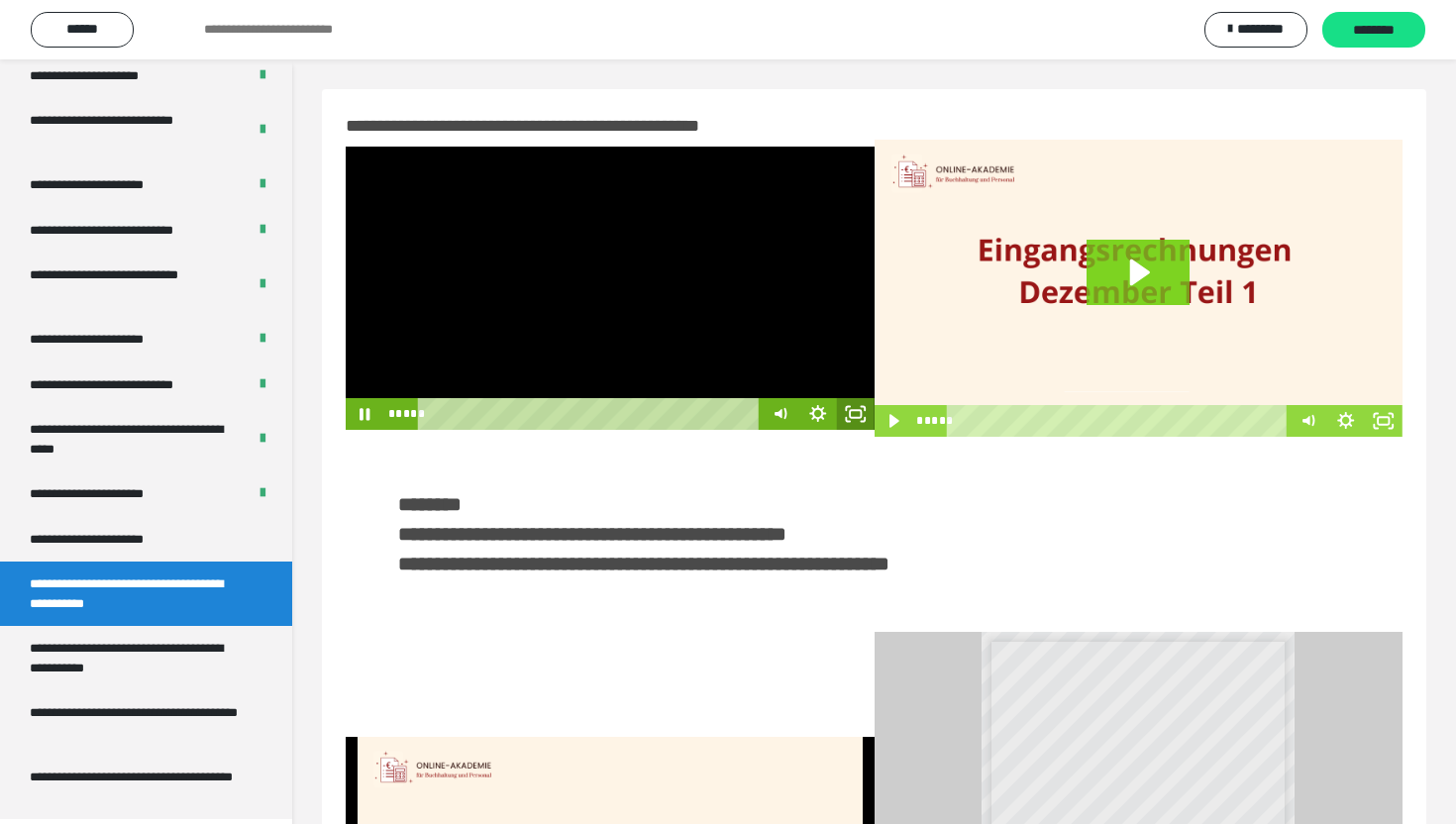 click 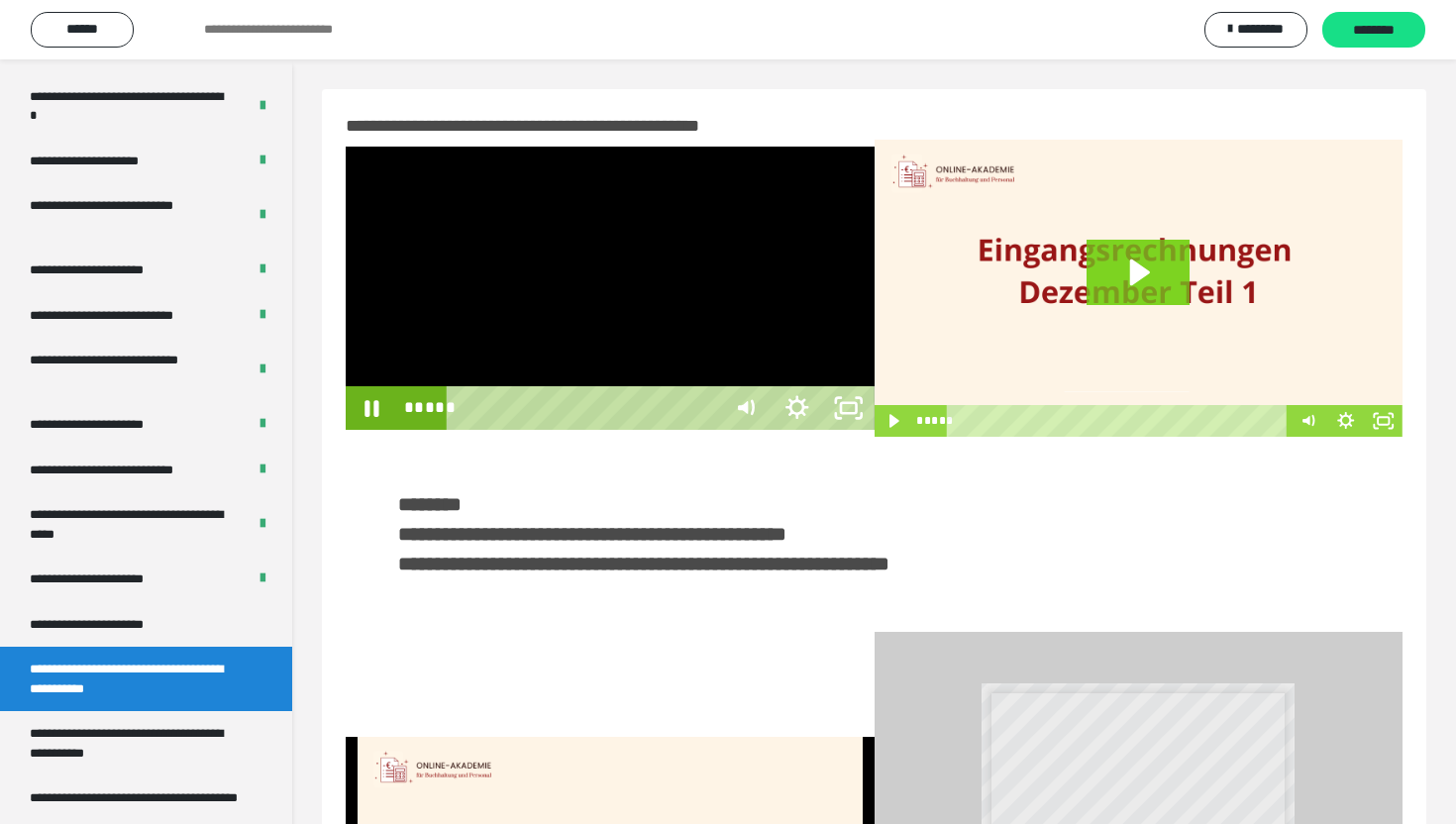 scroll, scrollTop: 3540, scrollLeft: 0, axis: vertical 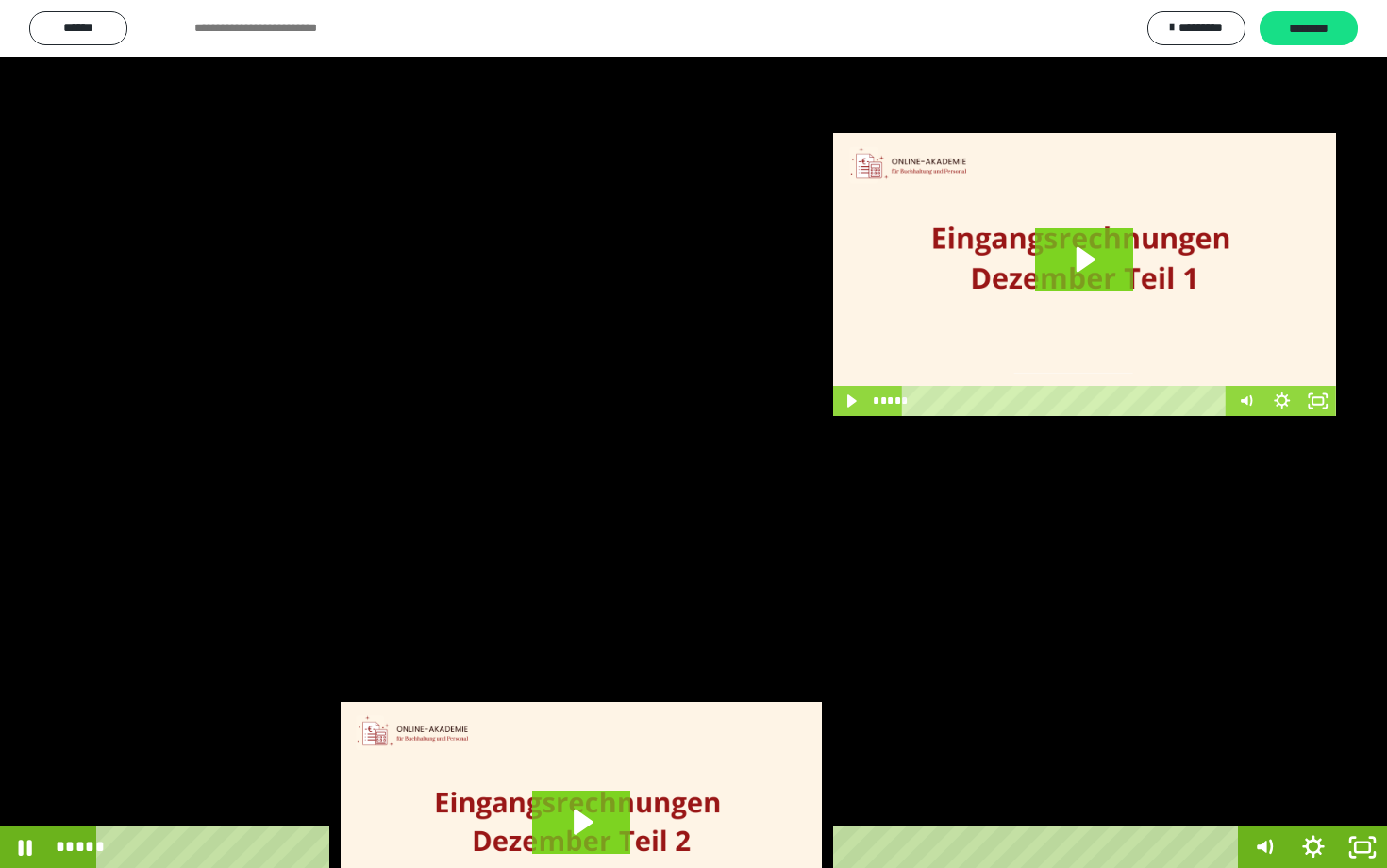 click at bounding box center [694, 434] 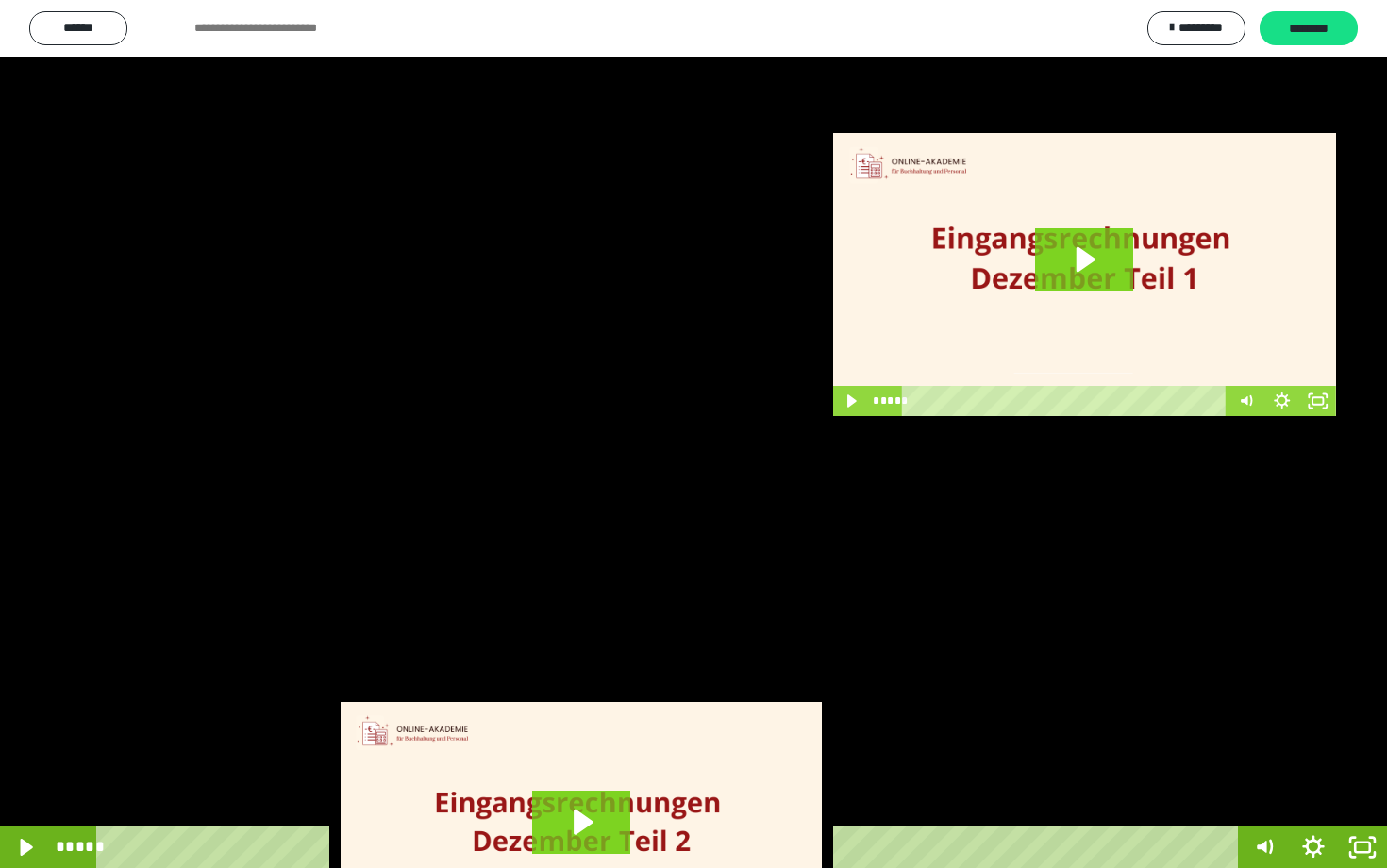 click at bounding box center (694, 434) 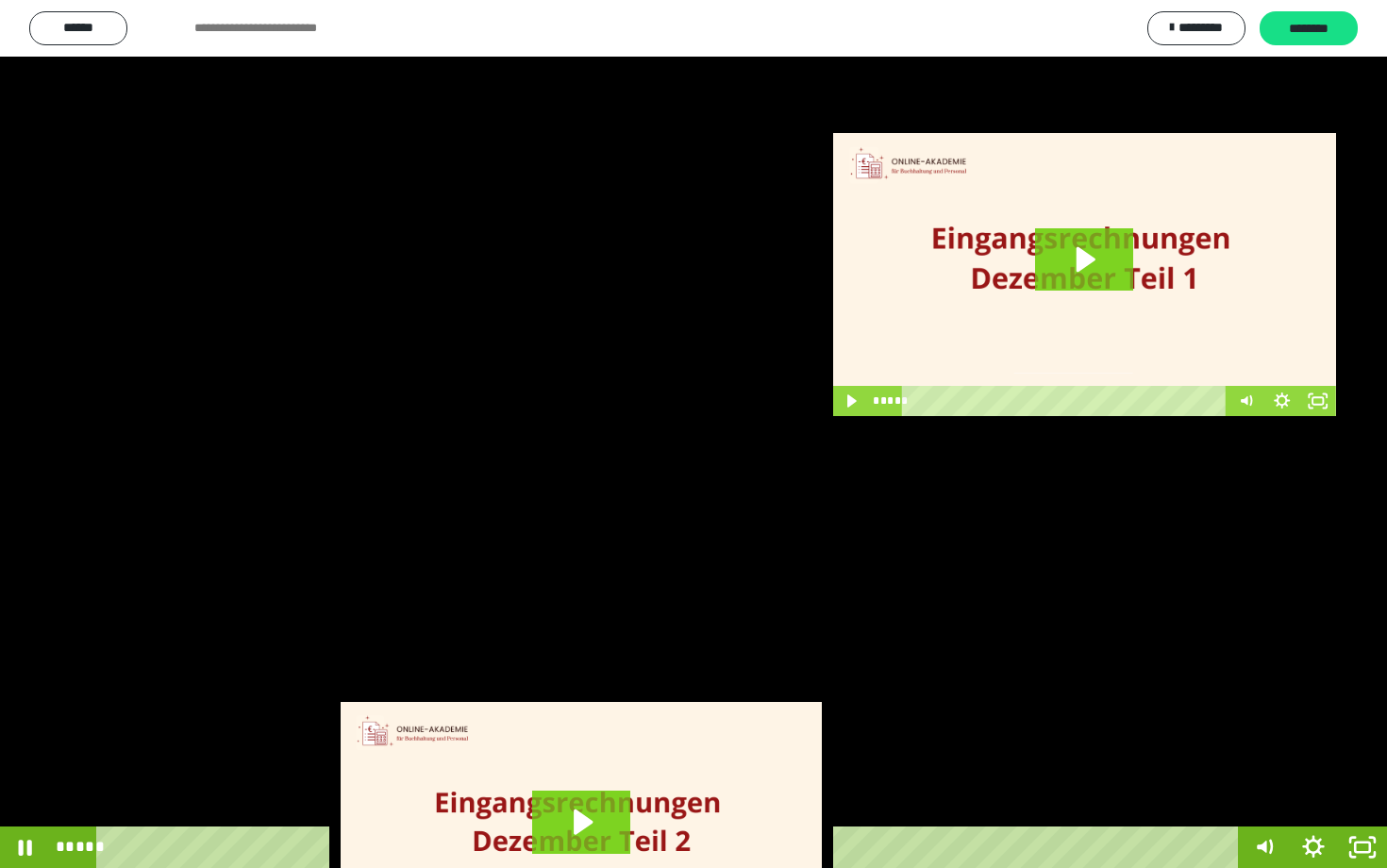 click at bounding box center (694, 434) 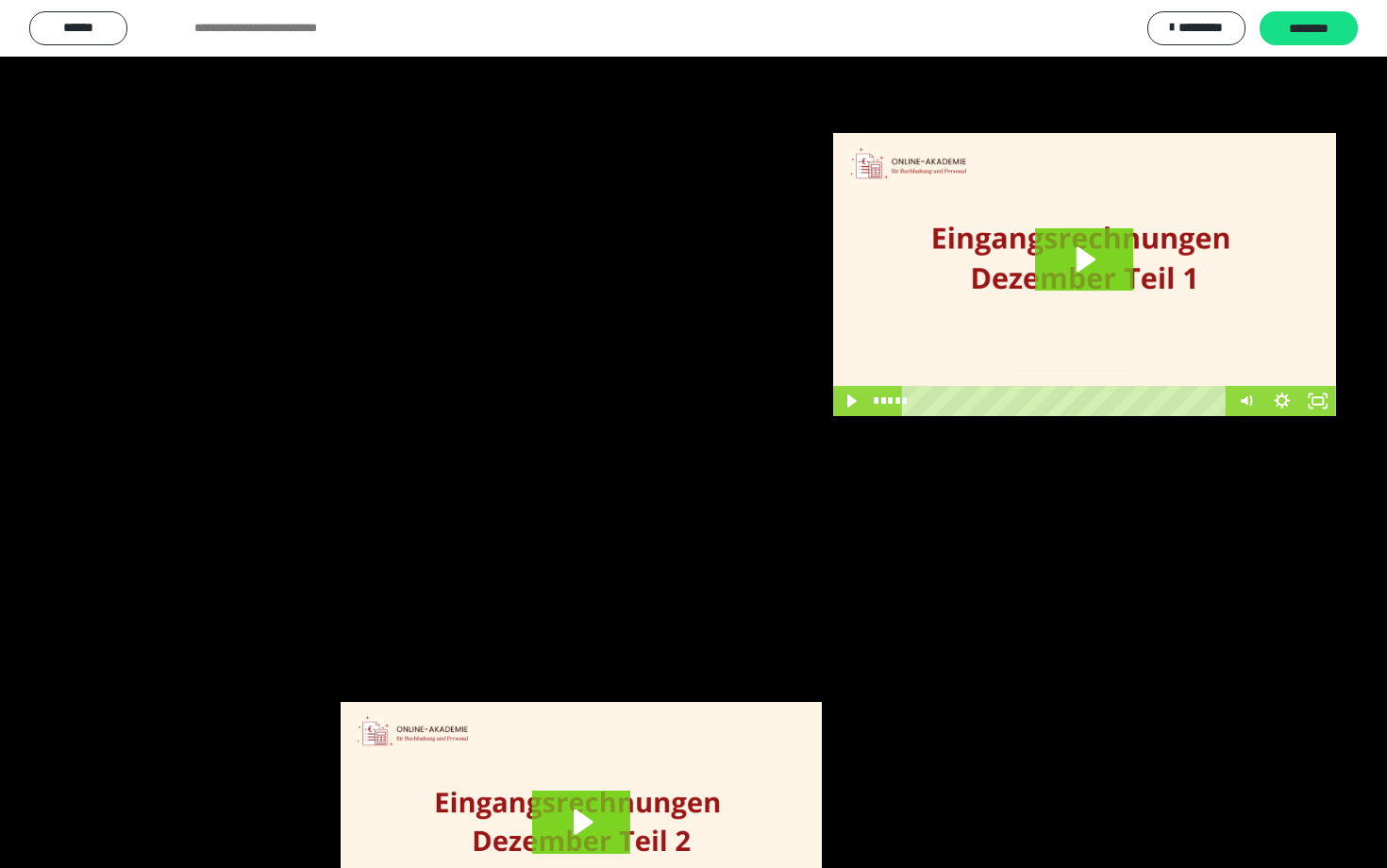 scroll, scrollTop: 3455, scrollLeft: 0, axis: vertical 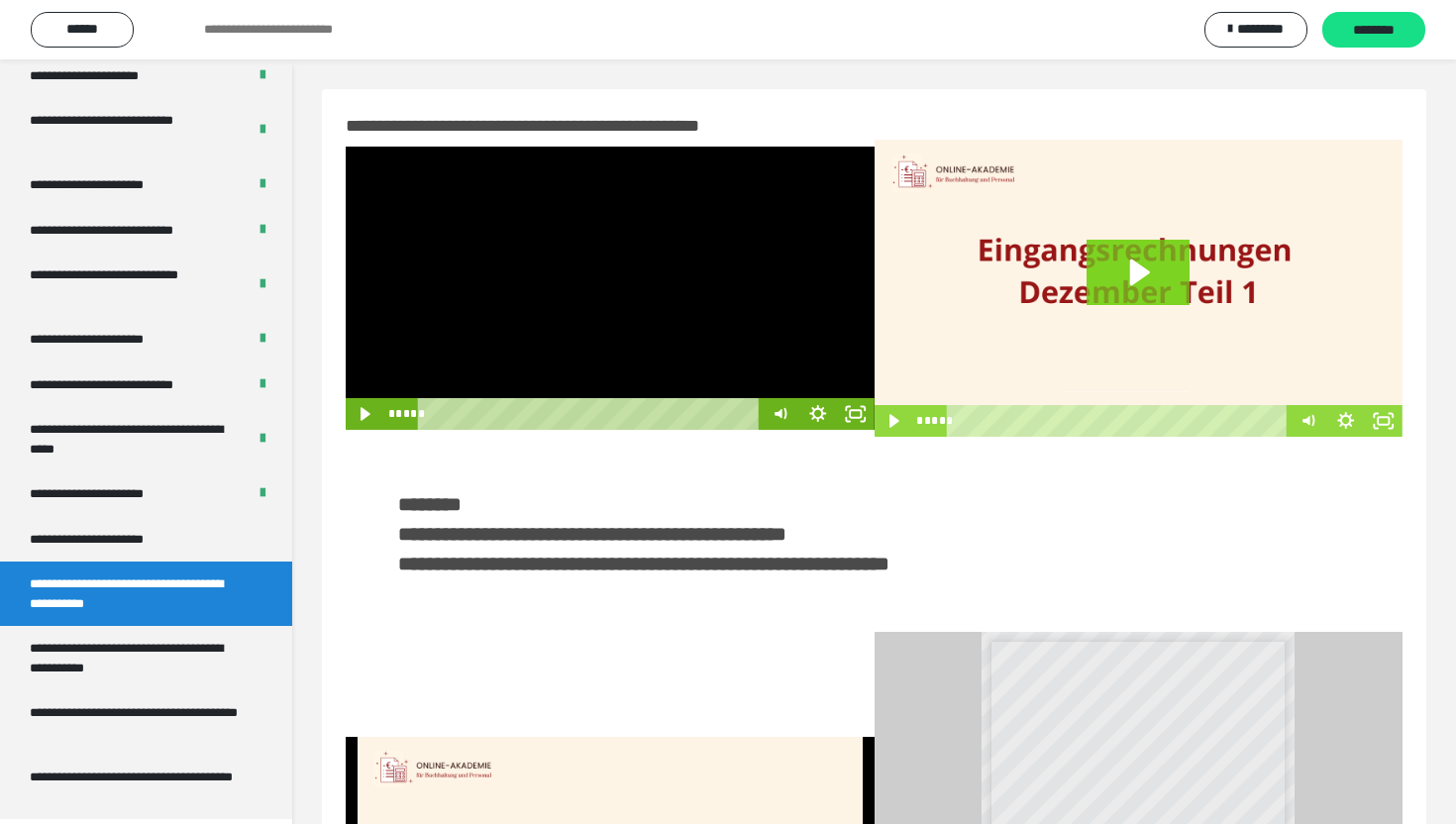 click at bounding box center (610, 288) 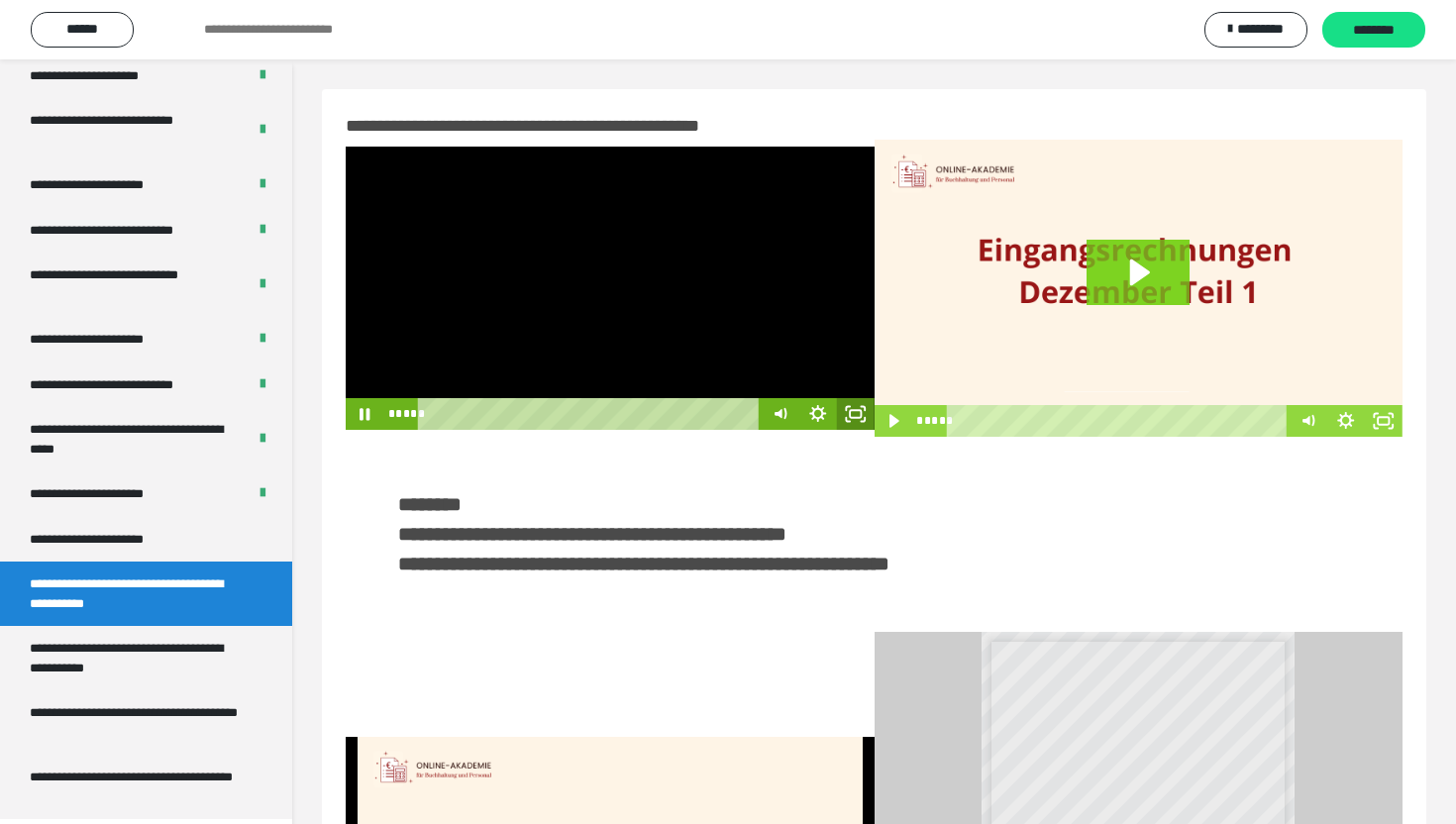 click 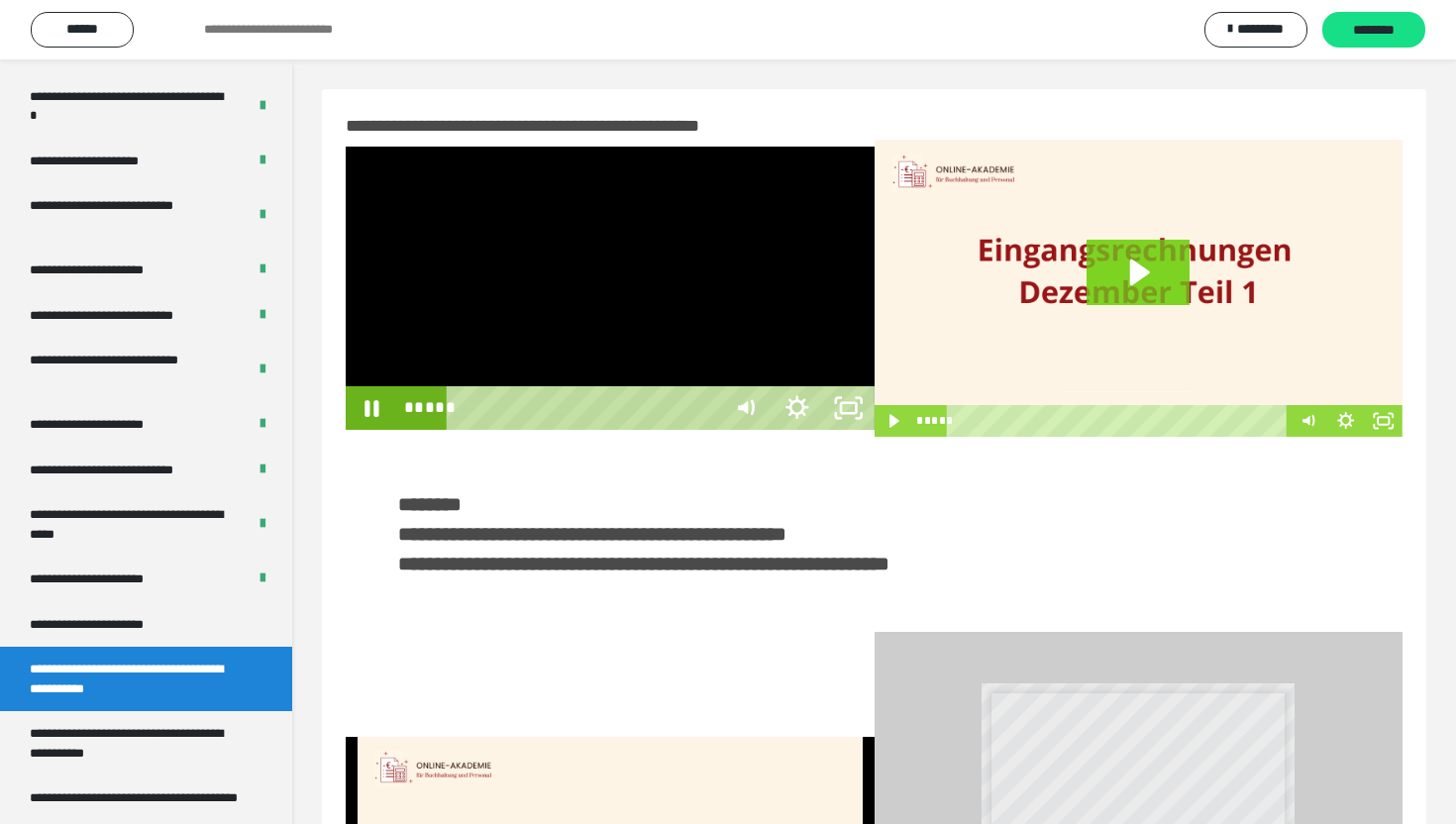 scroll, scrollTop: 3540, scrollLeft: 0, axis: vertical 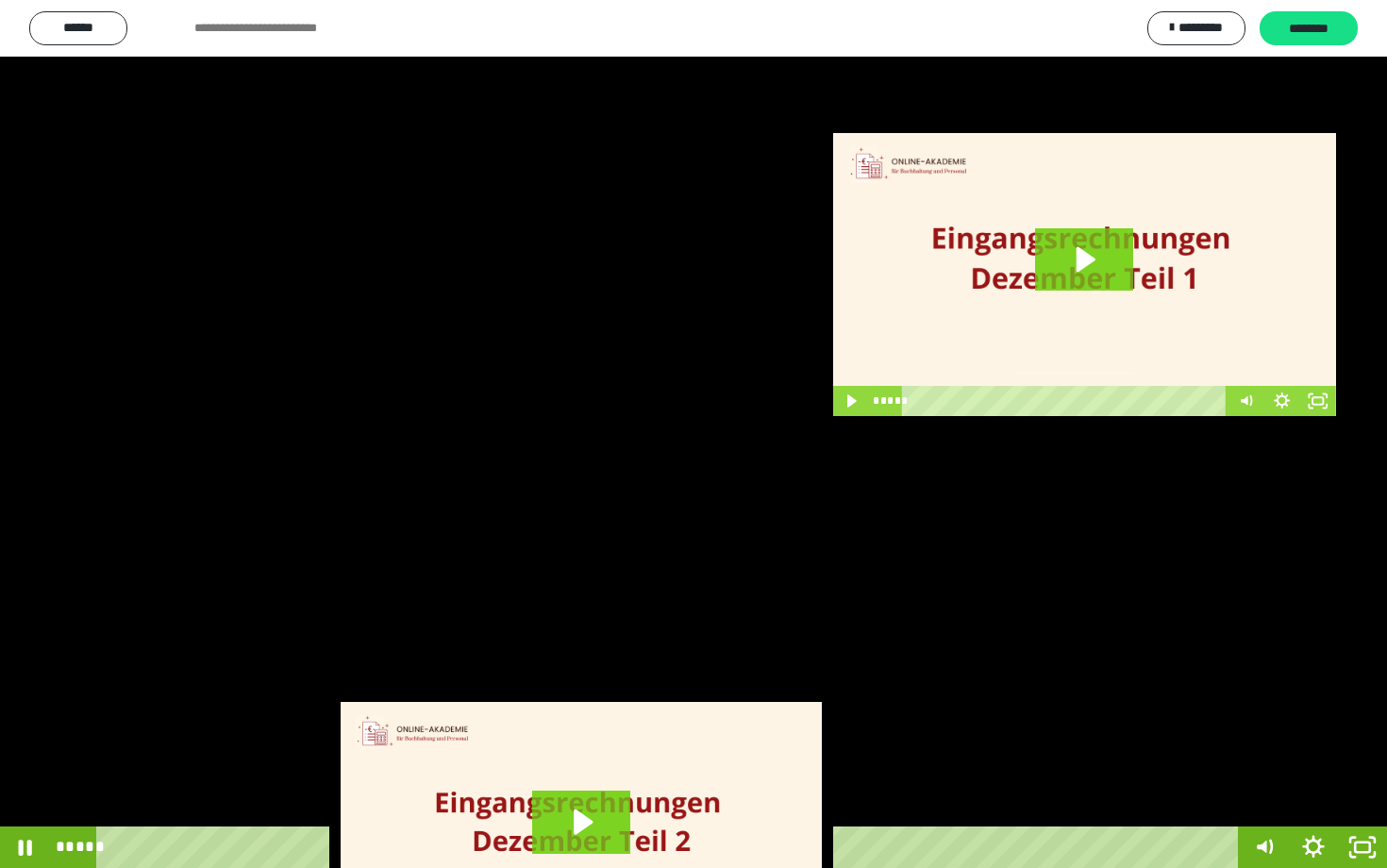 click at bounding box center (694, 434) 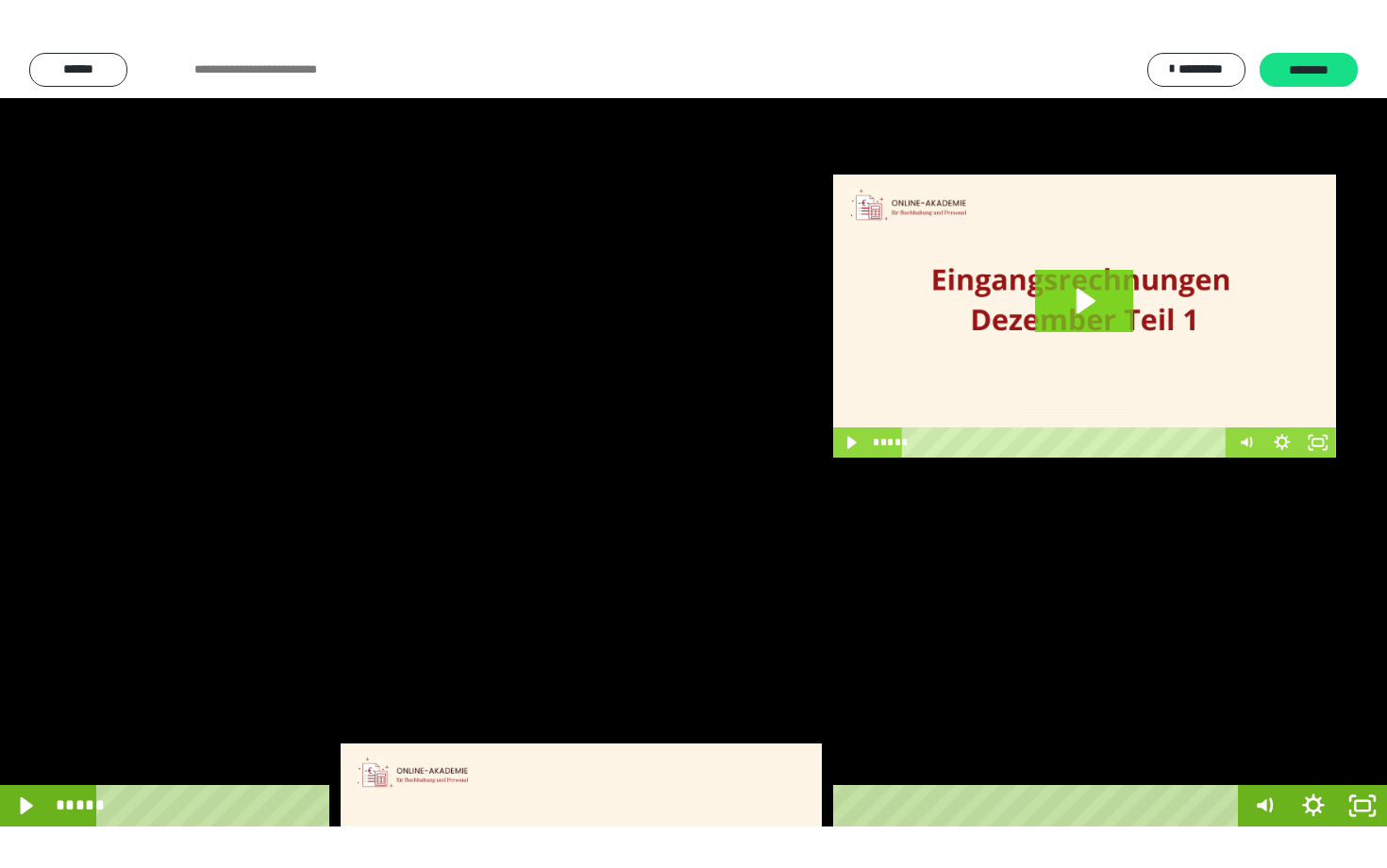 scroll, scrollTop: 3455, scrollLeft: 0, axis: vertical 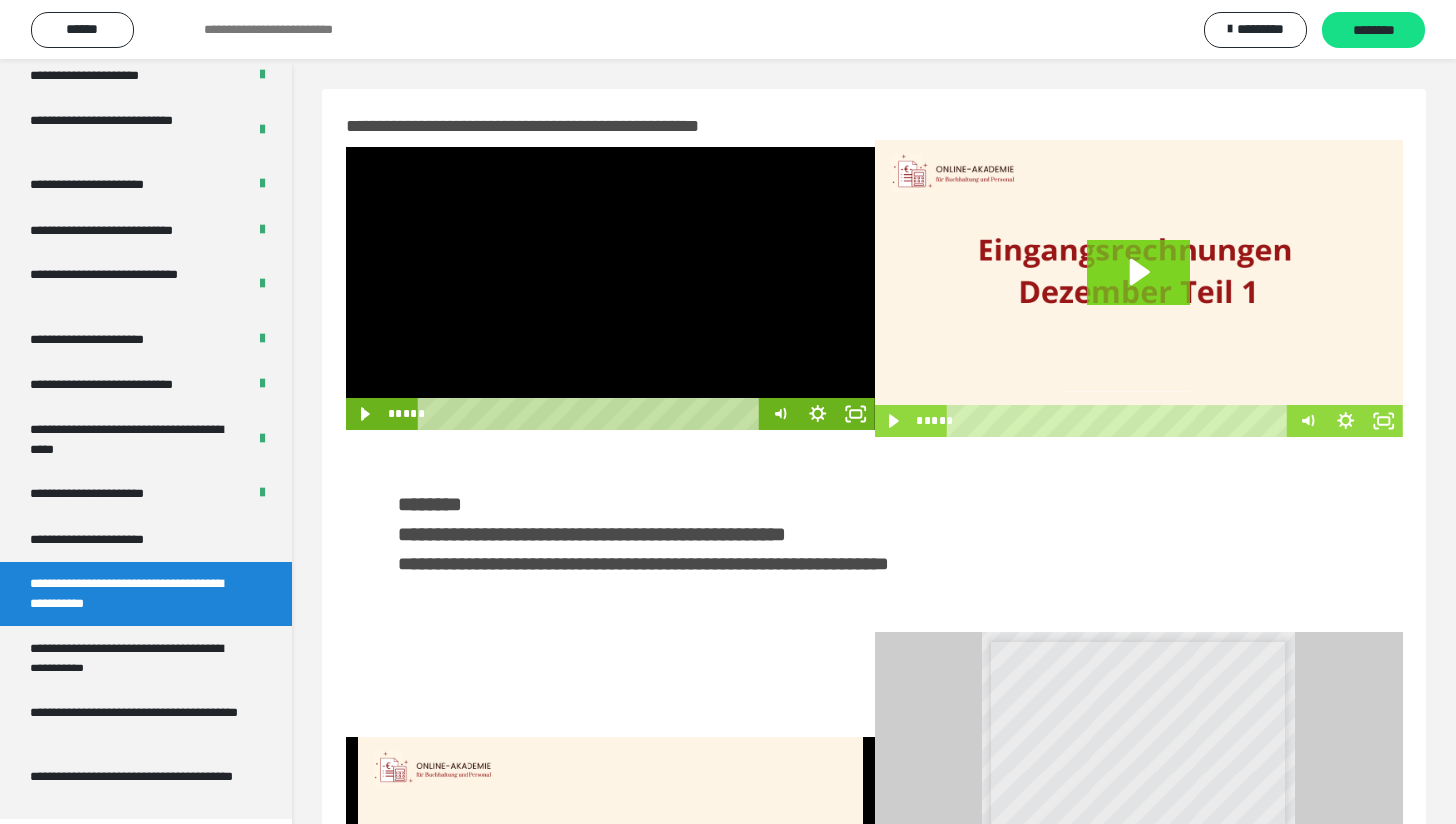 click at bounding box center (610, 288) 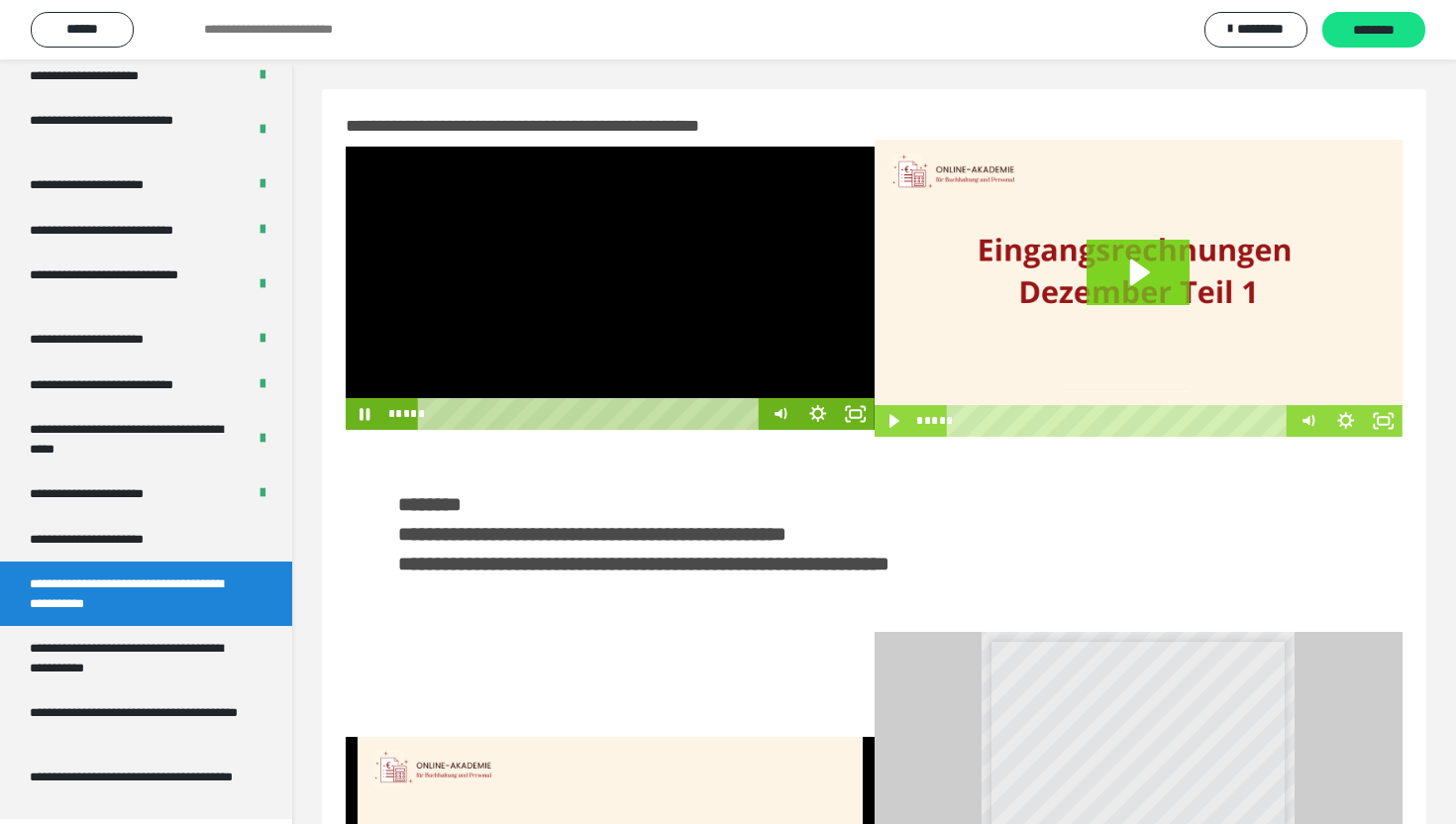 click at bounding box center [610, 288] 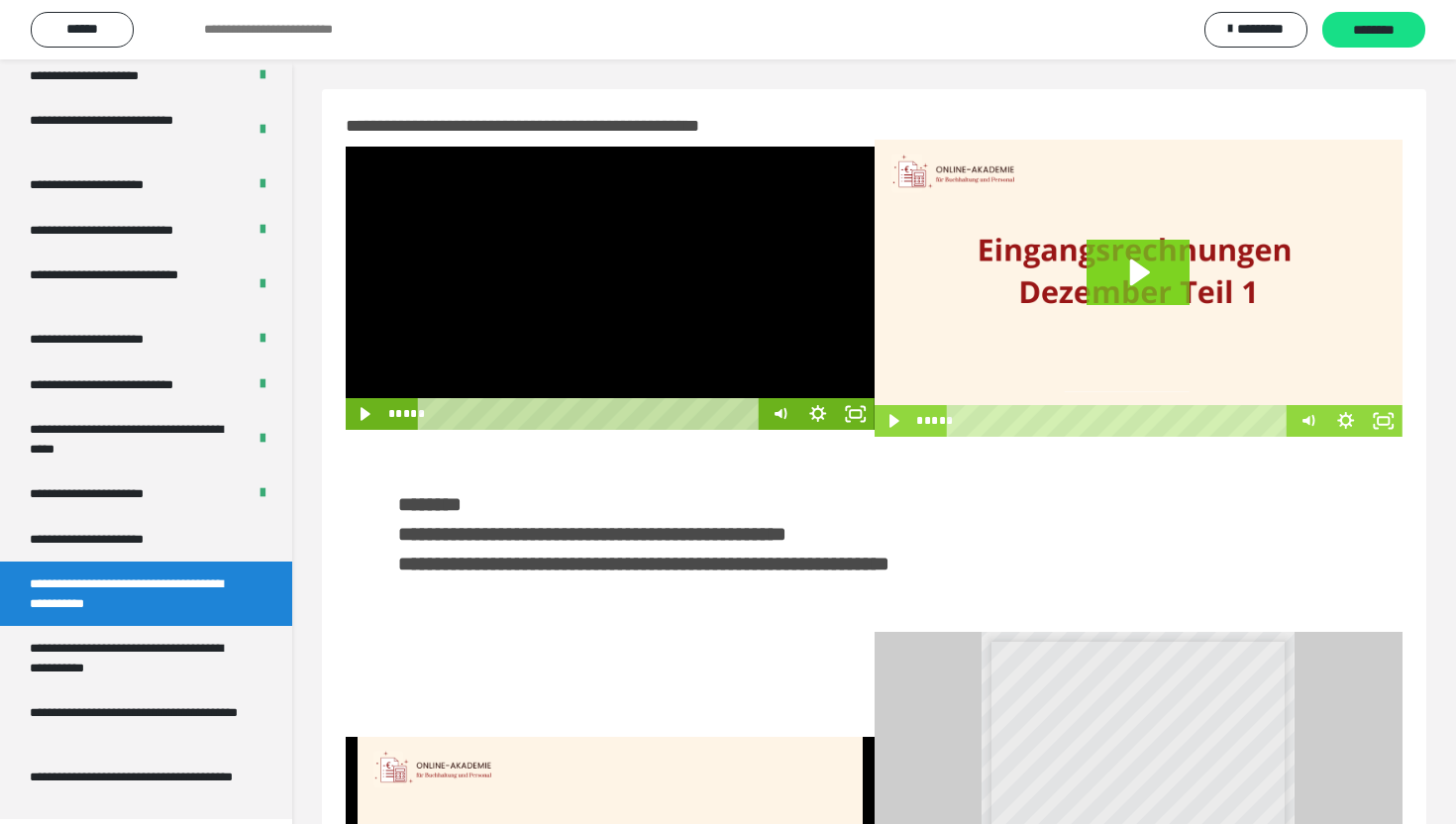 click at bounding box center [610, 288] 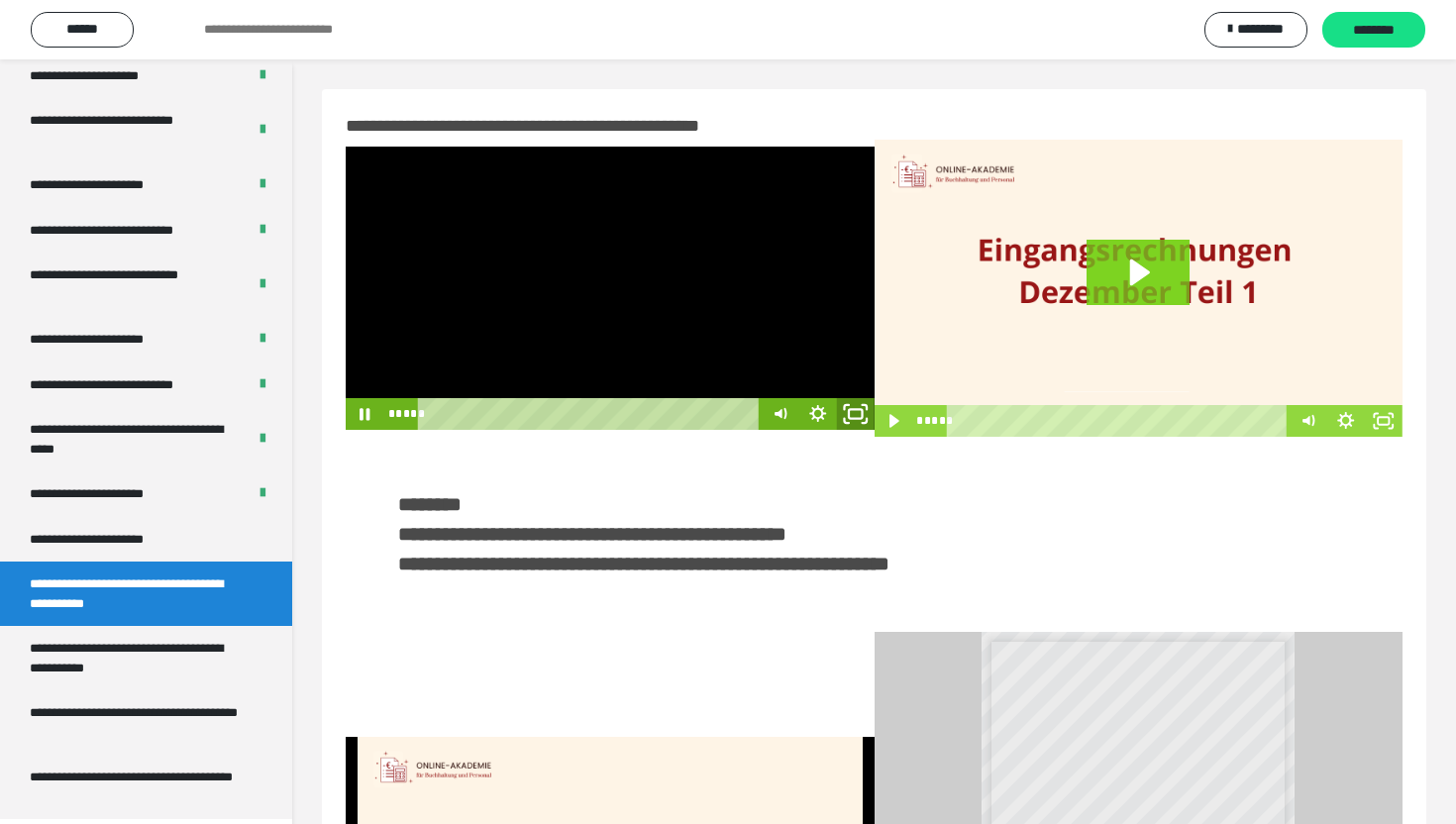 click 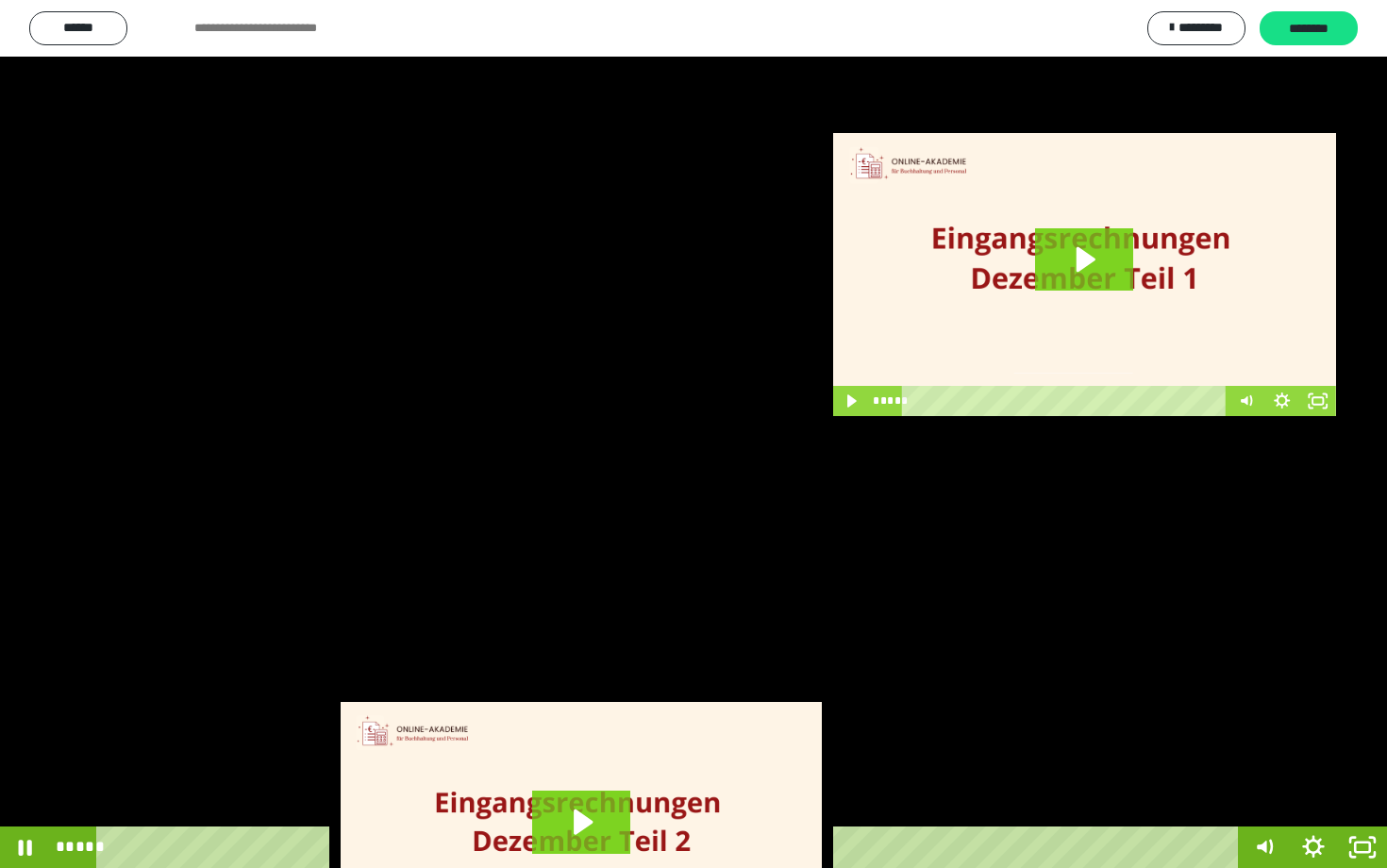 click at bounding box center [694, 434] 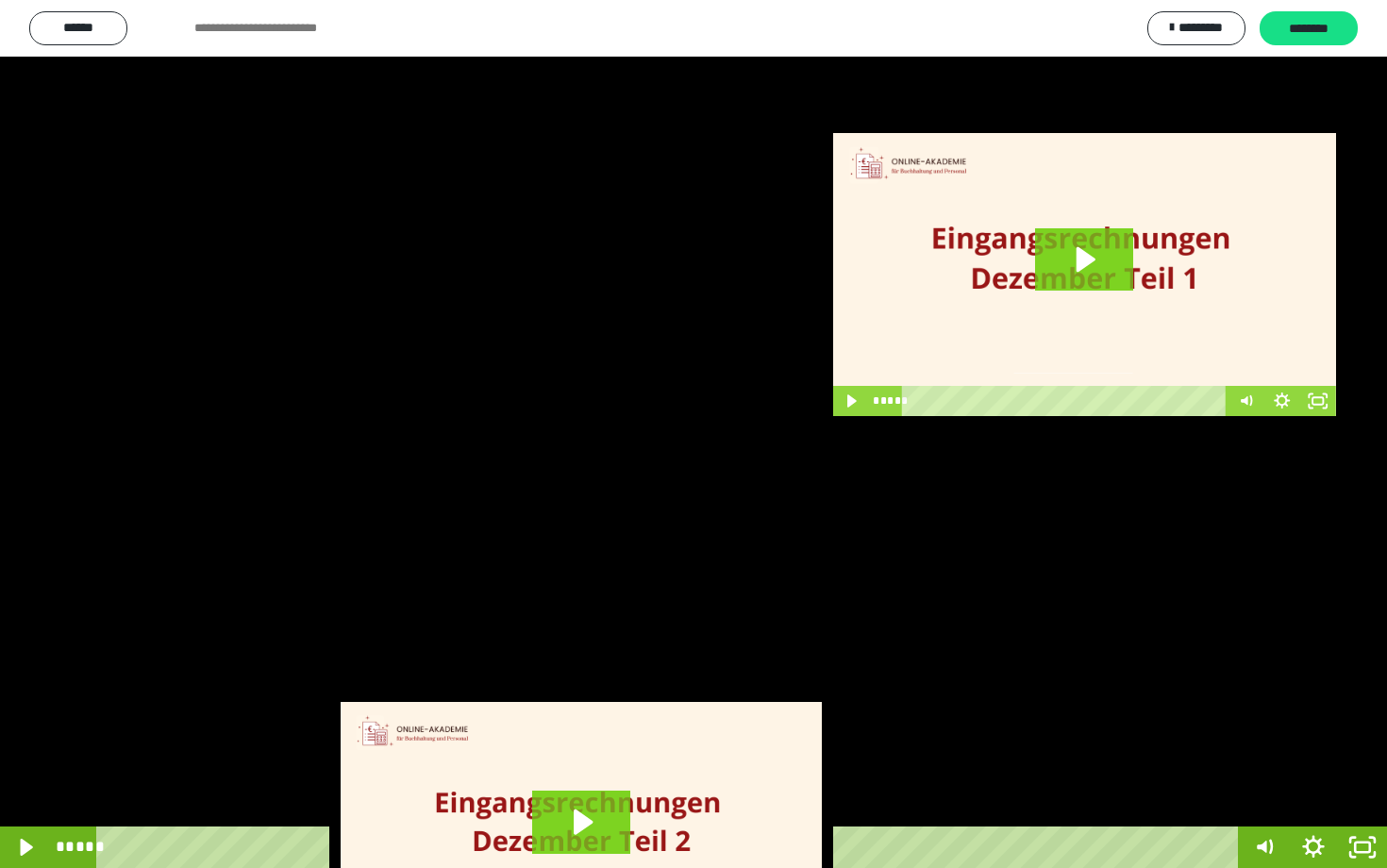click at bounding box center [694, 434] 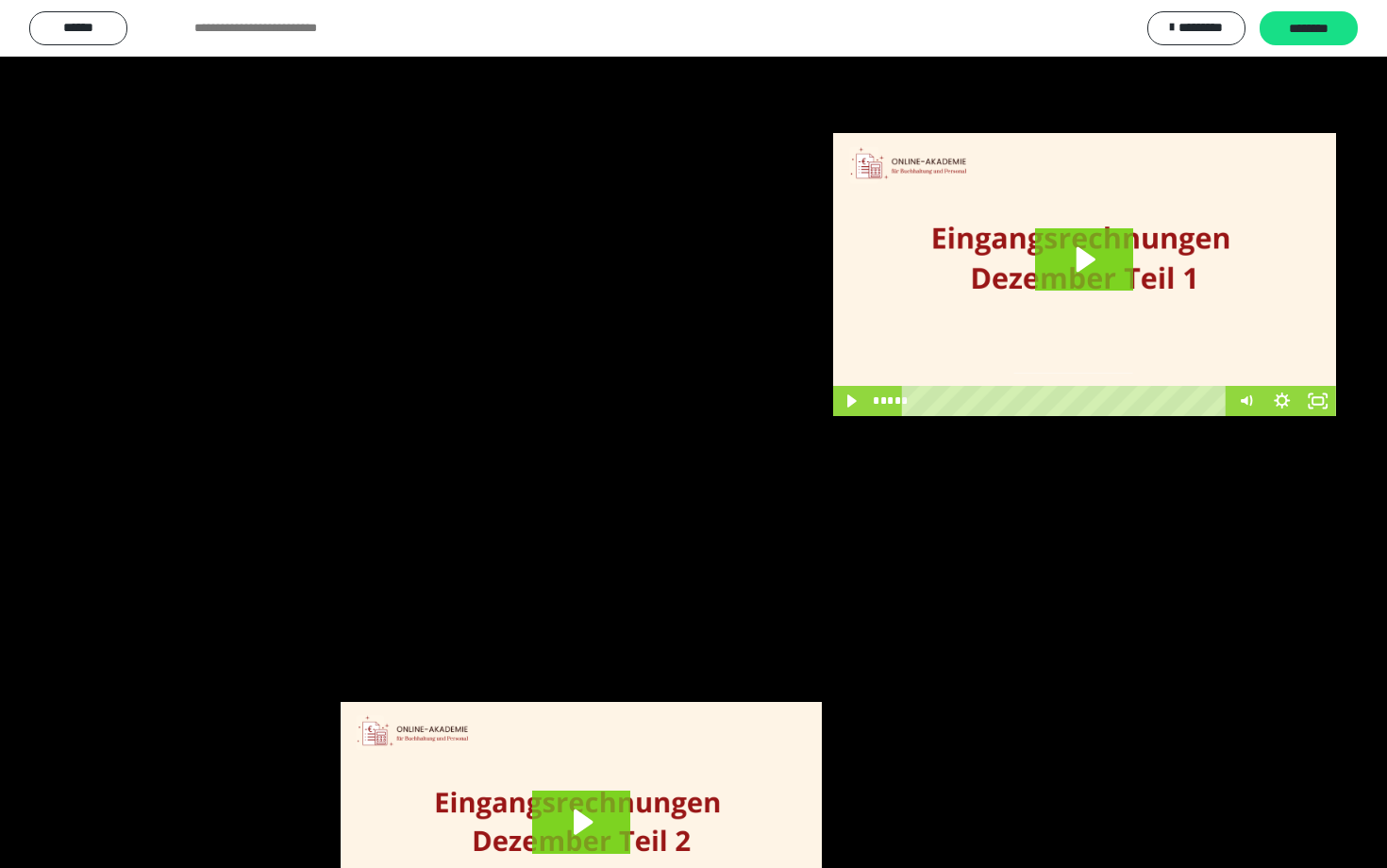 scroll, scrollTop: 3455, scrollLeft: 0, axis: vertical 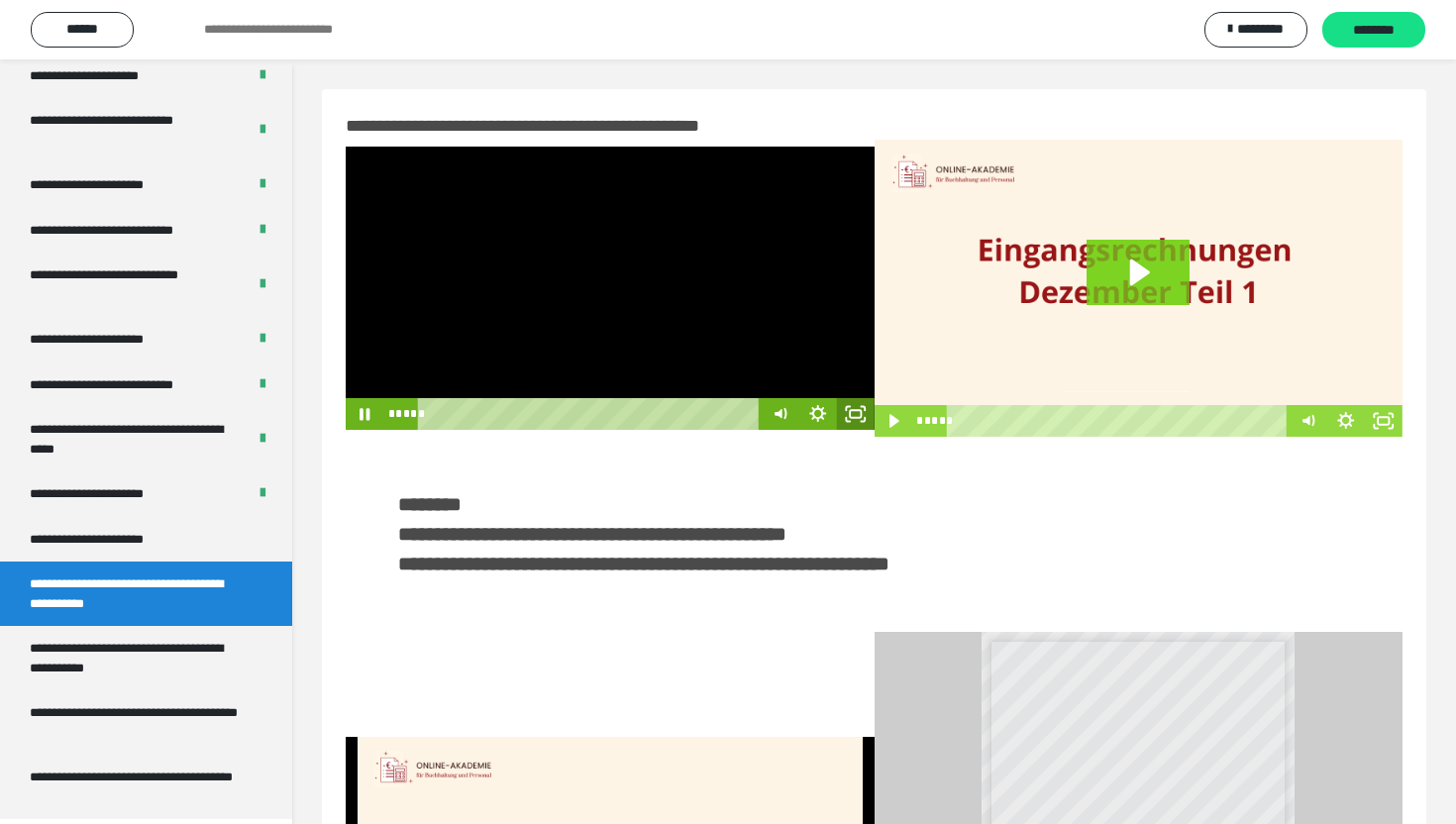 click 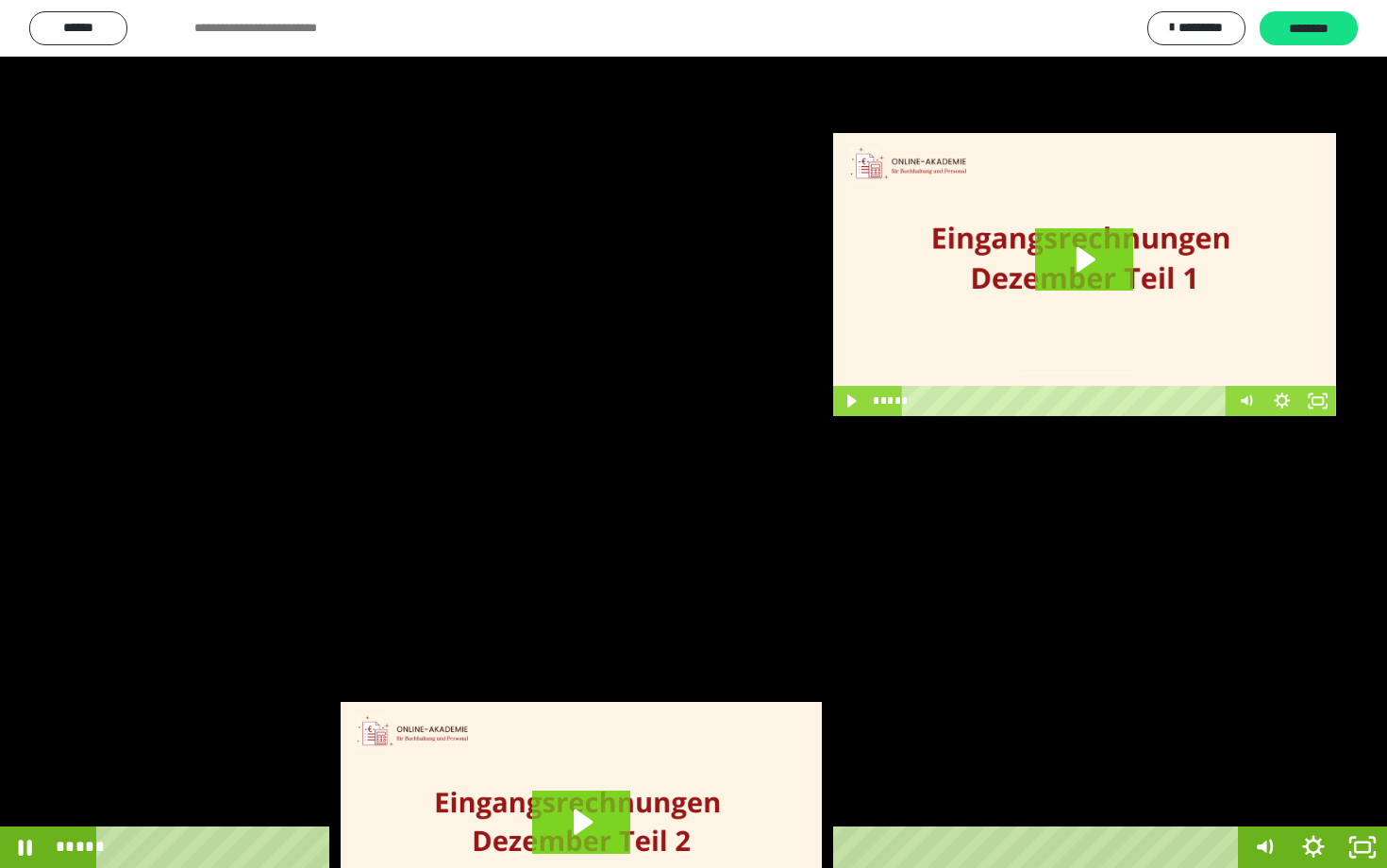 click at bounding box center (694, 434) 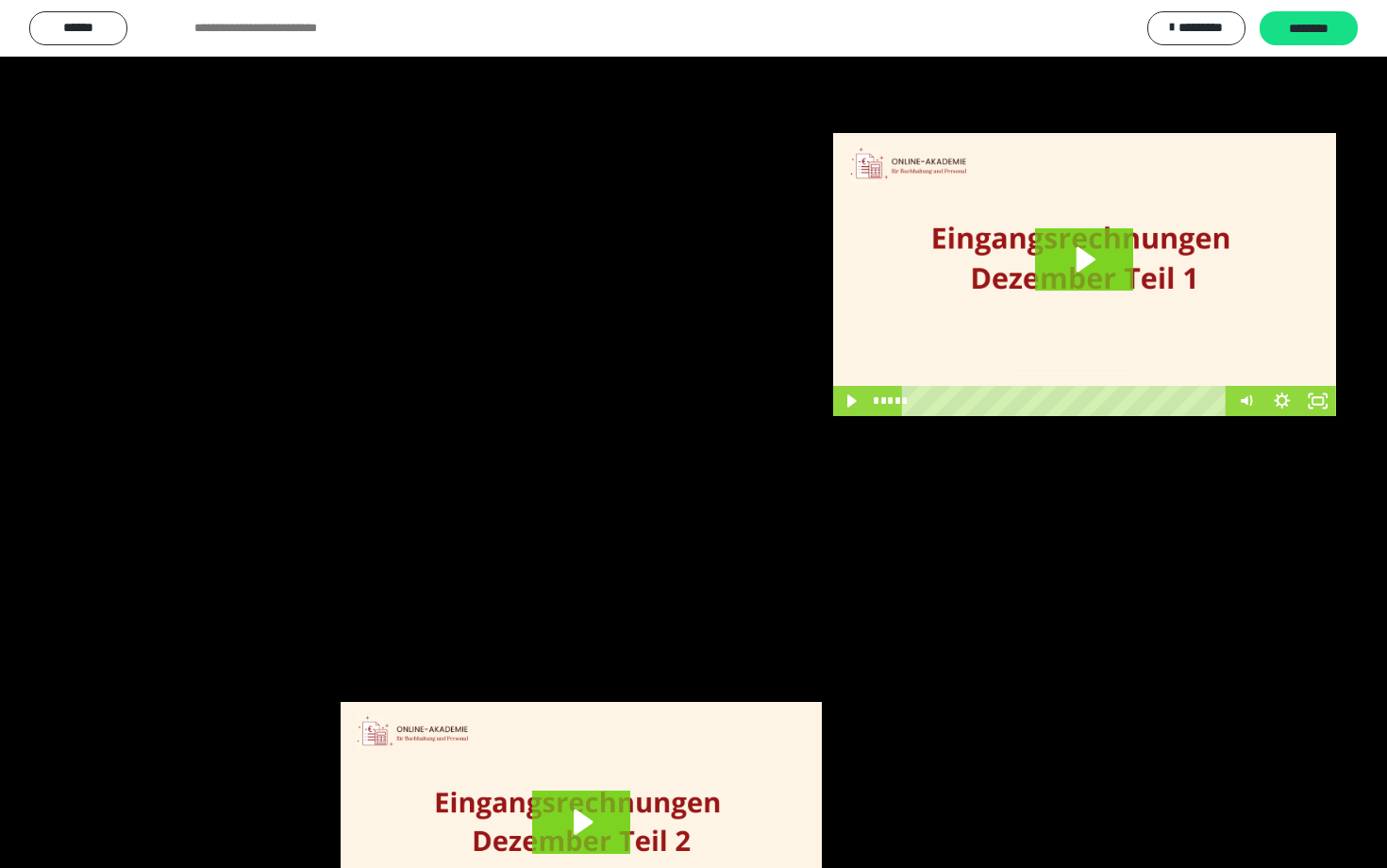 scroll, scrollTop: 3455, scrollLeft: 0, axis: vertical 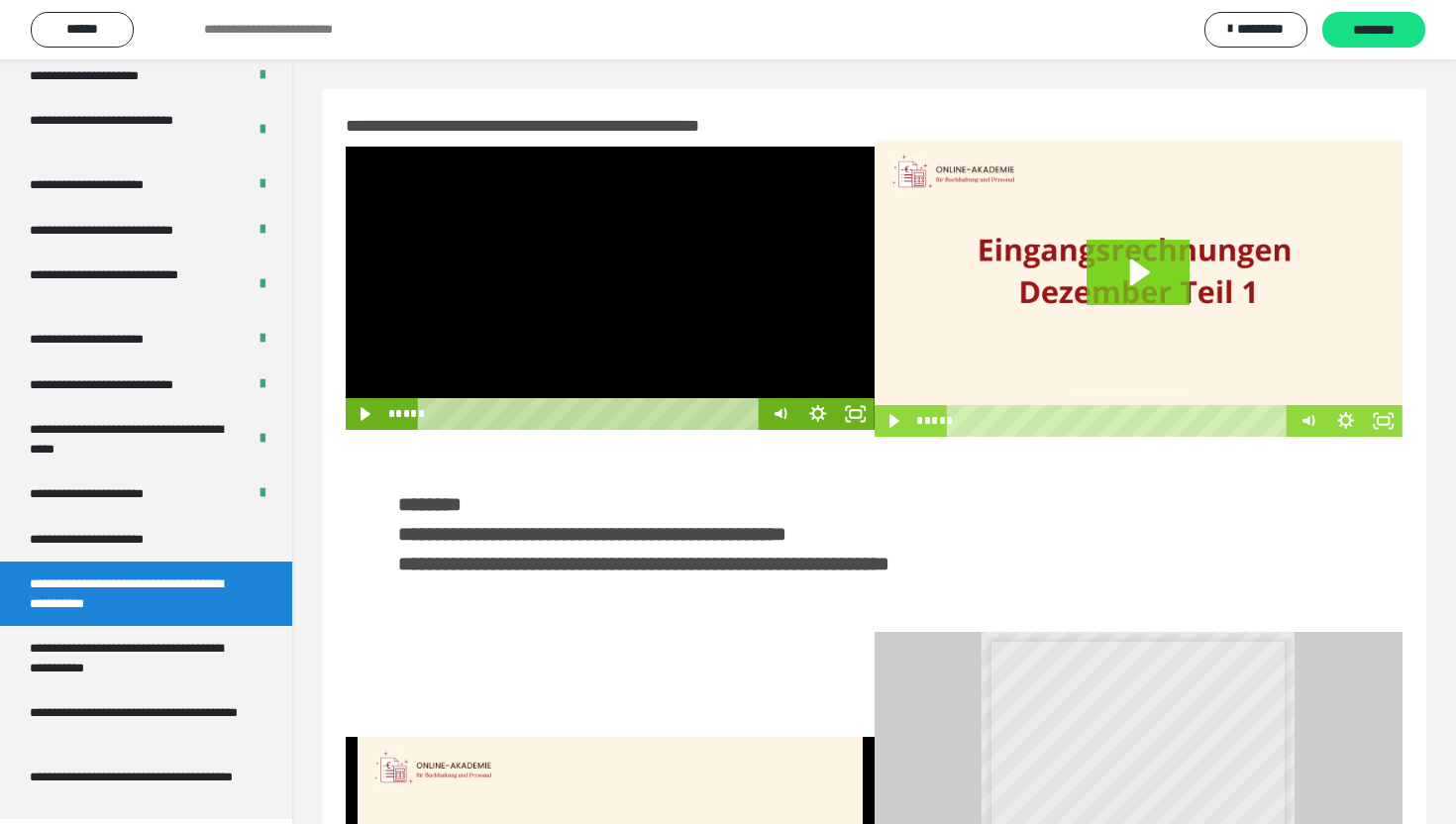 click 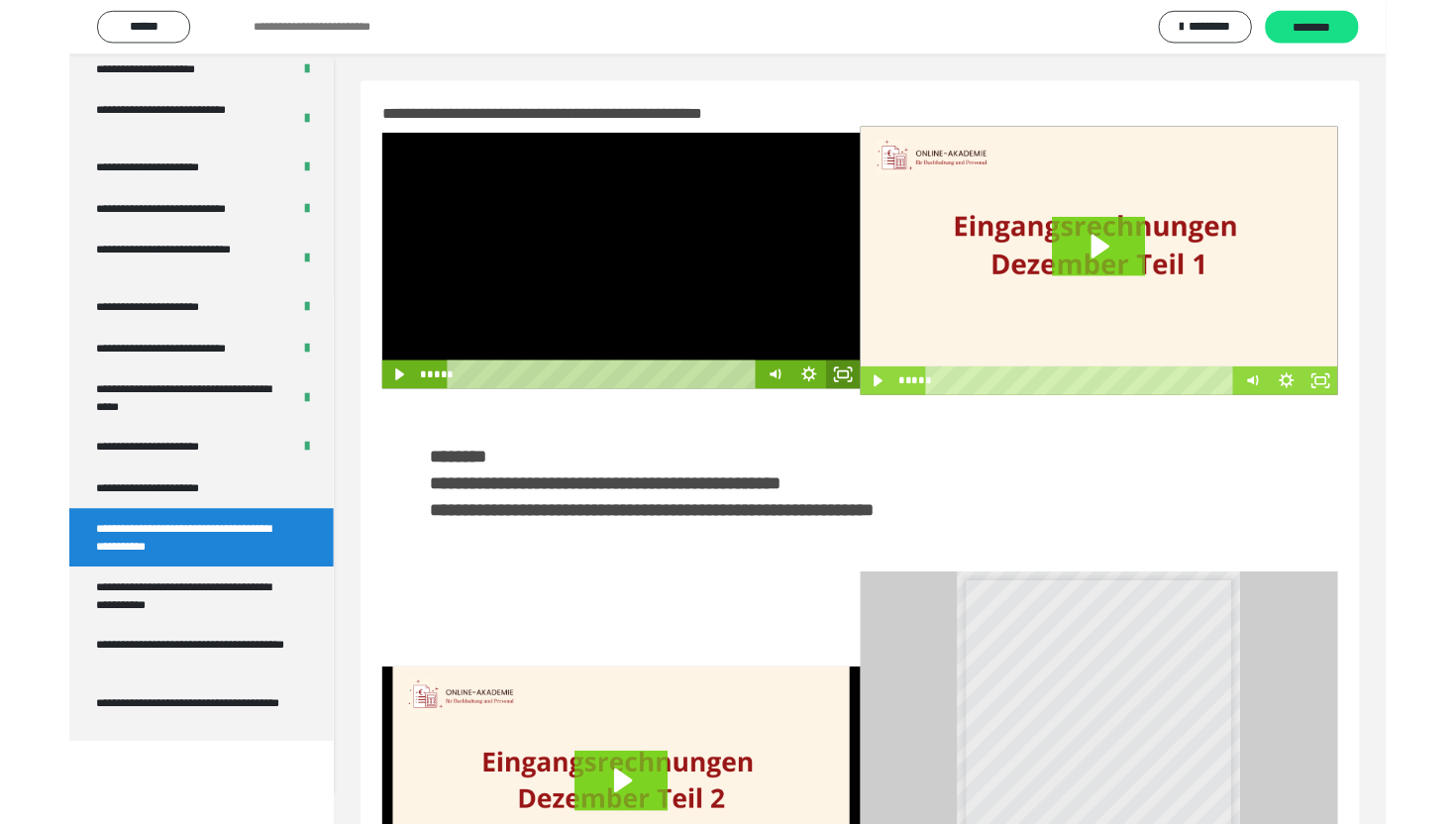 scroll, scrollTop: 3540, scrollLeft: 0, axis: vertical 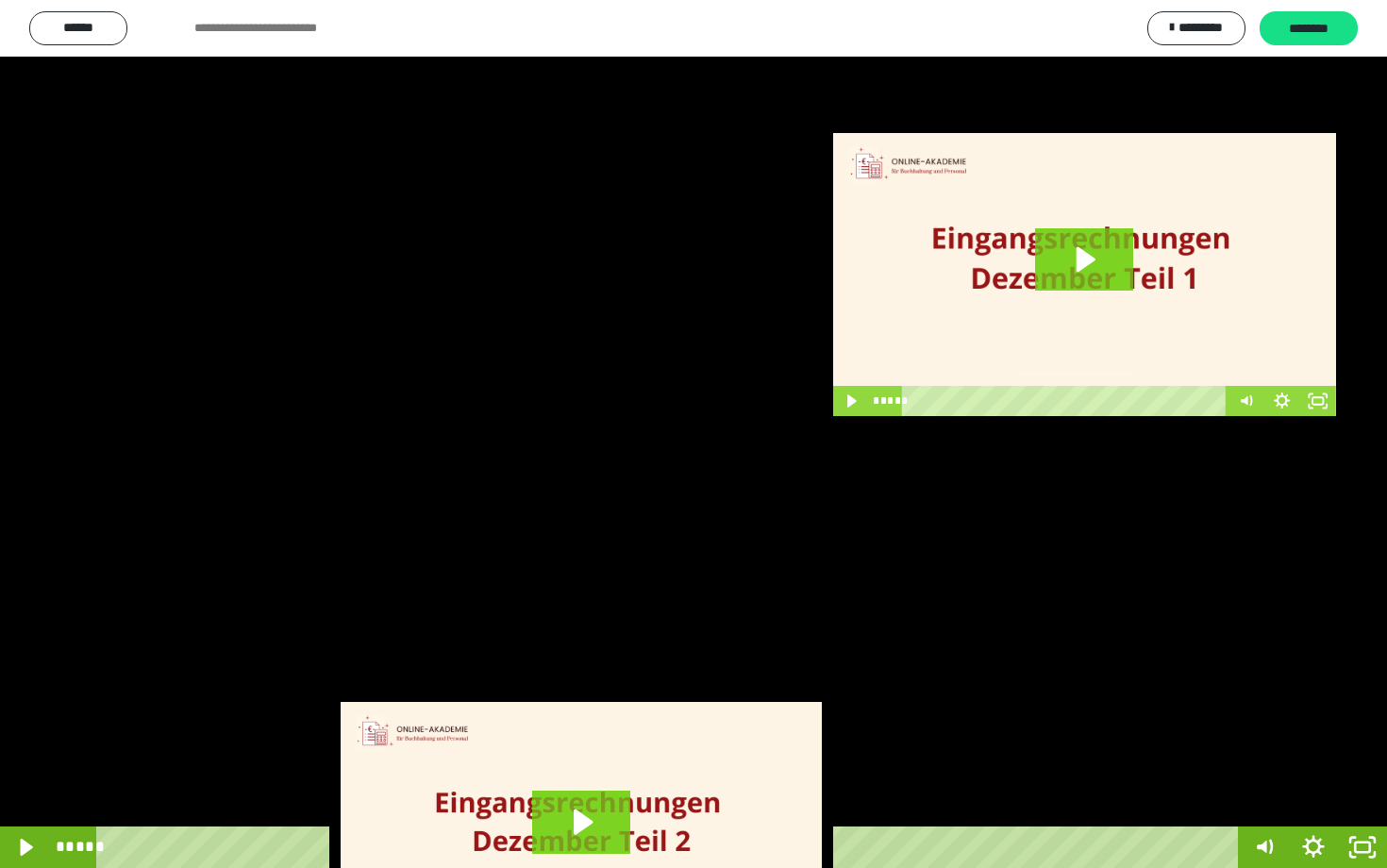 click at bounding box center [694, 434] 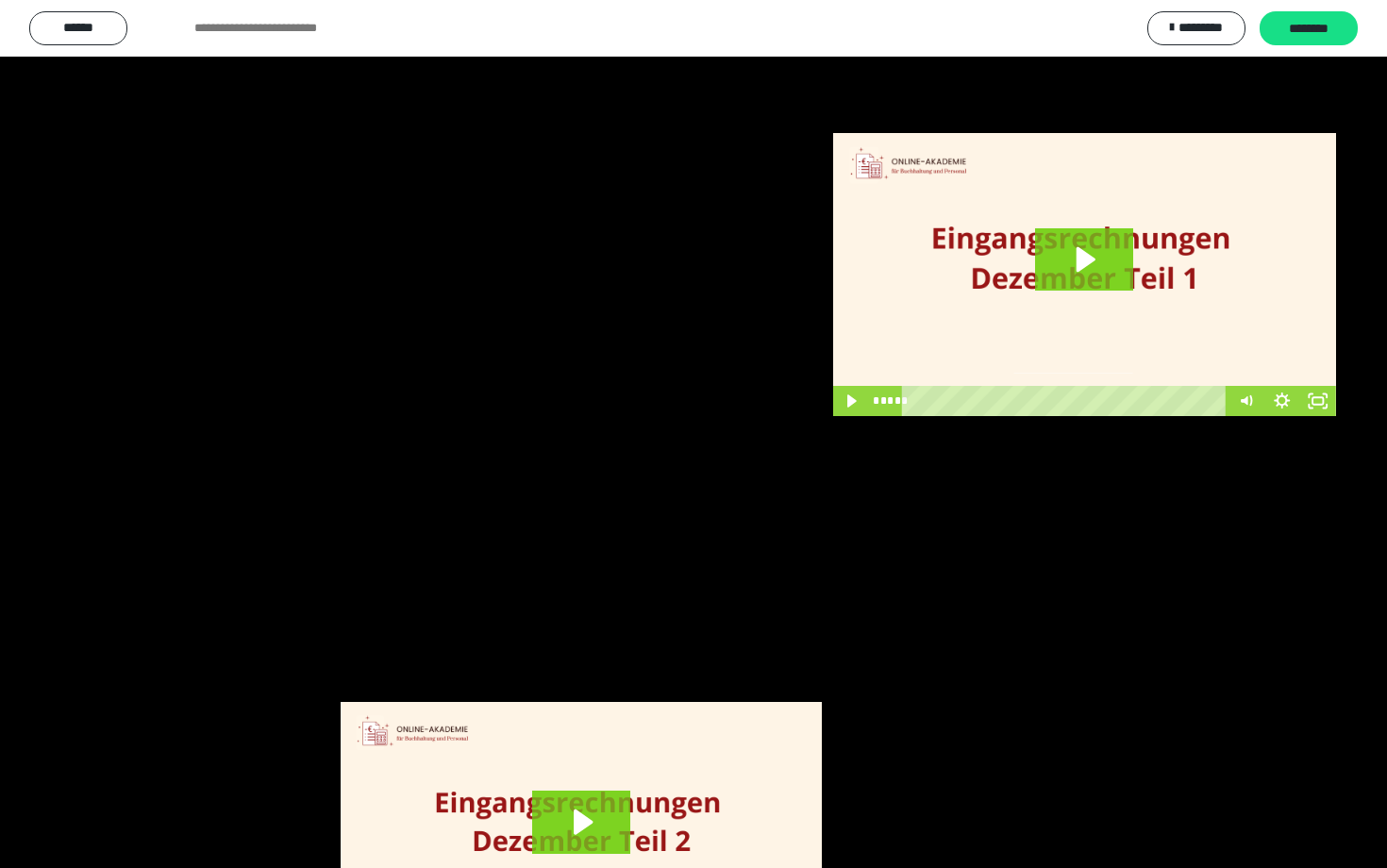 click at bounding box center (694, 434) 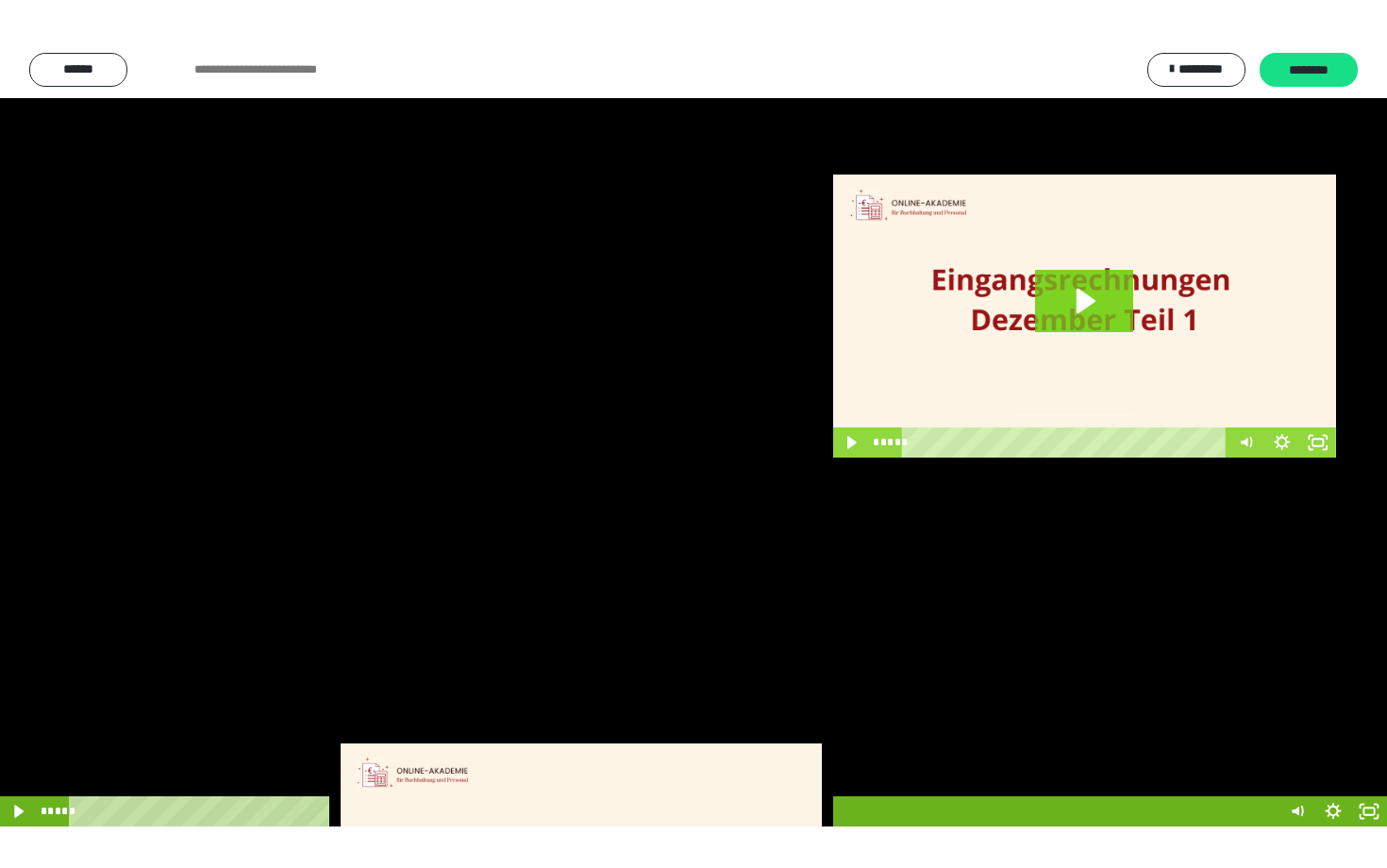 scroll, scrollTop: 3455, scrollLeft: 0, axis: vertical 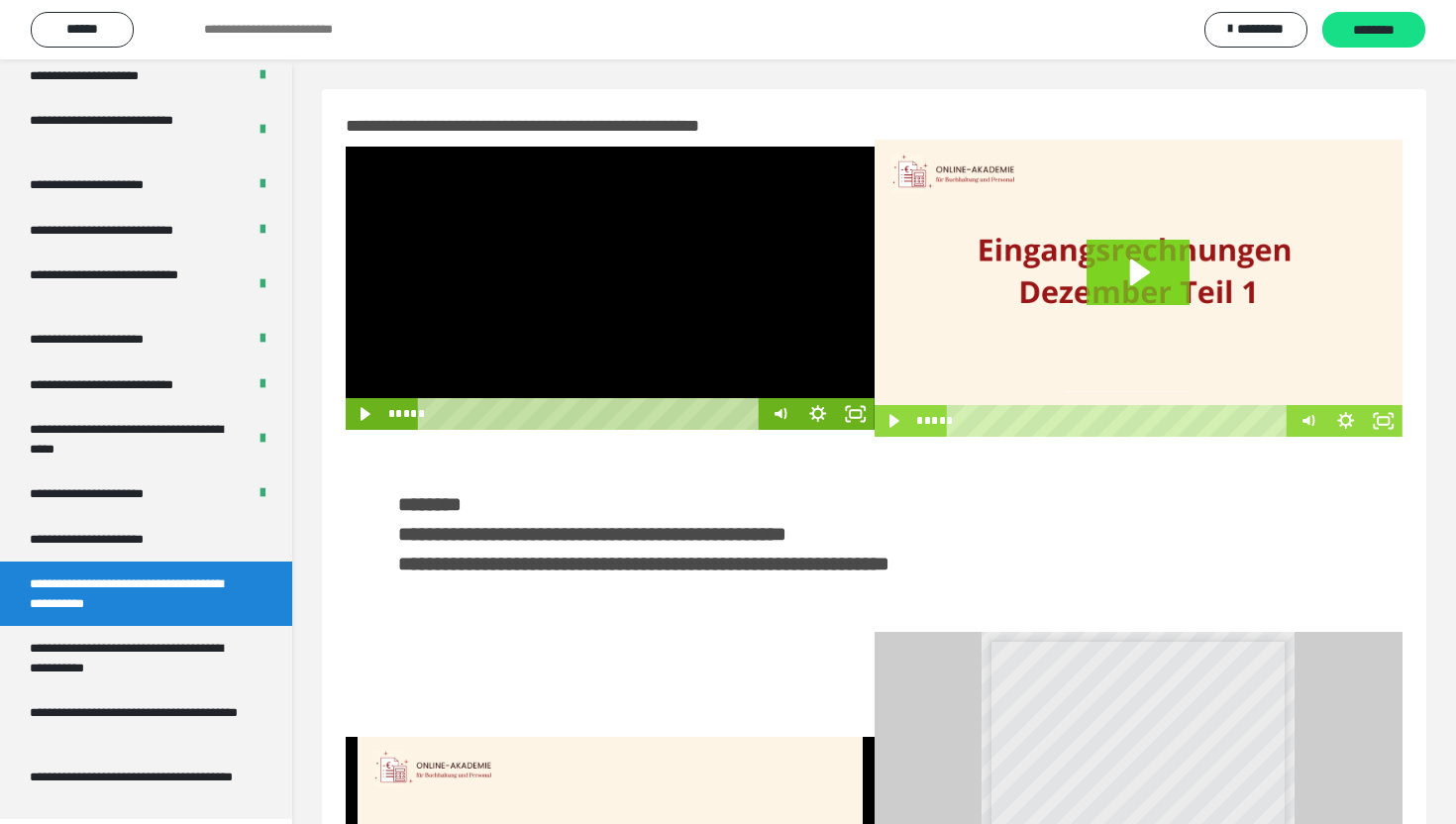 click at bounding box center [610, 288] 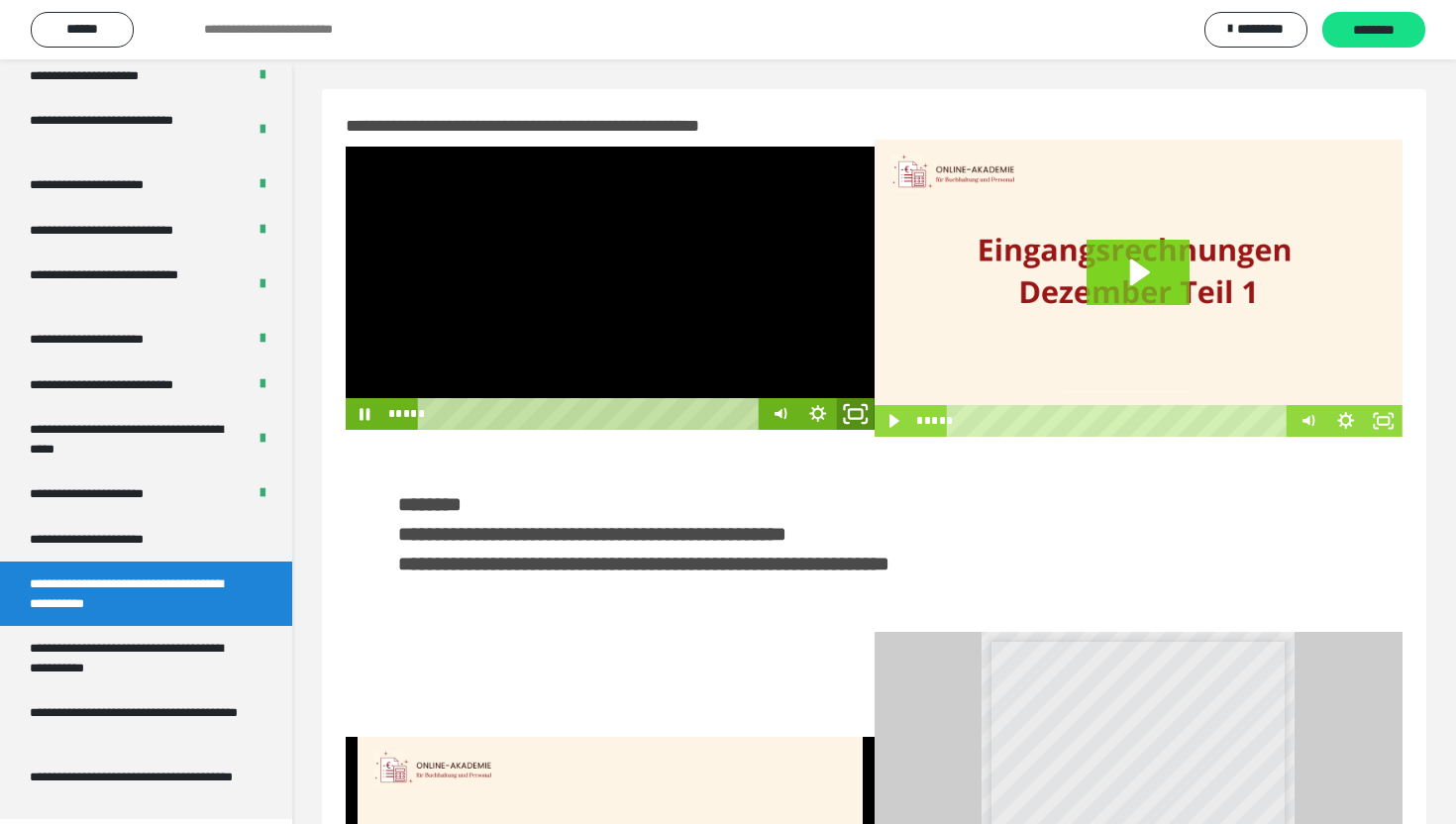 click 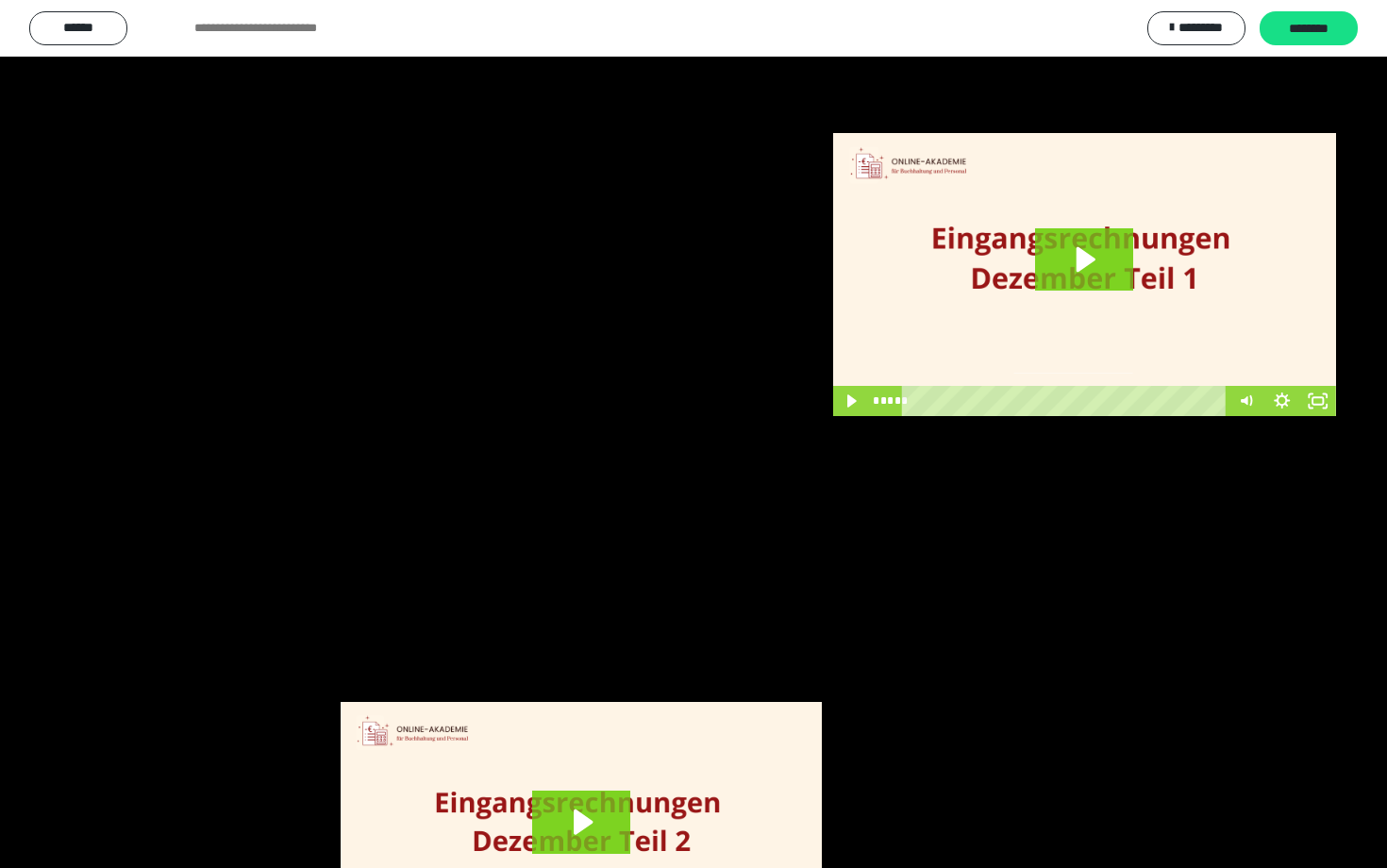 click at bounding box center [694, 434] 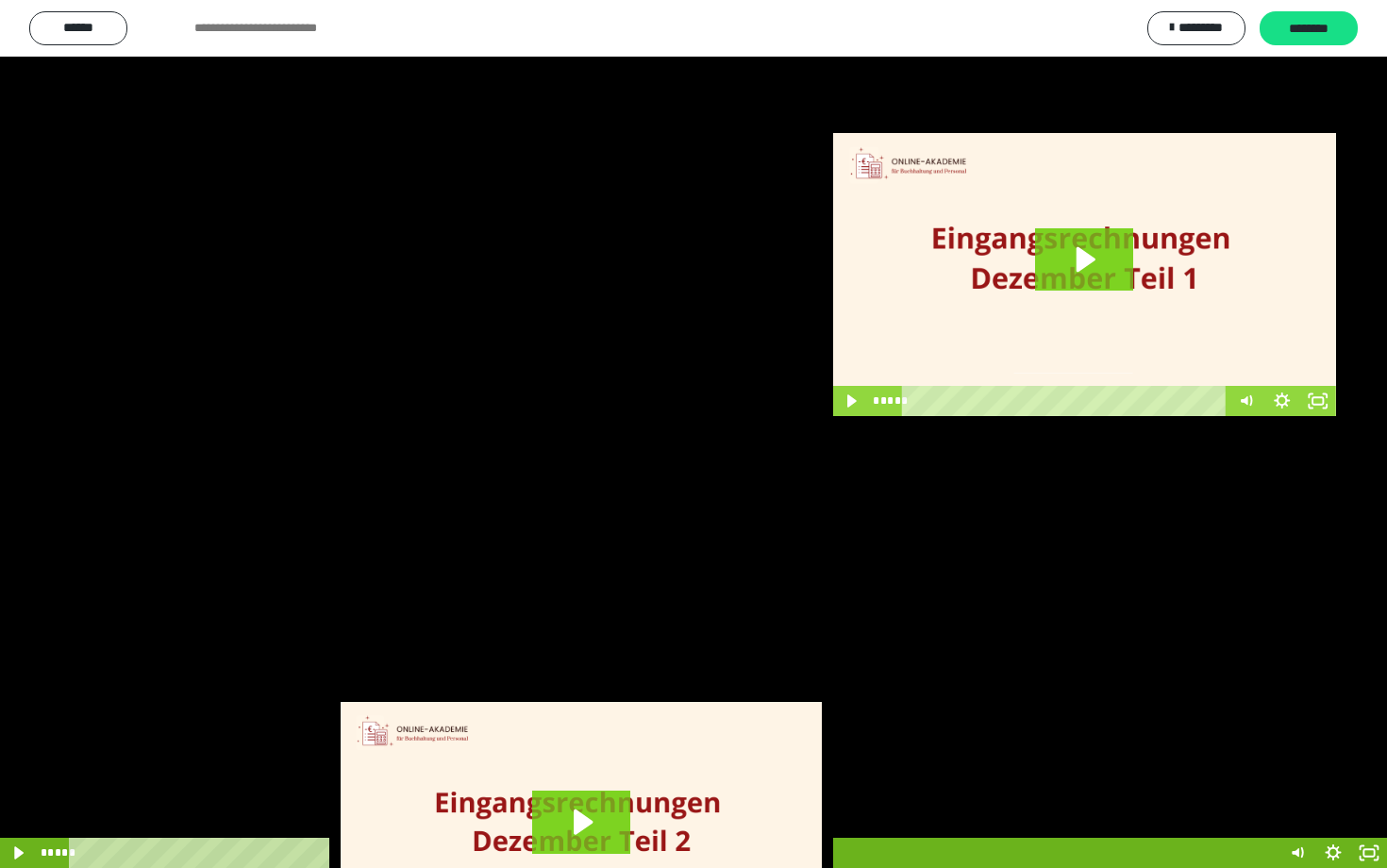 scroll, scrollTop: 3455, scrollLeft: 0, axis: vertical 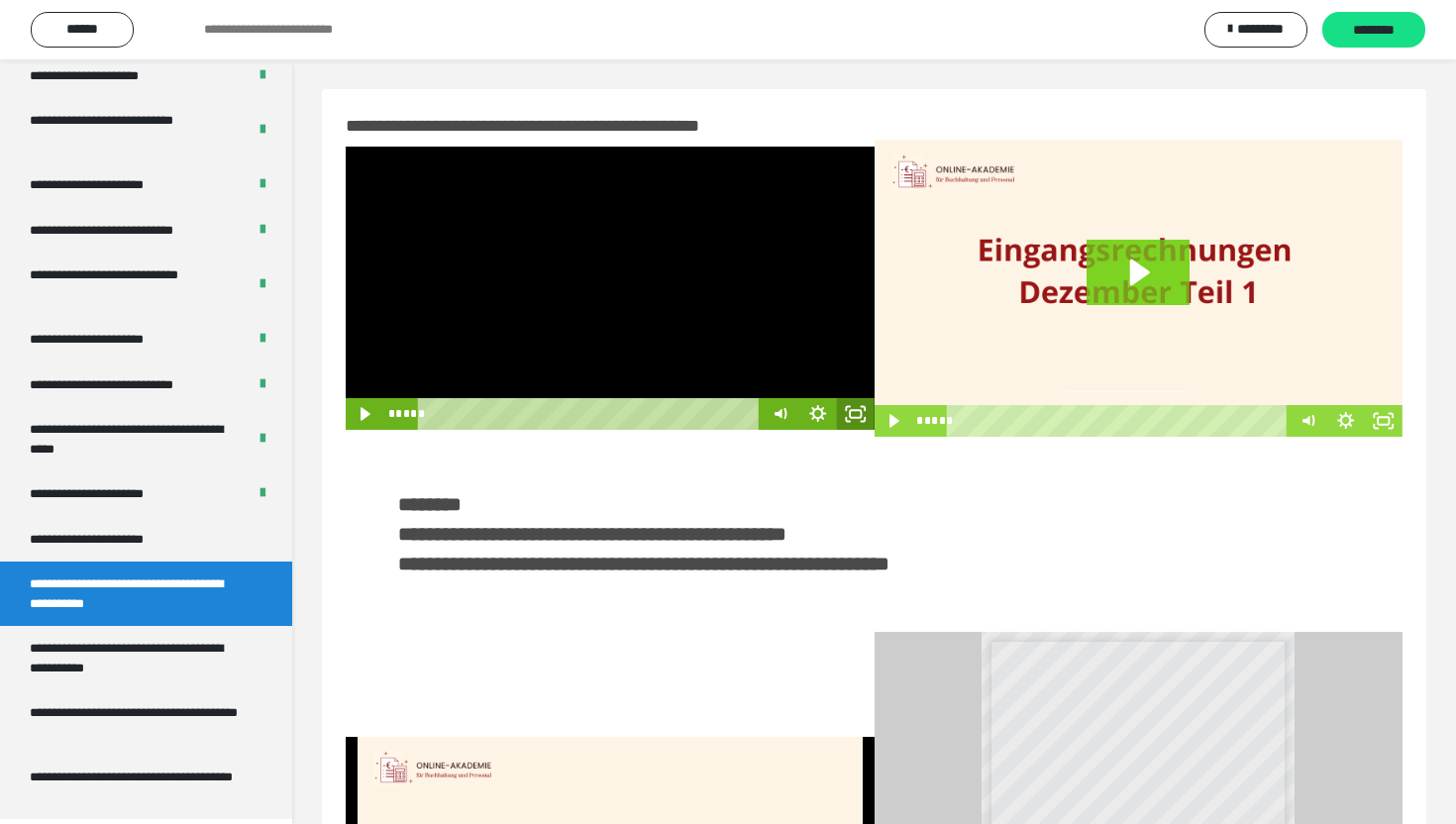 click 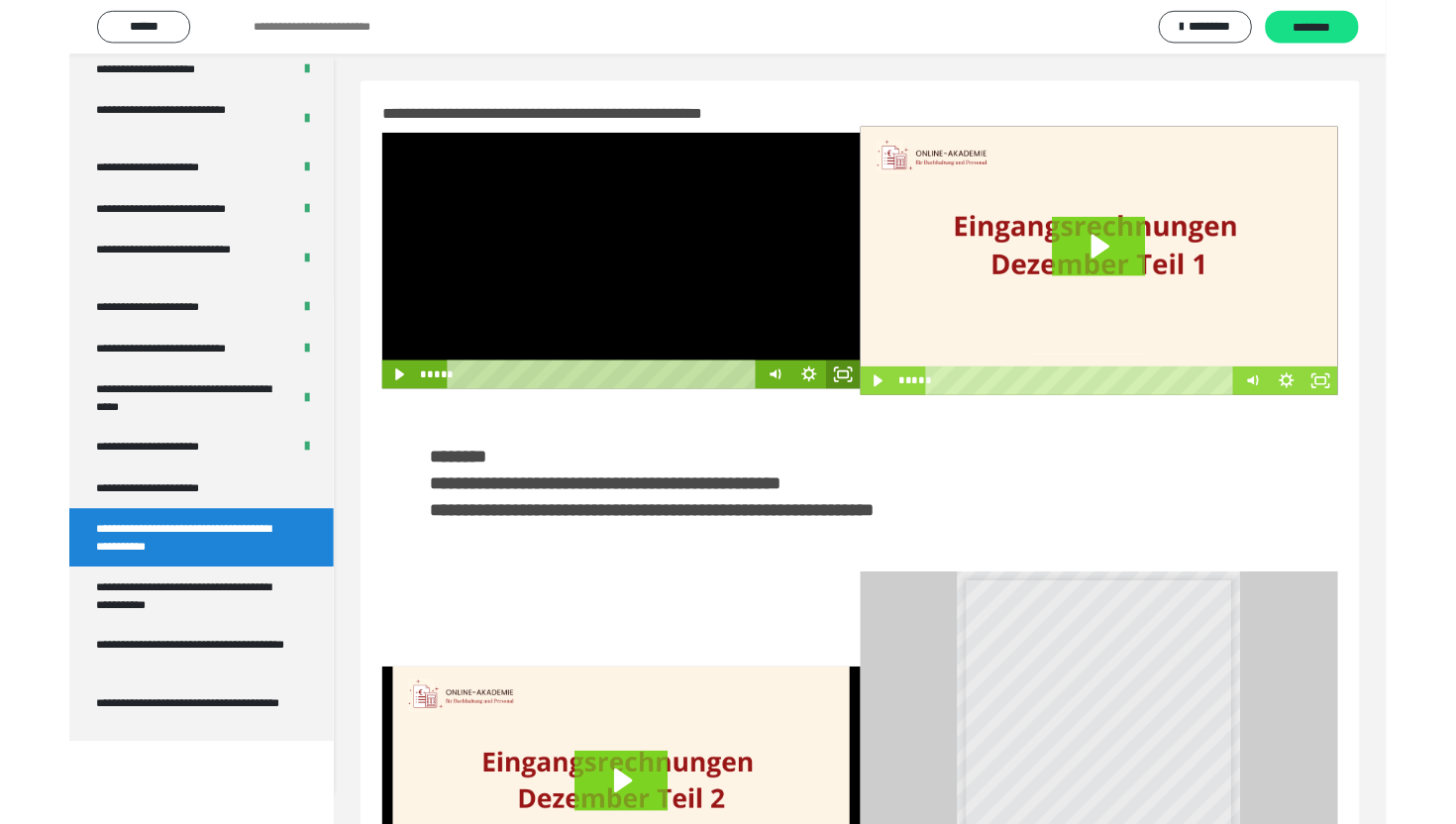 scroll, scrollTop: 3540, scrollLeft: 0, axis: vertical 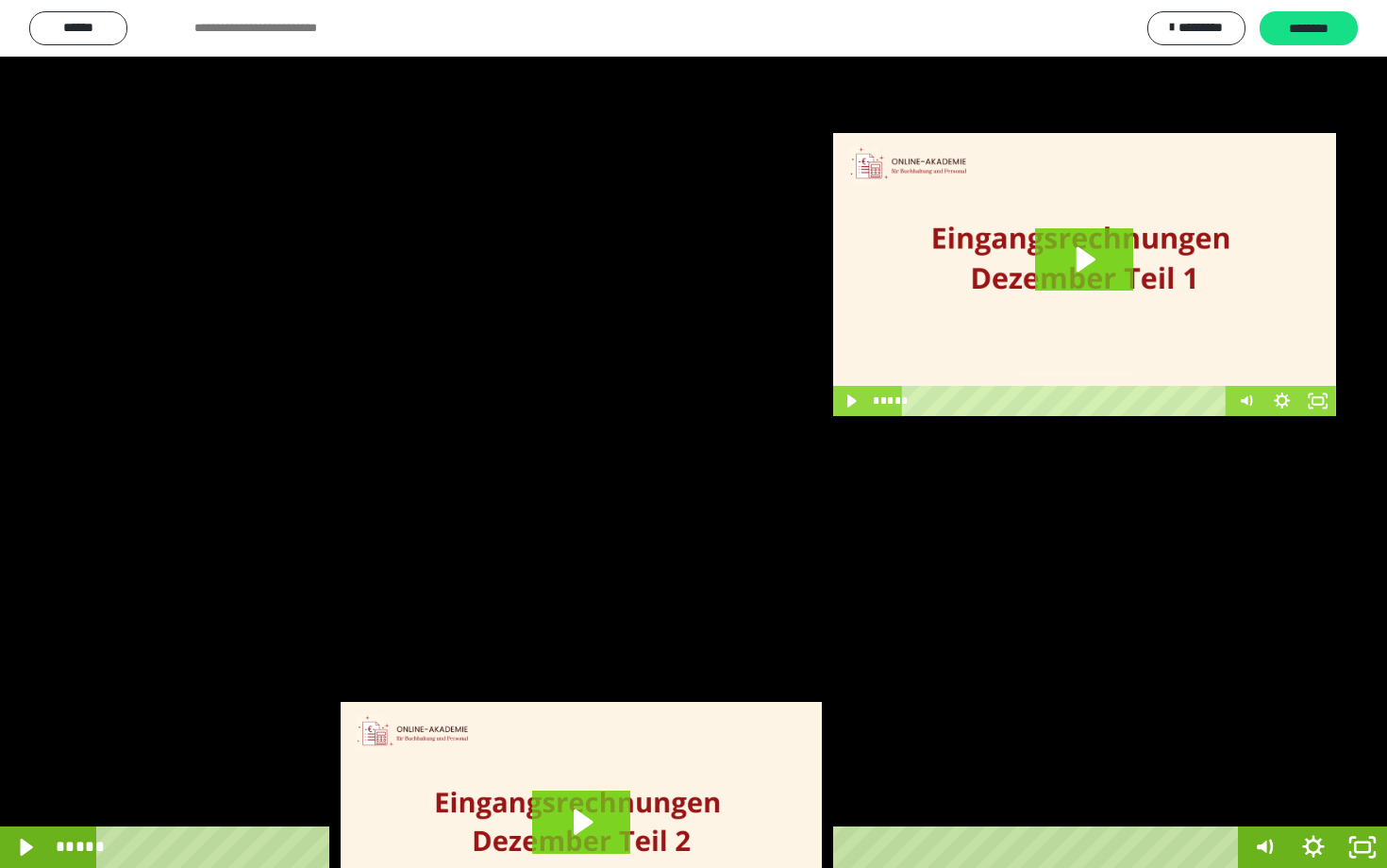 click at bounding box center (694, 434) 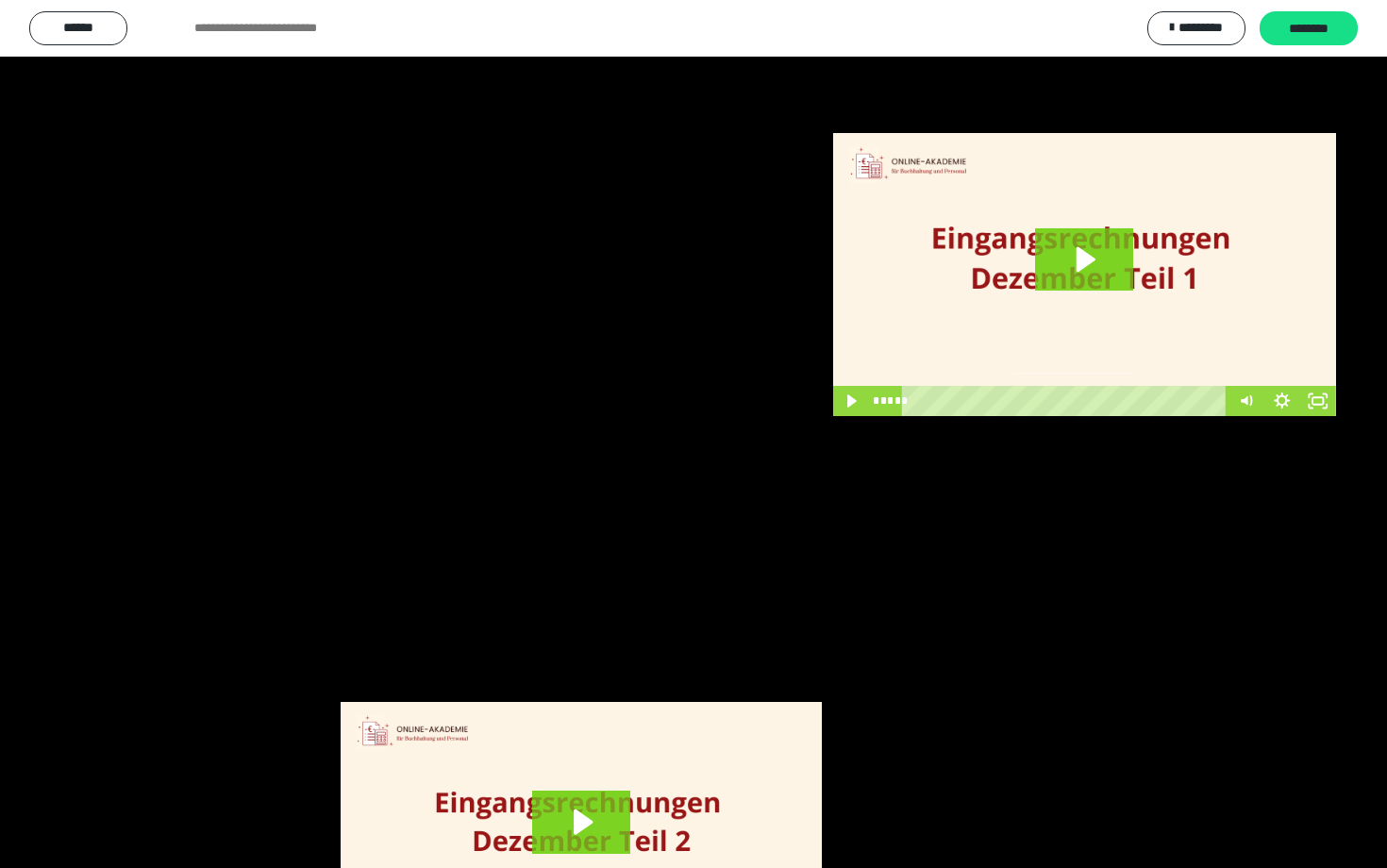 click at bounding box center [694, 434] 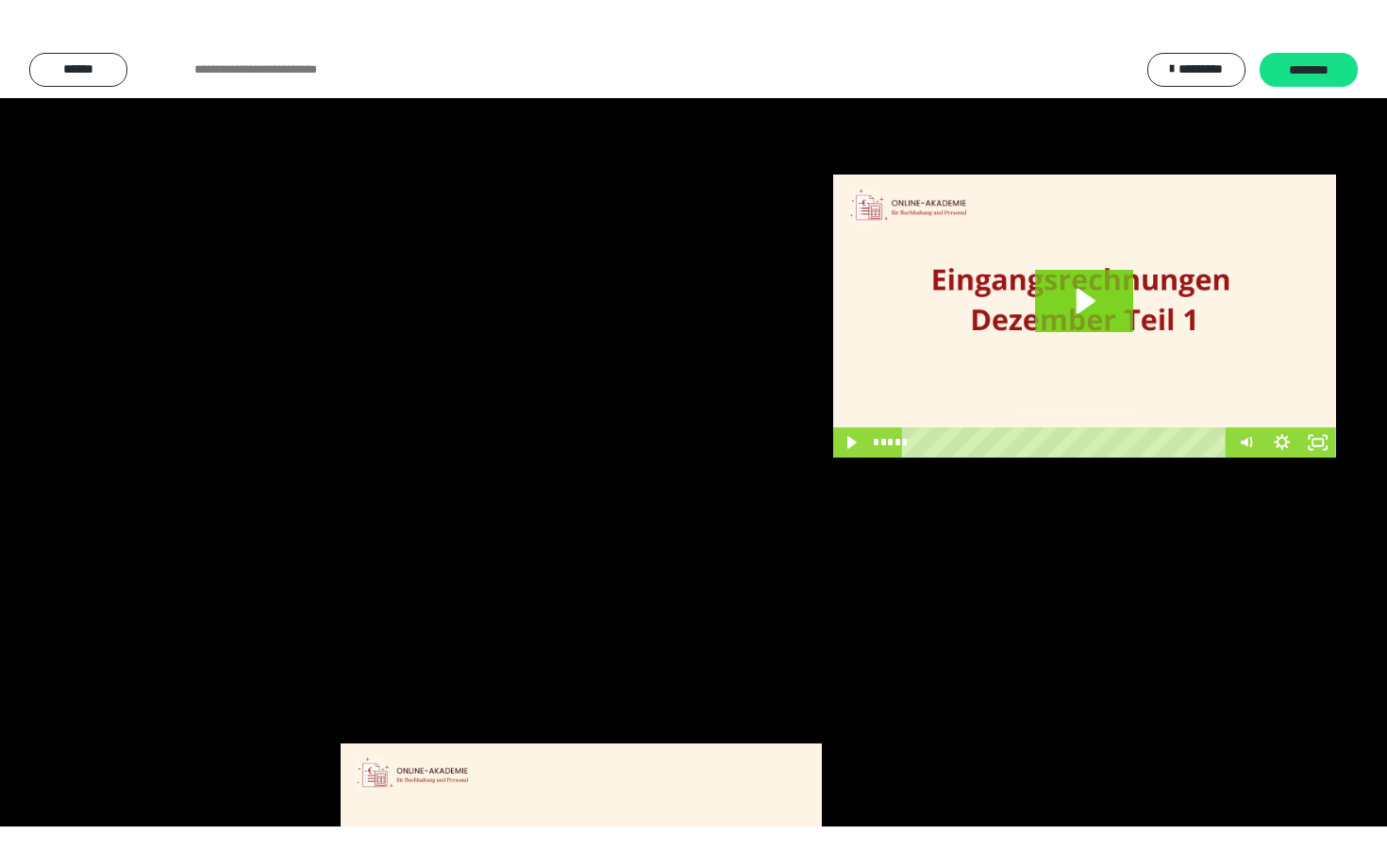 scroll, scrollTop: 3455, scrollLeft: 0, axis: vertical 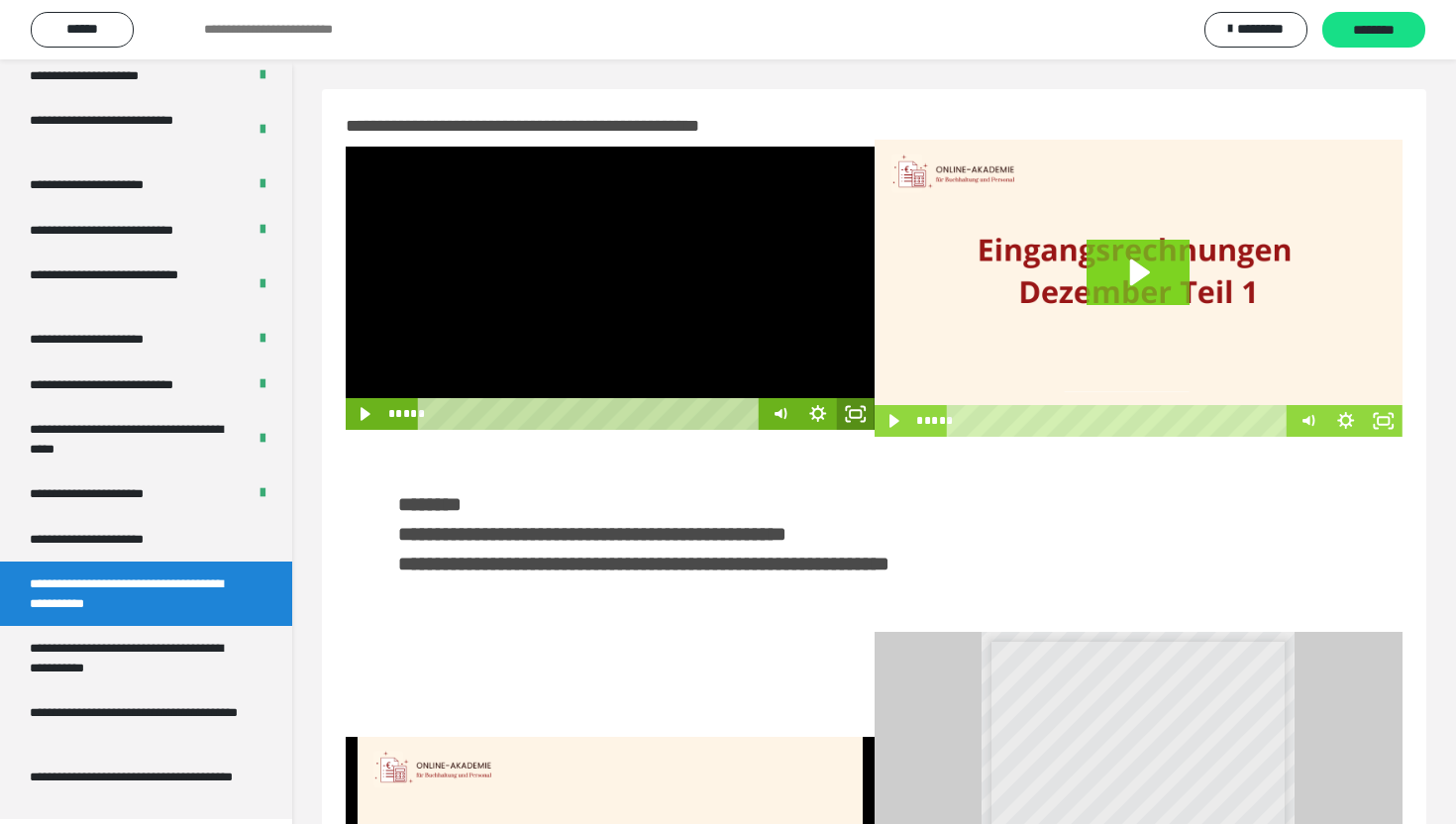 click 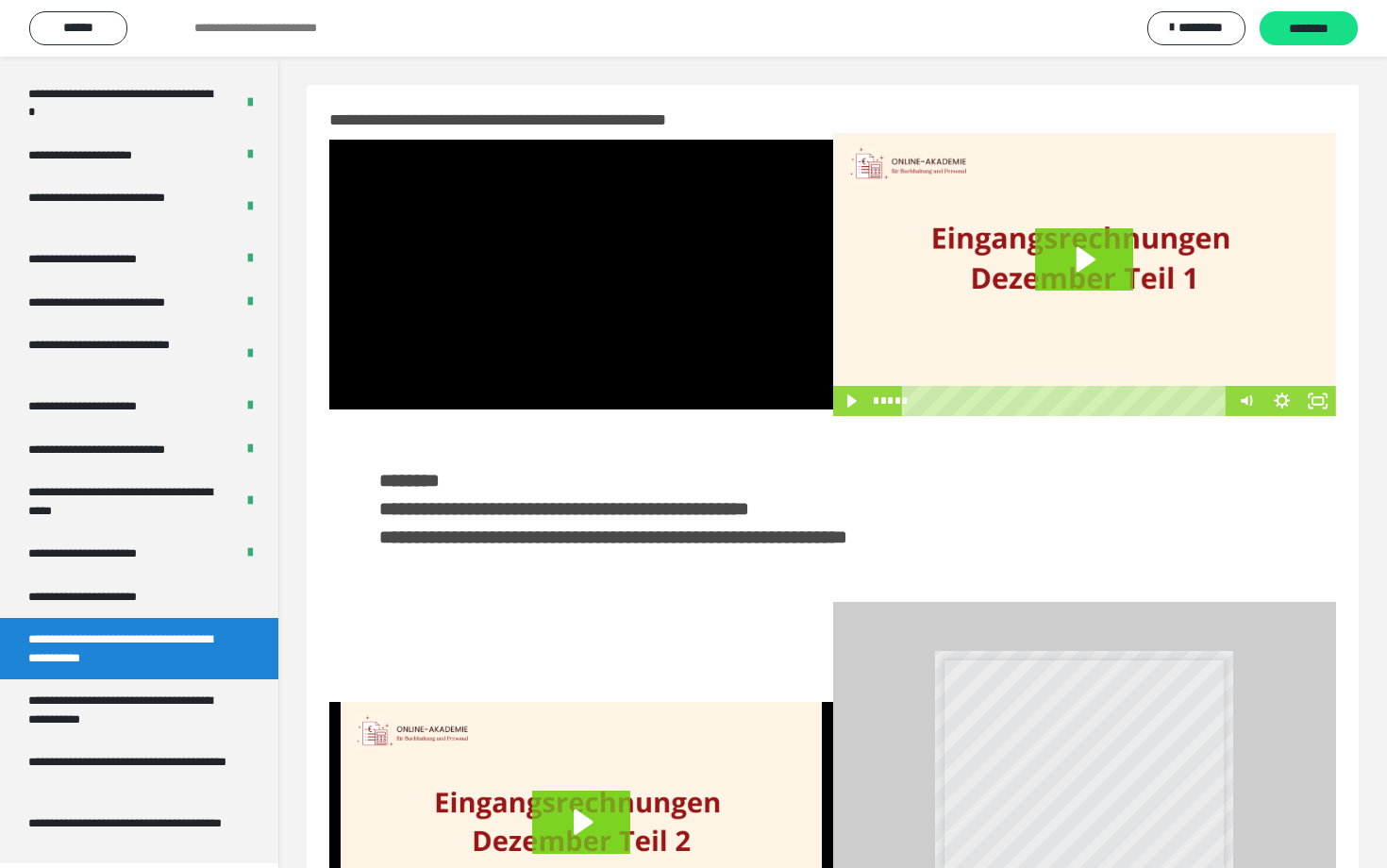 scroll, scrollTop: 3455, scrollLeft: 0, axis: vertical 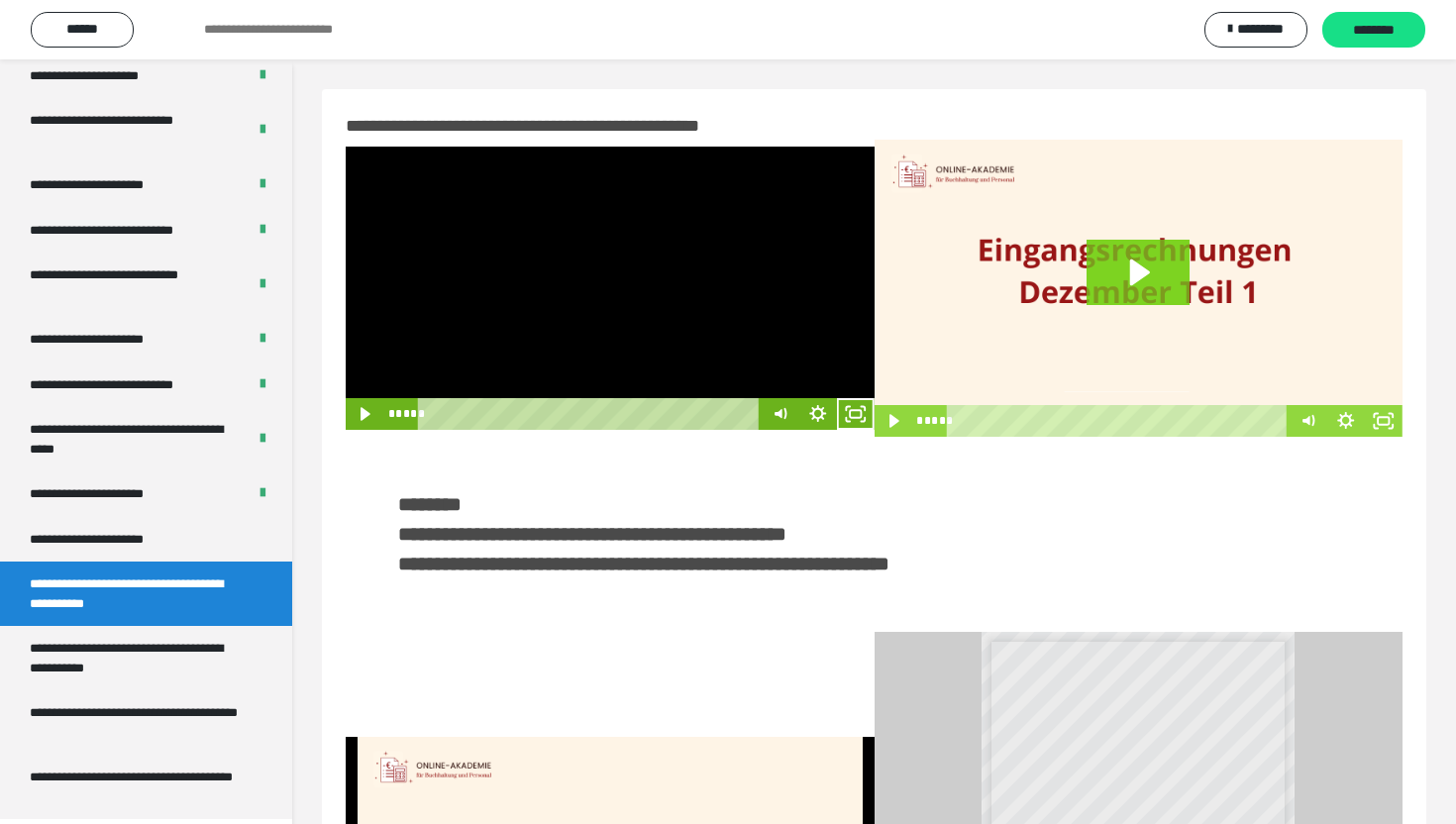 click at bounding box center (610, 288) 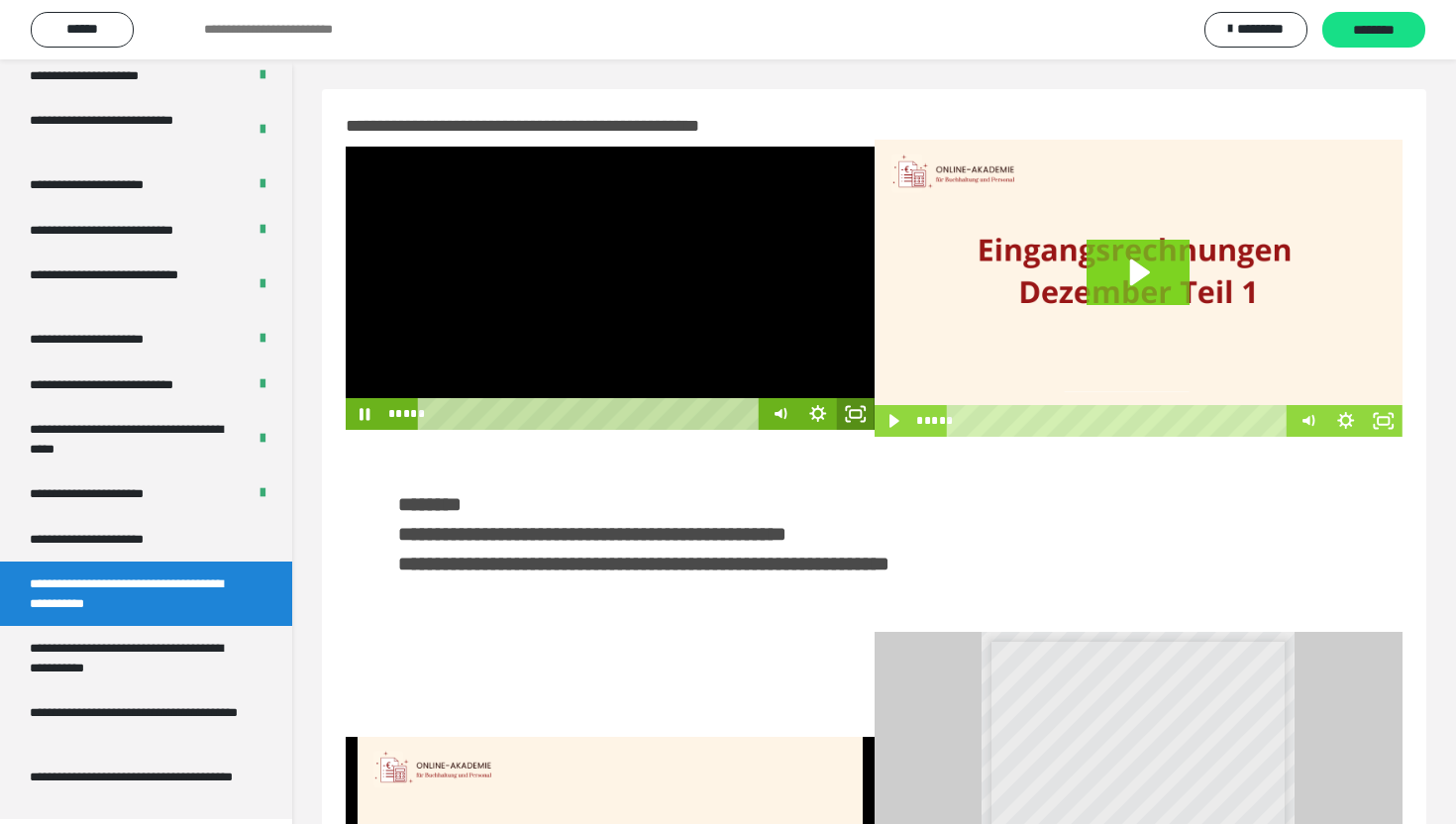 click 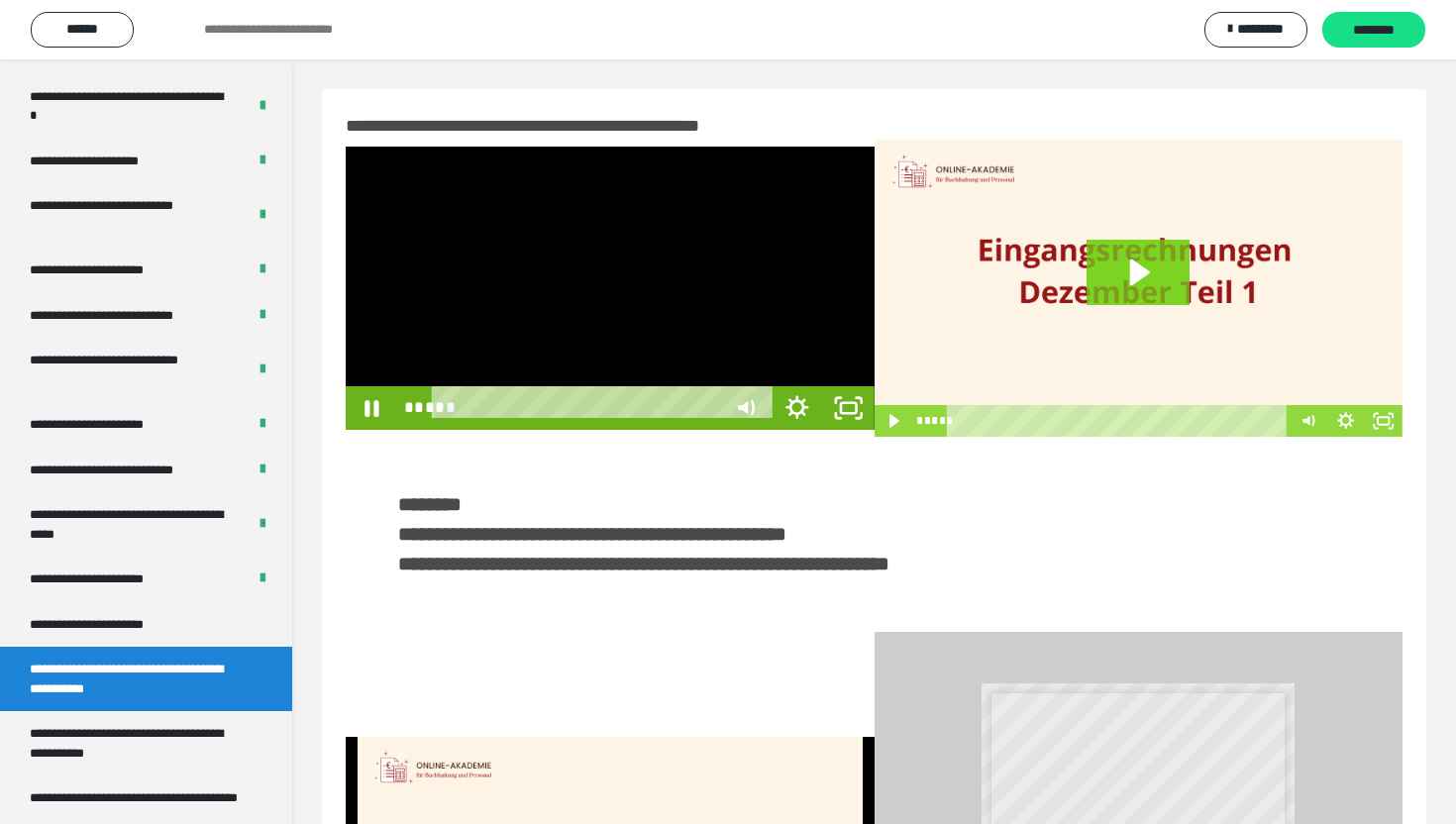 scroll, scrollTop: 3540, scrollLeft: 0, axis: vertical 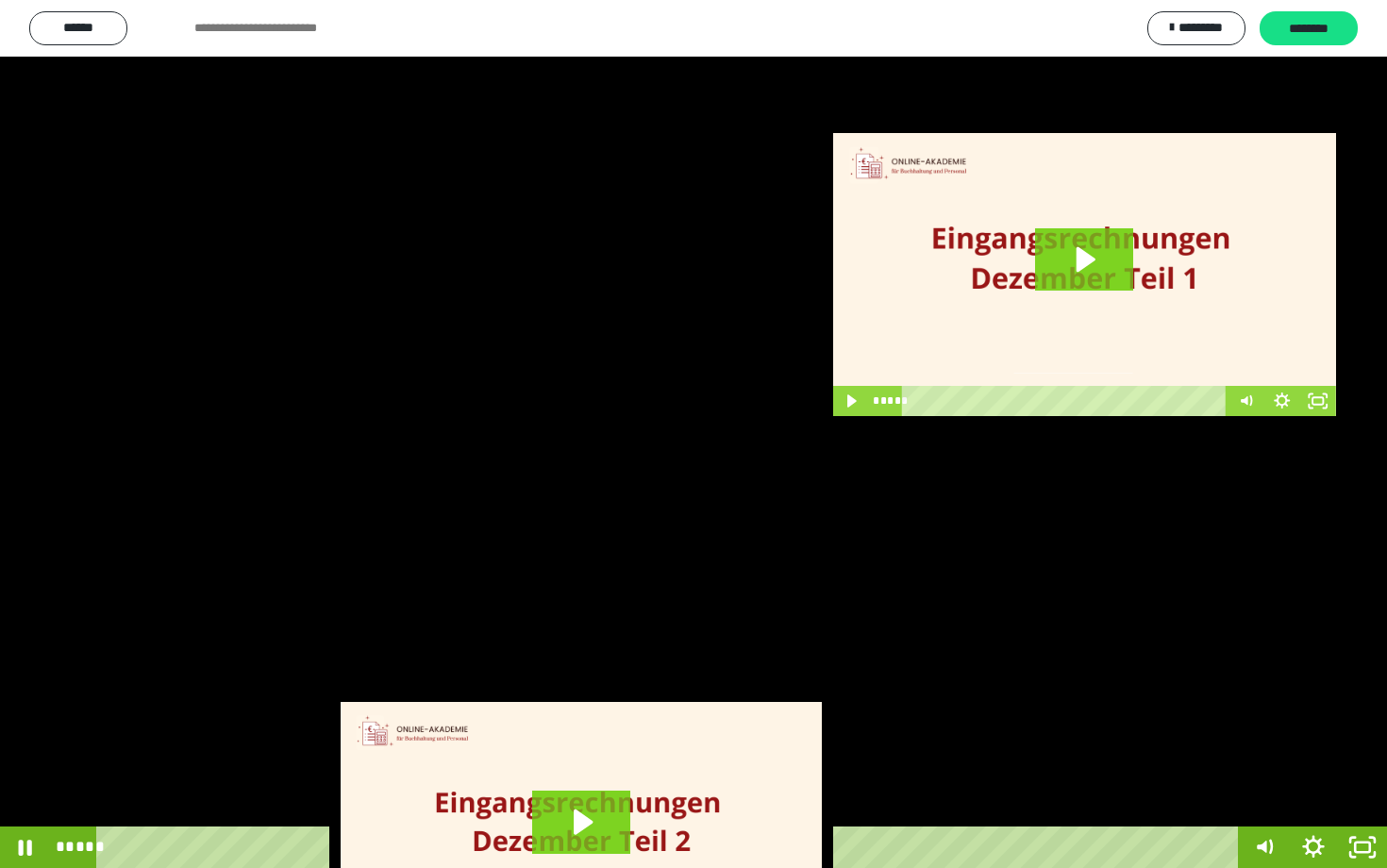click at bounding box center [694, 434] 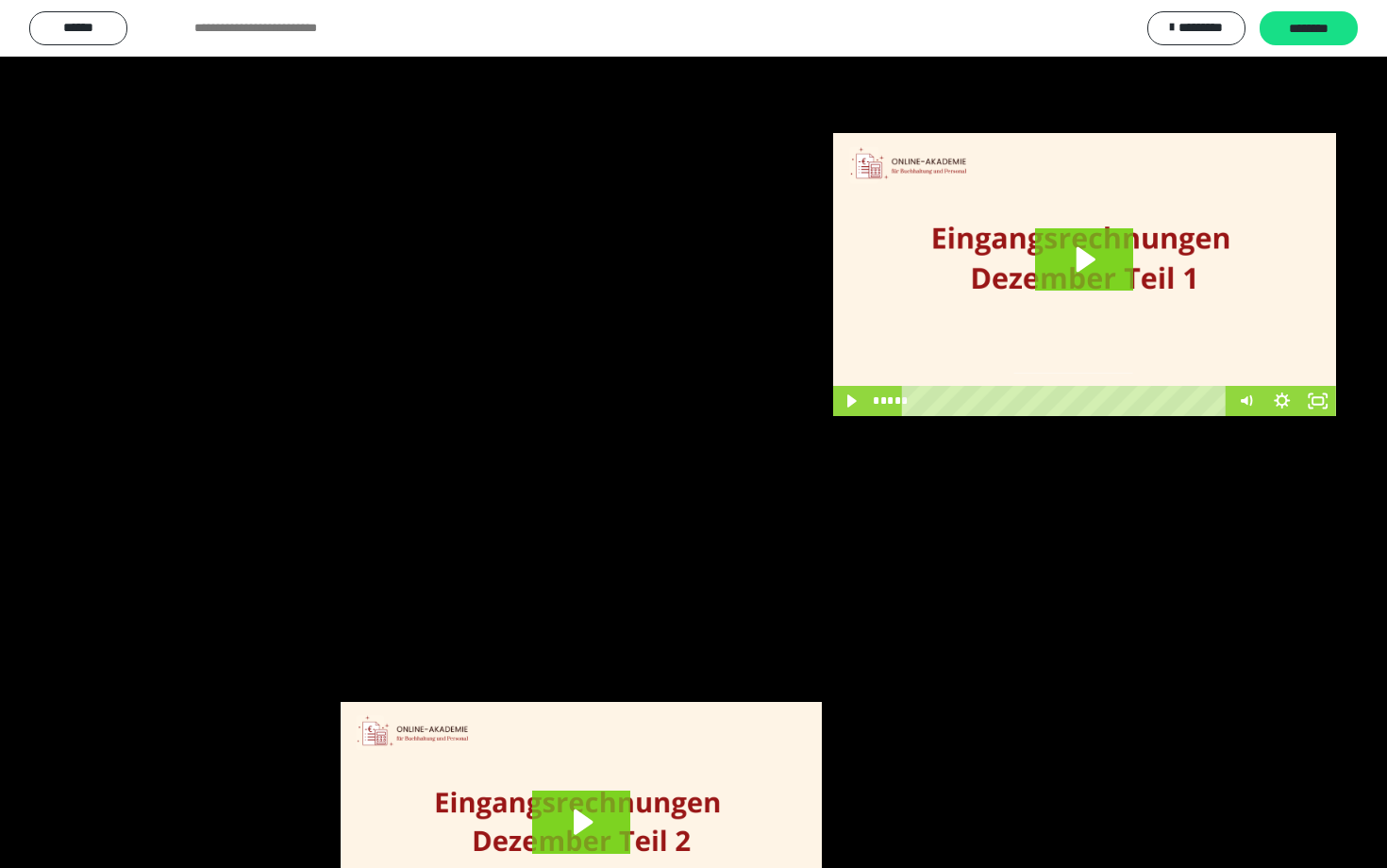 click at bounding box center (694, 434) 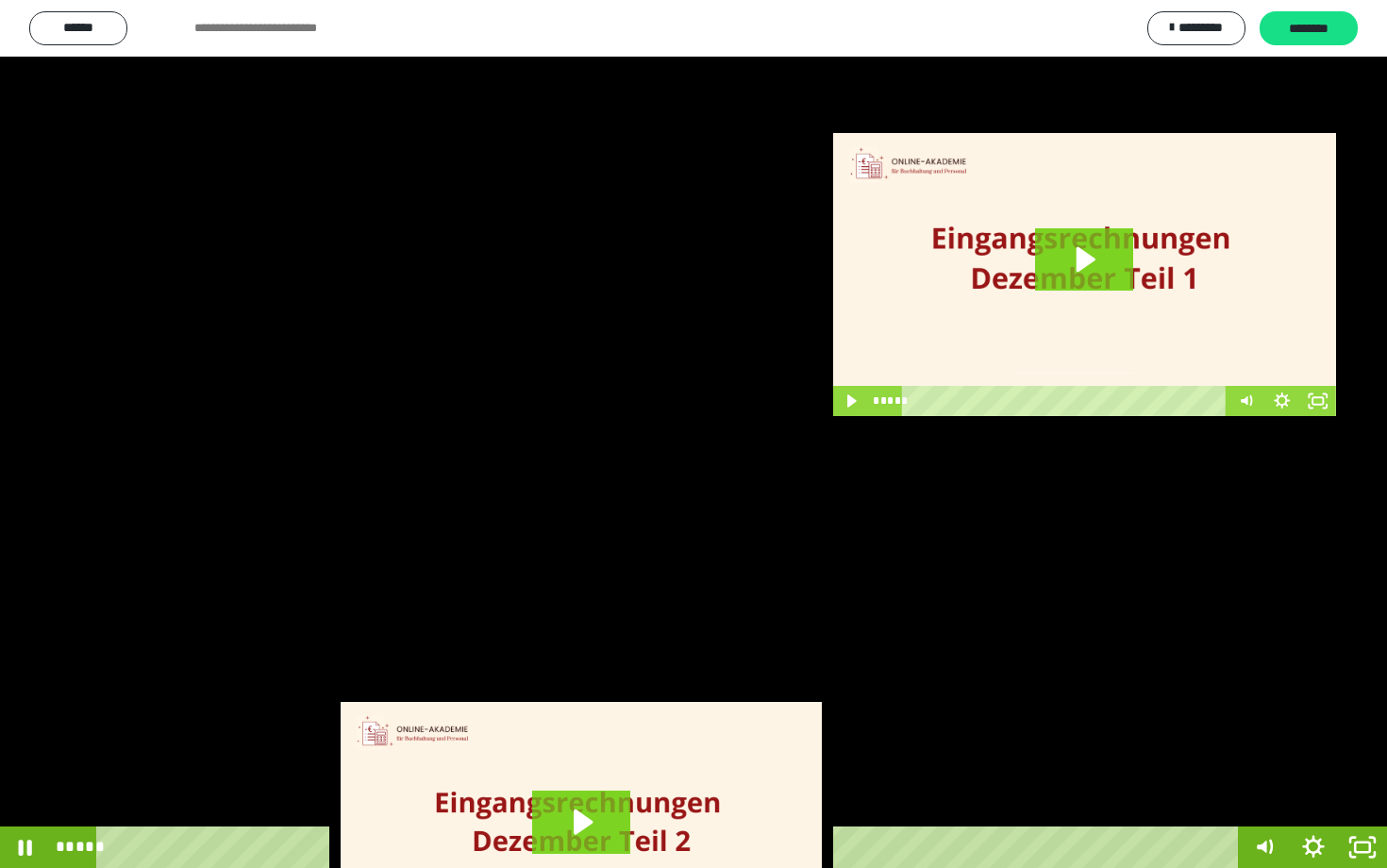 click at bounding box center [694, 434] 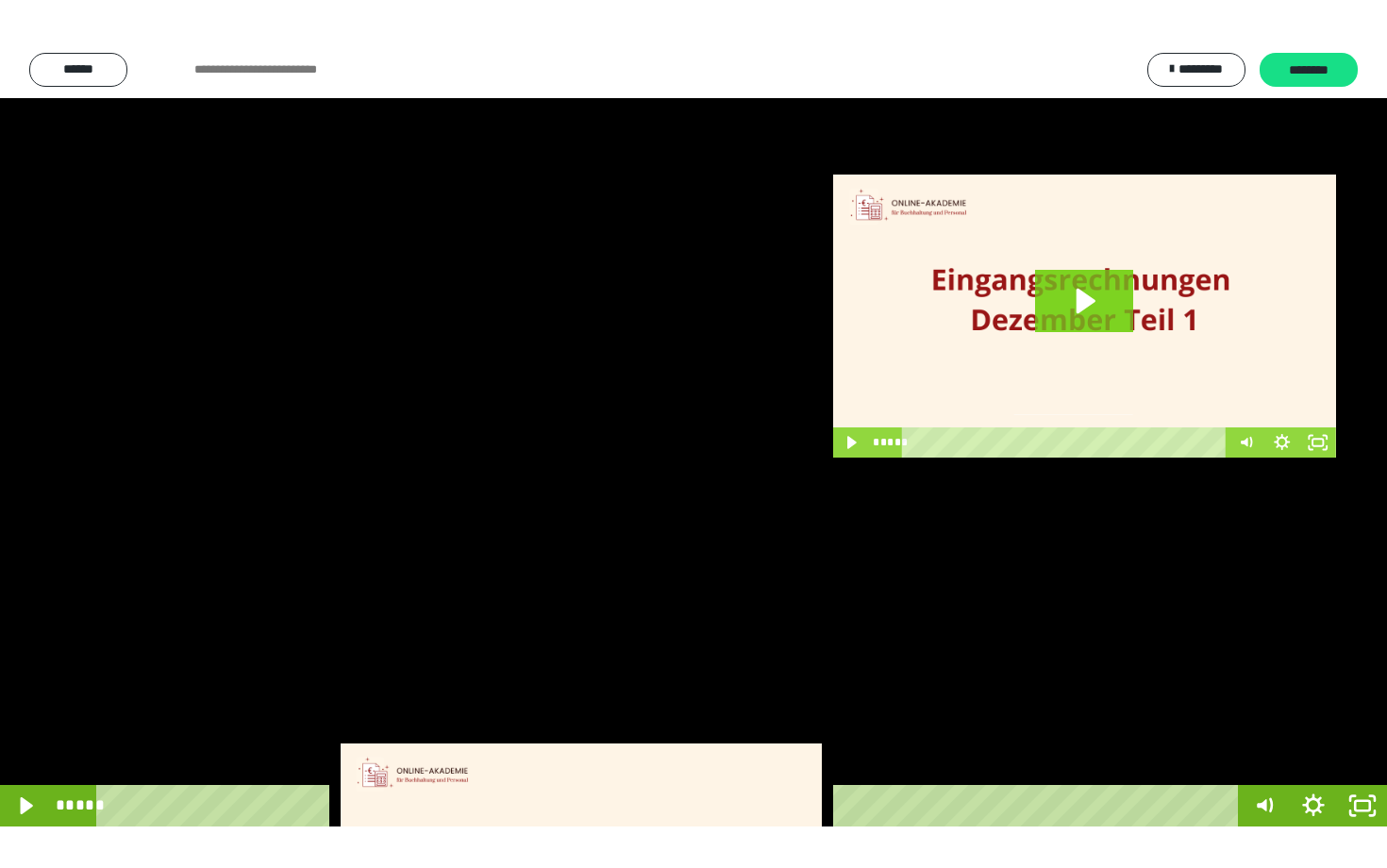 scroll, scrollTop: 3455, scrollLeft: 0, axis: vertical 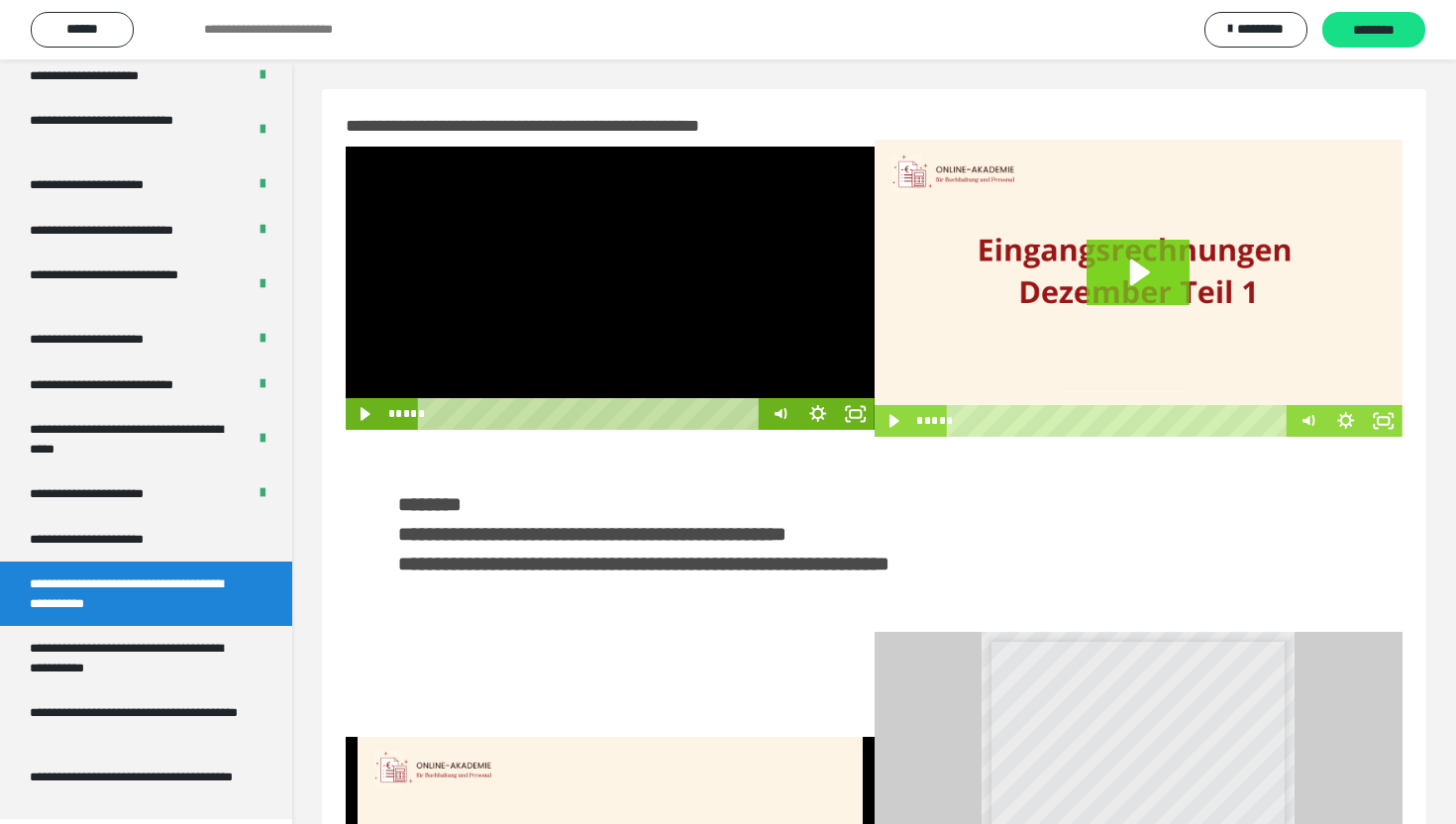 click at bounding box center [610, 288] 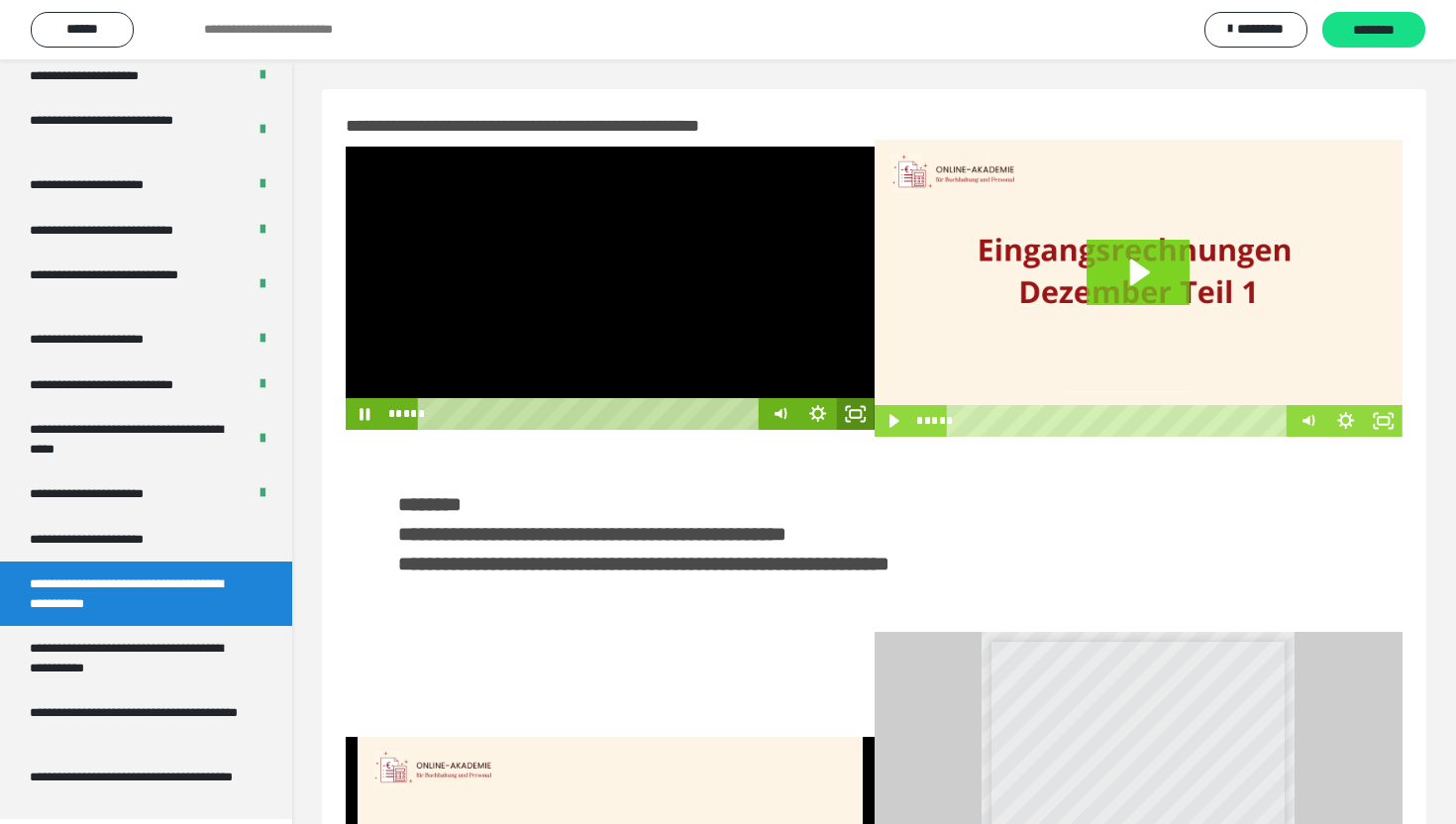 click 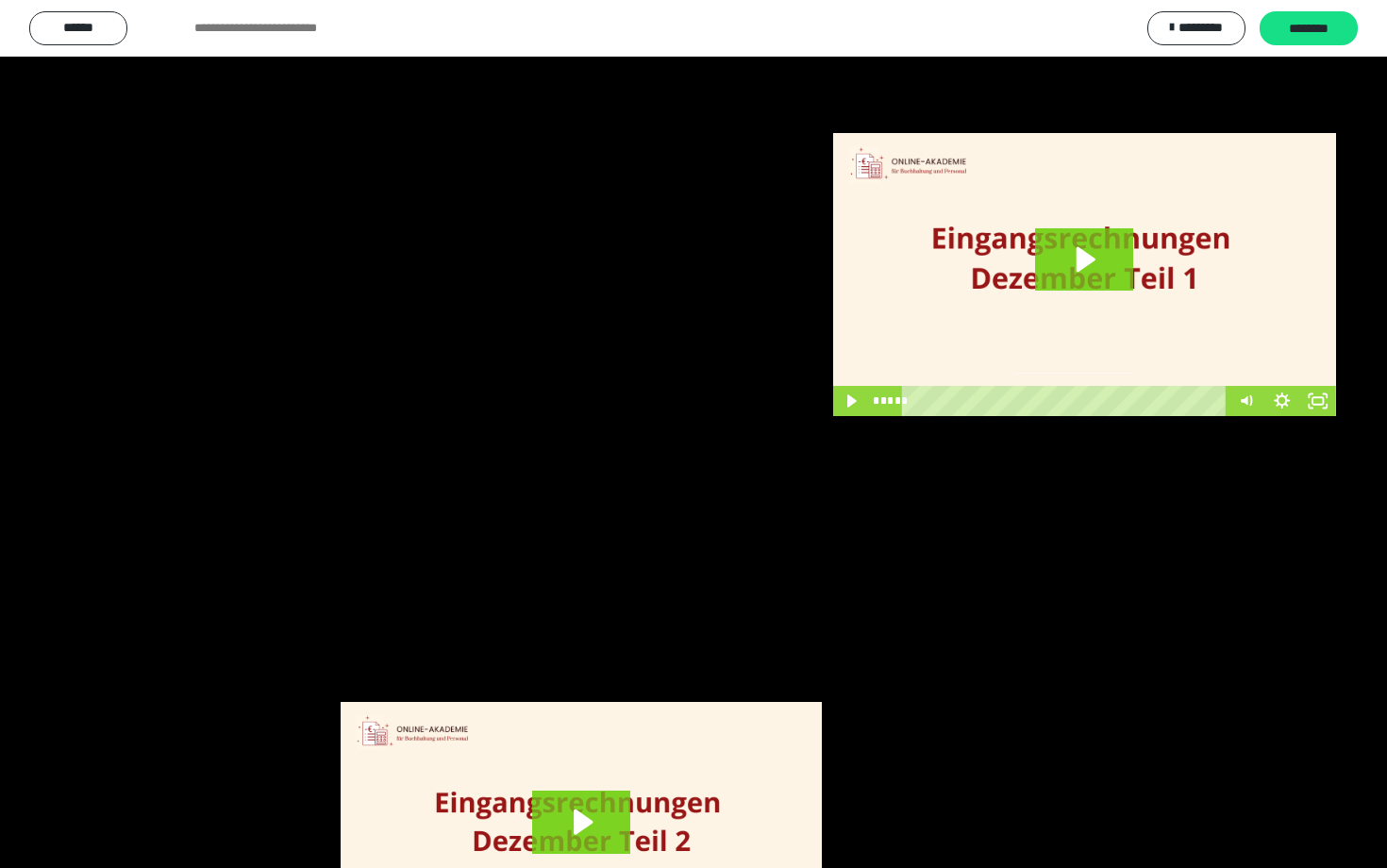 click at bounding box center [694, 434] 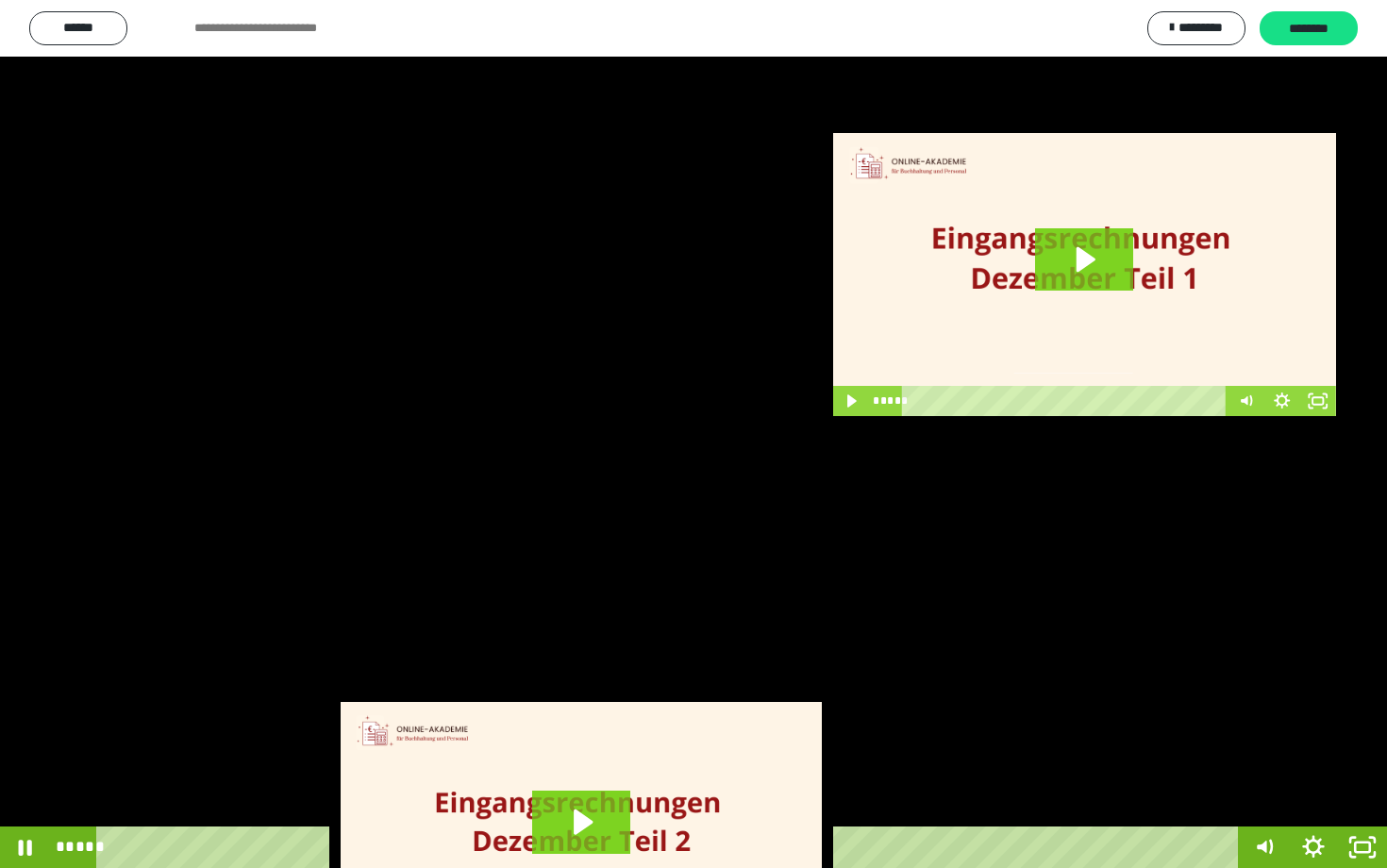 click at bounding box center [694, 434] 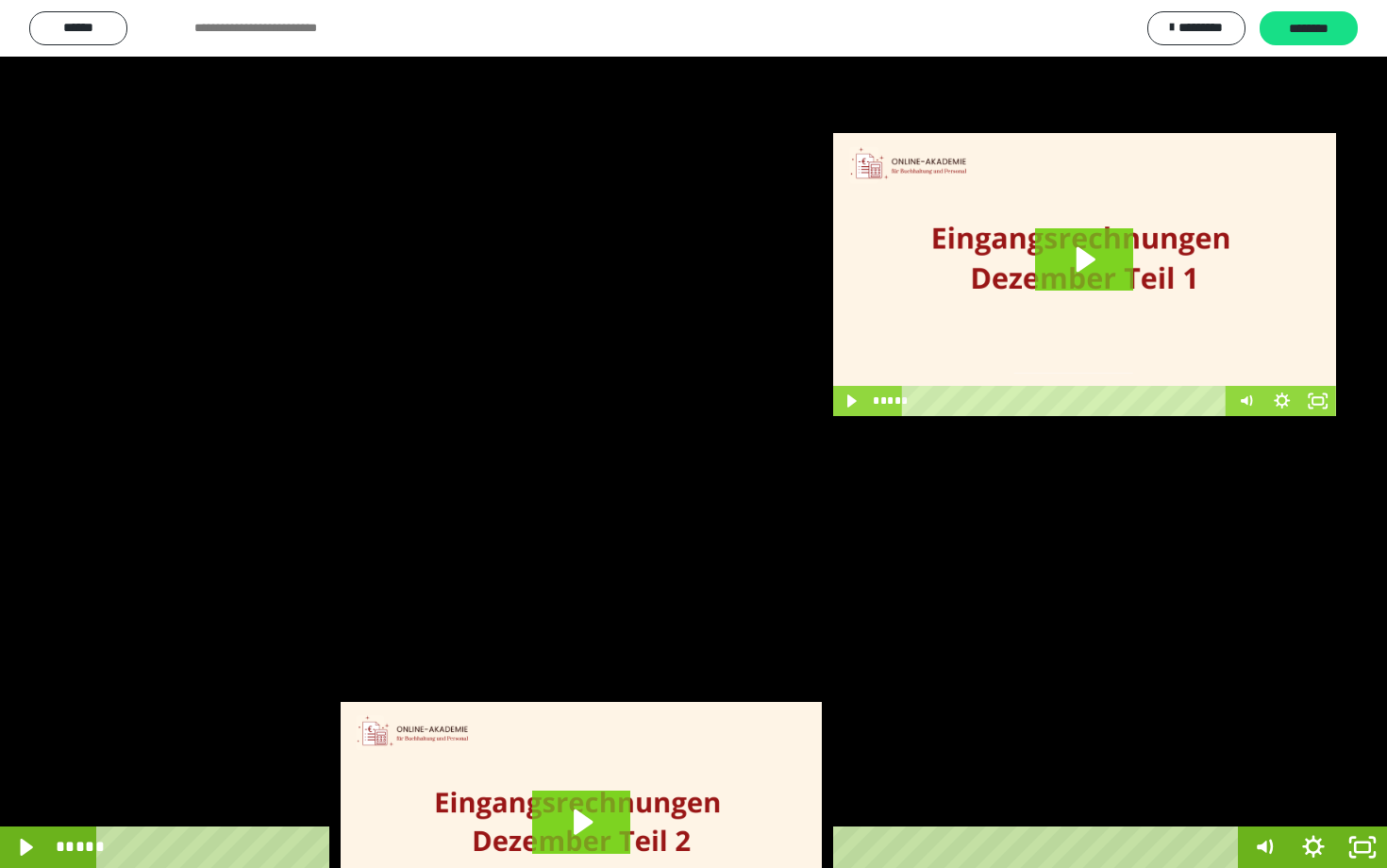 scroll, scrollTop: 3455, scrollLeft: 0, axis: vertical 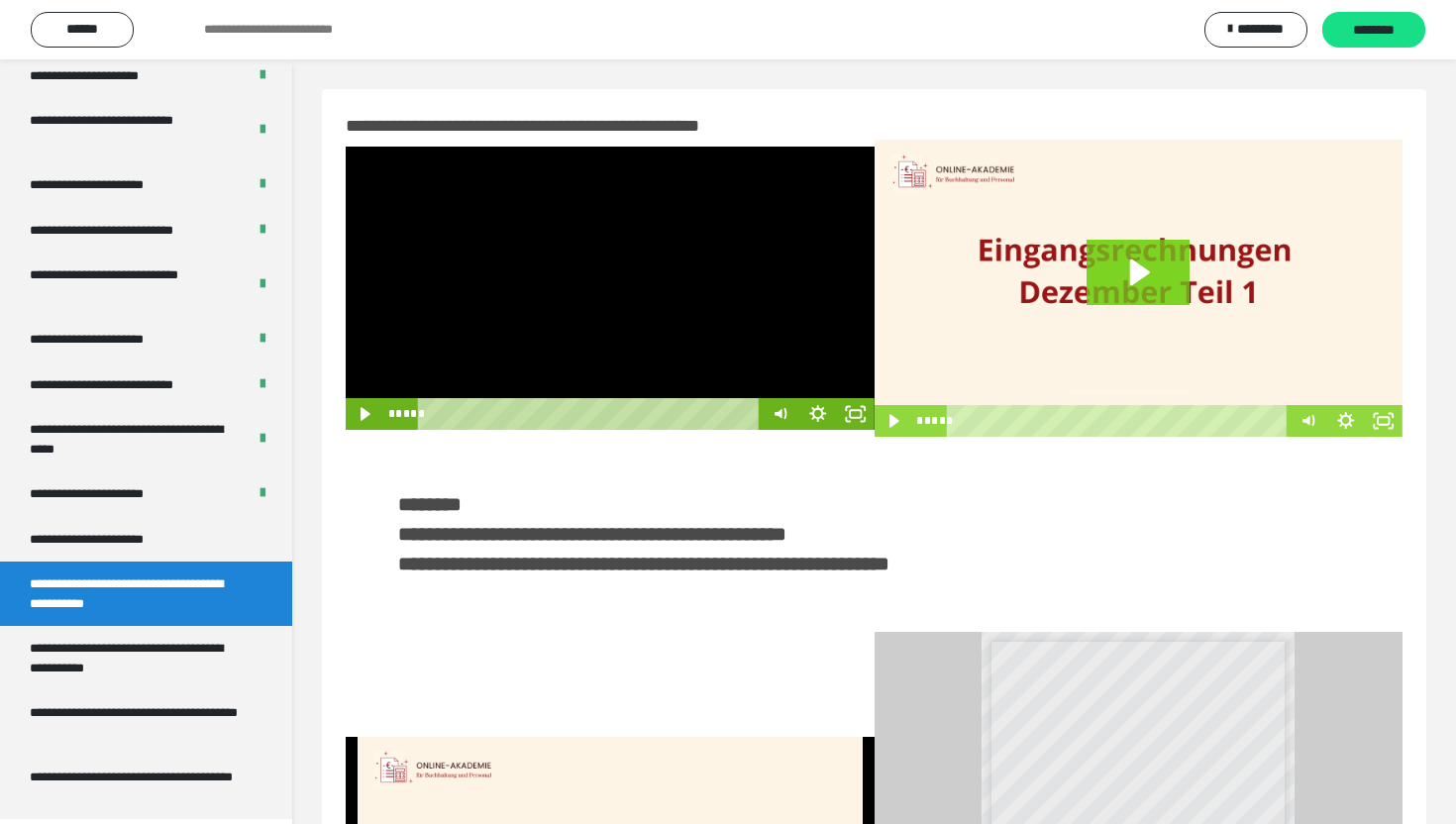 click at bounding box center (610, 288) 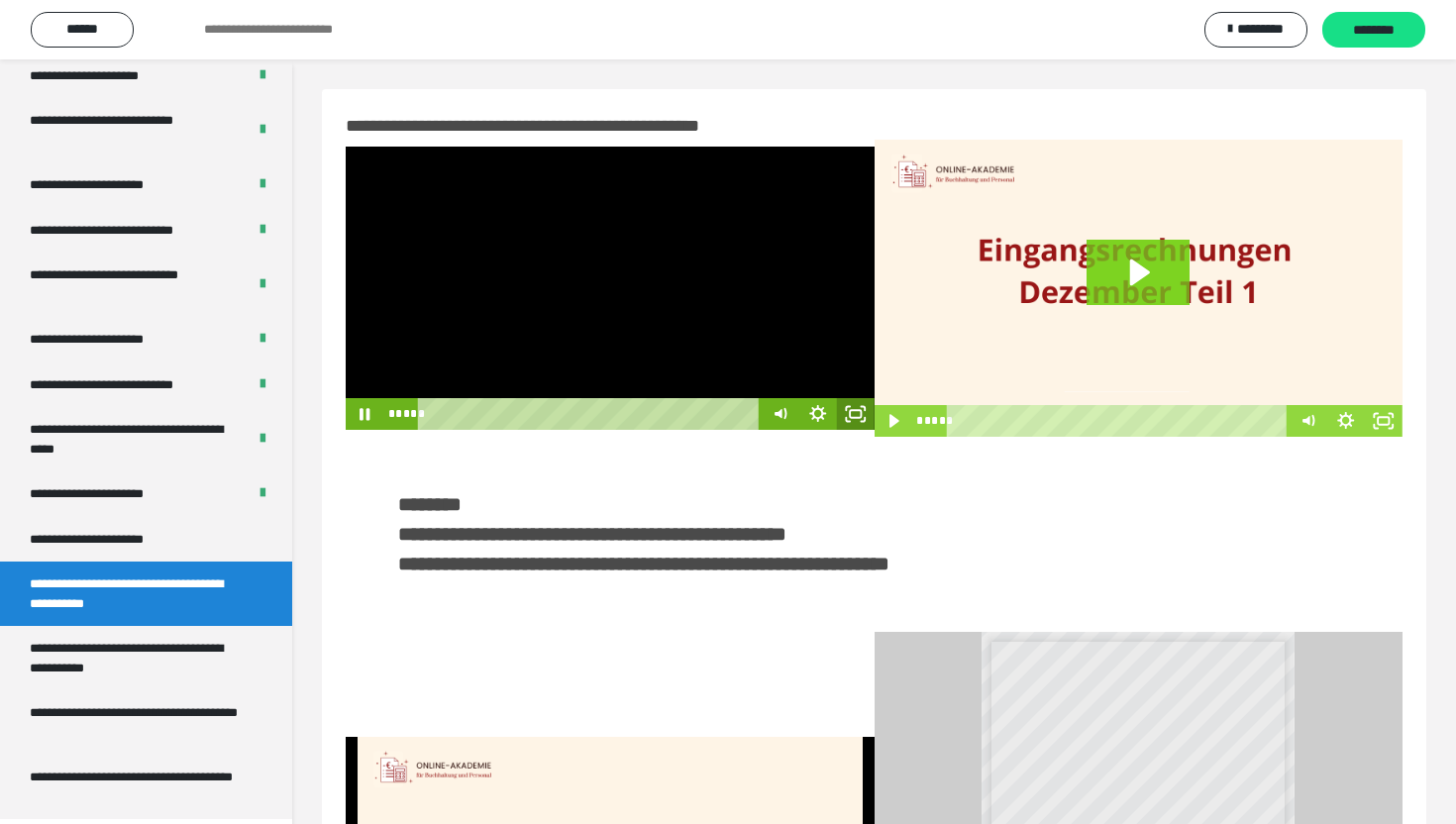click 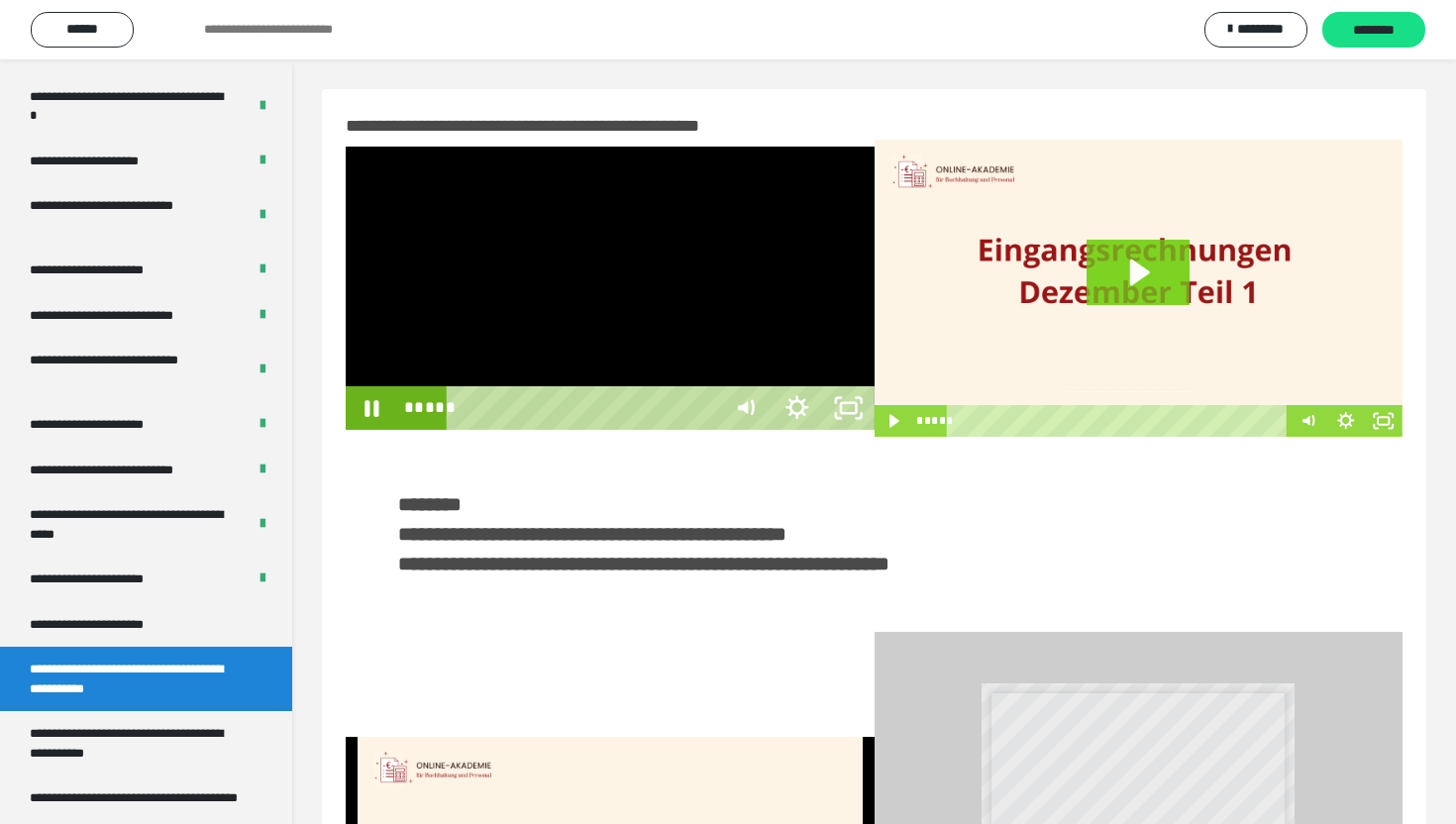 scroll, scrollTop: 3540, scrollLeft: 0, axis: vertical 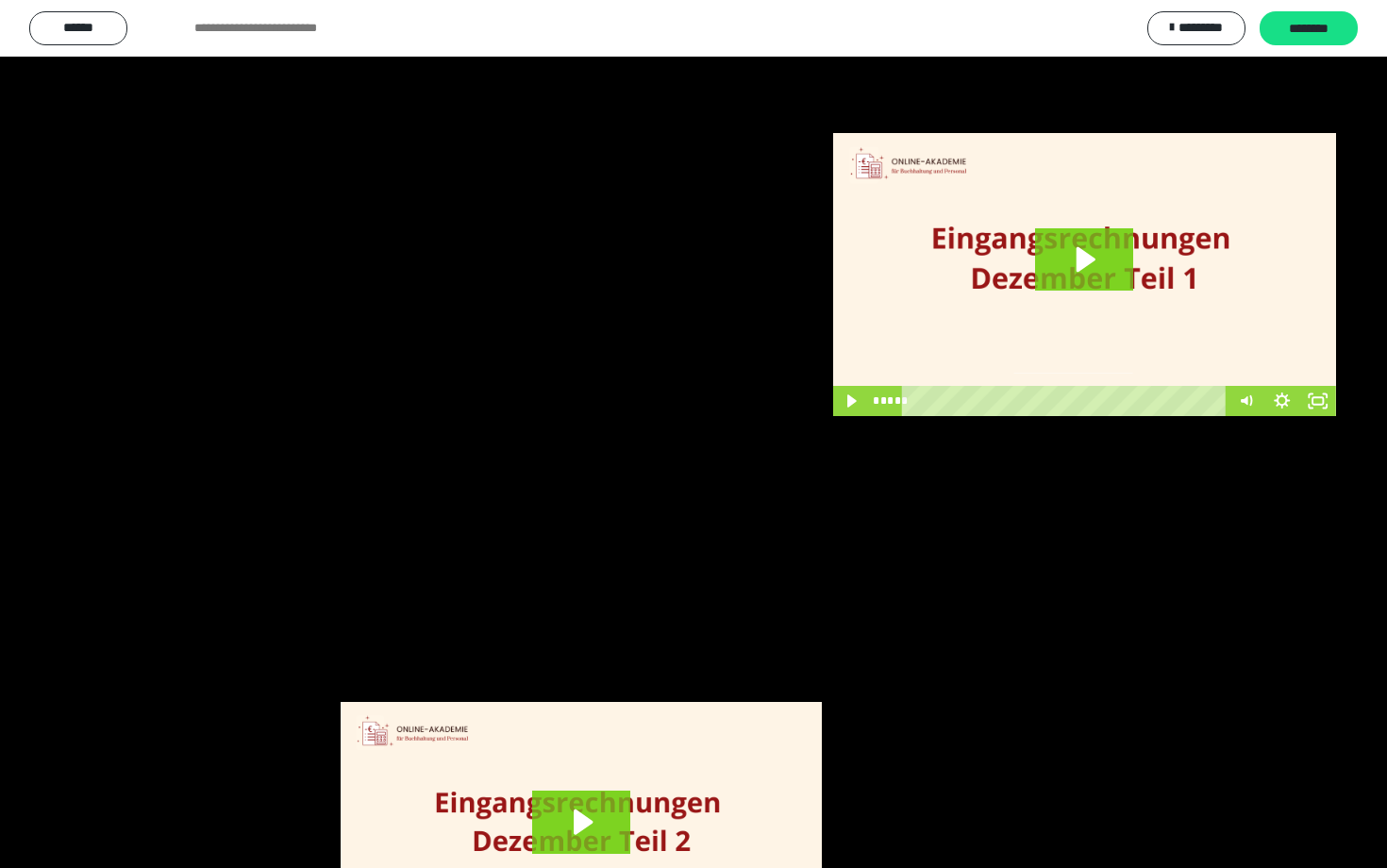 click at bounding box center [694, 434] 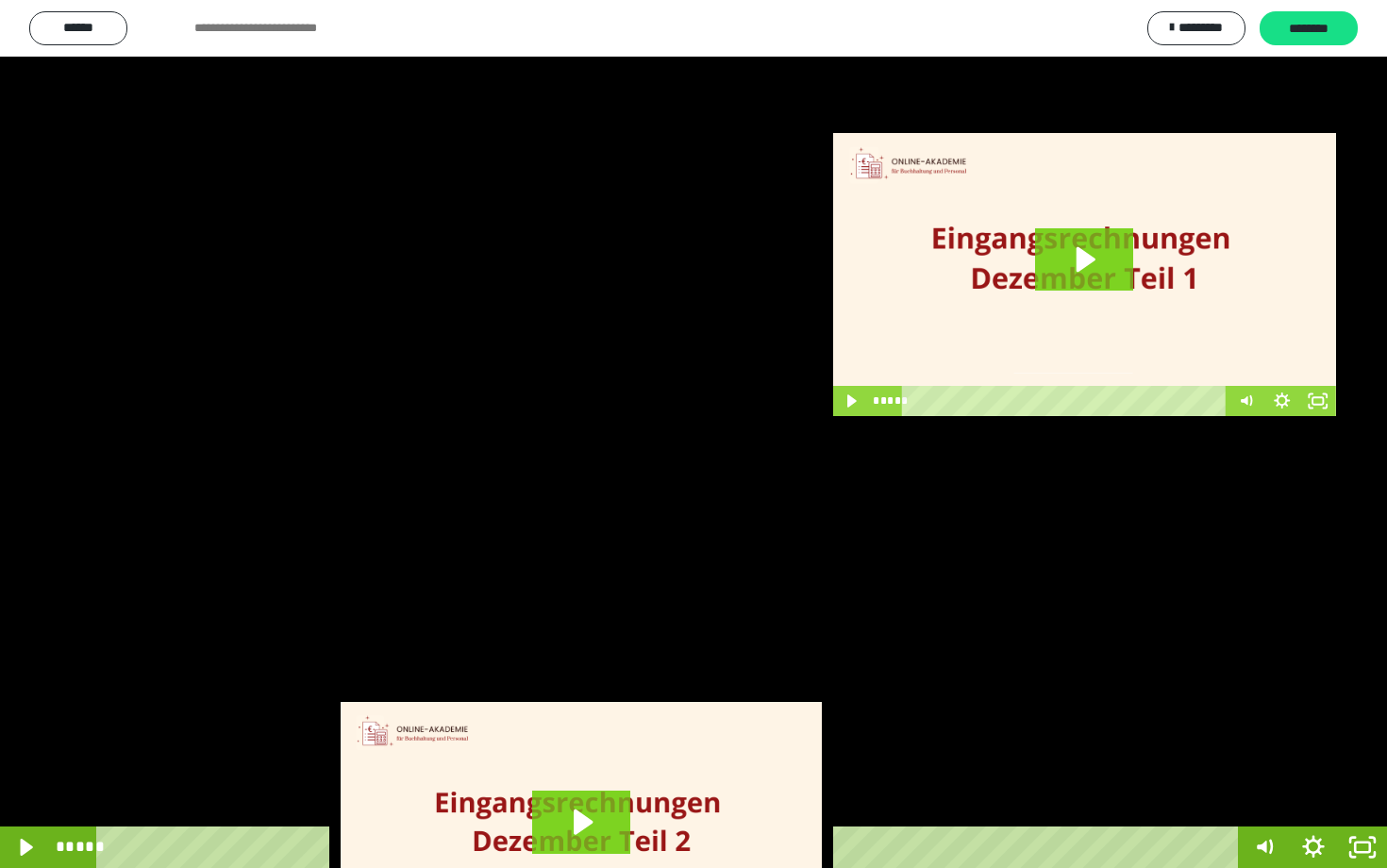 scroll, scrollTop: 3455, scrollLeft: 0, axis: vertical 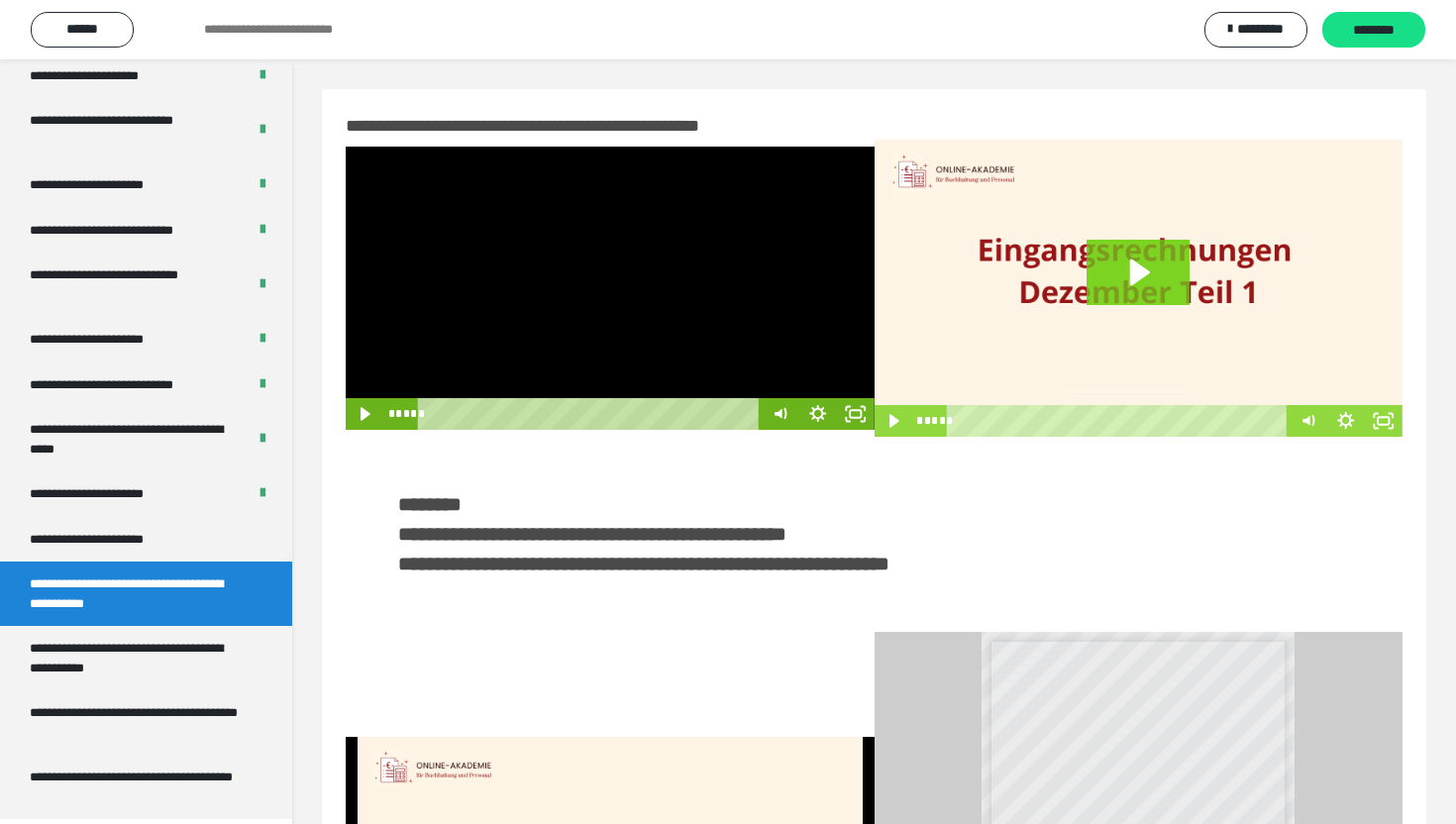 click at bounding box center [610, 288] 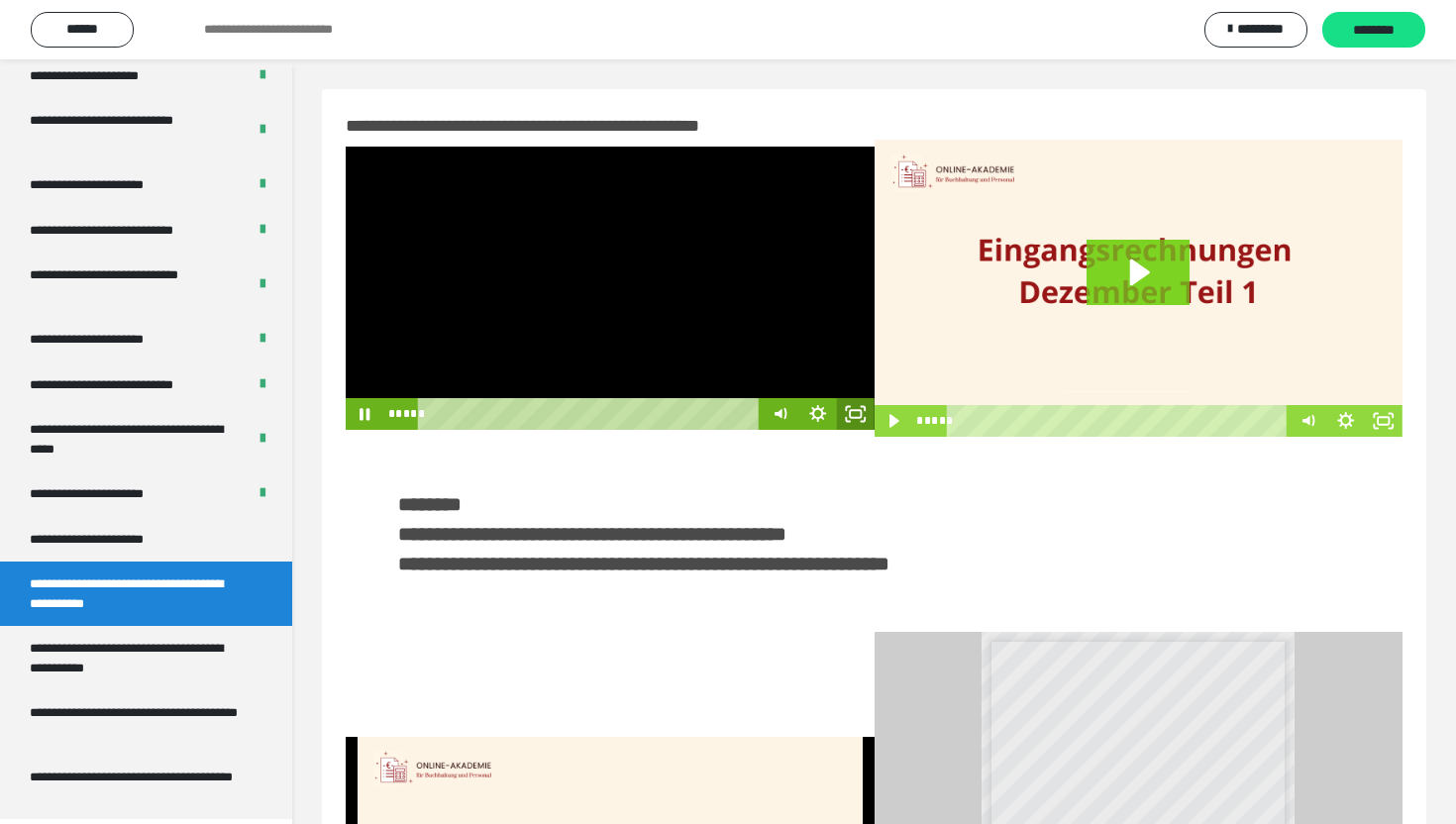 click 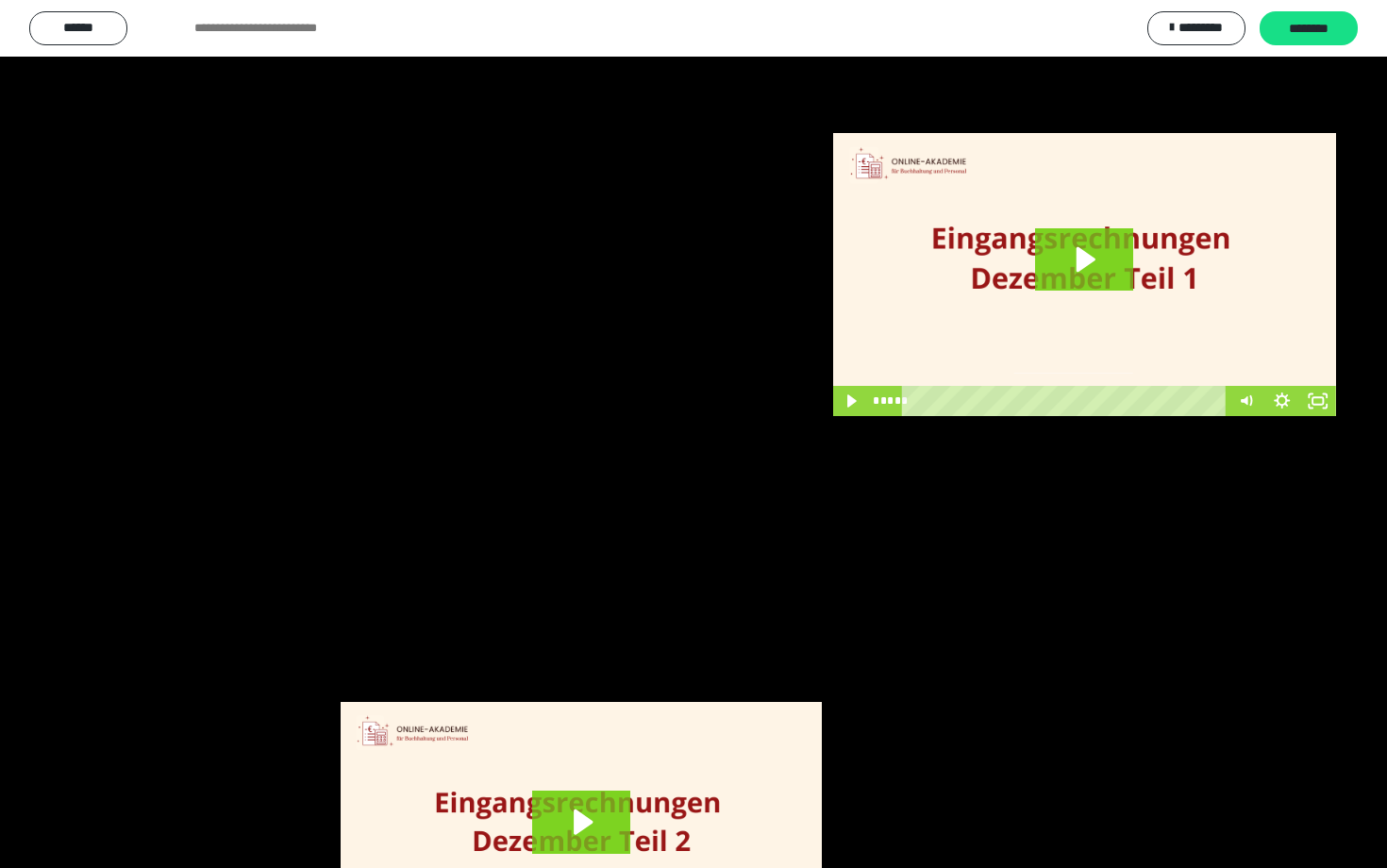 click at bounding box center (694, 434) 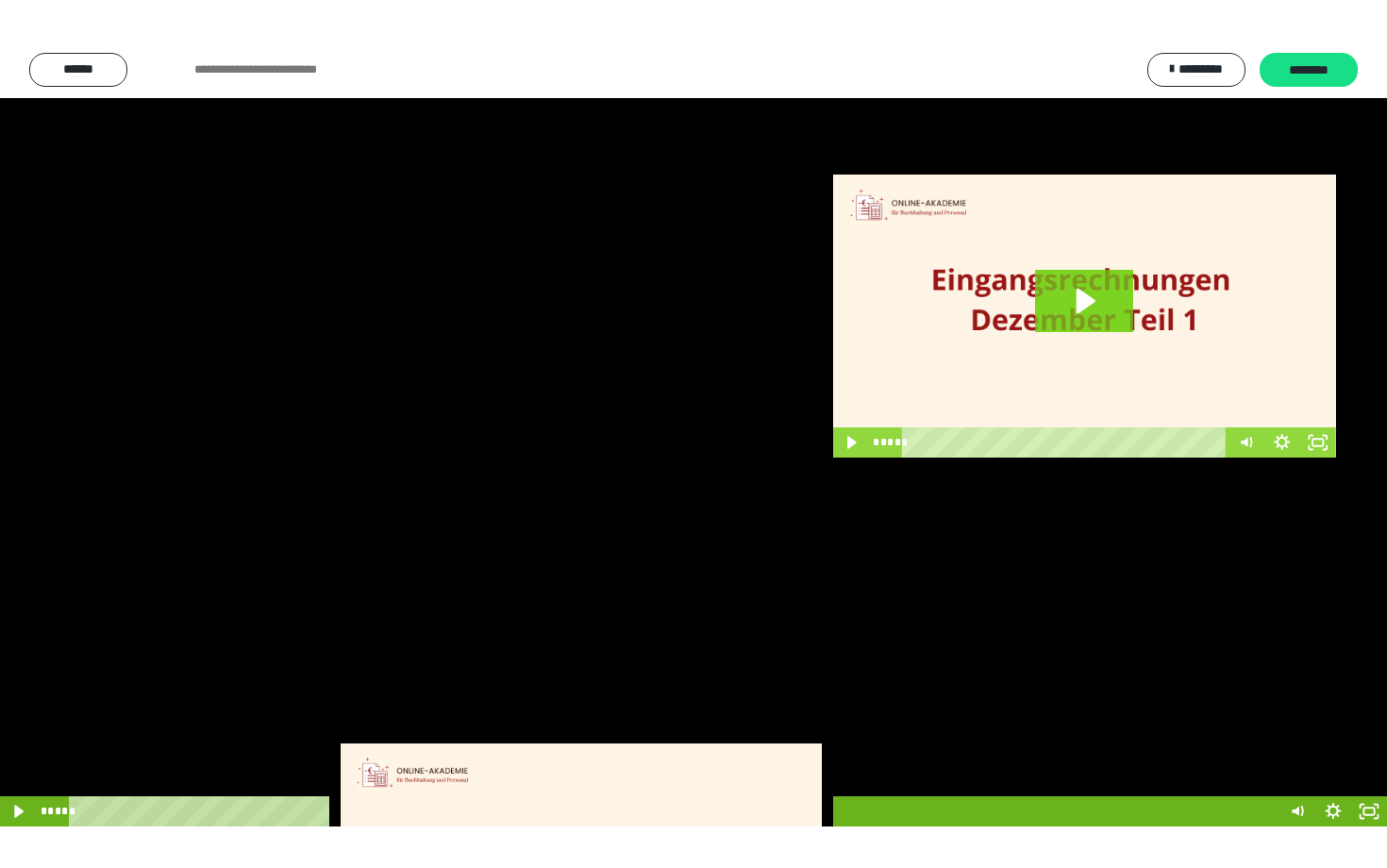 scroll, scrollTop: 3455, scrollLeft: 0, axis: vertical 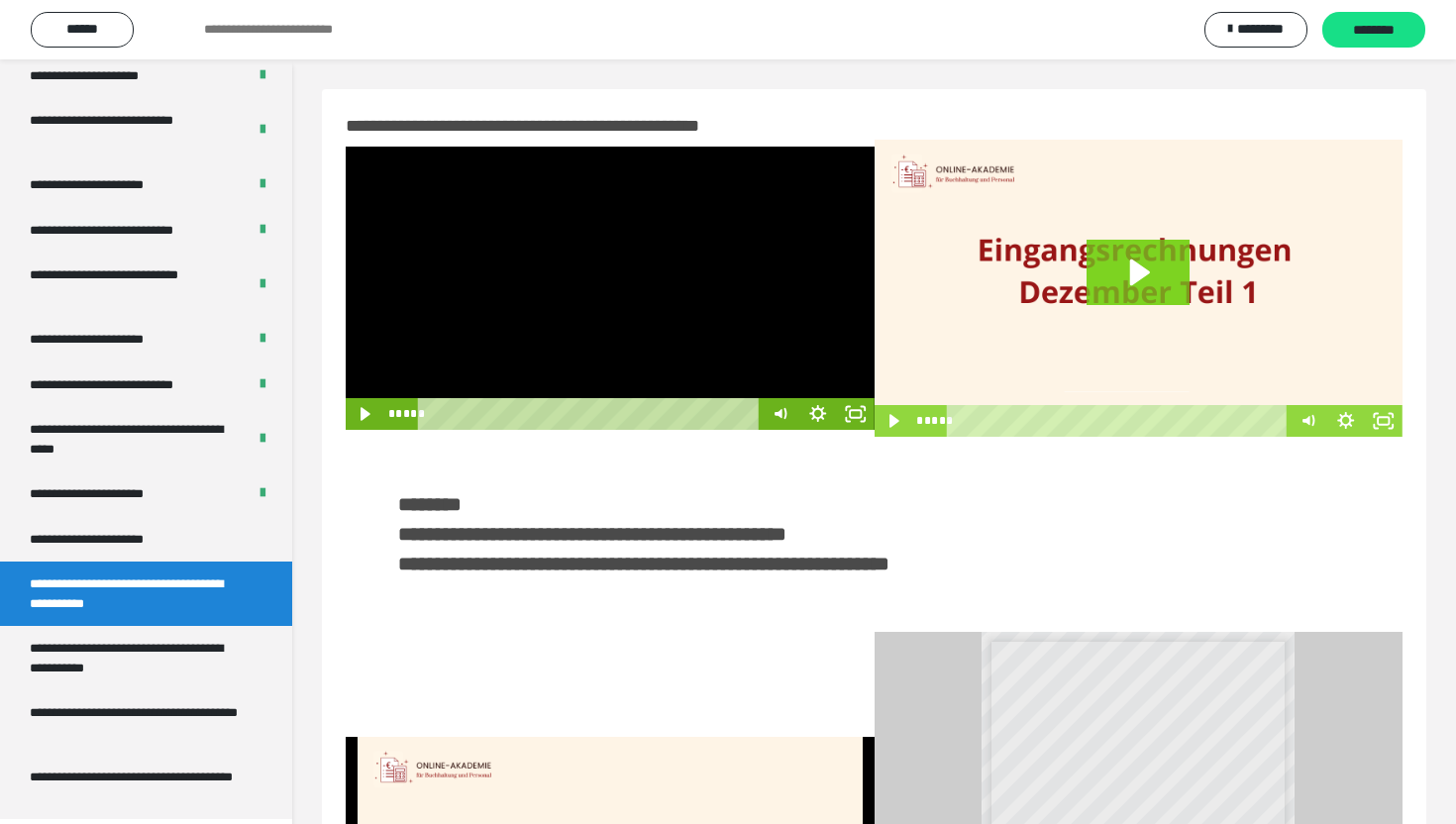 click at bounding box center [610, 288] 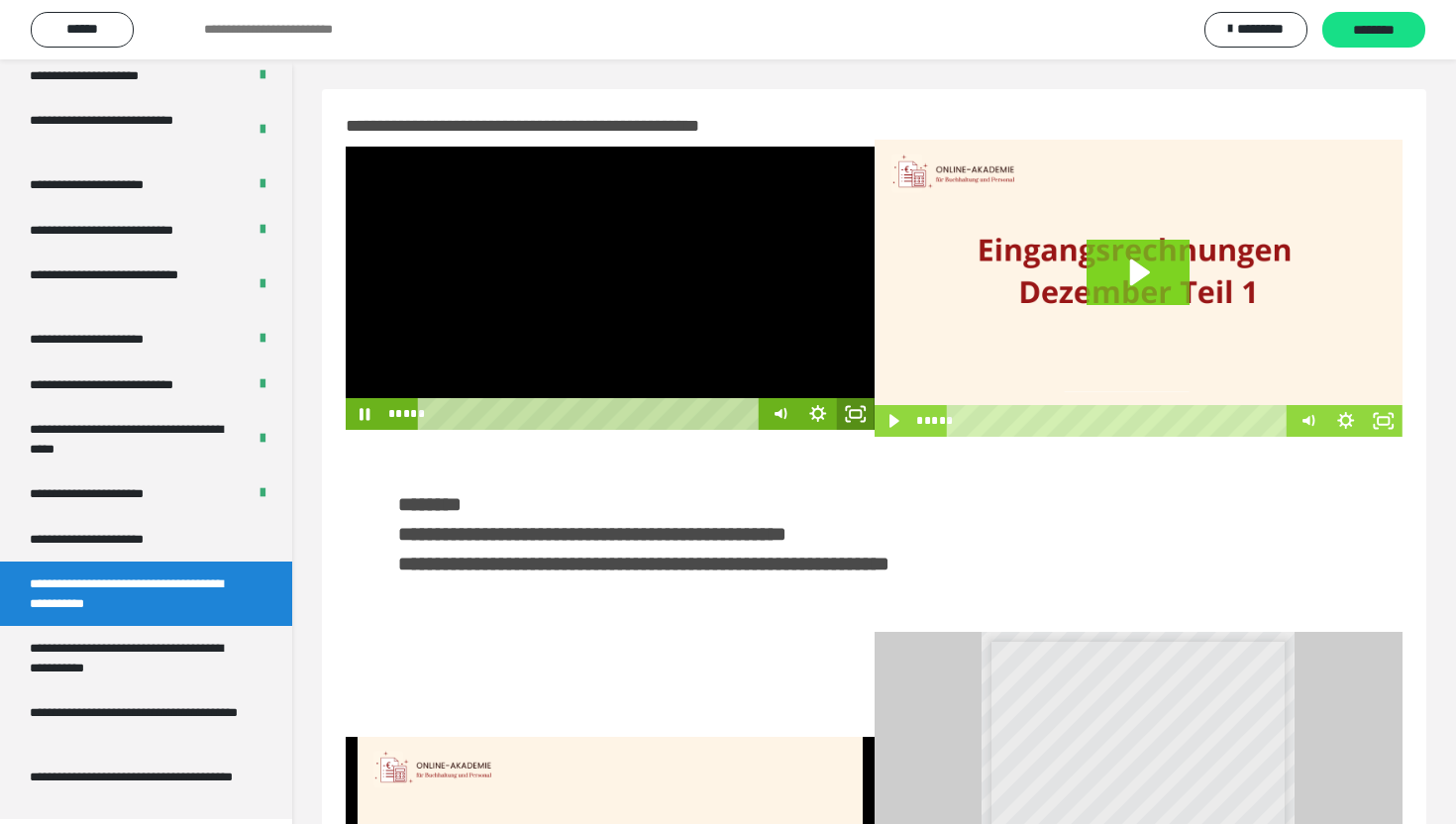 click 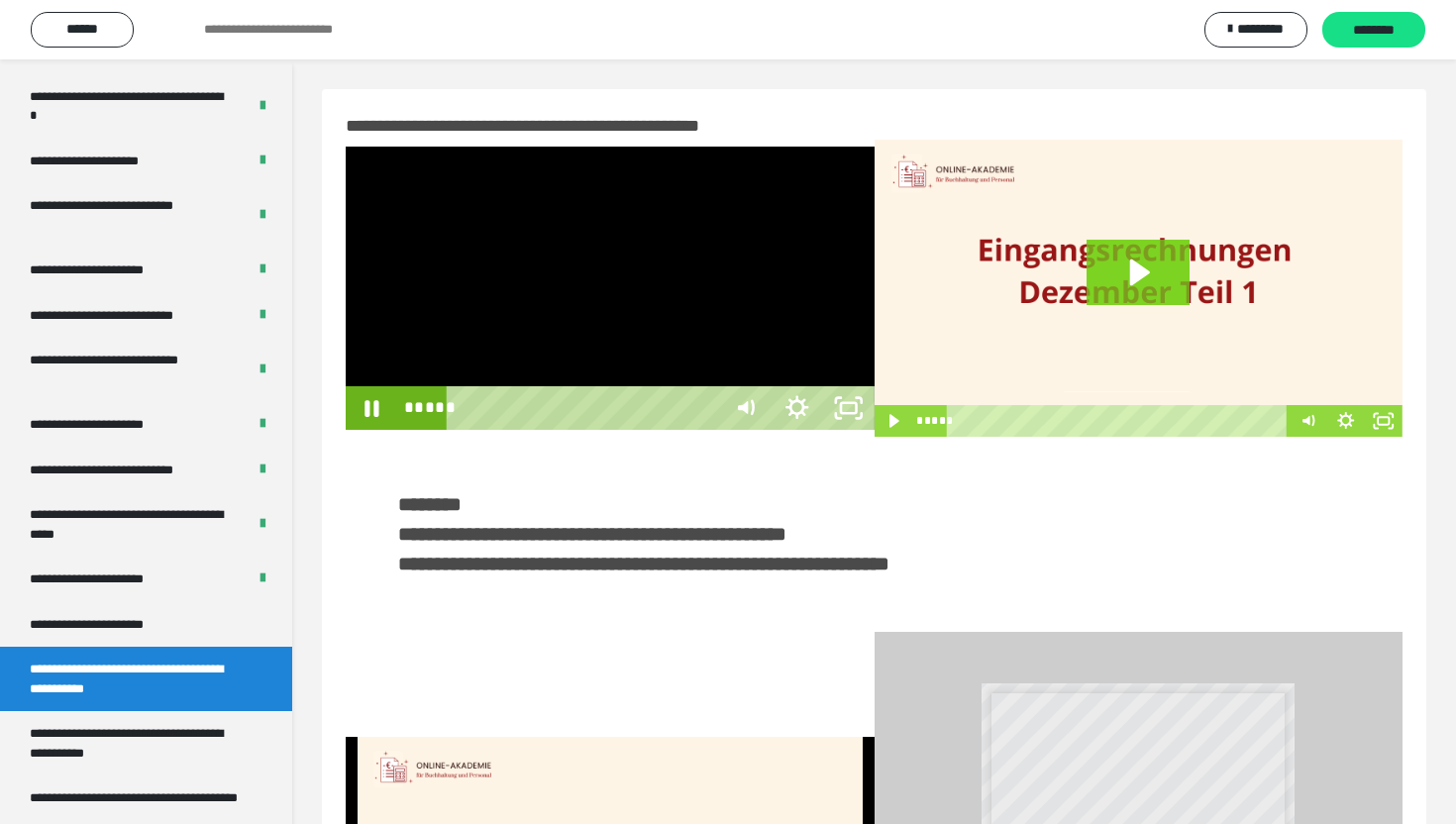 scroll, scrollTop: 3540, scrollLeft: 0, axis: vertical 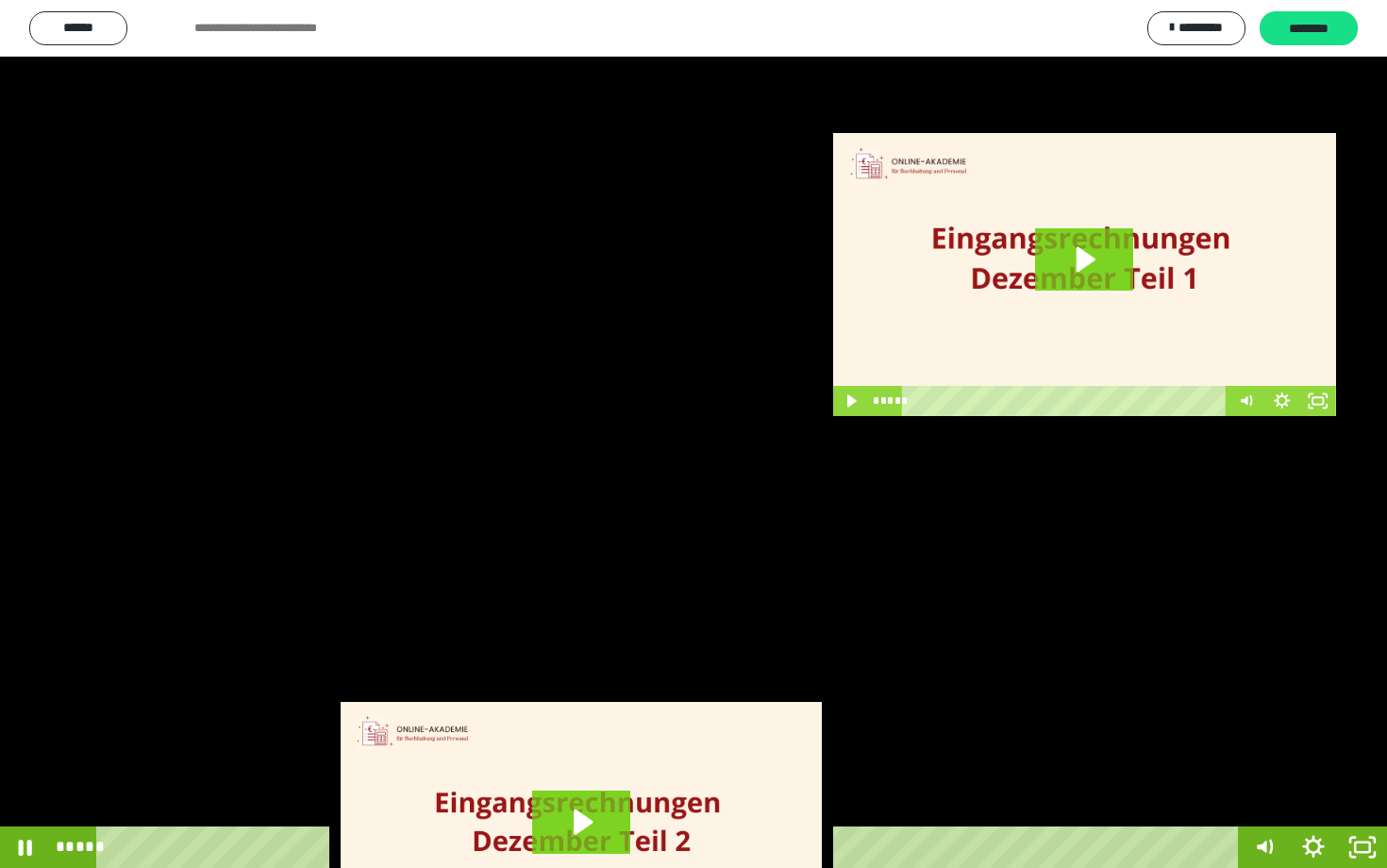 click at bounding box center (694, 434) 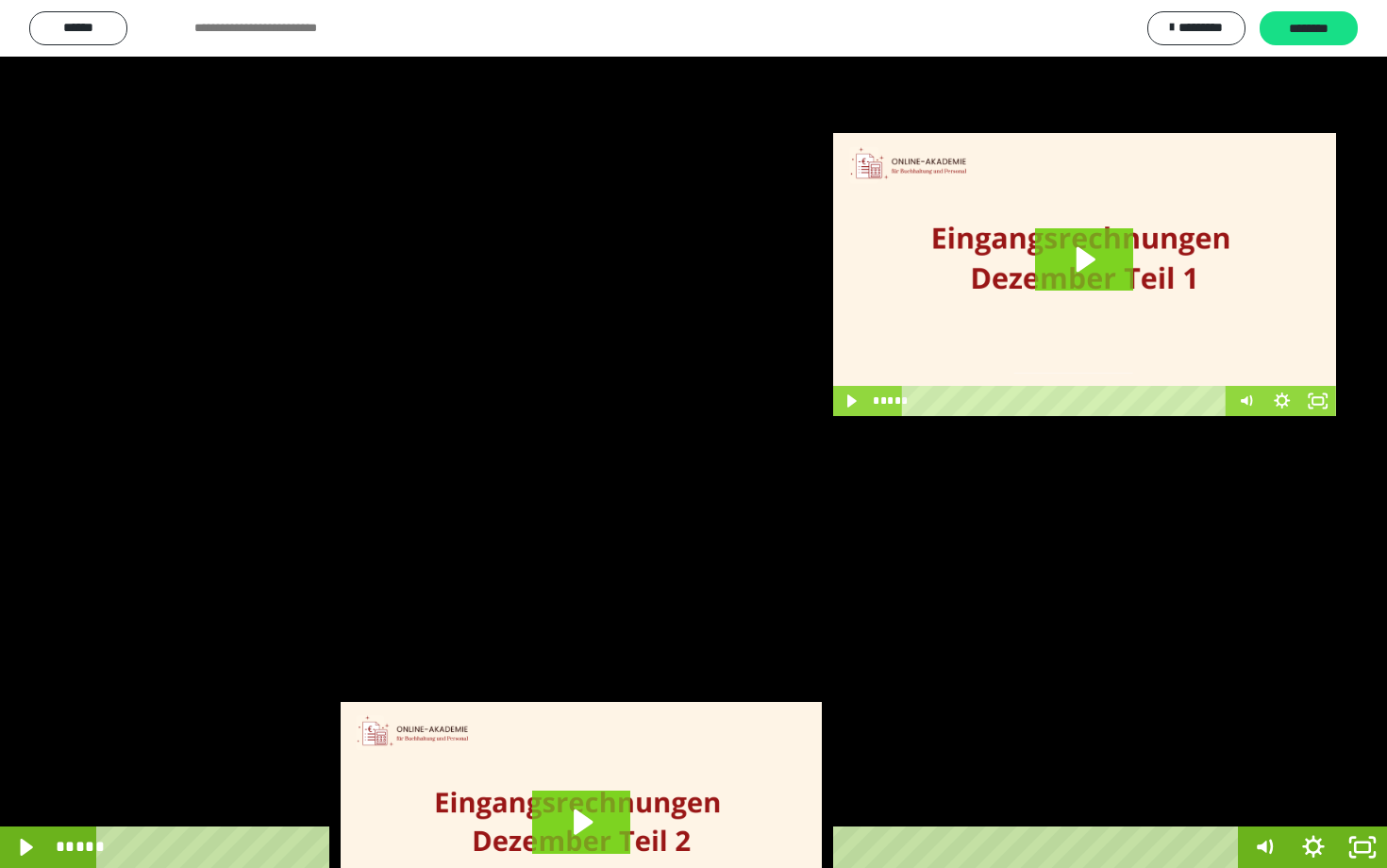 scroll, scrollTop: 3455, scrollLeft: 0, axis: vertical 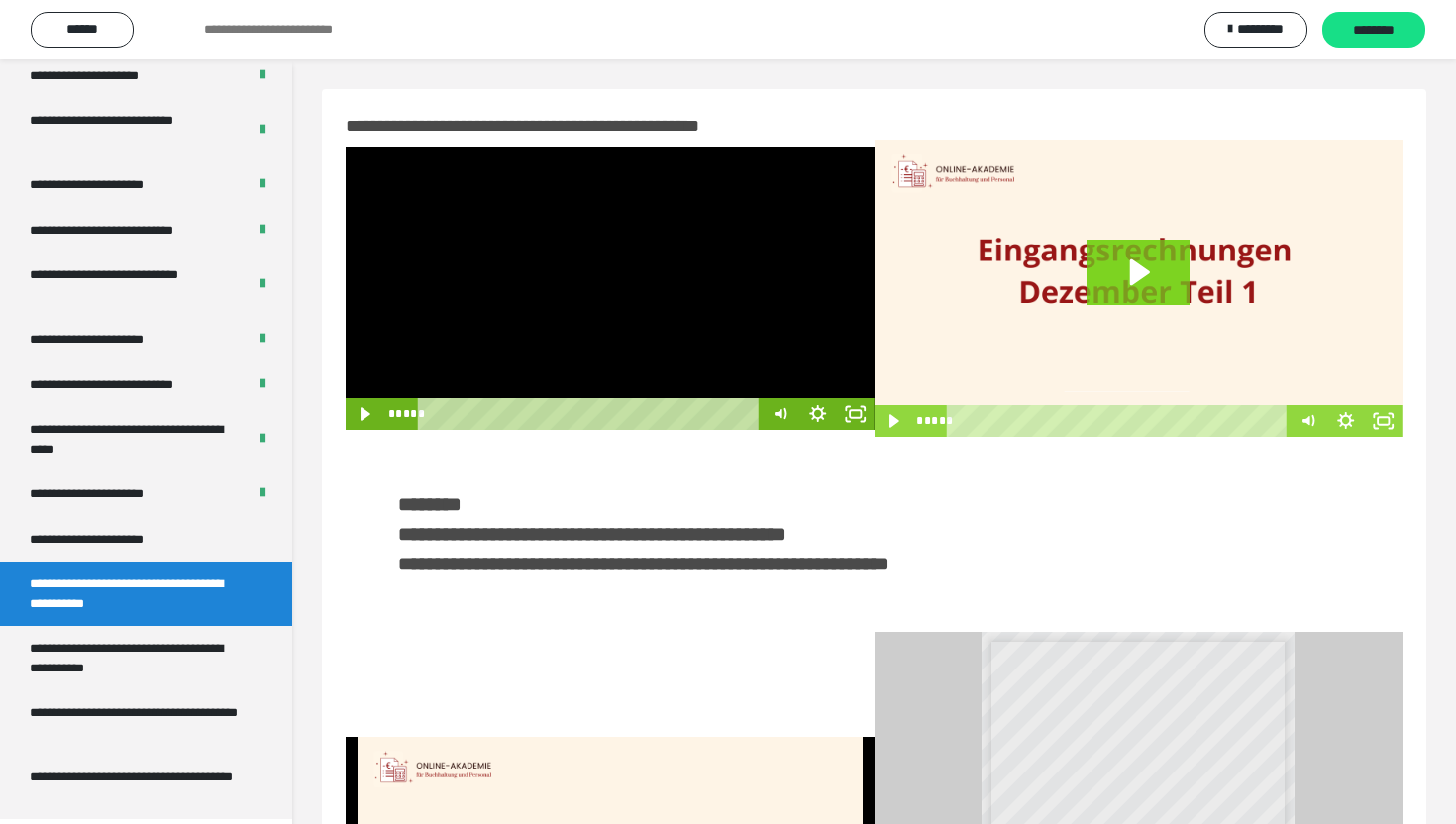 click at bounding box center (610, 288) 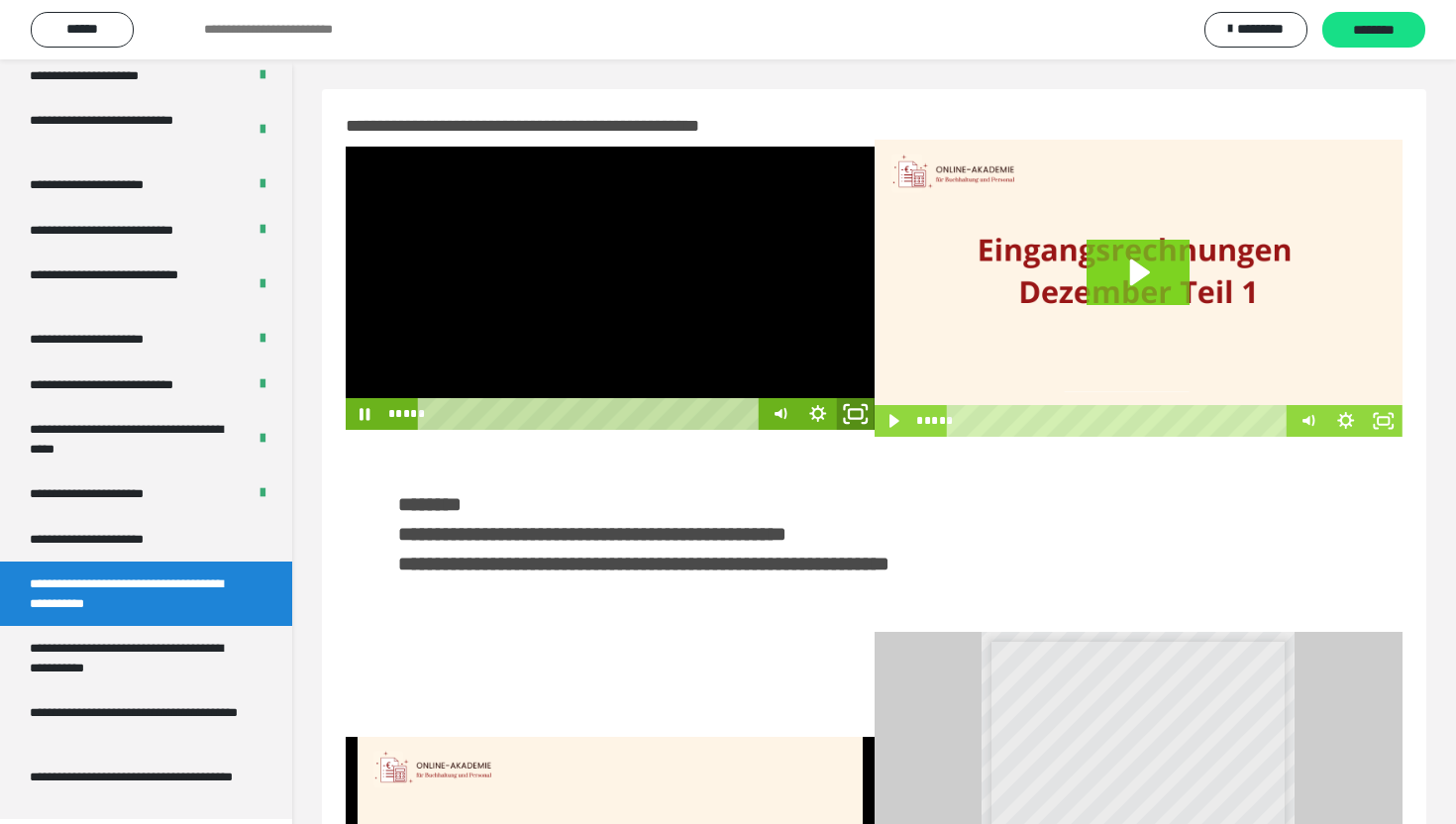 click 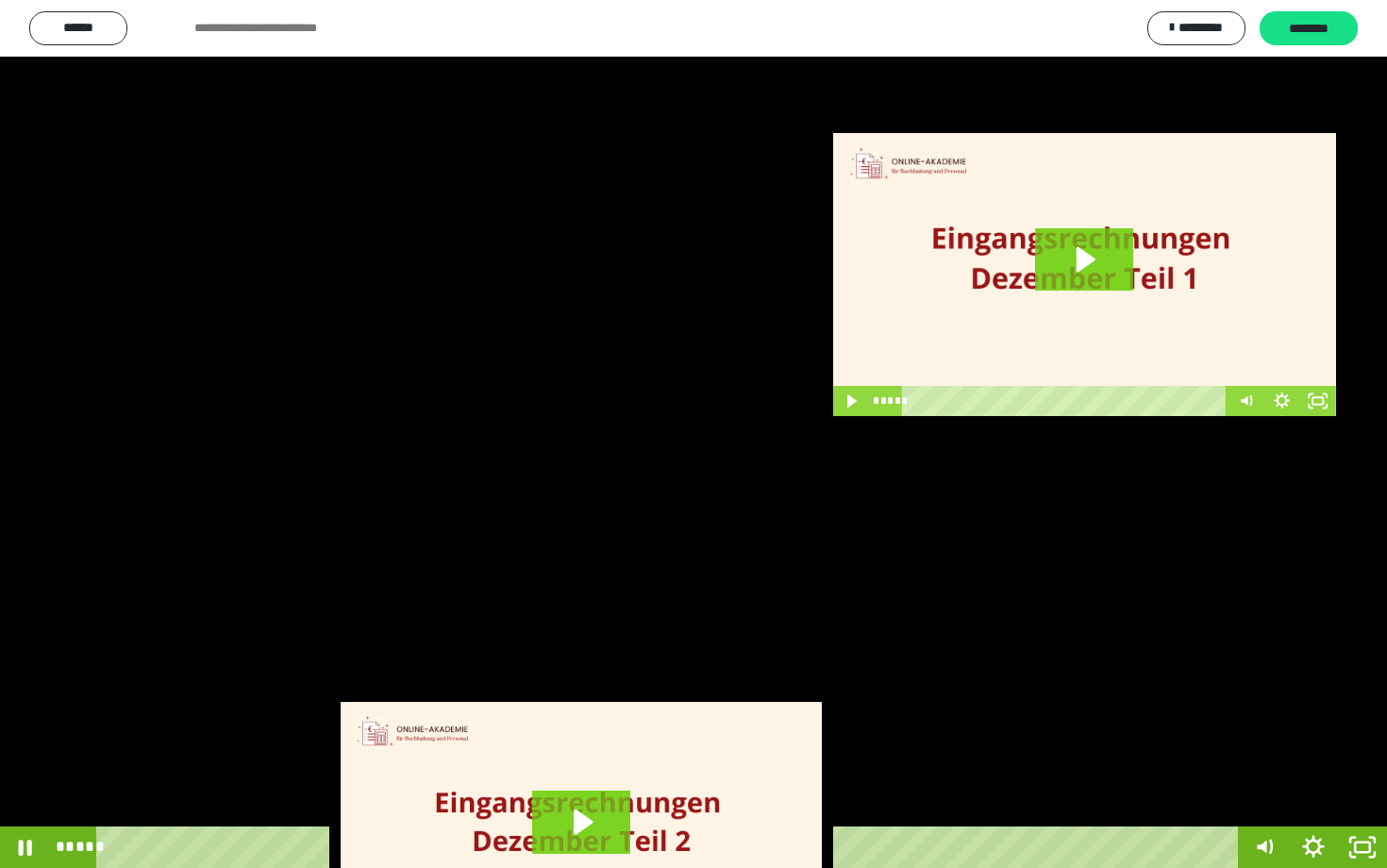 click at bounding box center [694, 434] 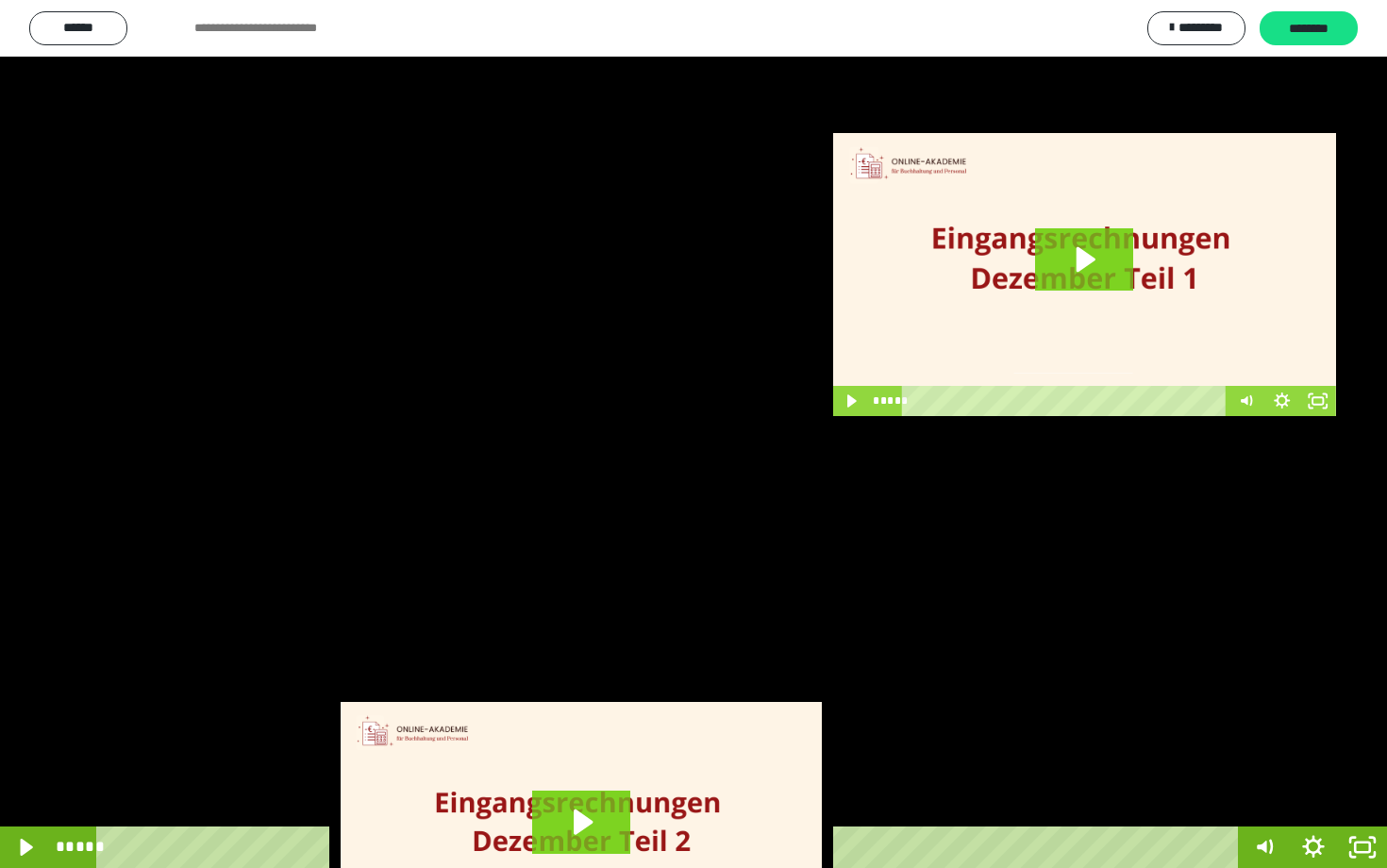 click at bounding box center [694, 434] 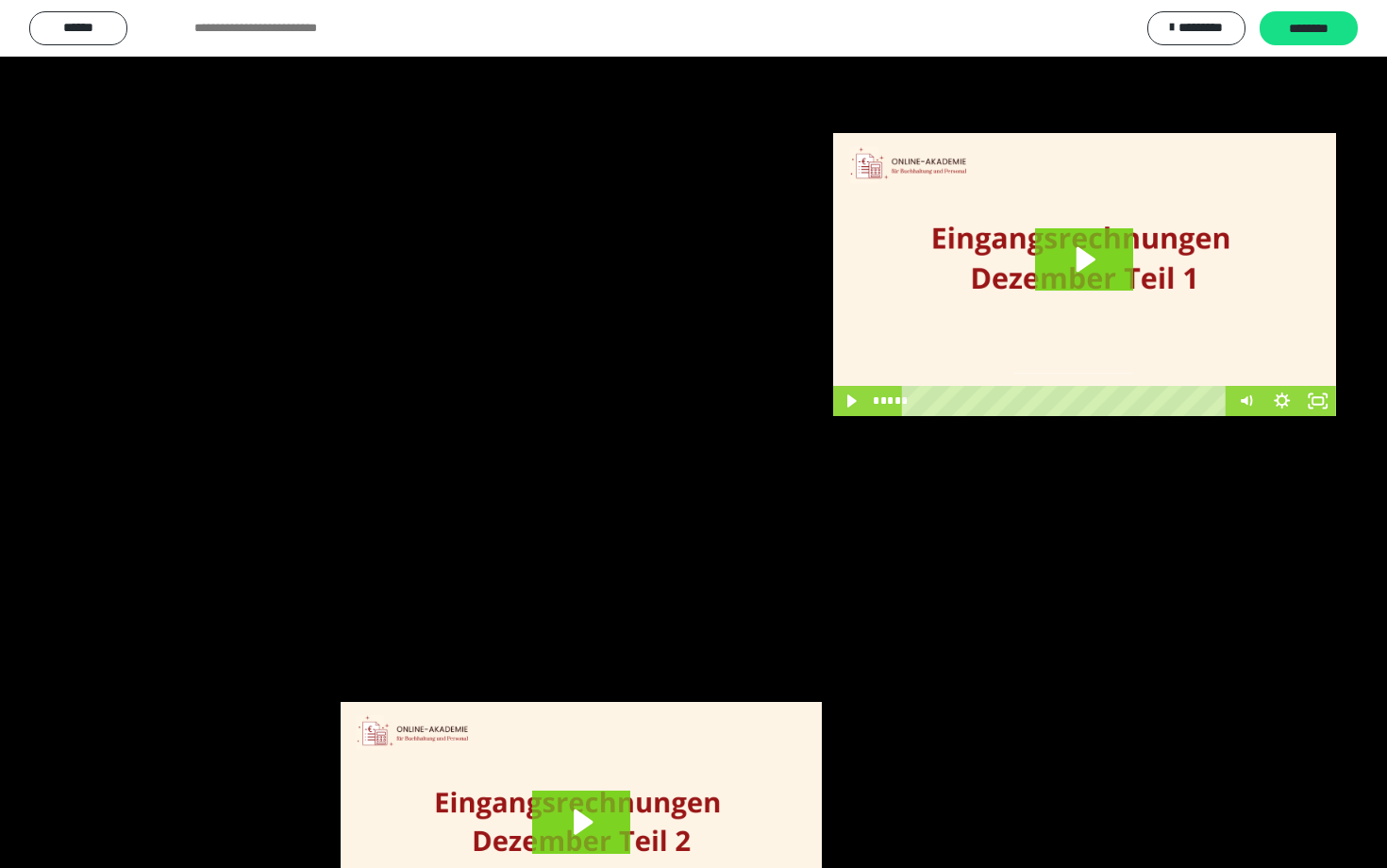 click at bounding box center (694, 434) 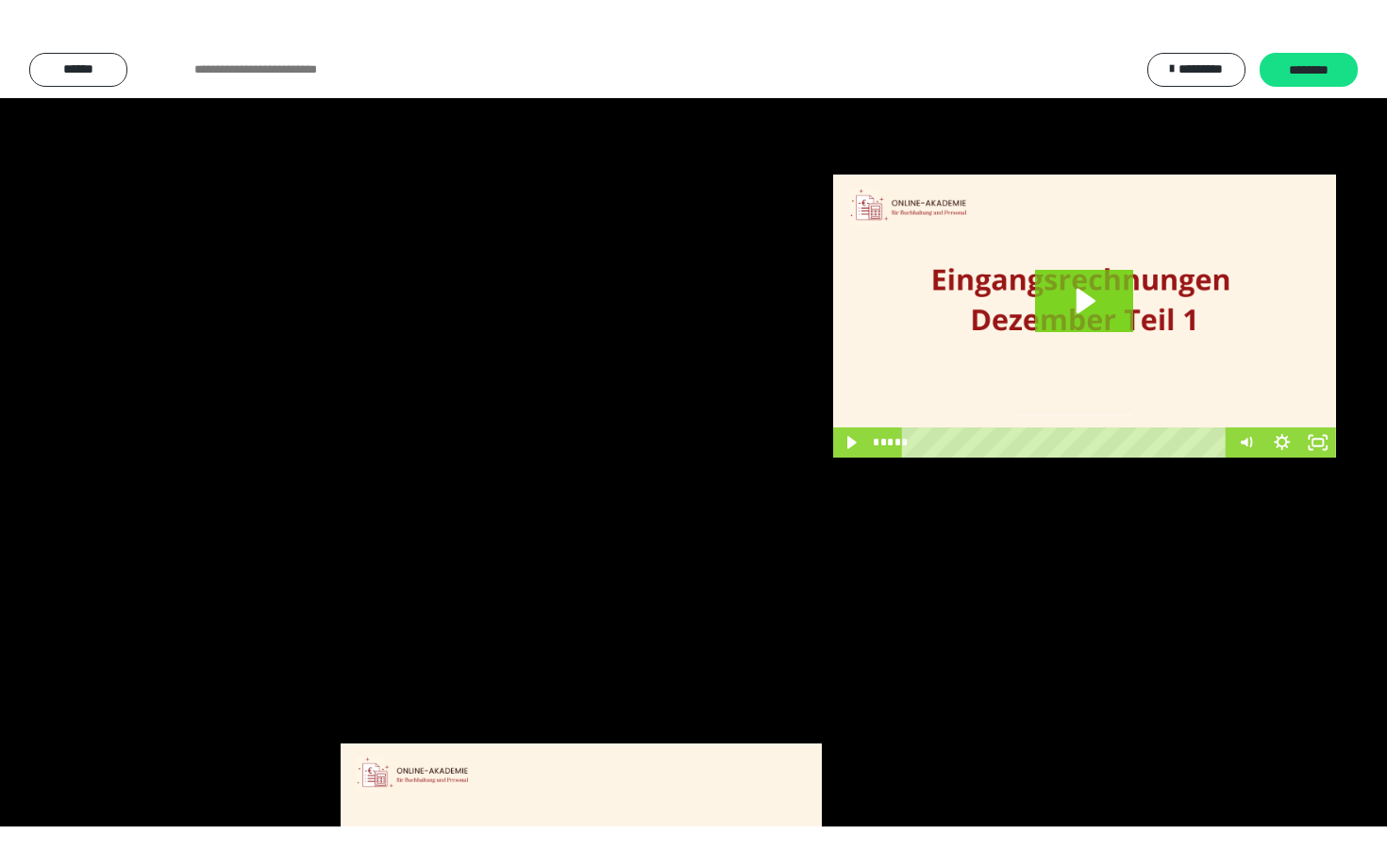 scroll, scrollTop: 3455, scrollLeft: 0, axis: vertical 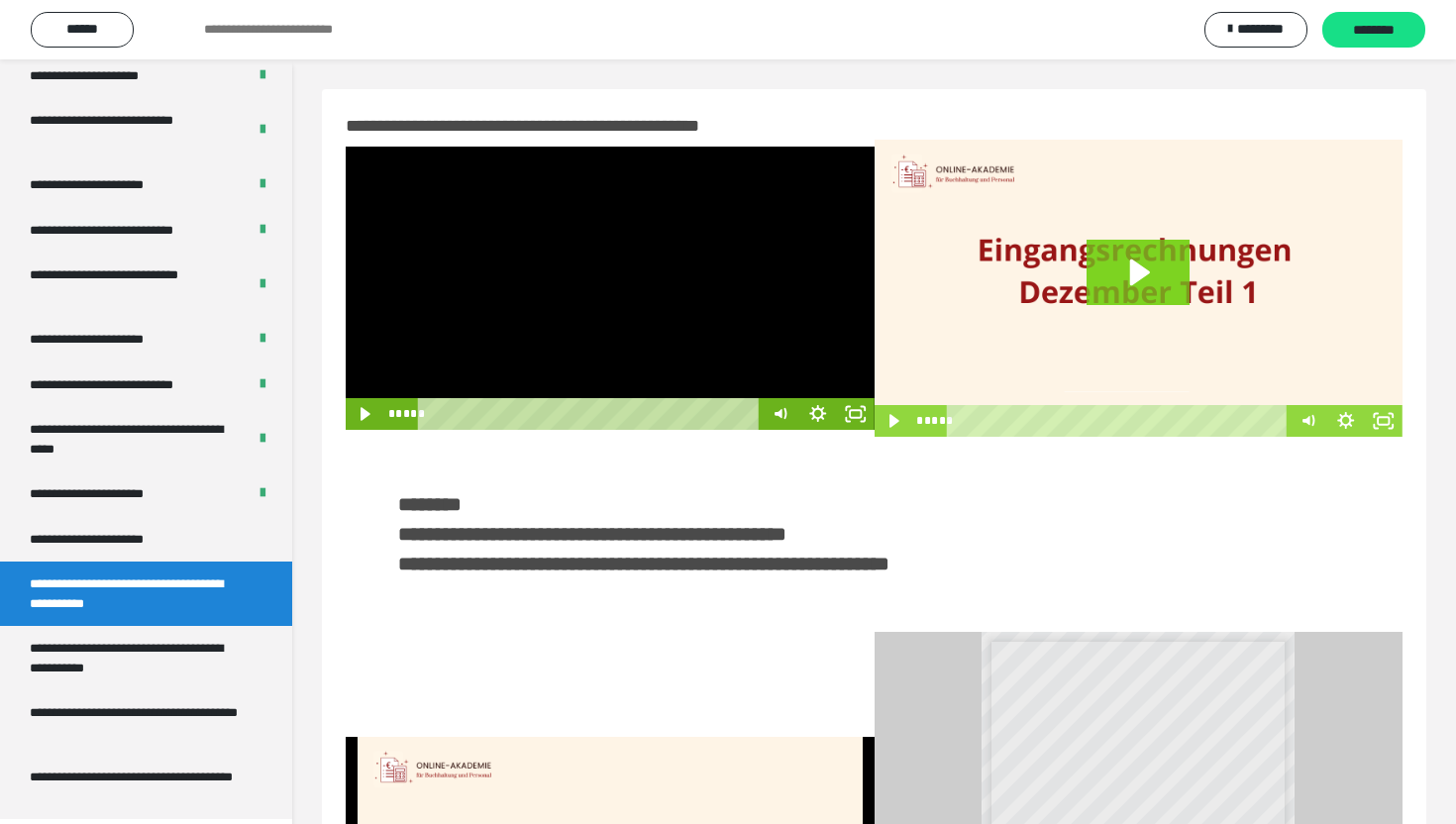 click at bounding box center [610, 288] 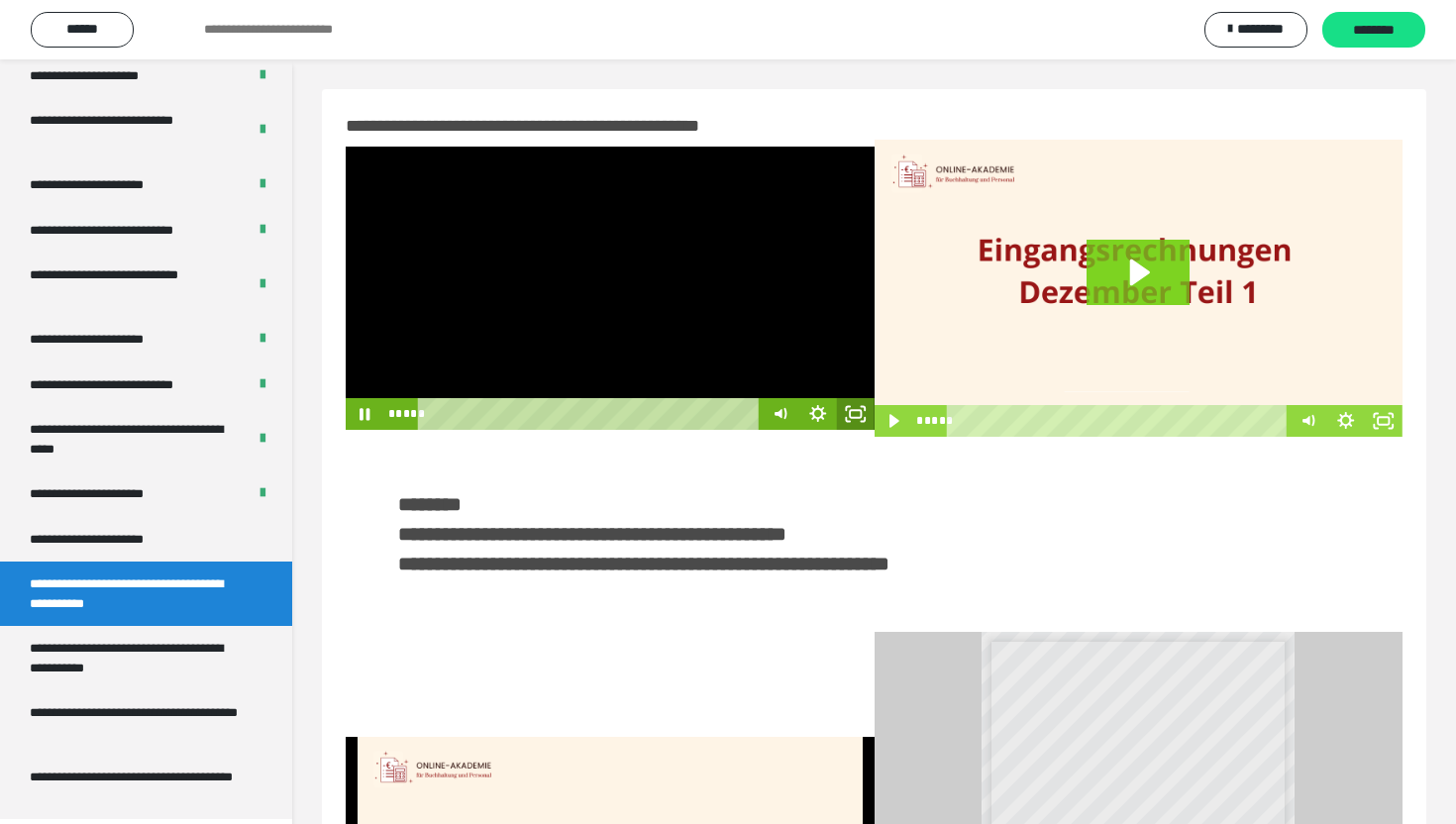 click 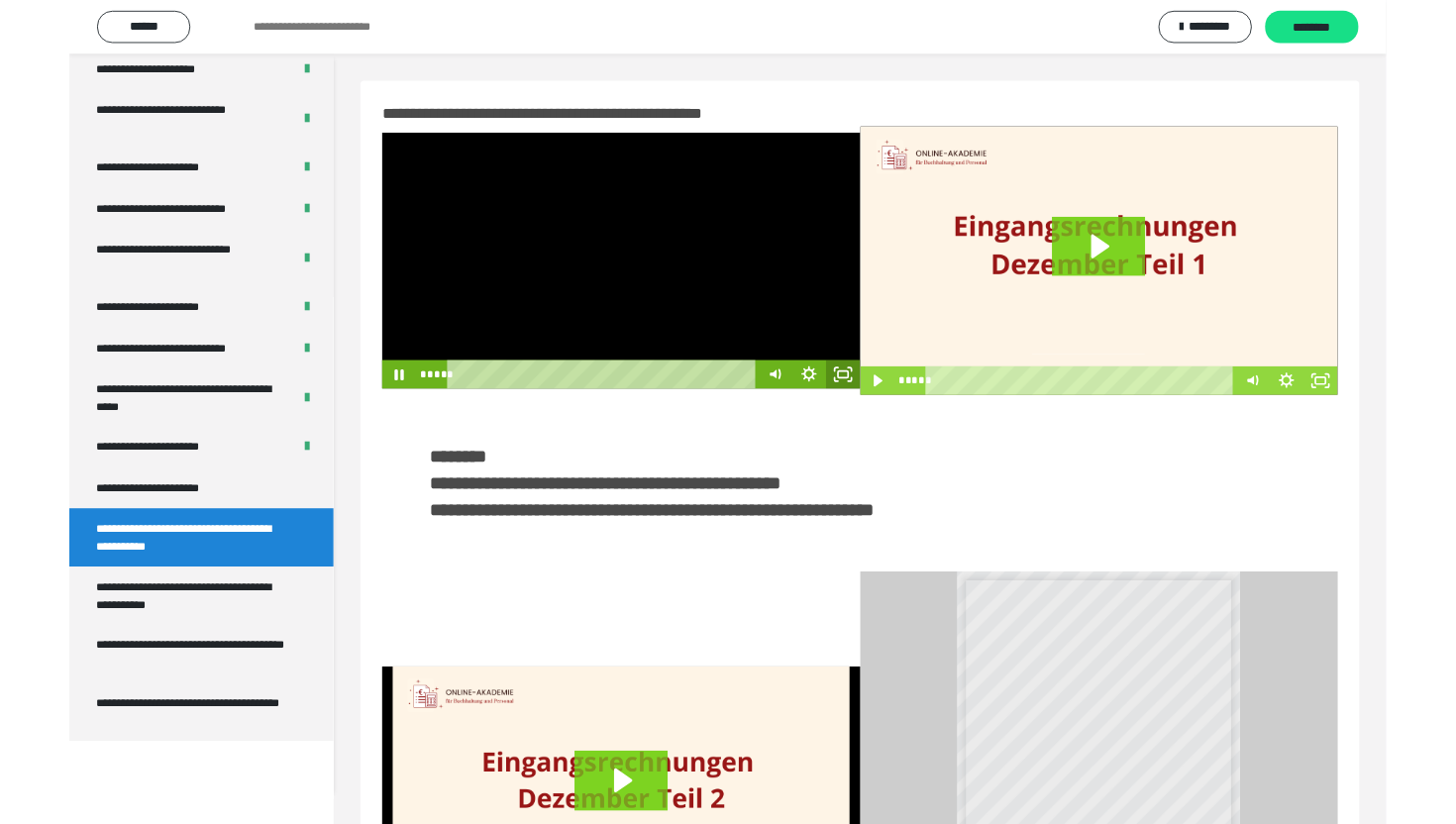 scroll, scrollTop: 3540, scrollLeft: 0, axis: vertical 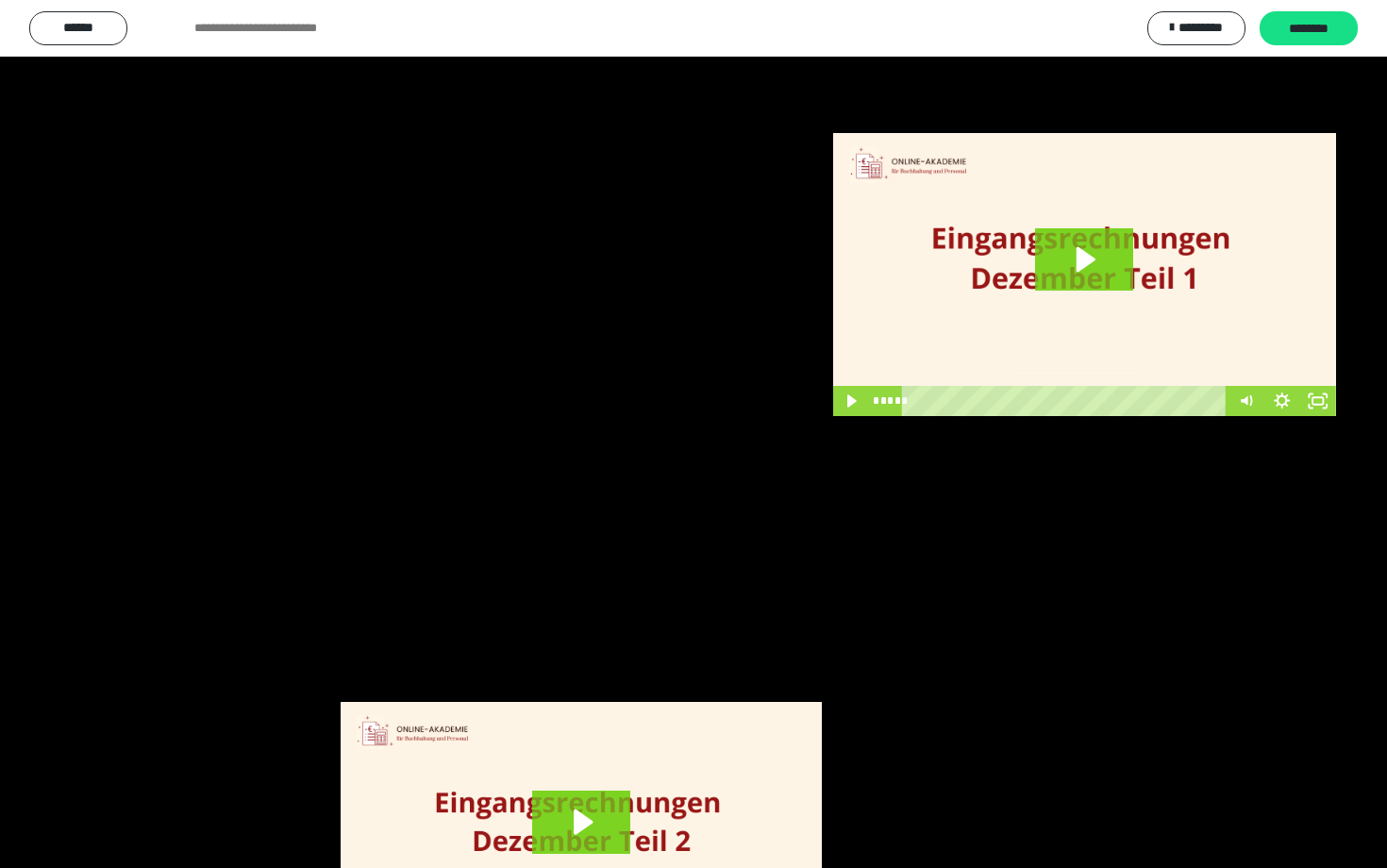 click at bounding box center [694, 434] 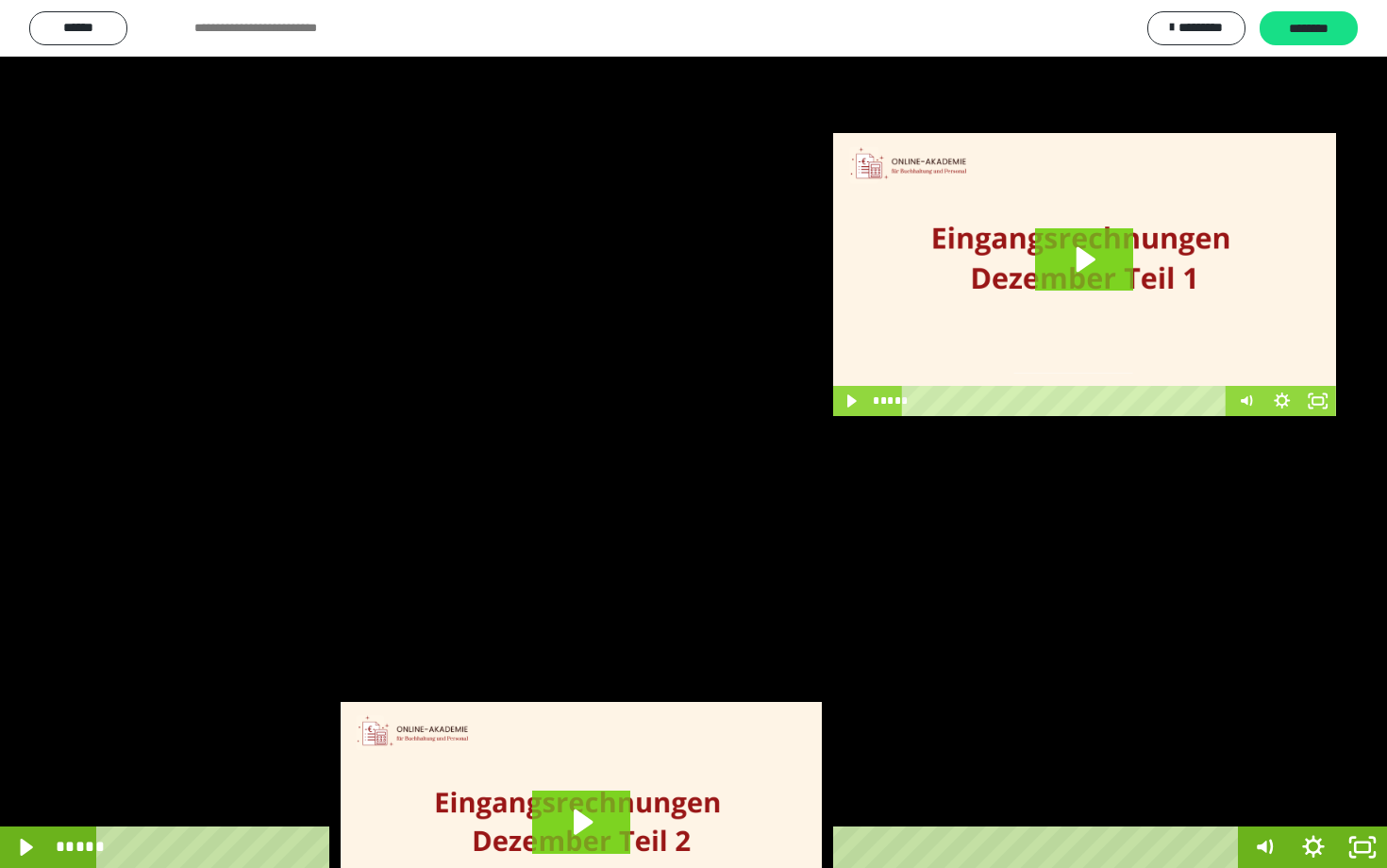 click at bounding box center [694, 434] 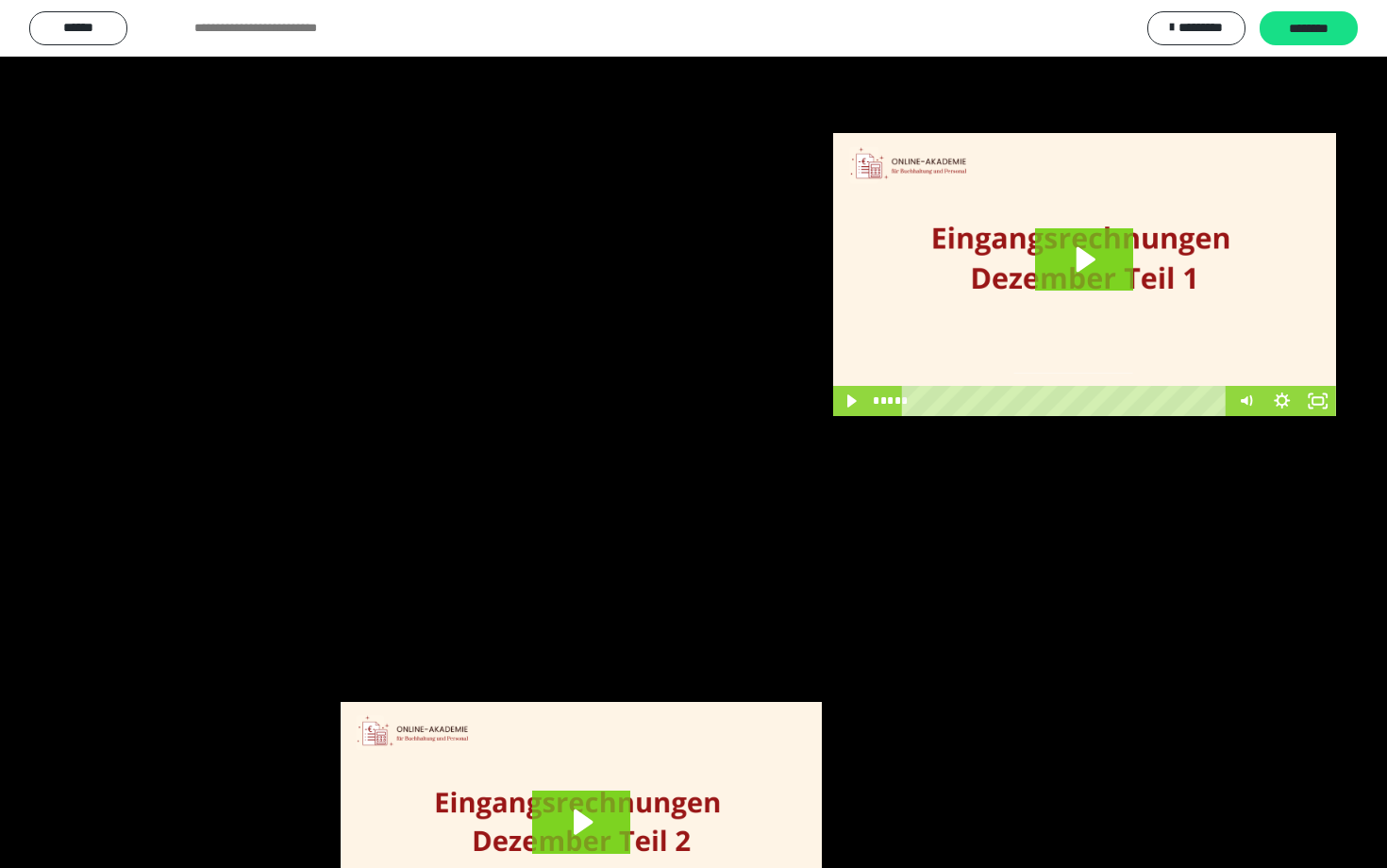 click at bounding box center (694, 434) 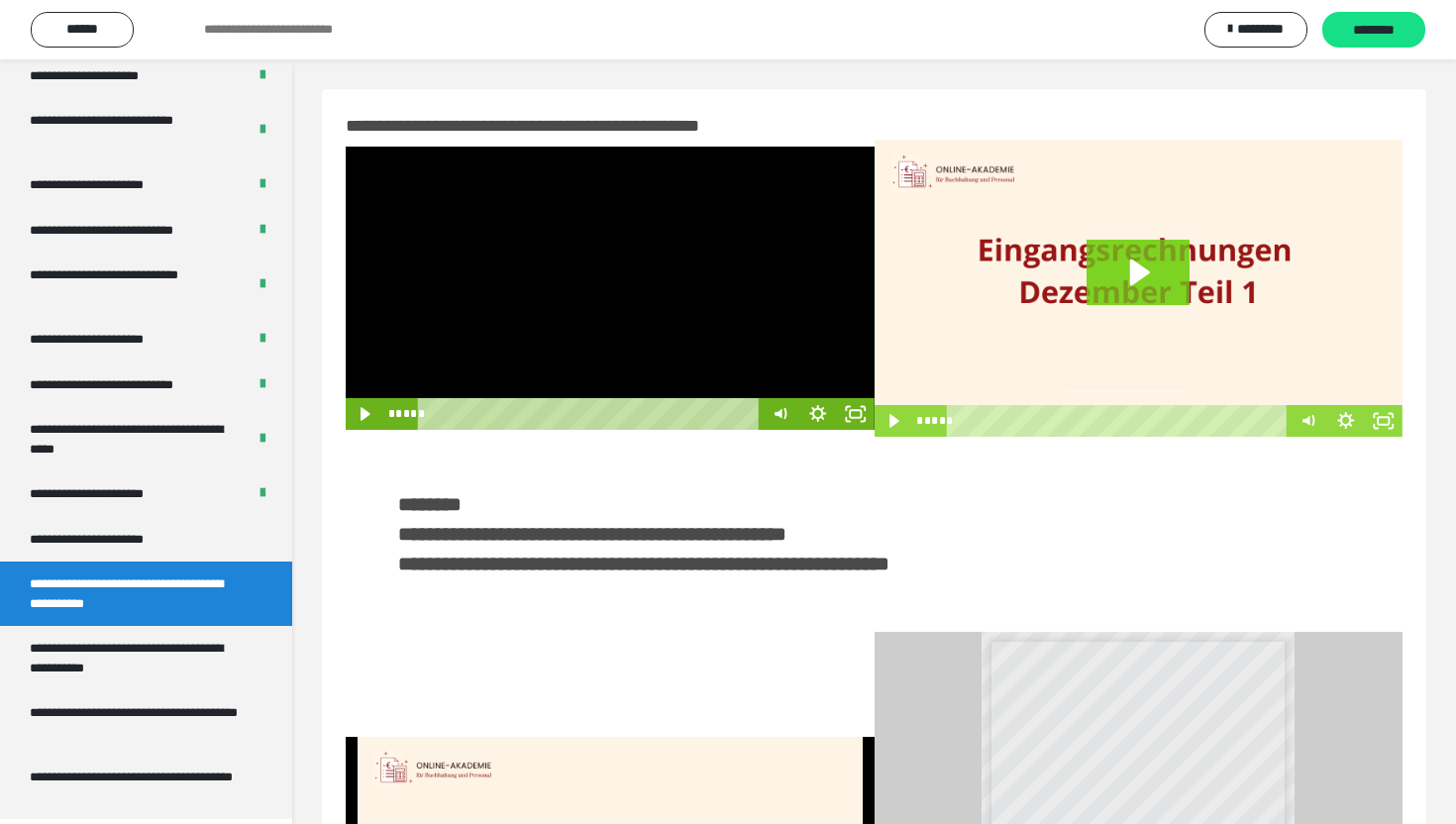 click at bounding box center (610, 288) 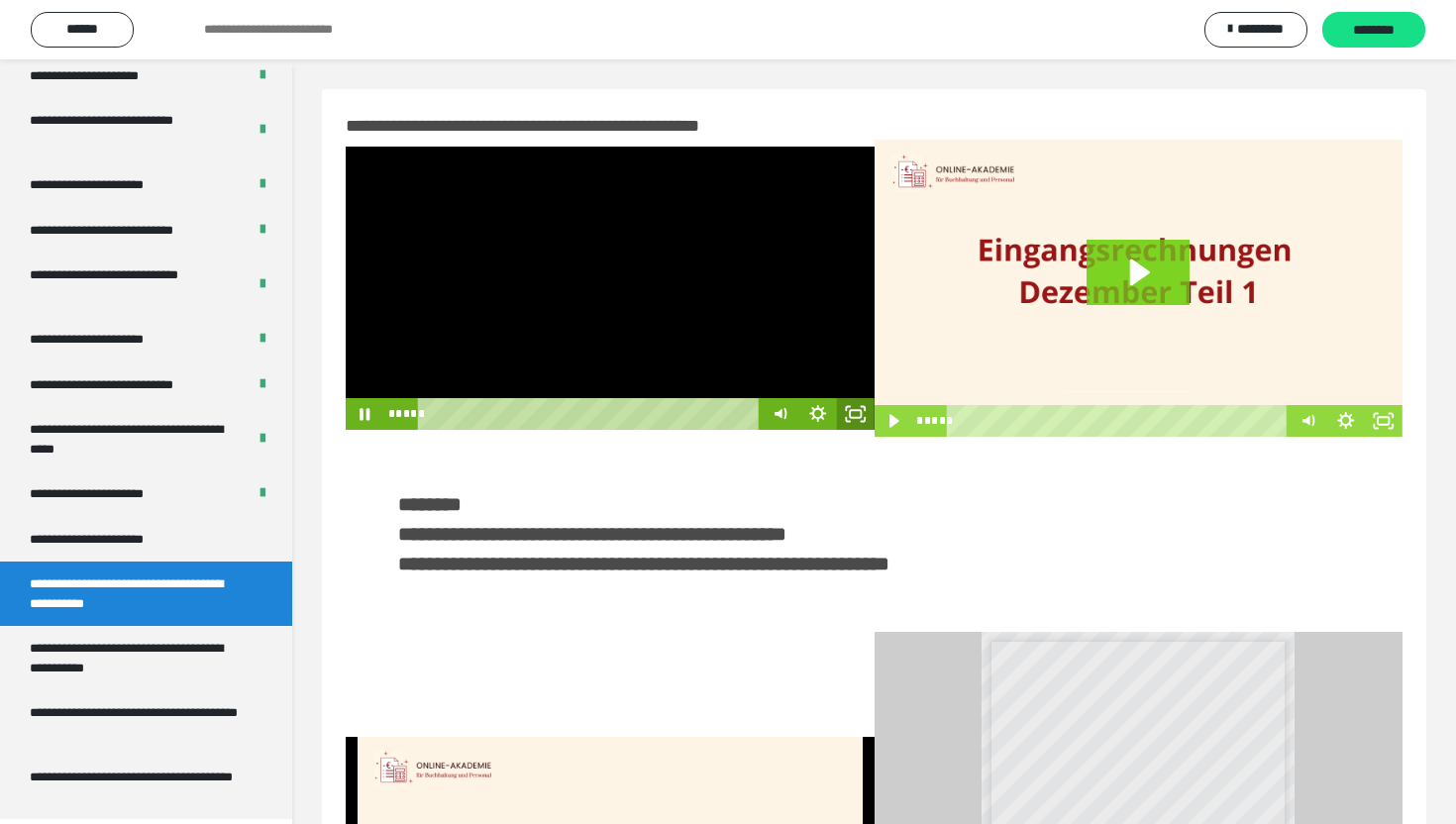 click 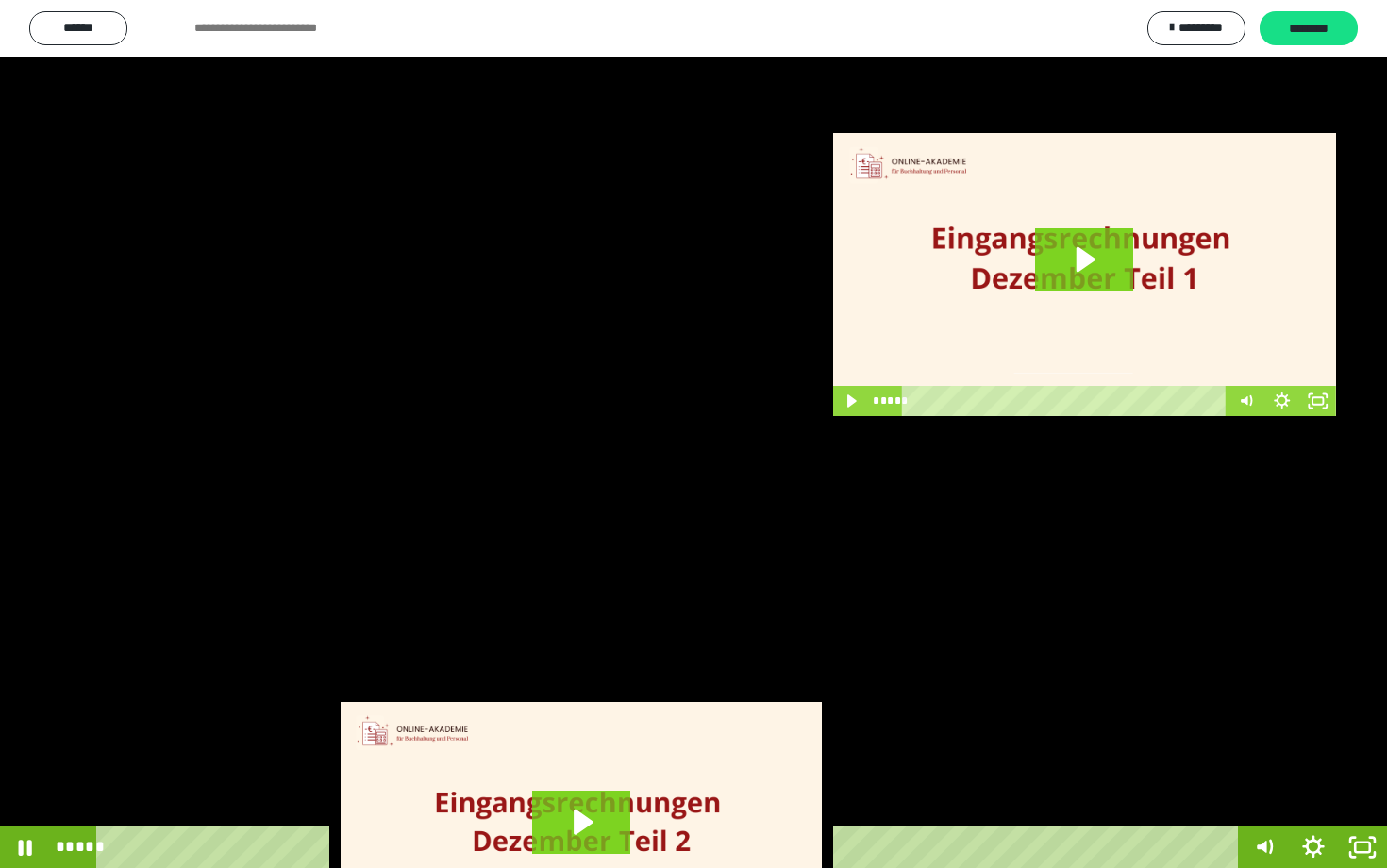 click at bounding box center (694, 434) 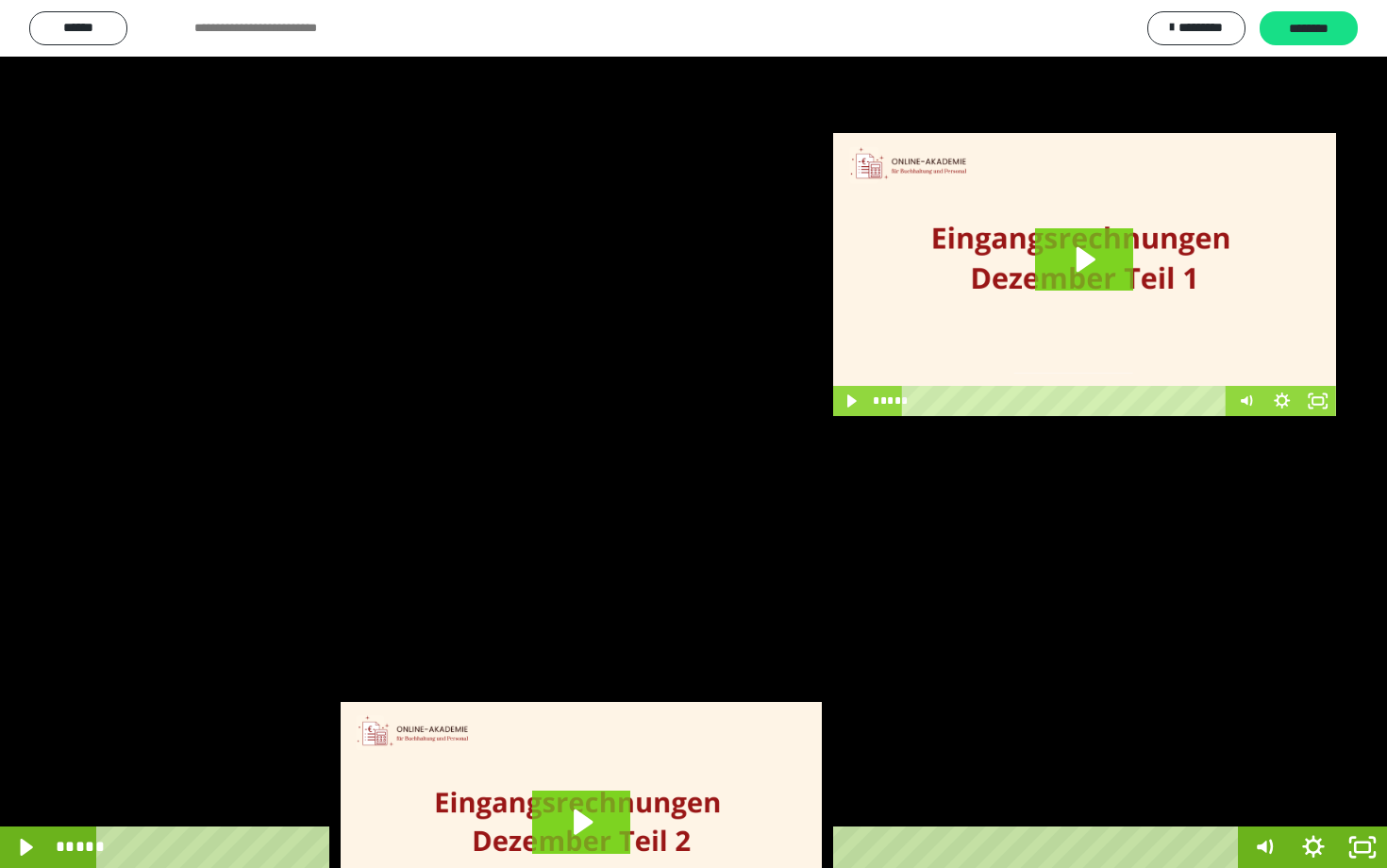 click at bounding box center [694, 434] 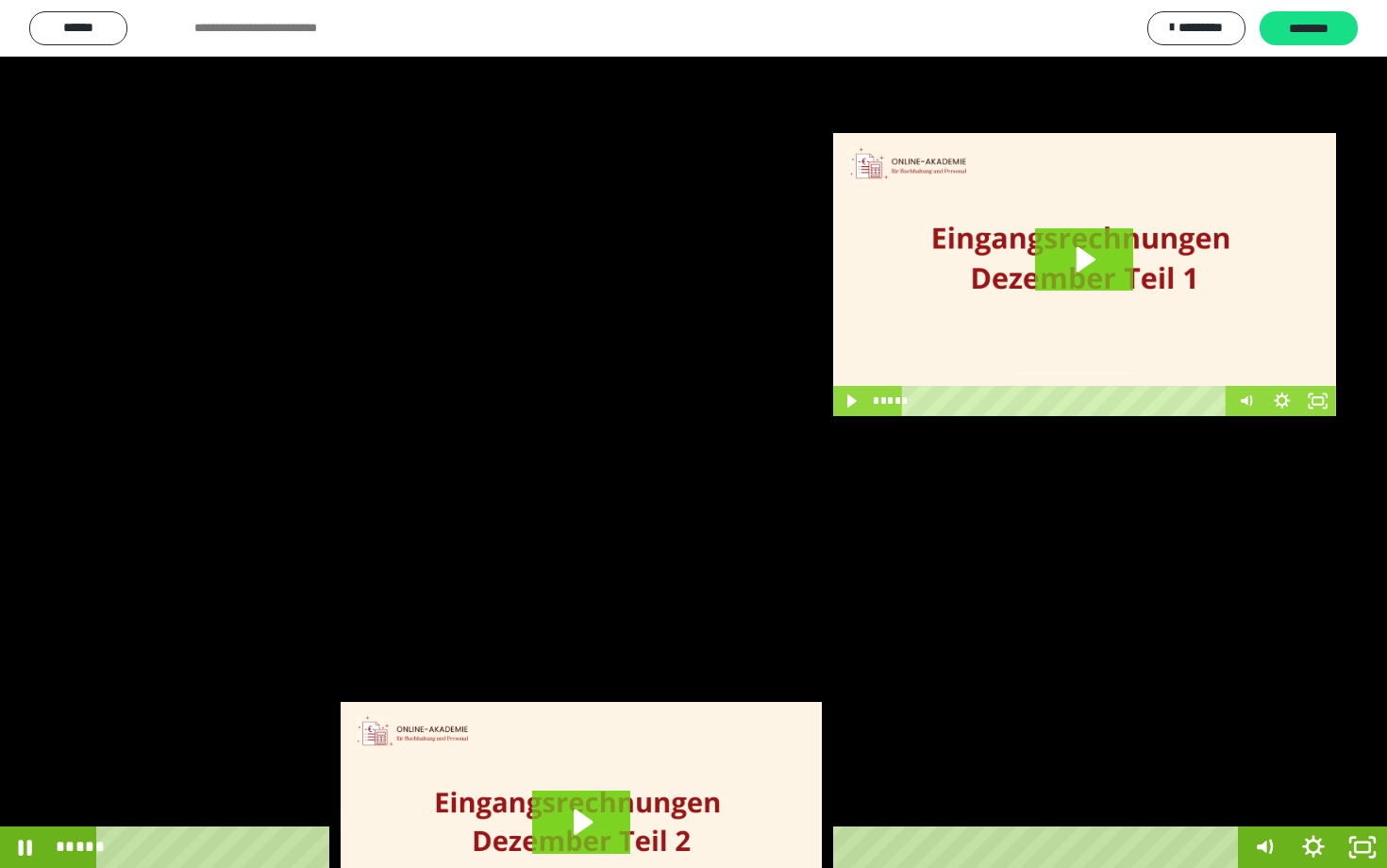 click at bounding box center [694, 434] 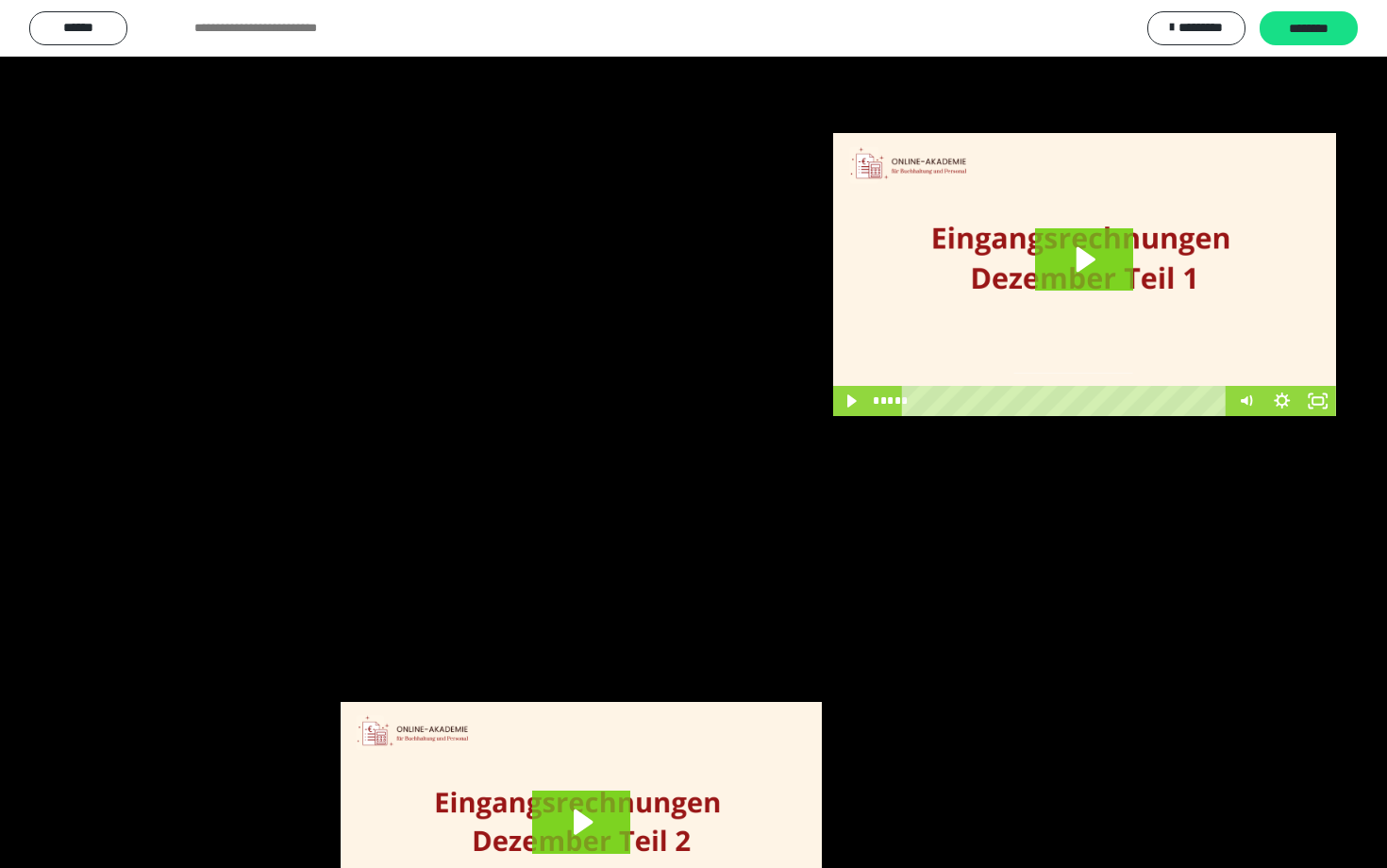 scroll, scrollTop: 3455, scrollLeft: 0, axis: vertical 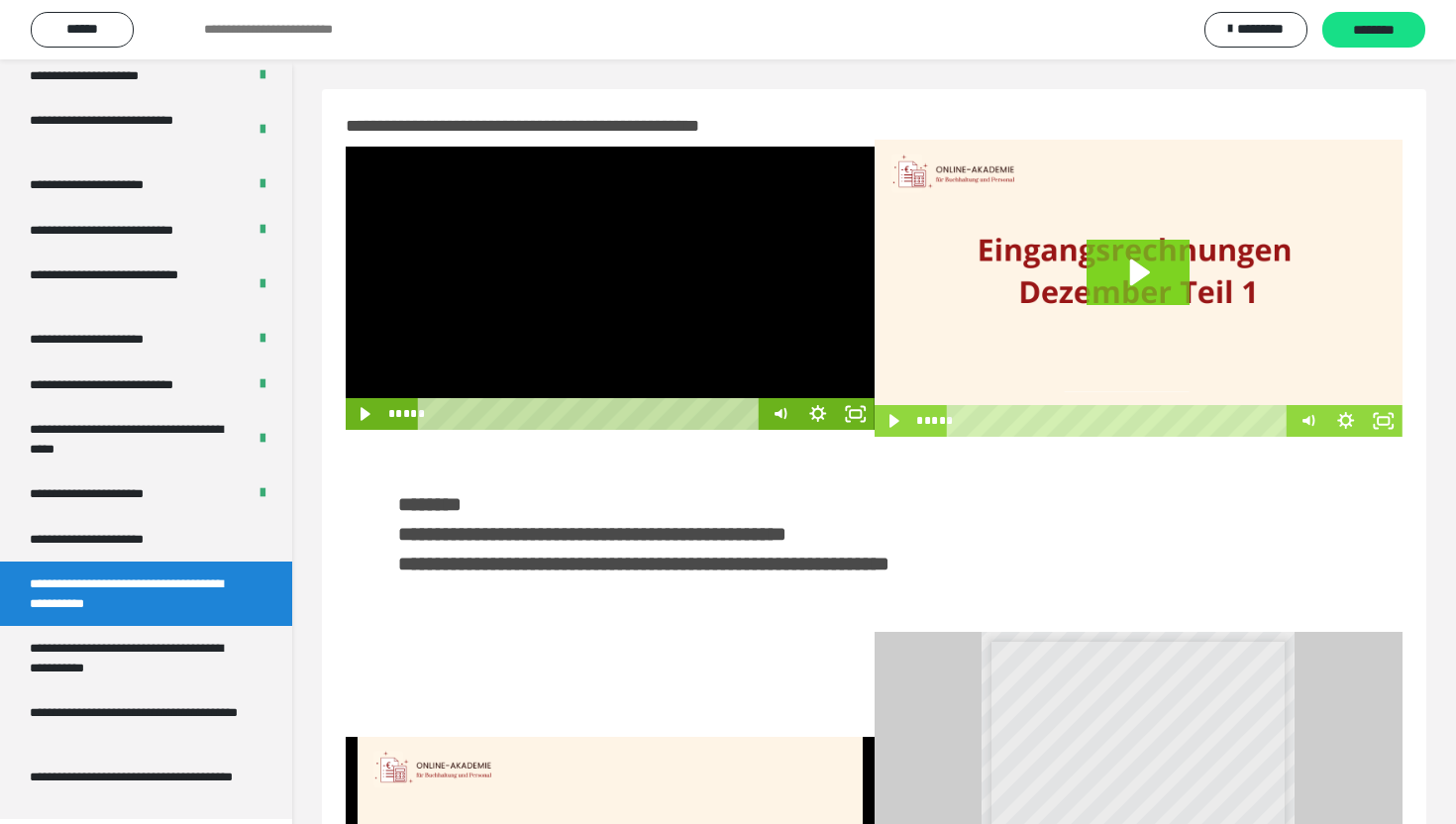 click at bounding box center [610, 288] 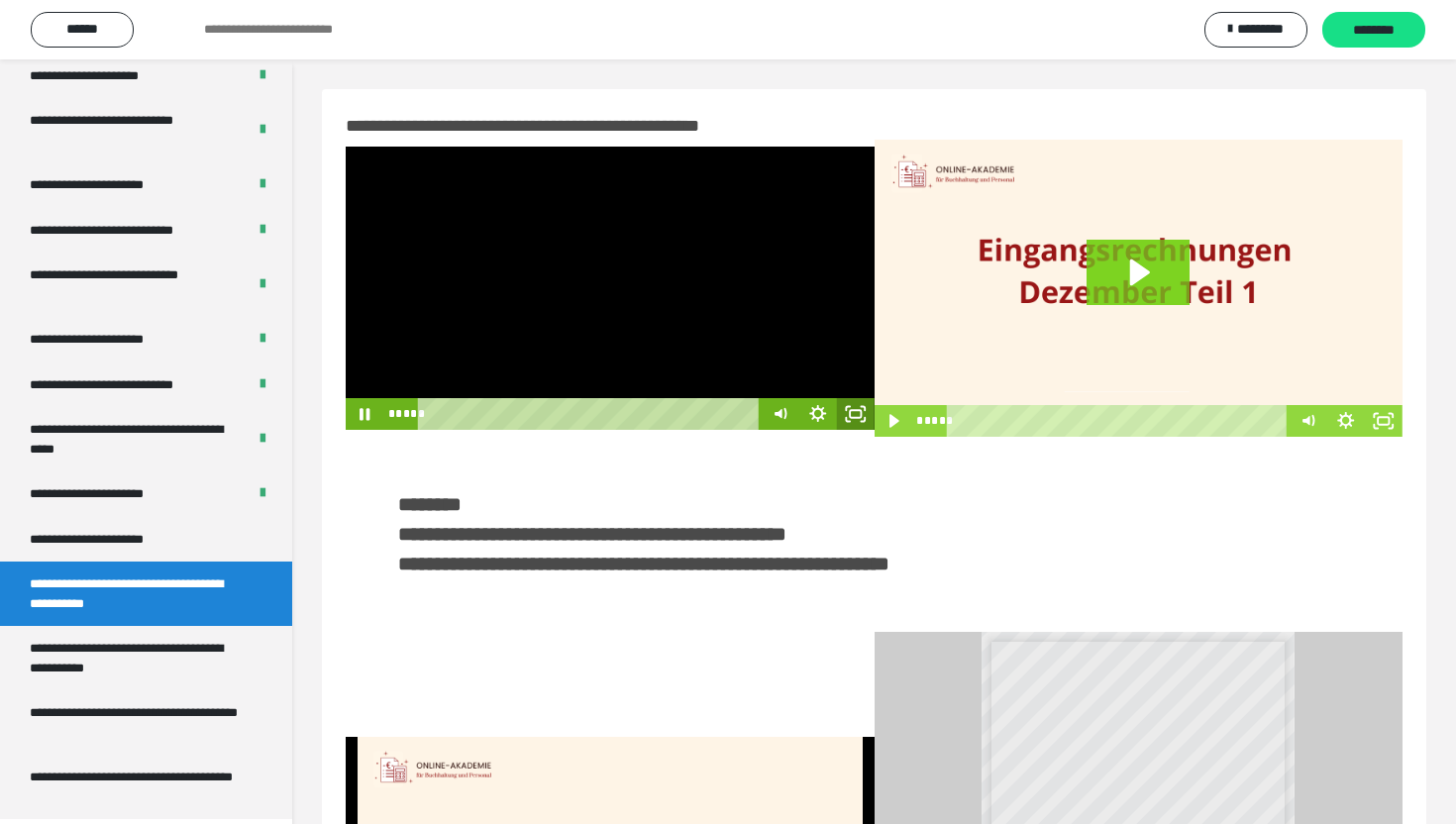 click 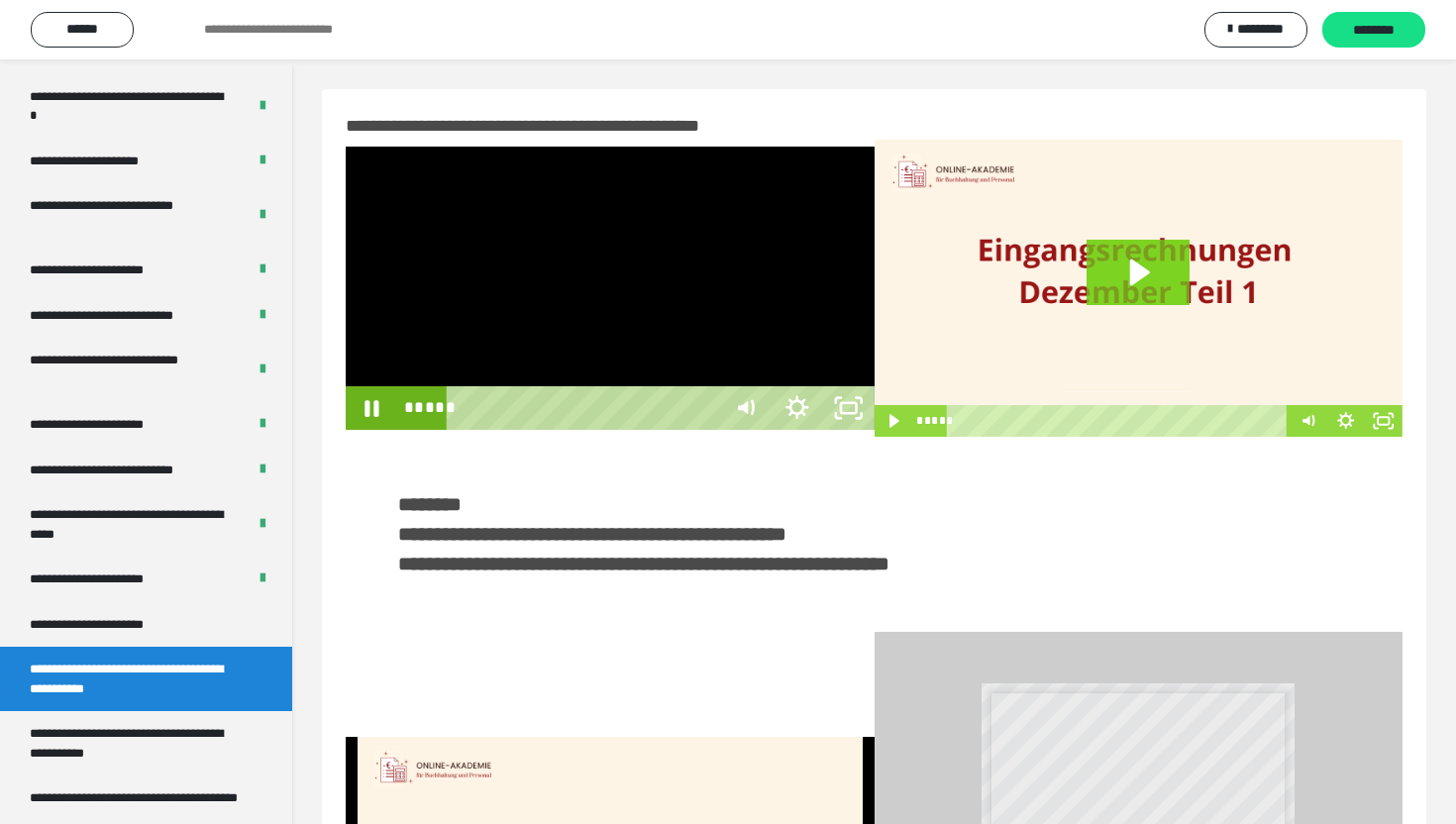 scroll, scrollTop: 3540, scrollLeft: 0, axis: vertical 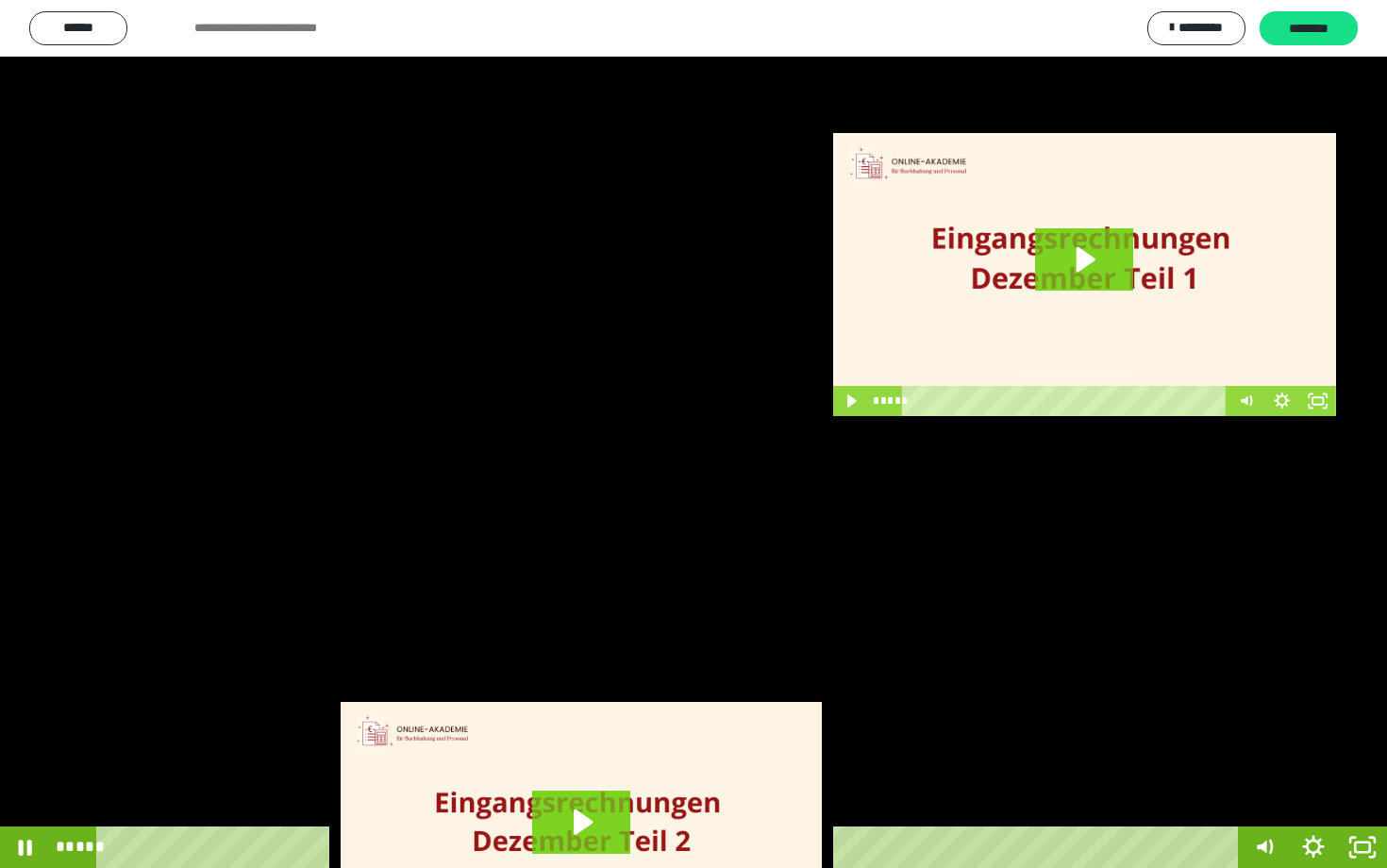 click at bounding box center [694, 434] 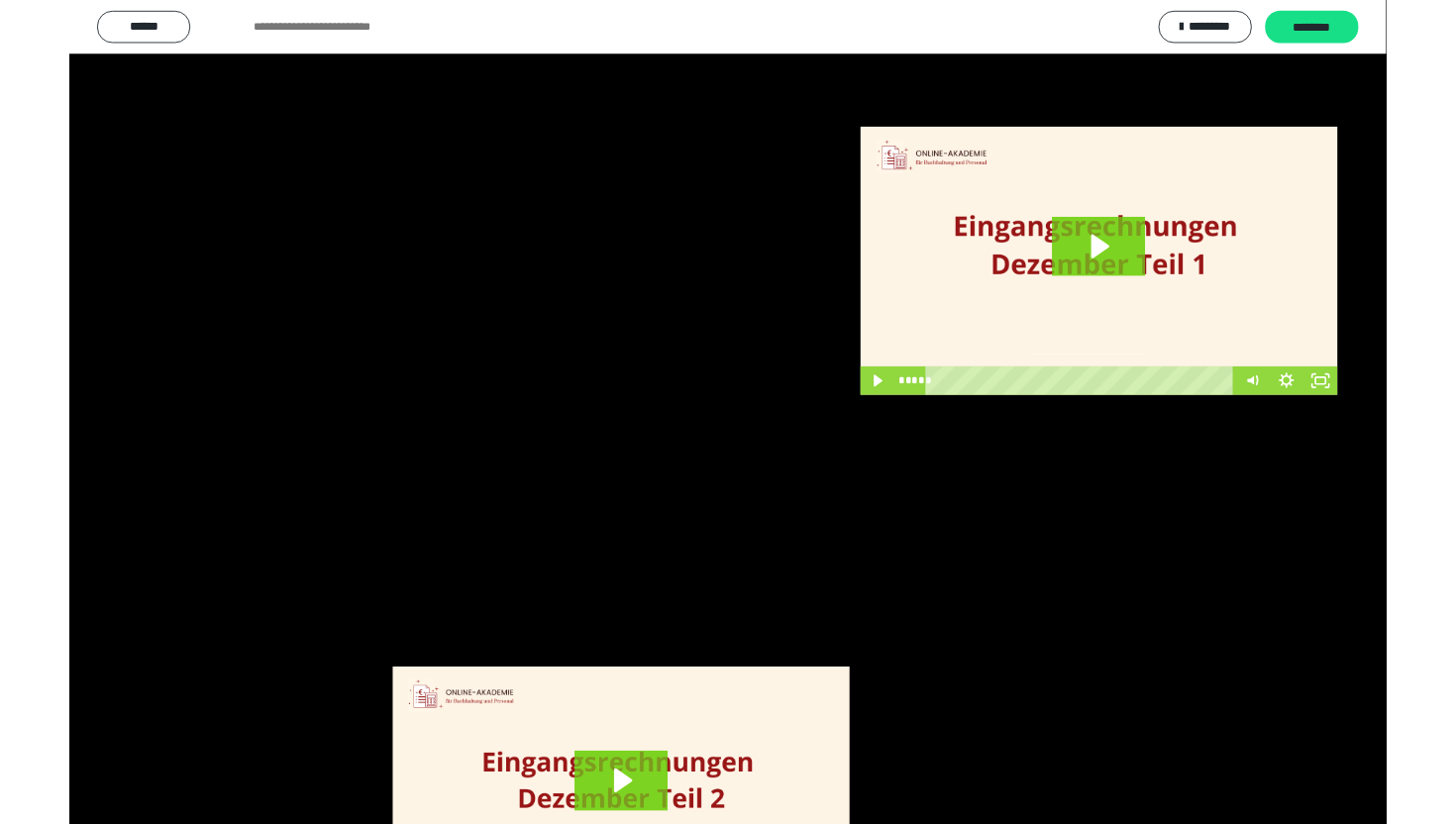 scroll, scrollTop: 3627, scrollLeft: 0, axis: vertical 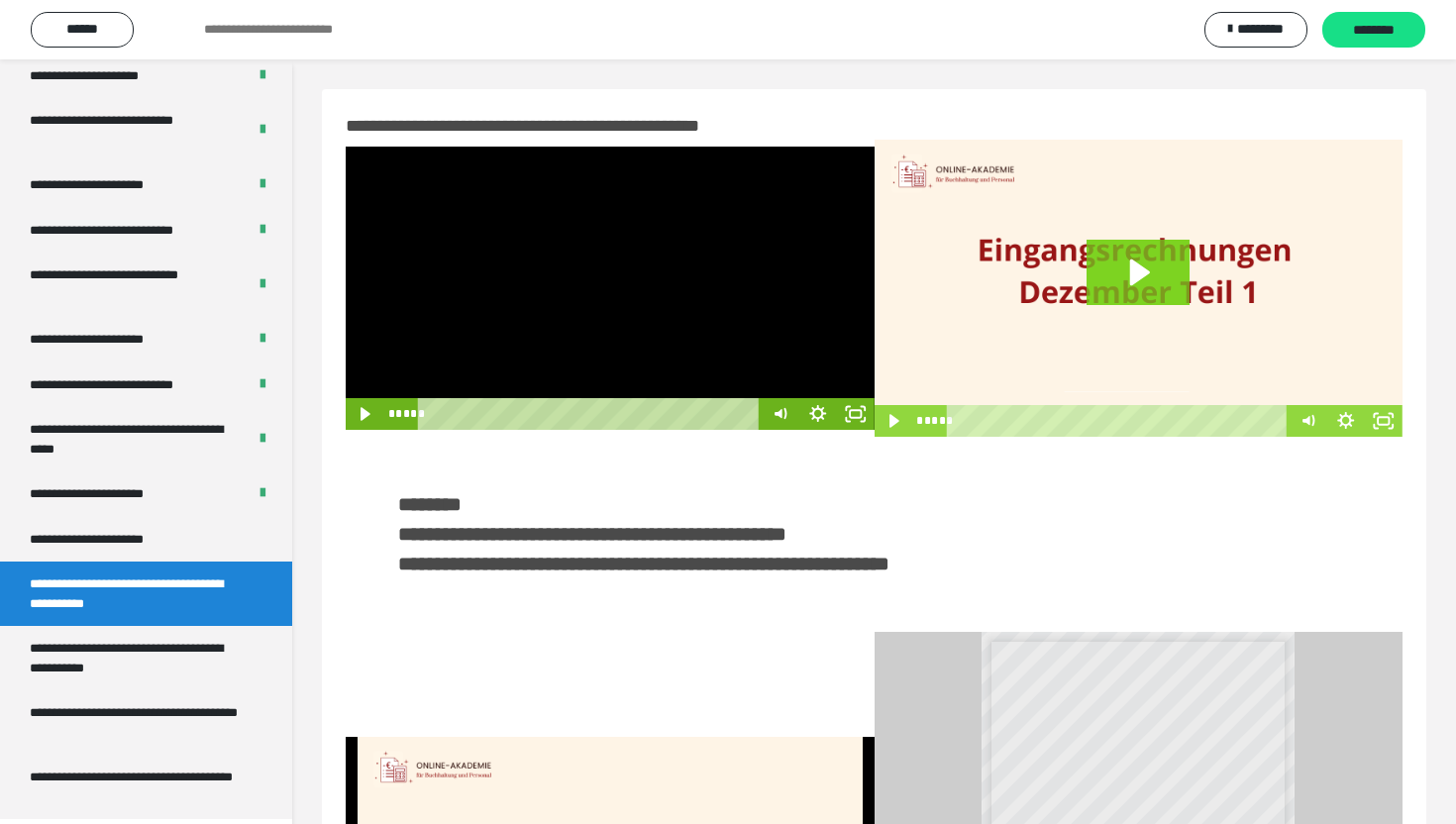 click at bounding box center (610, 288) 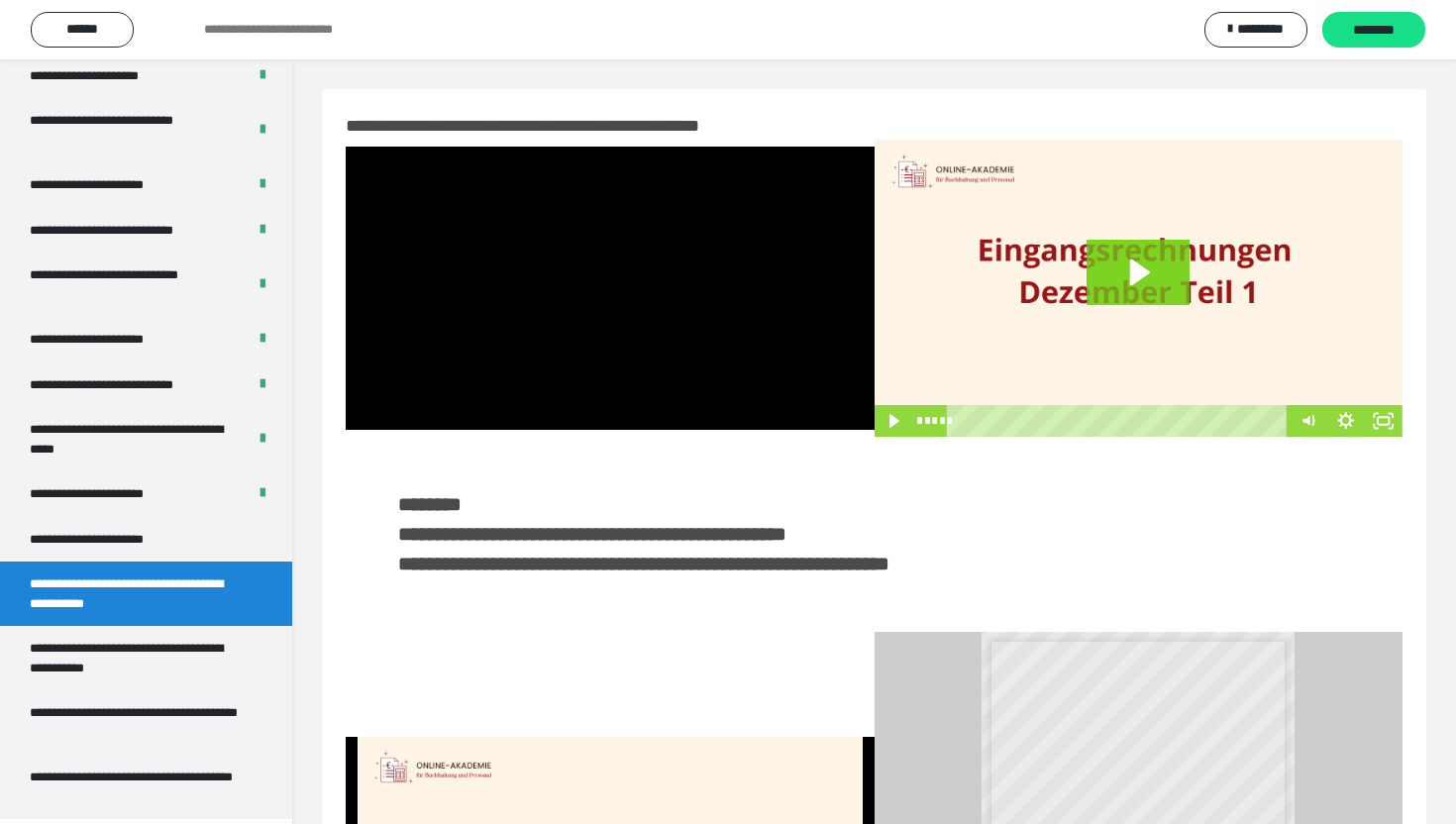 click at bounding box center [610, 288] 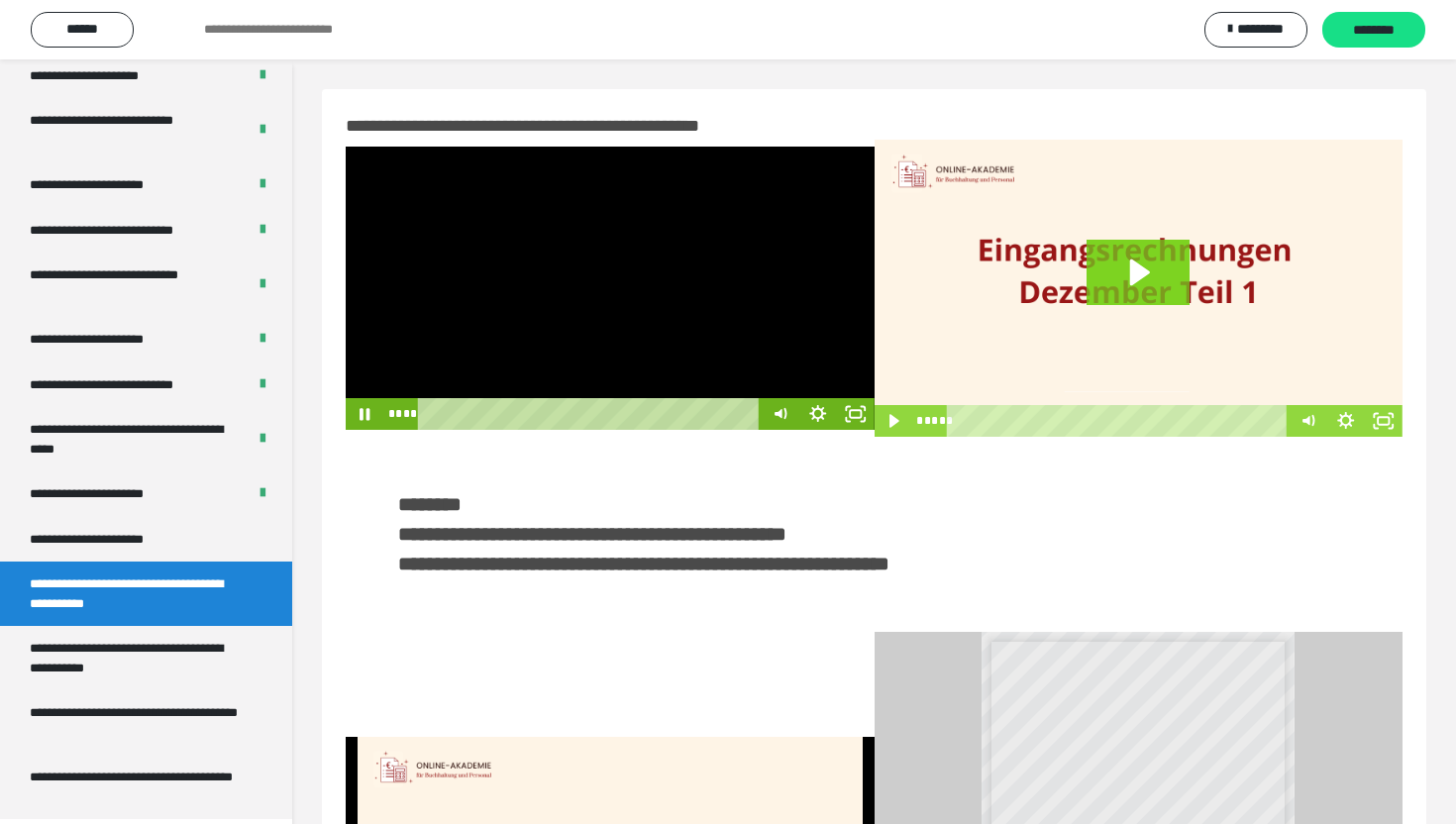 click at bounding box center [610, 288] 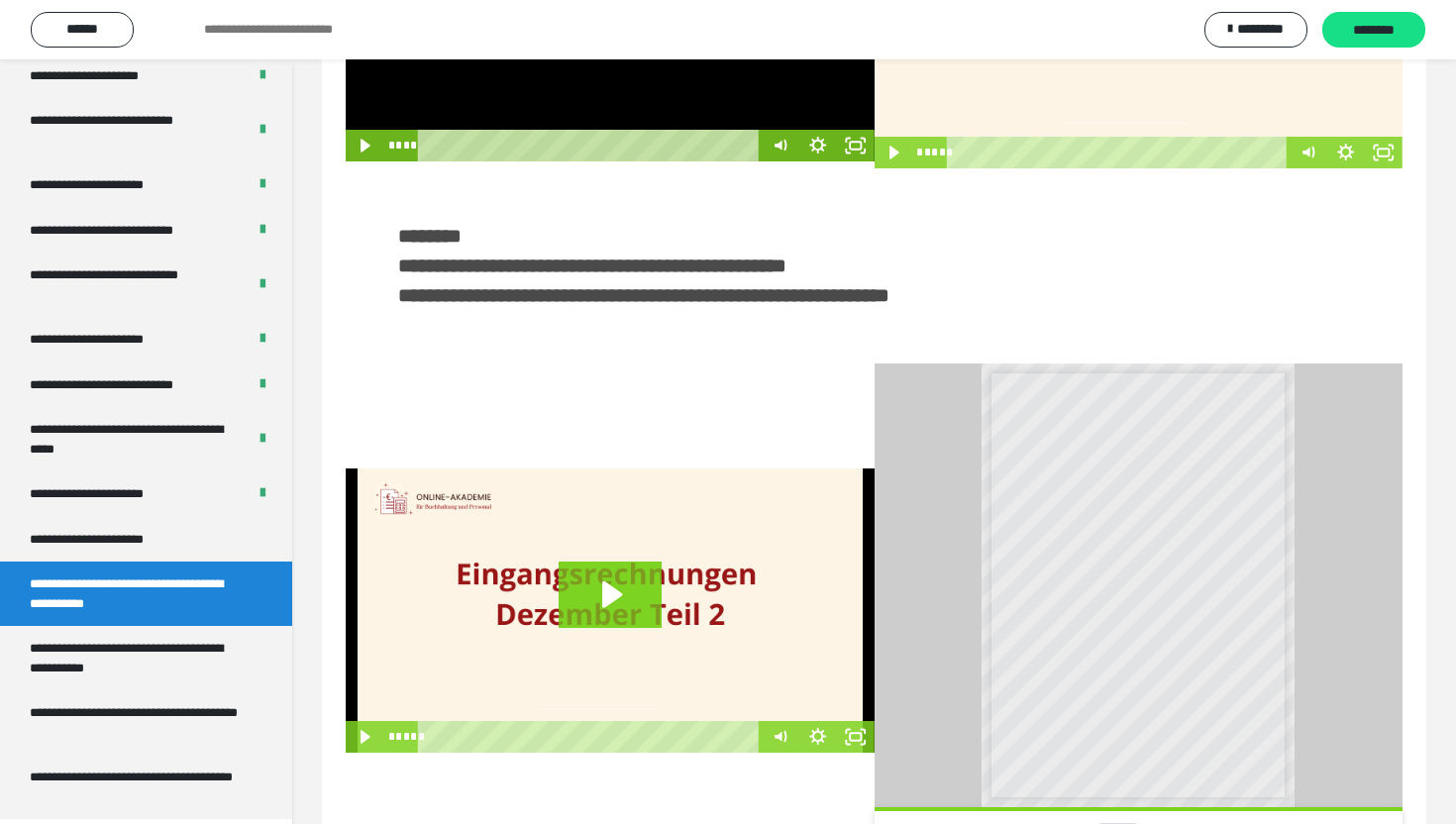 scroll, scrollTop: 357, scrollLeft: 0, axis: vertical 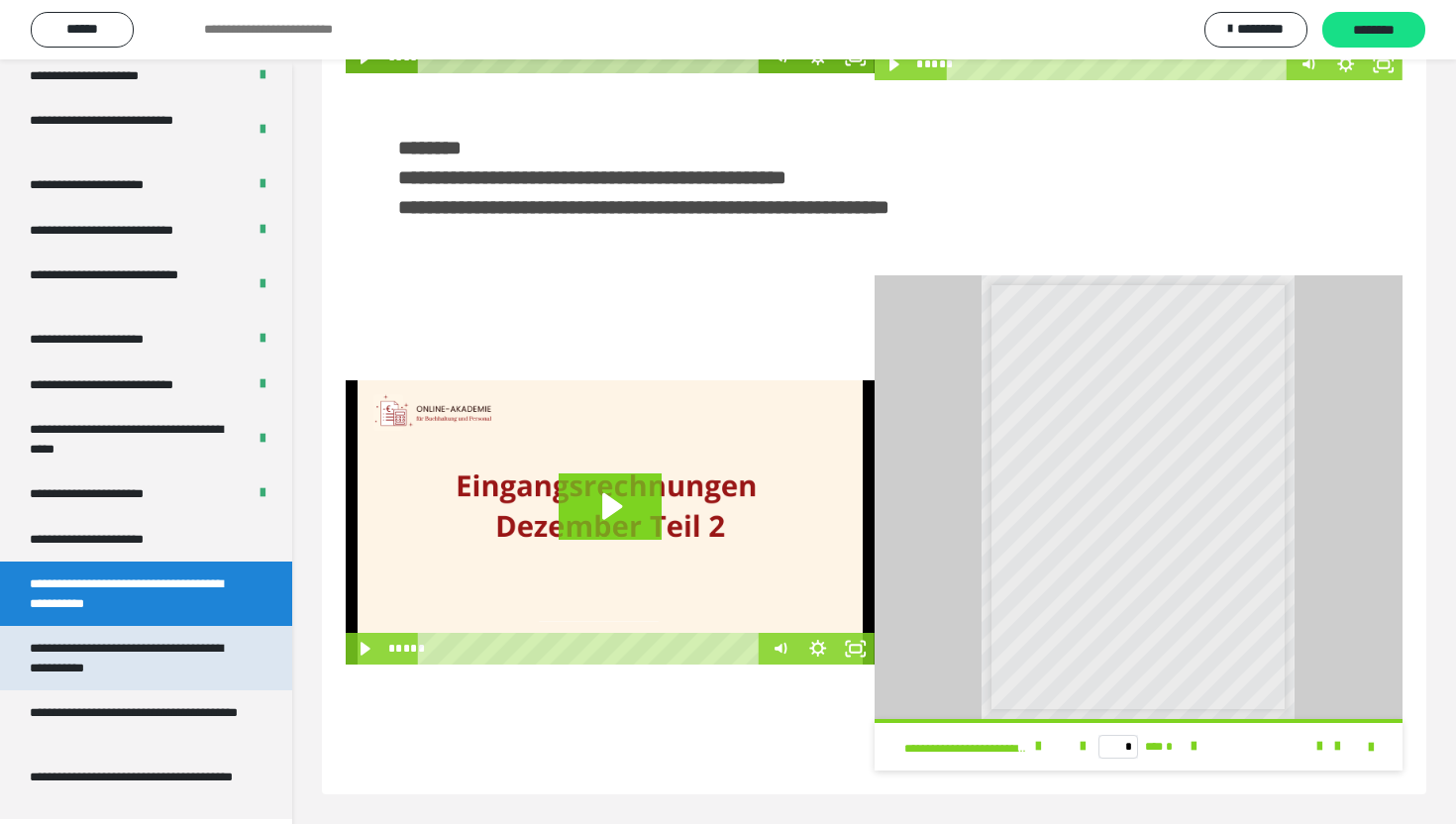 click on "**********" at bounding box center [138, 658] 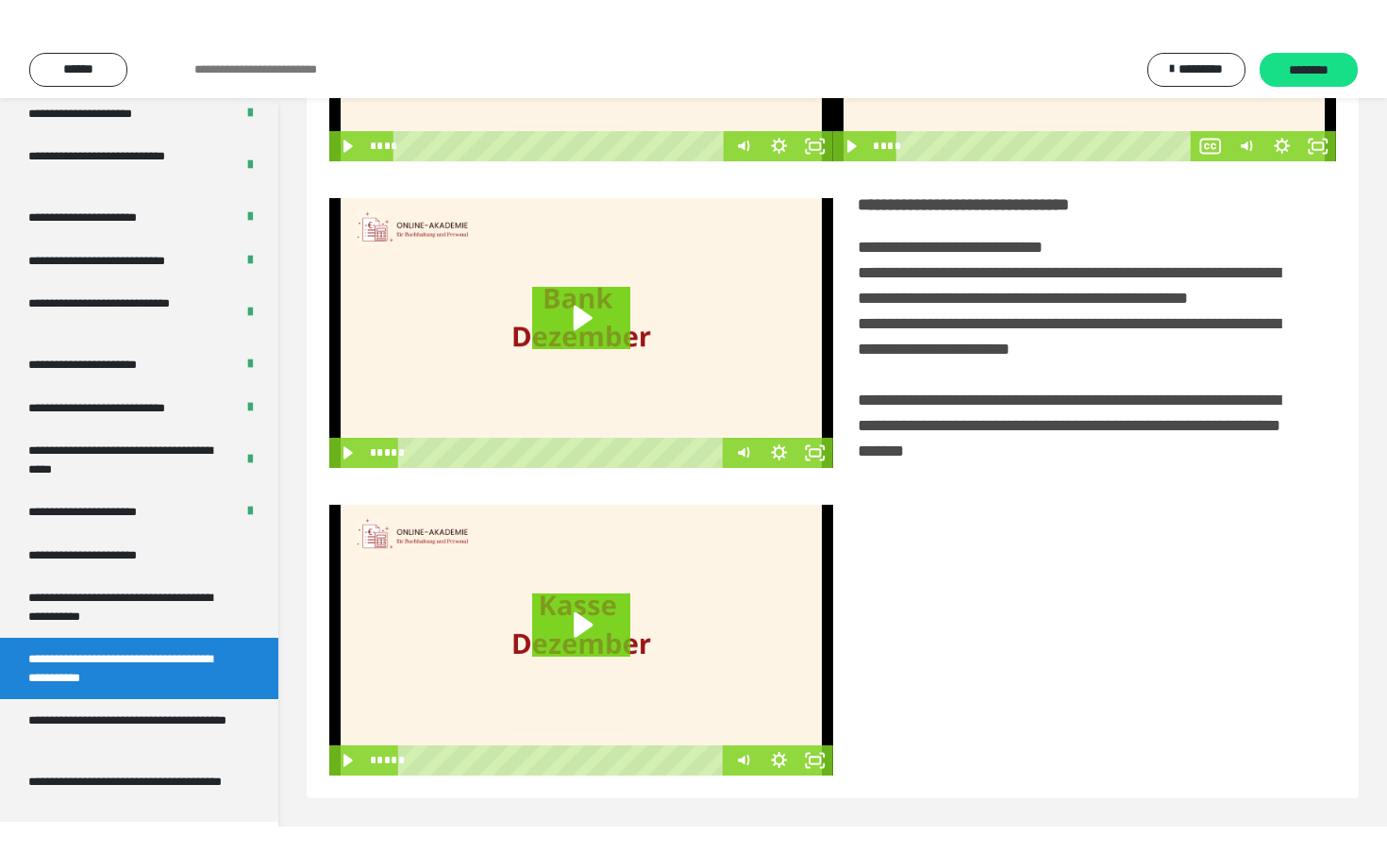 scroll, scrollTop: 57, scrollLeft: 0, axis: vertical 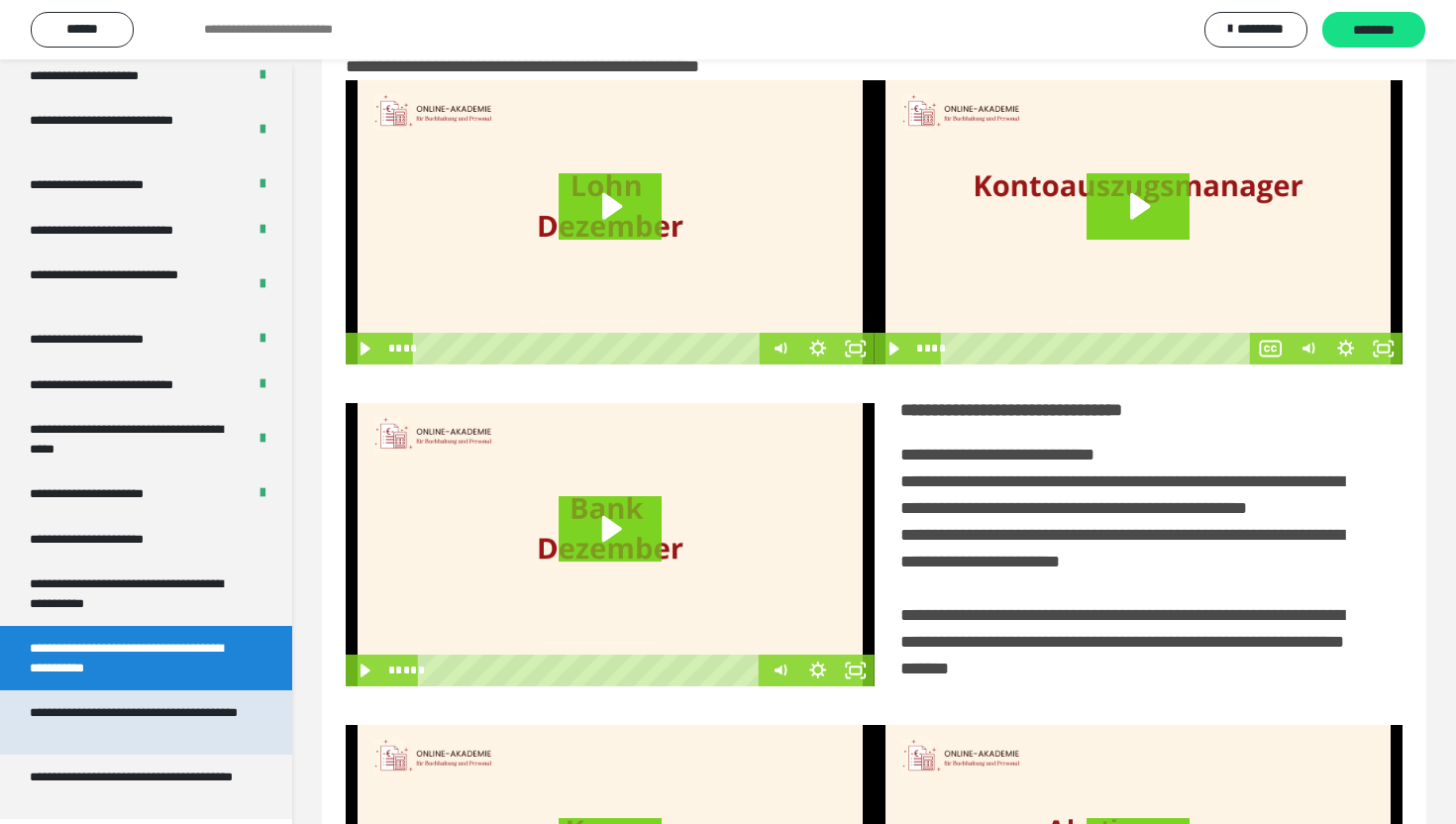 click on "**********" at bounding box center (138, 722) 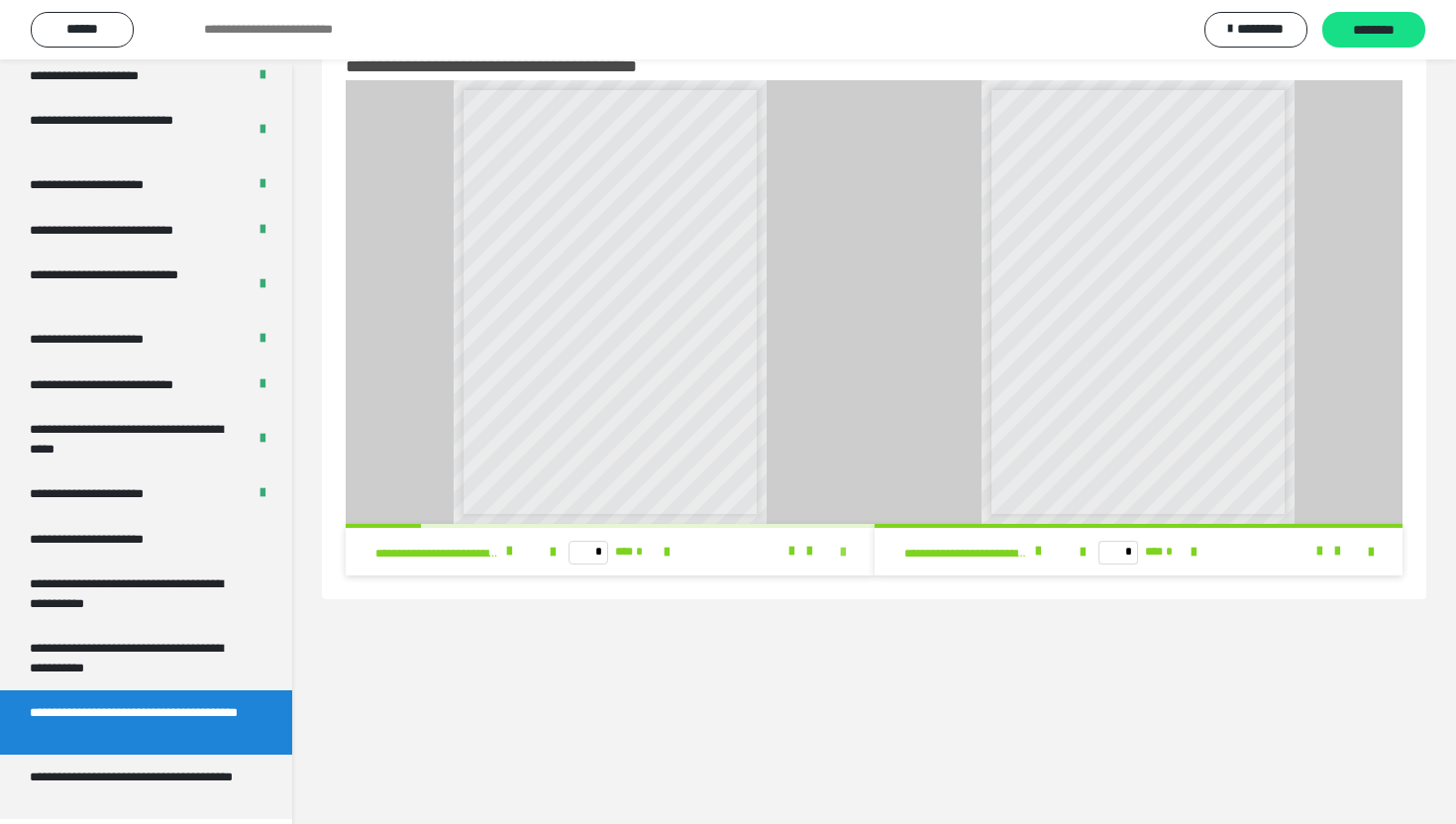 click at bounding box center (843, 553) 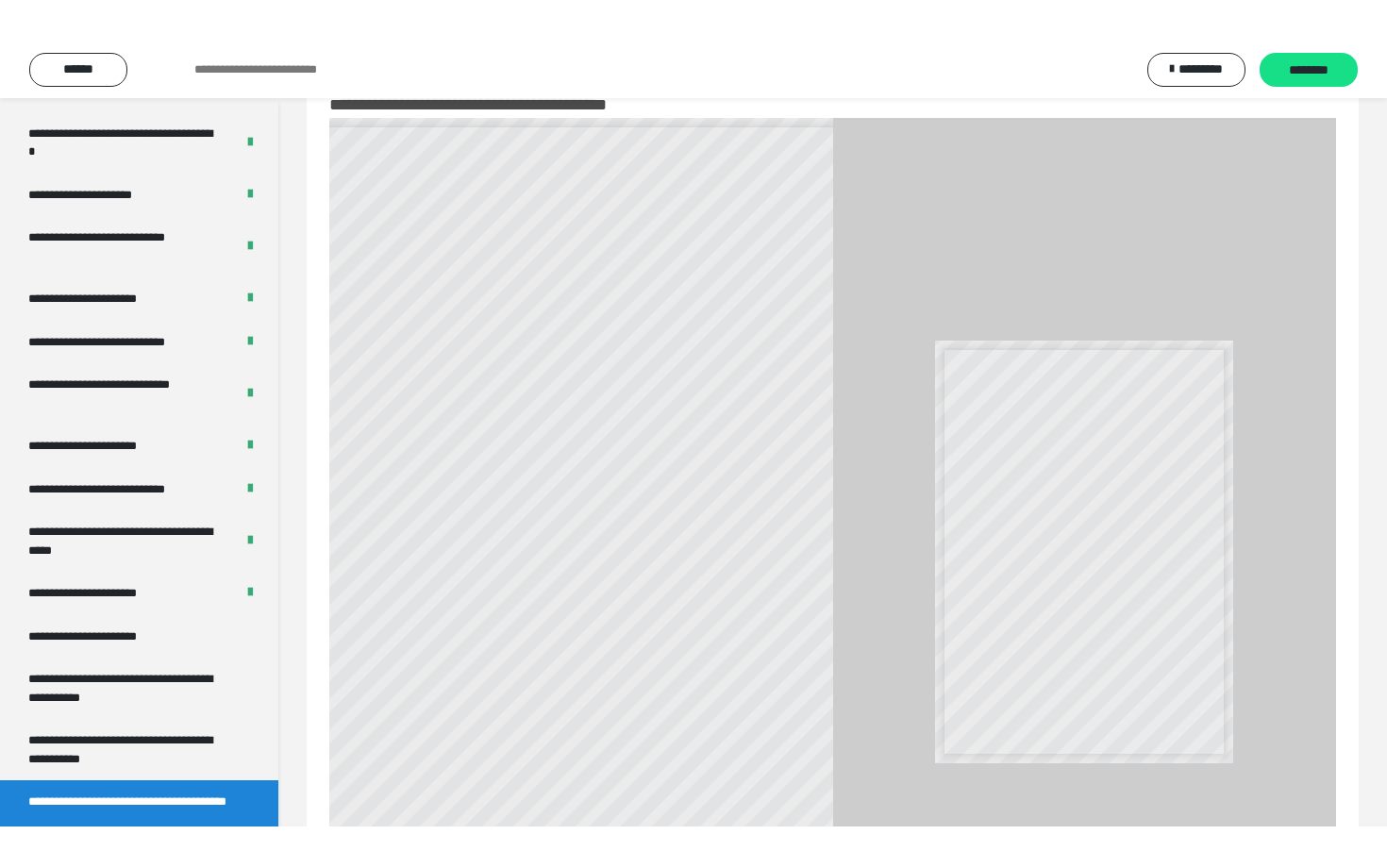 scroll, scrollTop: 3372, scrollLeft: 0, axis: vertical 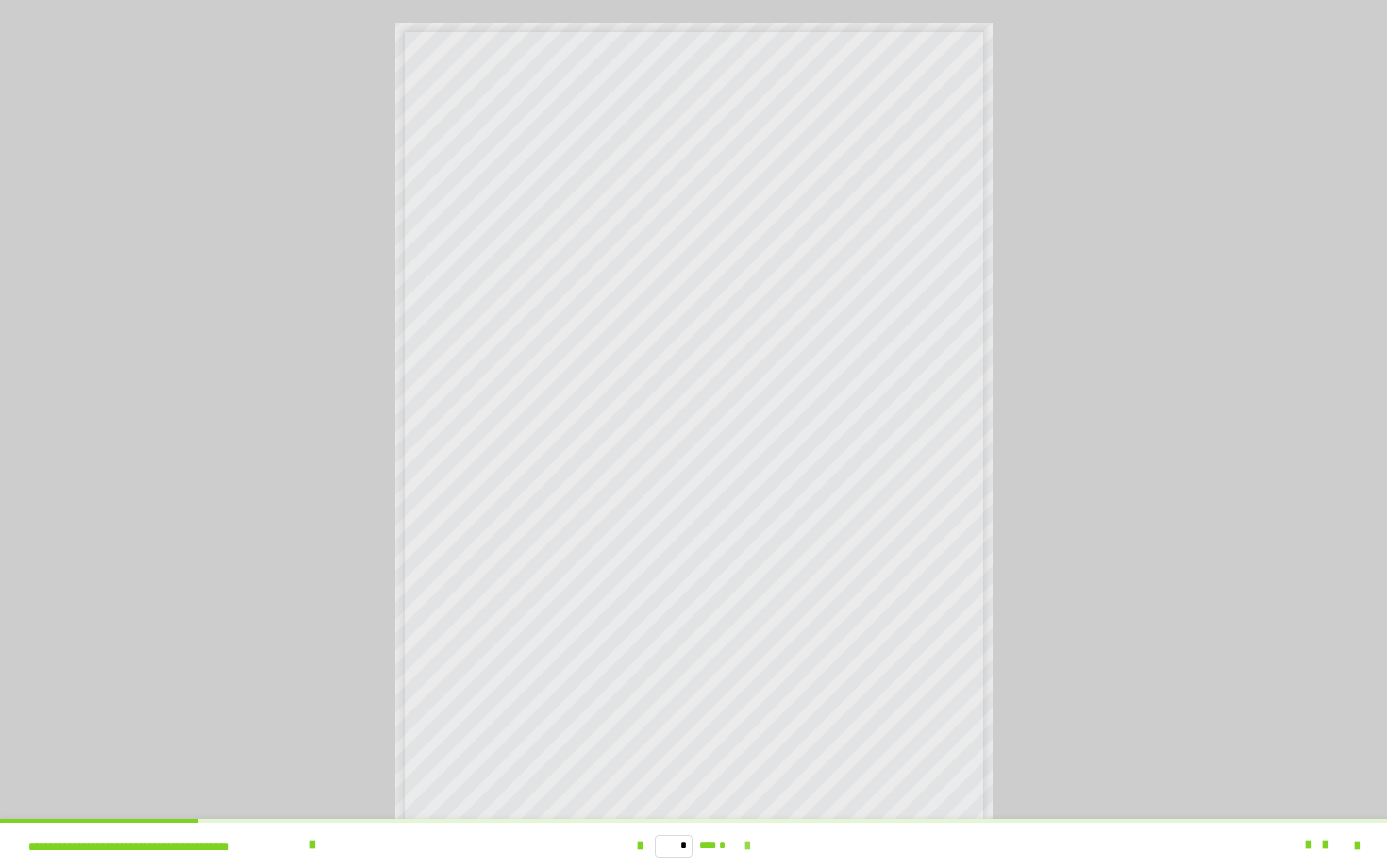 click at bounding box center (747, 846) 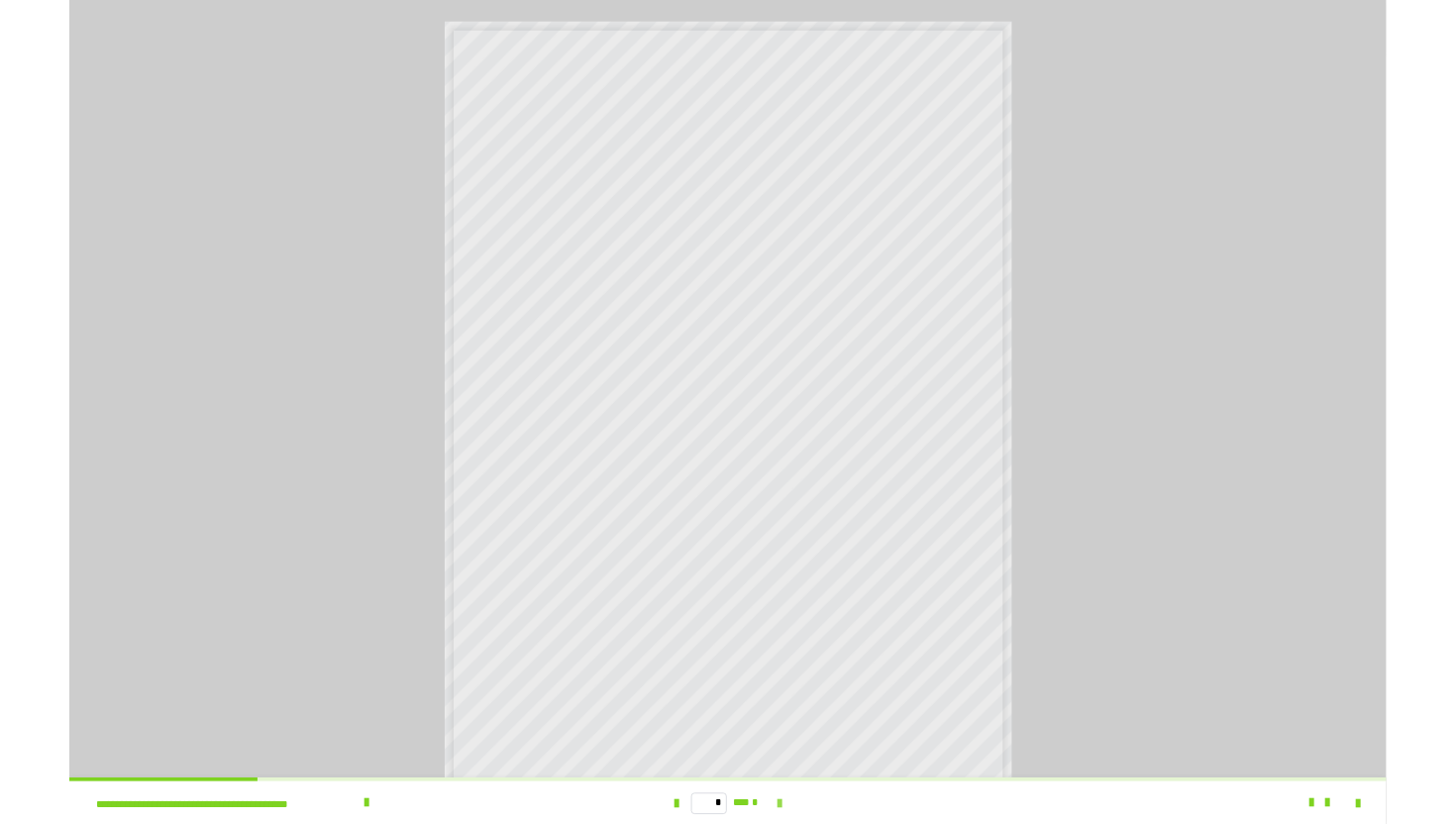 scroll, scrollTop: 0, scrollLeft: 0, axis: both 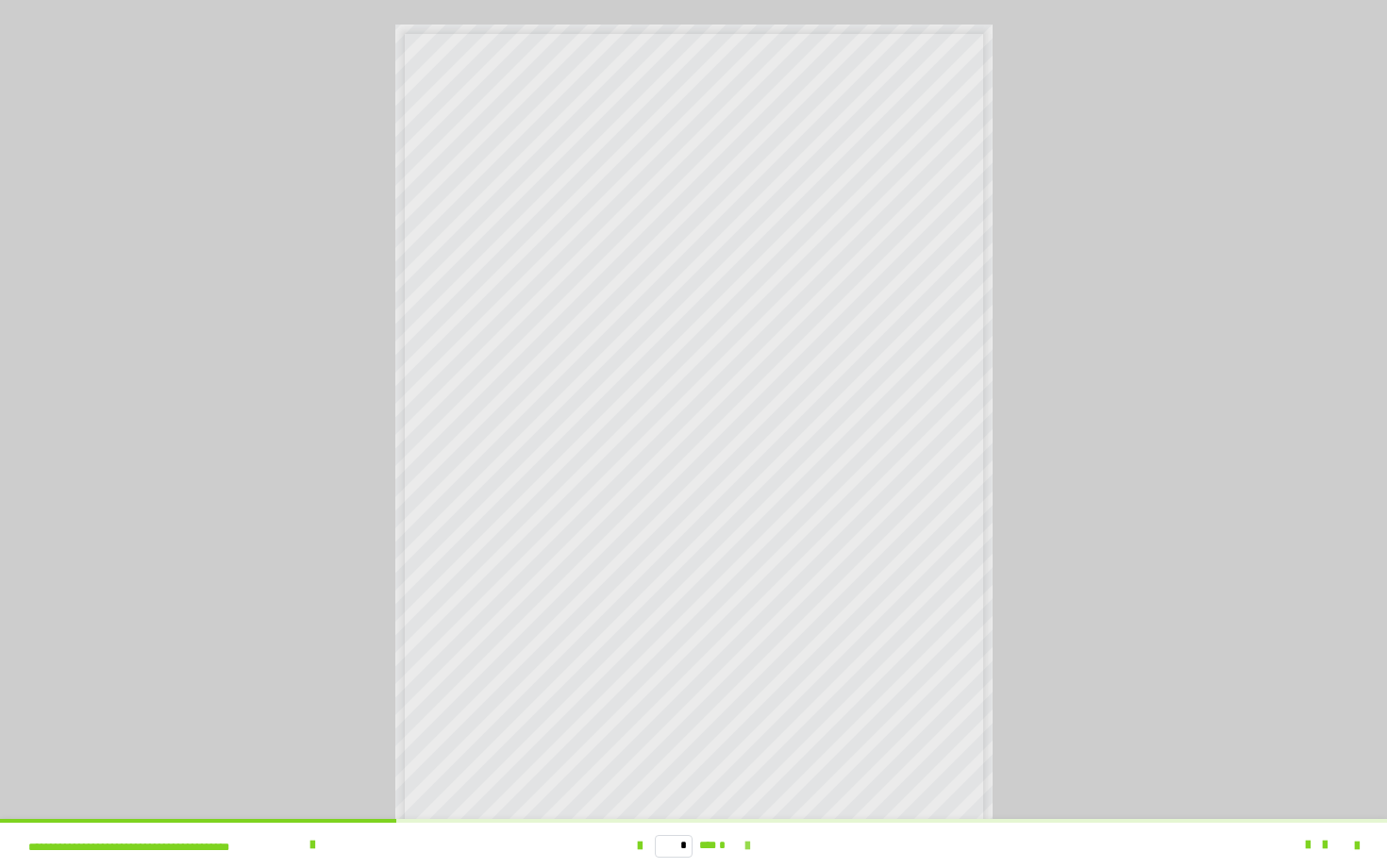 click at bounding box center [747, 846] 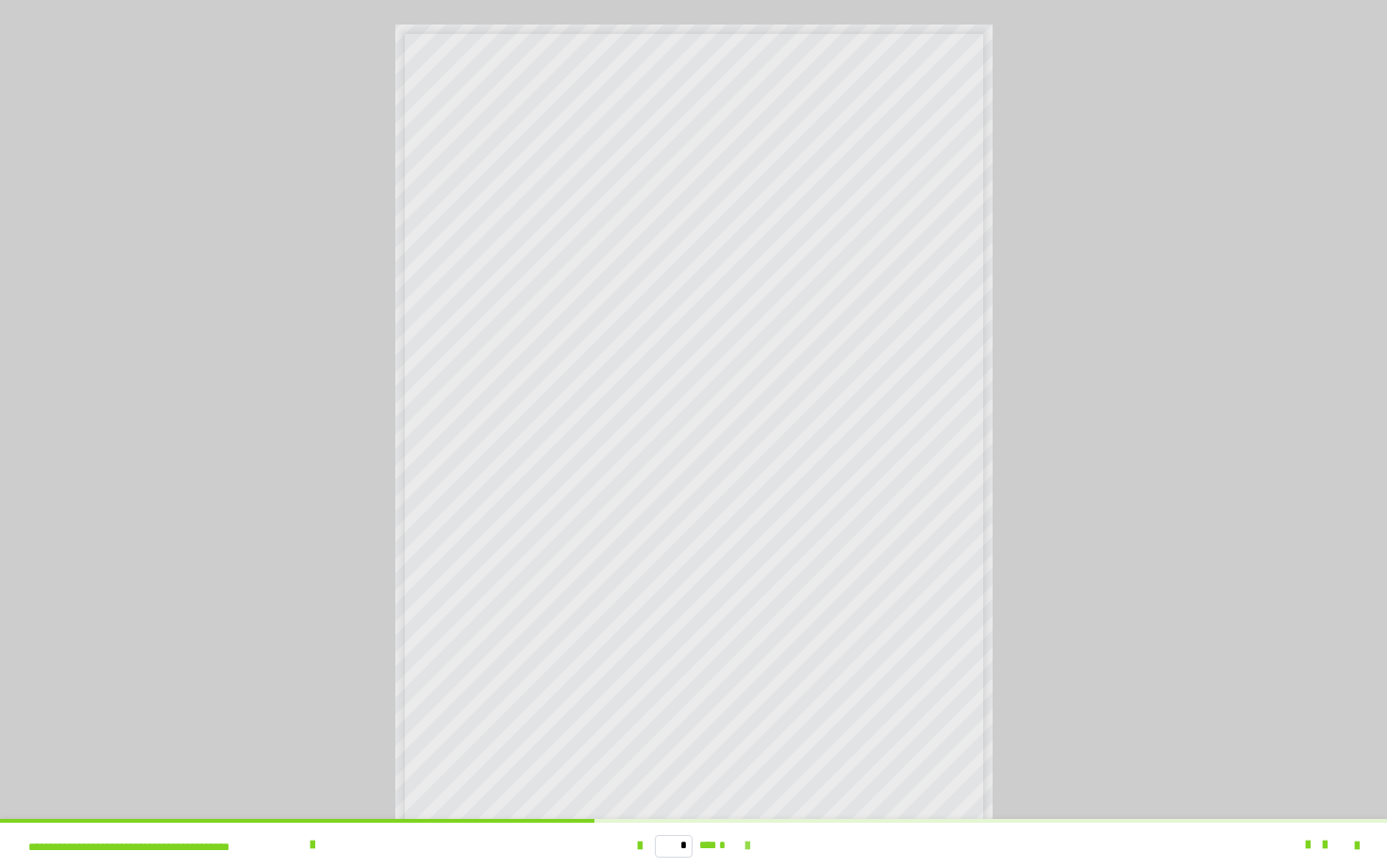 click at bounding box center (747, 846) 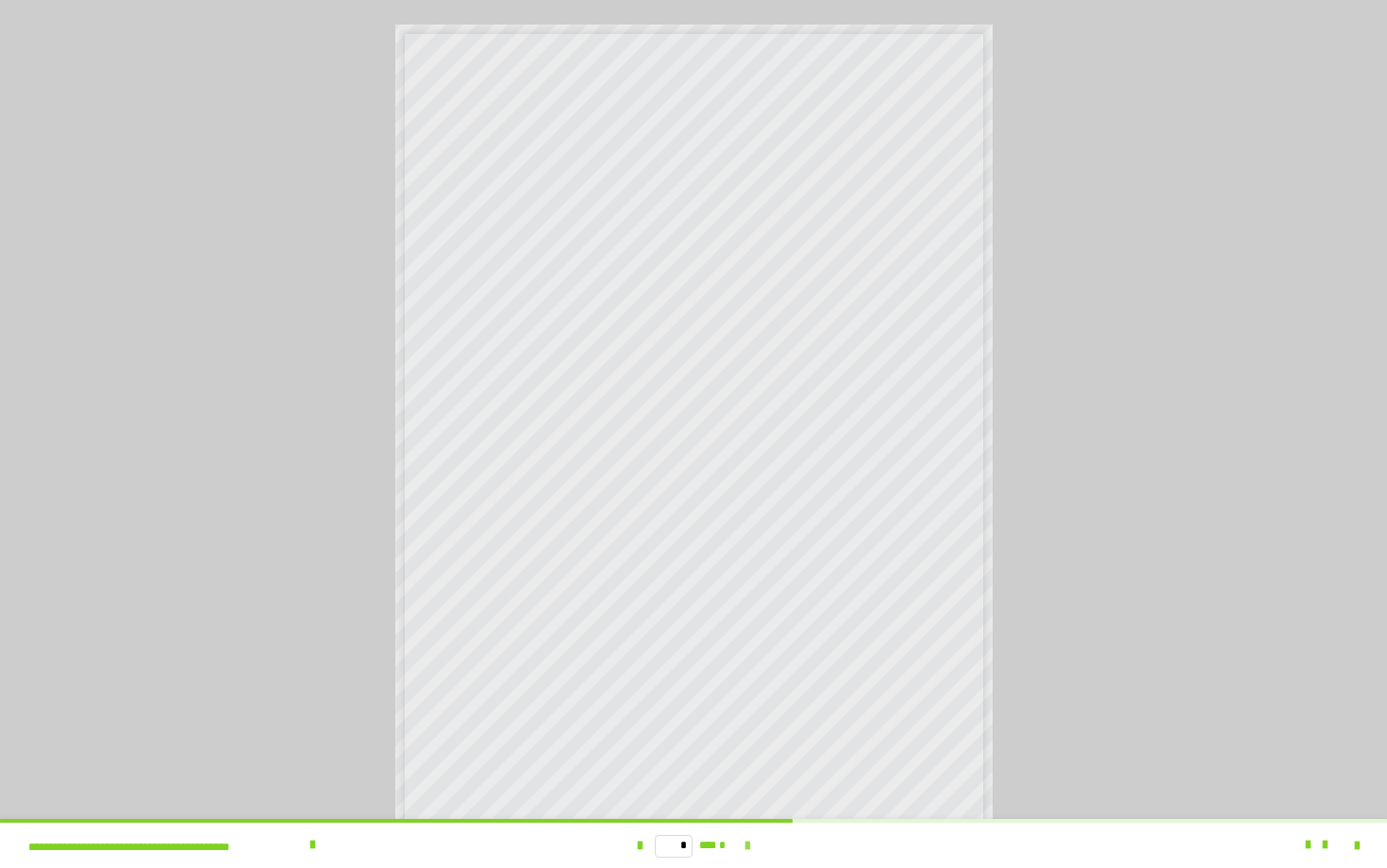 click at bounding box center (747, 846) 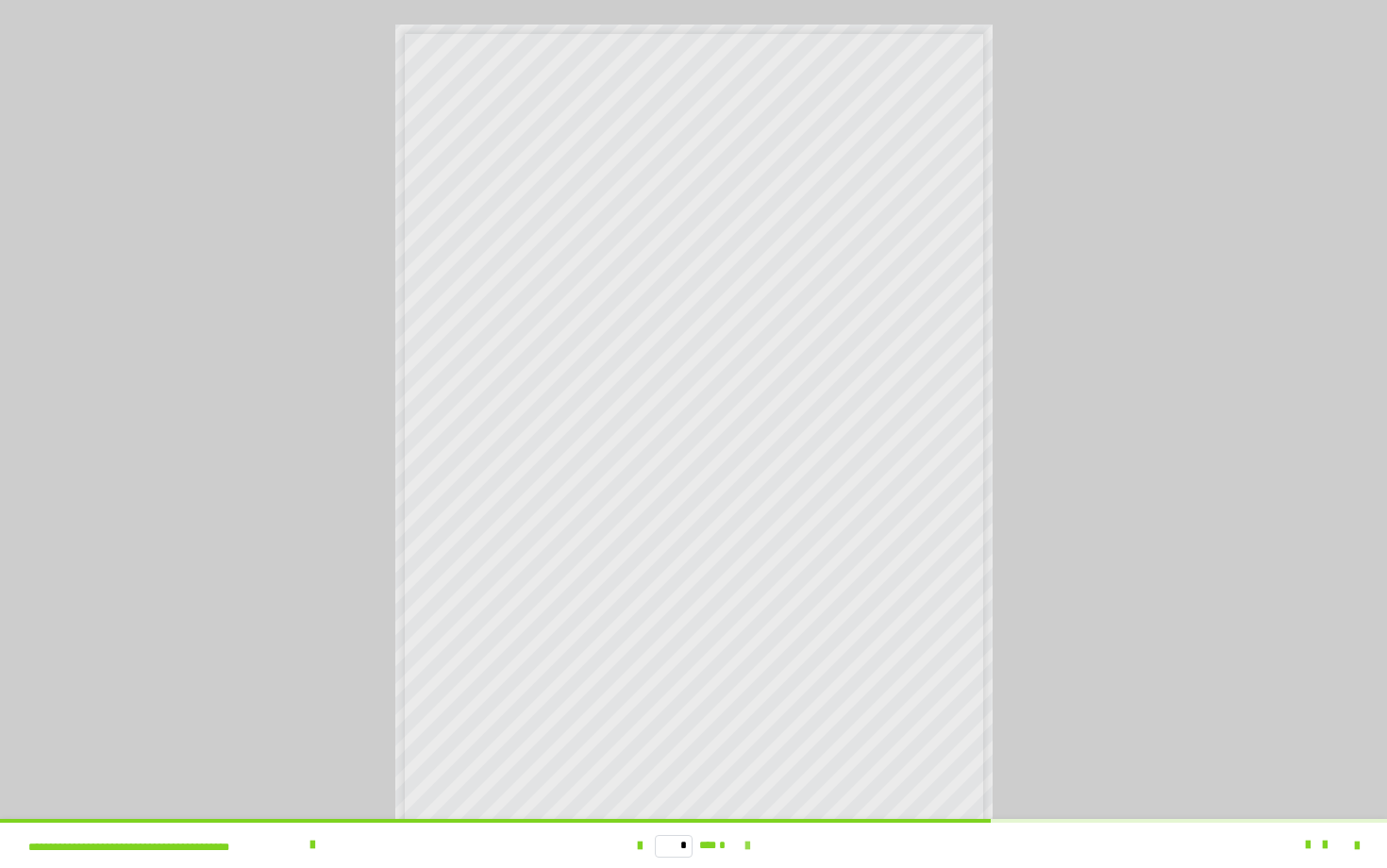 click at bounding box center (747, 846) 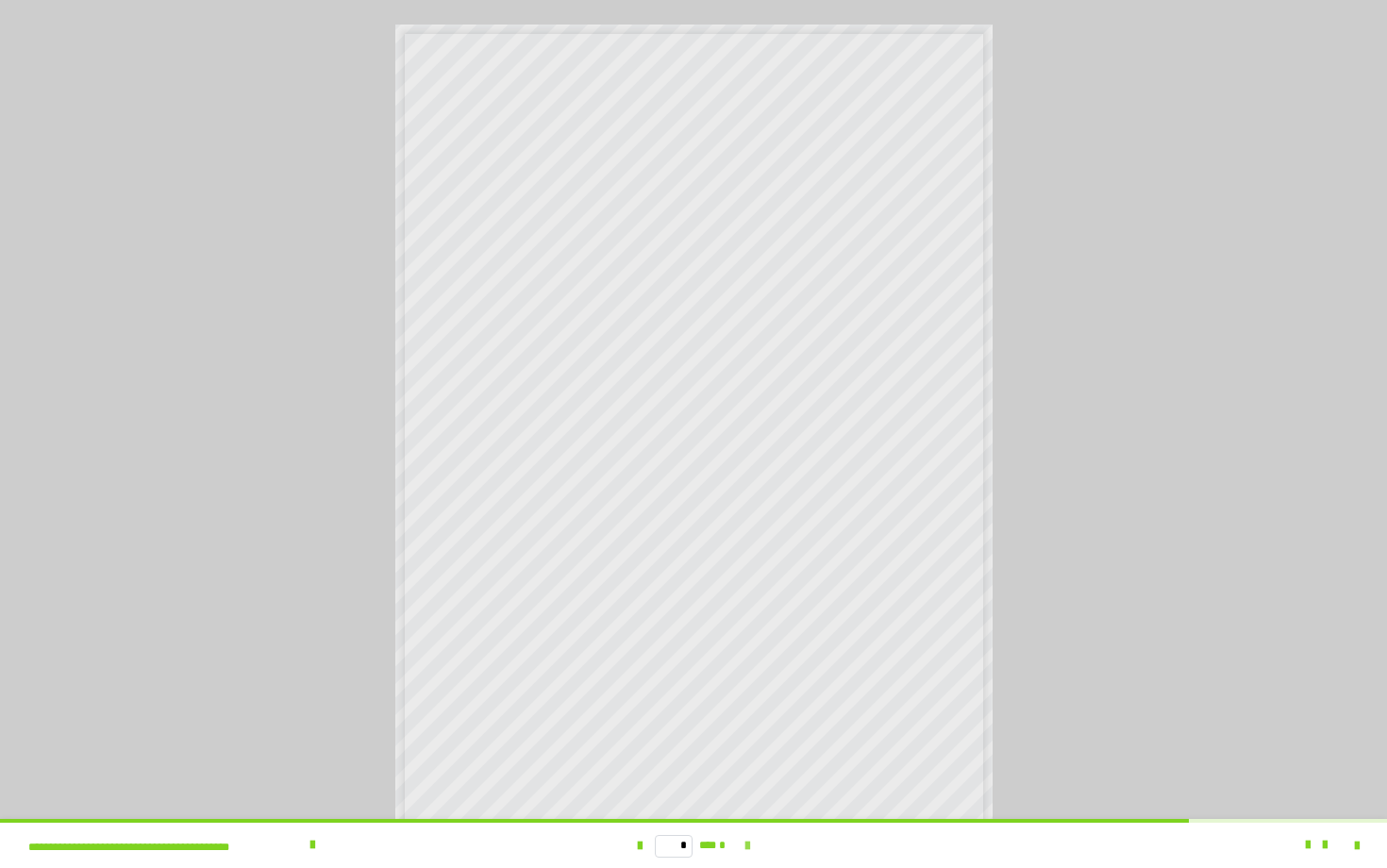 click at bounding box center (747, 846) 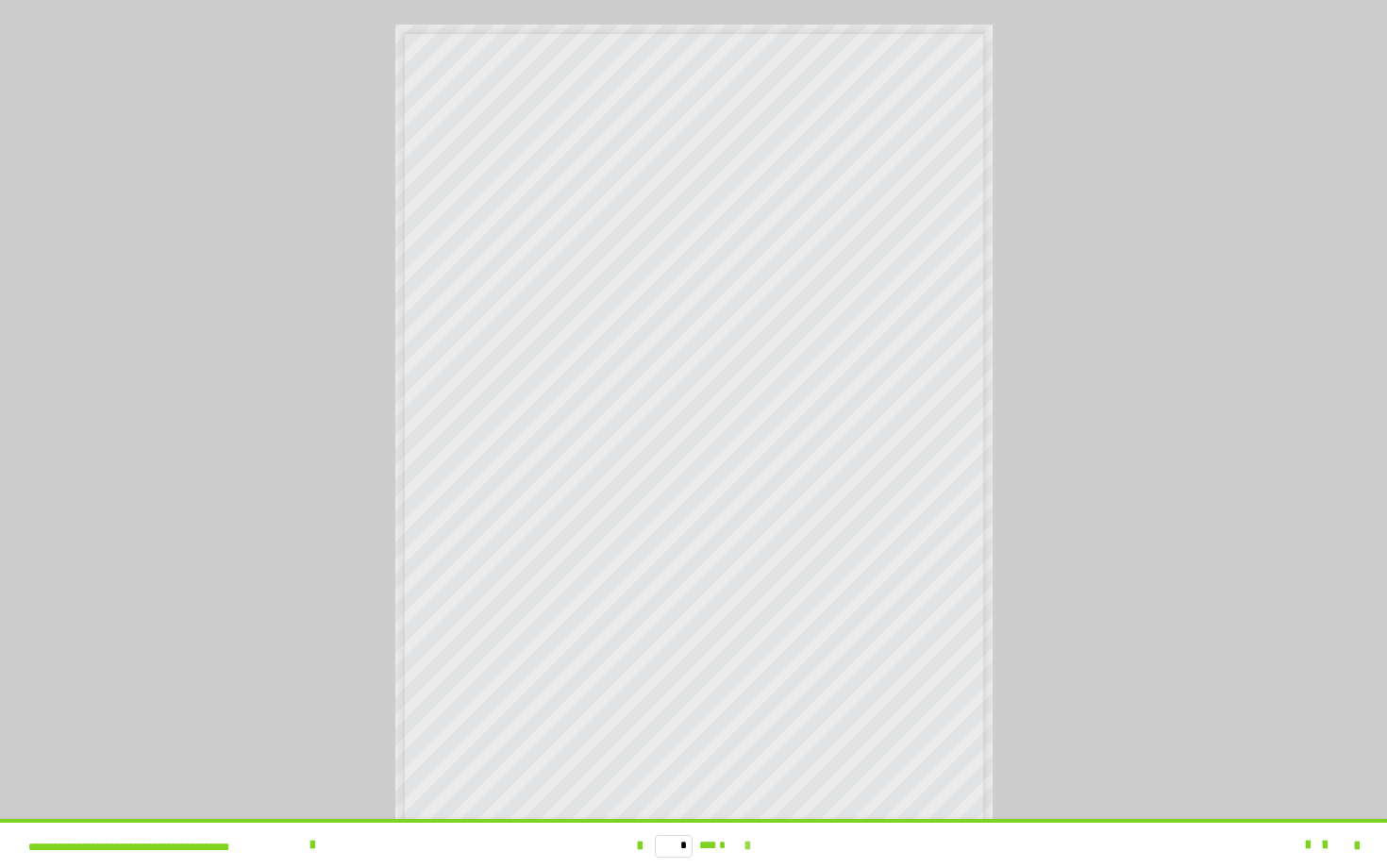 click on "* *** *" at bounding box center [694, 845] 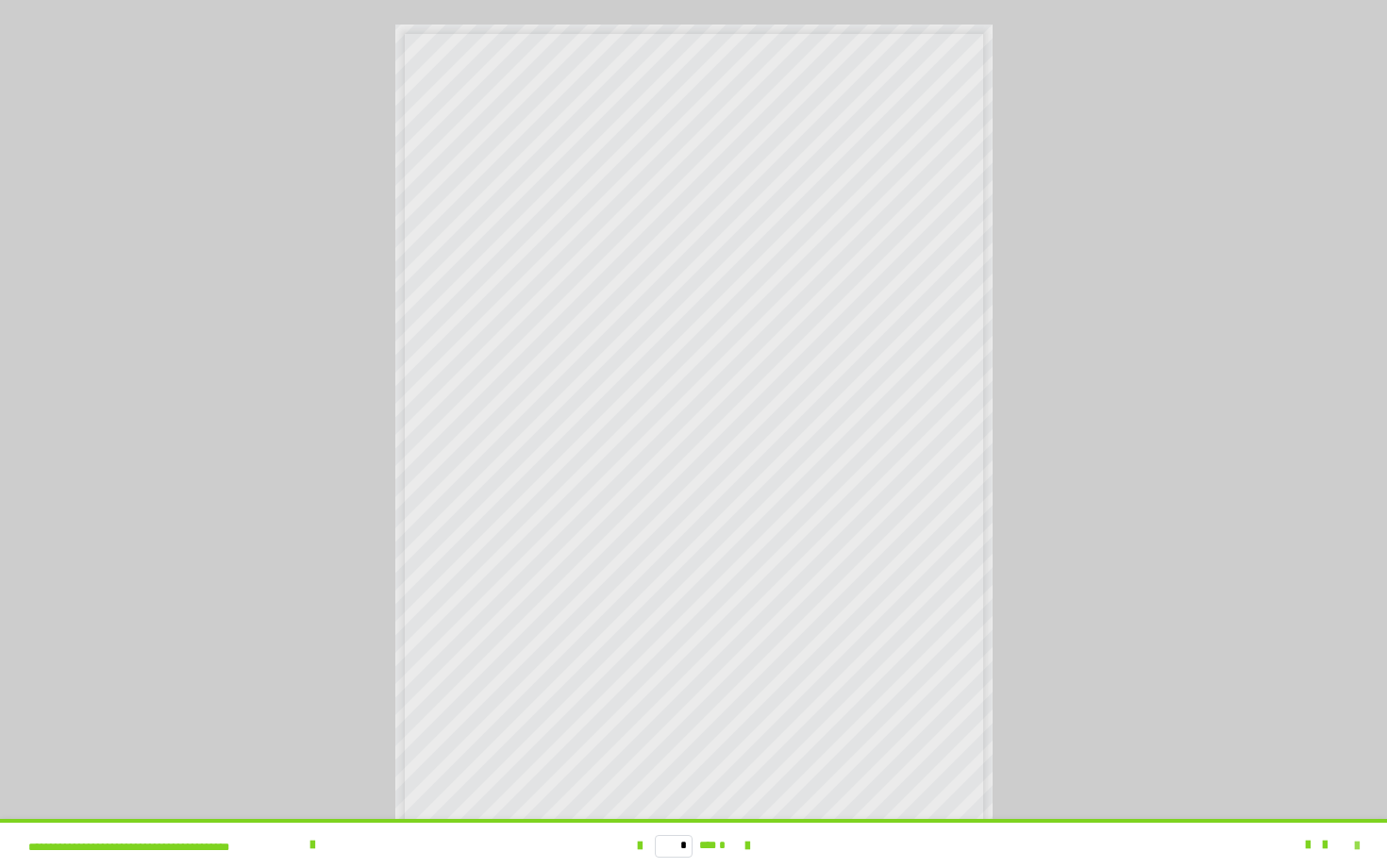 click at bounding box center [1357, 846] 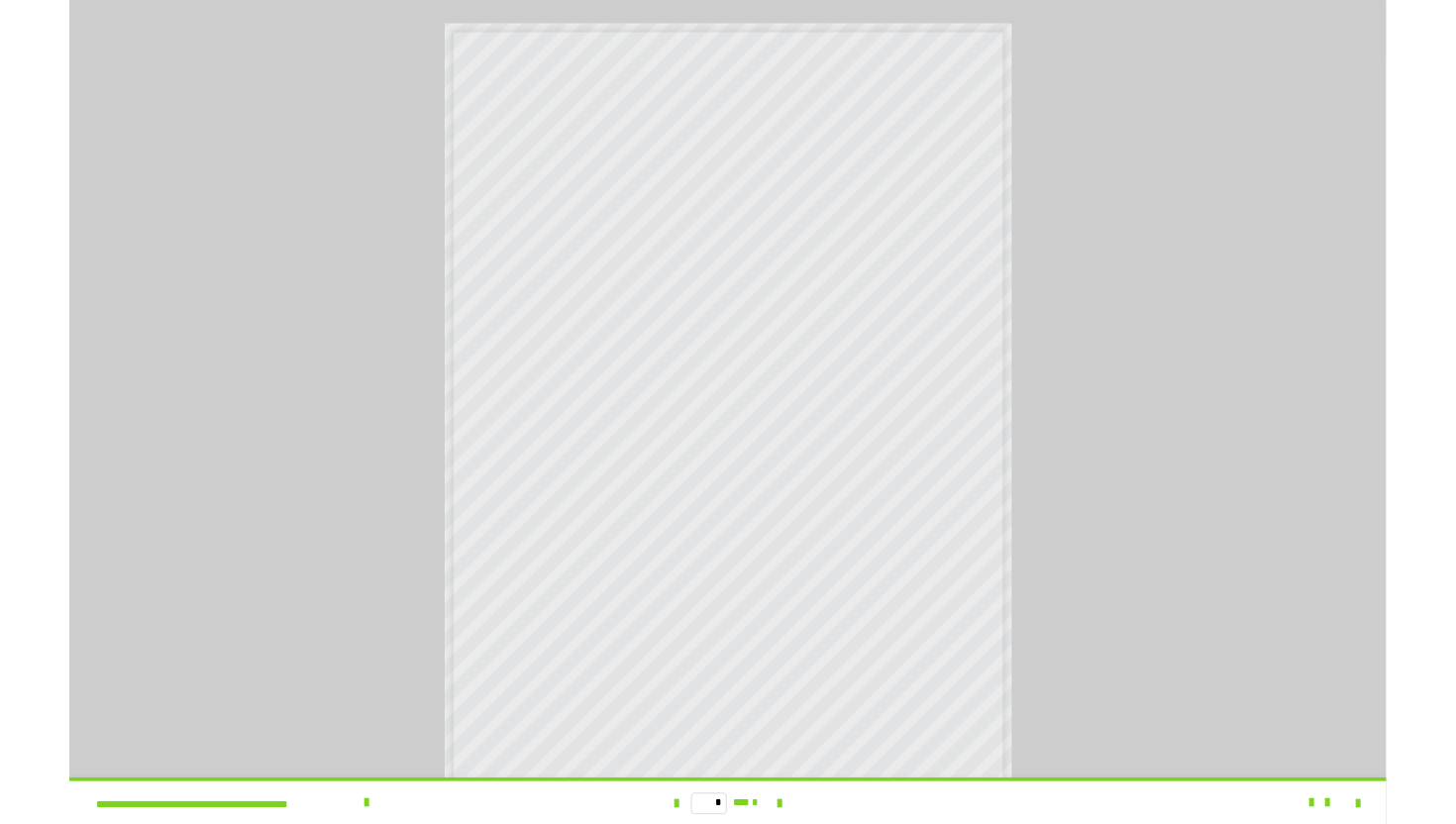scroll, scrollTop: 3627, scrollLeft: 0, axis: vertical 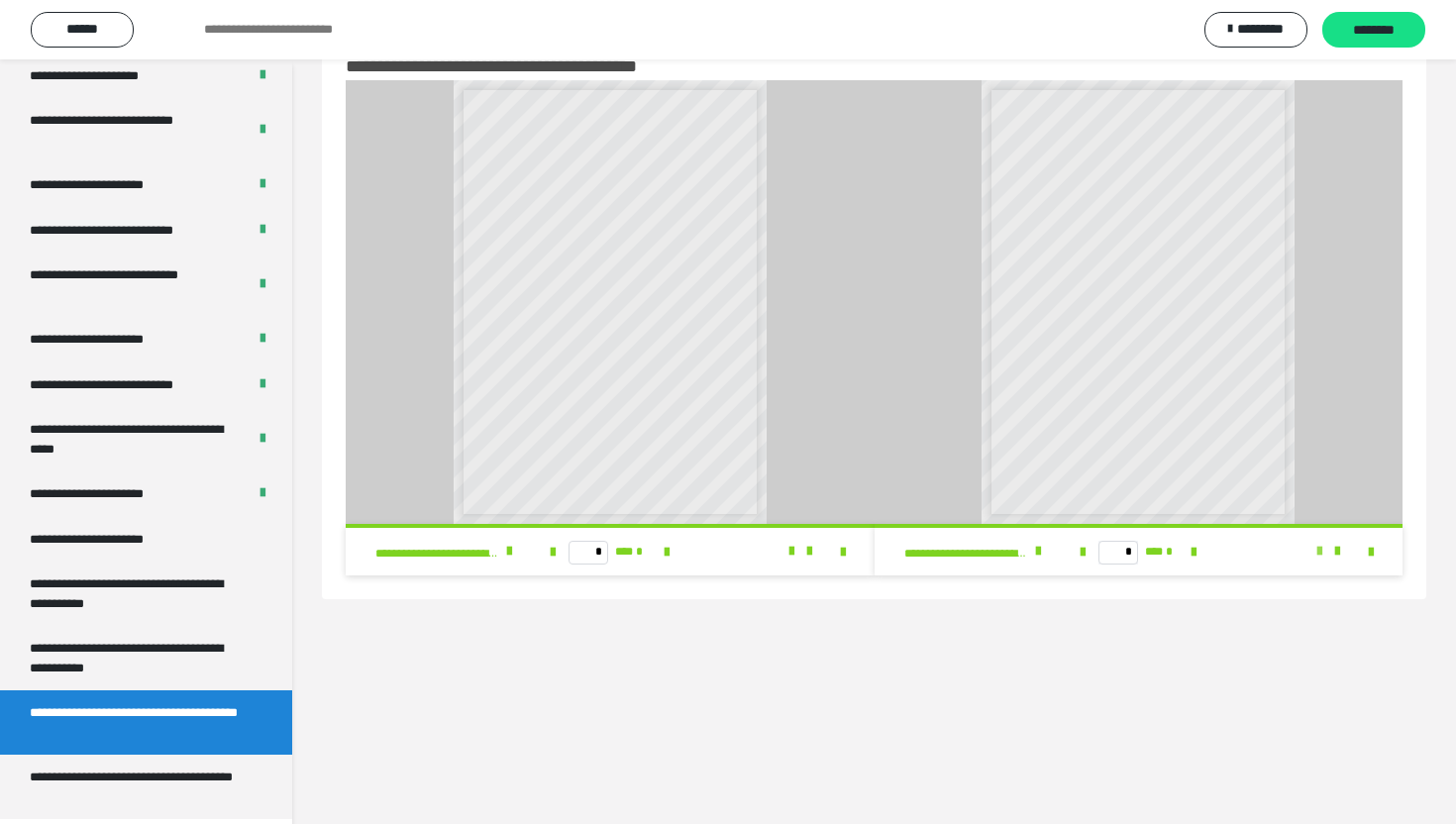 click at bounding box center (1319, 552) 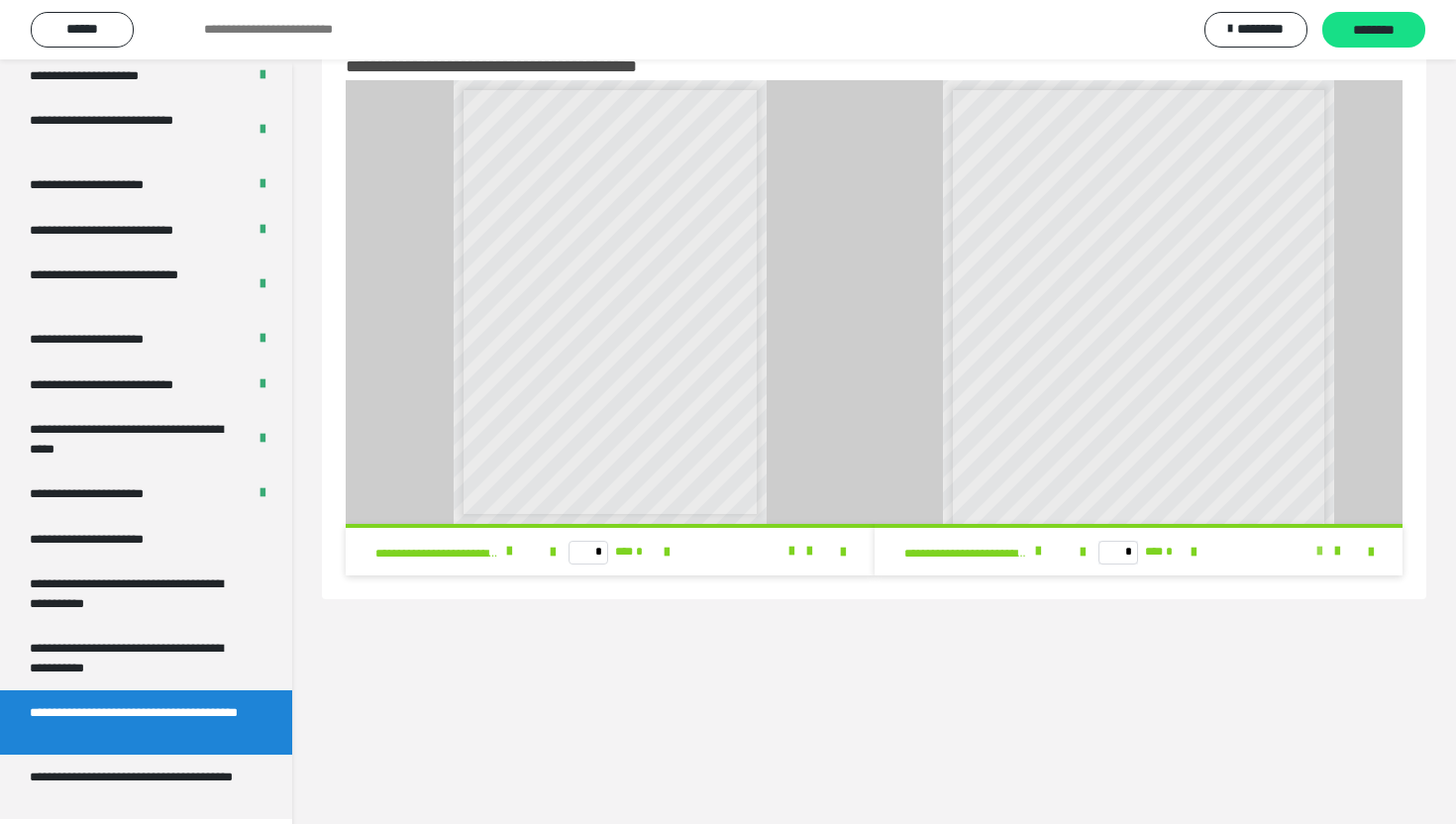 click at bounding box center [1319, 552] 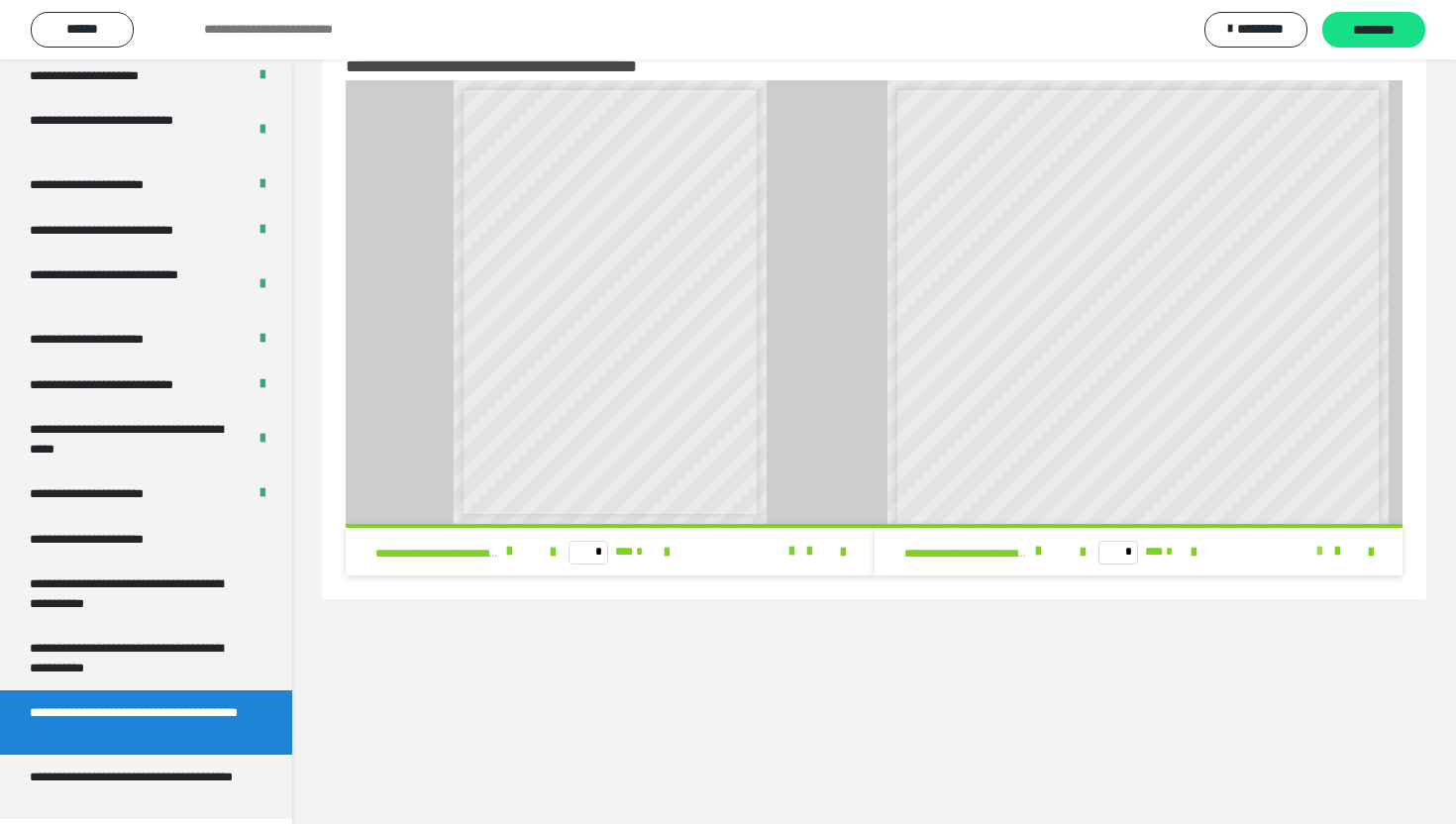 click at bounding box center (1319, 552) 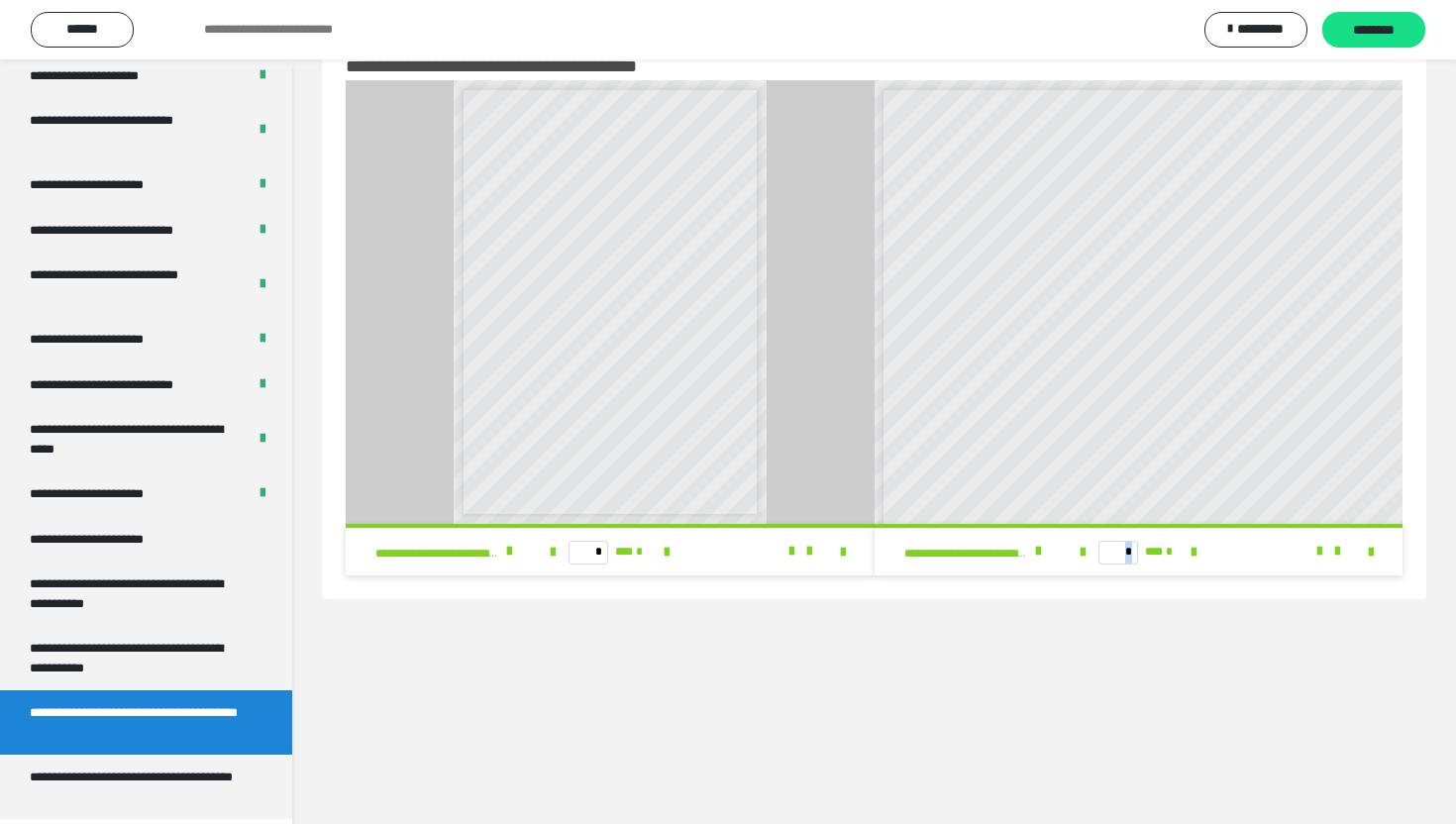 click on "**********" at bounding box center [1139, 328] 